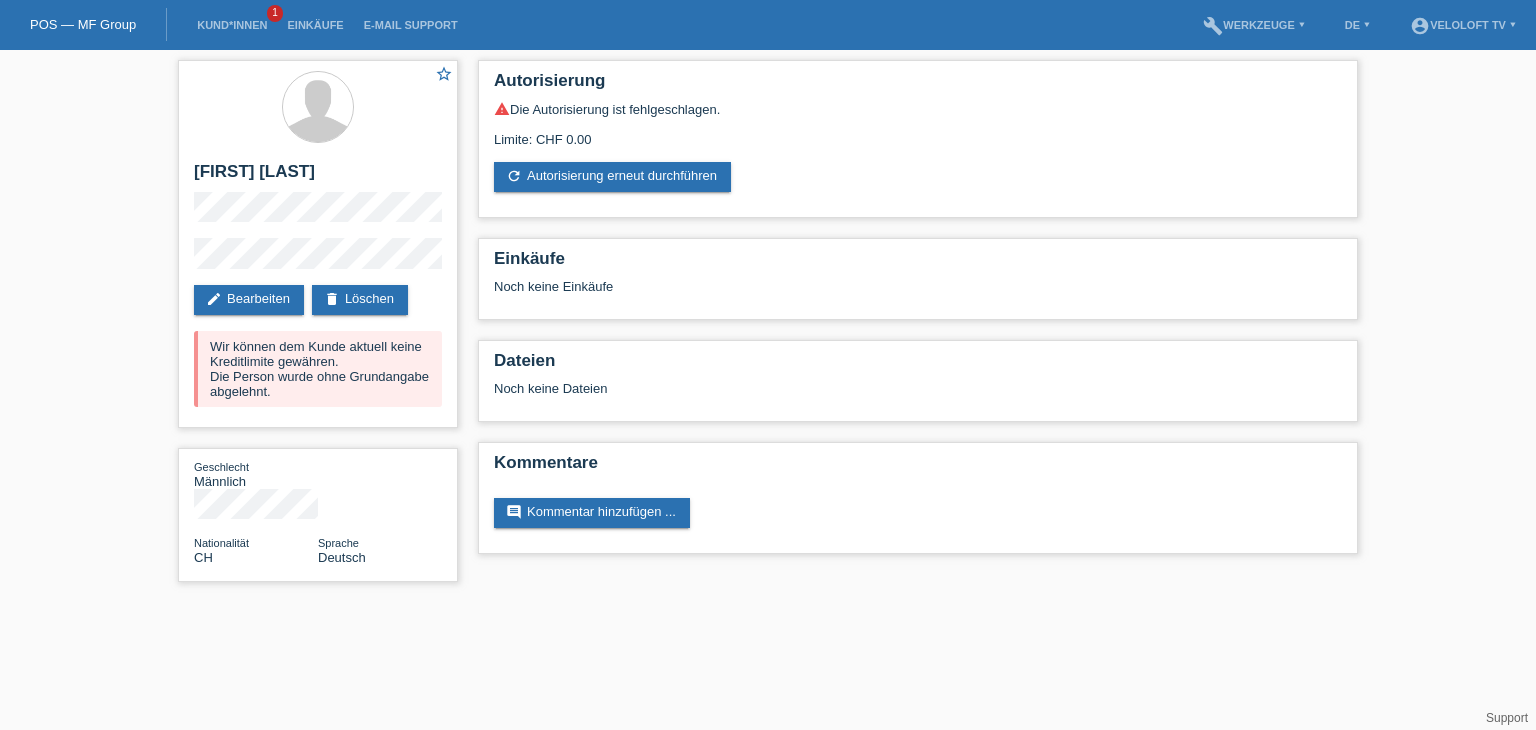 scroll, scrollTop: 0, scrollLeft: 0, axis: both 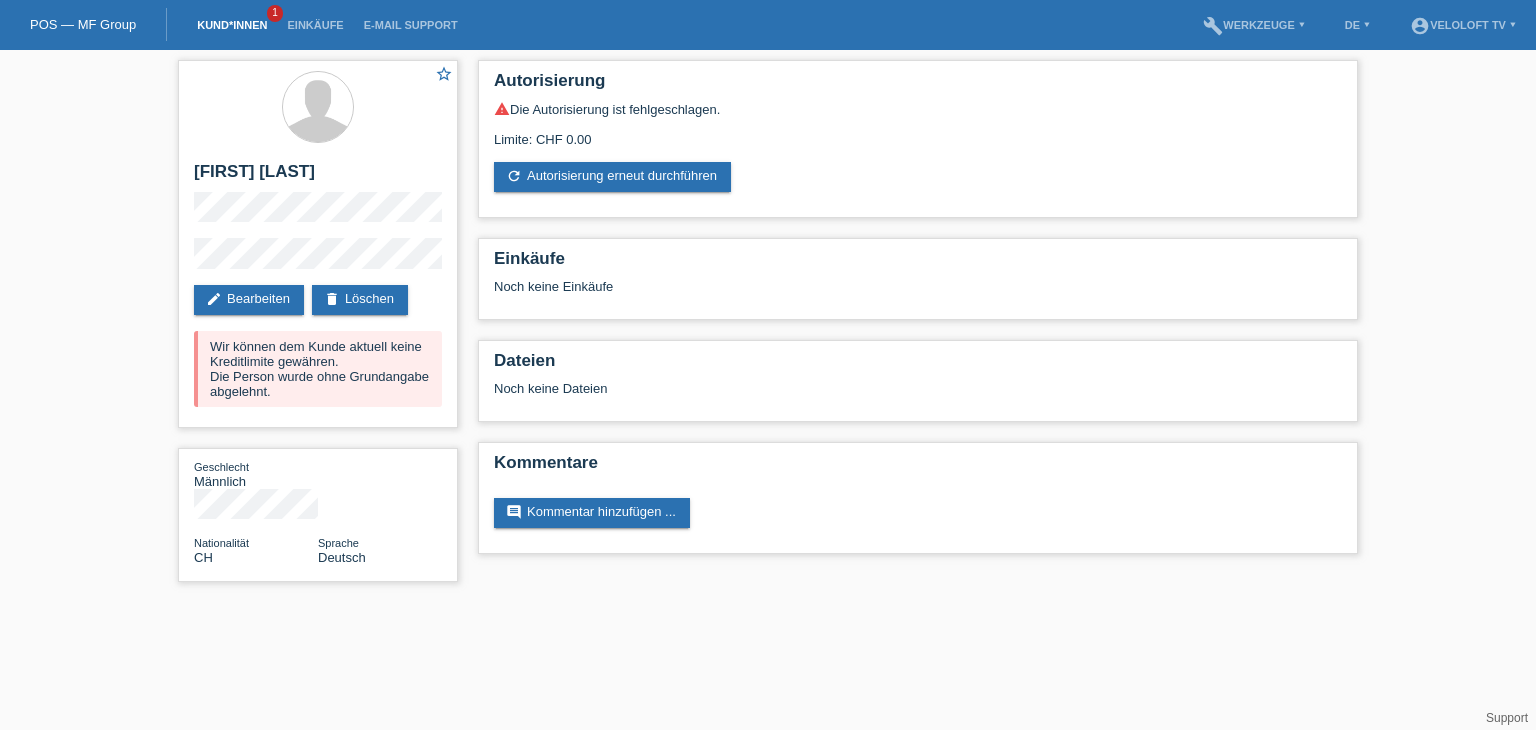 click on "Kund*innen" at bounding box center (232, 25) 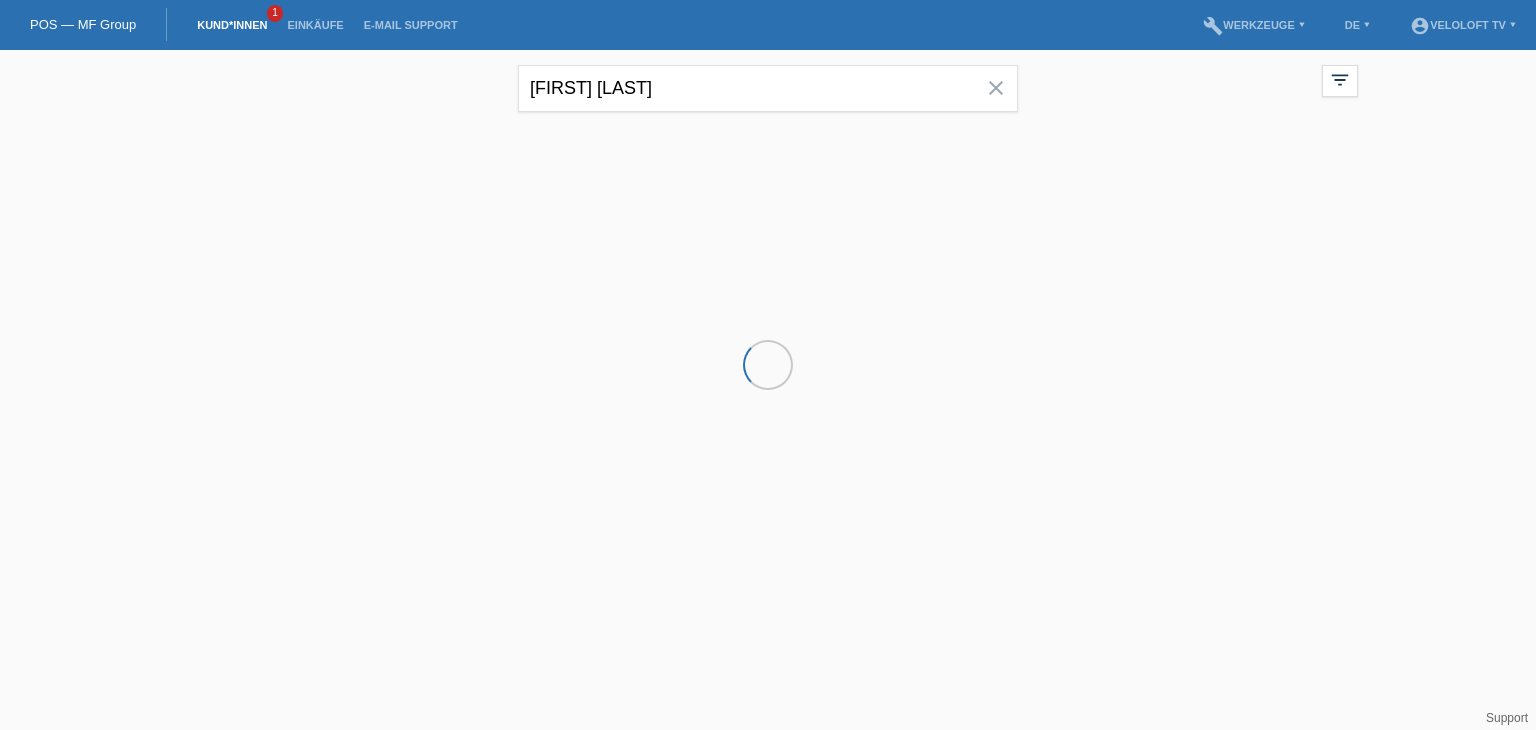 scroll, scrollTop: 0, scrollLeft: 0, axis: both 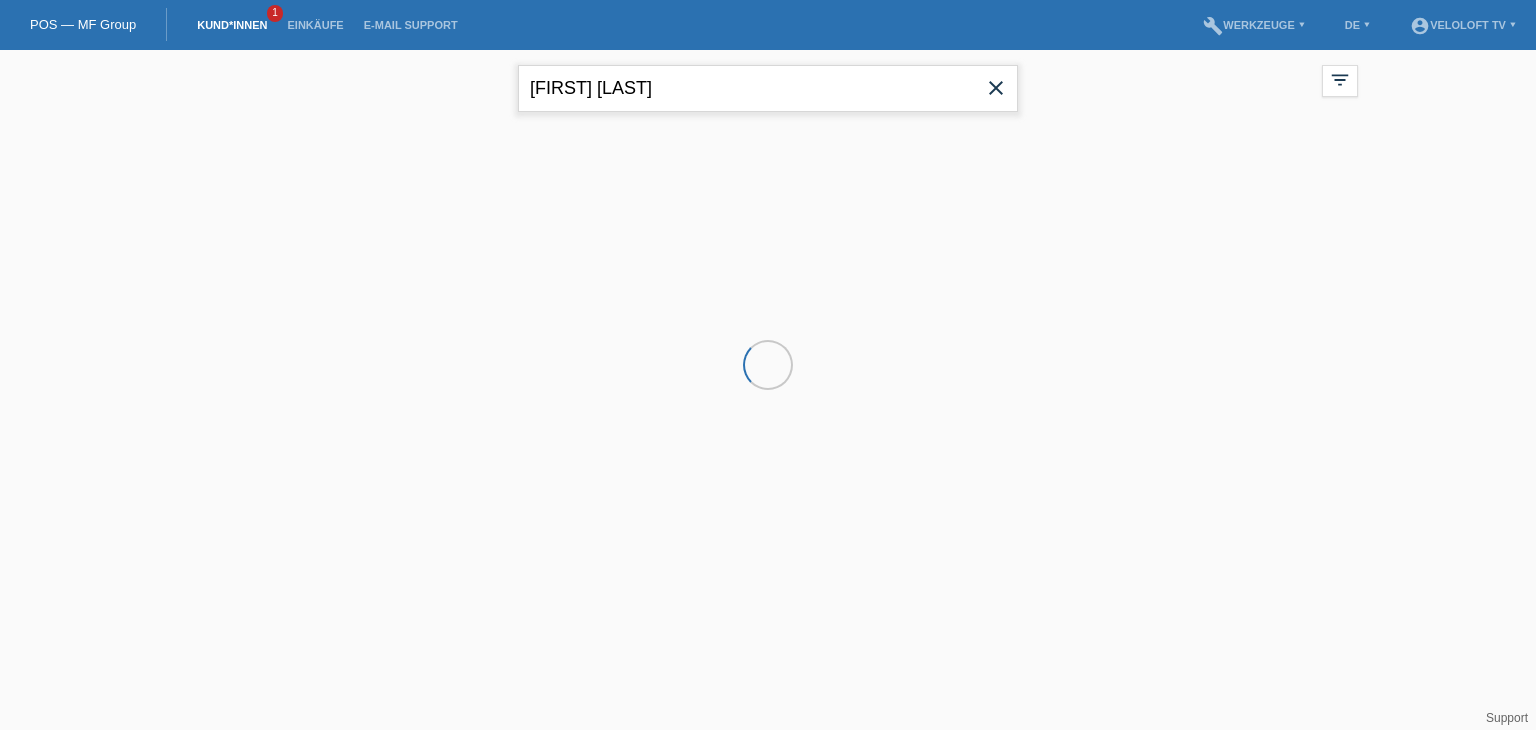 drag, startPoint x: 763, startPoint y: 93, endPoint x: 503, endPoint y: 87, distance: 260.0692 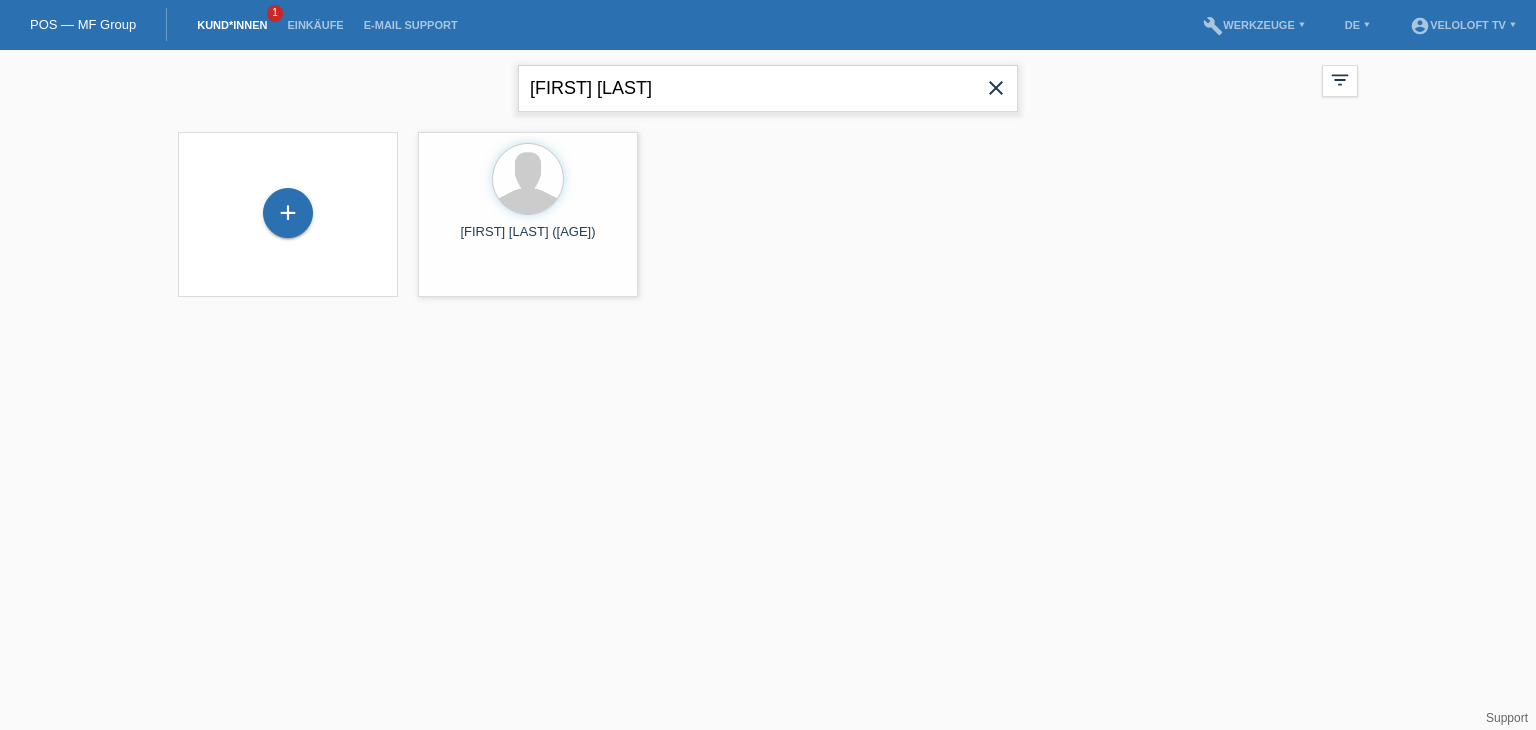 paste on "Dimitrinka	Käufel" 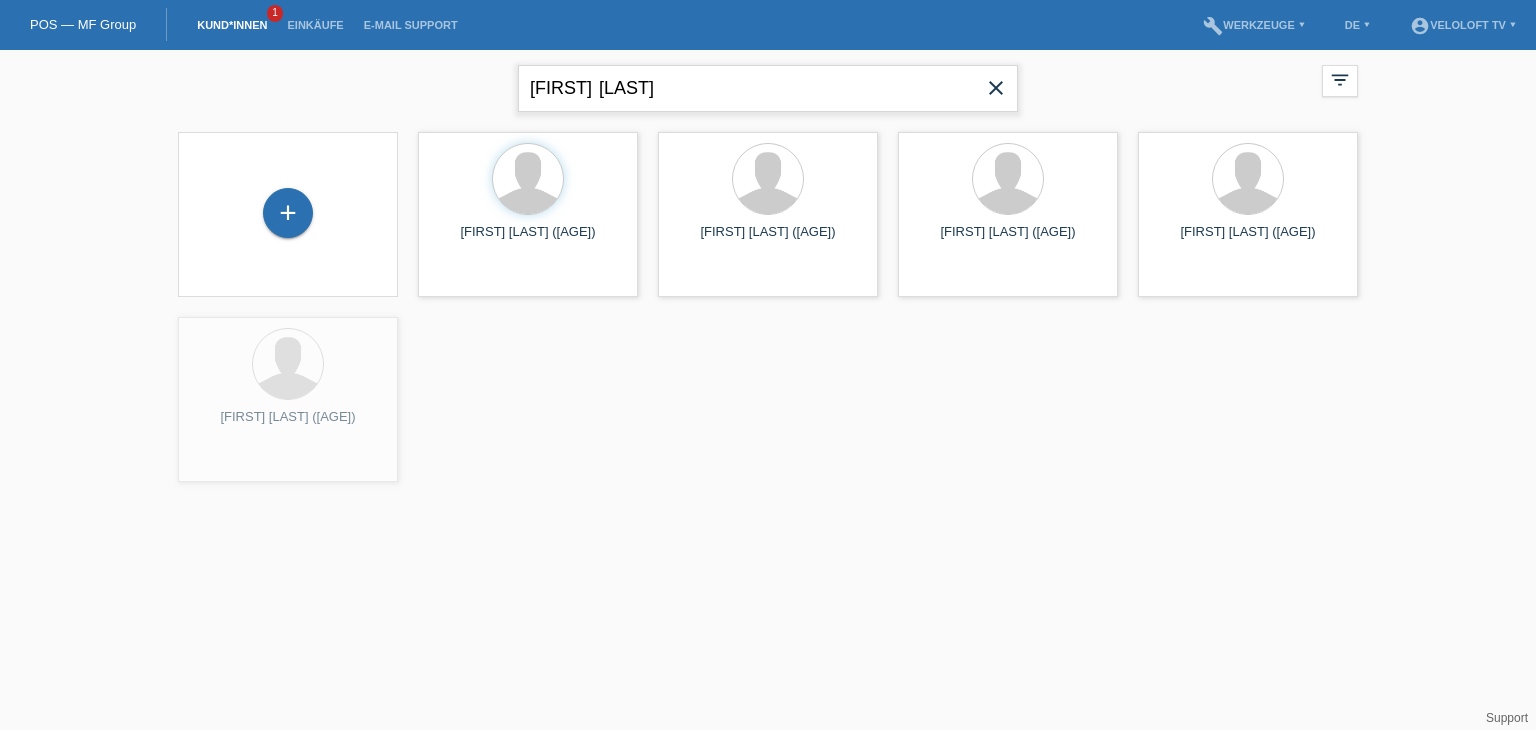 click on "Dimitrinka	Käufeler" at bounding box center [768, 88] 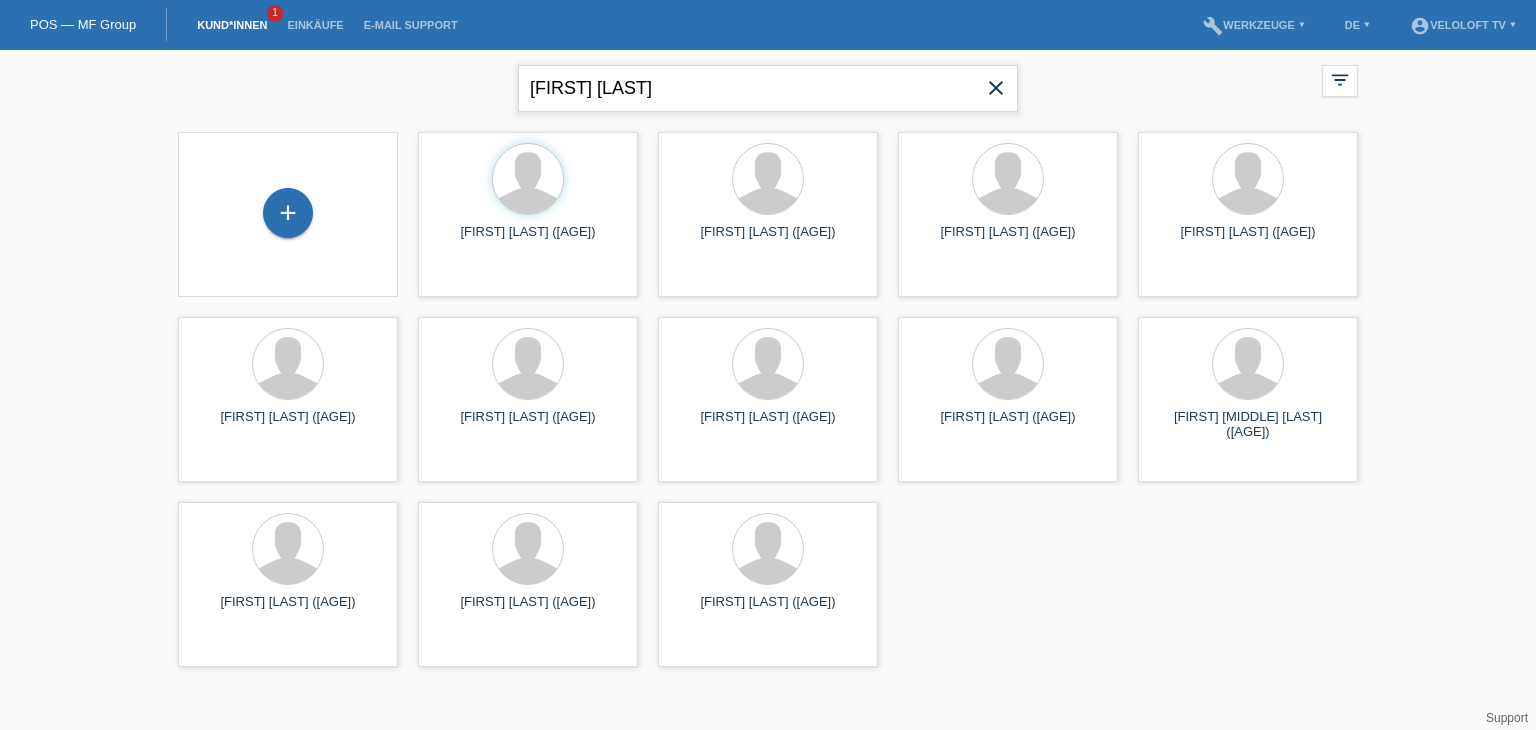 type on "Dimitrinka Käufeler" 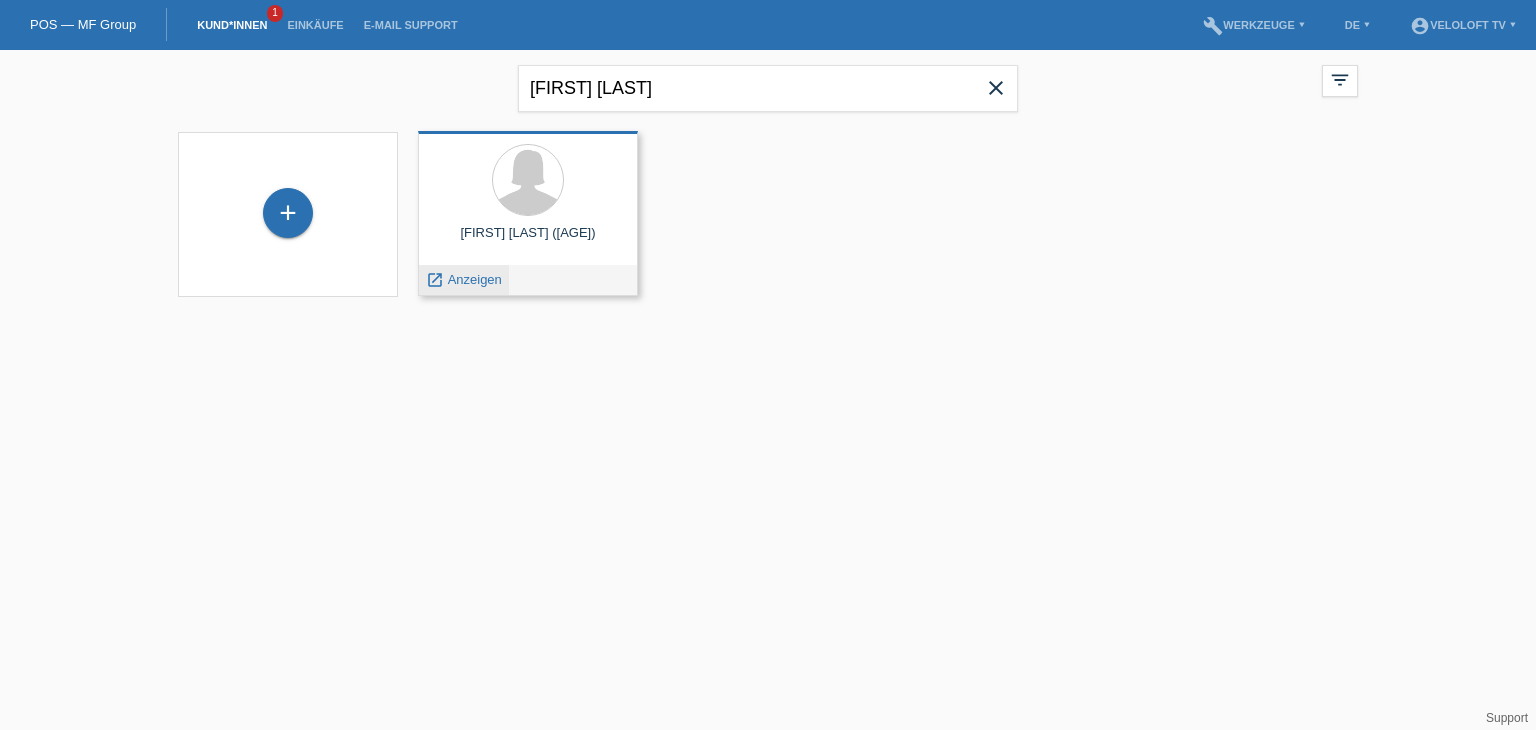click on "Anzeigen" at bounding box center [475, 279] 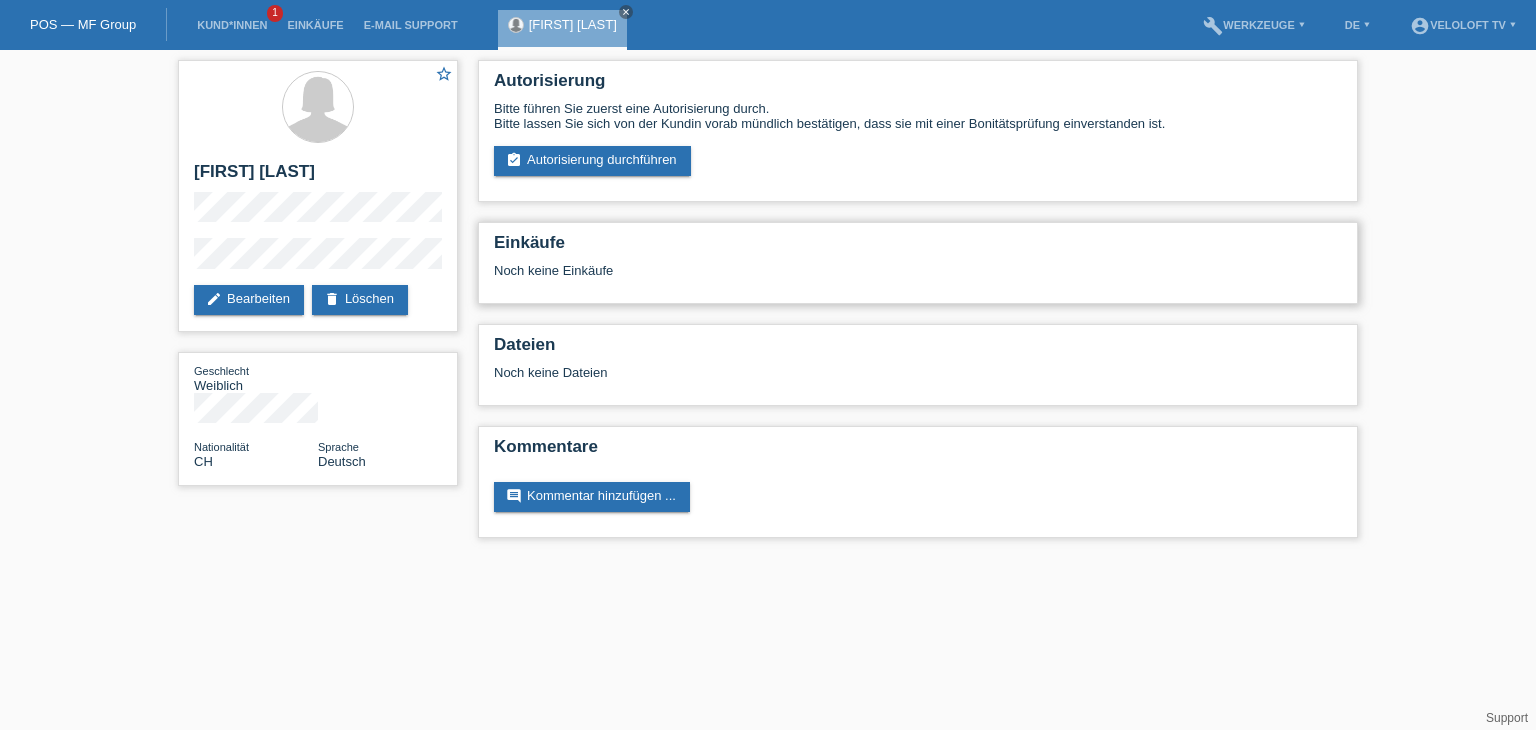 scroll, scrollTop: 0, scrollLeft: 0, axis: both 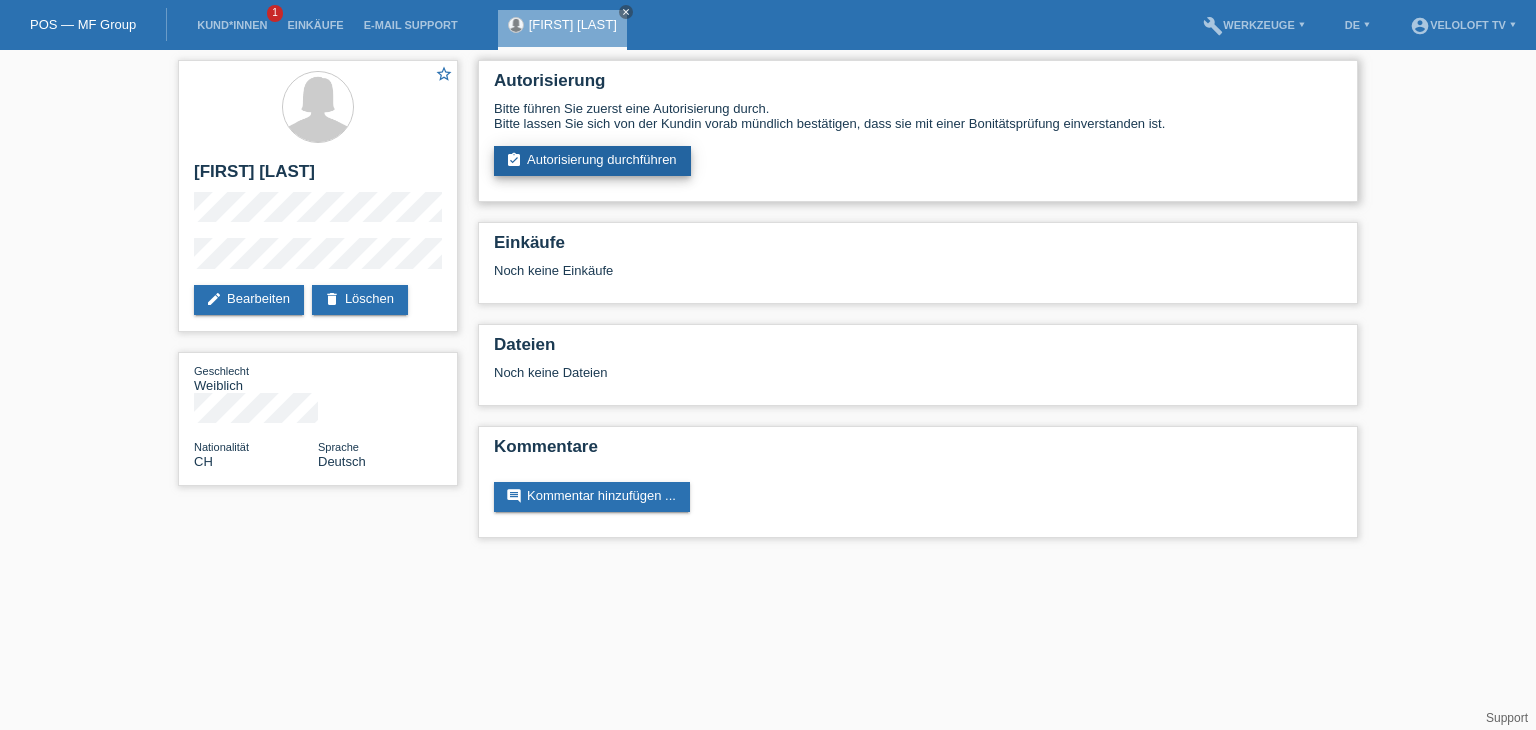 click on "assignment_turned_in  Autorisierung durchführen" at bounding box center [592, 161] 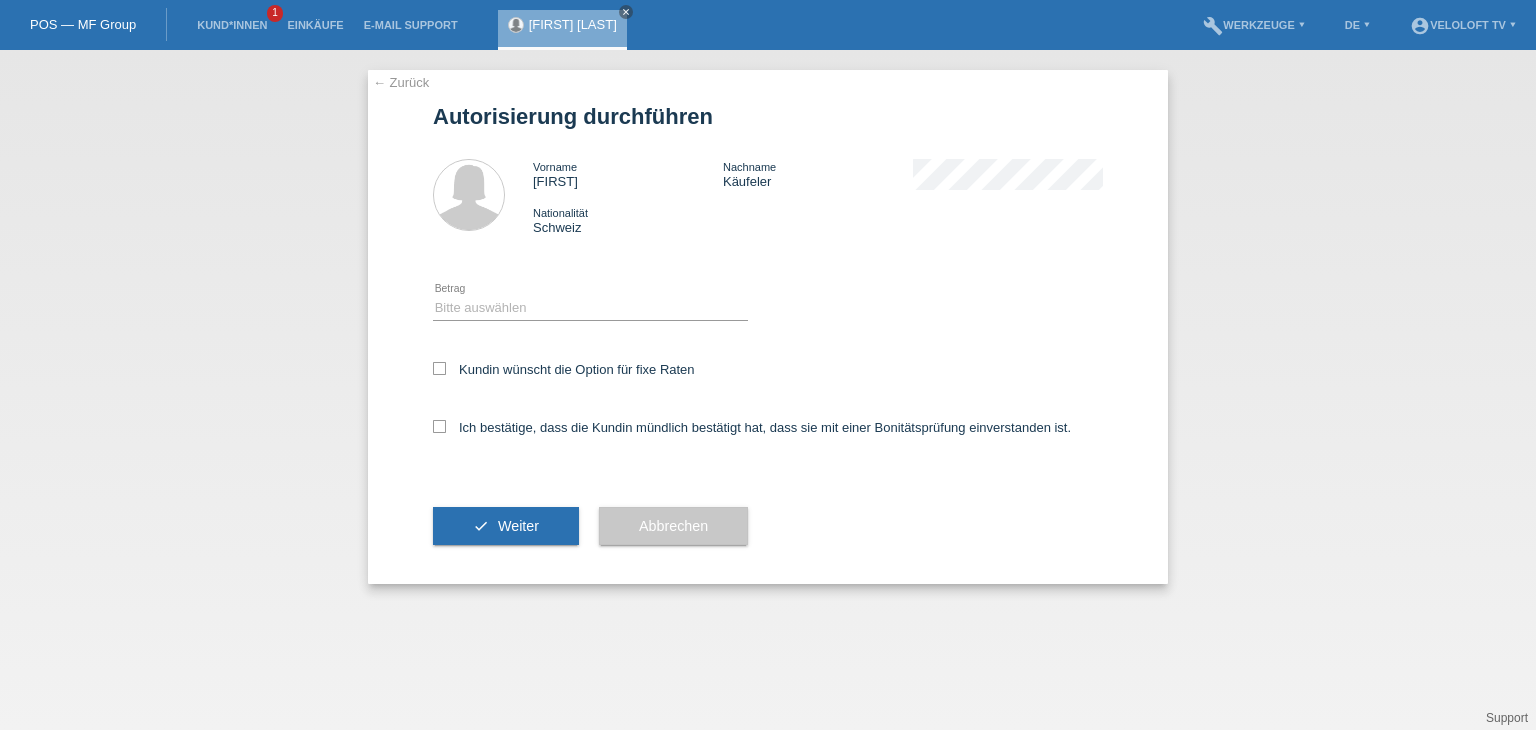 scroll, scrollTop: 0, scrollLeft: 0, axis: both 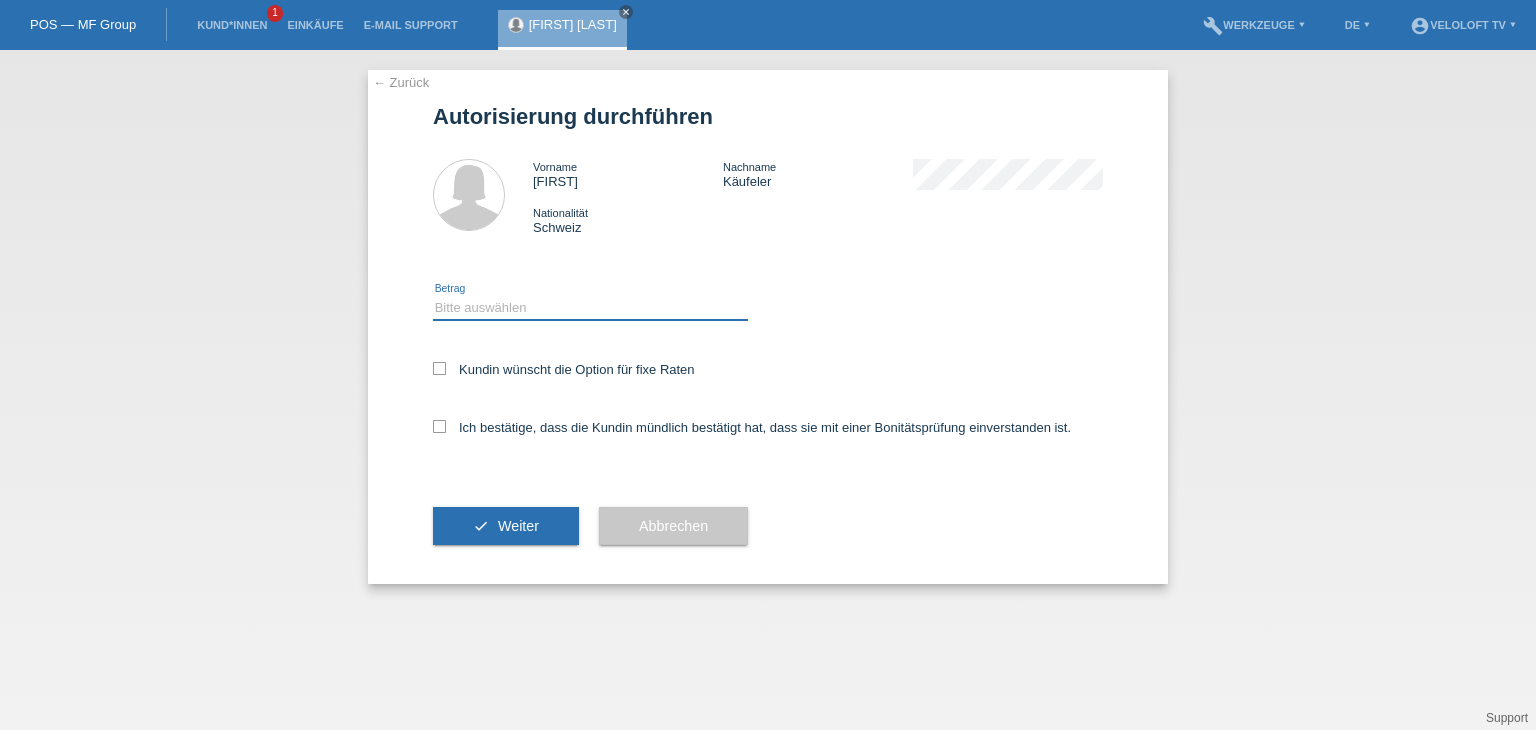 click on "Bitte auswählen
CHF 1.00 - CHF 499.00
CHF 500.00 - CHF 1'999.00
CHF 2'000.00 - CHF 15'000.00" at bounding box center (590, 308) 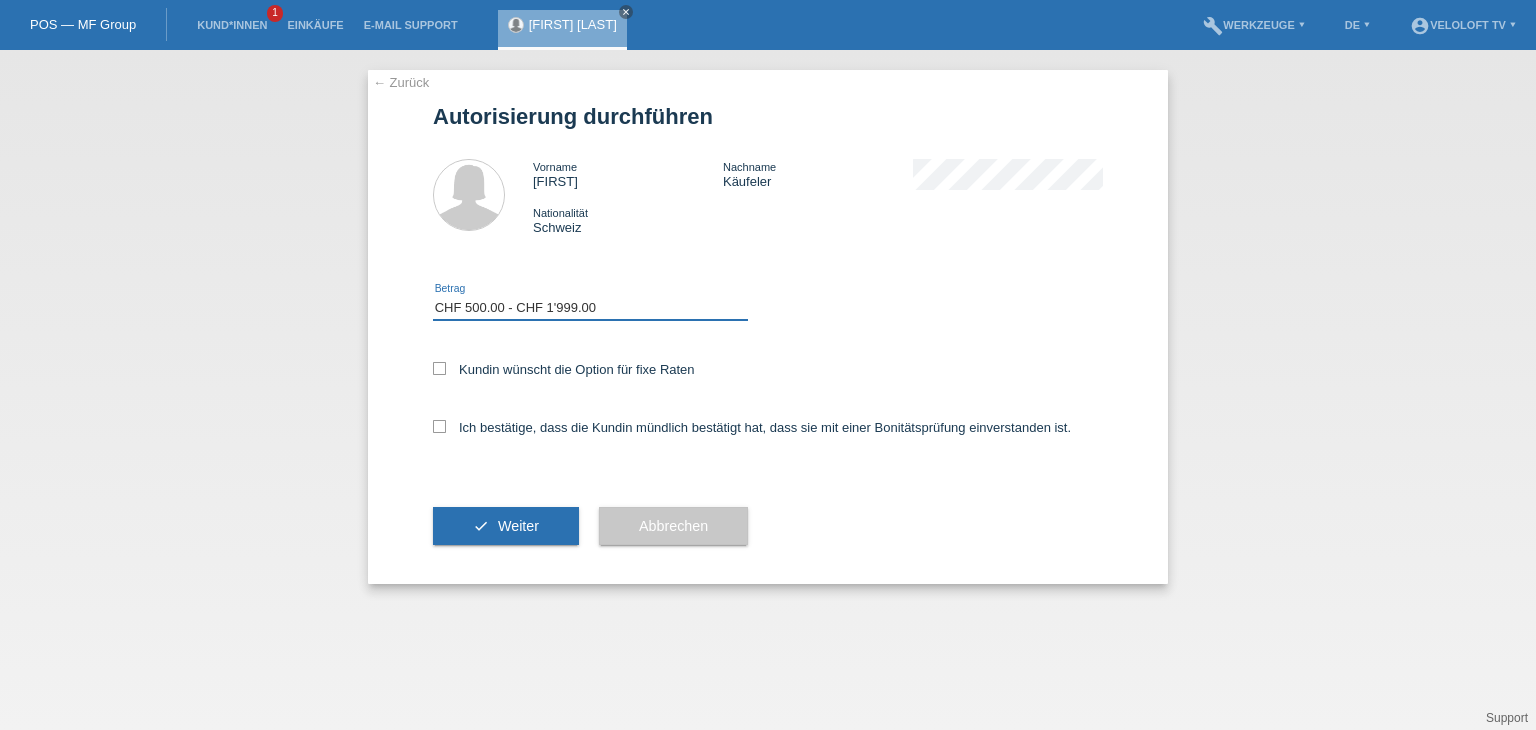 click on "Bitte auswählen
CHF 1.00 - CHF 499.00
CHF 500.00 - CHF 1'999.00
CHF 2'000.00 - CHF 15'000.00" at bounding box center [590, 308] 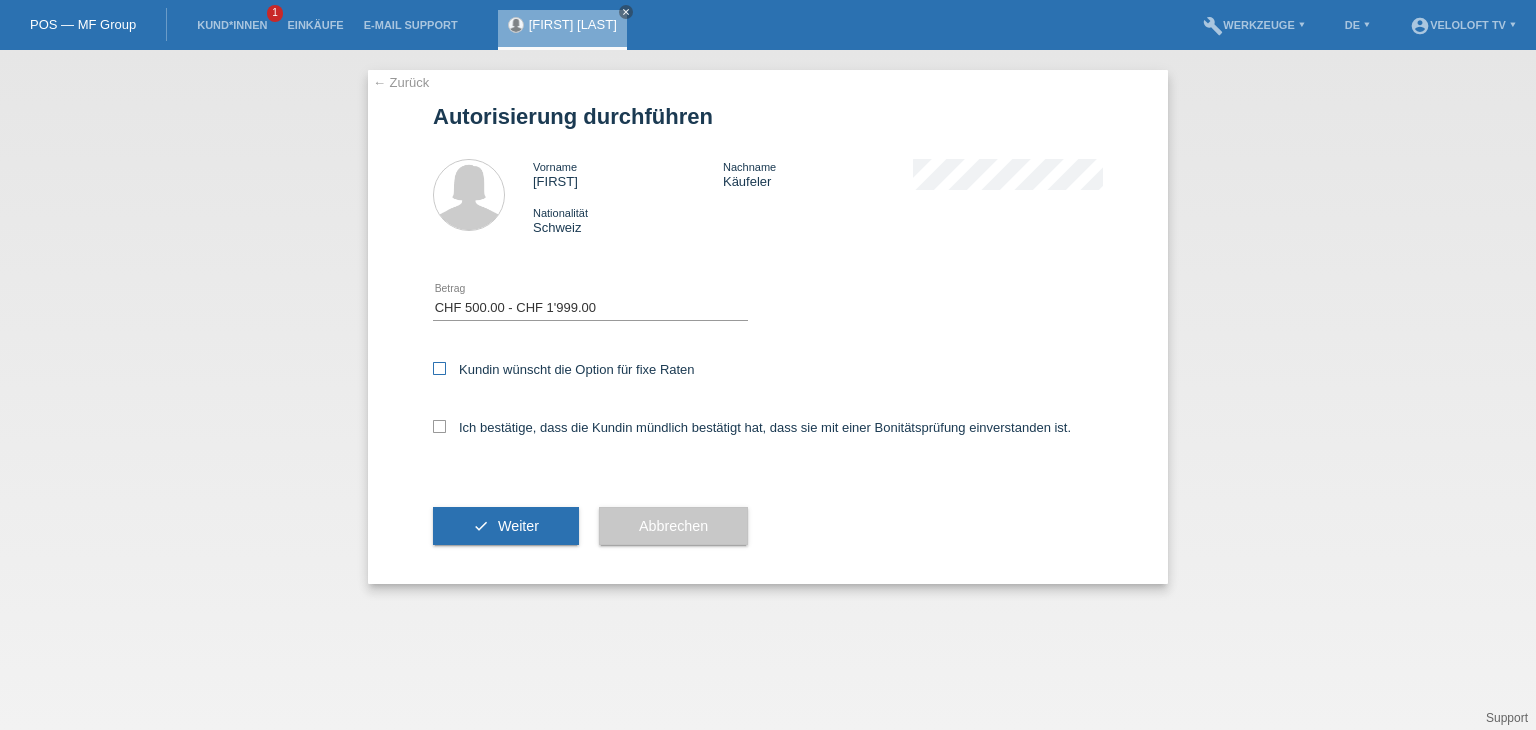 click on "Kundin wünscht die Option für fixe Raten" at bounding box center (564, 369) 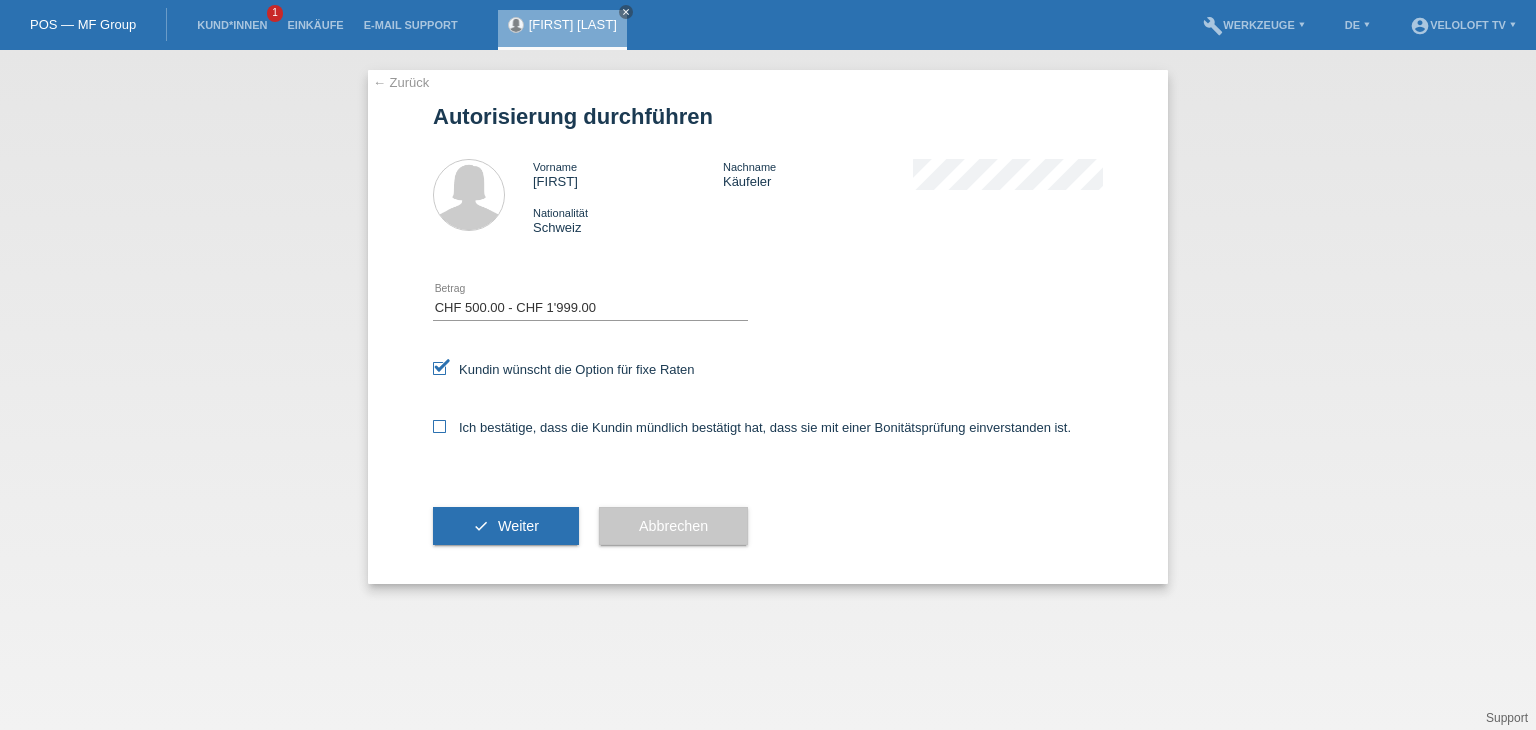 click on "Ich bestätige, dass die Kundin mündlich bestätigt hat, dass sie mit einer Bonitätsprüfung einverstanden ist." at bounding box center (564, 369) 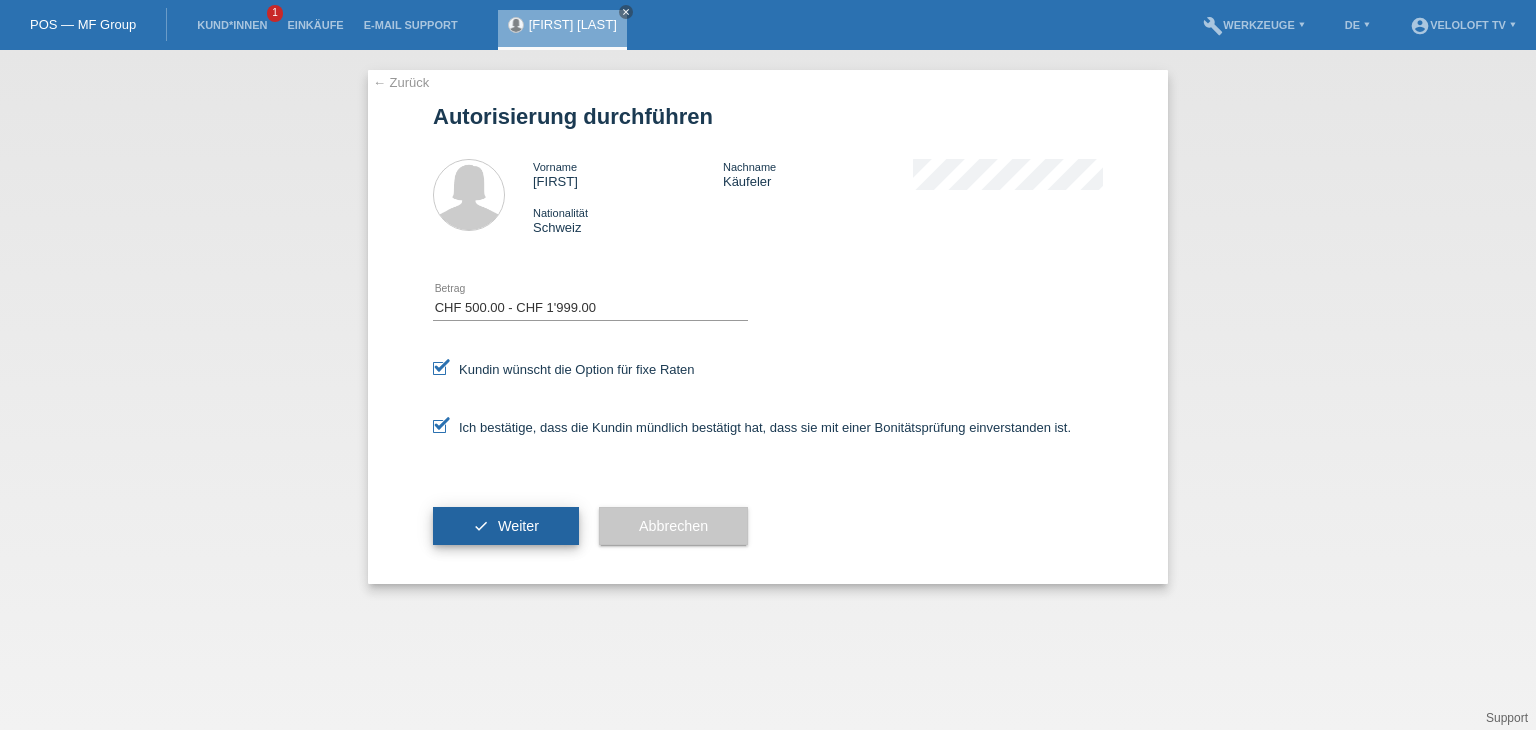 click on "check   Weiter" at bounding box center (506, 526) 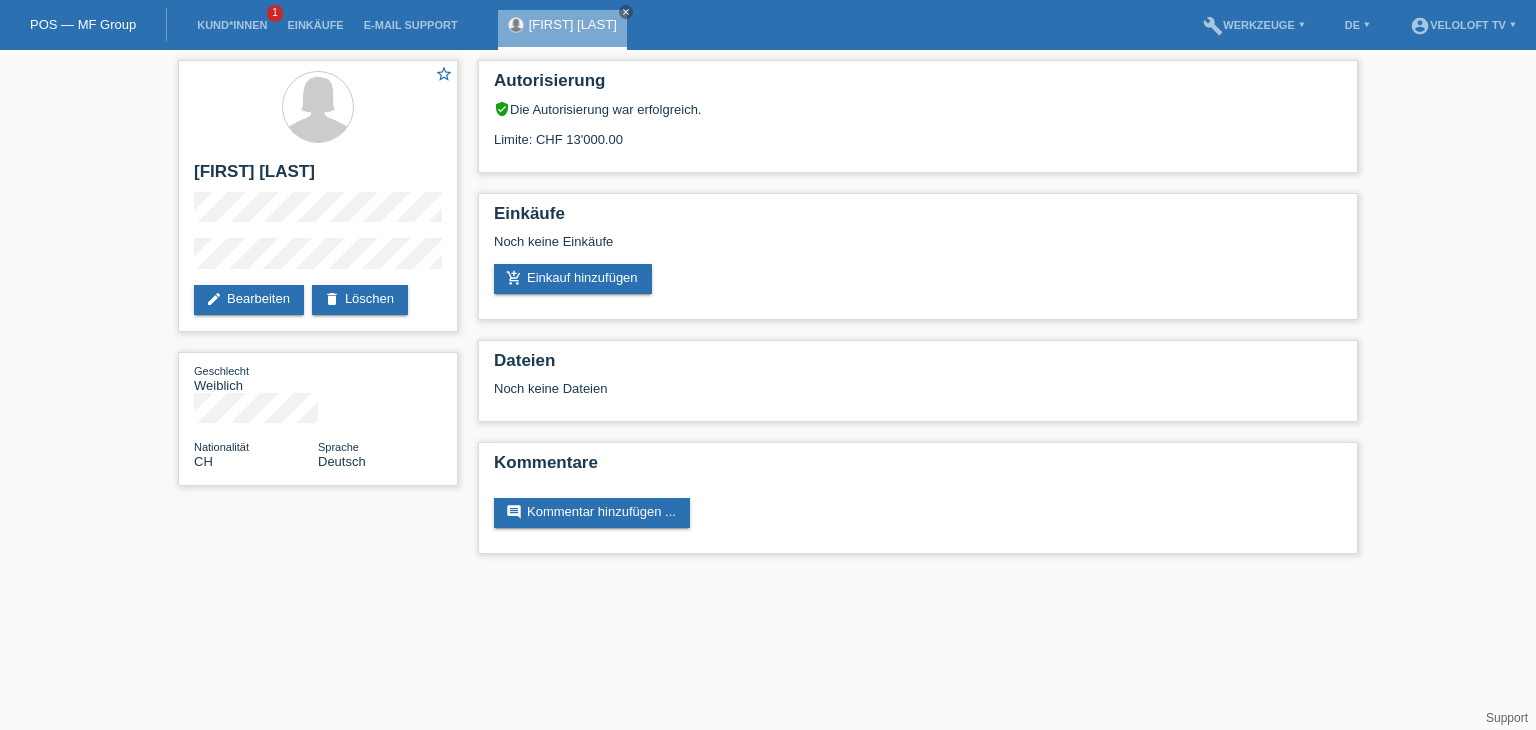 scroll, scrollTop: 0, scrollLeft: 0, axis: both 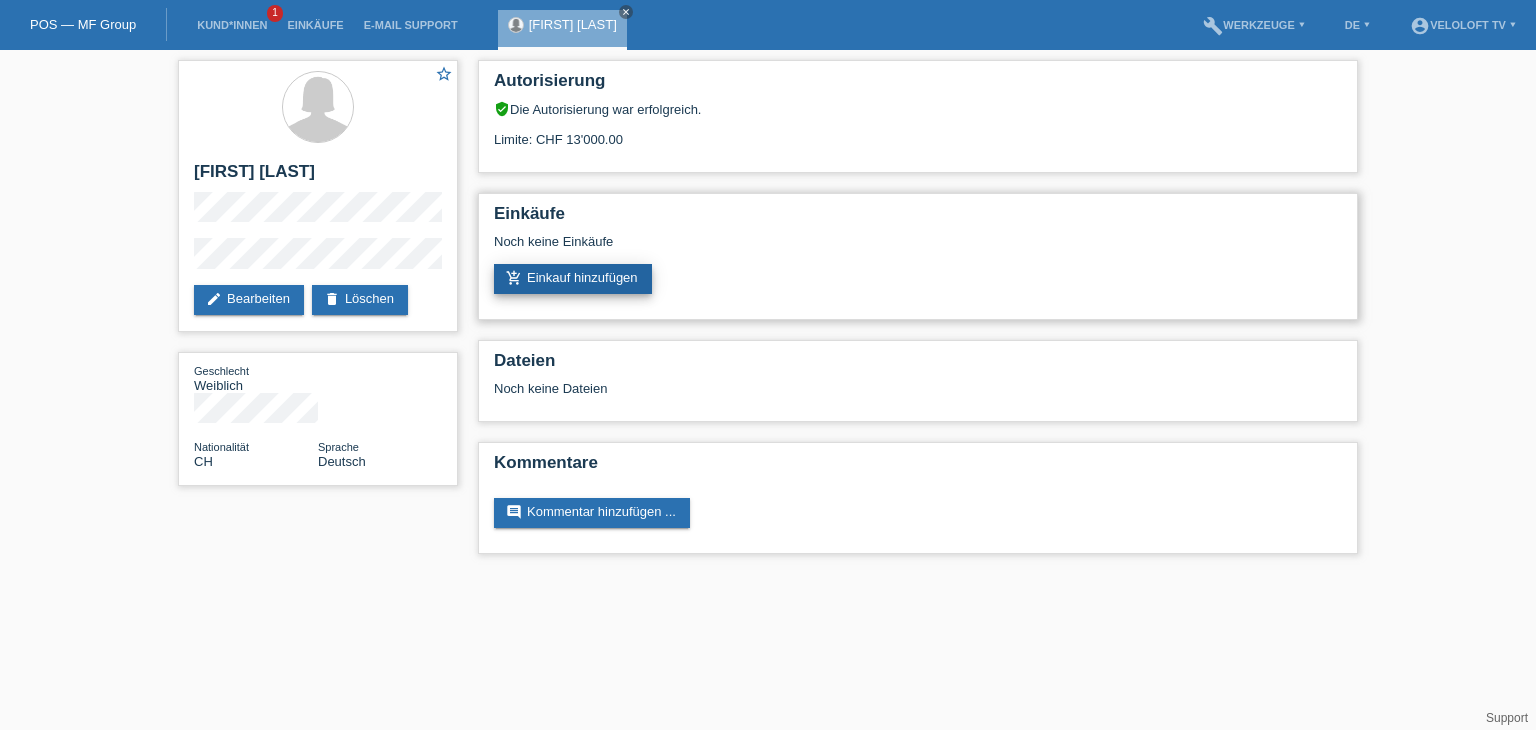 click on "add_shopping_cart  Einkauf hinzufügen" at bounding box center [573, 279] 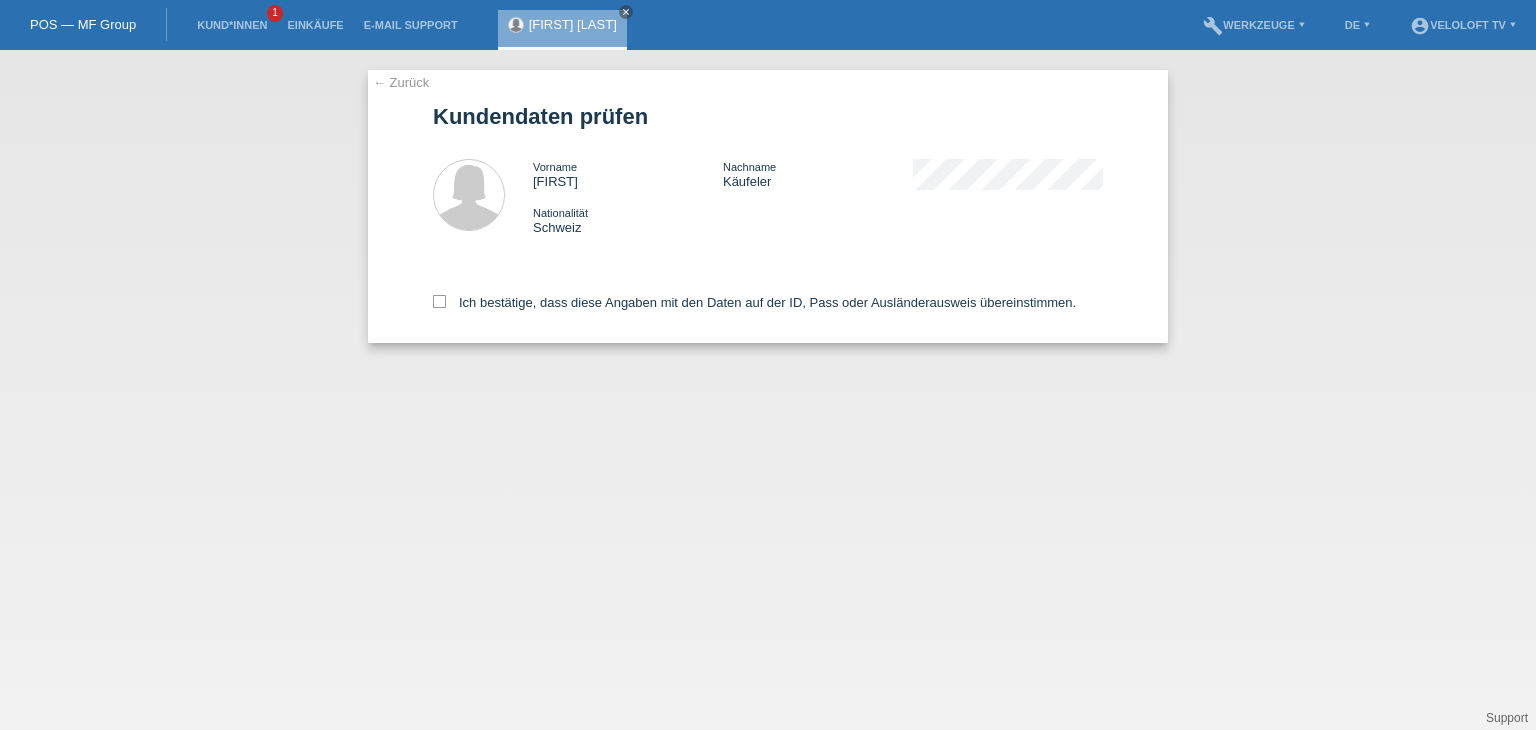 scroll, scrollTop: 0, scrollLeft: 0, axis: both 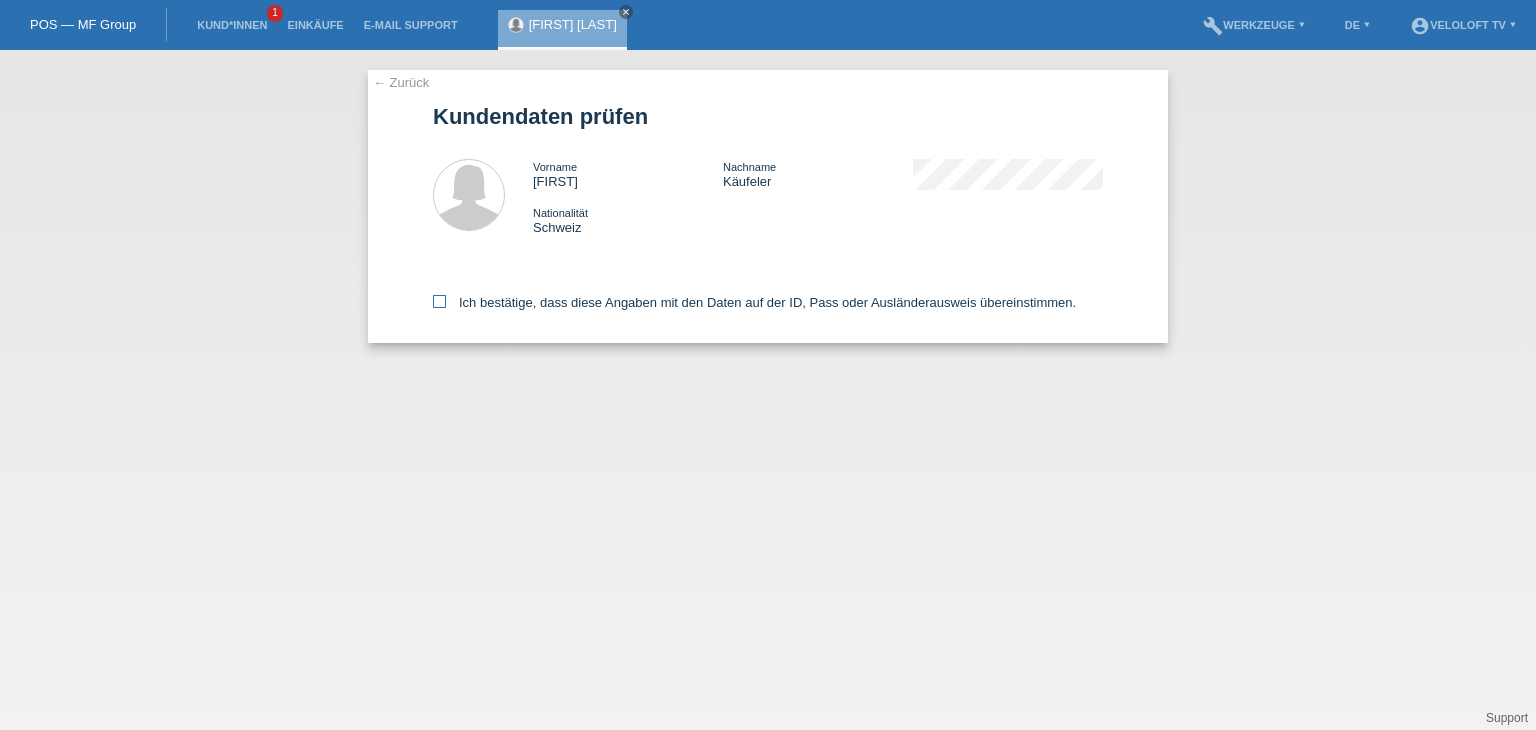 click at bounding box center (439, 301) 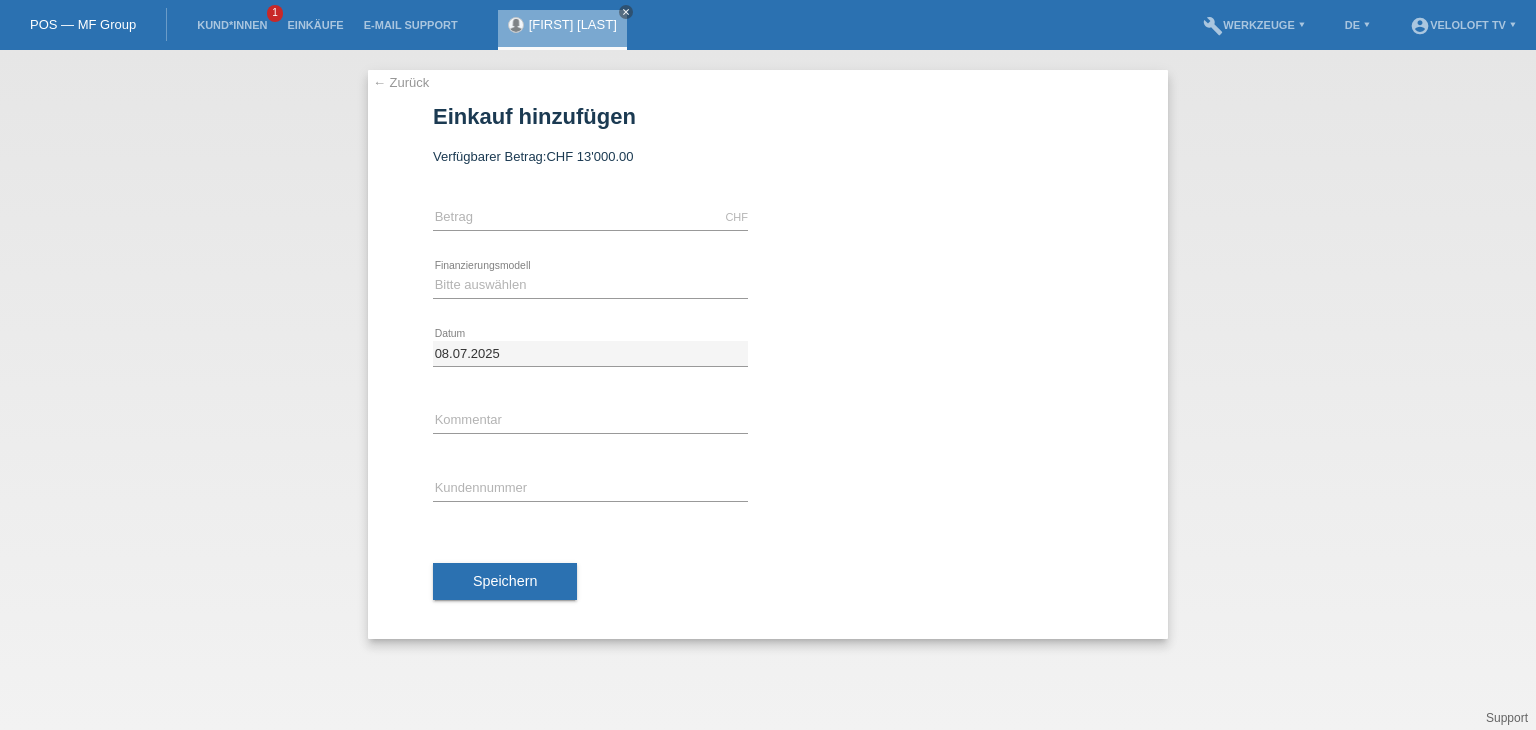 scroll, scrollTop: 0, scrollLeft: 0, axis: both 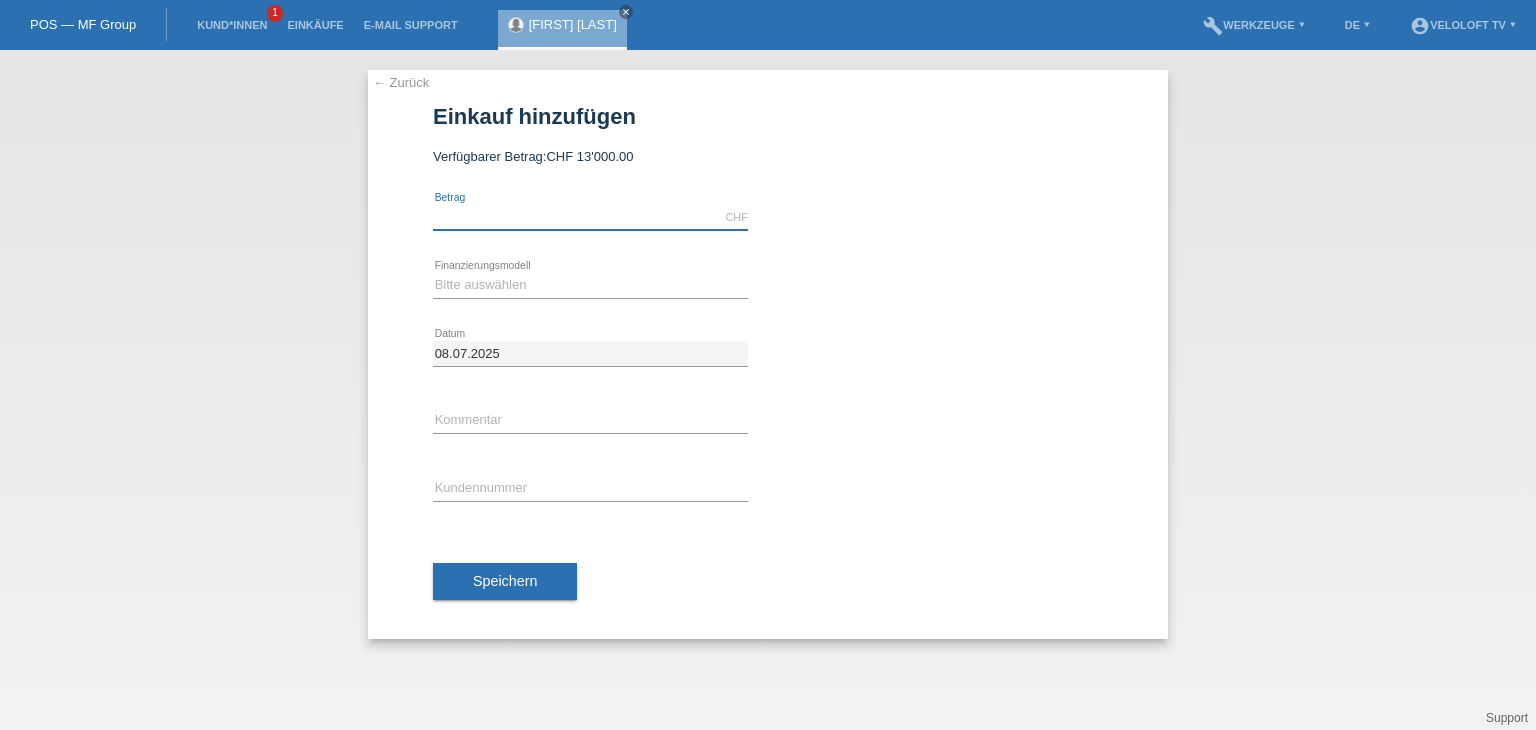 click at bounding box center (590, 217) 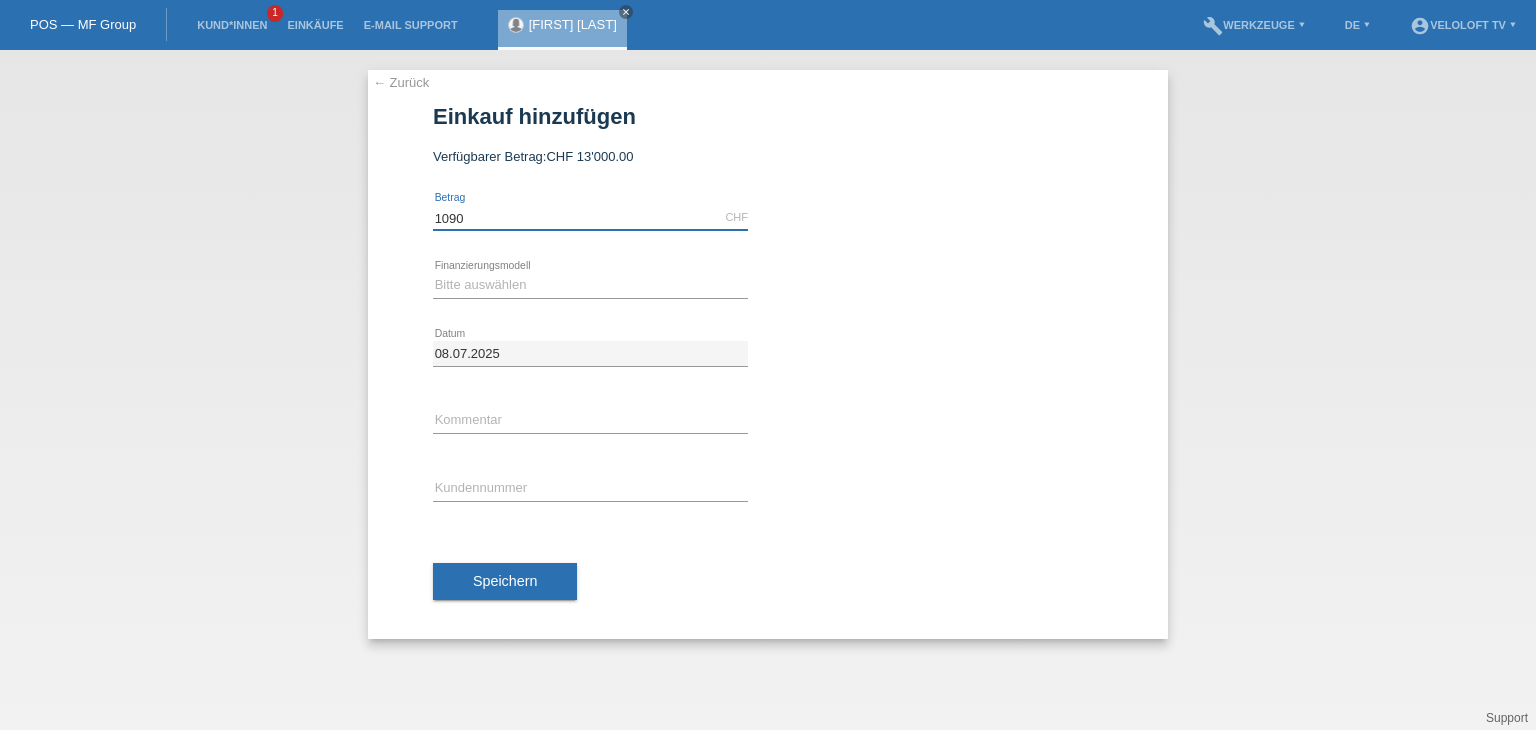 type on "1090" 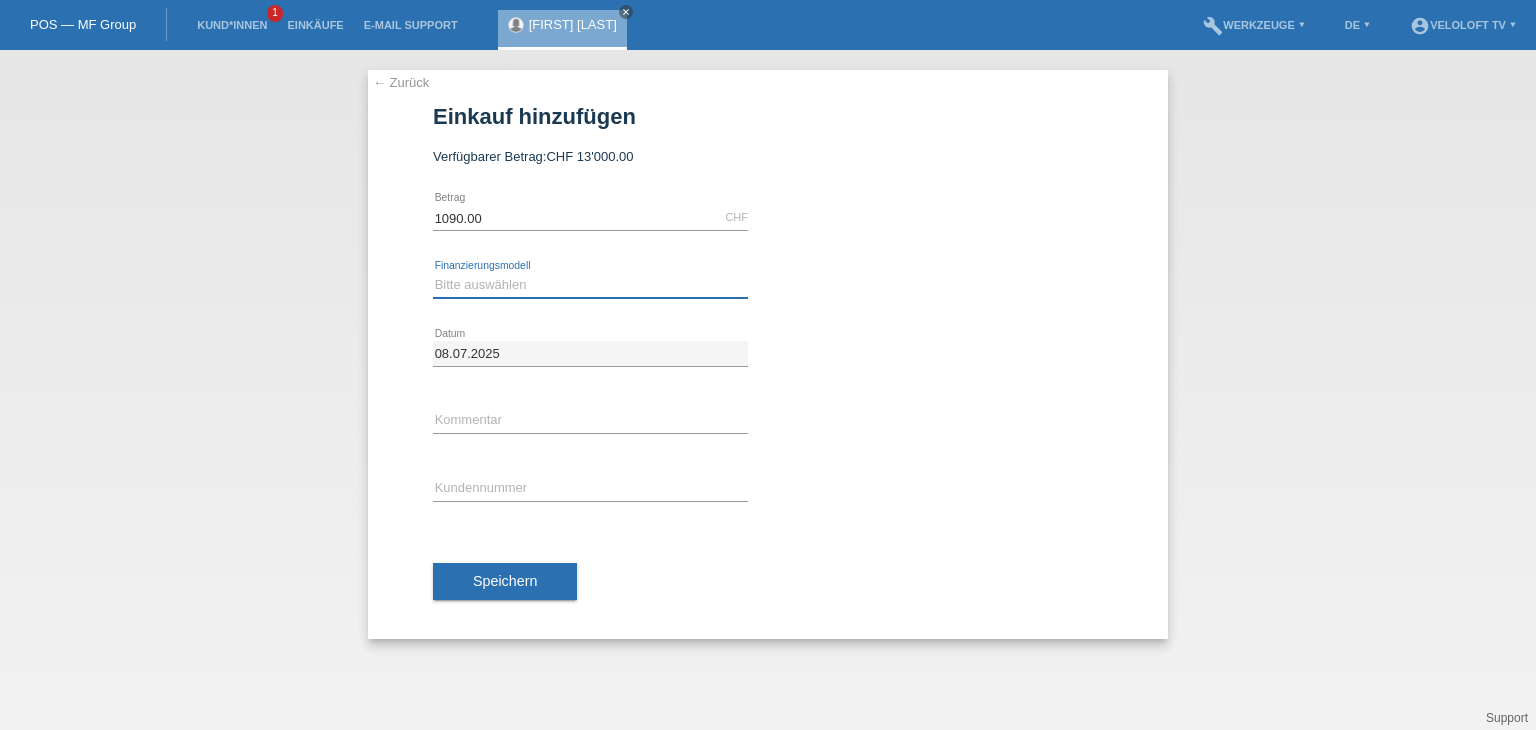 click on "Bitte auswählen
Fixe Raten
Kauf auf Rechnung mit Teilzahlungsoption" at bounding box center (590, 285) 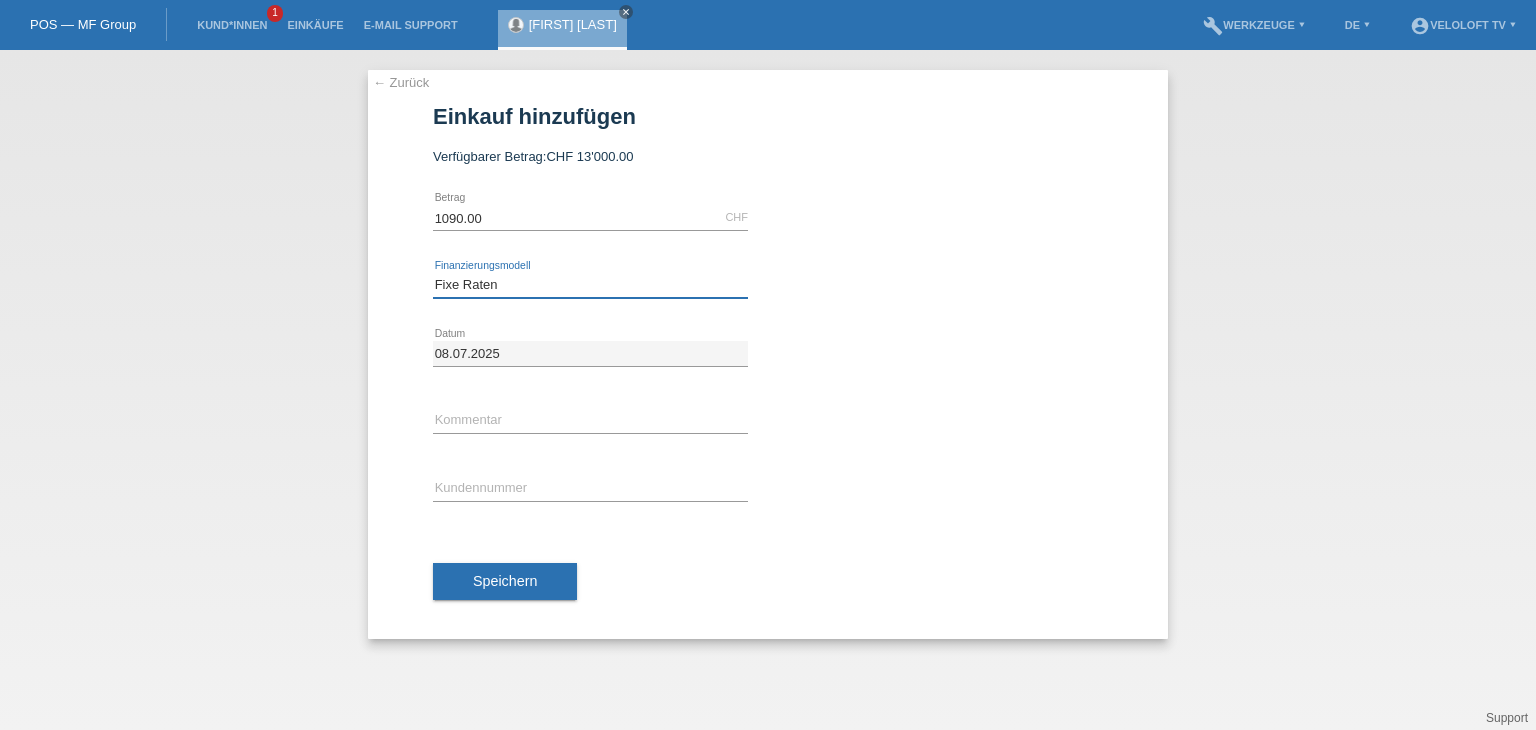 click on "Bitte auswählen
Fixe Raten
Kauf auf Rechnung mit Teilzahlungsoption" at bounding box center (590, 285) 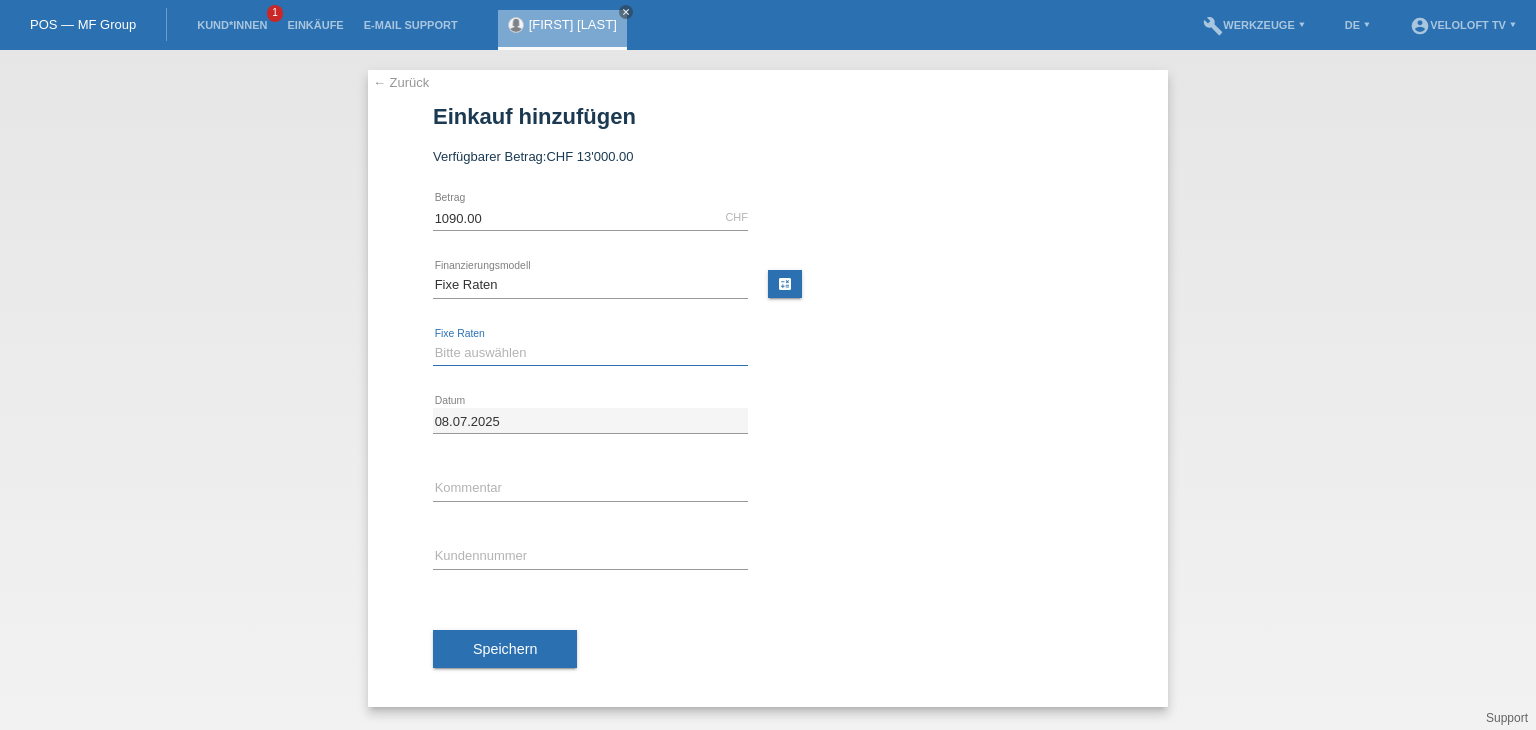 click on "Bitte auswählen
4 Raten
5 Raten
6 Raten
7 Raten
8 Raten
9 Raten
10 Raten
11 Raten" at bounding box center [590, 353] 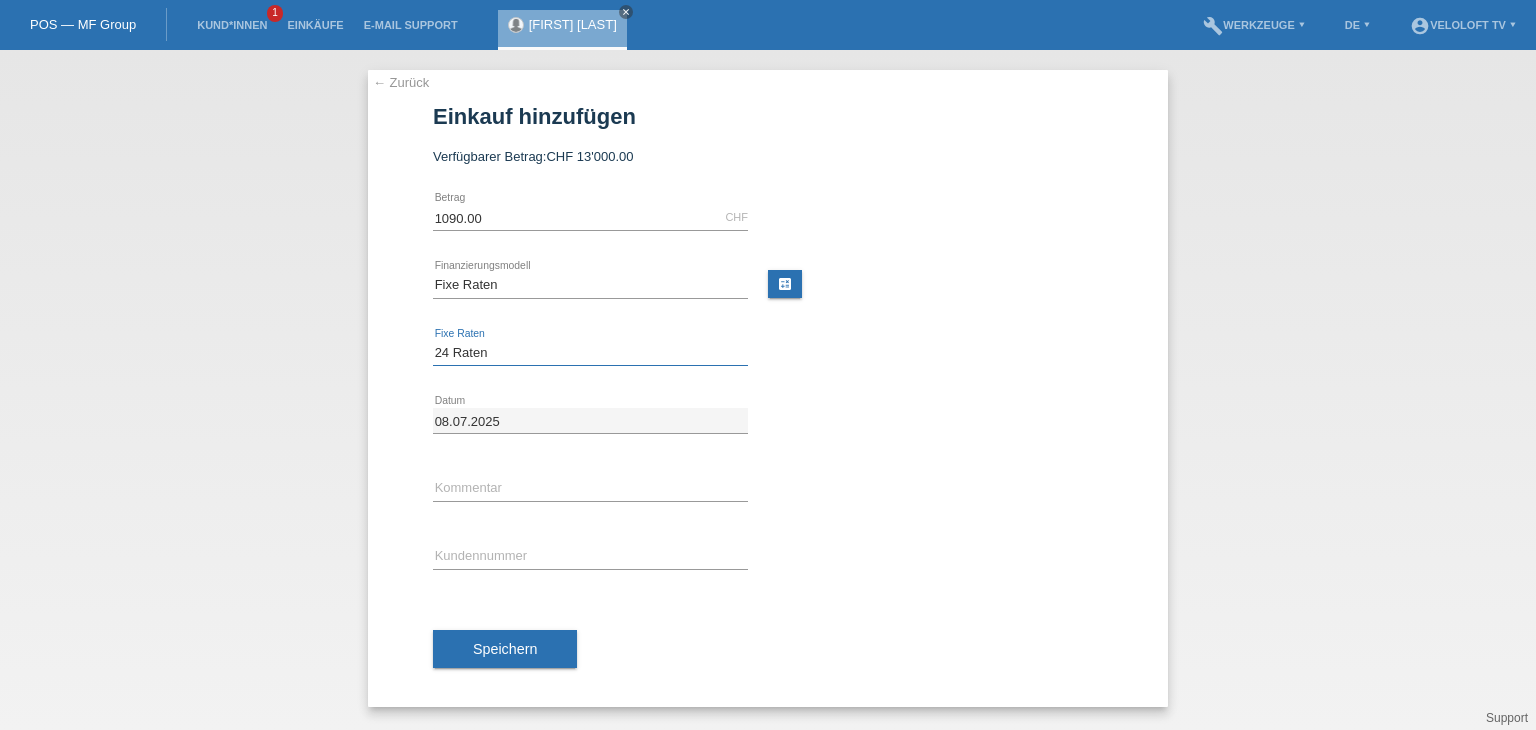 click on "Bitte auswählen
4 Raten
5 Raten
6 Raten
7 Raten
8 Raten
9 Raten
10 Raten
11 Raten" at bounding box center [590, 353] 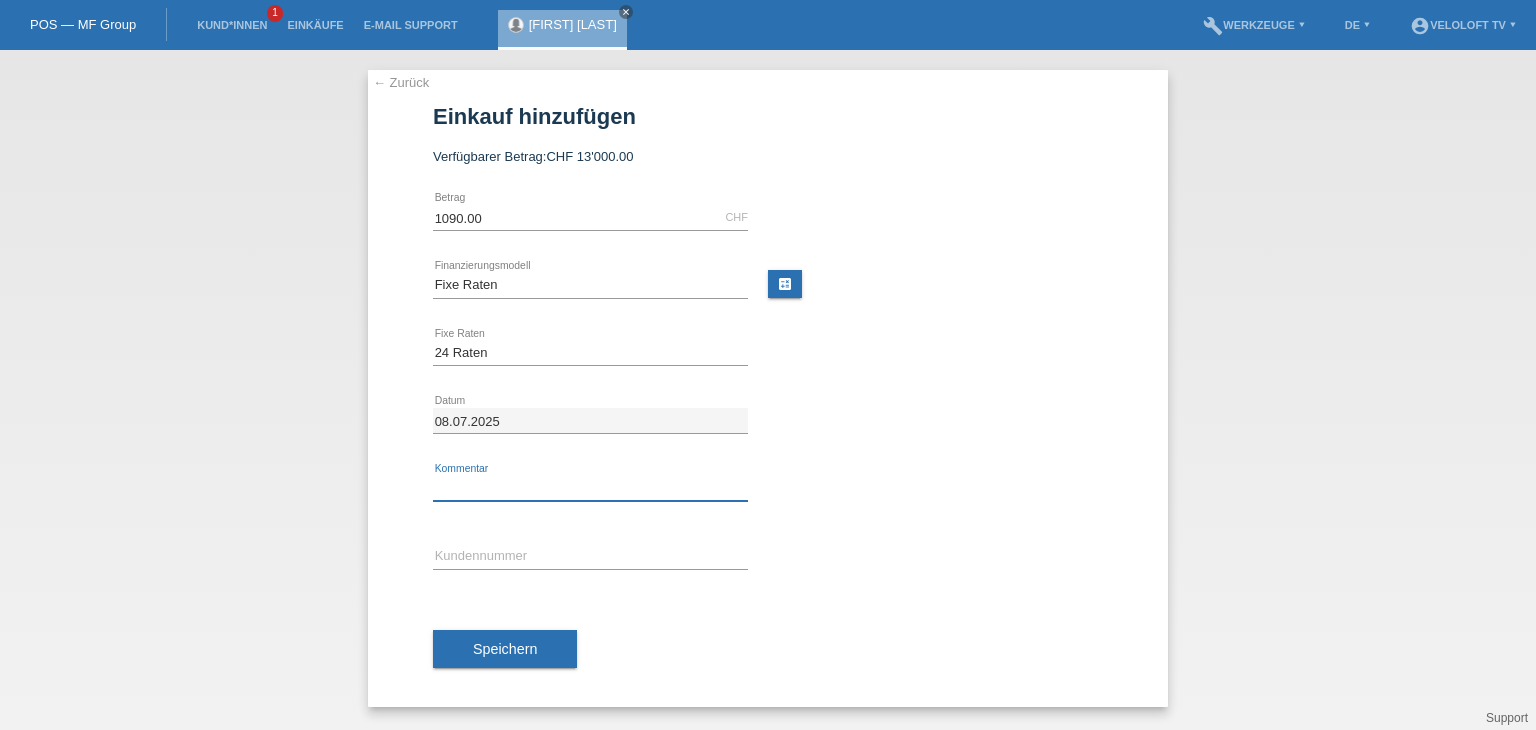 click at bounding box center (590, 488) 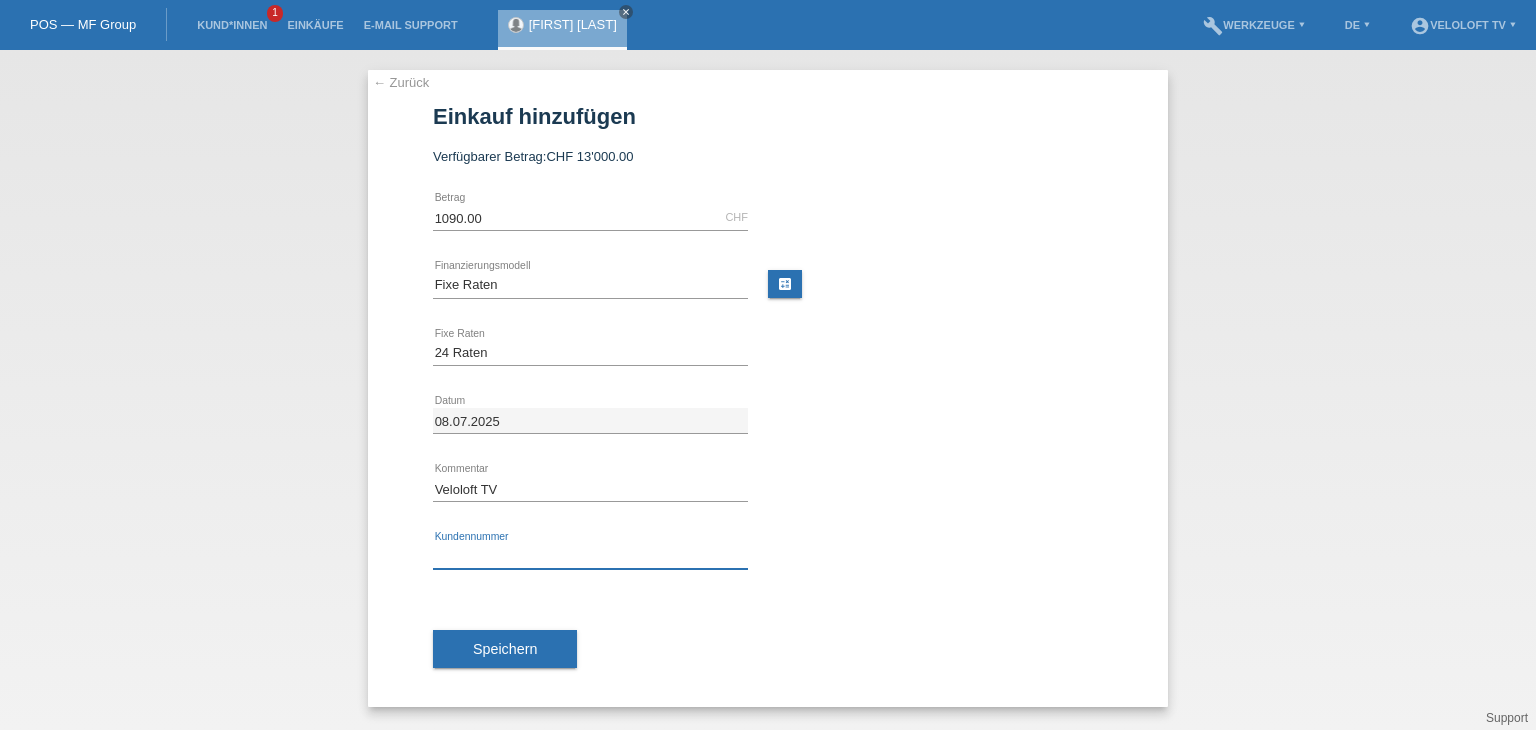 click at bounding box center [590, 556] 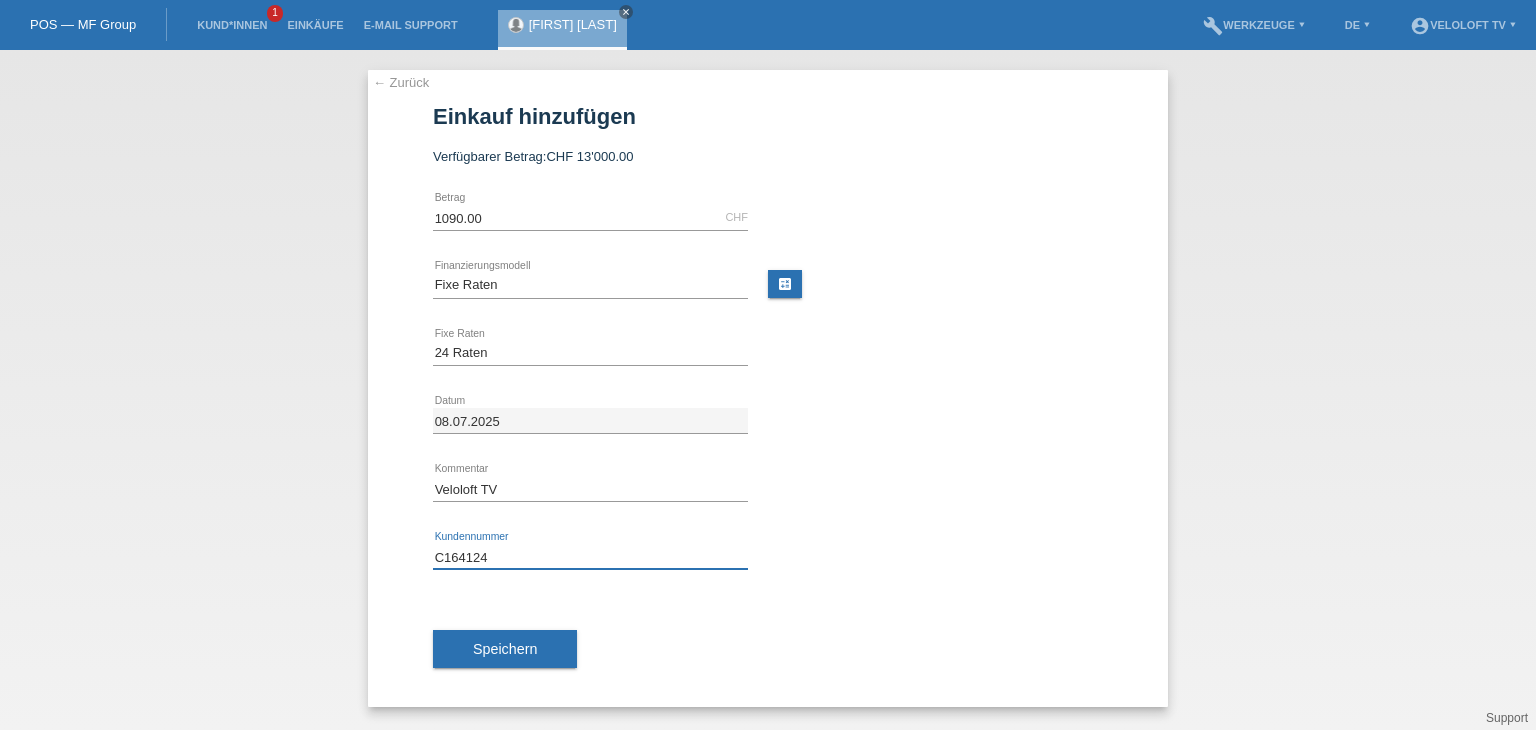 type on "C164124" 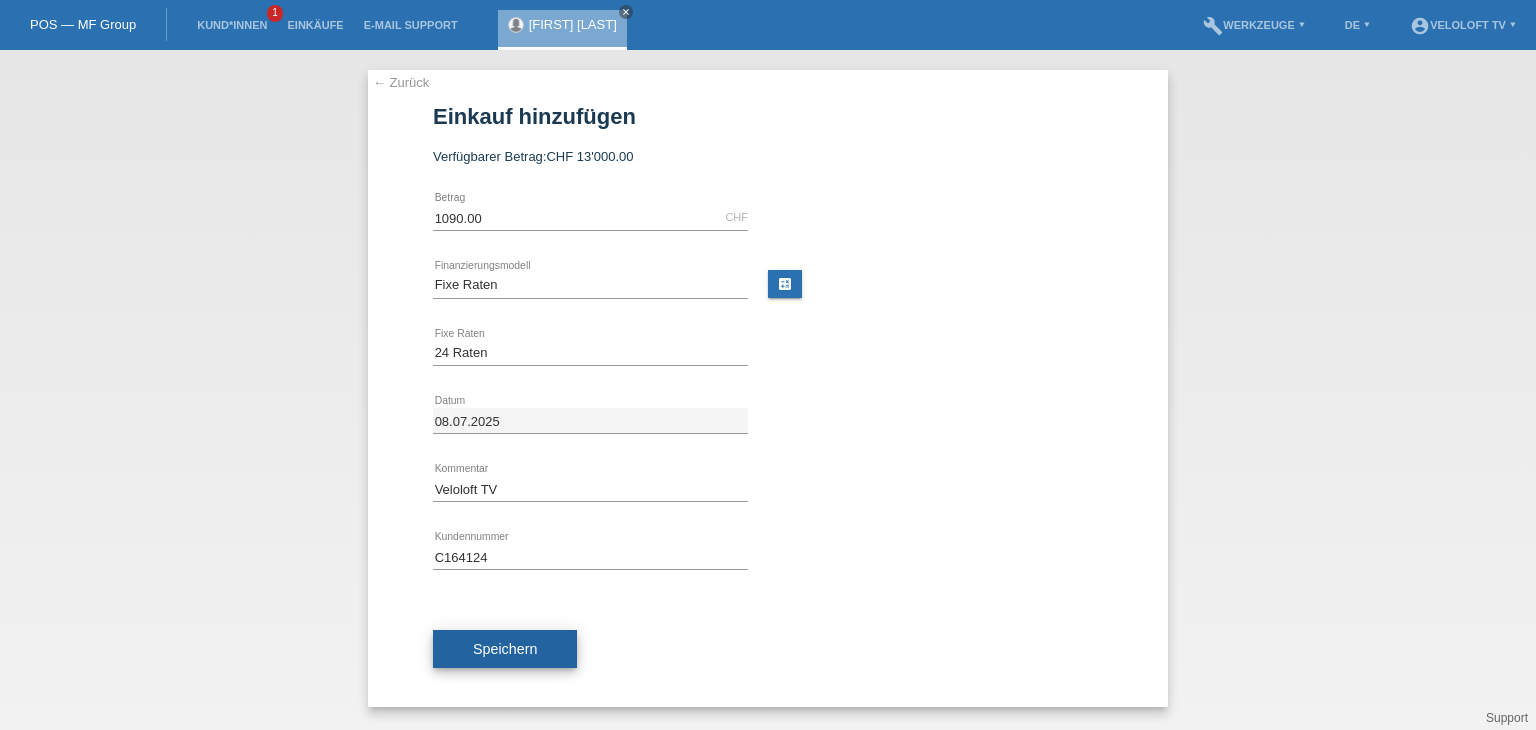 click on "Speichern" at bounding box center (505, 649) 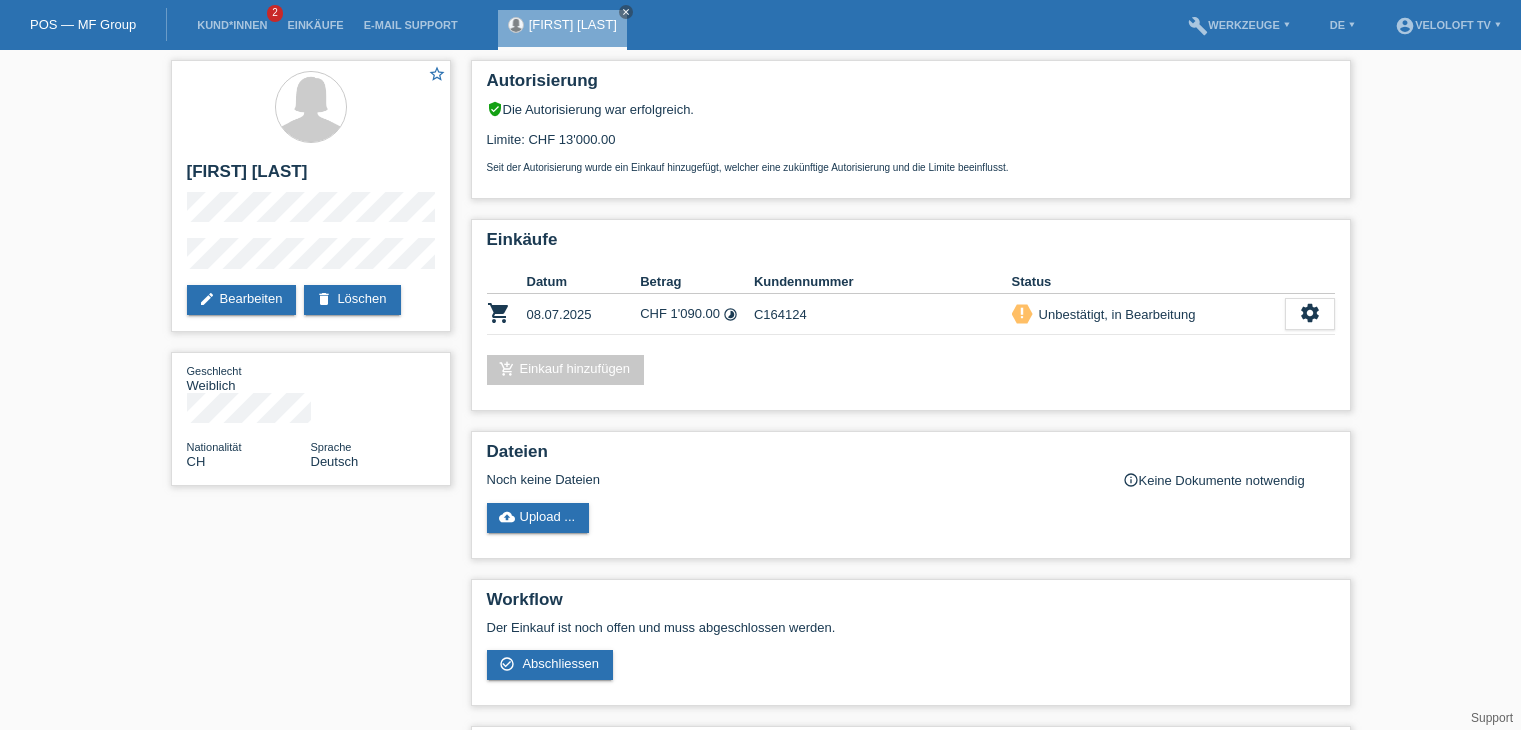 scroll, scrollTop: 0, scrollLeft: 0, axis: both 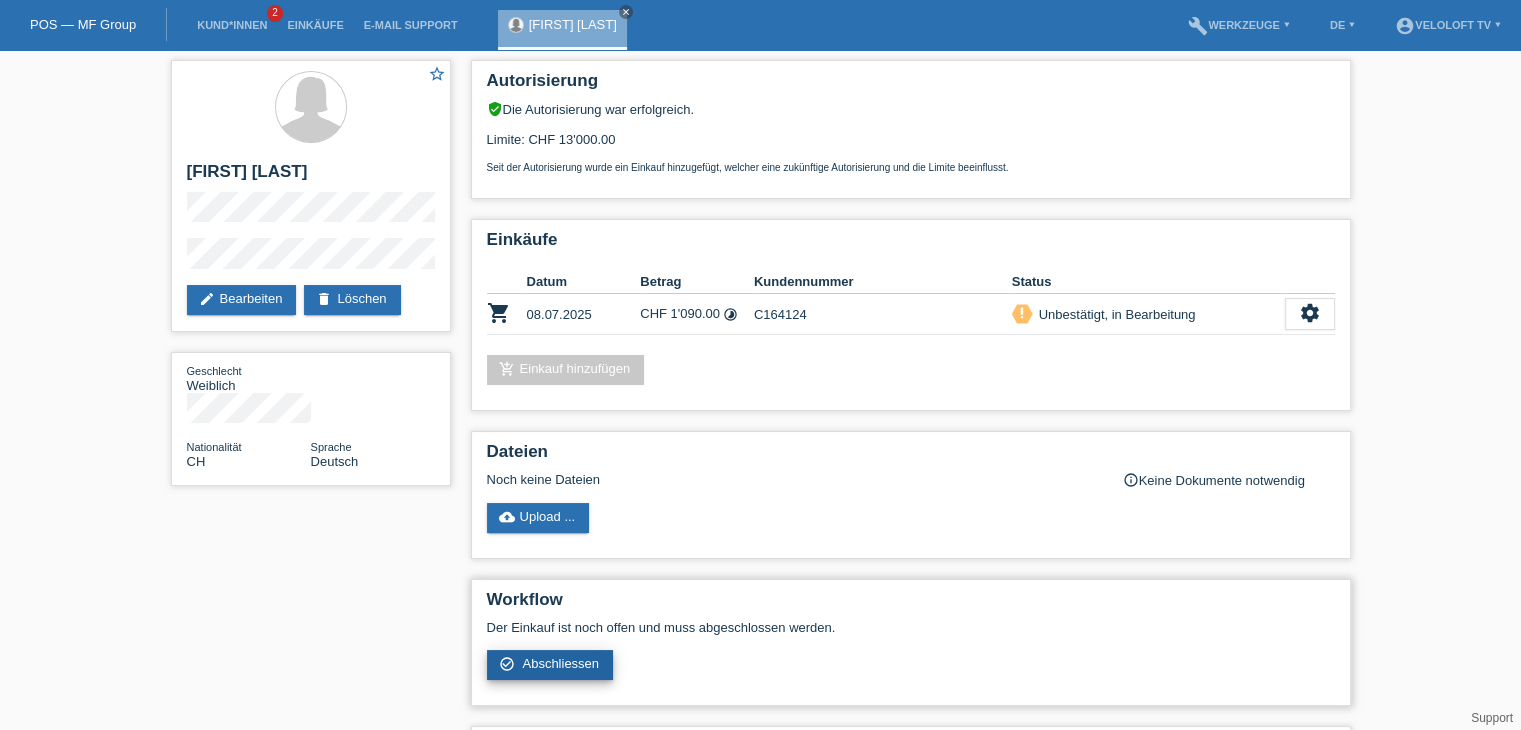 click on "Abschliessen" at bounding box center [560, 663] 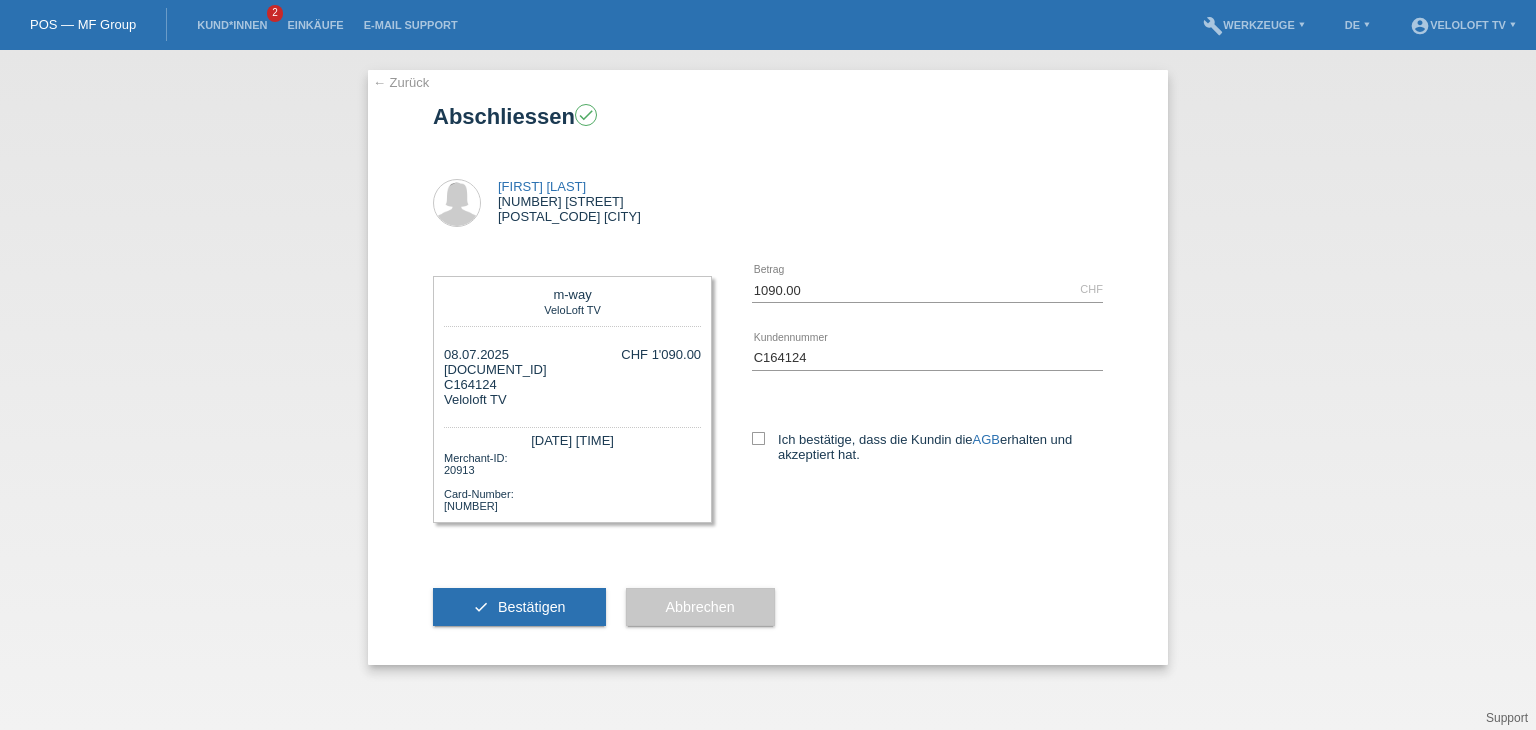 scroll, scrollTop: 0, scrollLeft: 0, axis: both 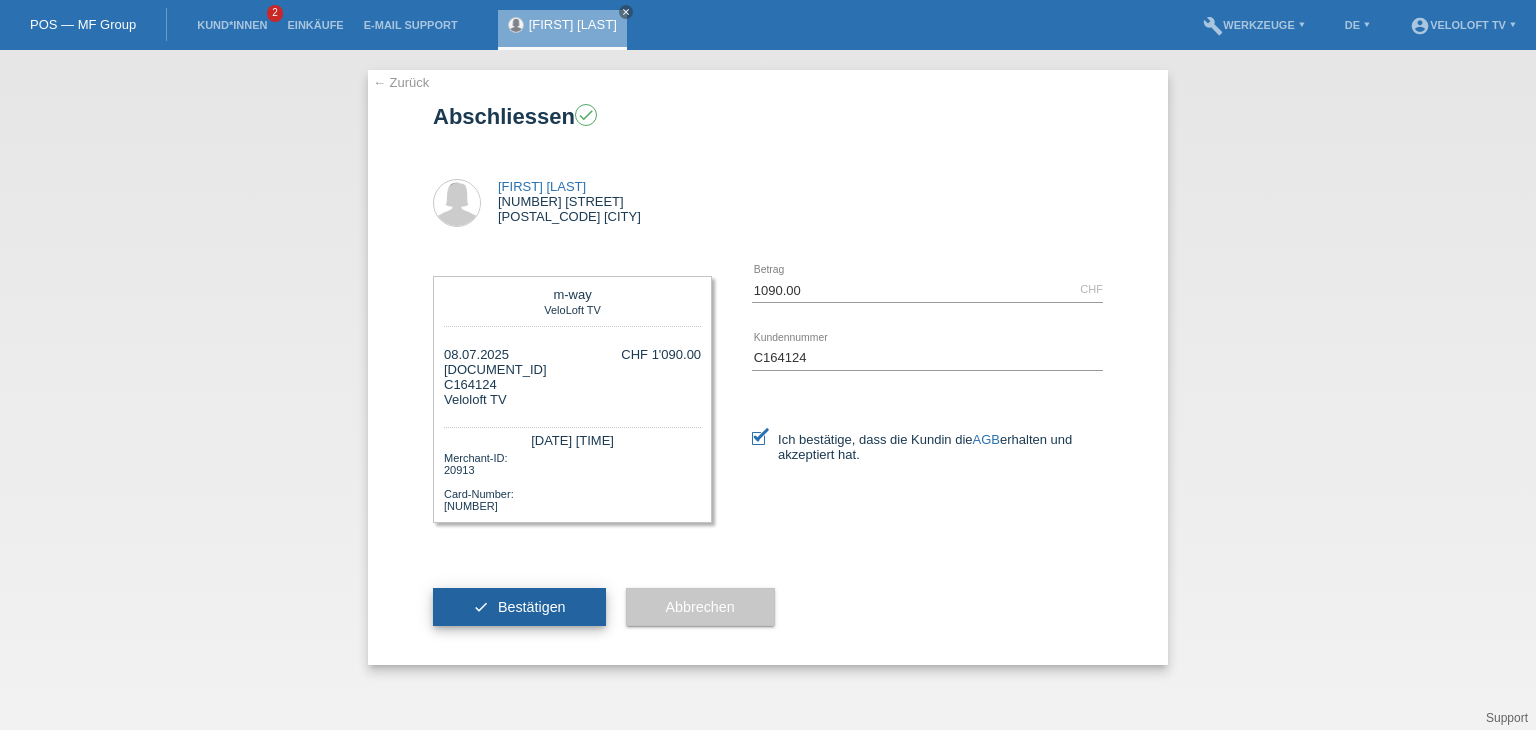 click on "Bestätigen" at bounding box center [532, 607] 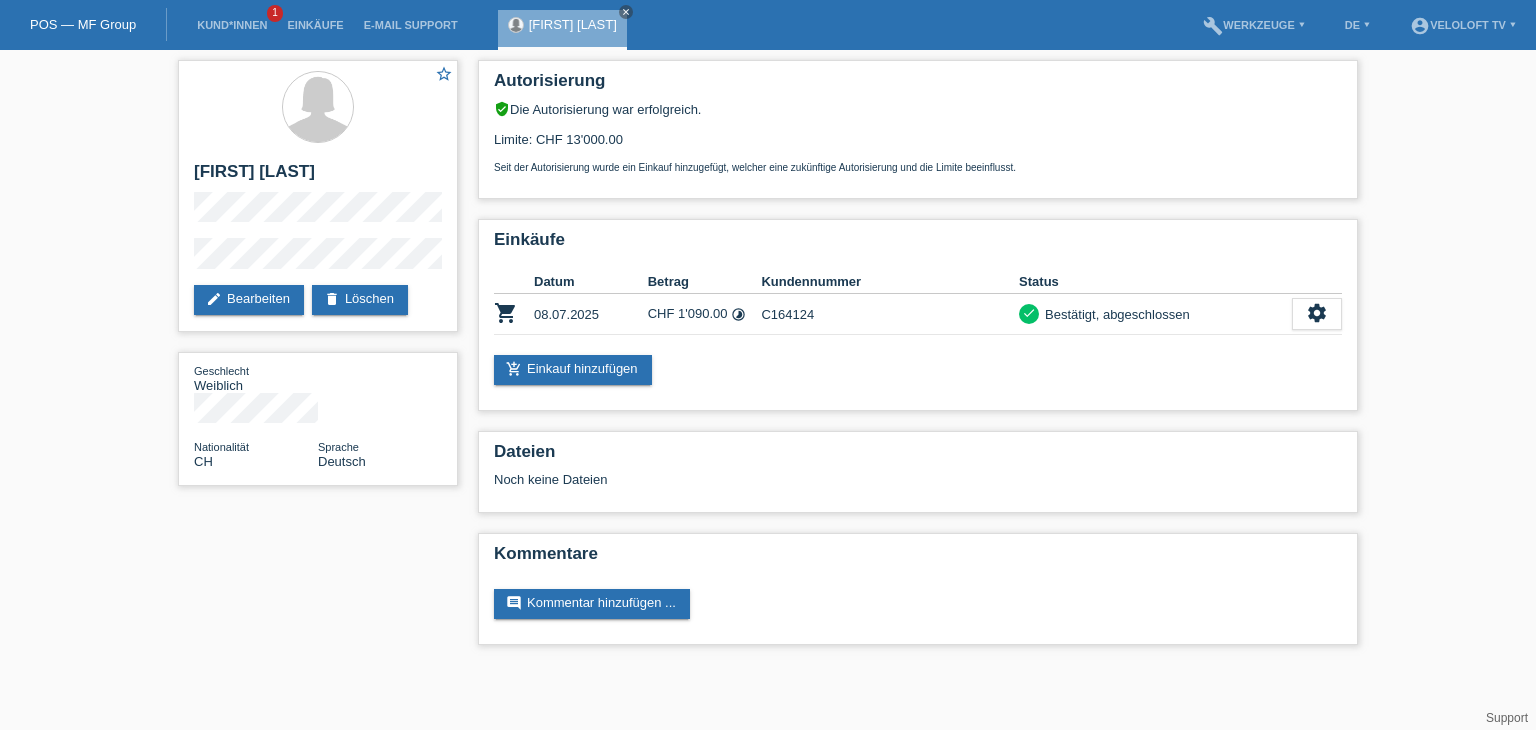 scroll, scrollTop: 0, scrollLeft: 0, axis: both 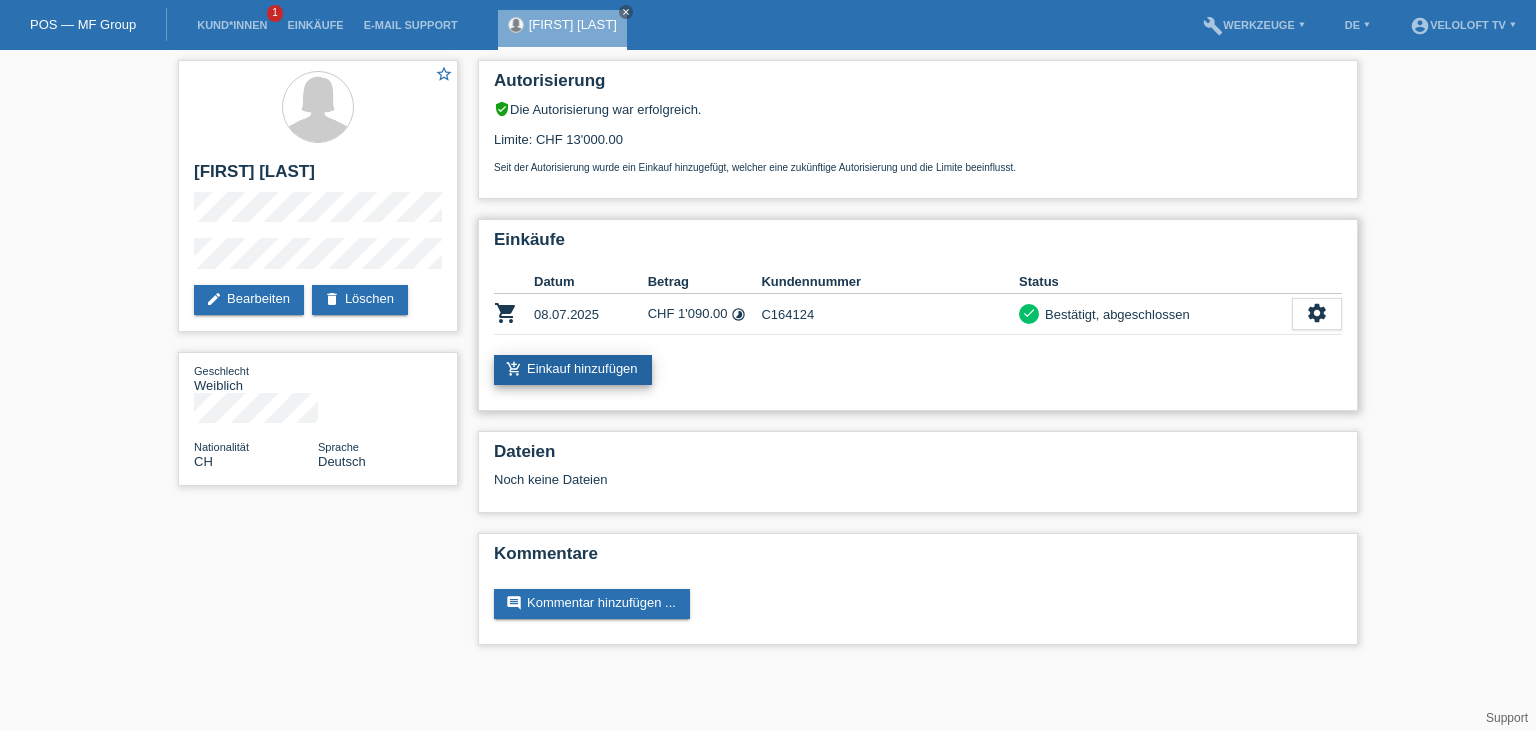 click on "add_shopping_cart  Einkauf hinzufügen" at bounding box center [573, 370] 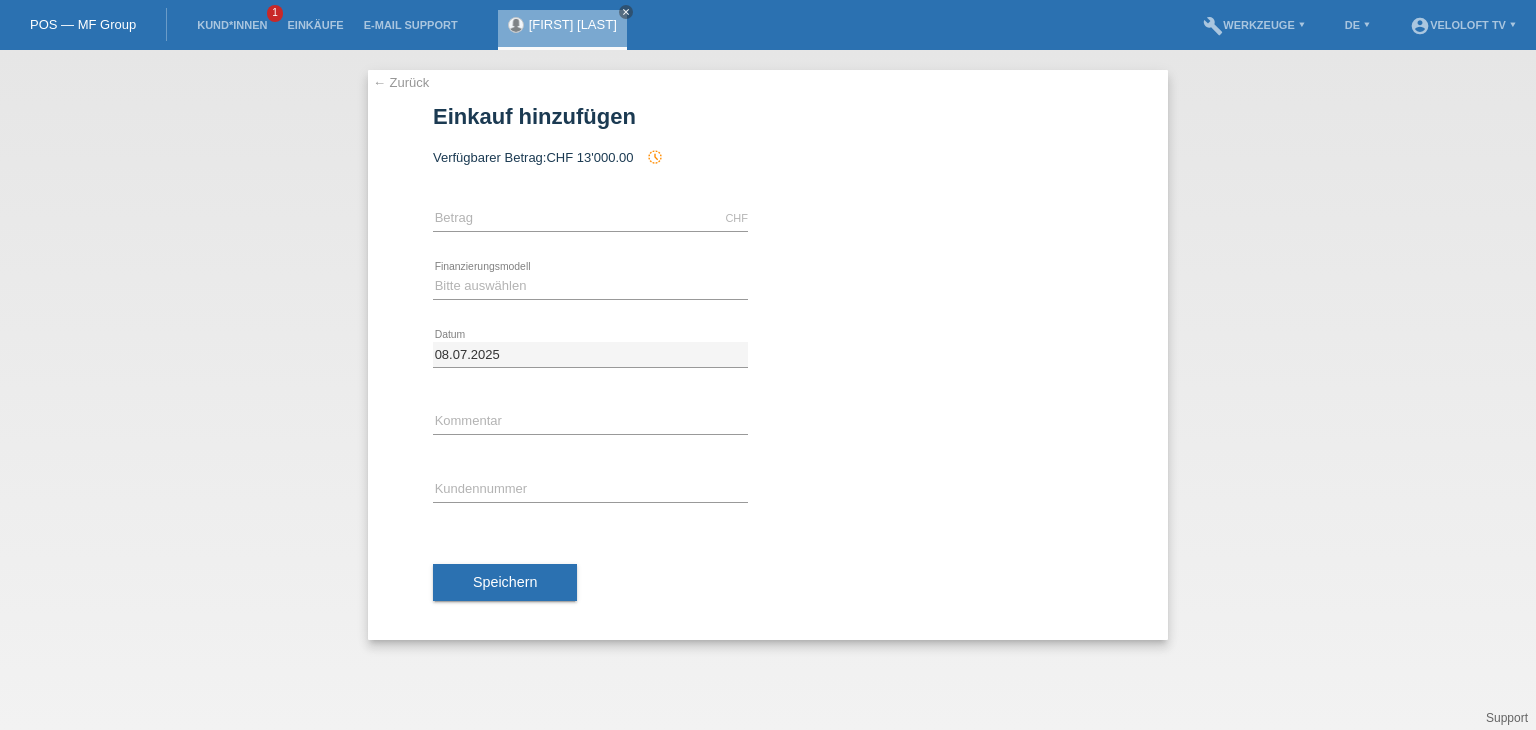 scroll, scrollTop: 0, scrollLeft: 0, axis: both 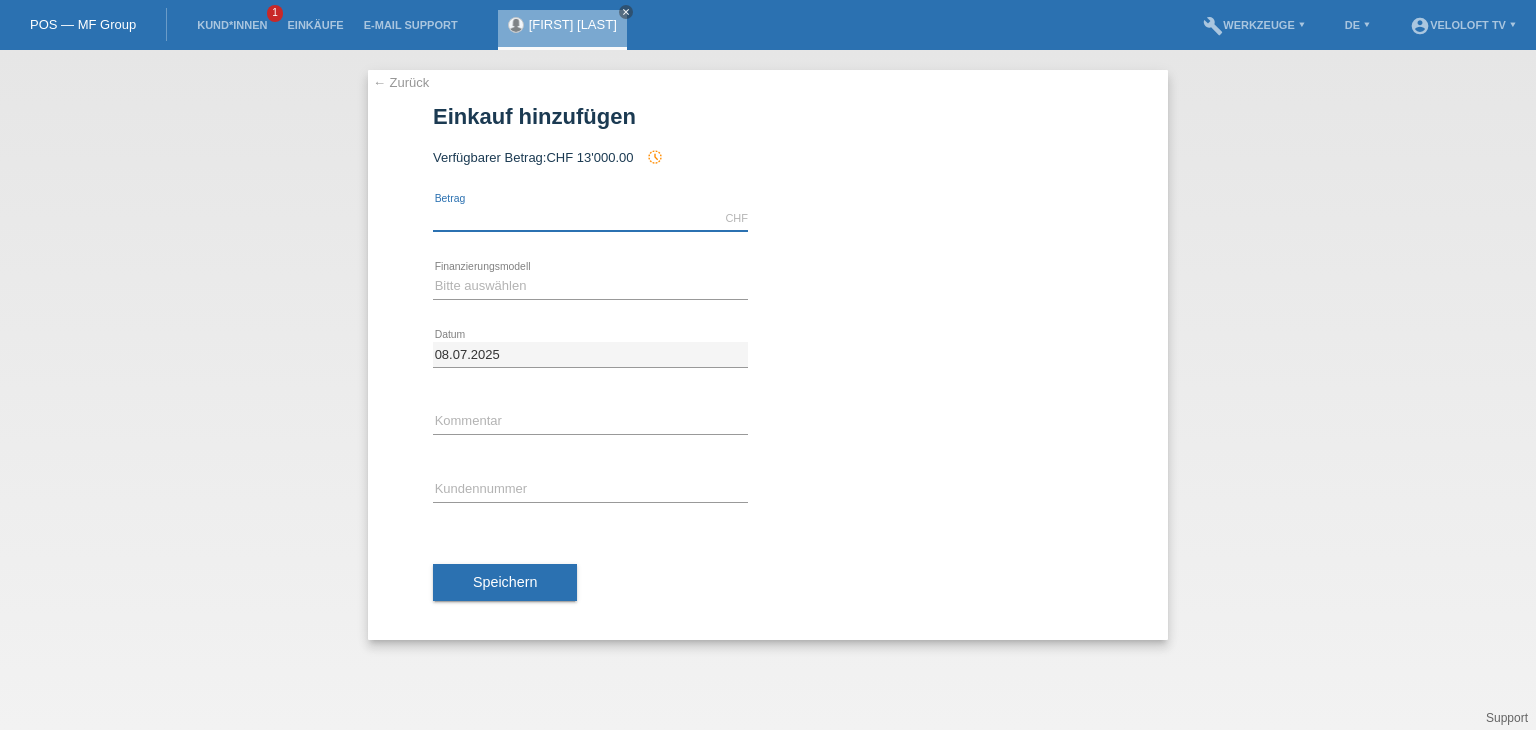 click at bounding box center (590, 218) 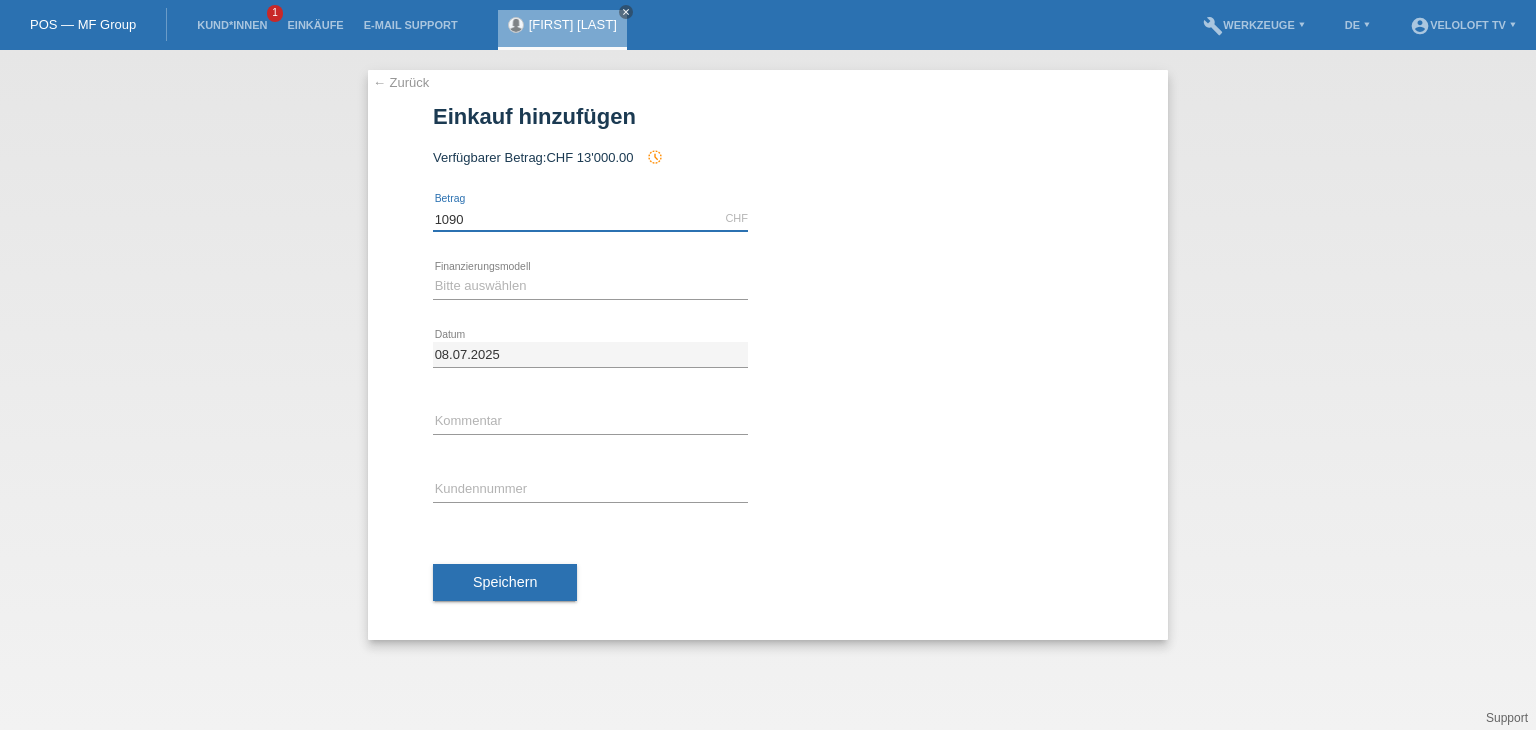 type on "1090.00" 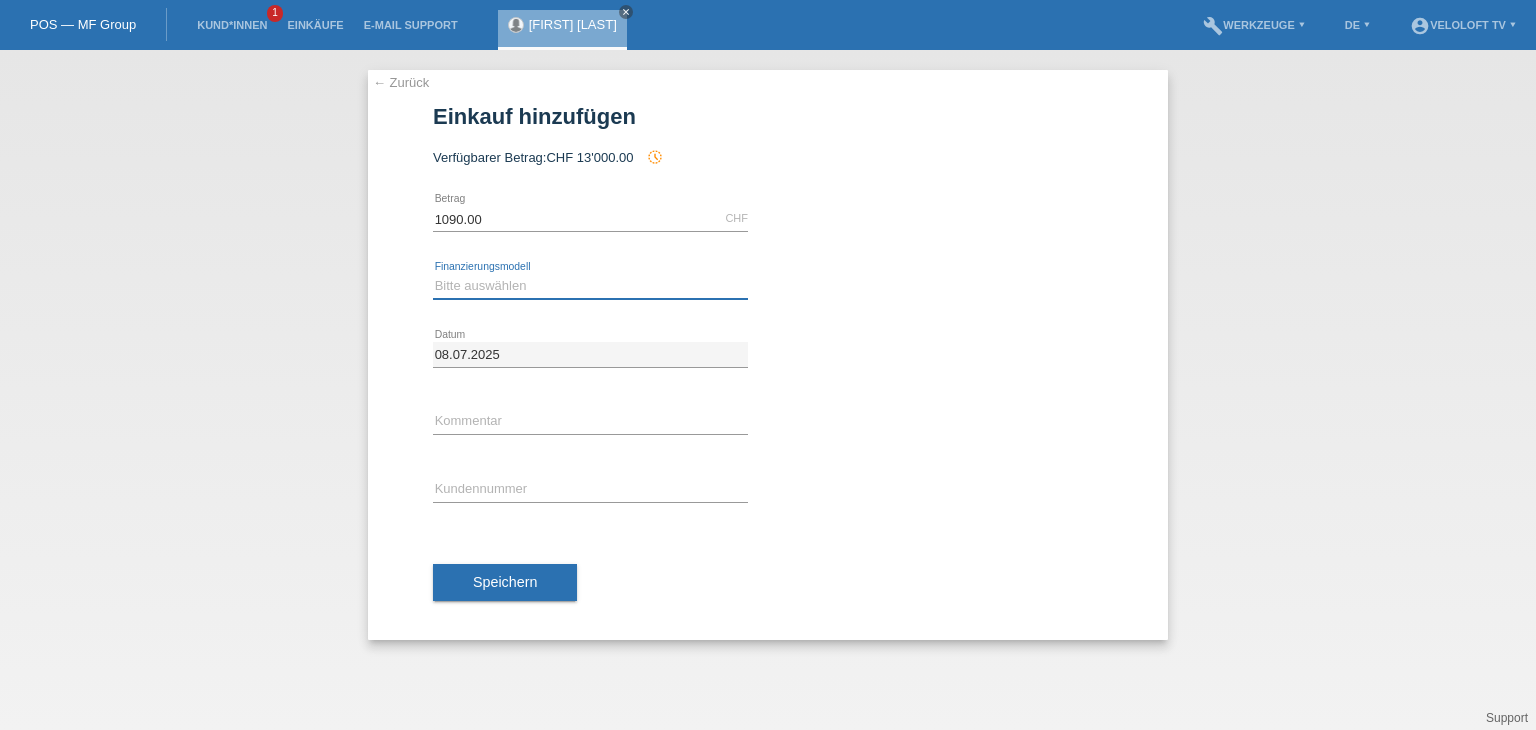 click on "Bitte auswählen
Fixe Raten
Kauf auf Rechnung mit Teilzahlungsoption" at bounding box center [590, 286] 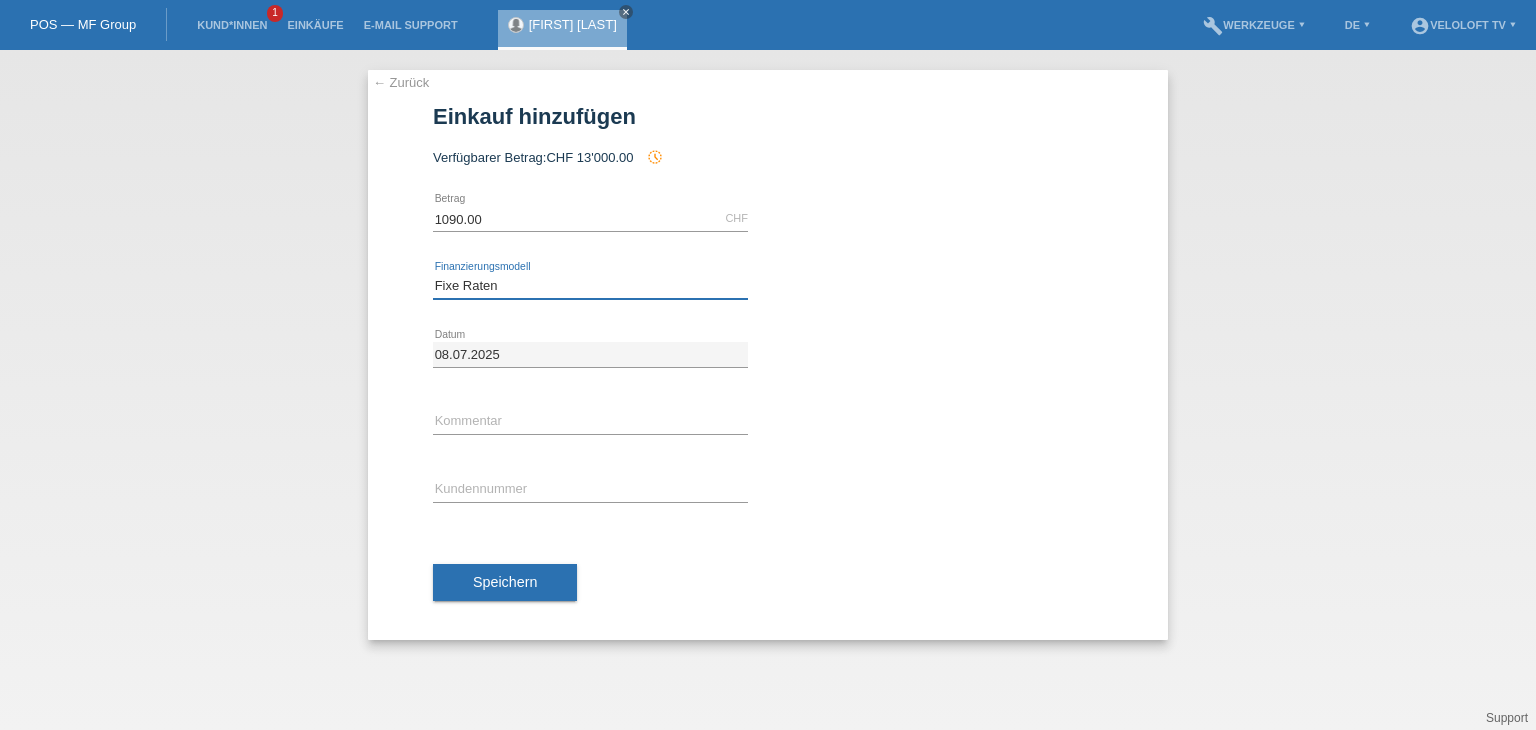 click on "Bitte auswählen
Fixe Raten
Kauf auf Rechnung mit Teilzahlungsoption" at bounding box center [590, 286] 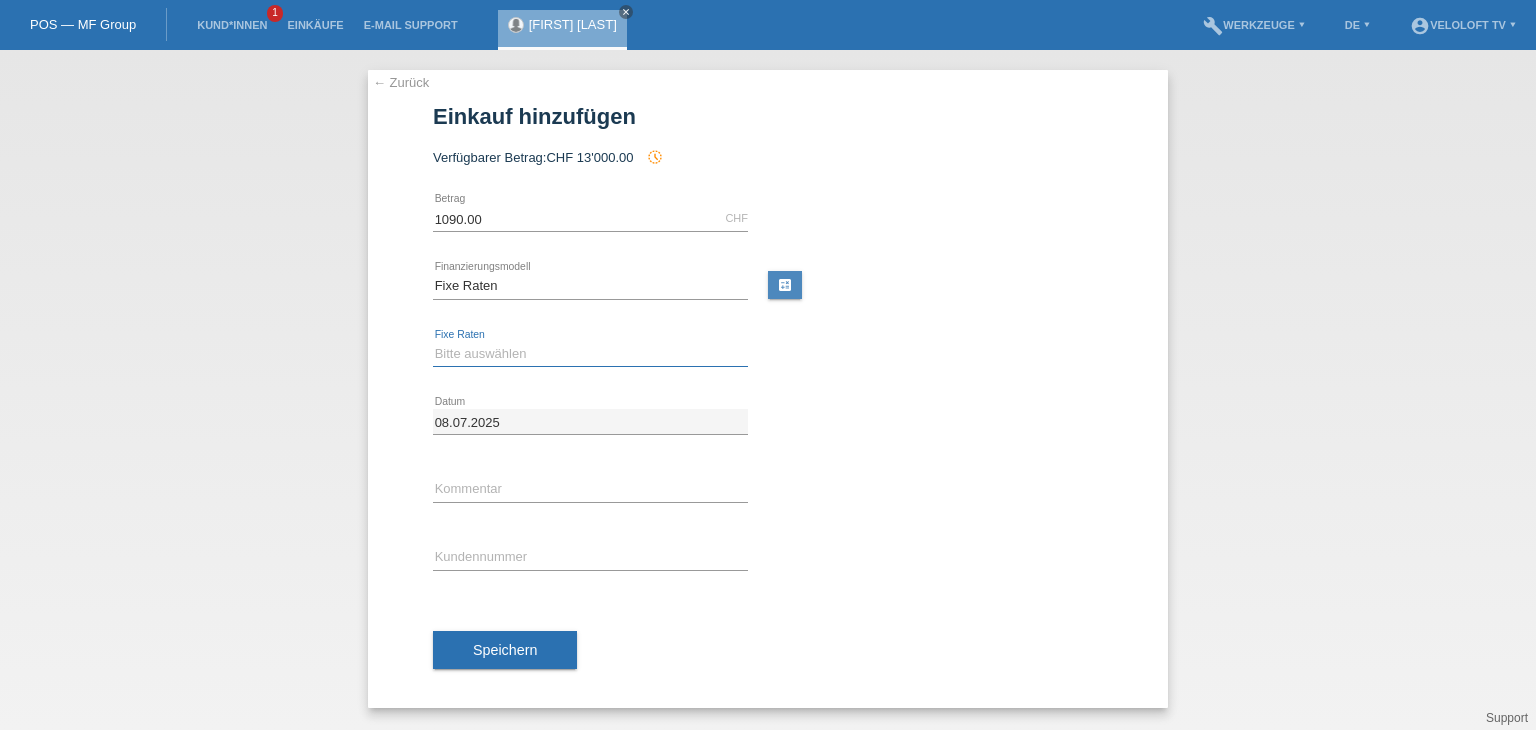 click on "Bitte auswählen
4 Raten
5 Raten
6 Raten
7 Raten
8 Raten
9 Raten
10 Raten
11 Raten" at bounding box center (590, 354) 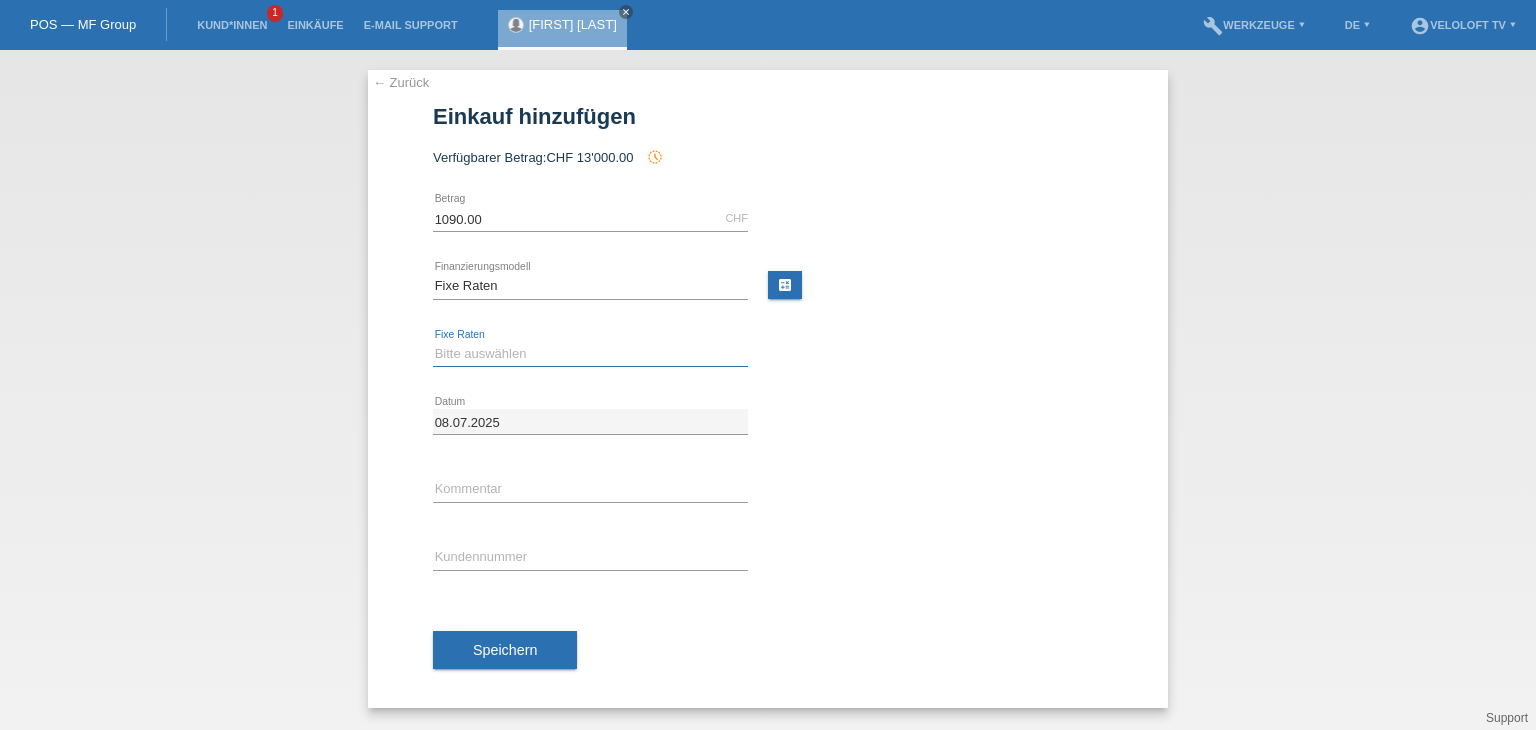 select on "202" 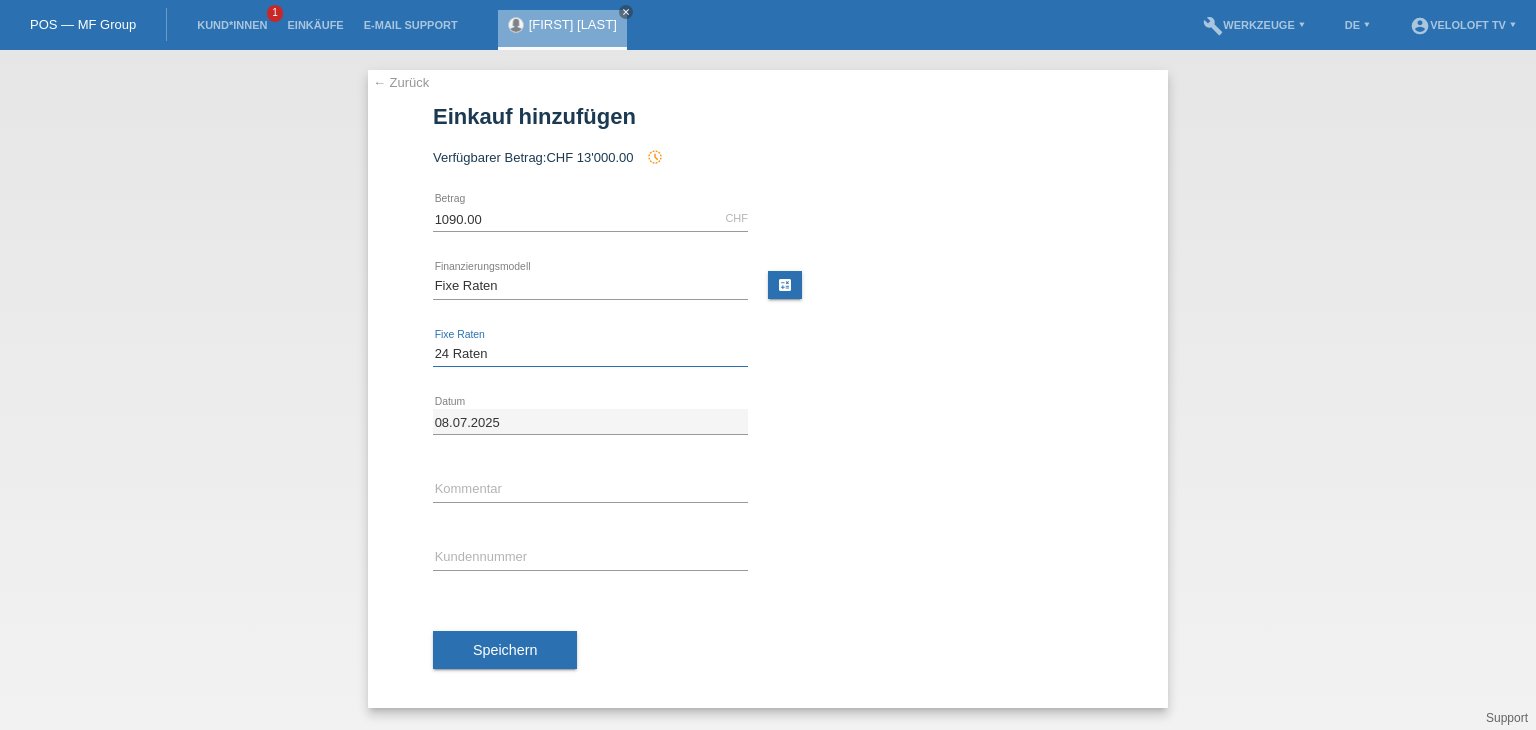 click on "Bitte auswählen
4 Raten
5 Raten
6 Raten
7 Raten
8 Raten
9 Raten
10 Raten
11 Raten" at bounding box center (590, 354) 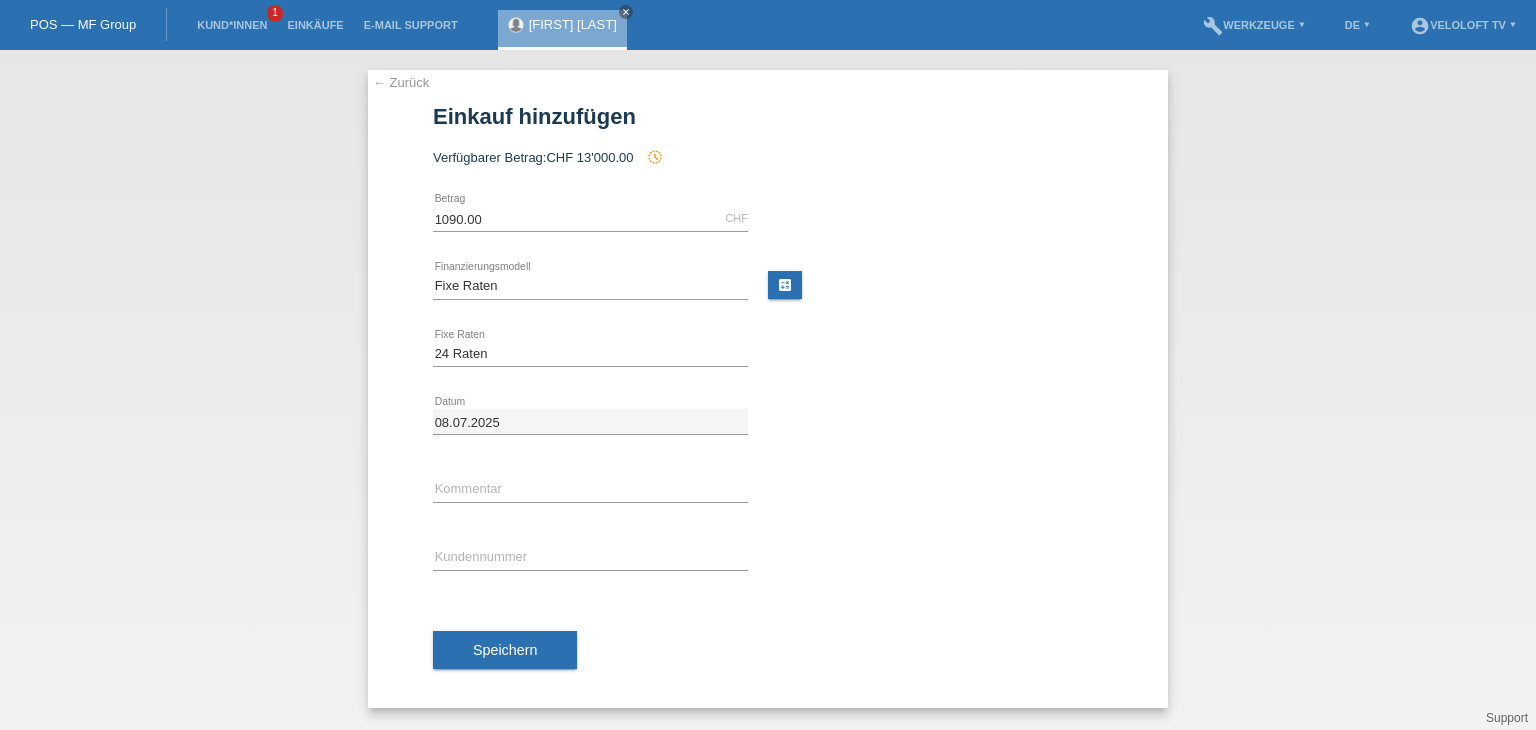 drag, startPoint x: 522, startPoint y: 473, endPoint x: 522, endPoint y: 495, distance: 22 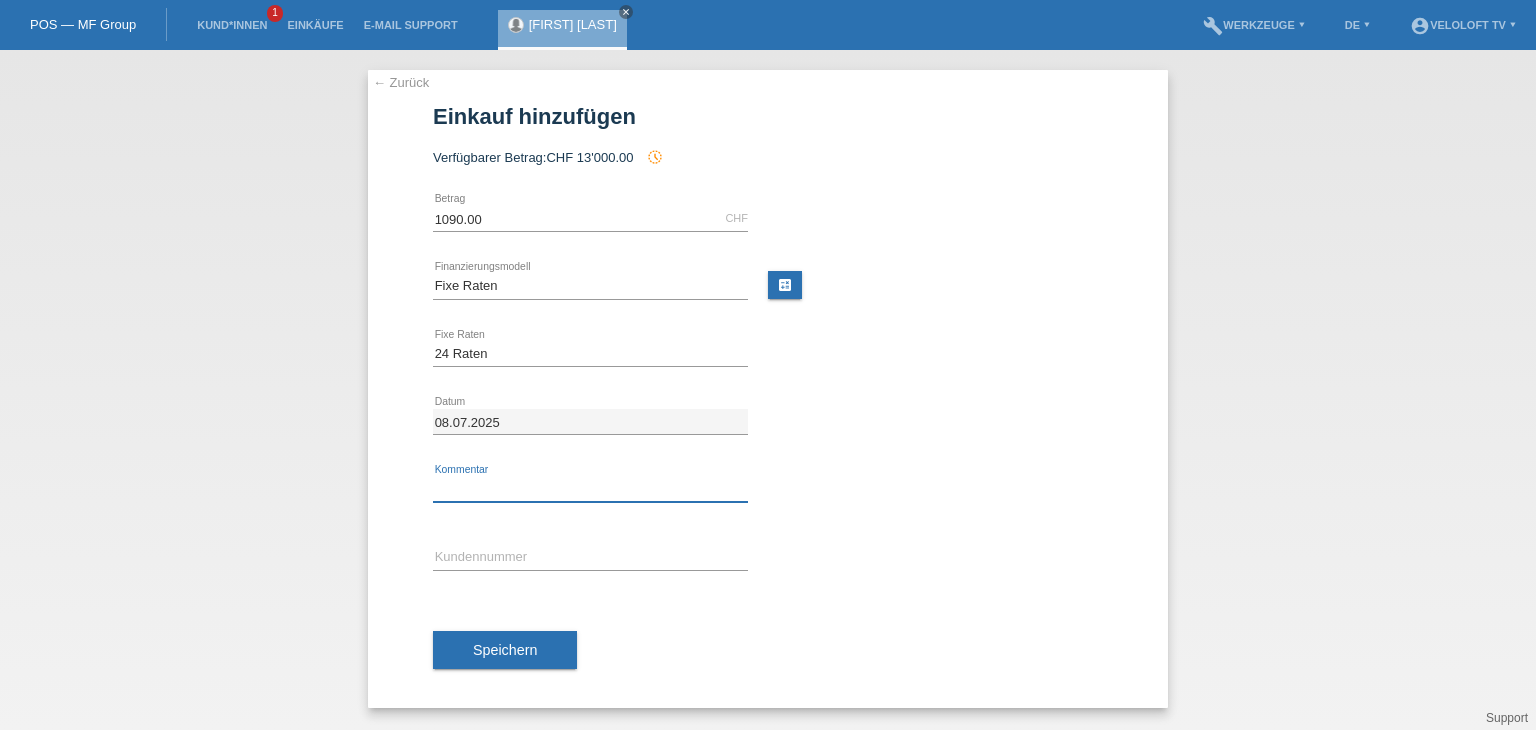 click at bounding box center [590, 489] 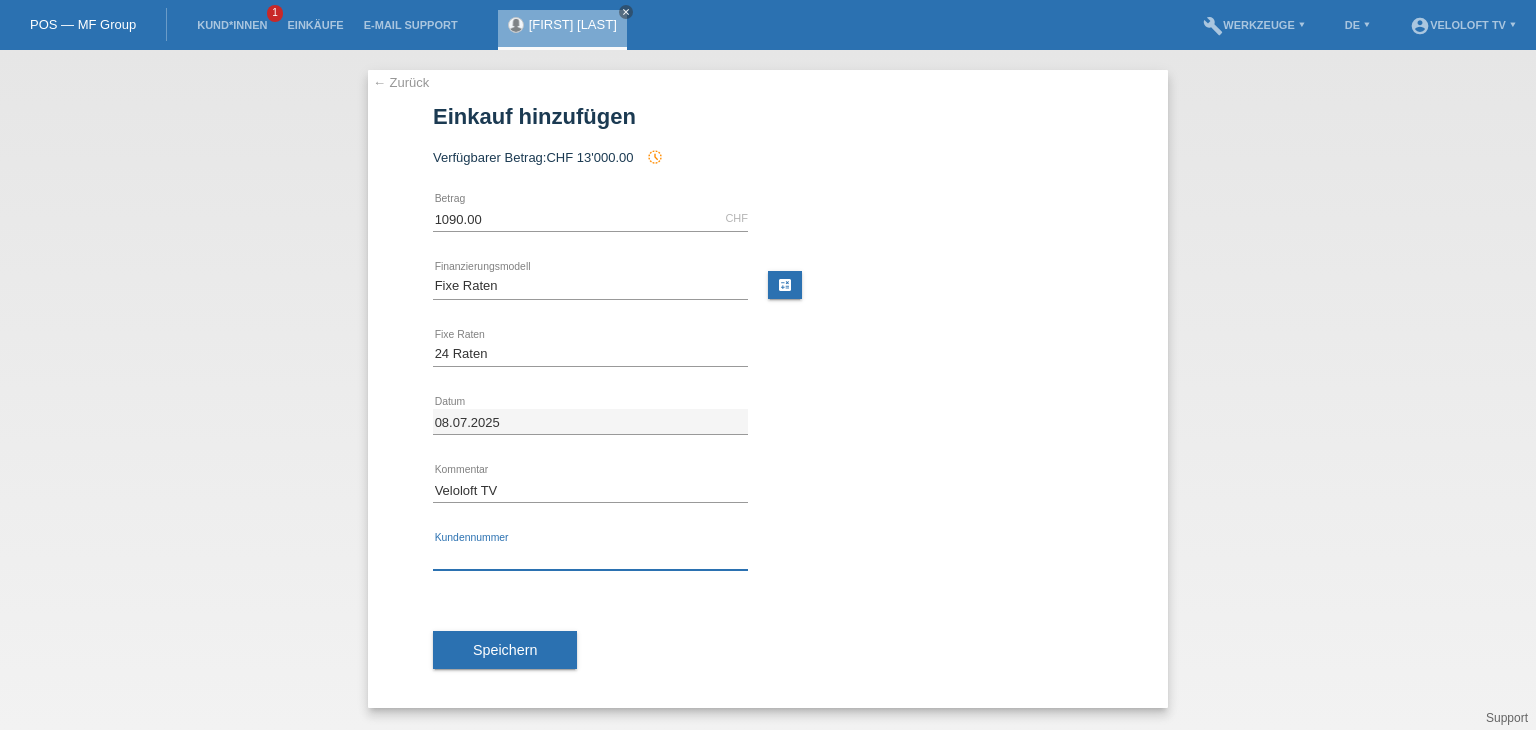 click at bounding box center (590, 557) 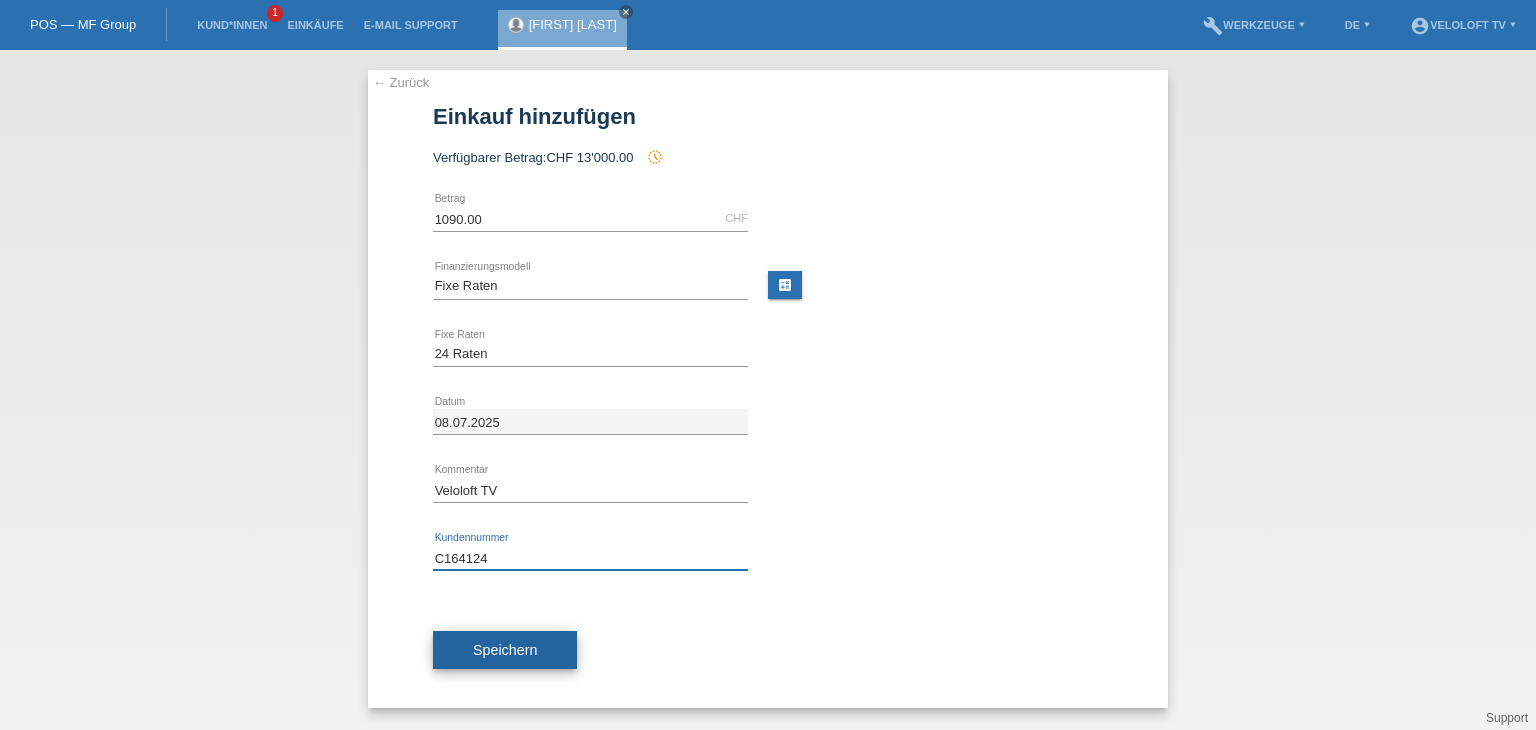 type on "C164124" 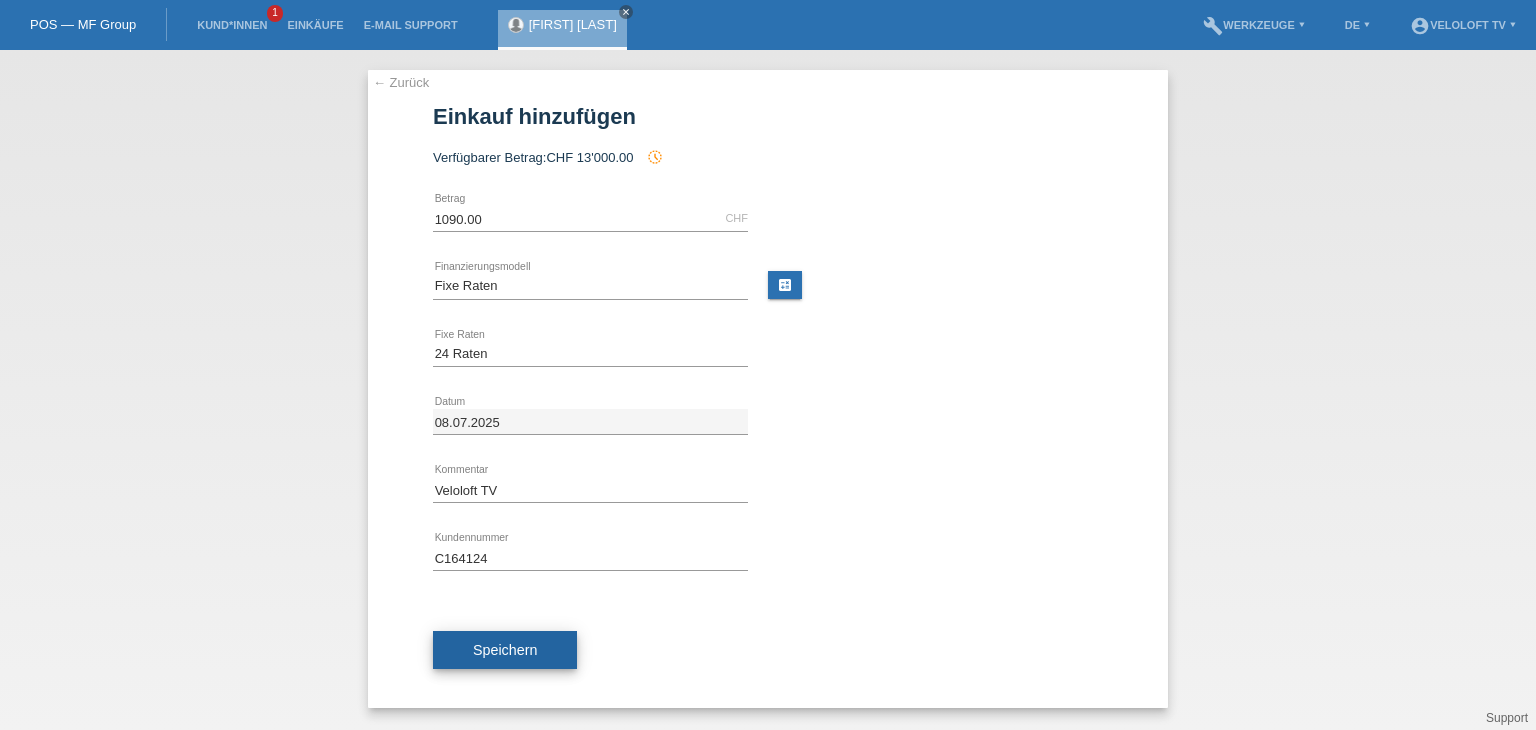 click on "Speichern" at bounding box center [505, 650] 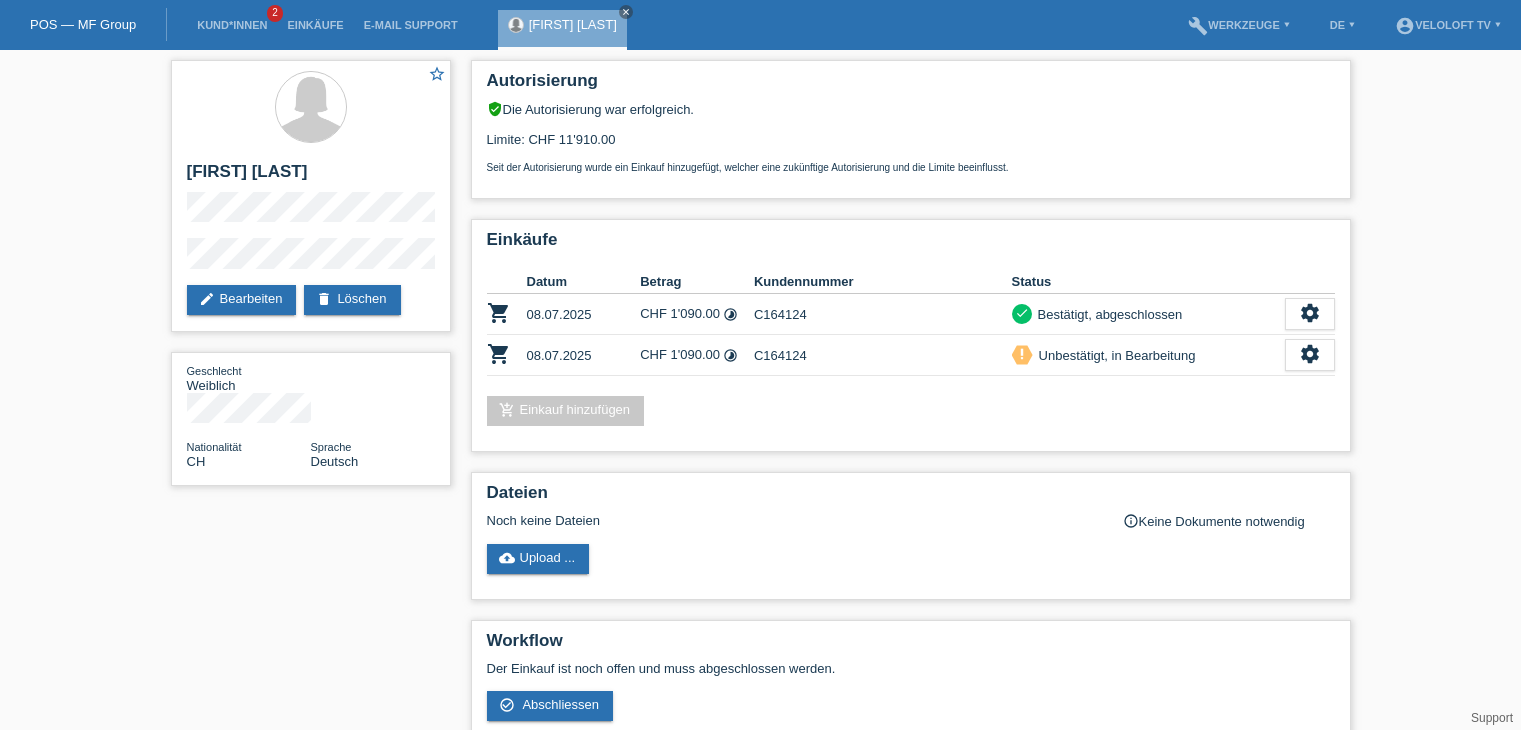 scroll, scrollTop: 0, scrollLeft: 0, axis: both 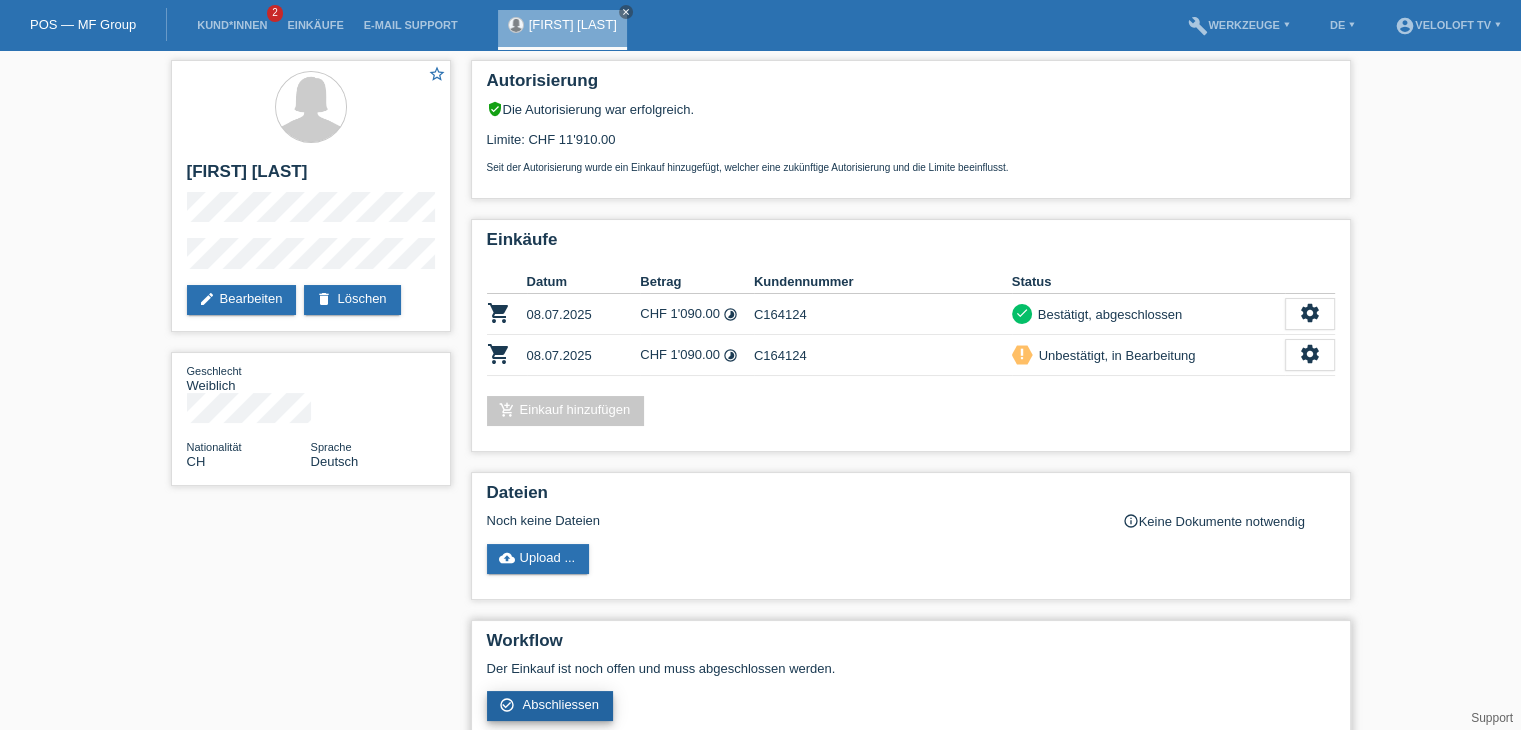 drag, startPoint x: 590, startPoint y: 696, endPoint x: 604, endPoint y: 690, distance: 15.231546 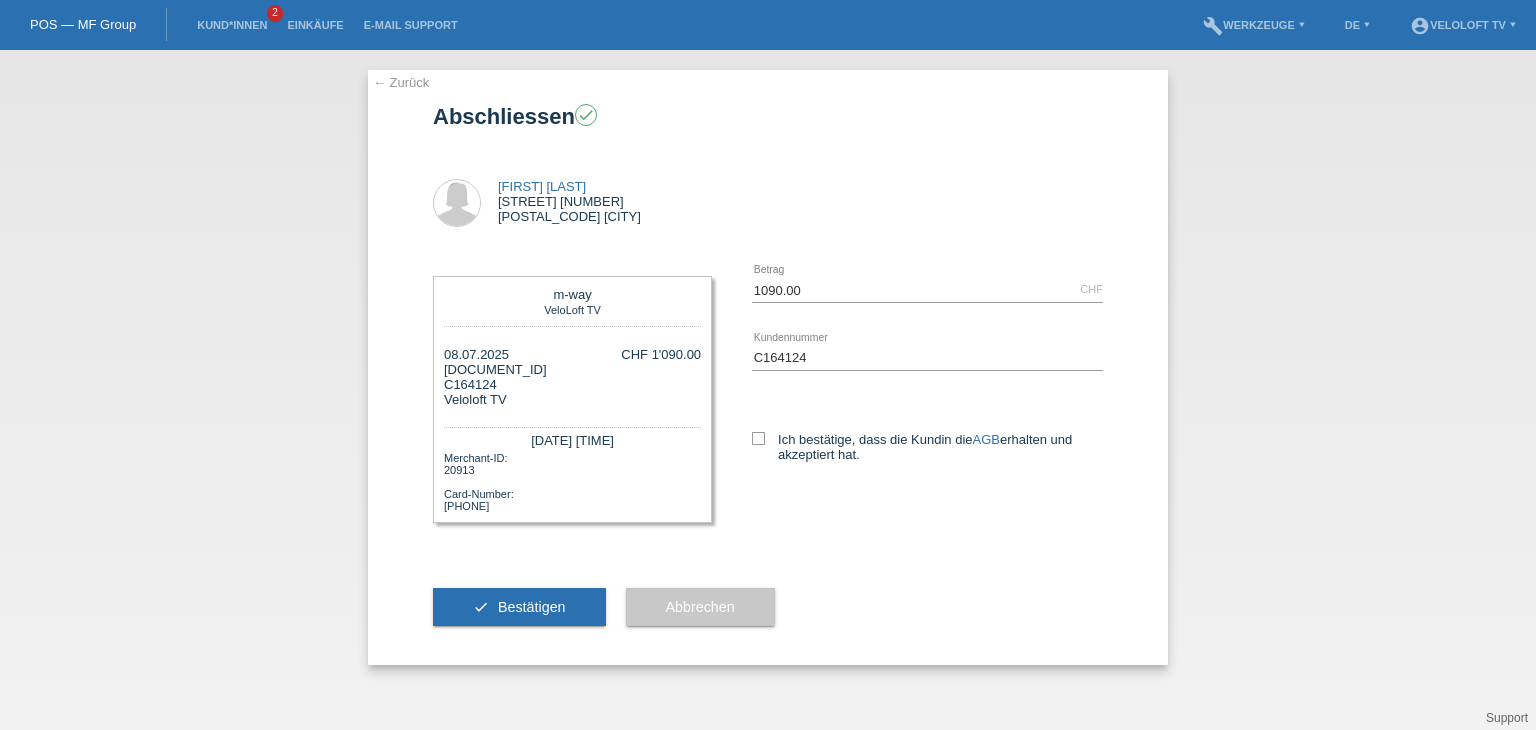 scroll, scrollTop: 0, scrollLeft: 0, axis: both 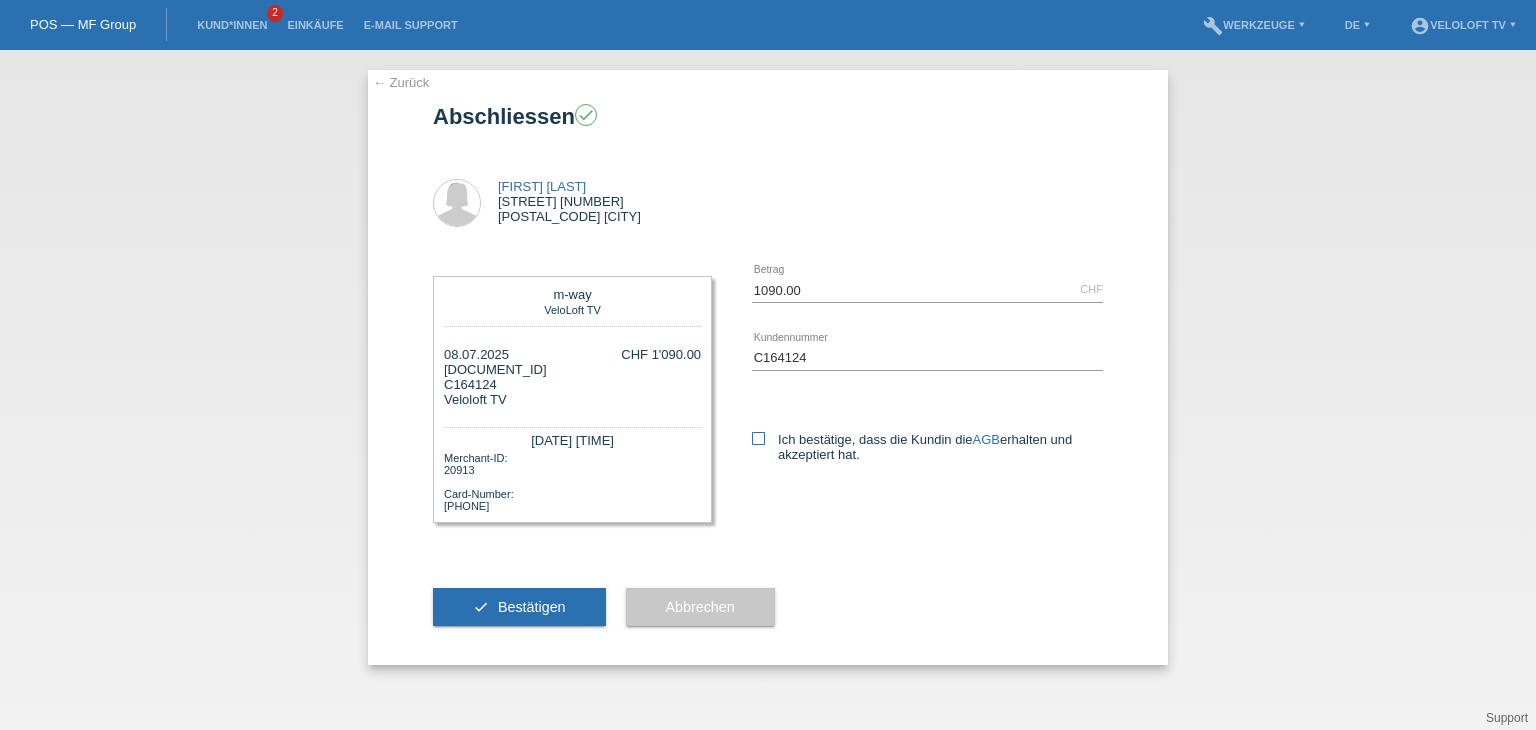 click at bounding box center [758, 438] 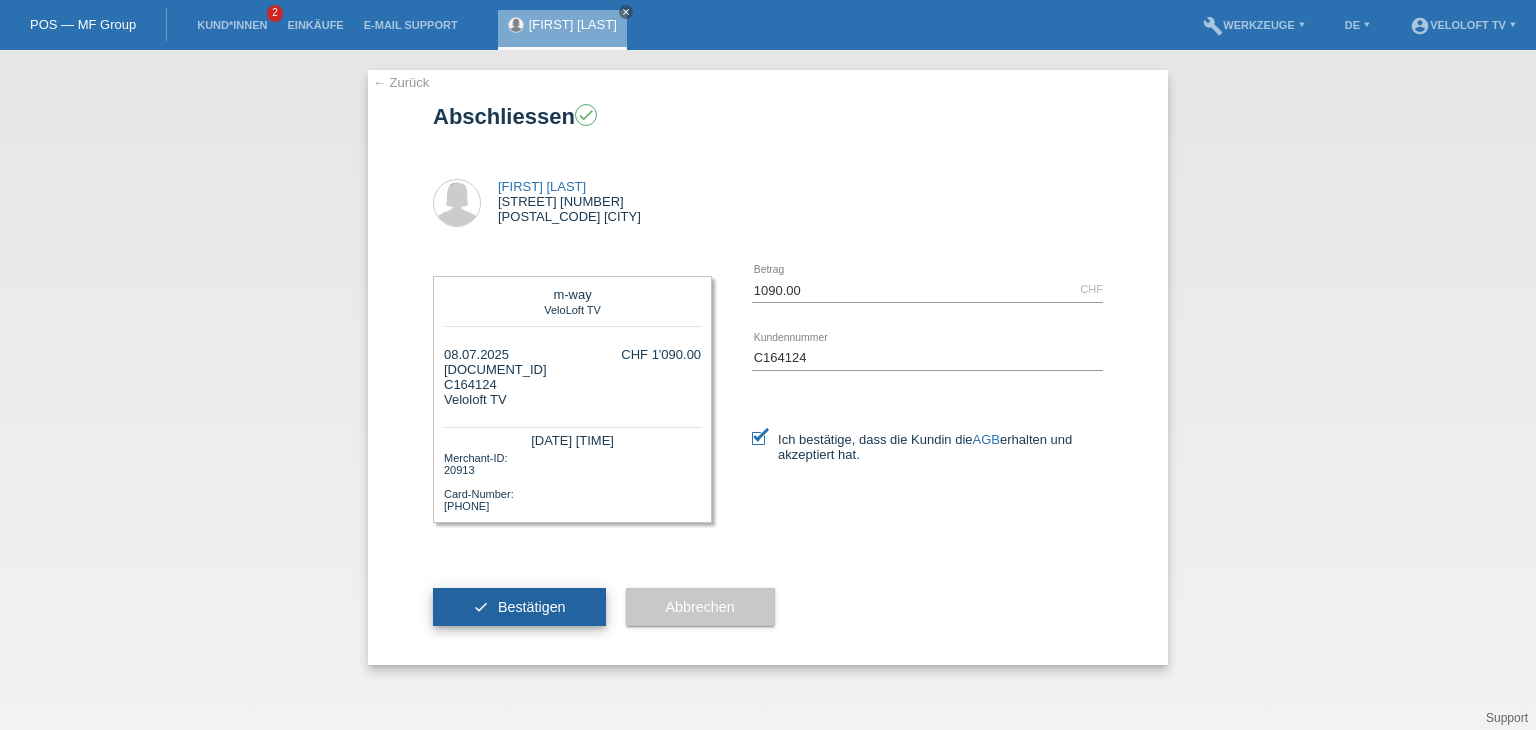 click on "check   Bestätigen" at bounding box center (519, 607) 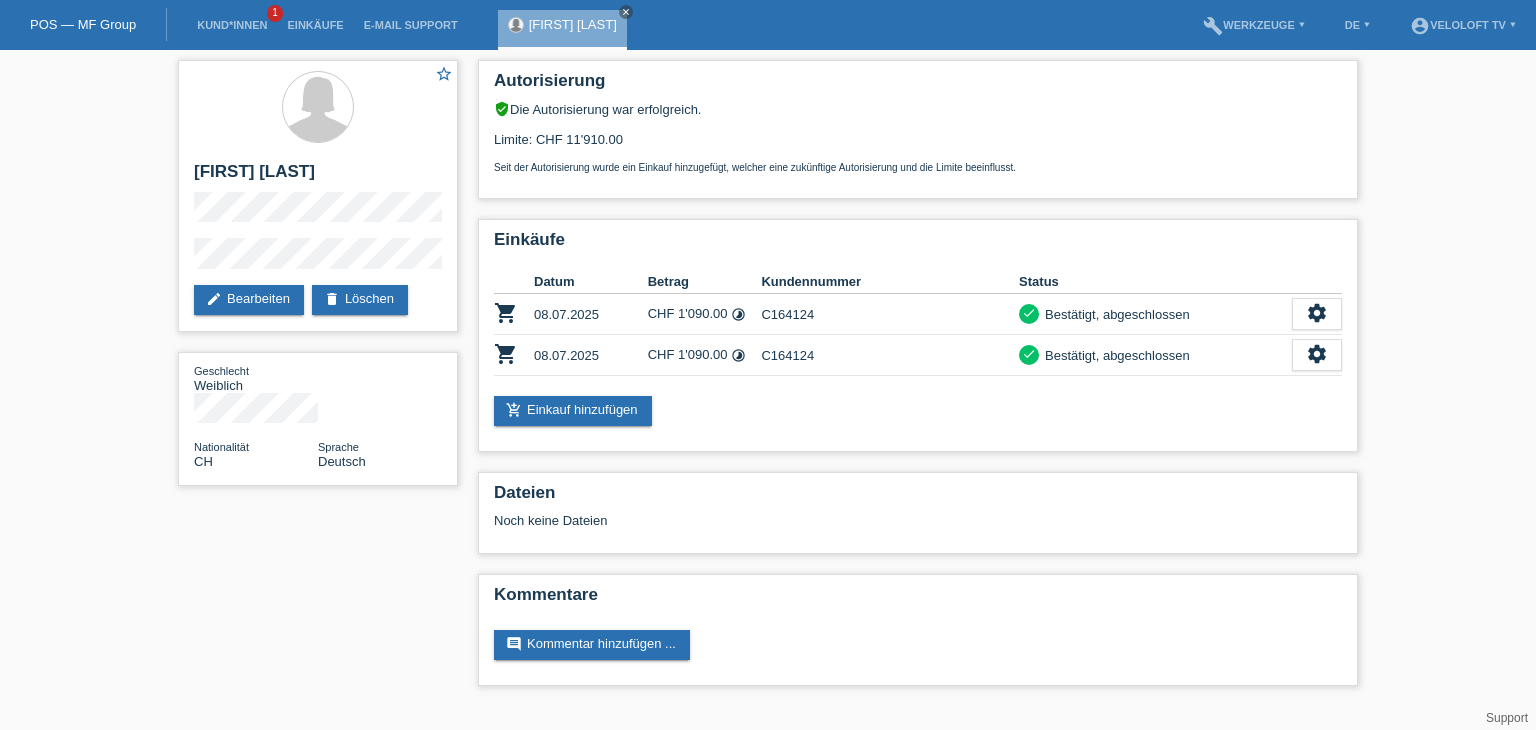 scroll, scrollTop: 0, scrollLeft: 0, axis: both 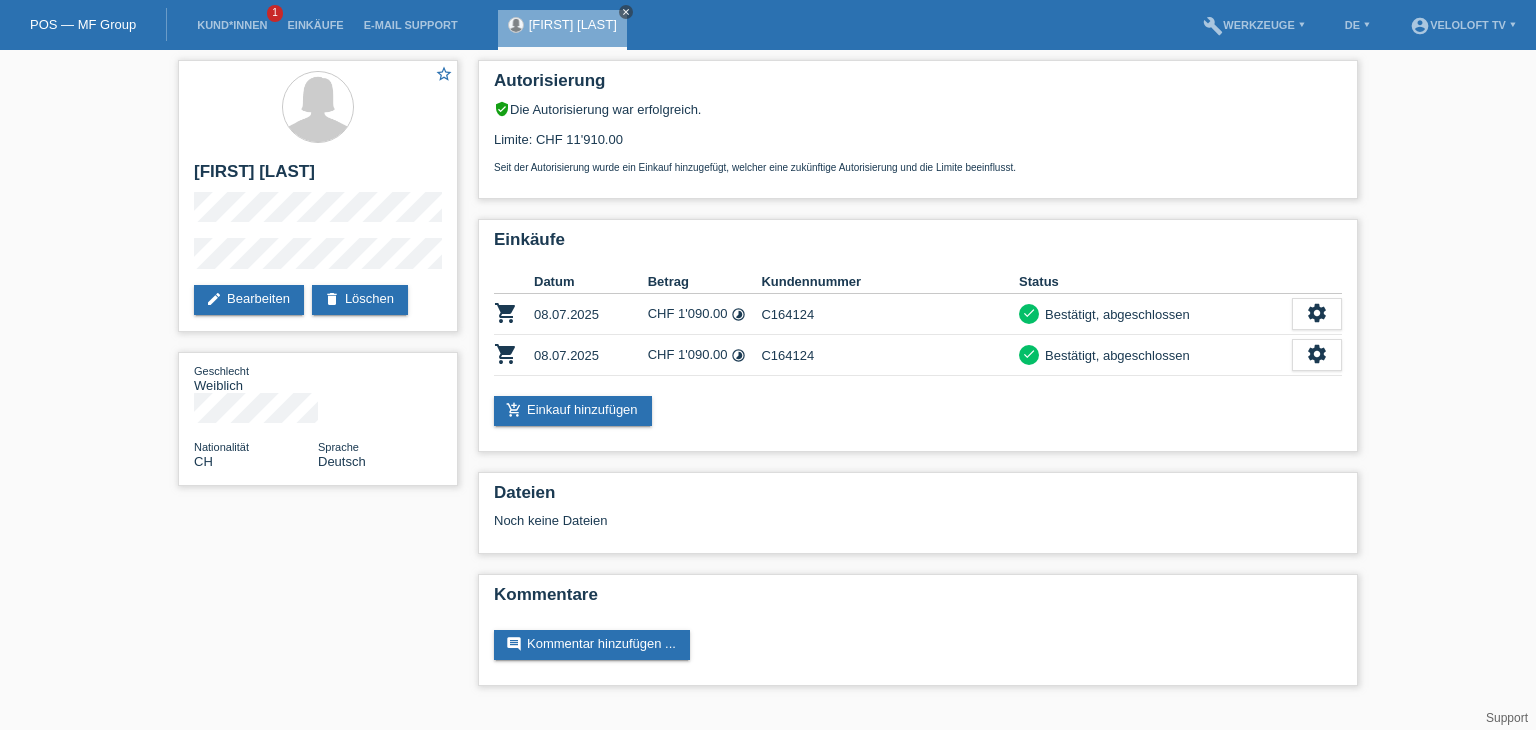 click on "close" at bounding box center [626, 12] 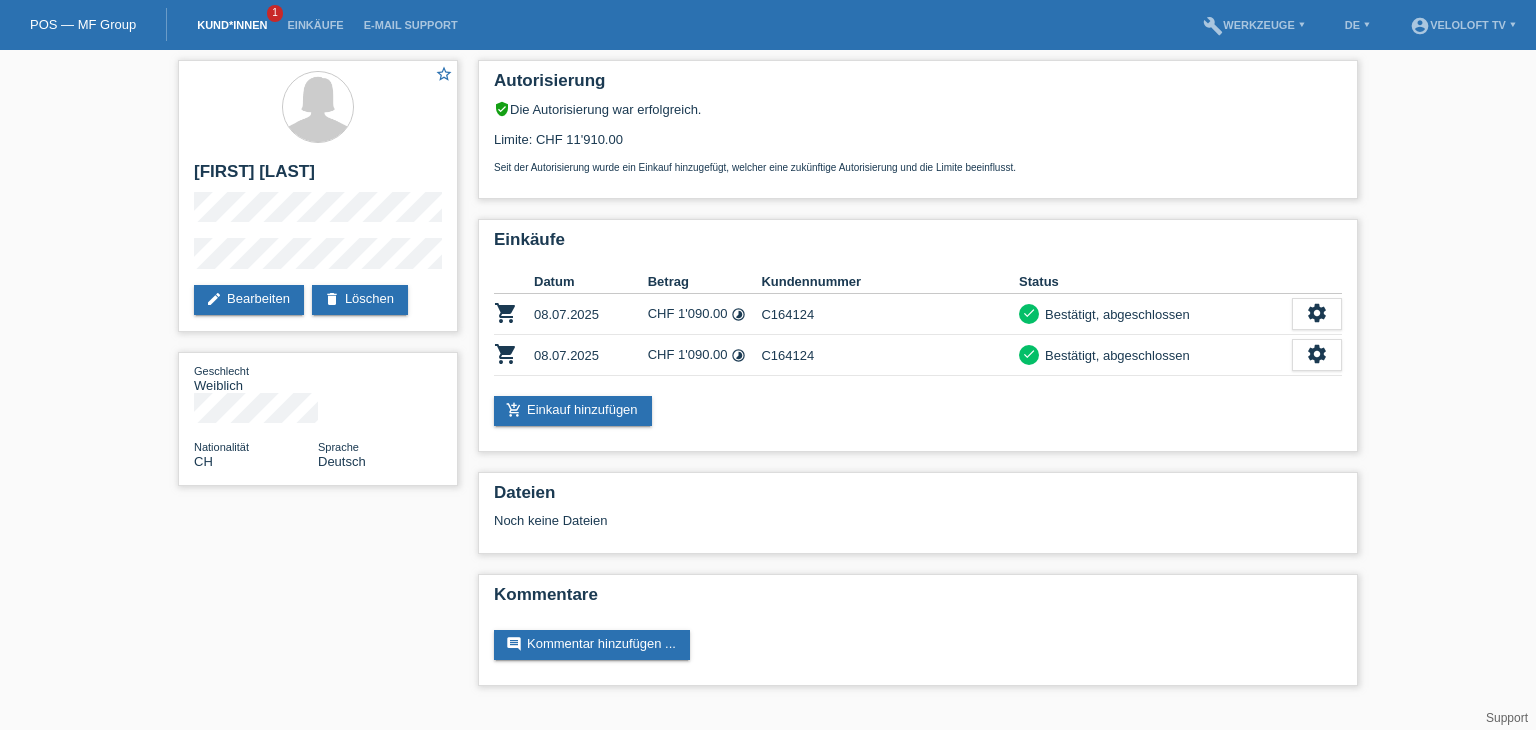 click on "Kund*innen" at bounding box center (232, 25) 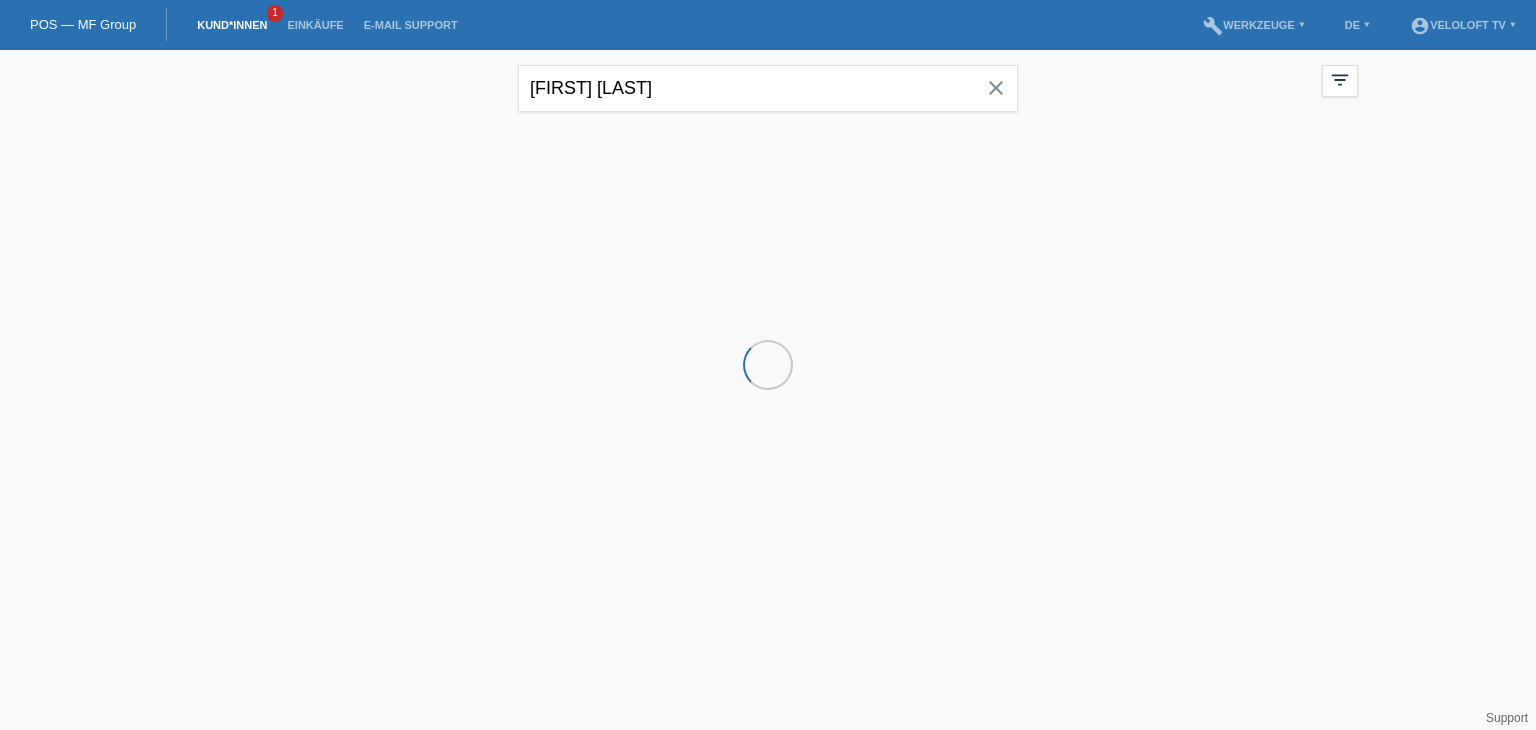scroll, scrollTop: 0, scrollLeft: 0, axis: both 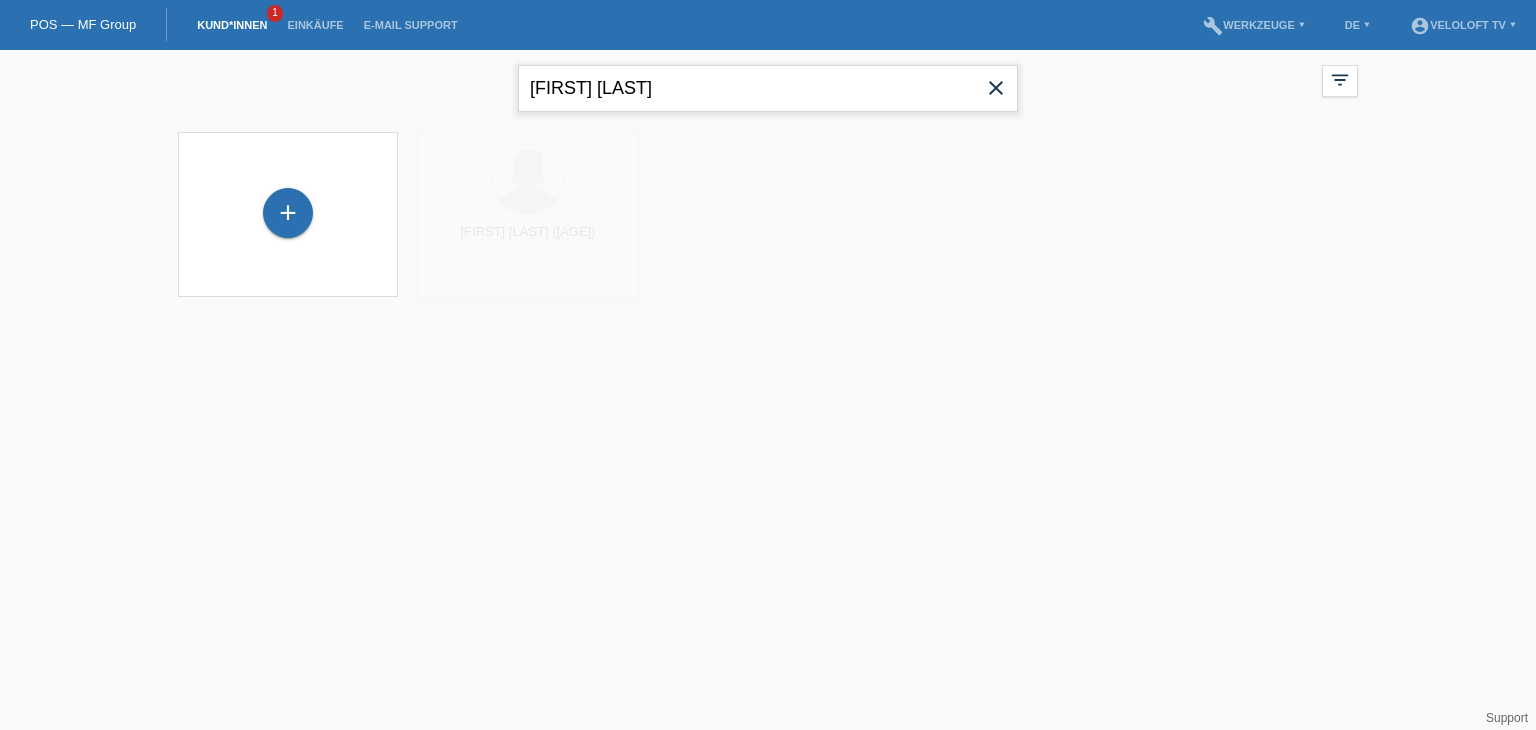 drag, startPoint x: 680, startPoint y: 86, endPoint x: 480, endPoint y: 83, distance: 200.02249 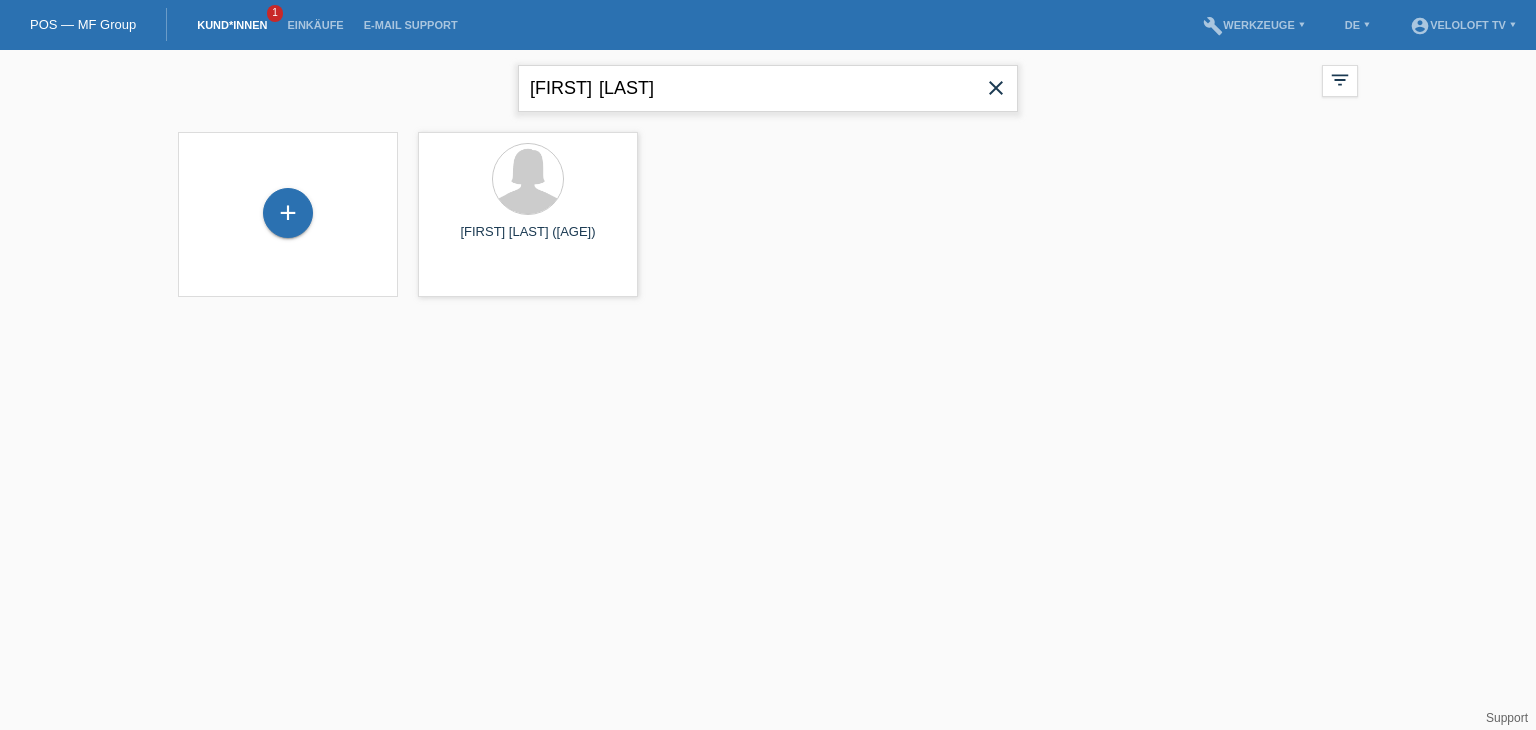 click on "Sandra	Mendel" at bounding box center (768, 88) 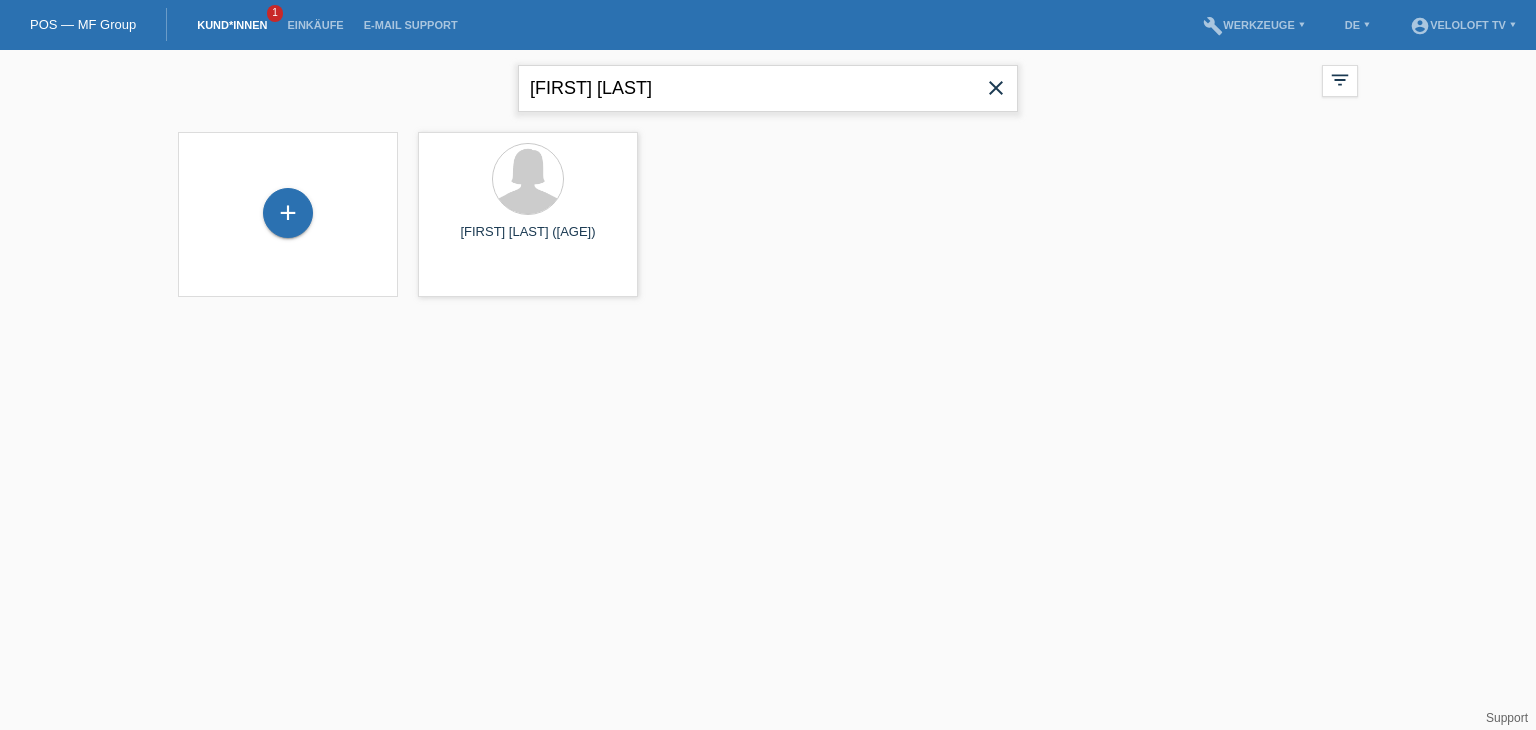 type on "[FIRST] [LAST]" 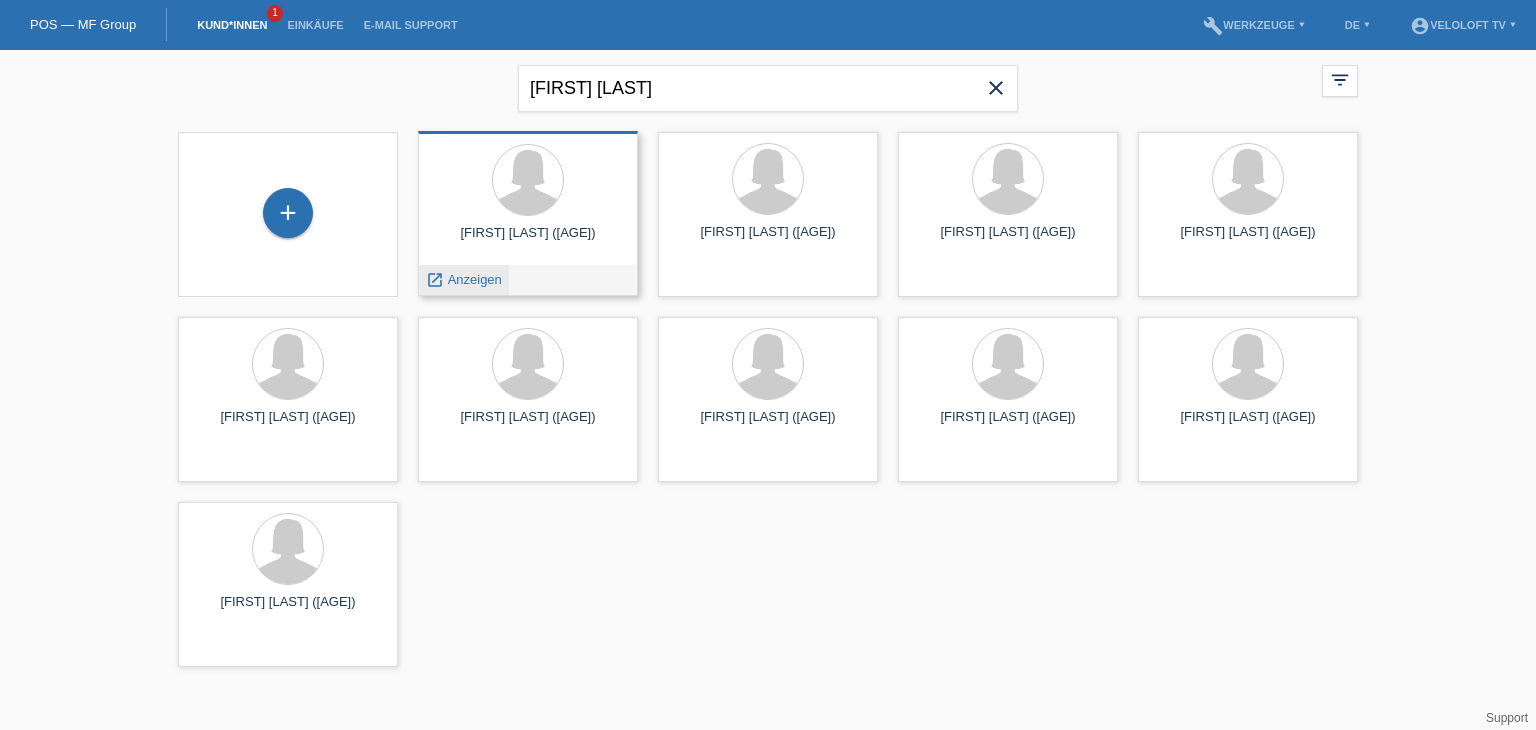 click on "Anzeigen" at bounding box center [475, 279] 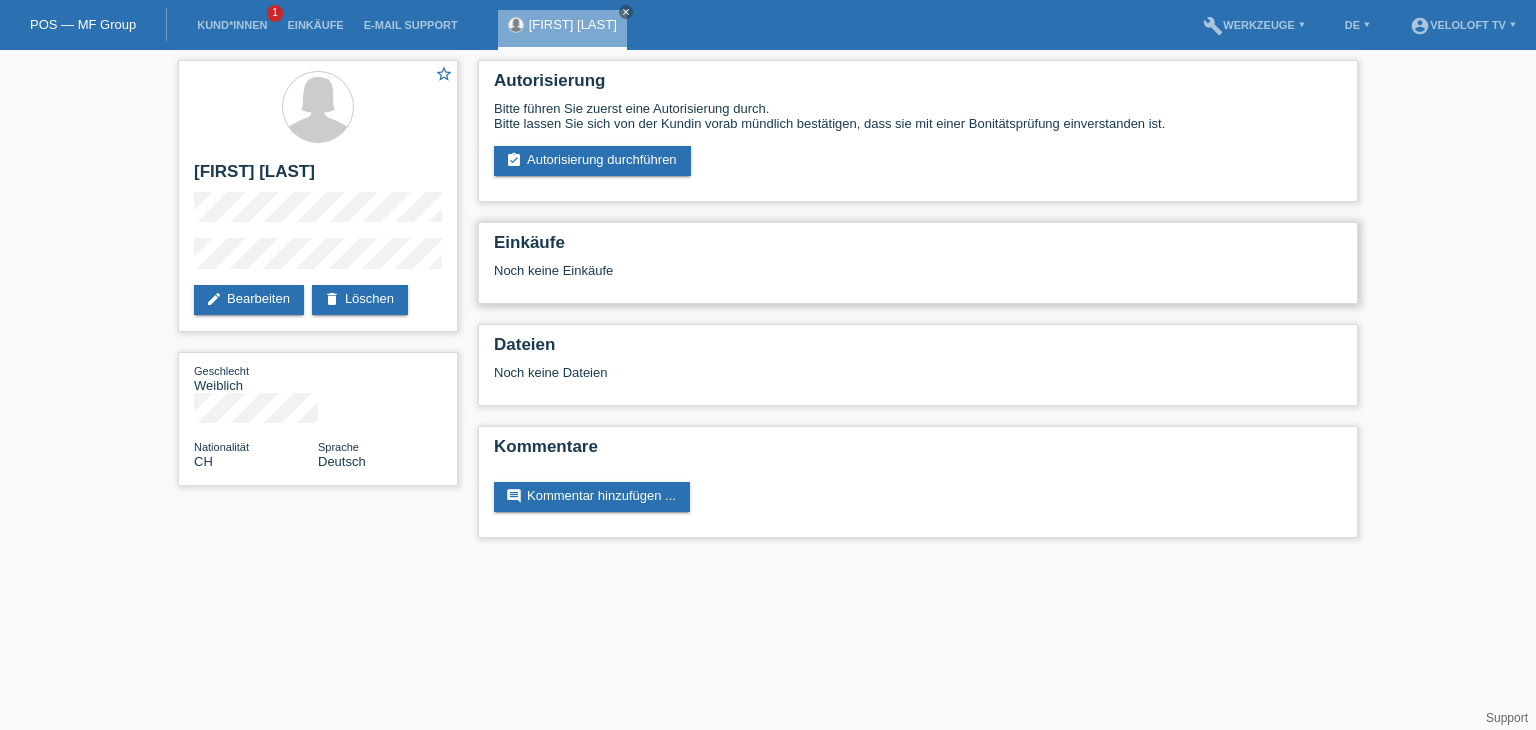 scroll, scrollTop: 0, scrollLeft: 0, axis: both 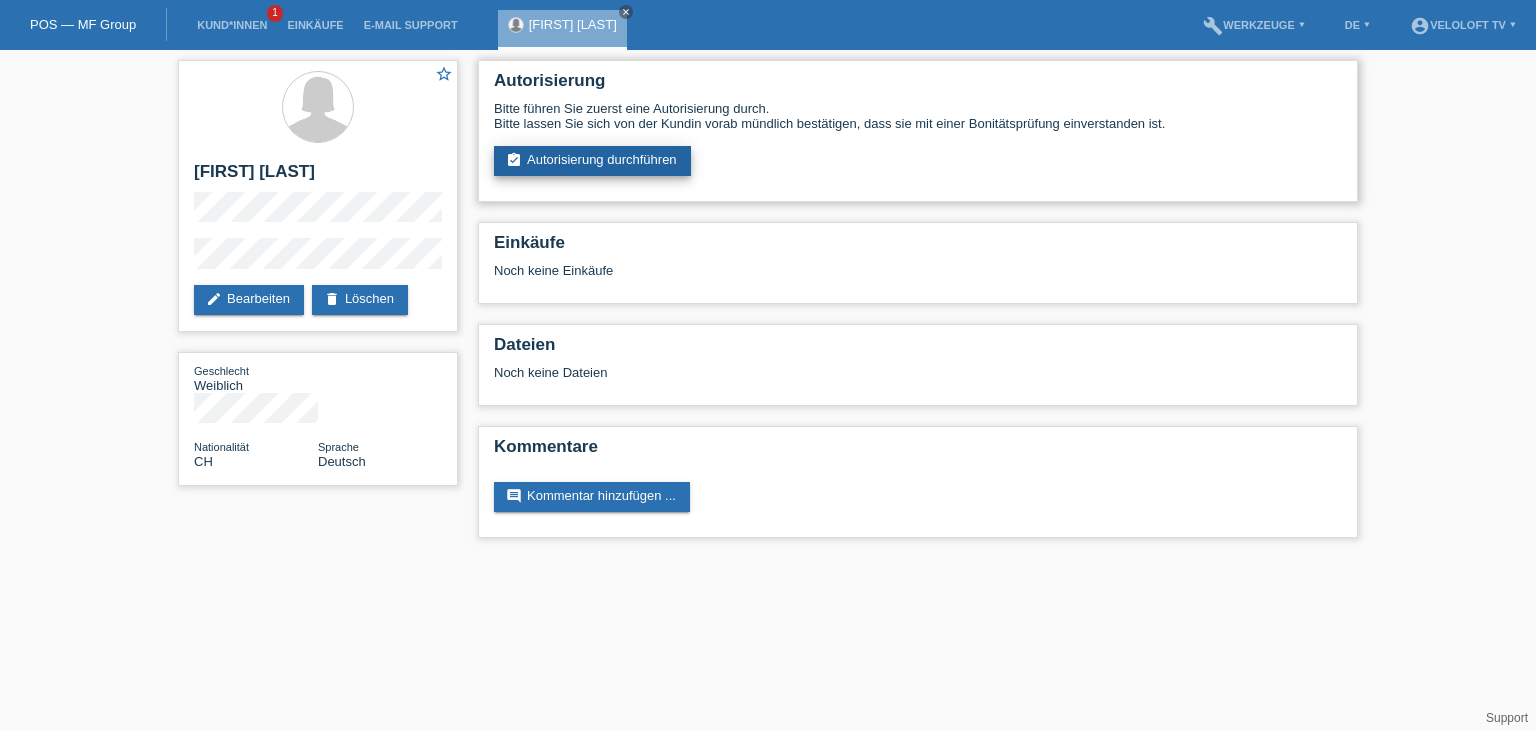 click on "assignment_turned_in  Autorisierung durchführen" at bounding box center [592, 161] 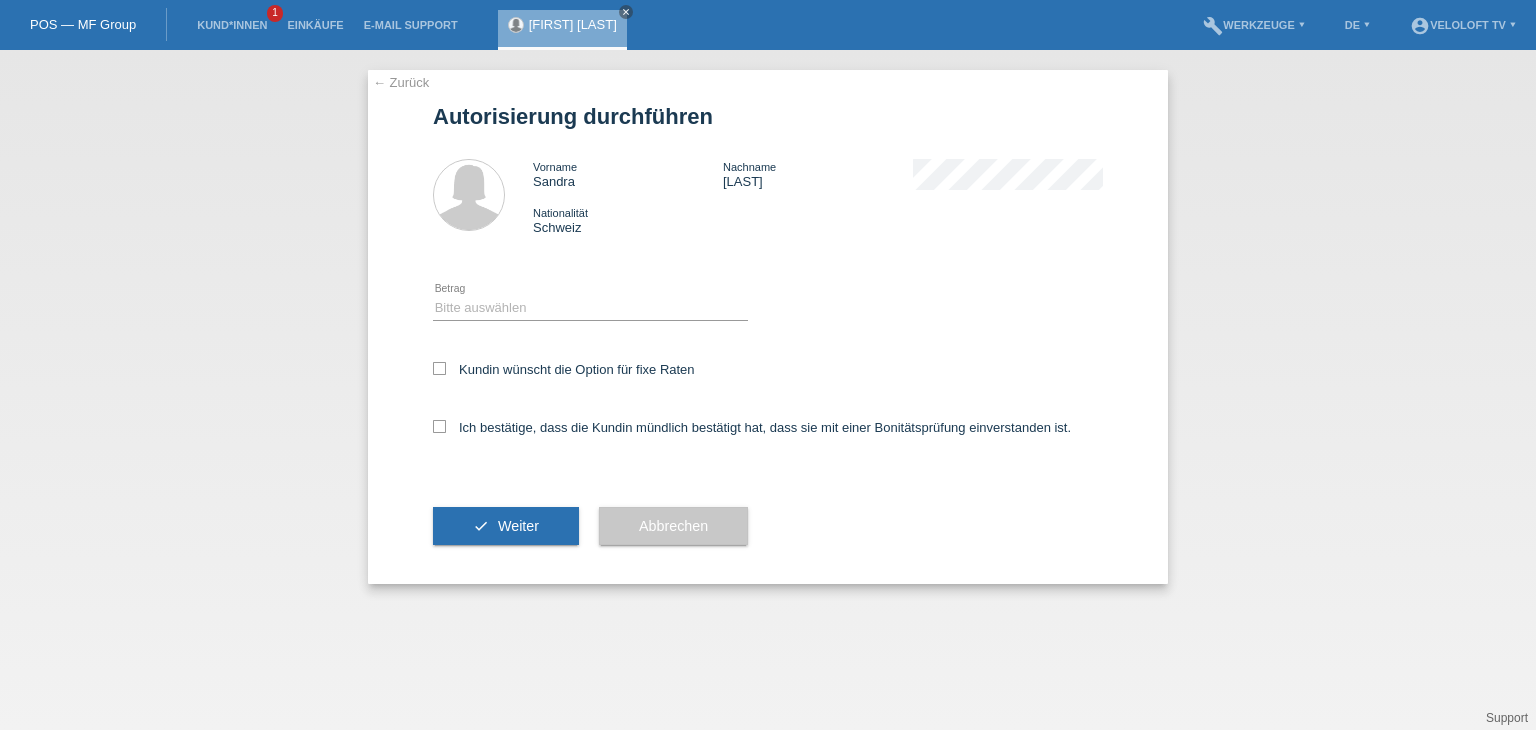 scroll, scrollTop: 0, scrollLeft: 0, axis: both 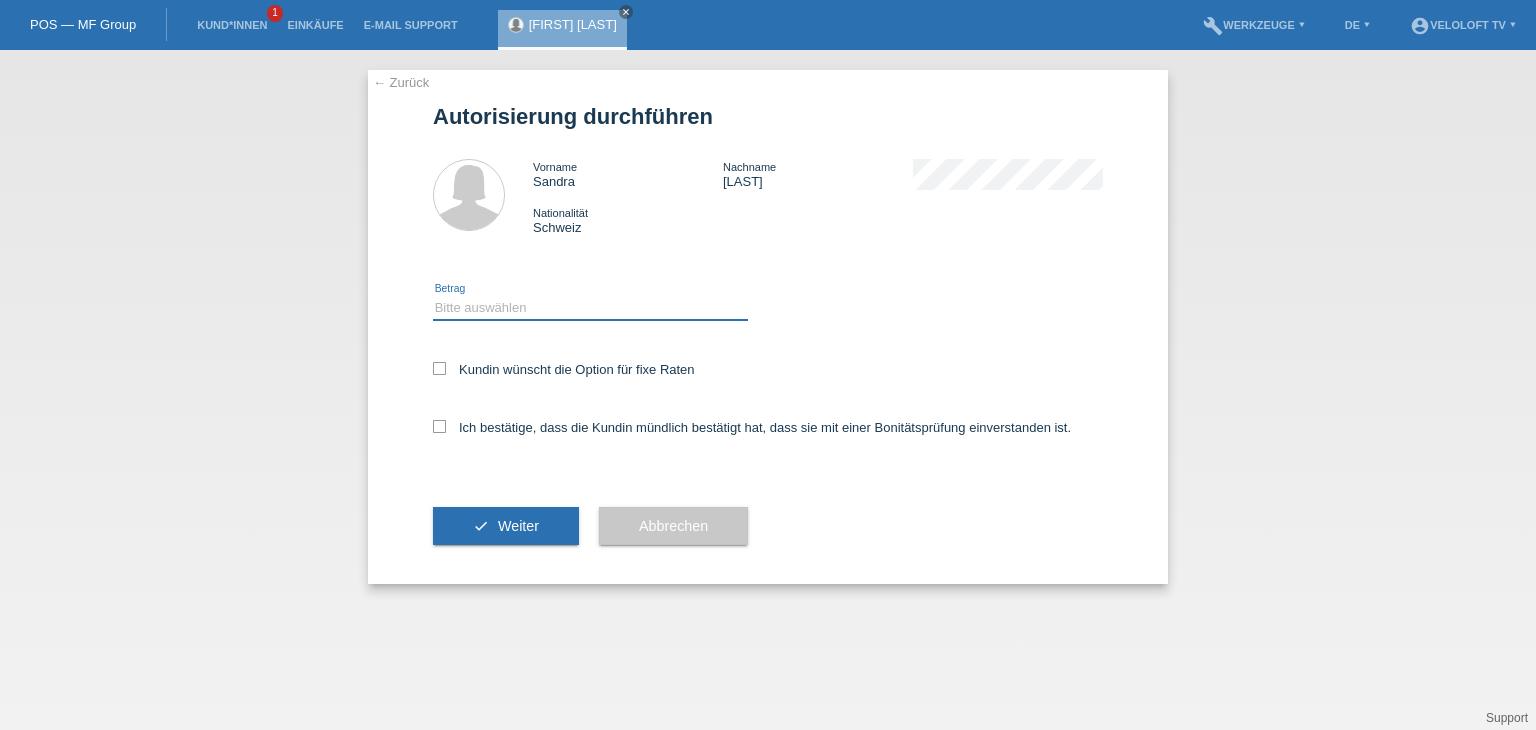 click on "Bitte auswählen
CHF 1.00 - CHF 499.00
CHF 500.00 - CHF 1'999.00
CHF 2'000.00 - CHF 15'000.00" at bounding box center (590, 308) 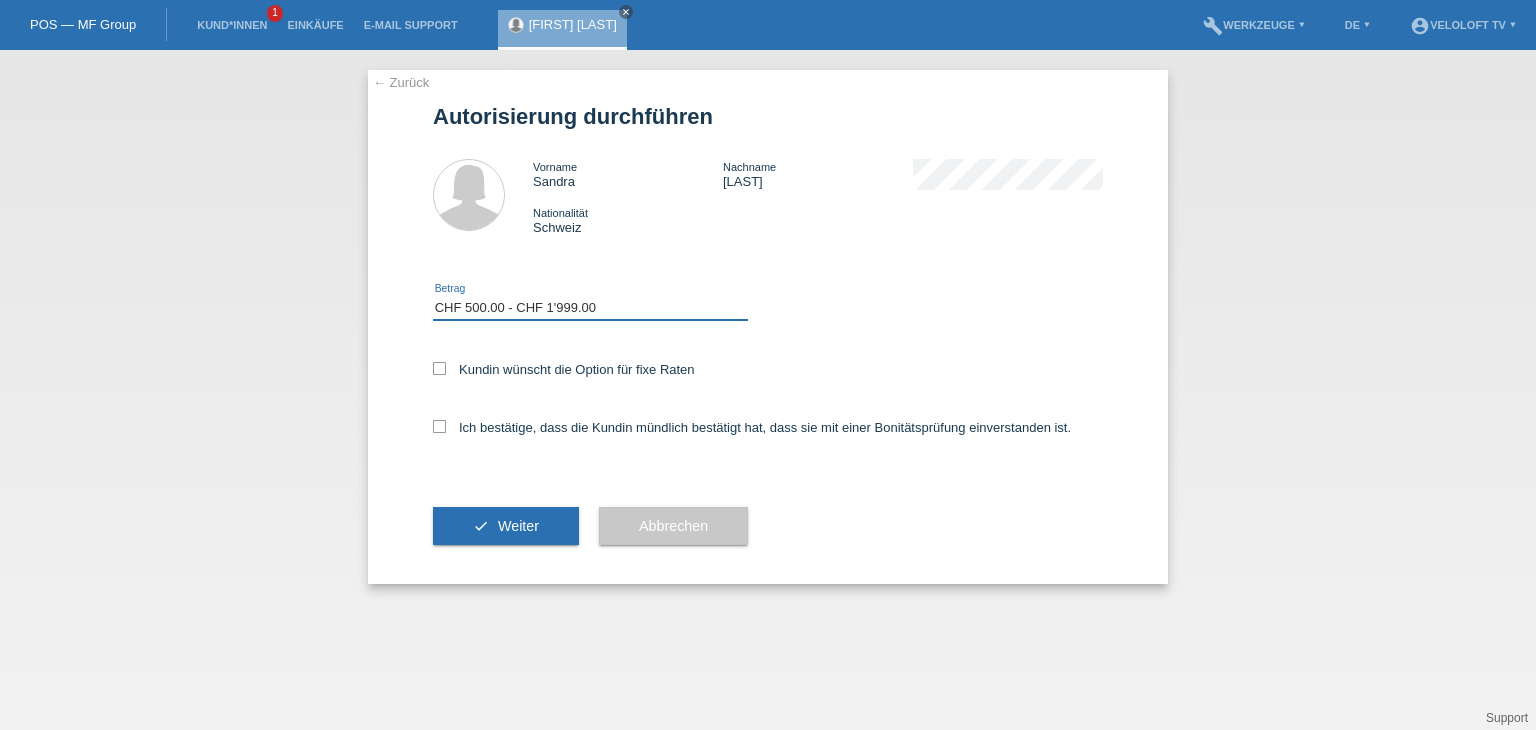 click on "Bitte auswählen
CHF 1.00 - CHF 499.00
CHF 500.00 - CHF 1'999.00
CHF 2'000.00 - CHF 15'000.00" at bounding box center (590, 308) 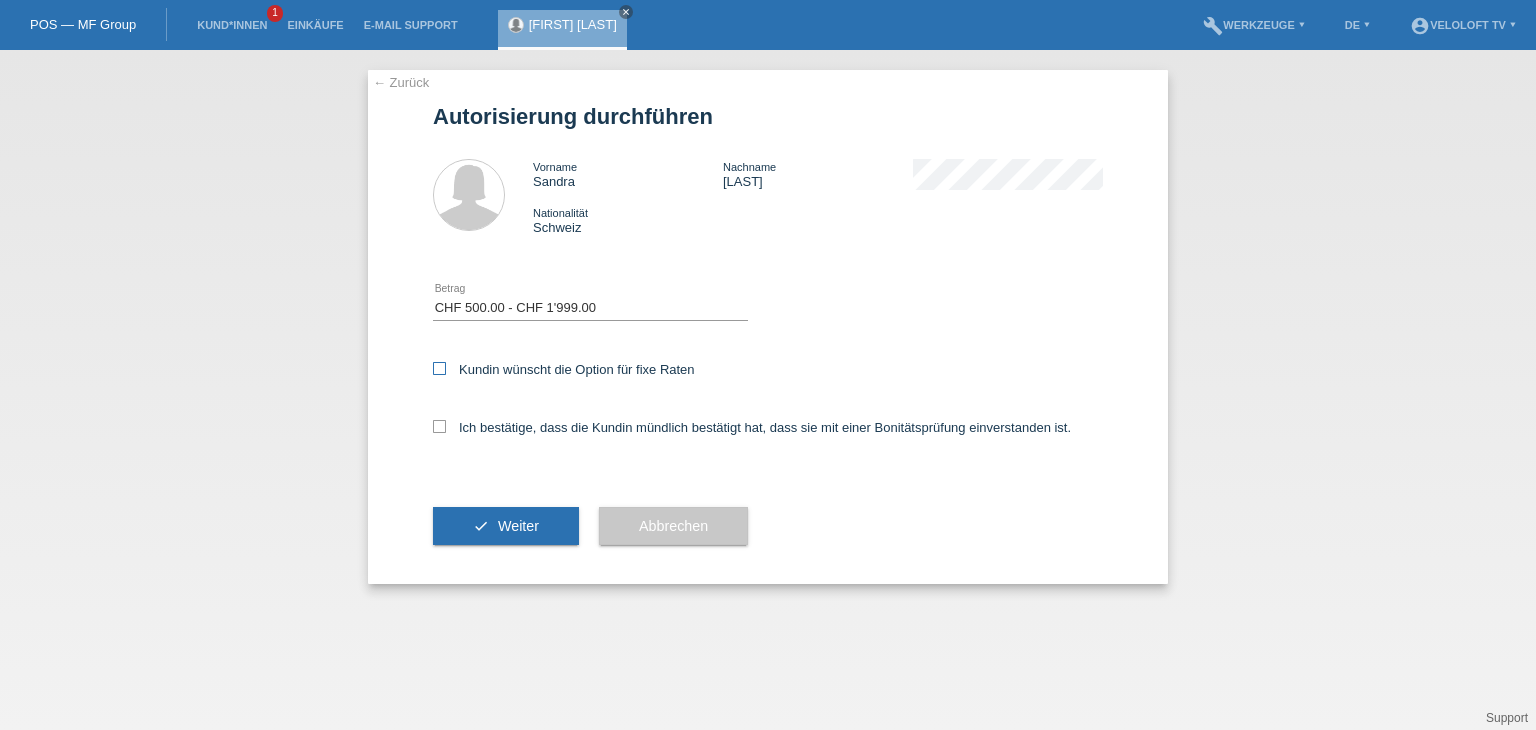 click on "Kundin wünscht die Option für fixe Raten" at bounding box center (564, 369) 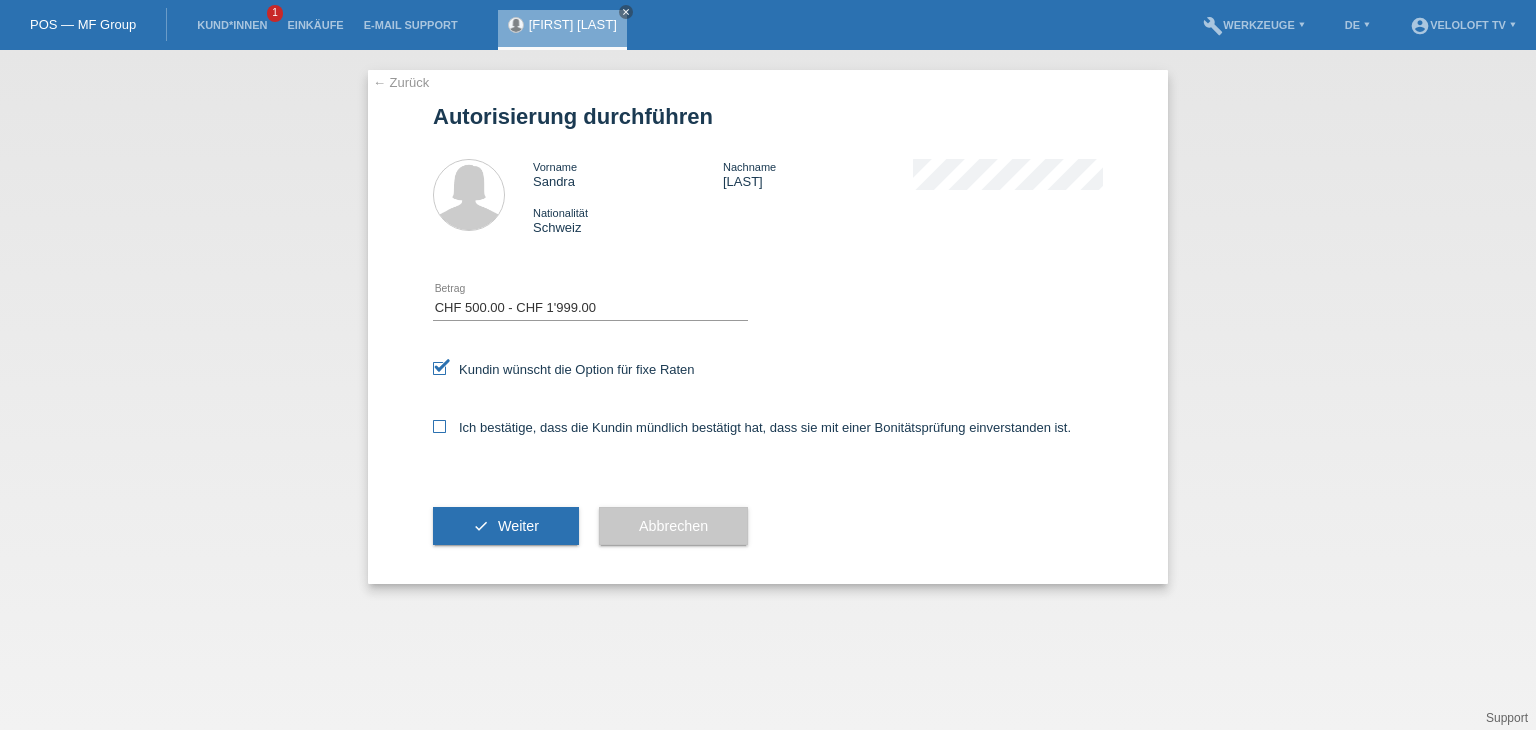 click on "Ich bestätige, dass die Kundin mündlich bestätigt hat, dass sie mit einer Bonitätsprüfung einverstanden ist." at bounding box center [564, 369] 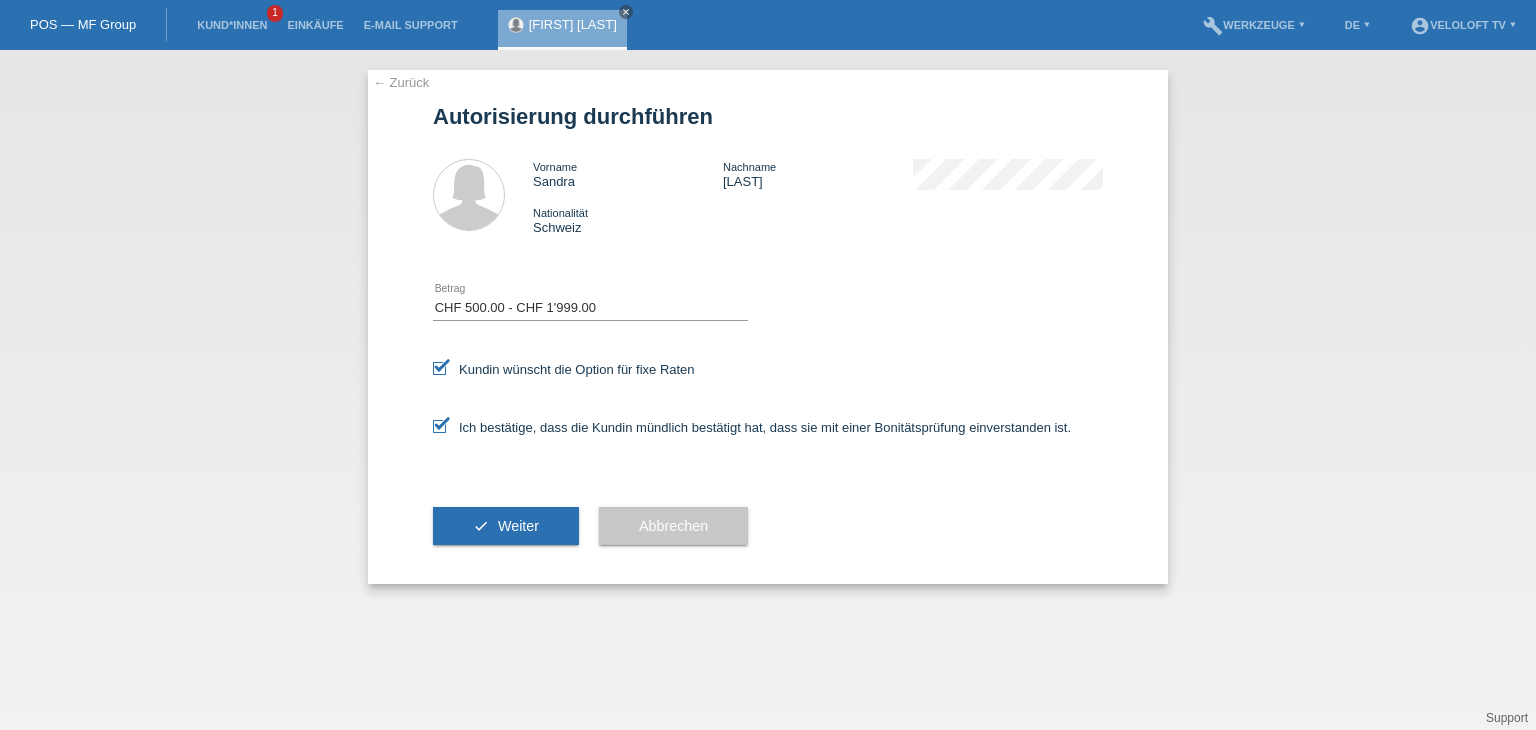click on "check   Weiter" at bounding box center [506, 526] 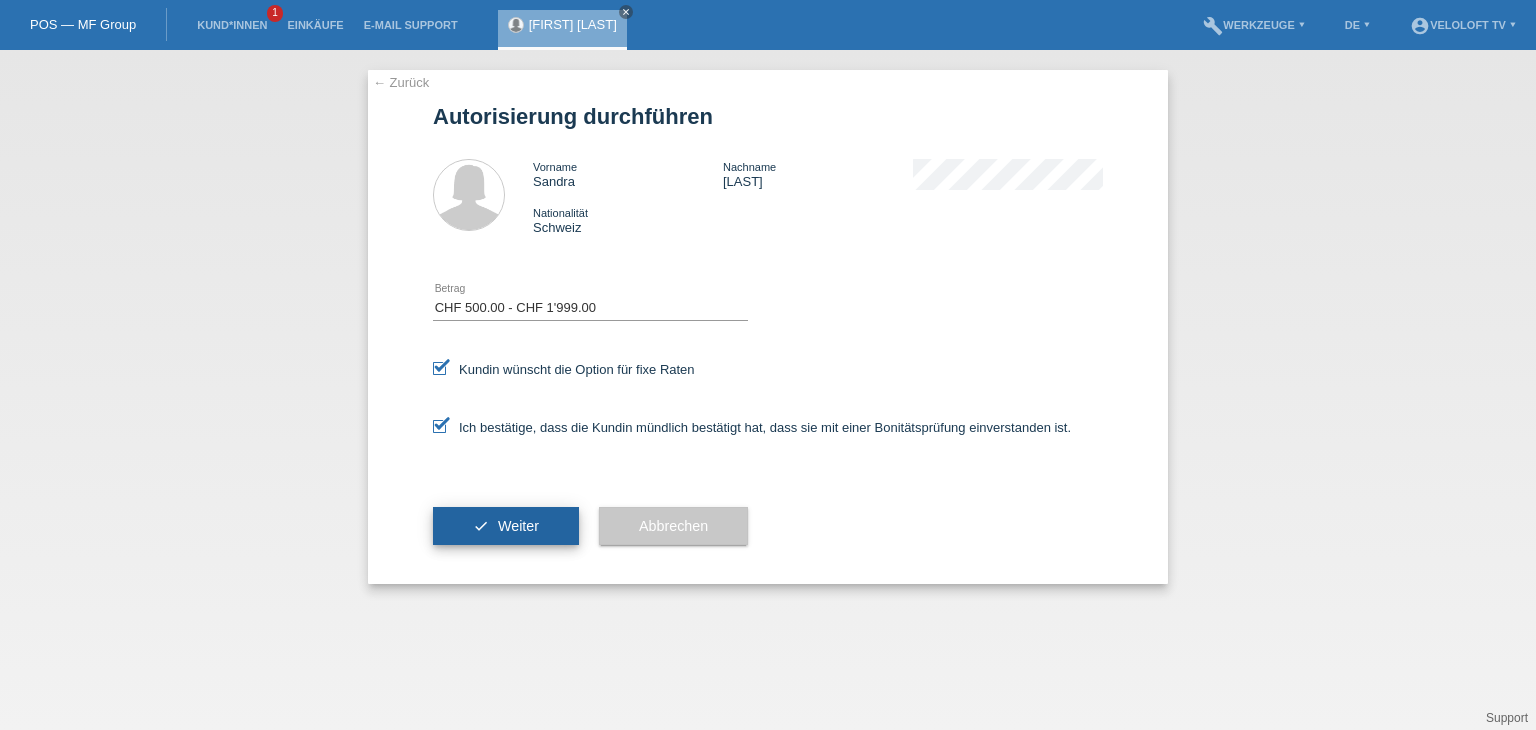 click on "Weiter" at bounding box center (518, 526) 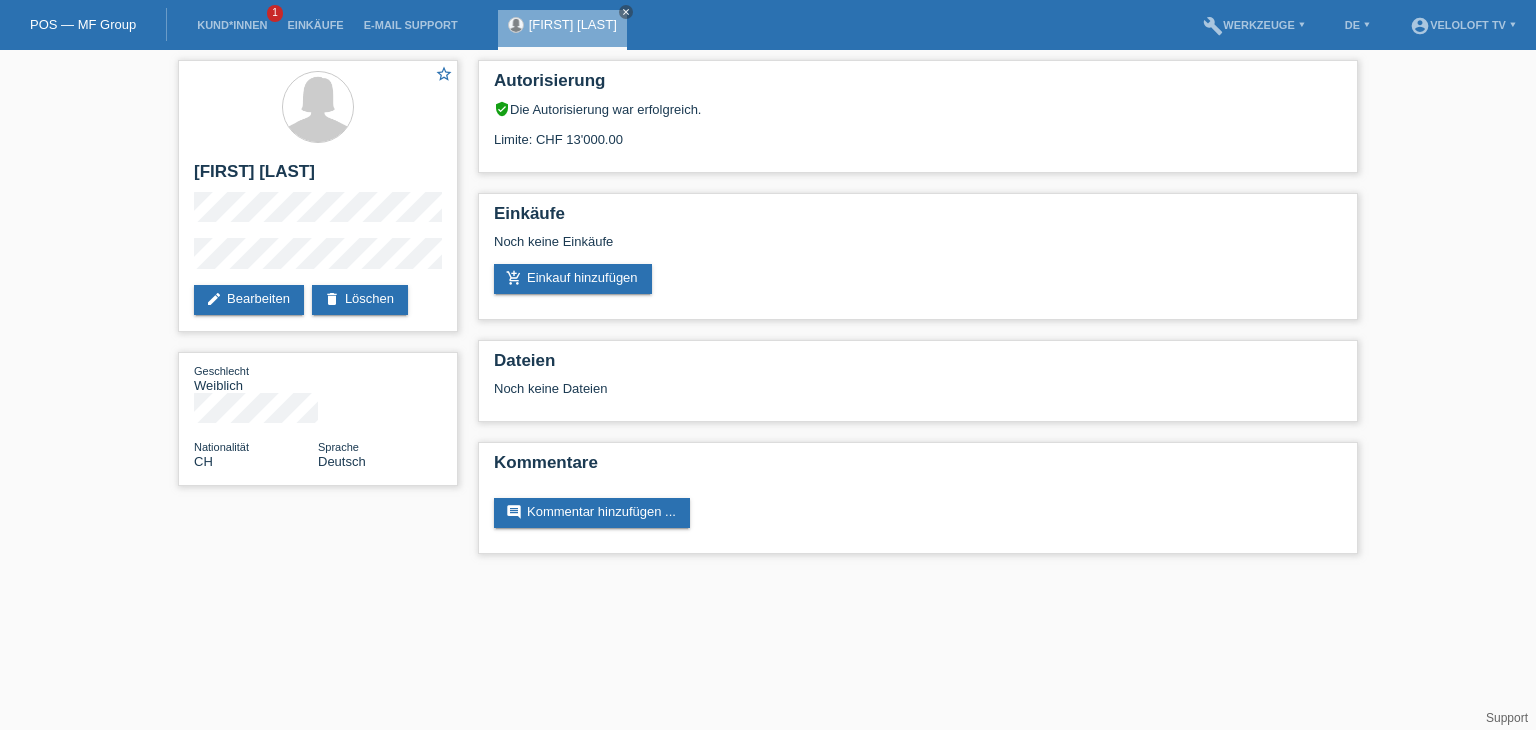 scroll, scrollTop: 0, scrollLeft: 0, axis: both 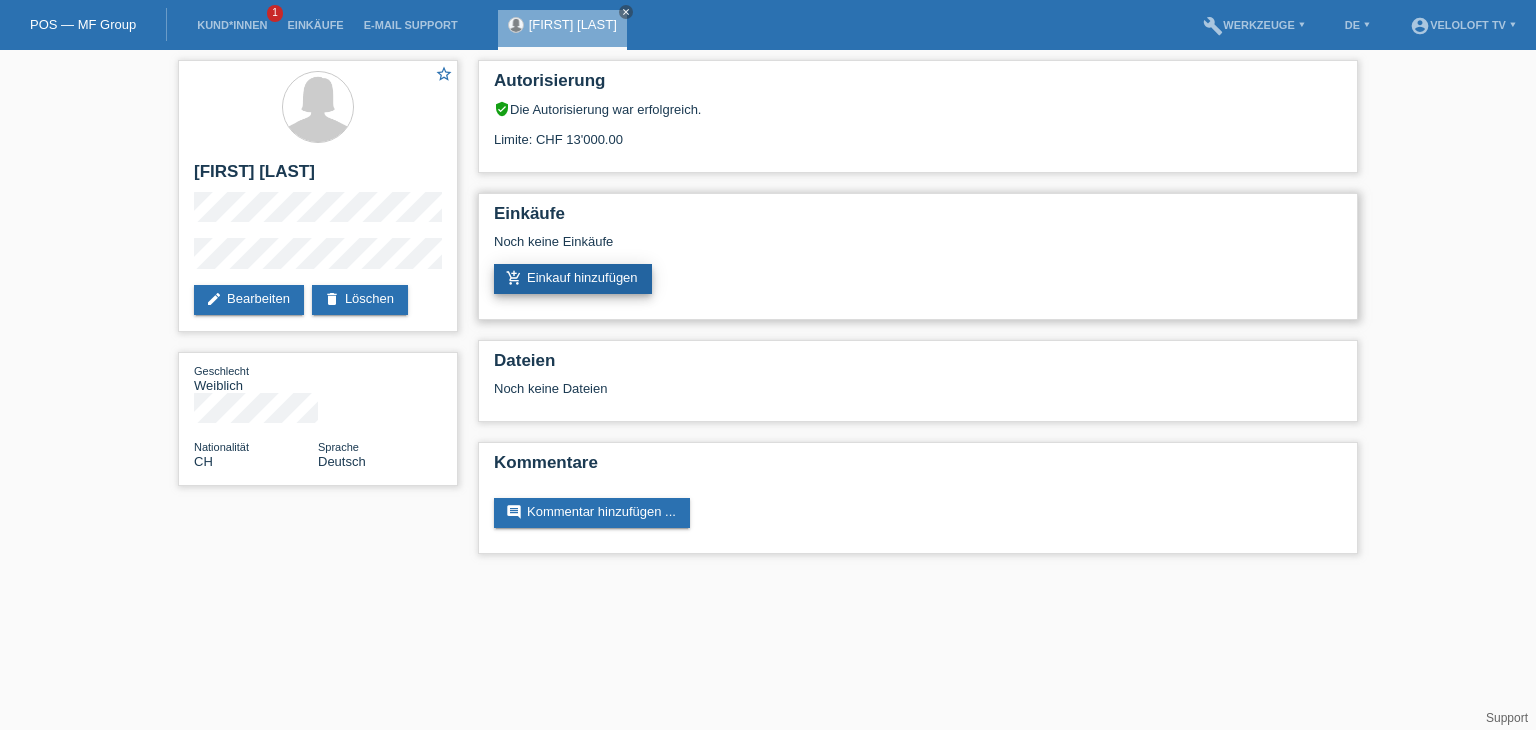 click on "add_shopping_cart  Einkauf hinzufügen" at bounding box center (573, 279) 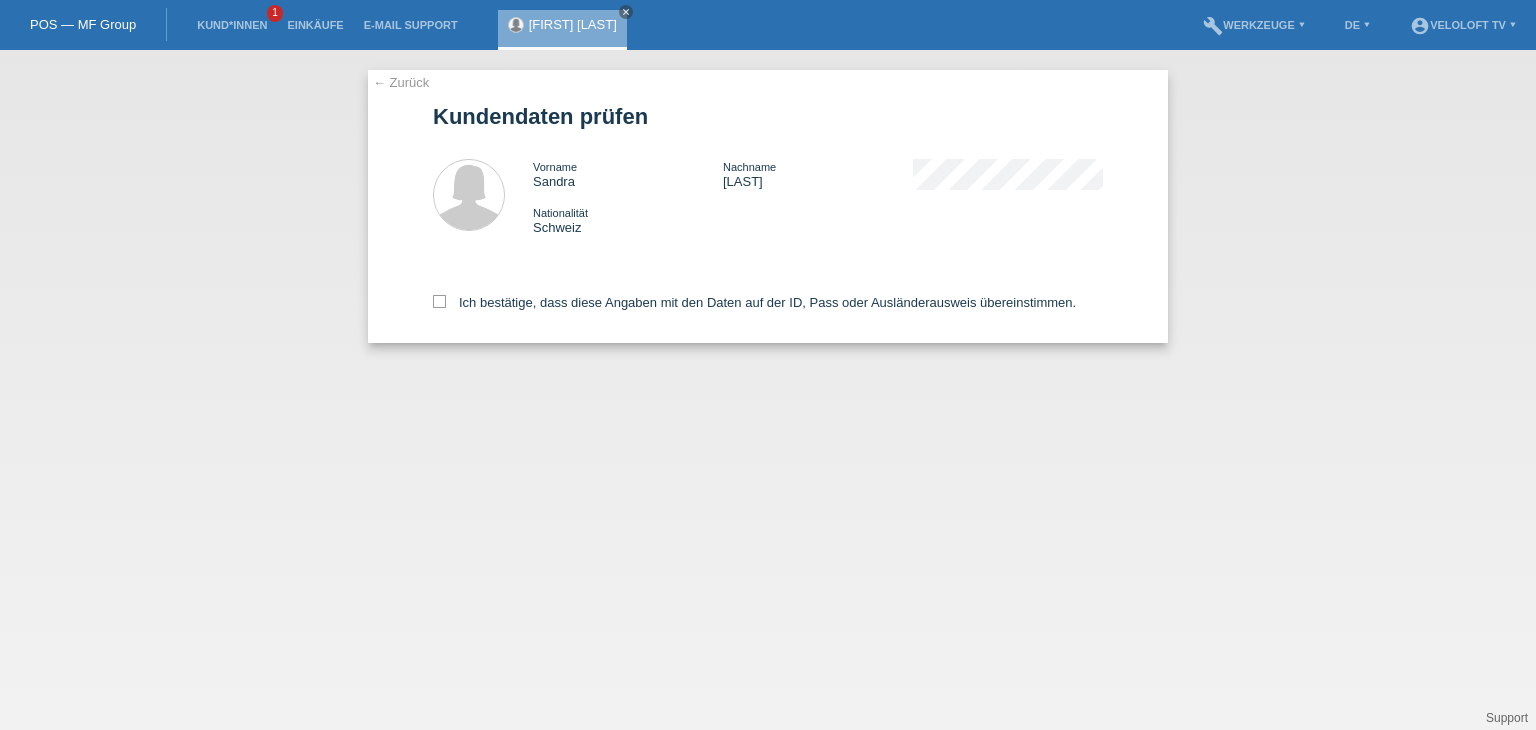 scroll, scrollTop: 0, scrollLeft: 0, axis: both 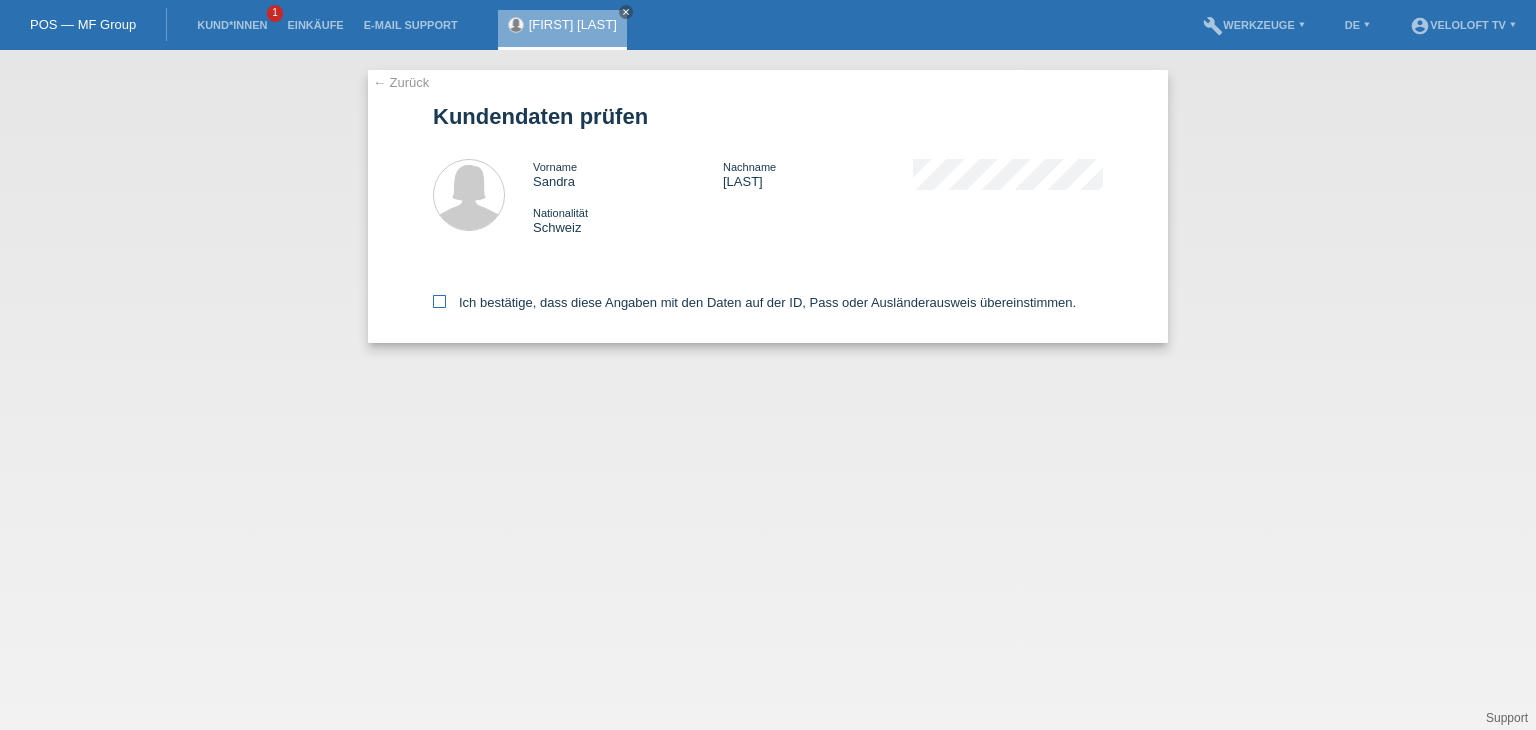 click on "Ich bestätige, dass diese Angaben mit den Daten auf der ID, Pass oder Ausländerausweis übereinstimmen." at bounding box center (768, 299) 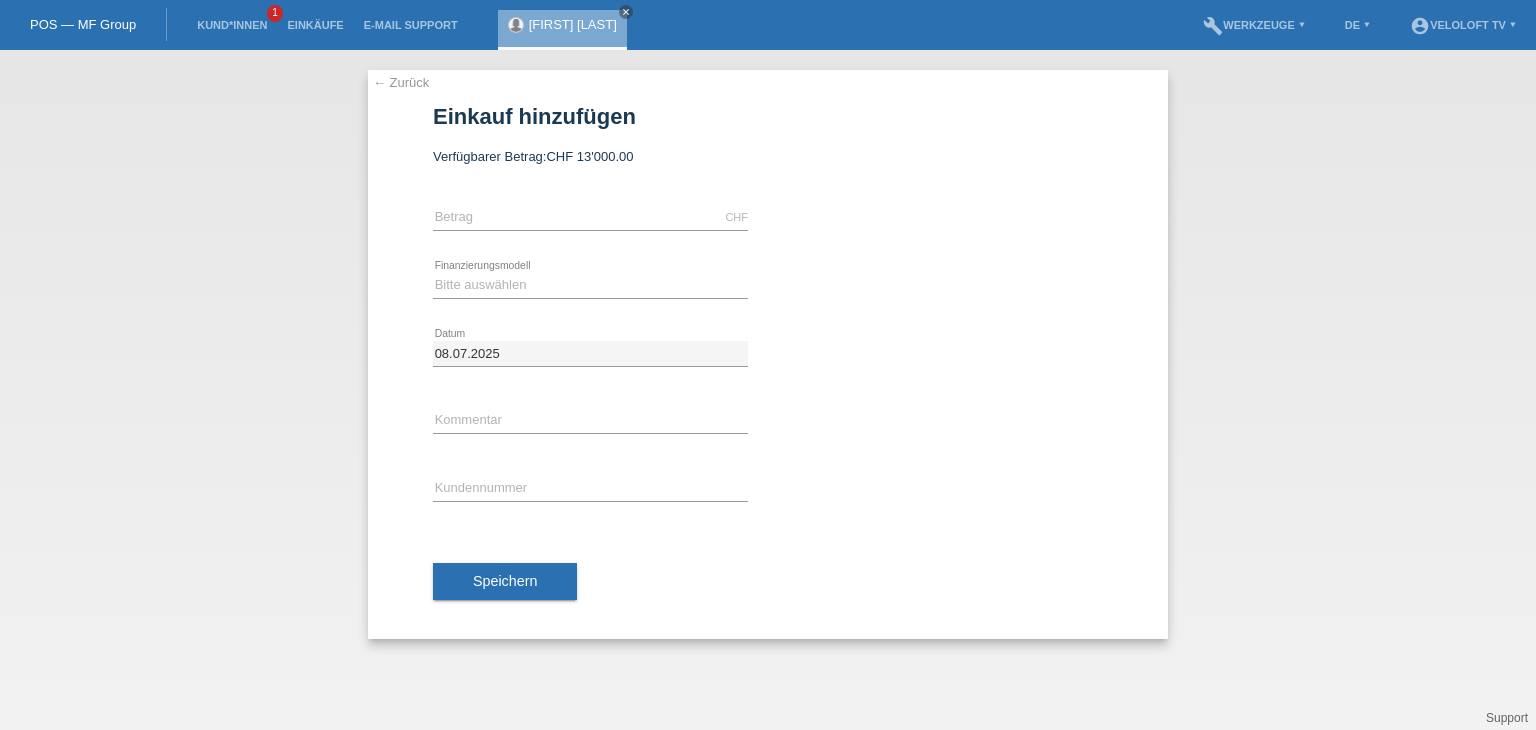 scroll, scrollTop: 0, scrollLeft: 0, axis: both 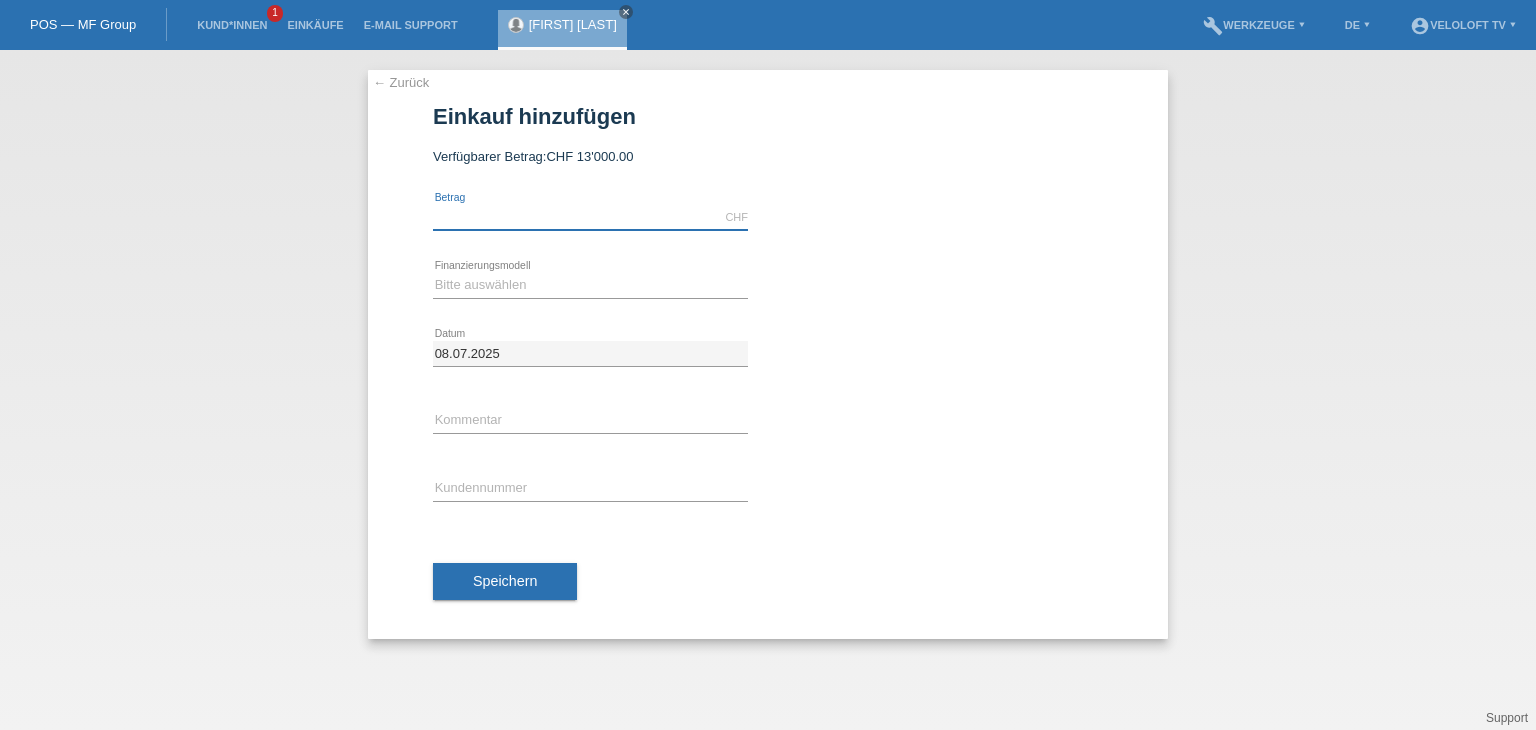 click at bounding box center [590, 217] 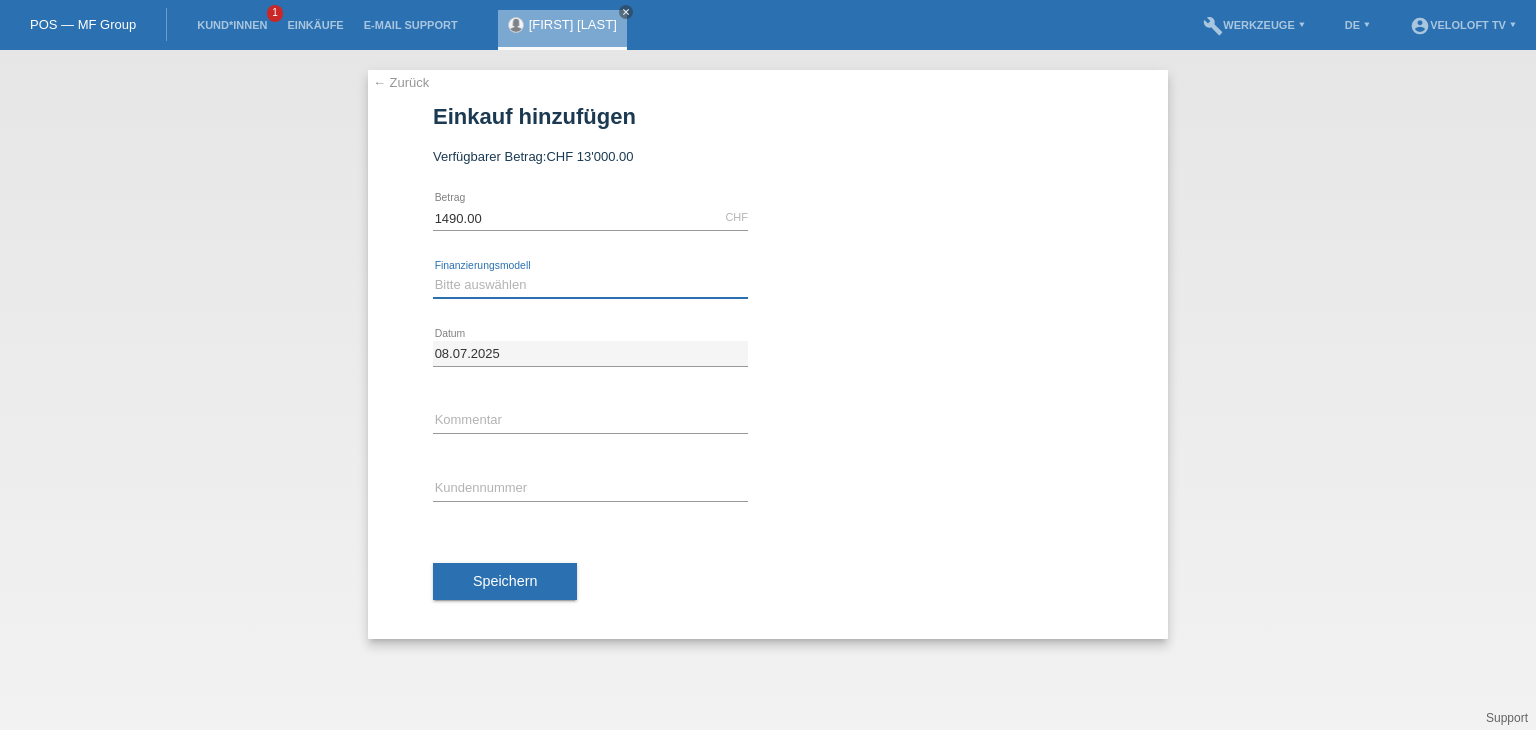 click on "Bitte auswählen
Fixe Raten
Kauf auf Rechnung mit Teilzahlungsoption" at bounding box center (590, 285) 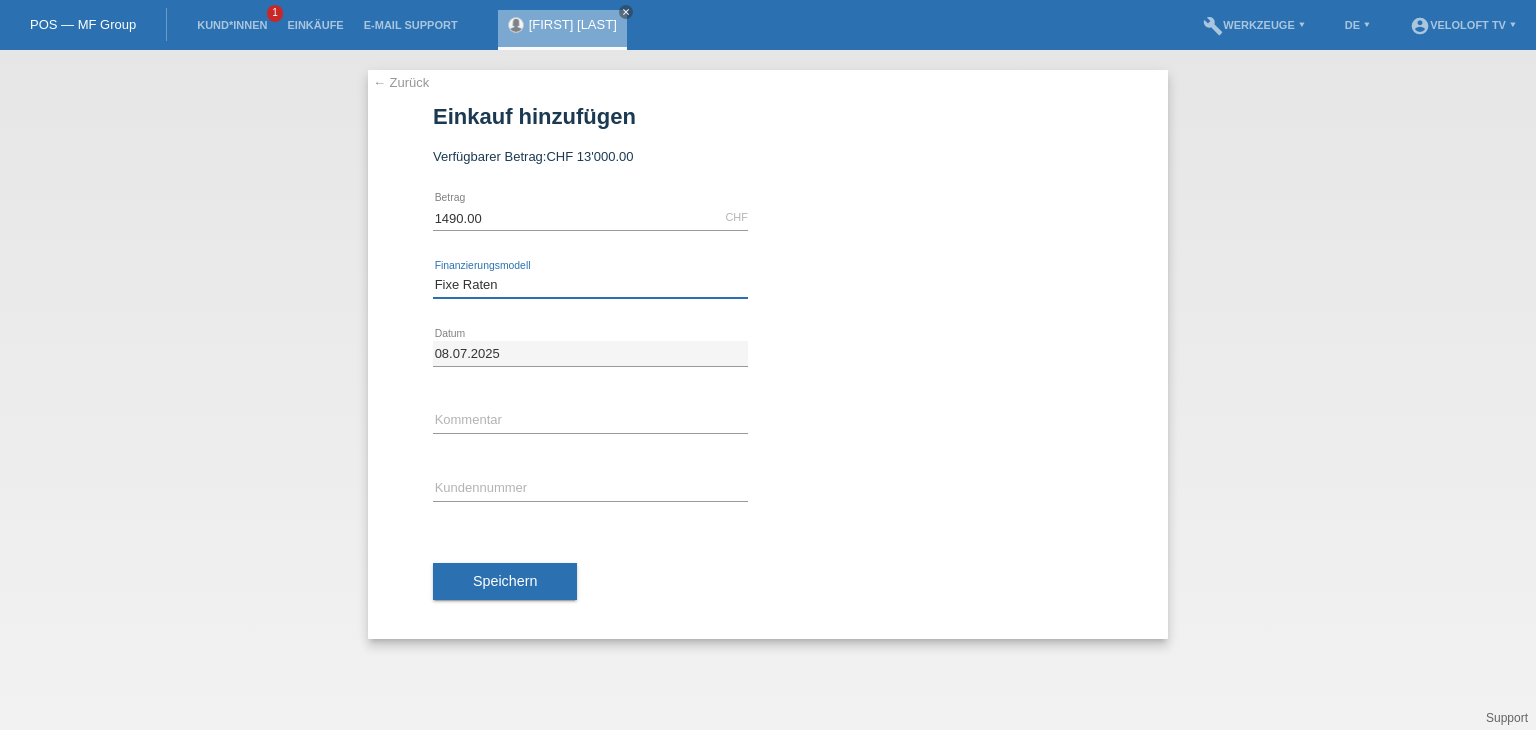 click on "Bitte auswählen
Fixe Raten
Kauf auf Rechnung mit Teilzahlungsoption" at bounding box center (590, 285) 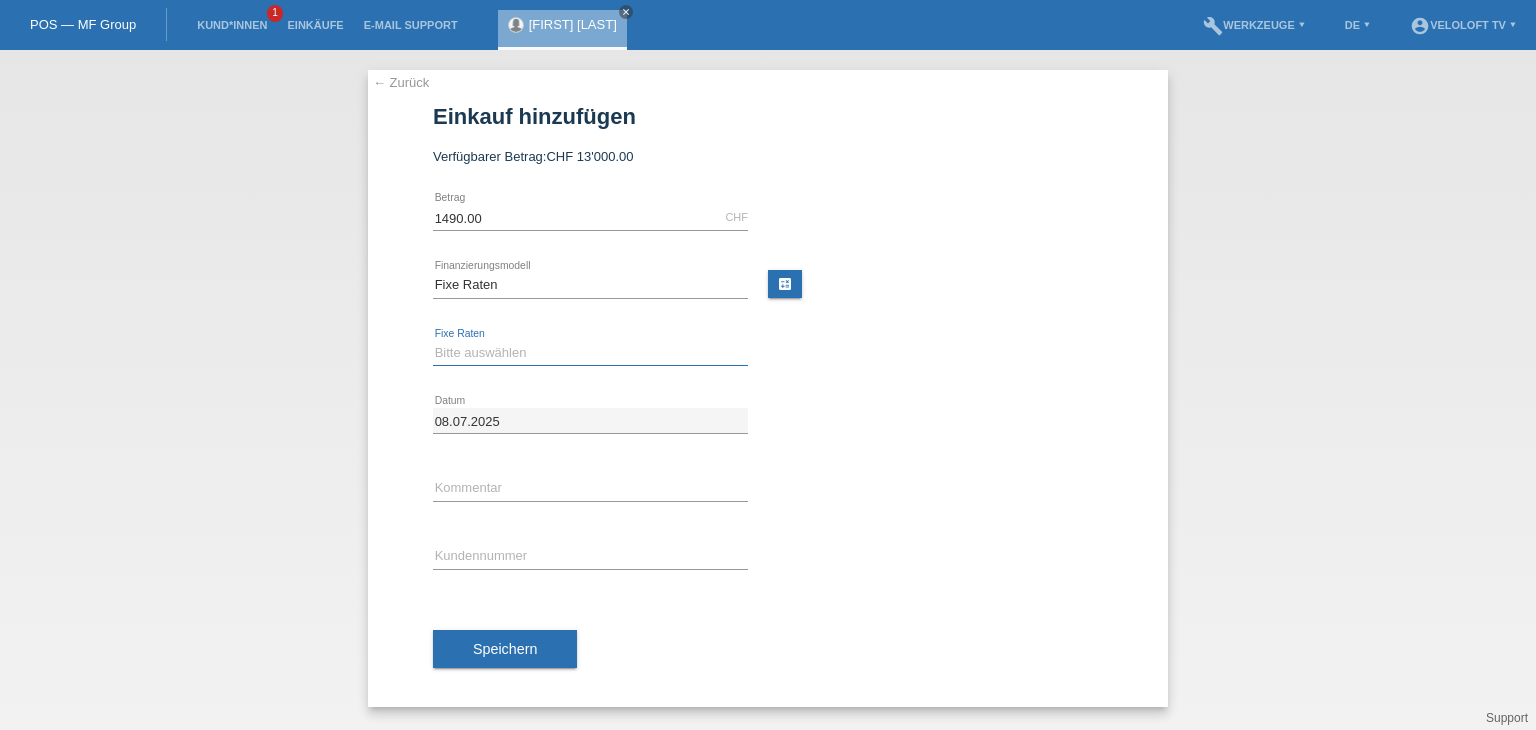 click on "Bitte auswählen
4 Raten
5 Raten
6 Raten
7 Raten
8 Raten
9 Raten
10 Raten
11 Raten" at bounding box center (590, 353) 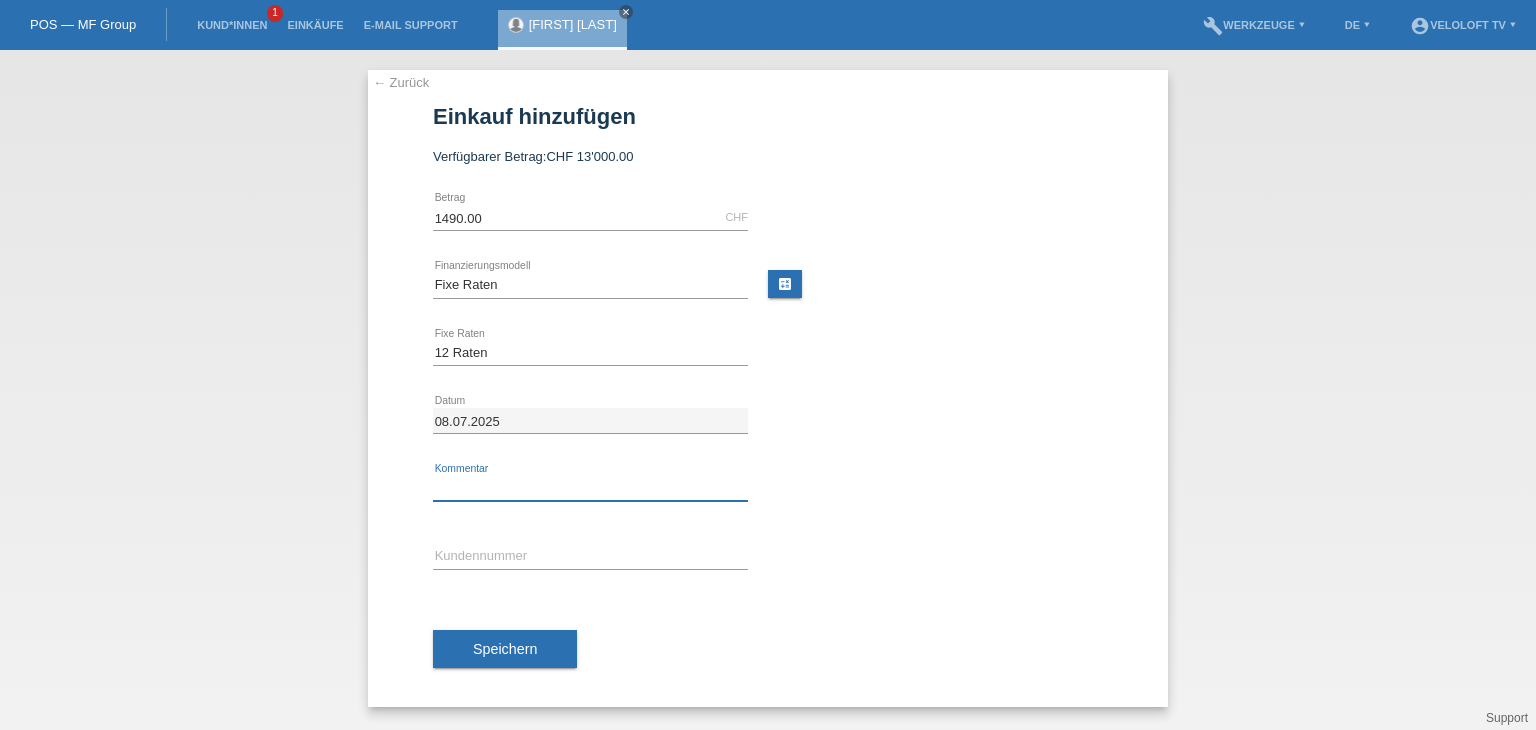 click at bounding box center (590, 488) 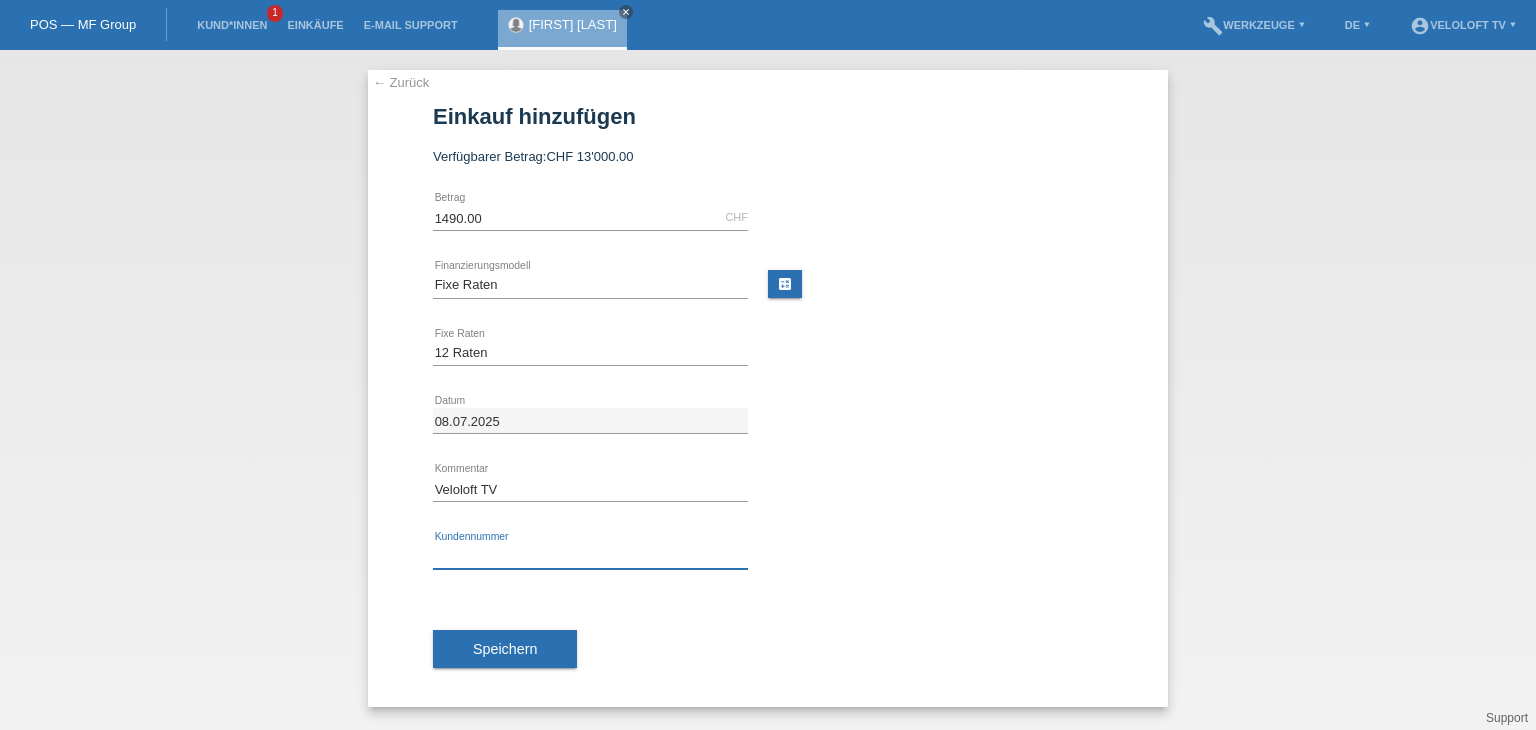 drag, startPoint x: 529, startPoint y: 551, endPoint x: 519, endPoint y: 563, distance: 15.6205 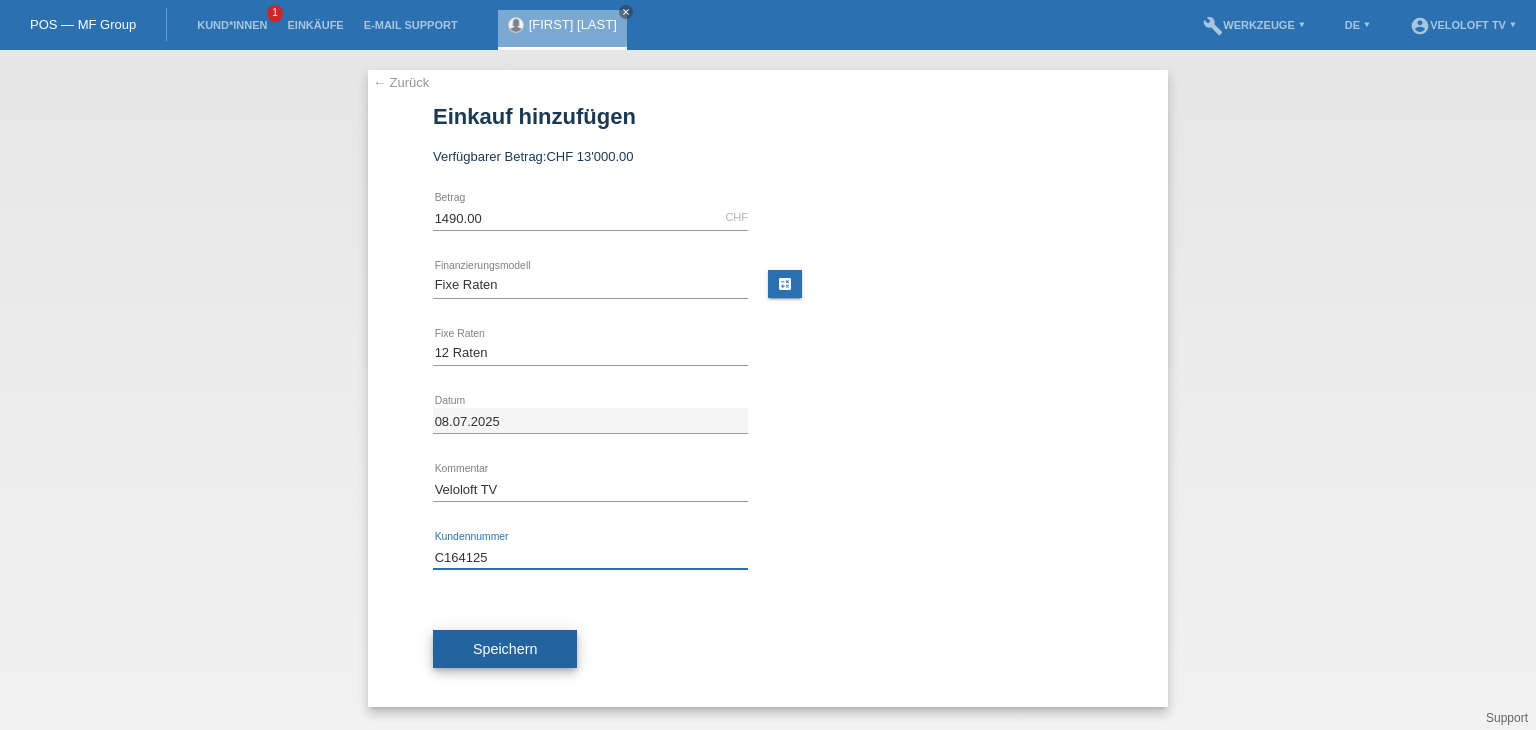 type on "C164125" 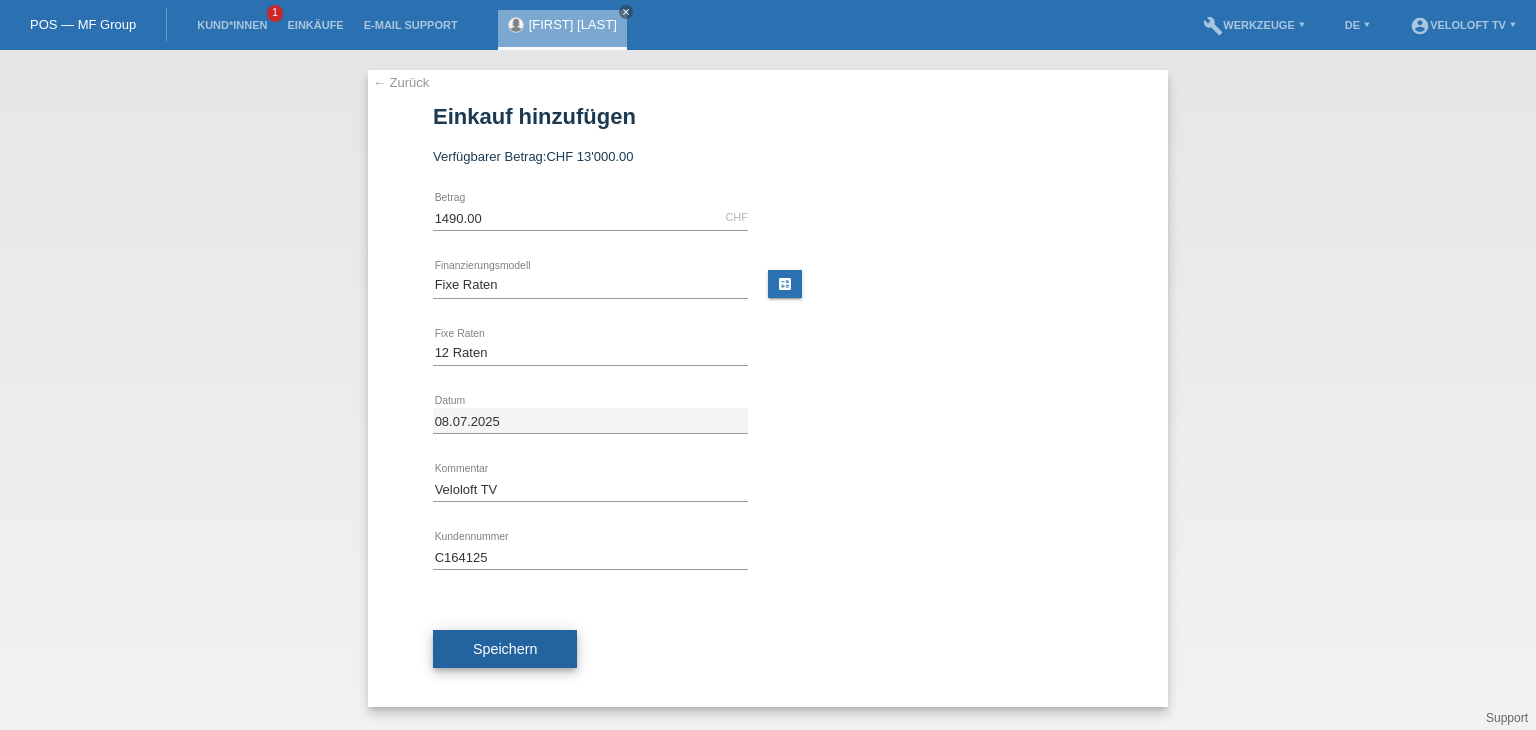 click on "Speichern" at bounding box center [505, 649] 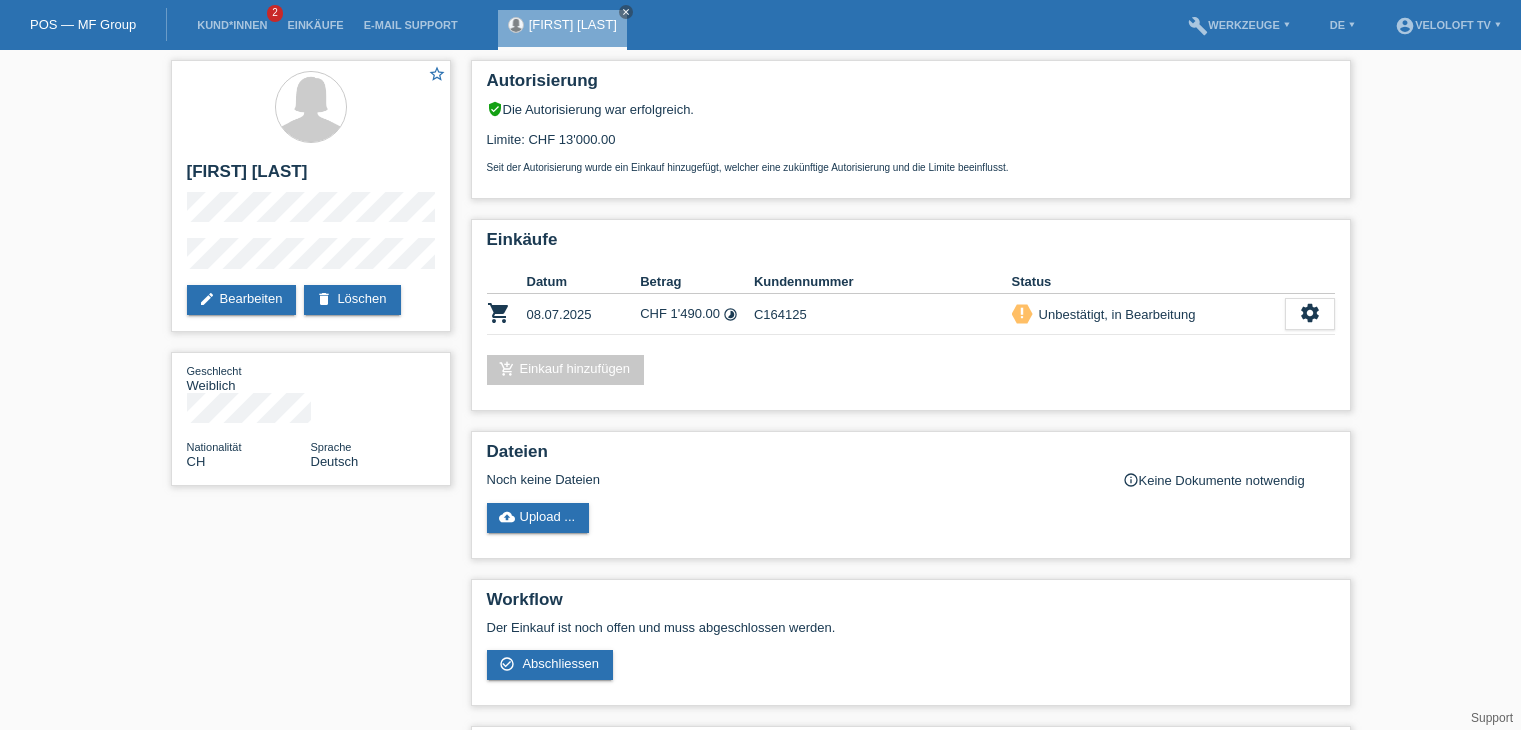 scroll, scrollTop: 0, scrollLeft: 0, axis: both 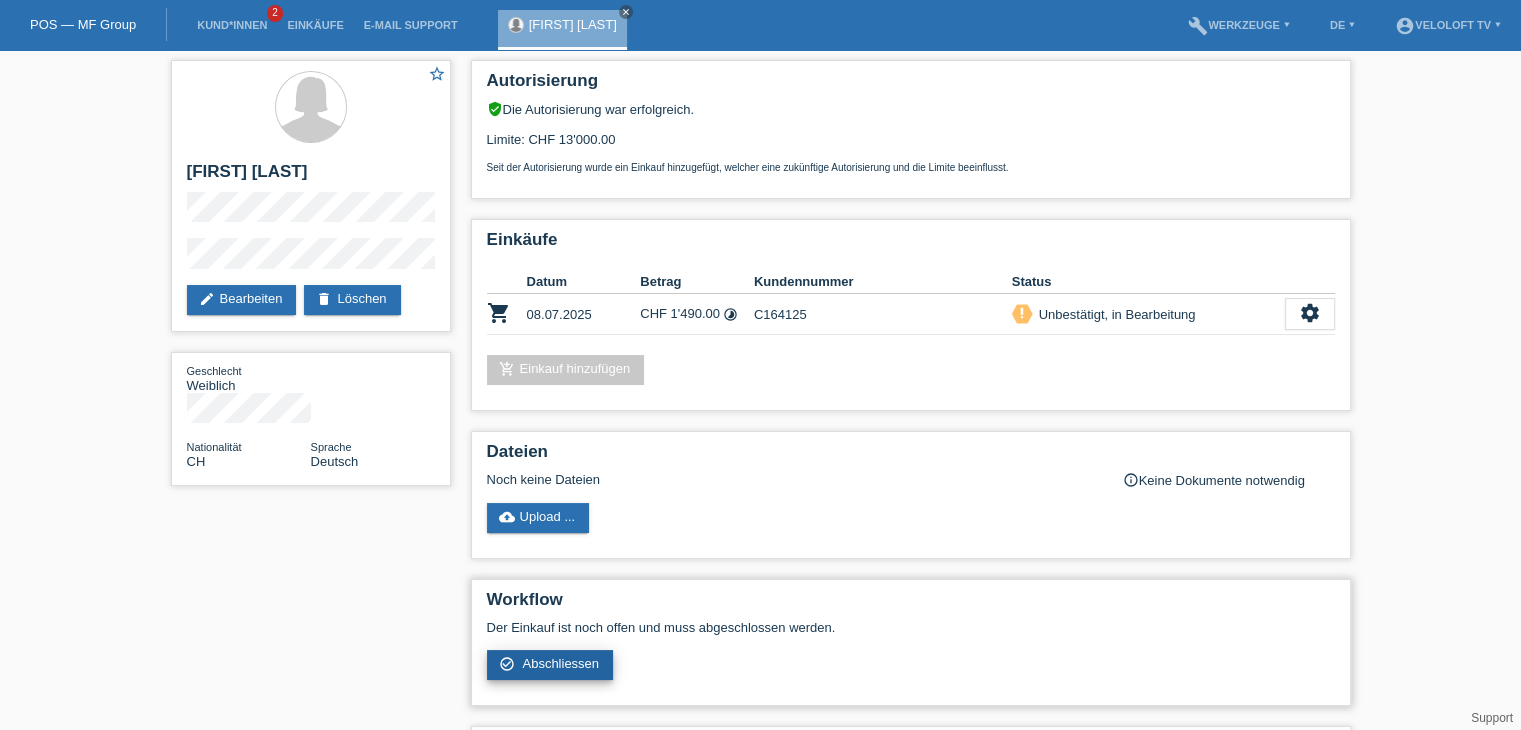 click on "Abschliessen" at bounding box center (560, 663) 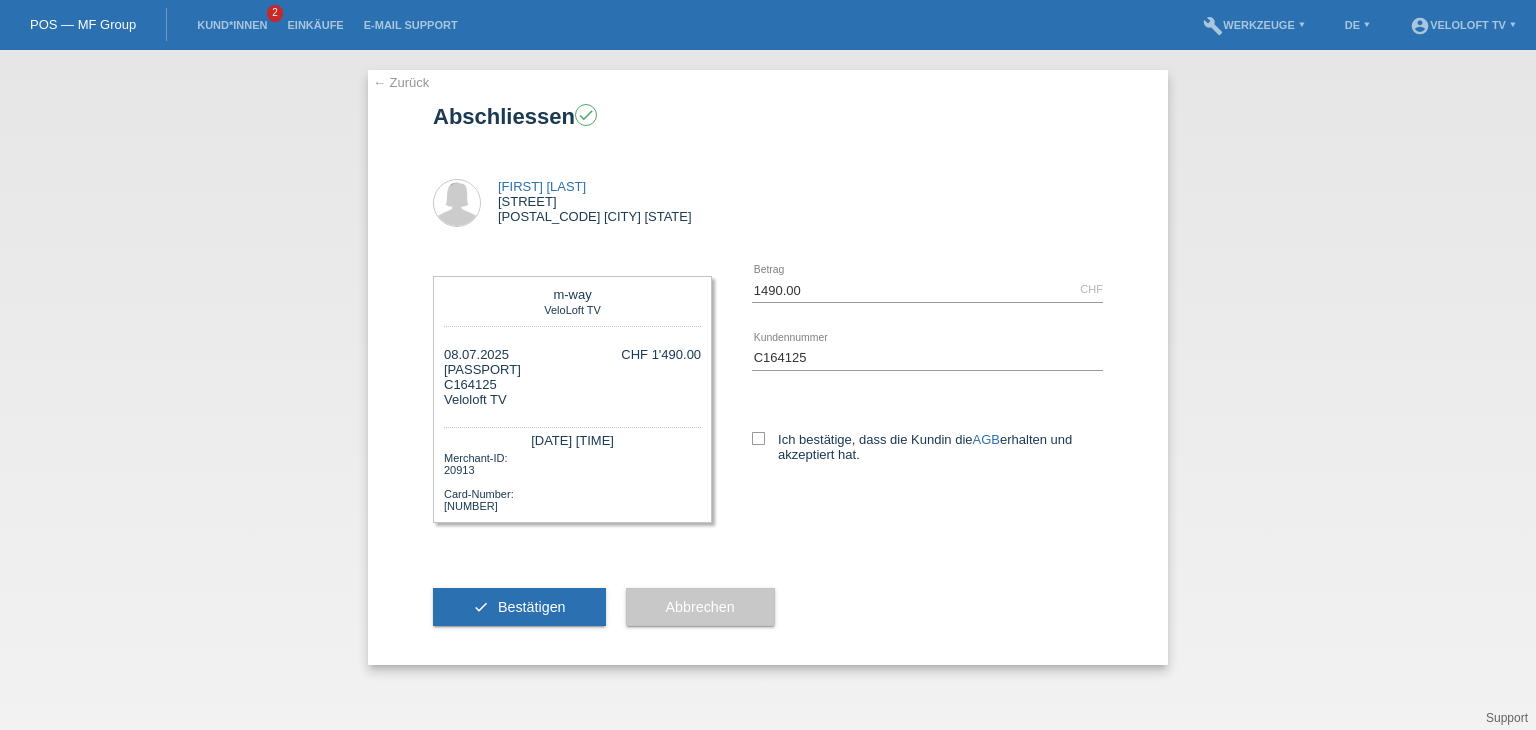 scroll, scrollTop: 0, scrollLeft: 0, axis: both 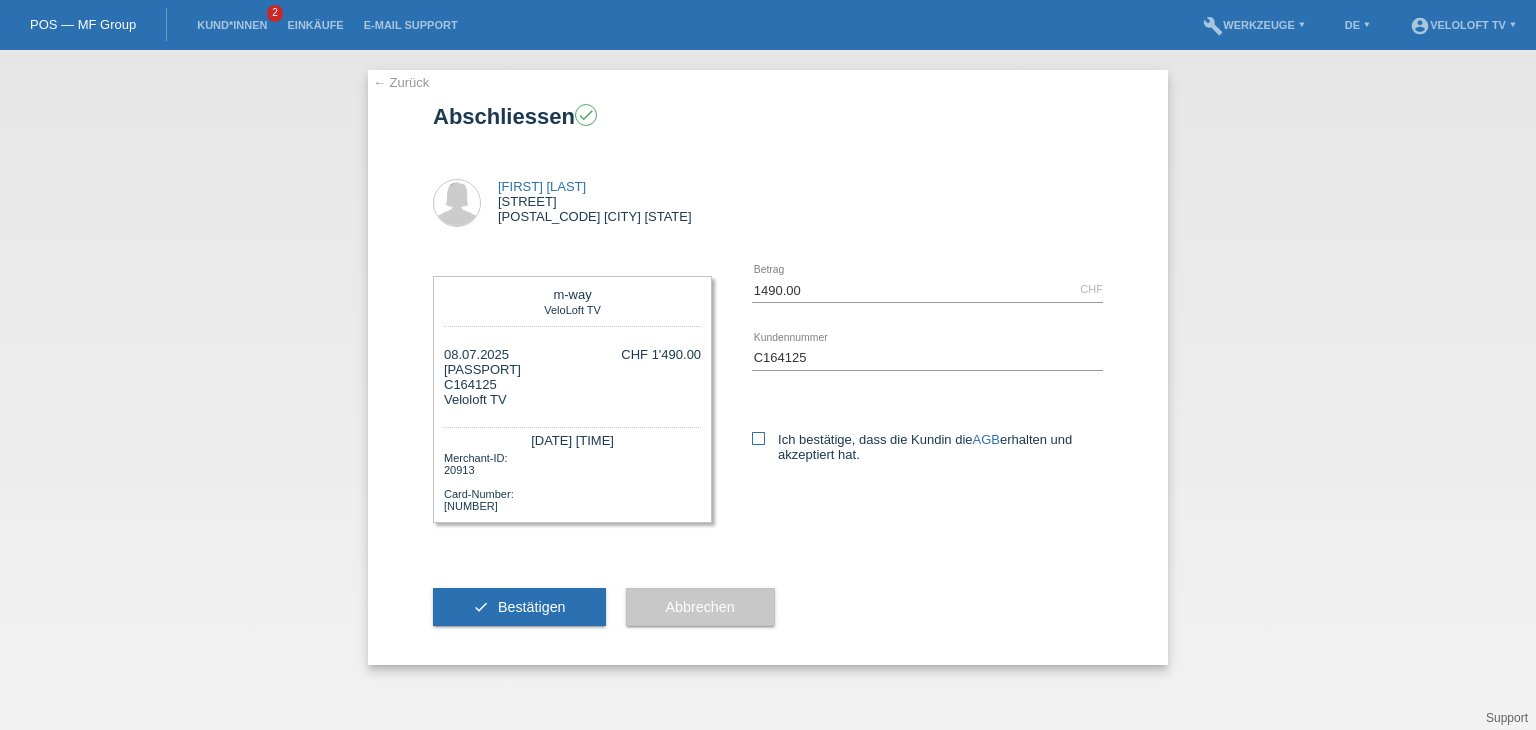 click at bounding box center [758, 438] 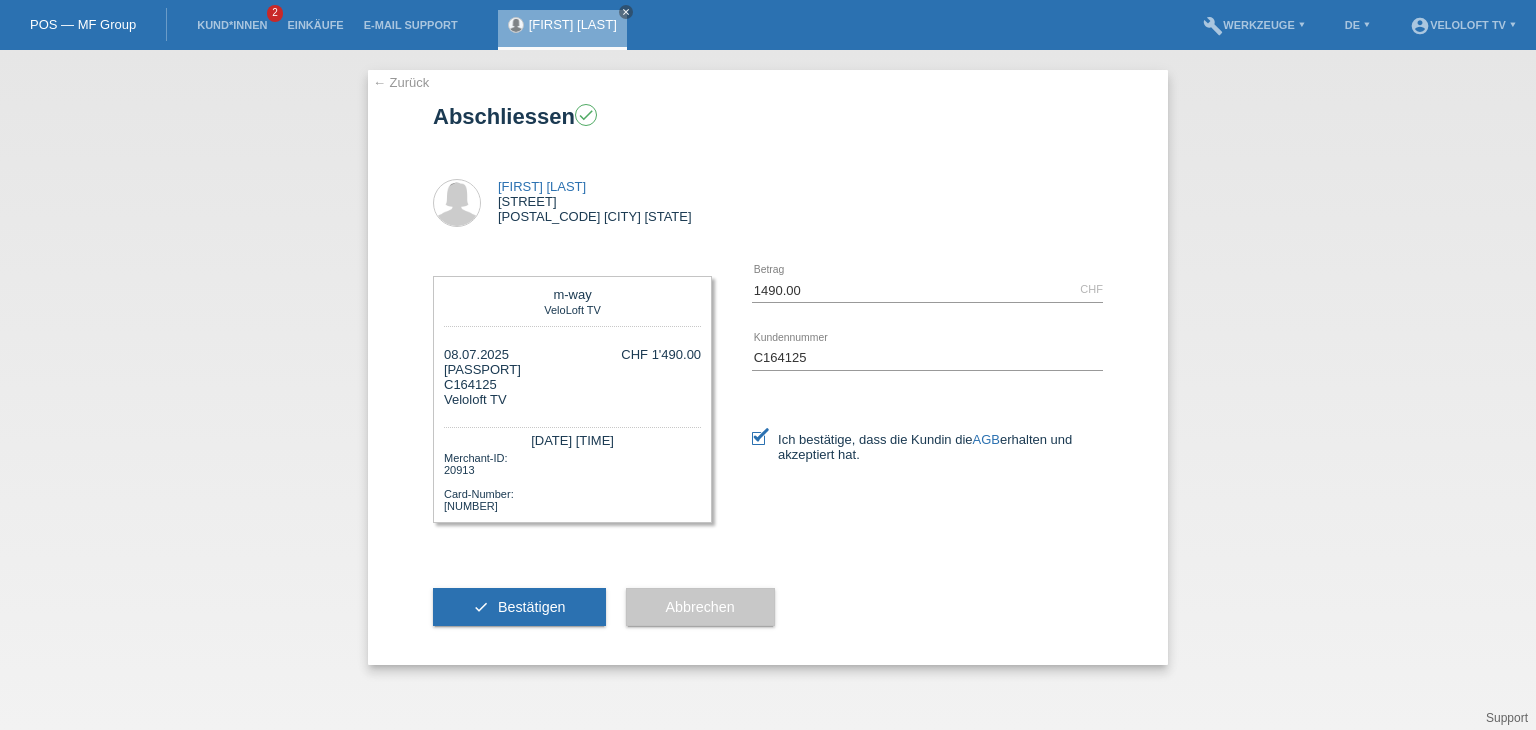 click on "Bestätigen" at bounding box center (532, 607) 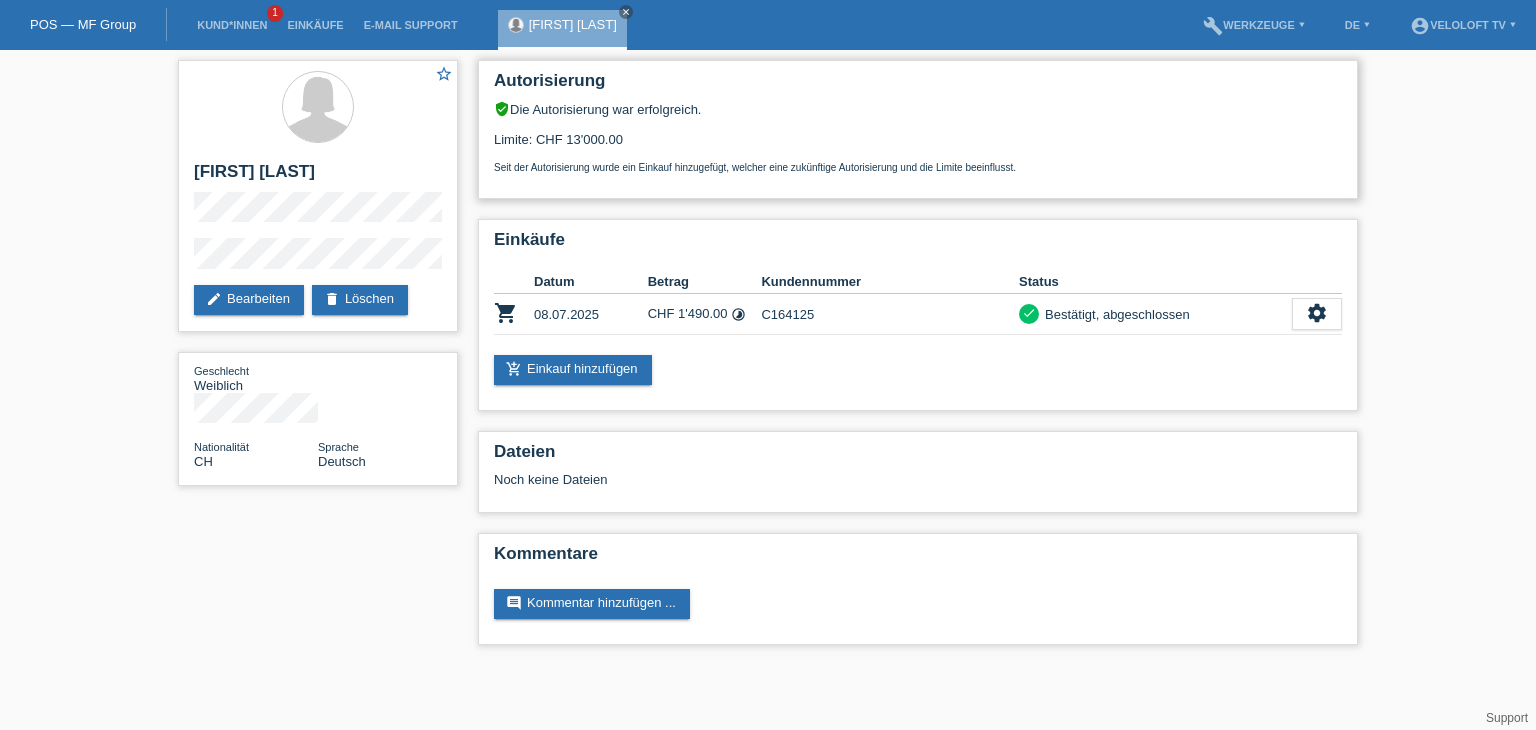 scroll, scrollTop: 0, scrollLeft: 0, axis: both 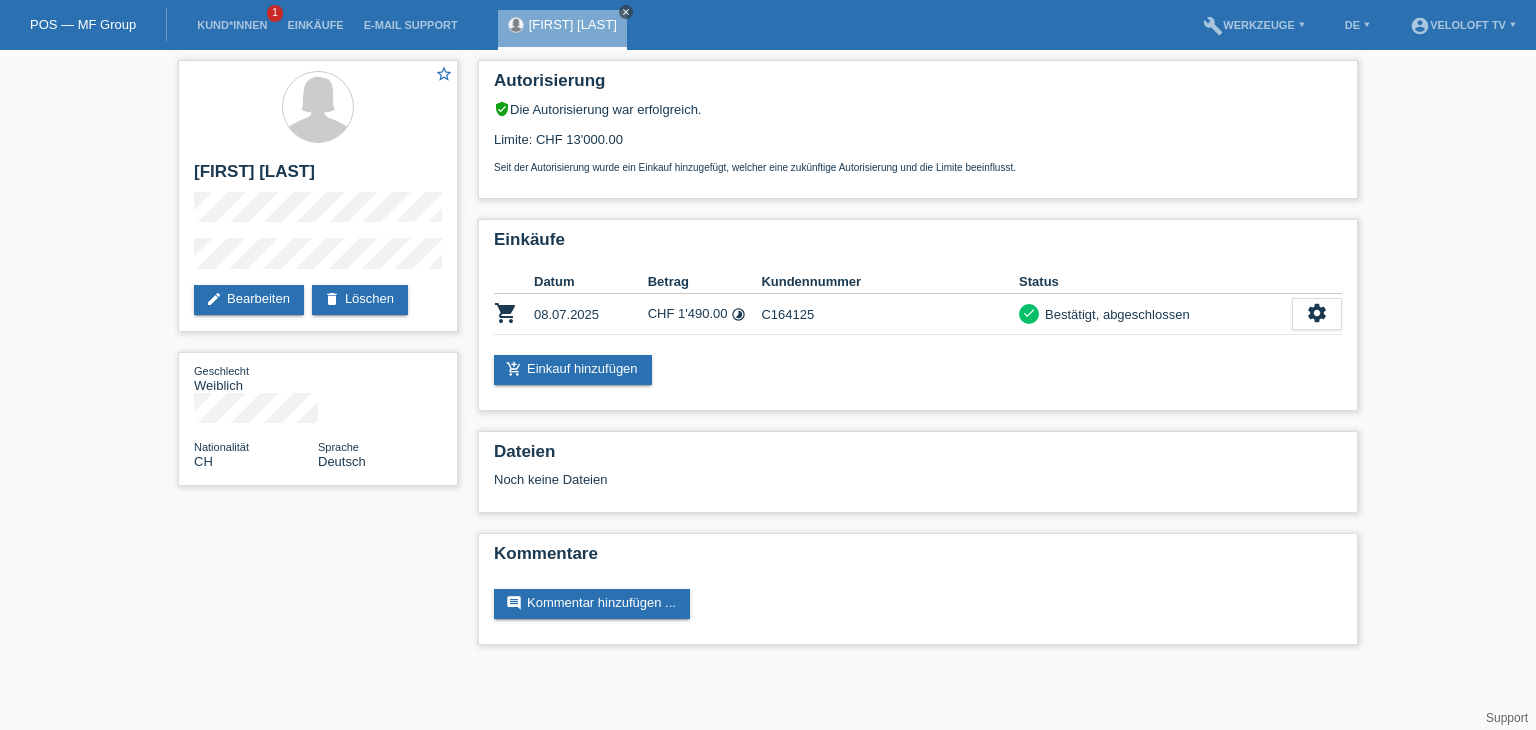 click on "close" at bounding box center (626, 12) 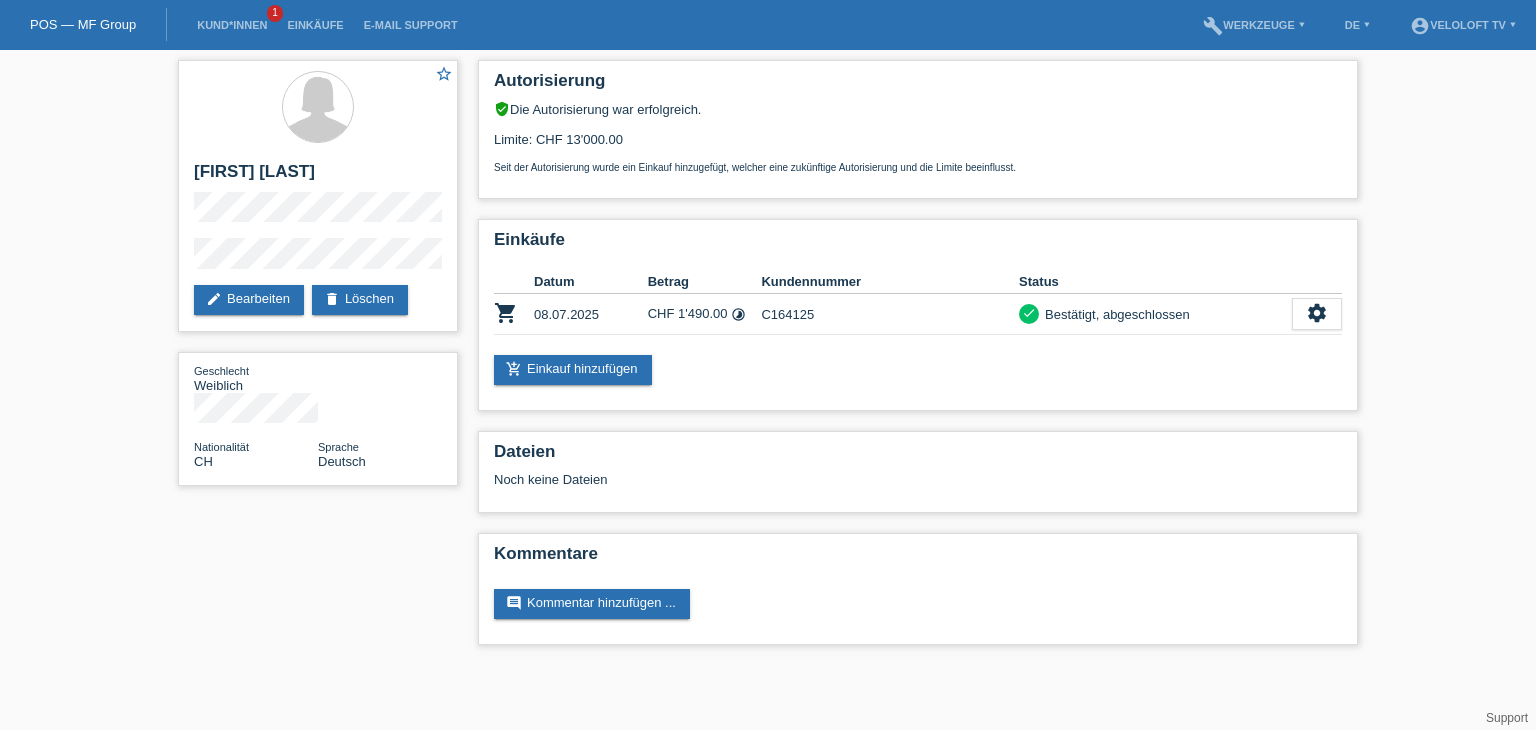 drag, startPoint x: 218, startPoint y: 34, endPoint x: 252, endPoint y: 1, distance: 47.38143 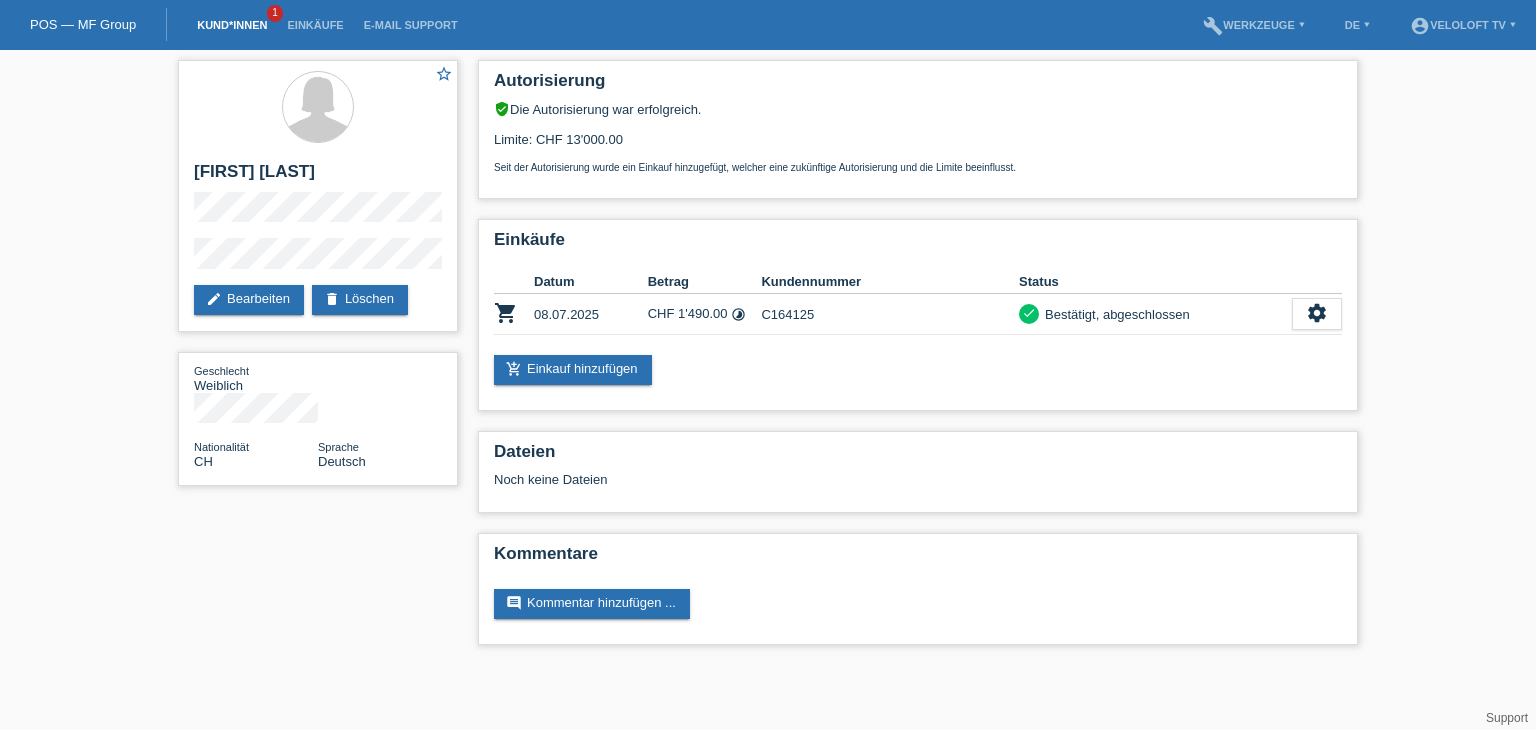click on "Kund*innen" at bounding box center (232, 25) 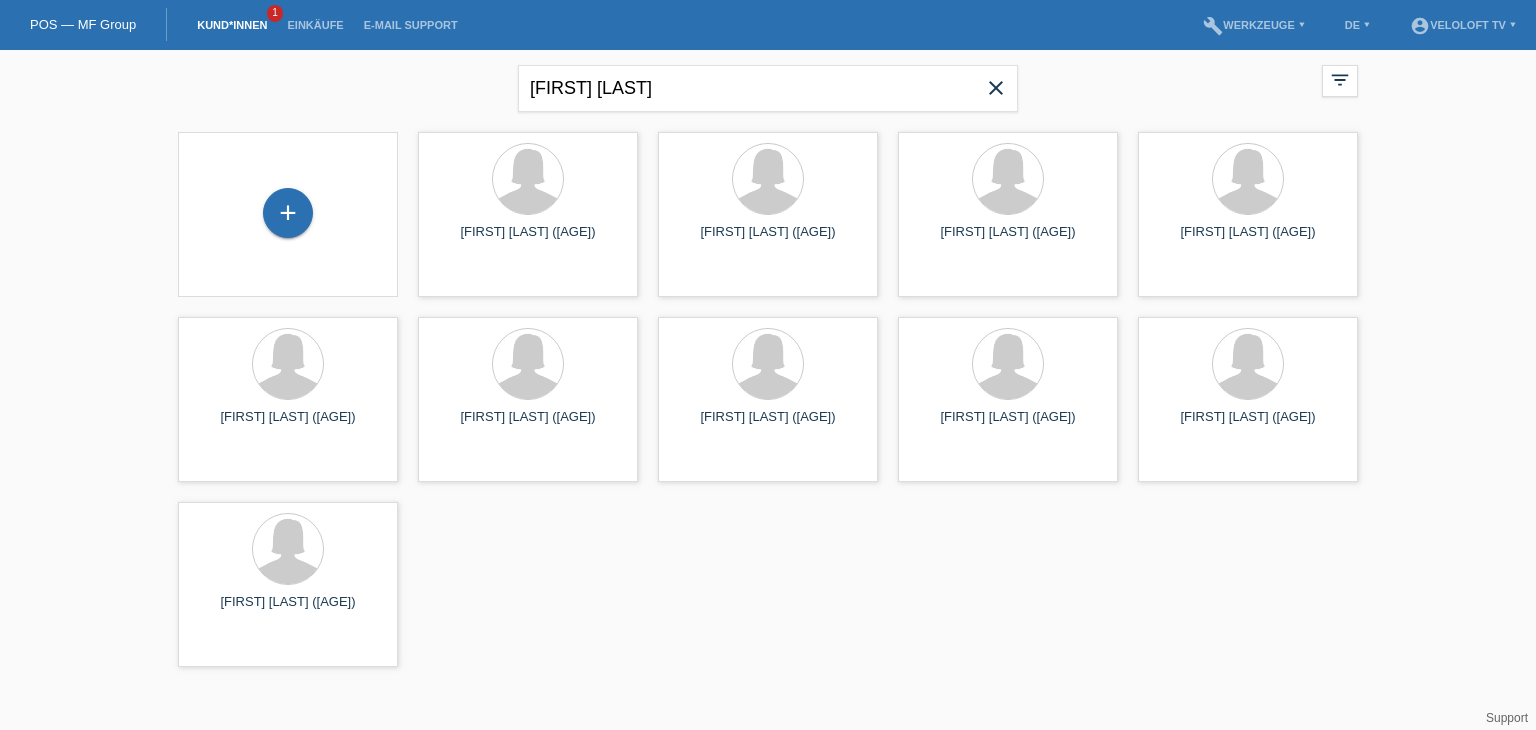 scroll, scrollTop: 0, scrollLeft: 0, axis: both 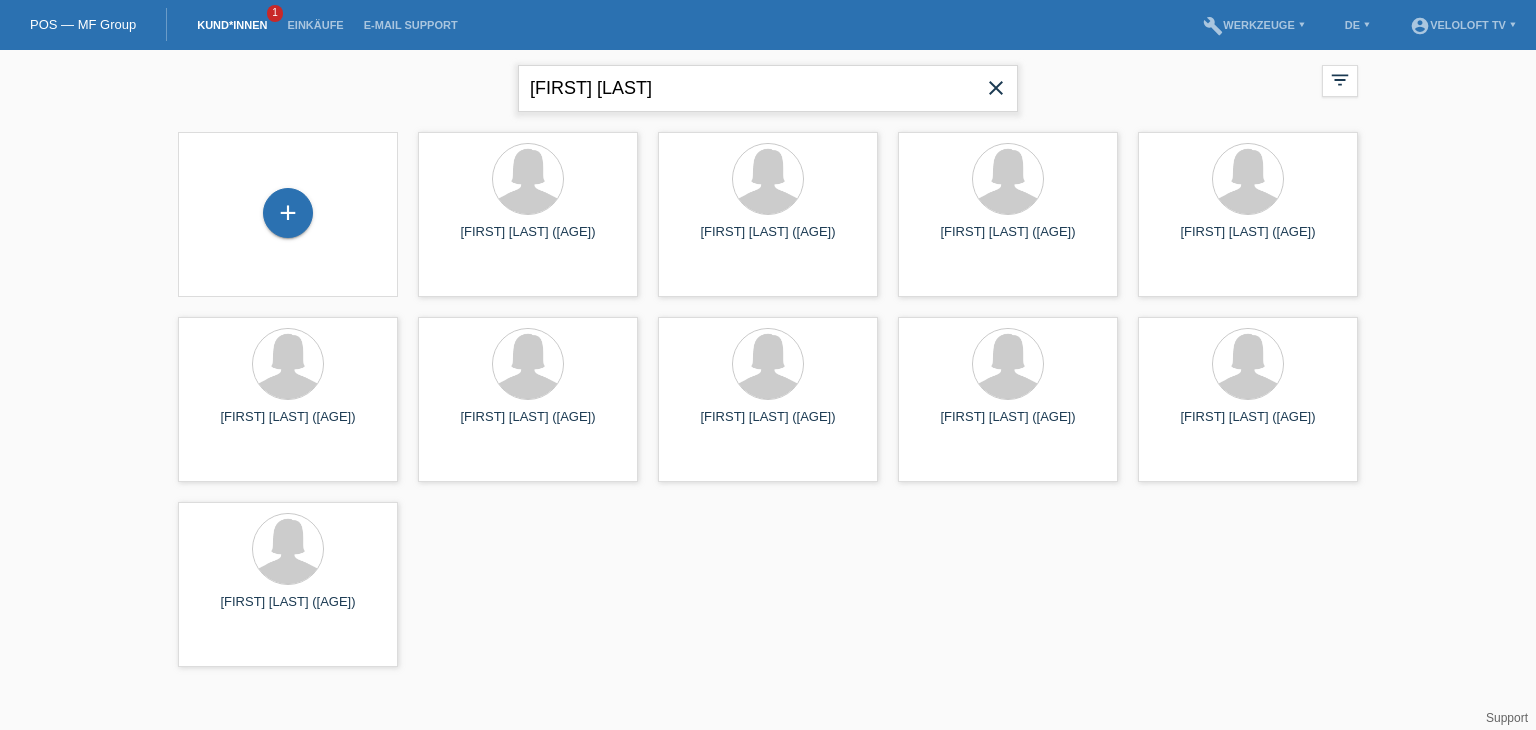 drag, startPoint x: 671, startPoint y: 86, endPoint x: 424, endPoint y: 86, distance: 247 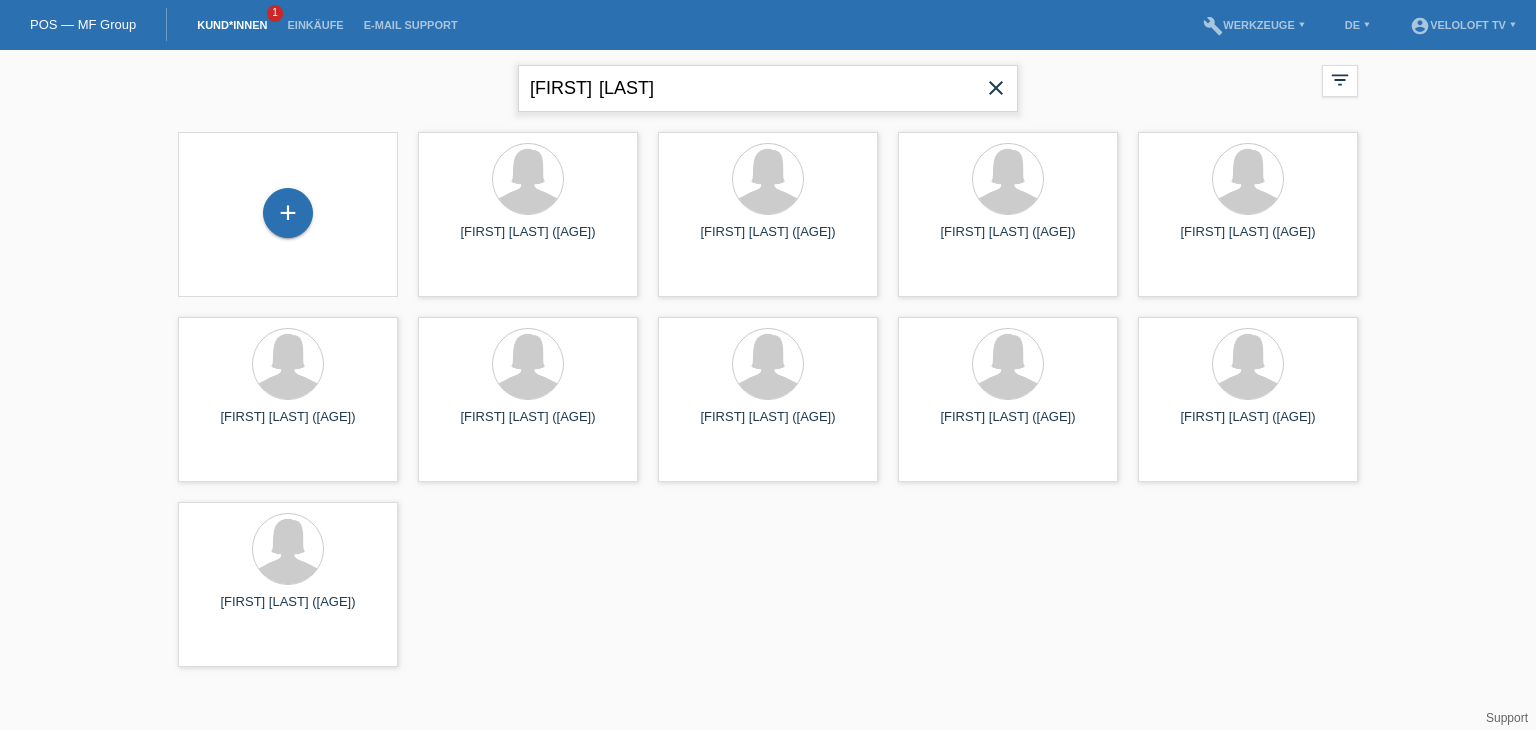 click on "Roland	Windler" at bounding box center (768, 88) 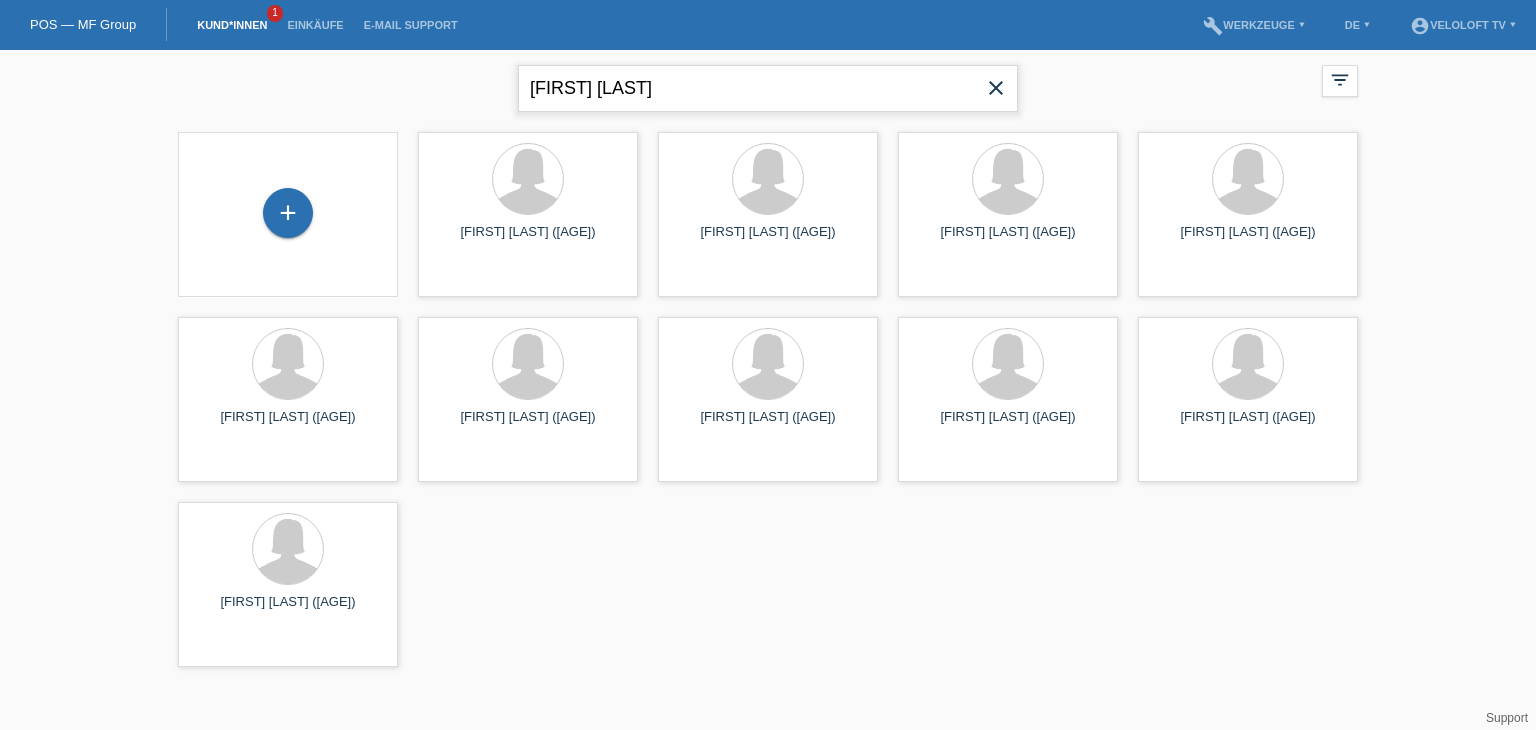 type on "[FIRST] [LAST]" 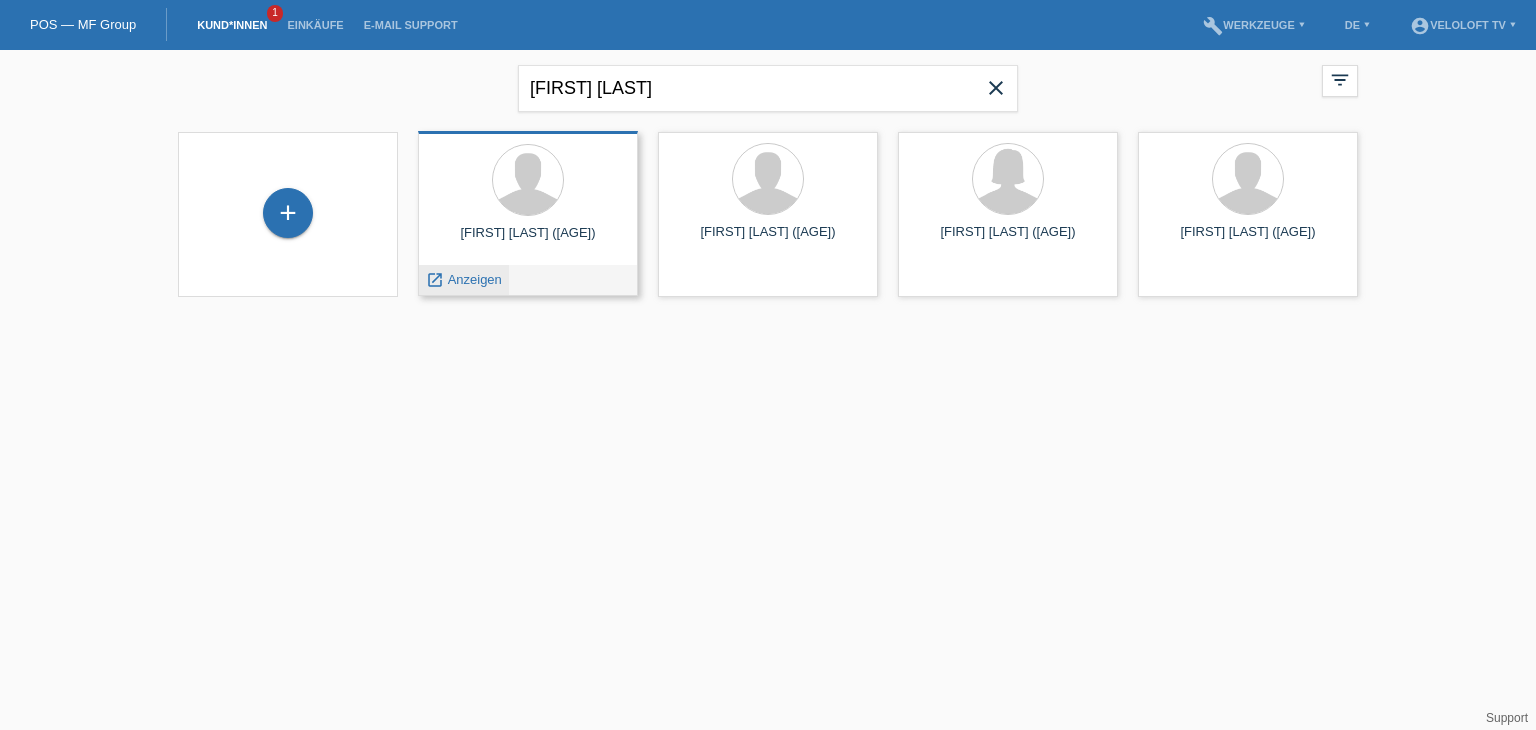 click on "launch   Anzeigen" at bounding box center (464, 280) 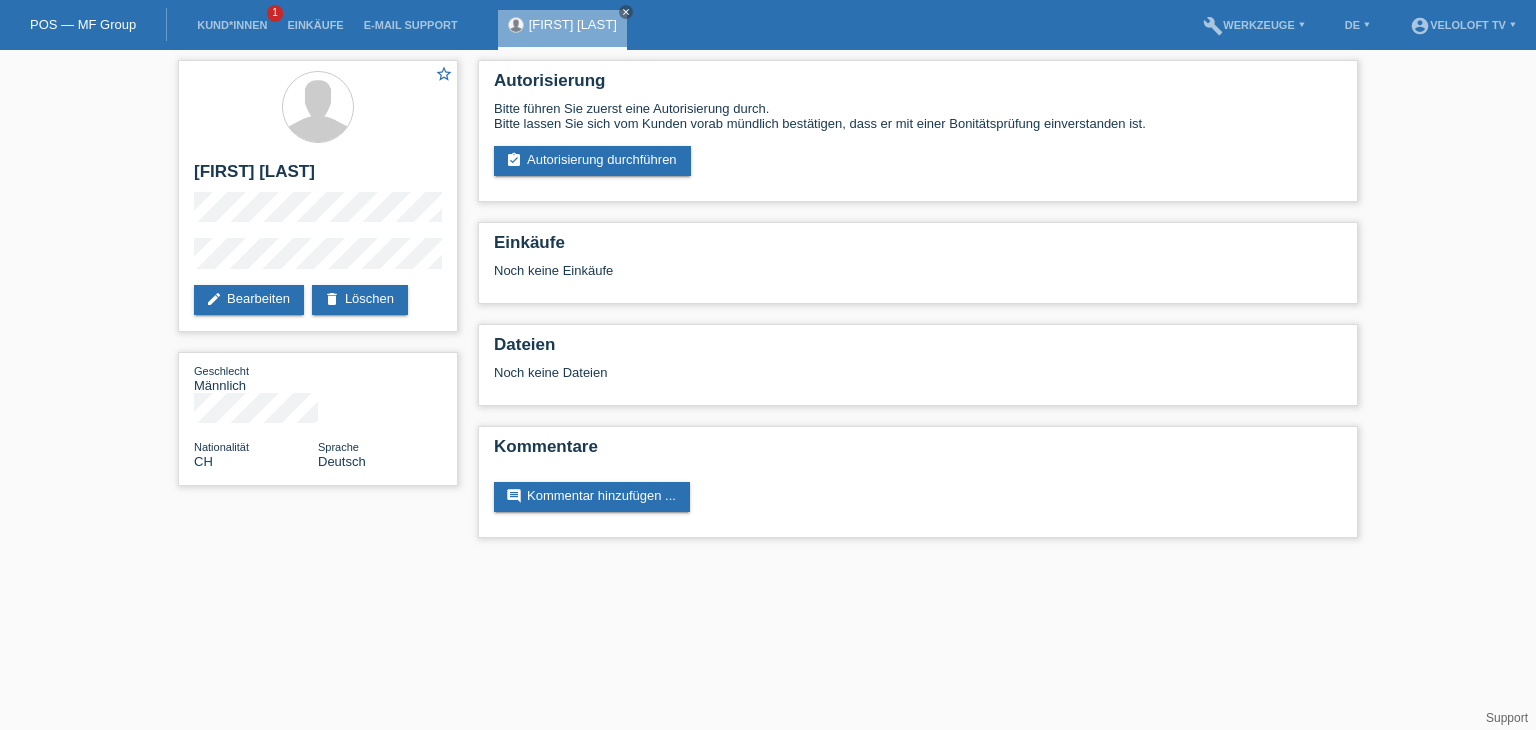 scroll, scrollTop: 0, scrollLeft: 0, axis: both 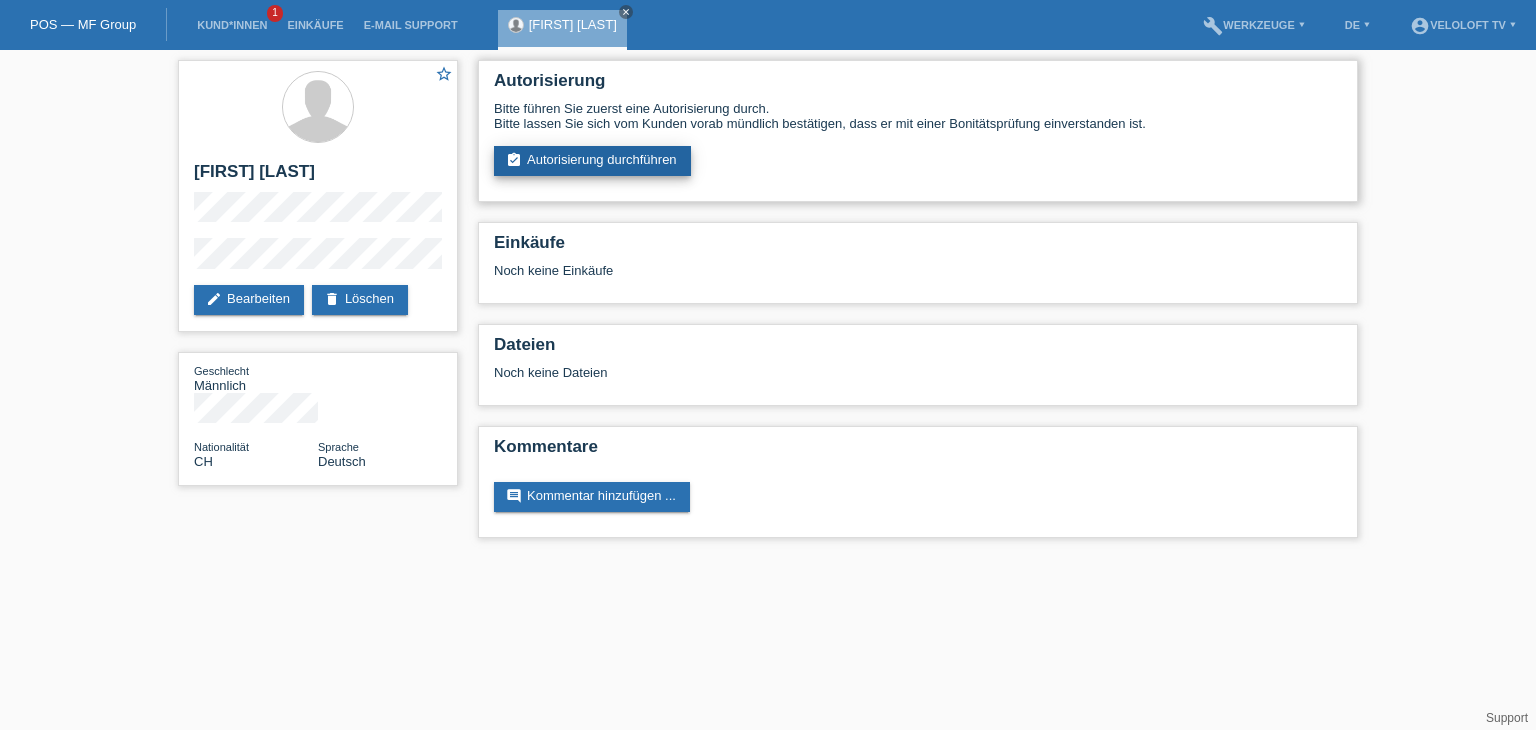 click on "assignment_turned_in  Autorisierung durchführen" at bounding box center [592, 161] 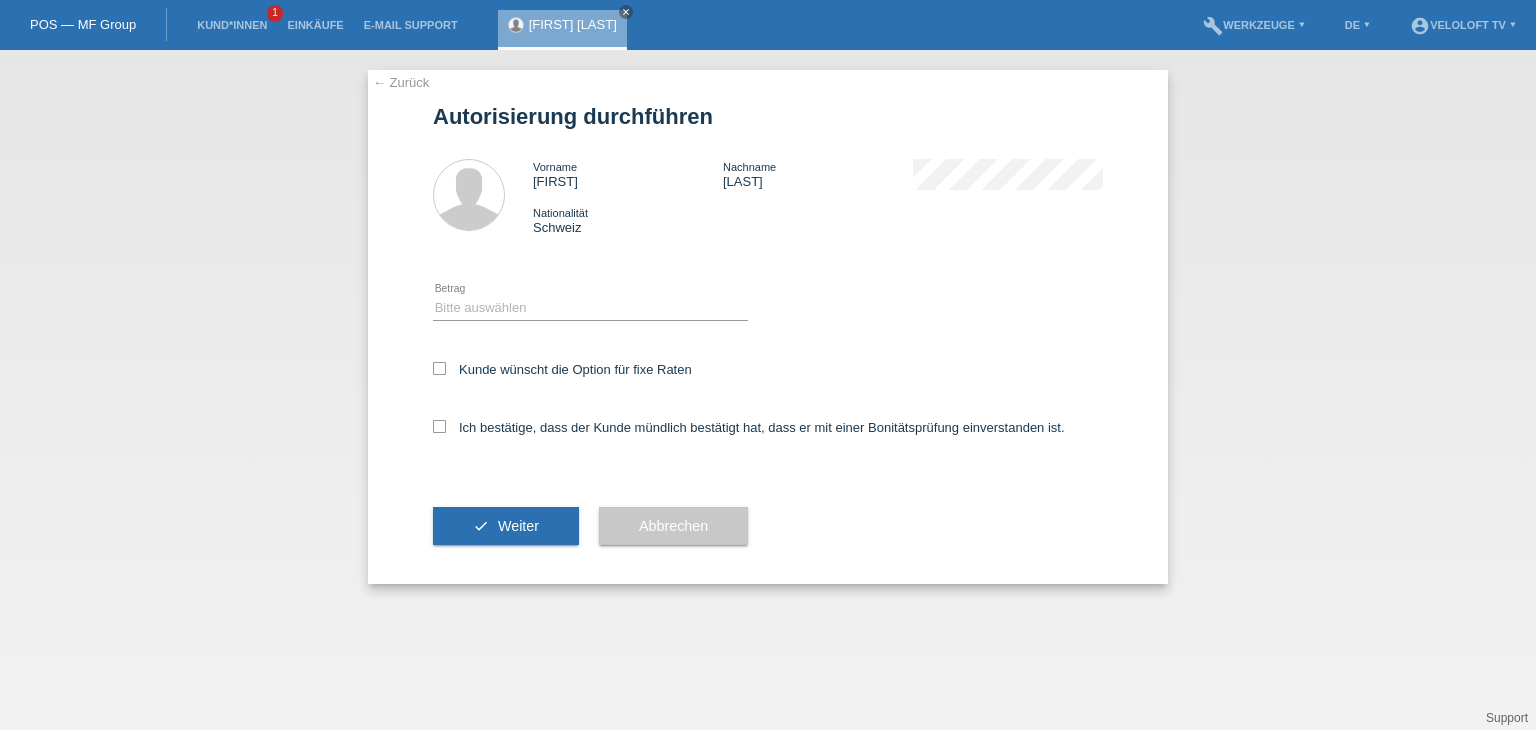 scroll, scrollTop: 0, scrollLeft: 0, axis: both 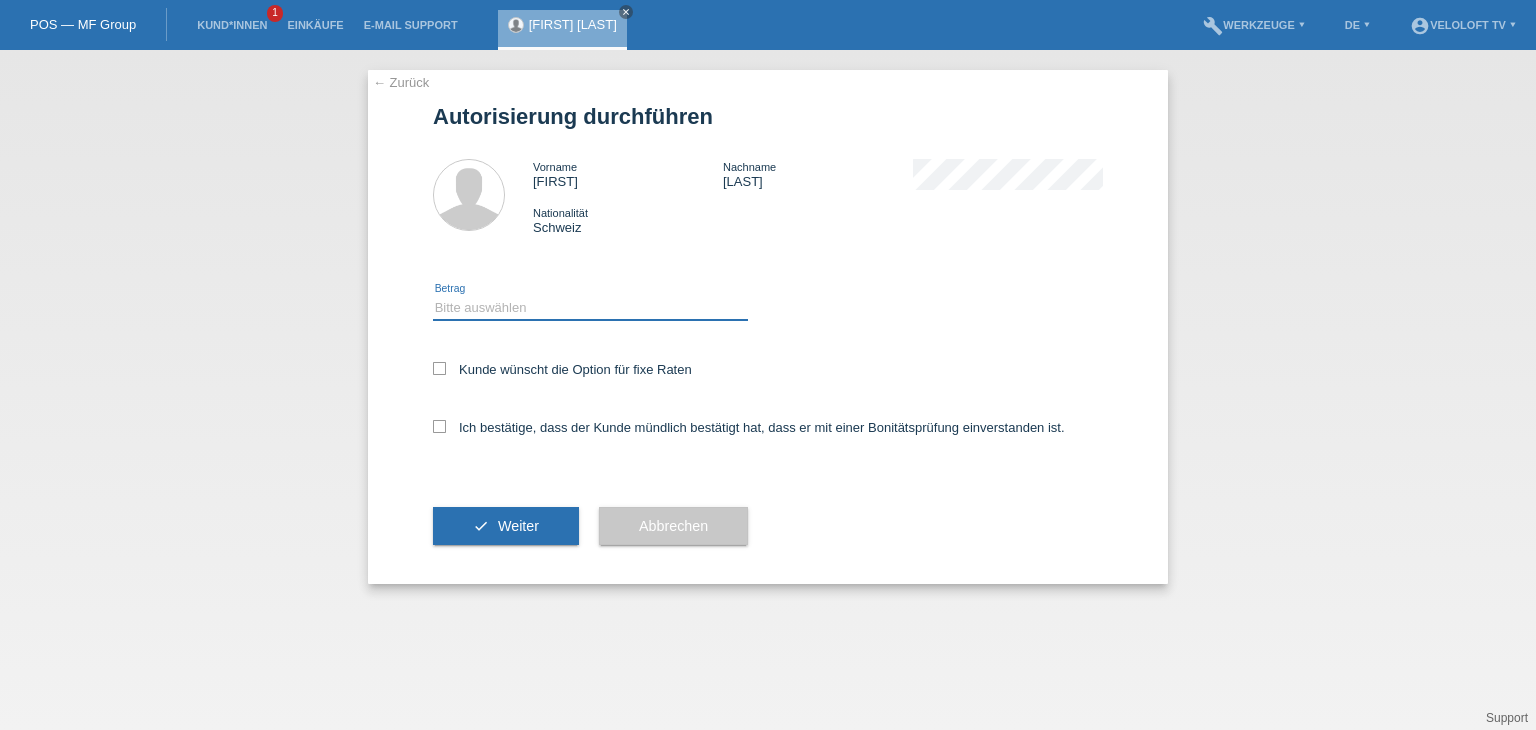click on "Bitte auswählen
CHF 1.00 - CHF 499.00
CHF 500.00 - CHF 1'999.00
CHF 2'000.00 - CHF 15'000.00" at bounding box center [590, 308] 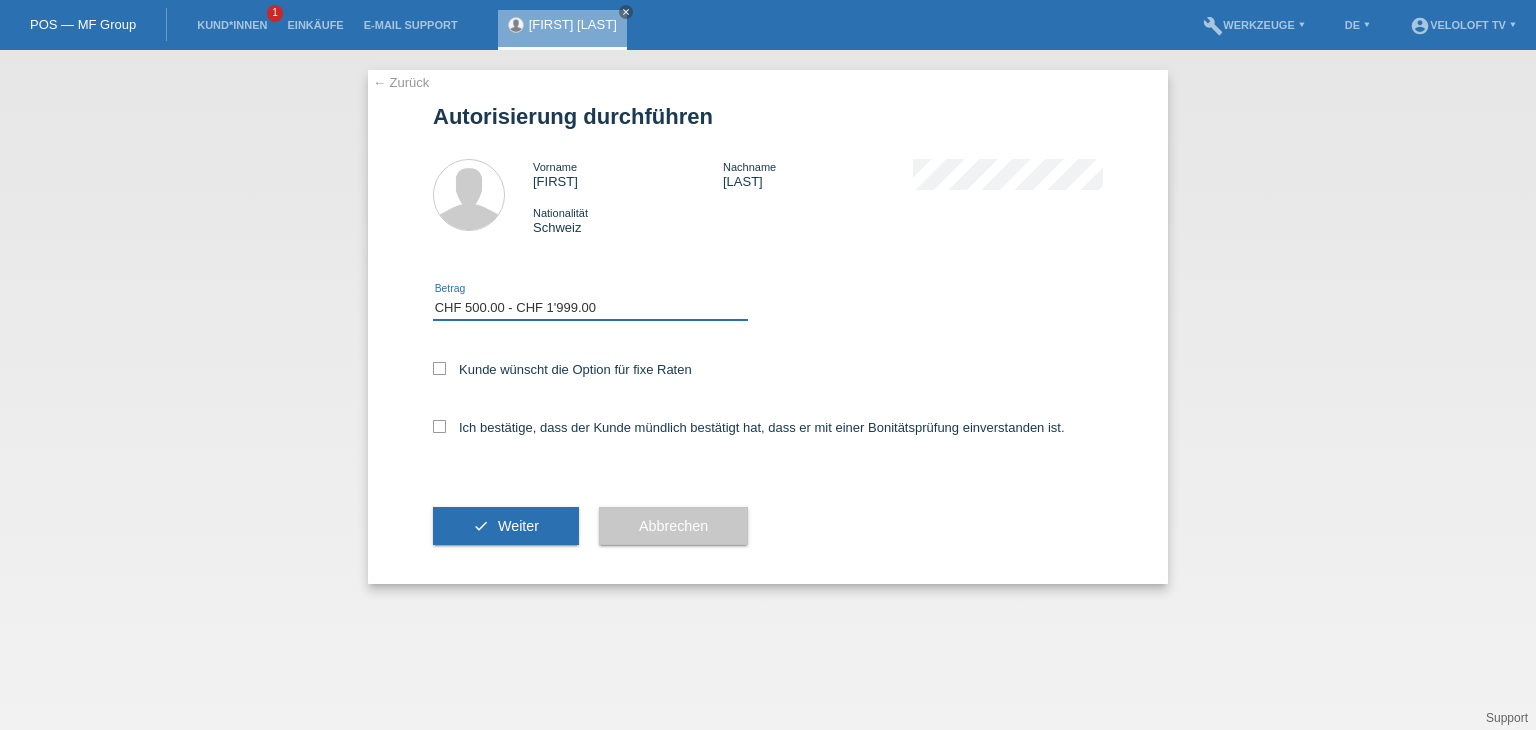 click on "Bitte auswählen
CHF 1.00 - CHF 499.00
CHF 500.00 - CHF 1'999.00
CHF 2'000.00 - CHF 15'000.00" at bounding box center [590, 308] 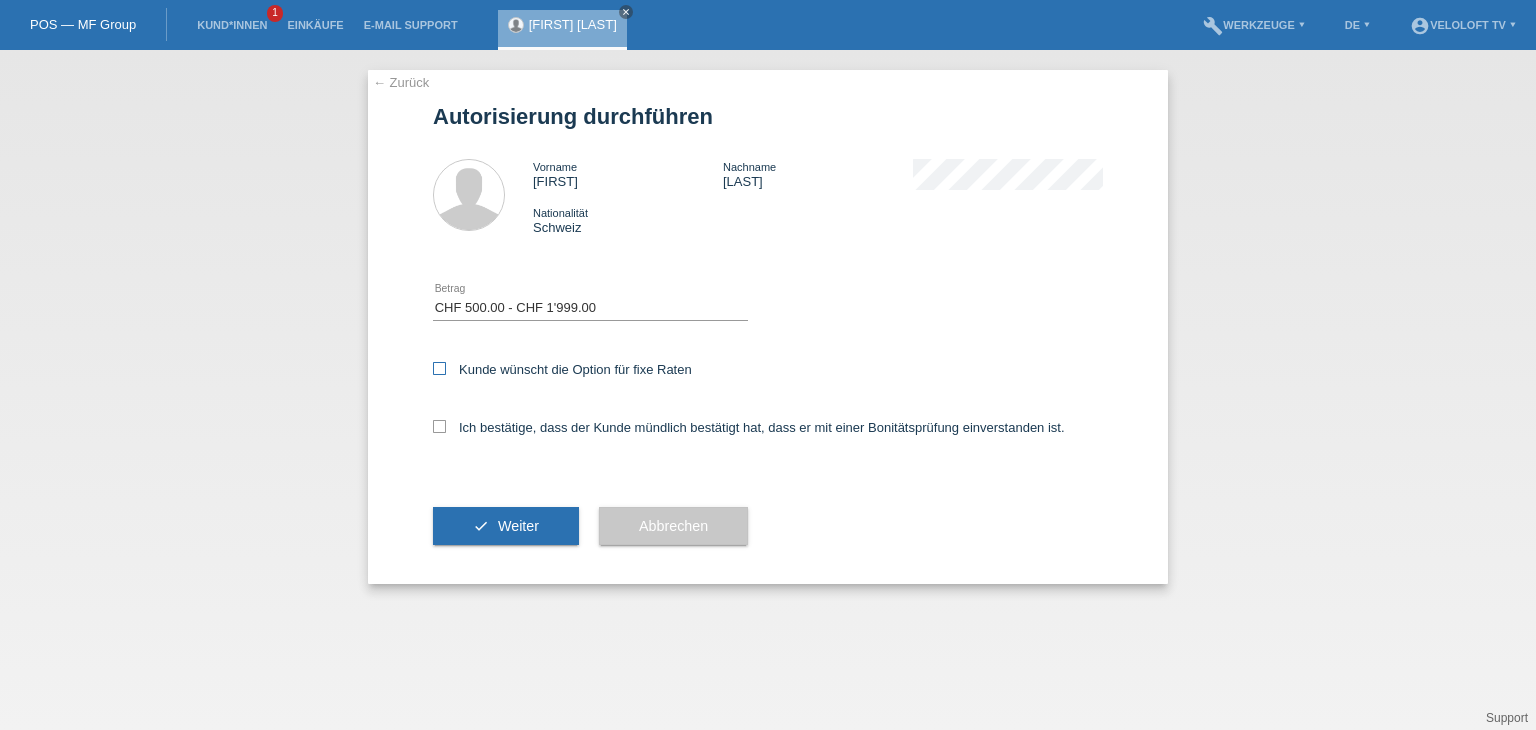 click on "Kunde wünscht die Option für fixe Raten" at bounding box center (562, 369) 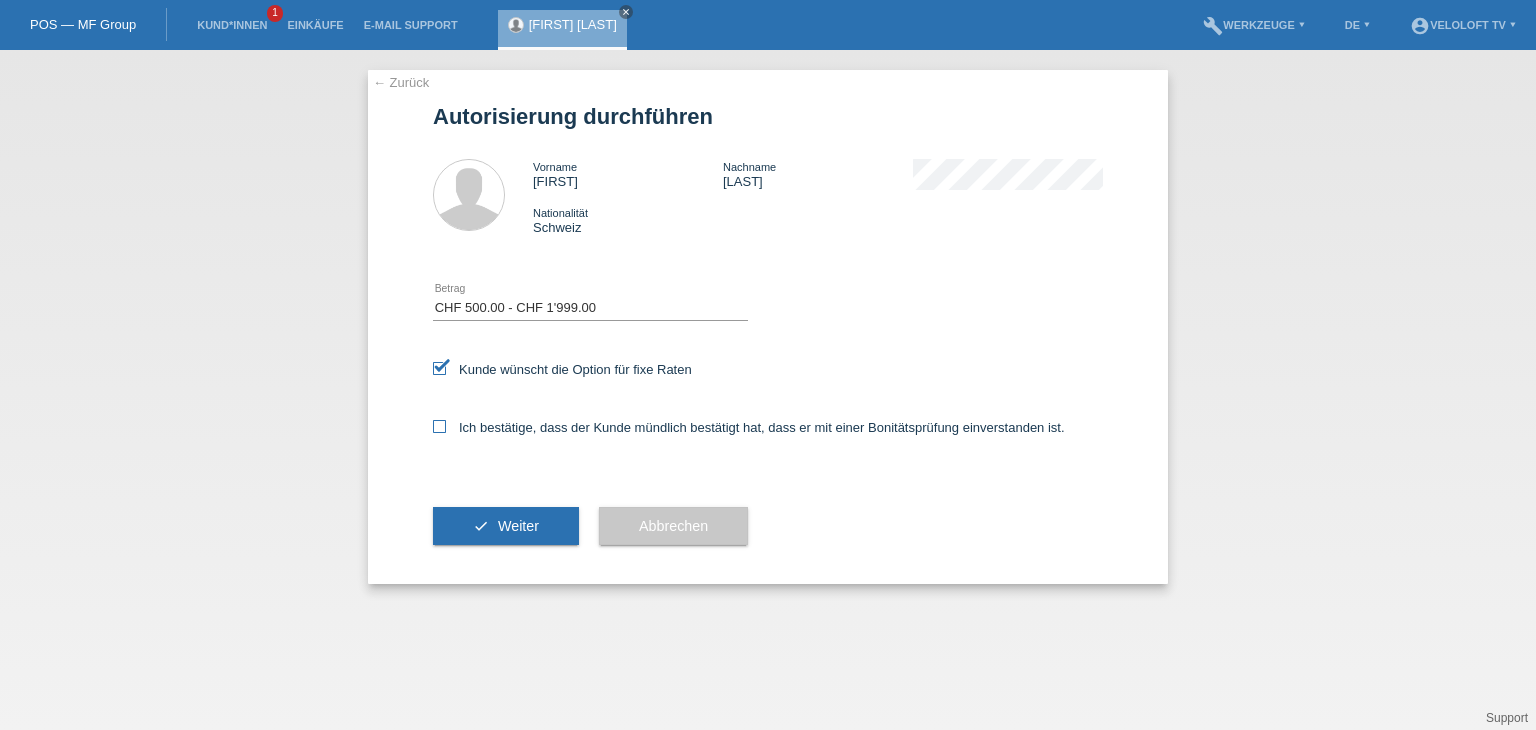 click on "Ich bestätige, dass der Kunde mündlich bestätigt hat, dass er mit einer Bonitätsprüfung einverstanden ist." at bounding box center [562, 369] 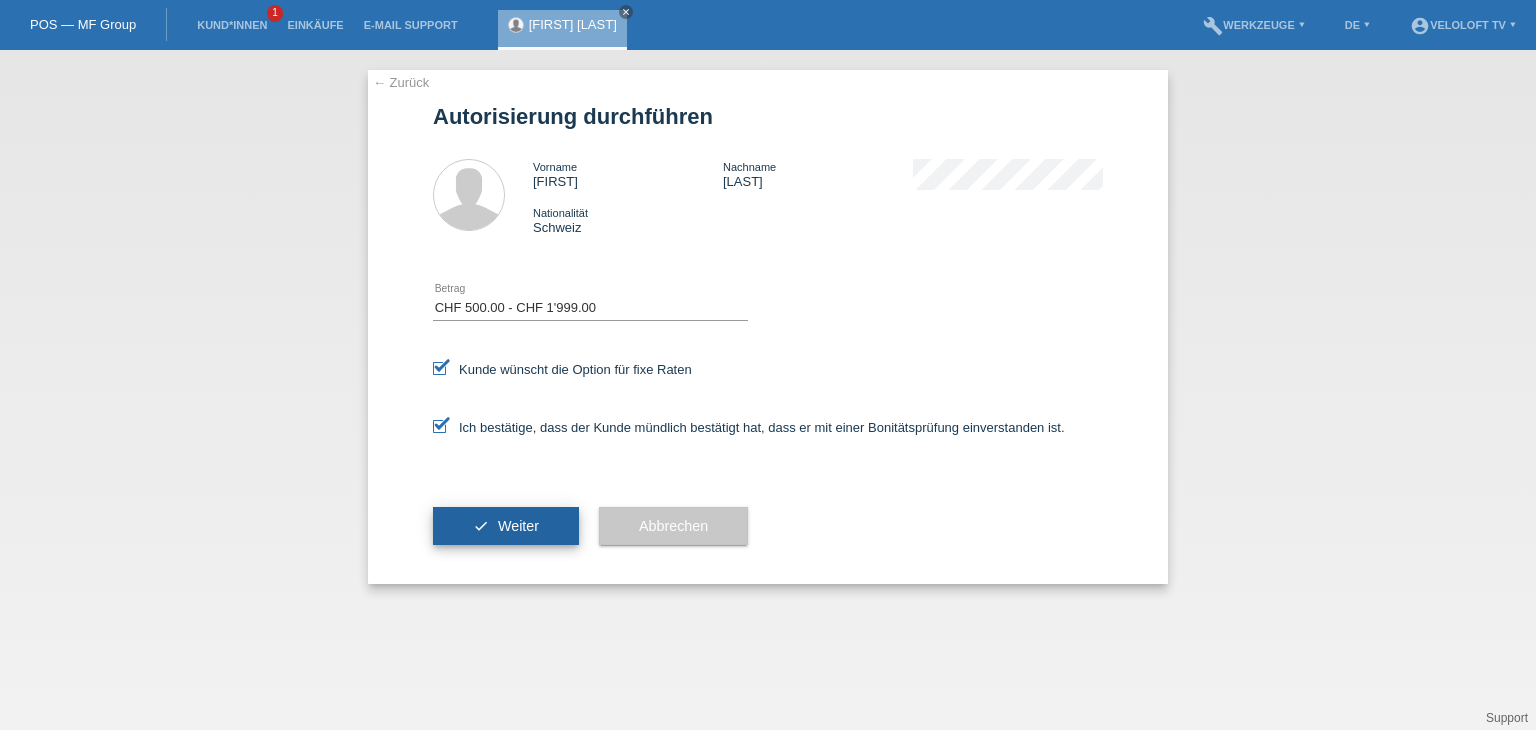 click on "Weiter" at bounding box center (518, 526) 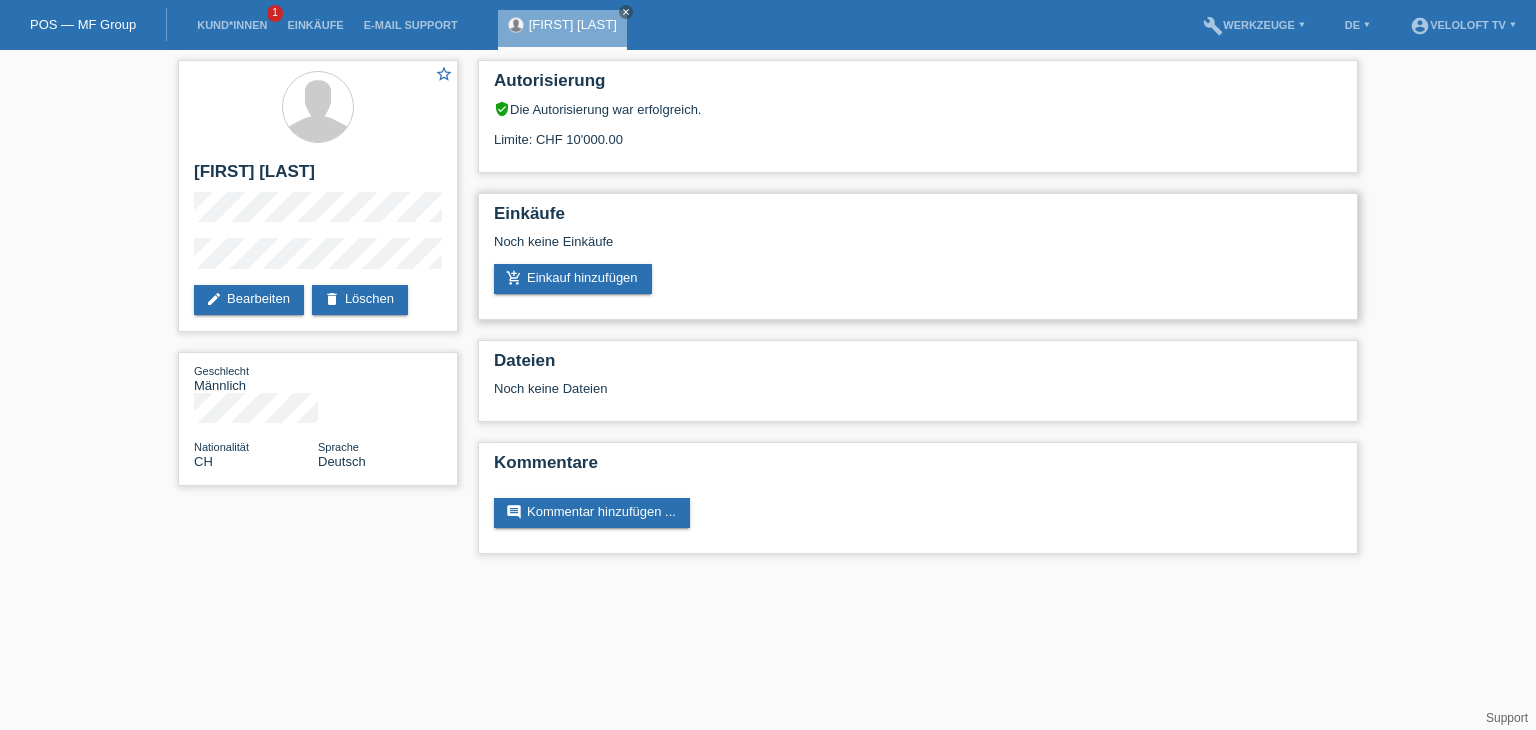 scroll, scrollTop: 0, scrollLeft: 0, axis: both 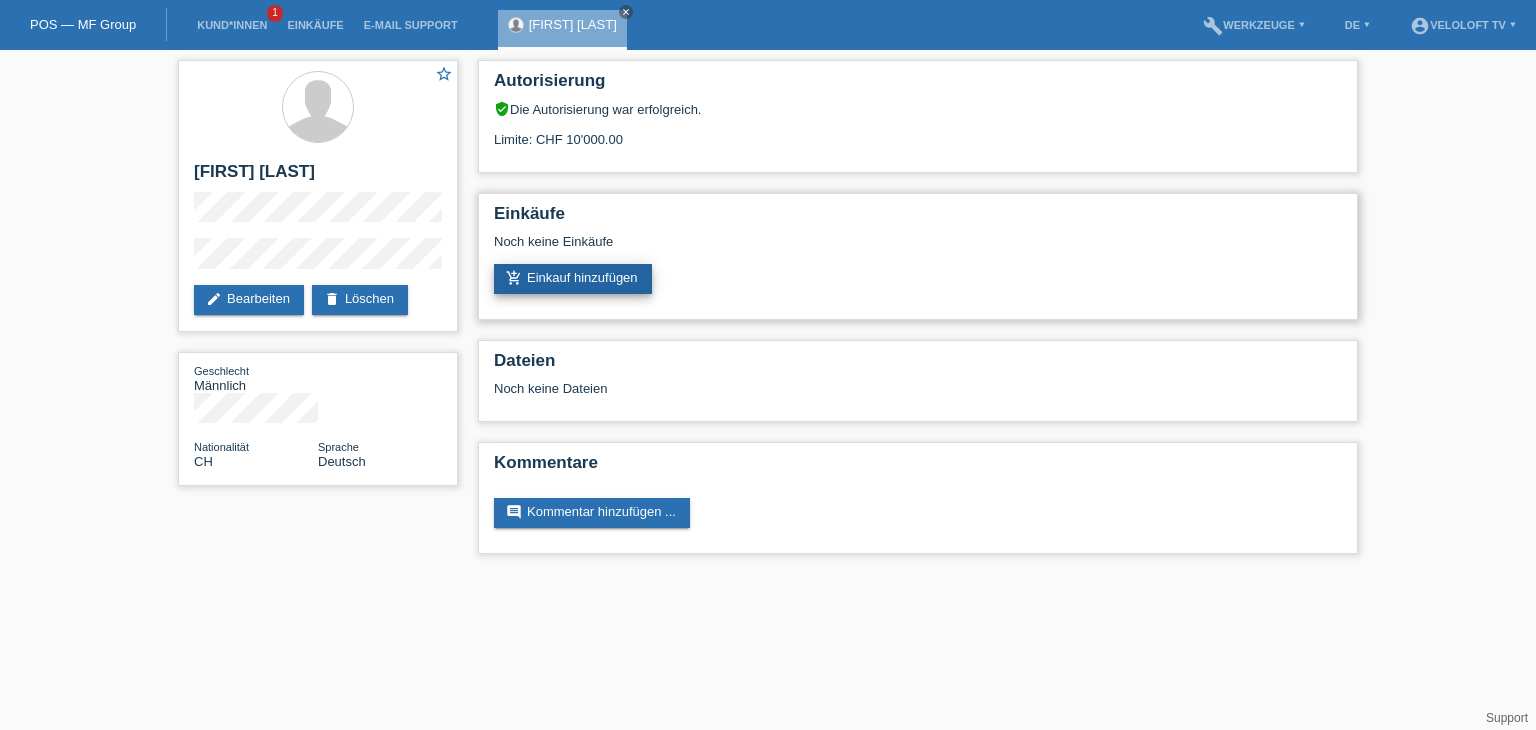 click on "add_shopping_cart  Einkauf hinzufügen" at bounding box center (573, 279) 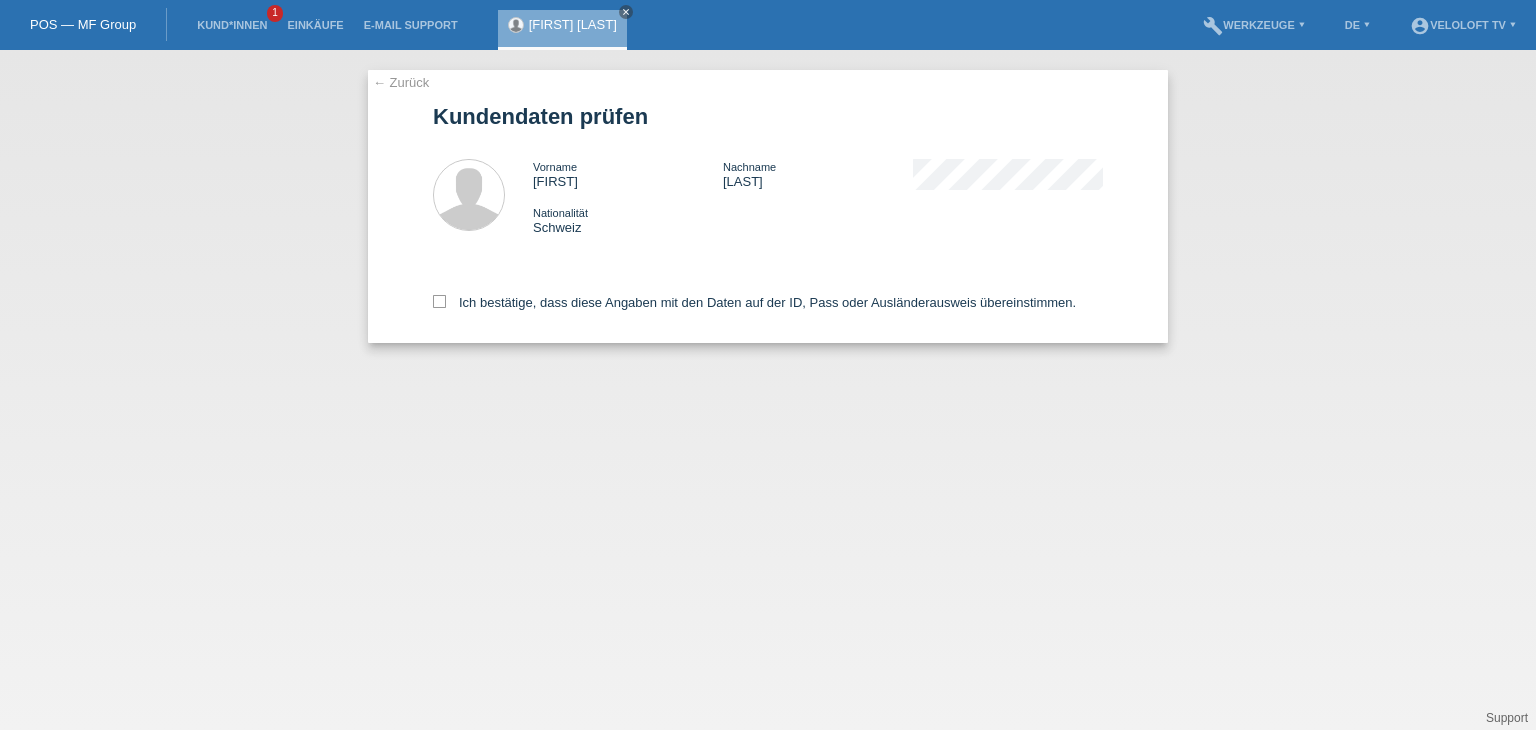 scroll, scrollTop: 0, scrollLeft: 0, axis: both 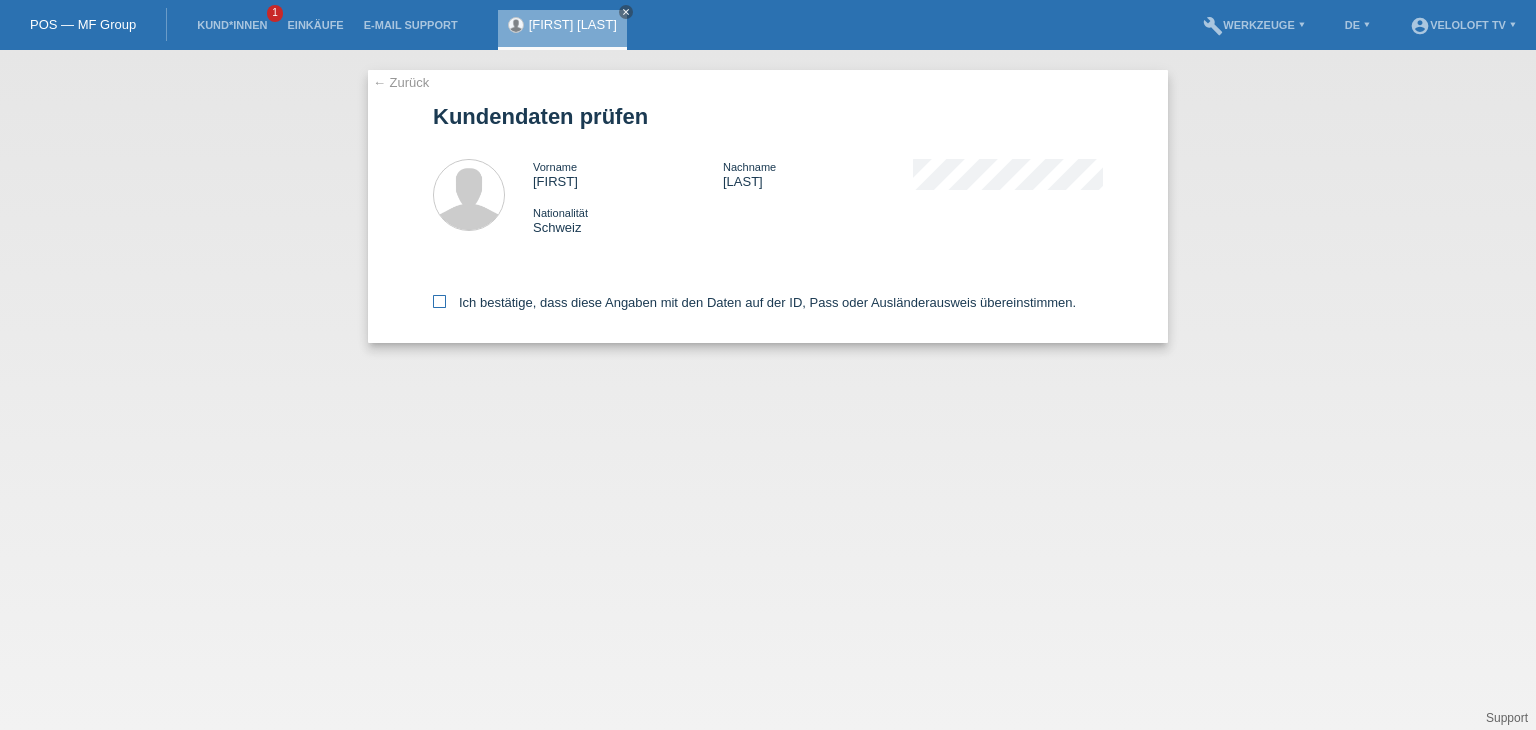 click on "Ich bestätige, dass diese Angaben mit den Daten auf der ID, Pass oder Ausländerausweis übereinstimmen." at bounding box center [754, 302] 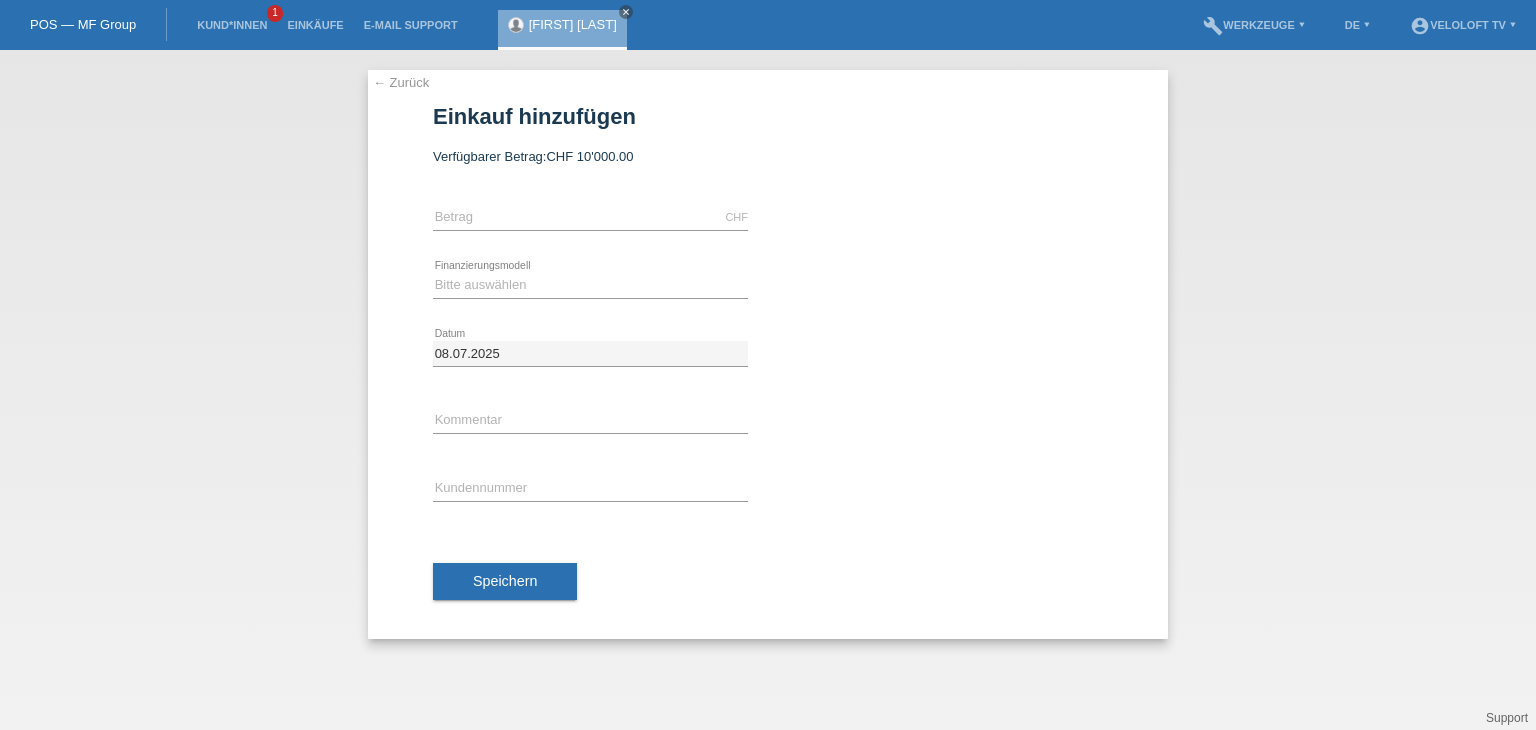 scroll, scrollTop: 0, scrollLeft: 0, axis: both 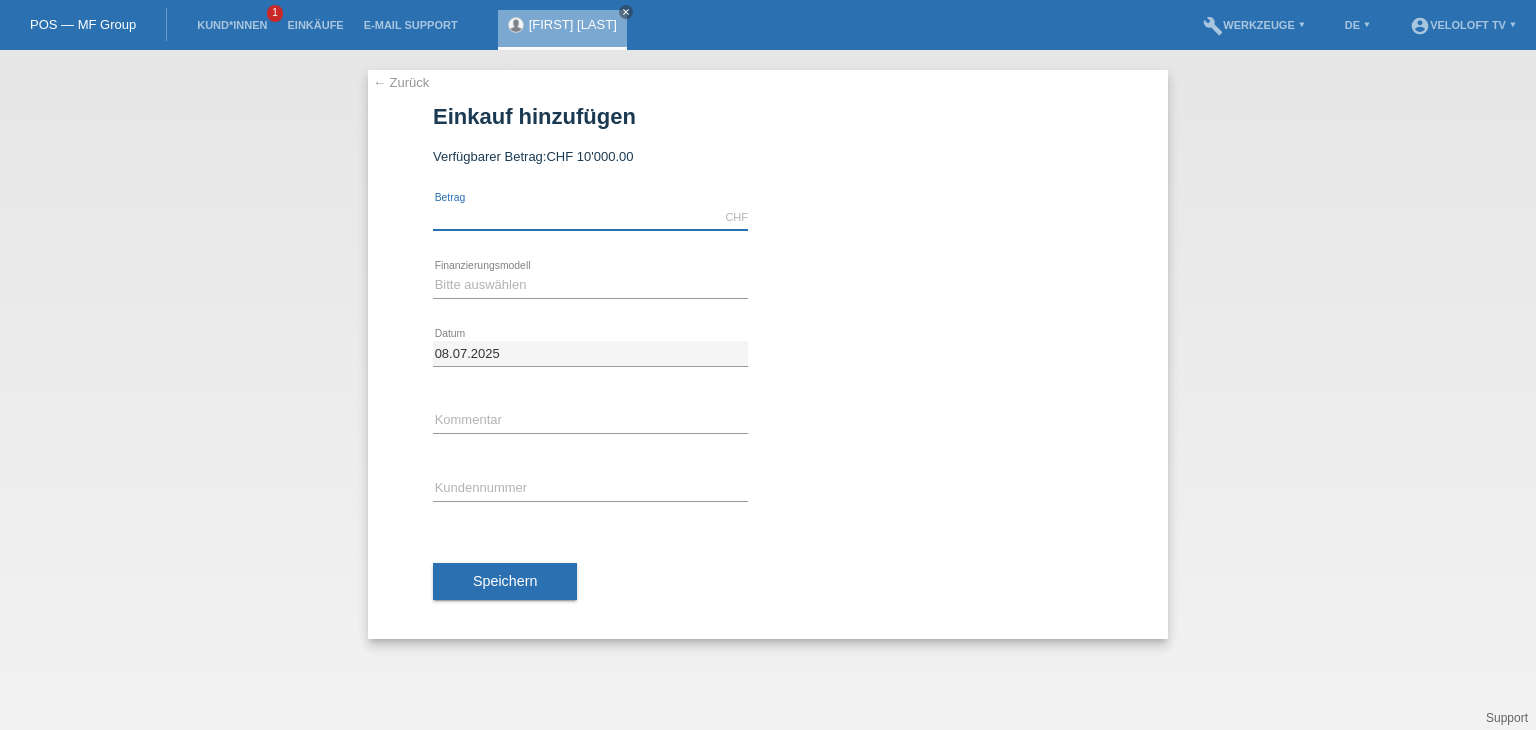 click at bounding box center [590, 217] 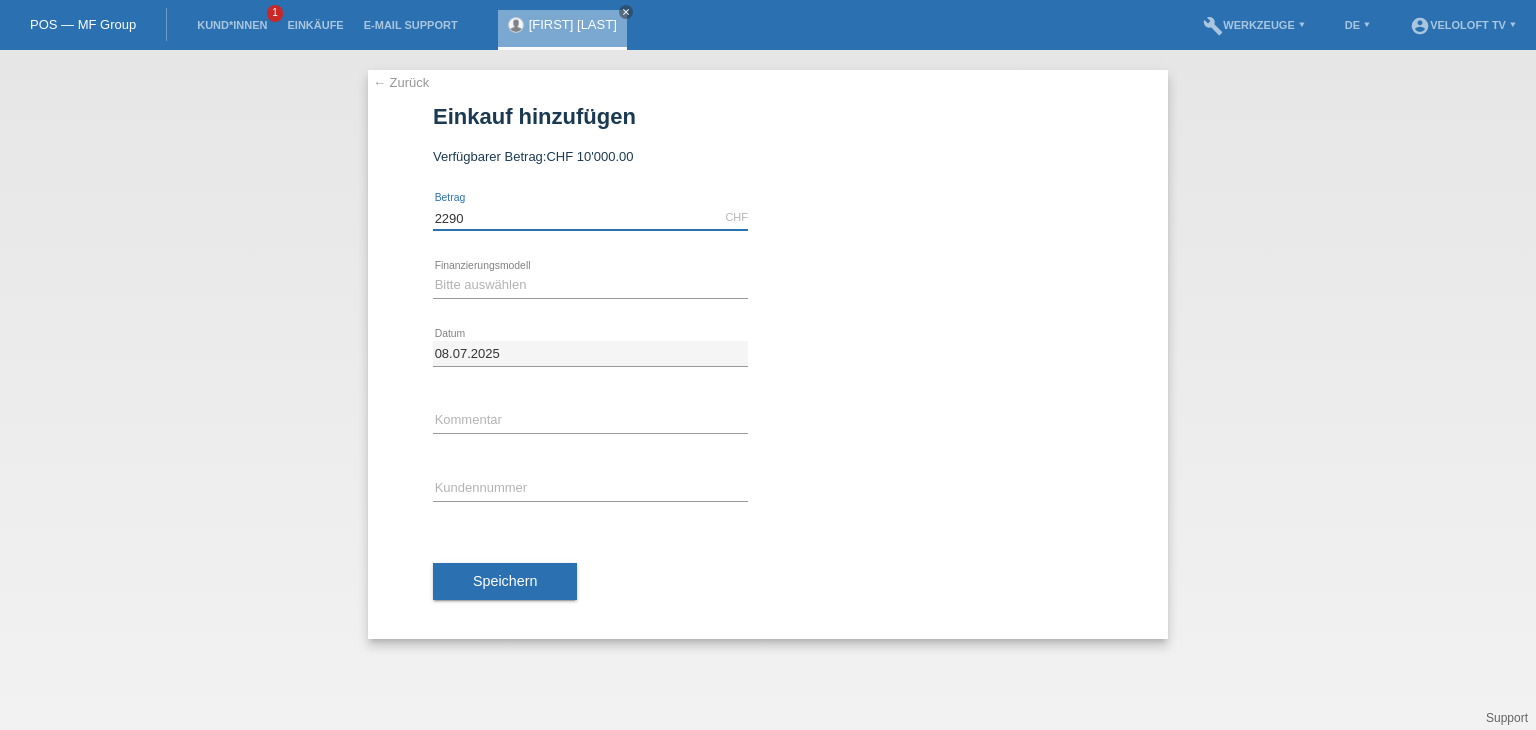 click on "2290" at bounding box center [590, 217] 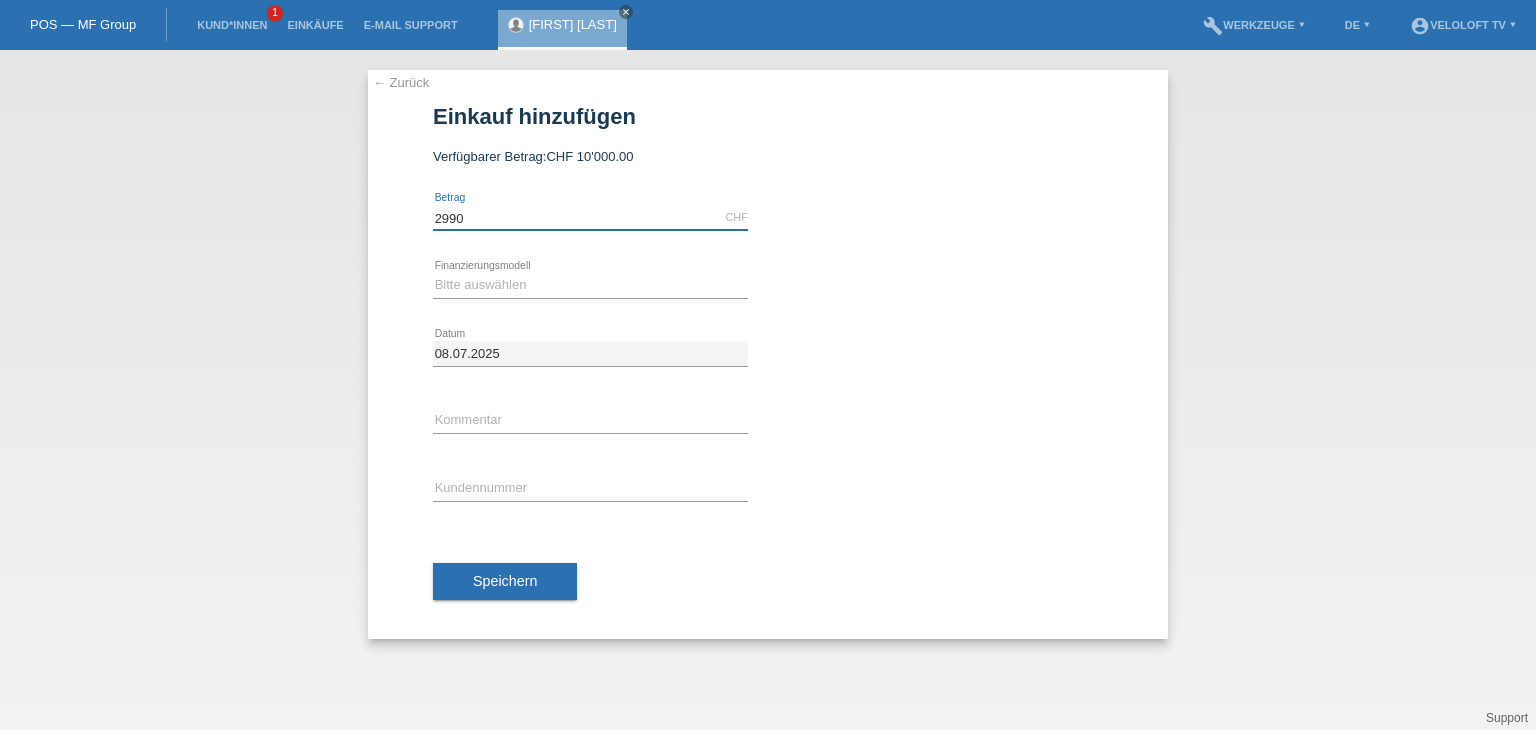 type on "2990" 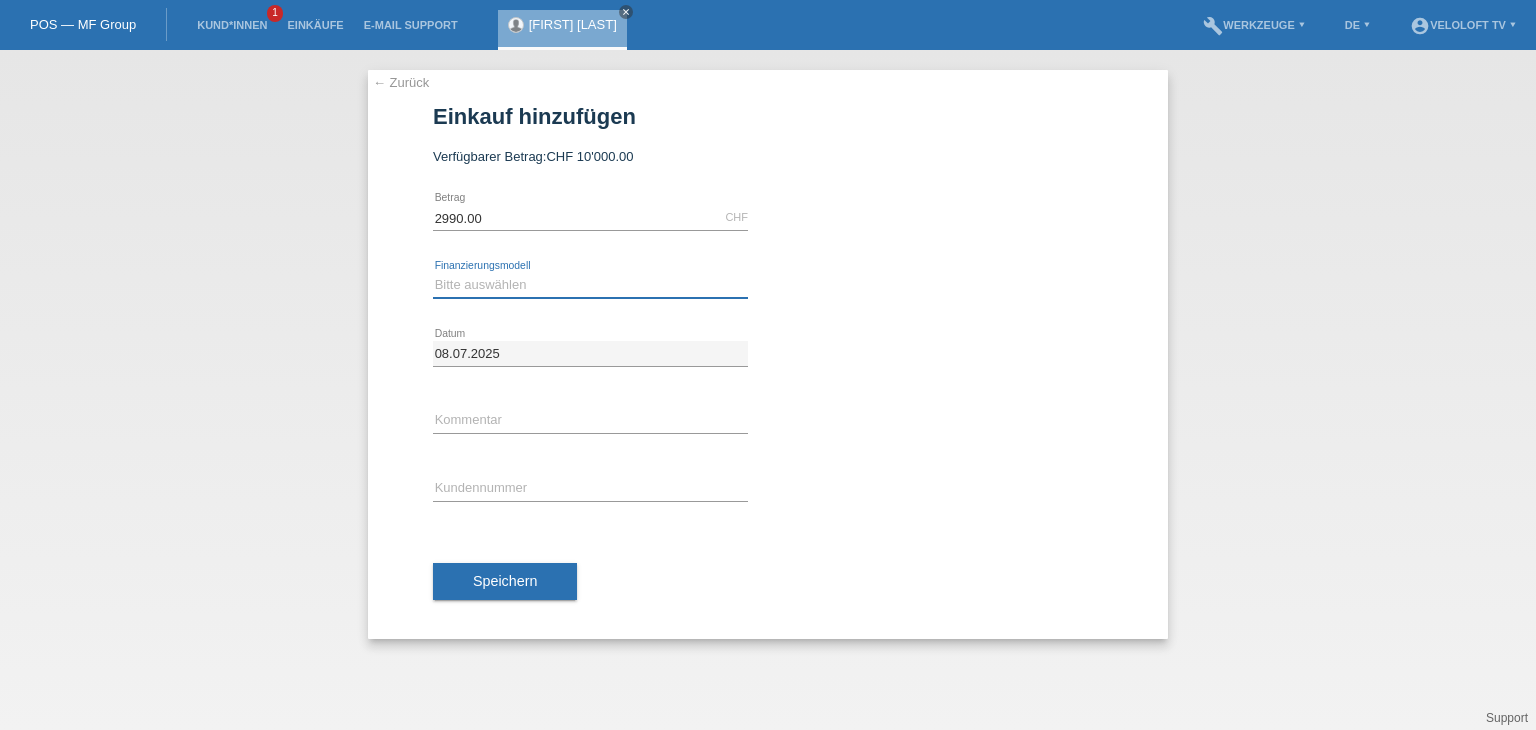 click on "Bitte auswählen
Fixe Raten
Kauf auf Rechnung mit Teilzahlungsoption" at bounding box center [590, 285] 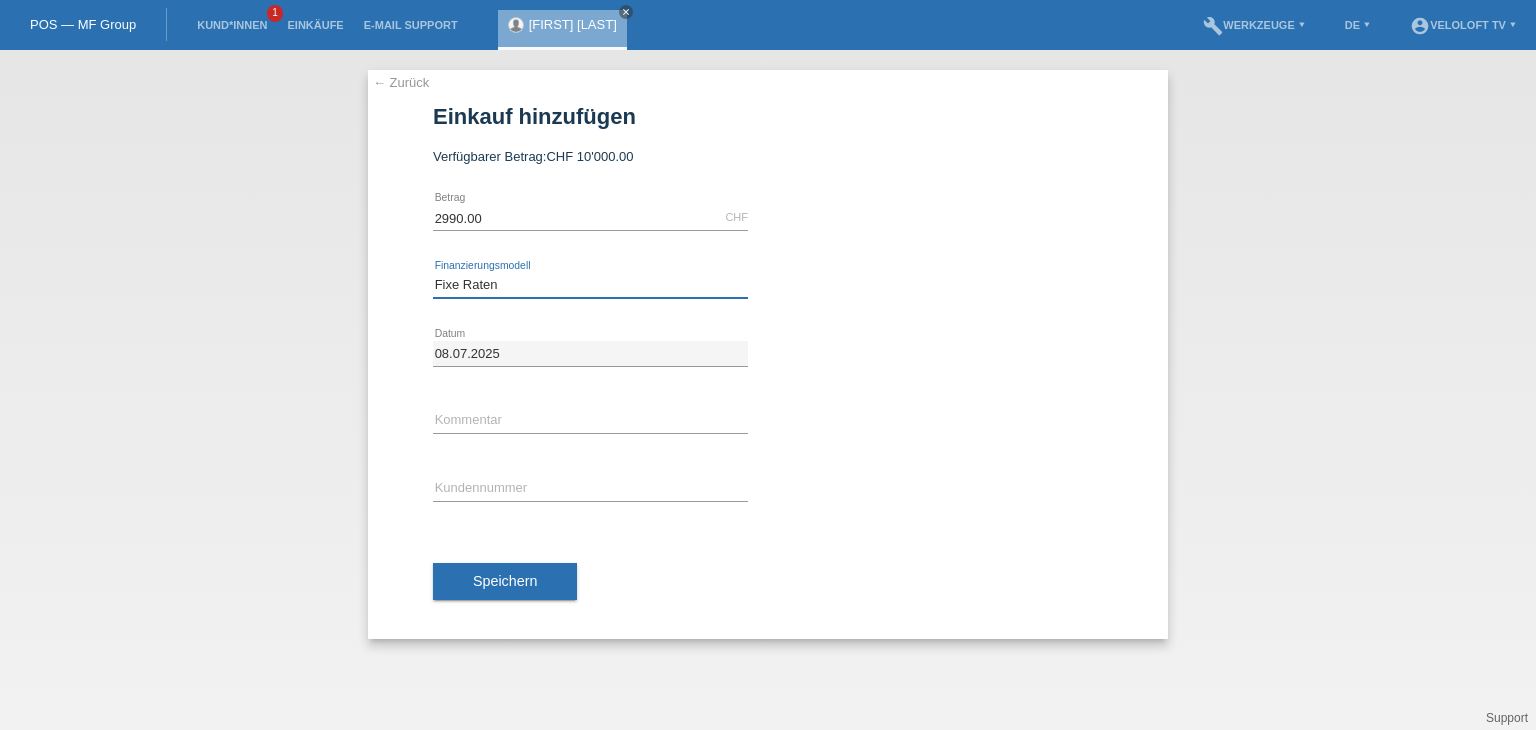 click on "Bitte auswählen
Fixe Raten
Kauf auf Rechnung mit Teilzahlungsoption" at bounding box center [590, 285] 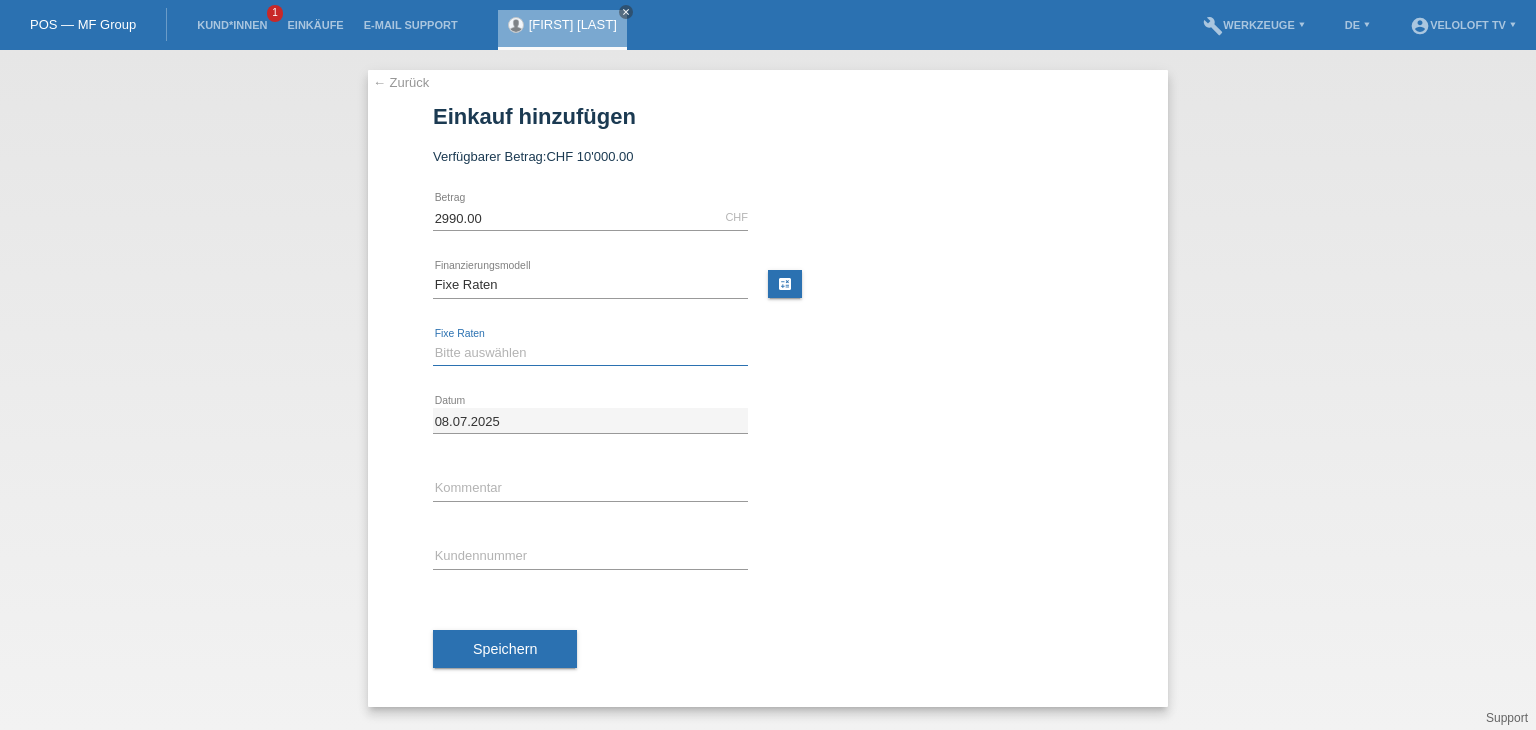 click on "Bitte auswählen
4 Raten
5 Raten
6 Raten
7 Raten
8 Raten
9 Raten
10 Raten
11 Raten" at bounding box center [590, 353] 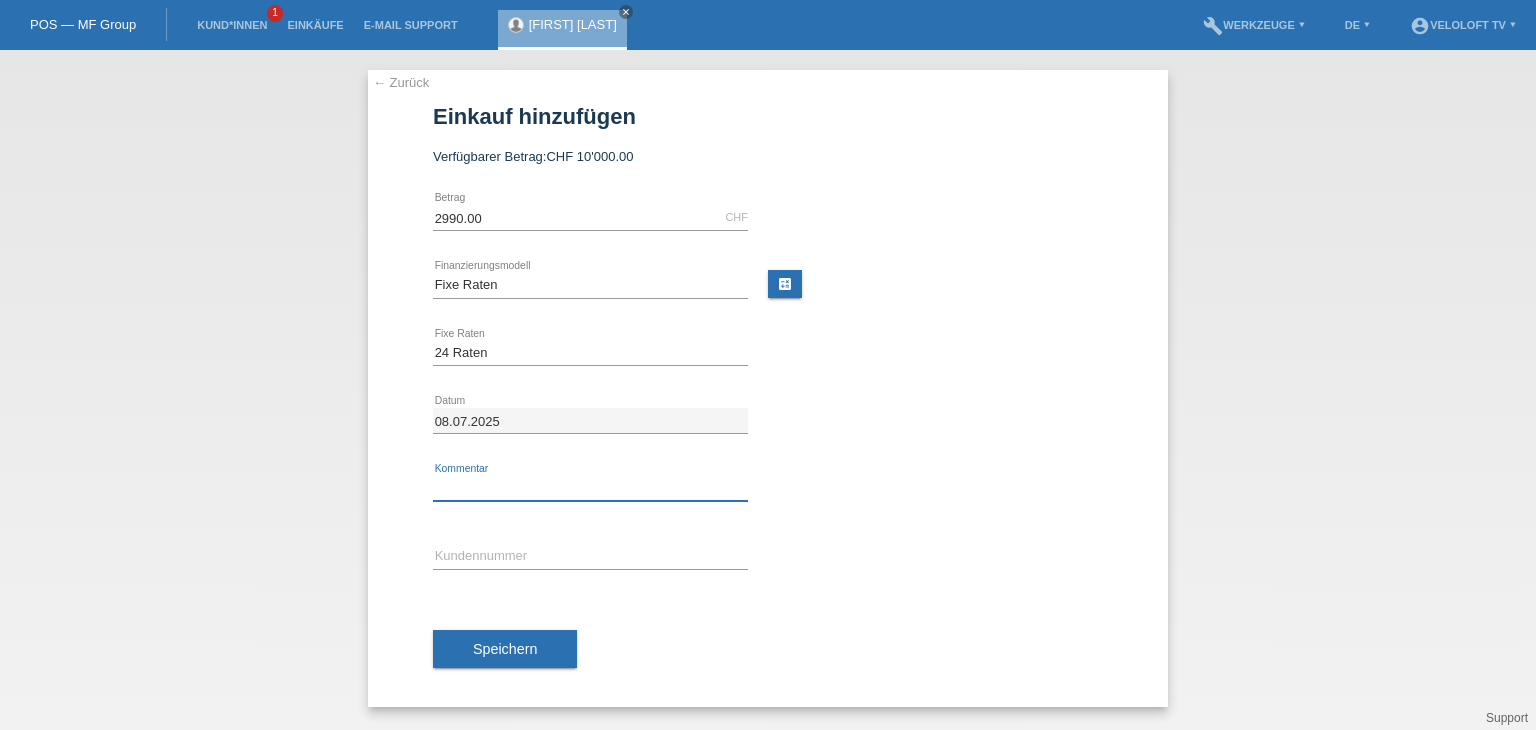 drag, startPoint x: 510, startPoint y: 481, endPoint x: 515, endPoint y: 497, distance: 16.763054 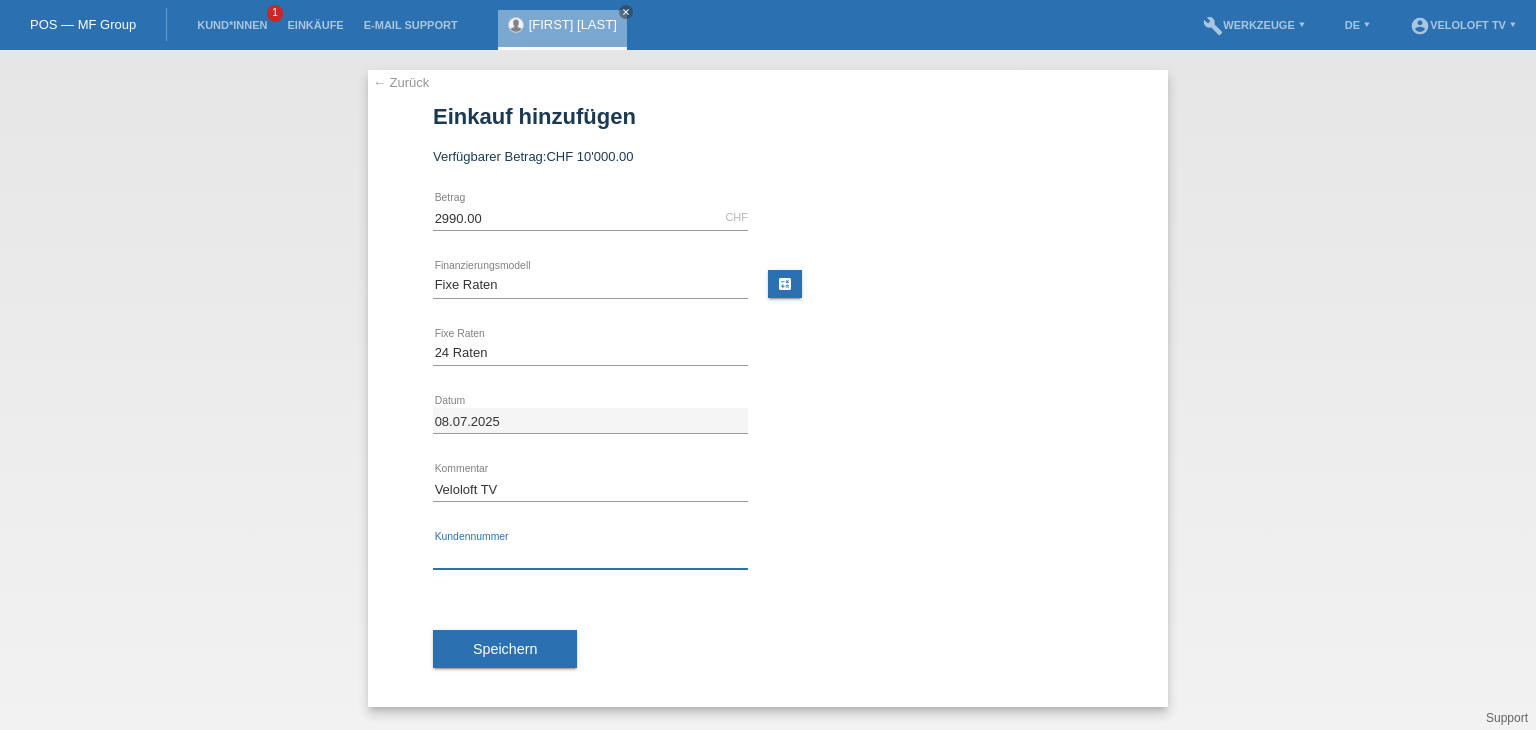 click at bounding box center (590, 556) 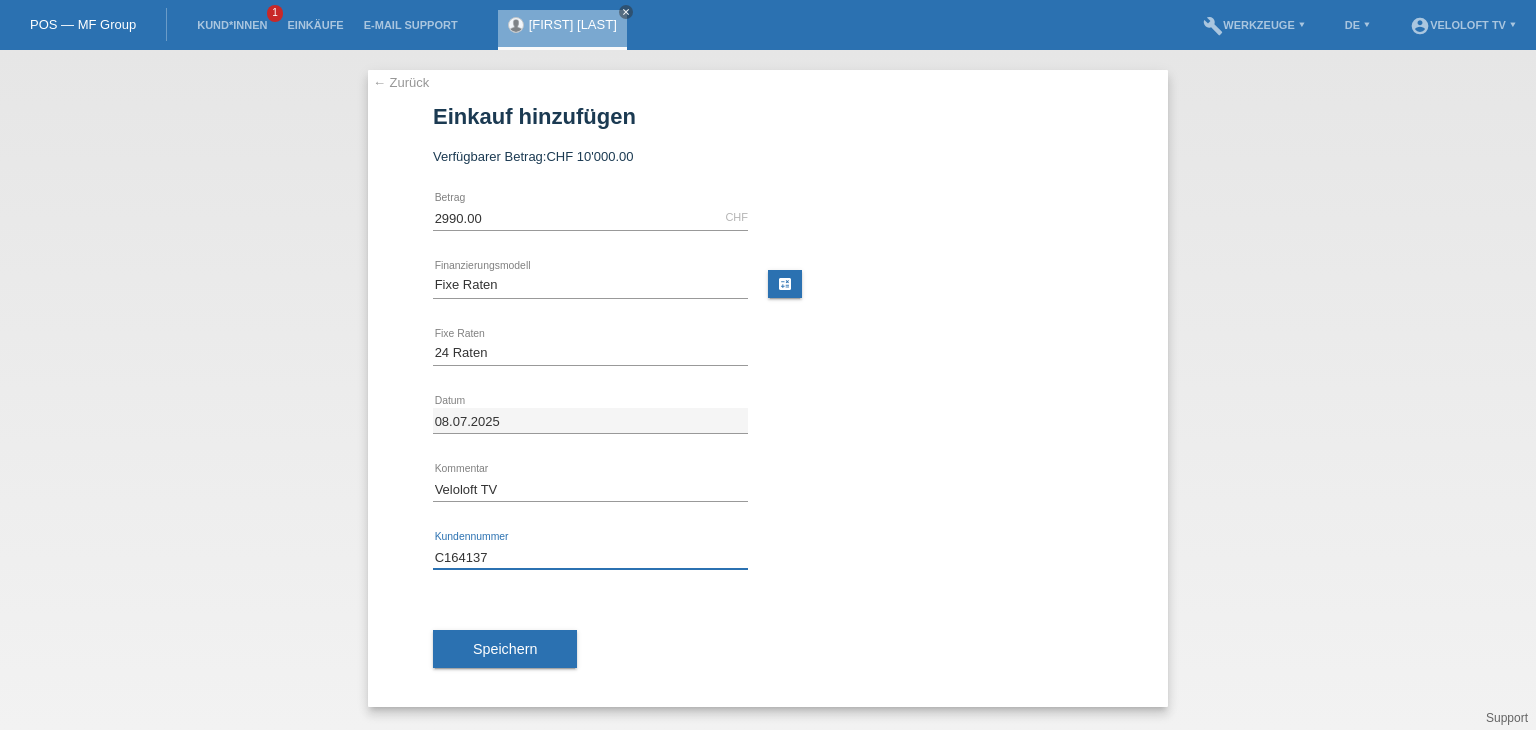 type on "C164137" 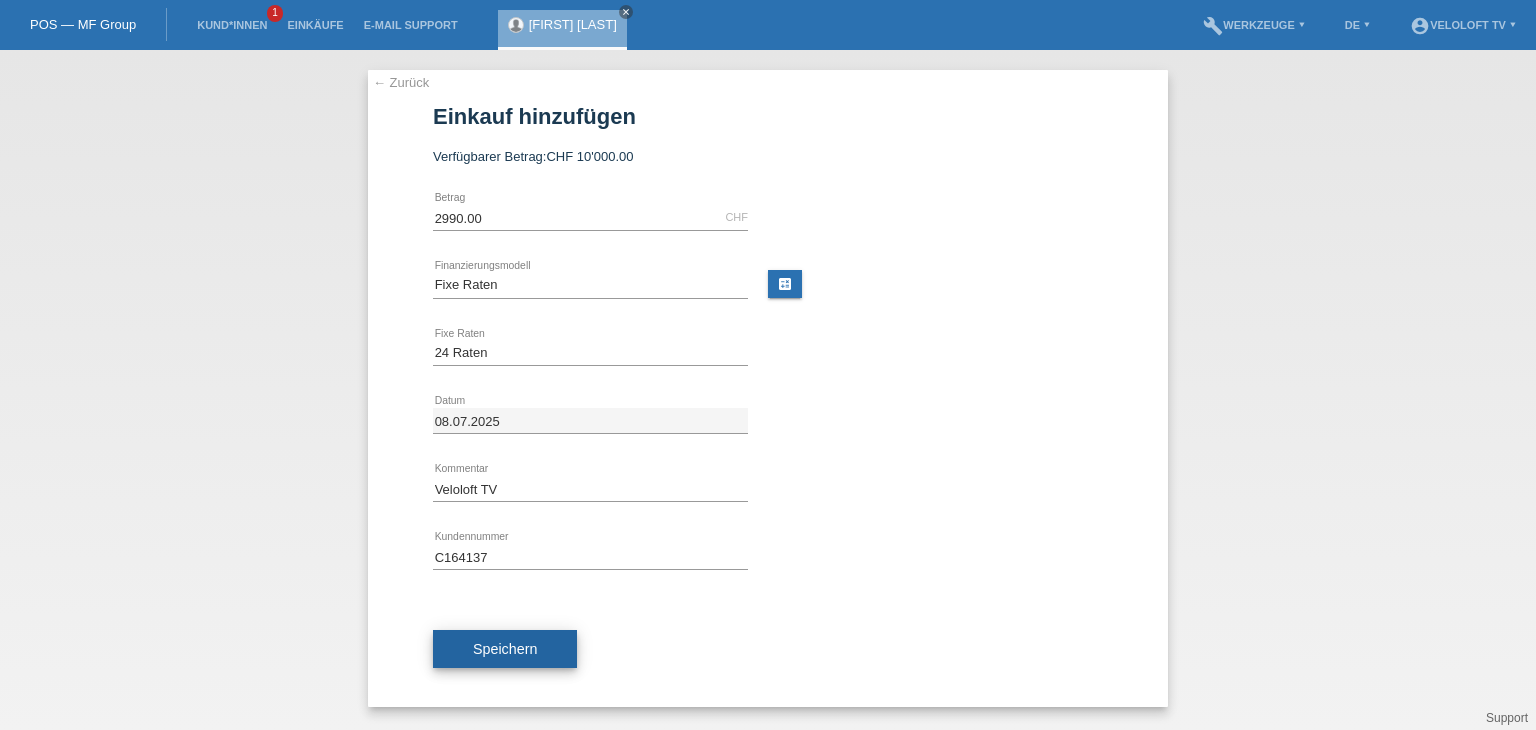 click on "Speichern" at bounding box center [505, 649] 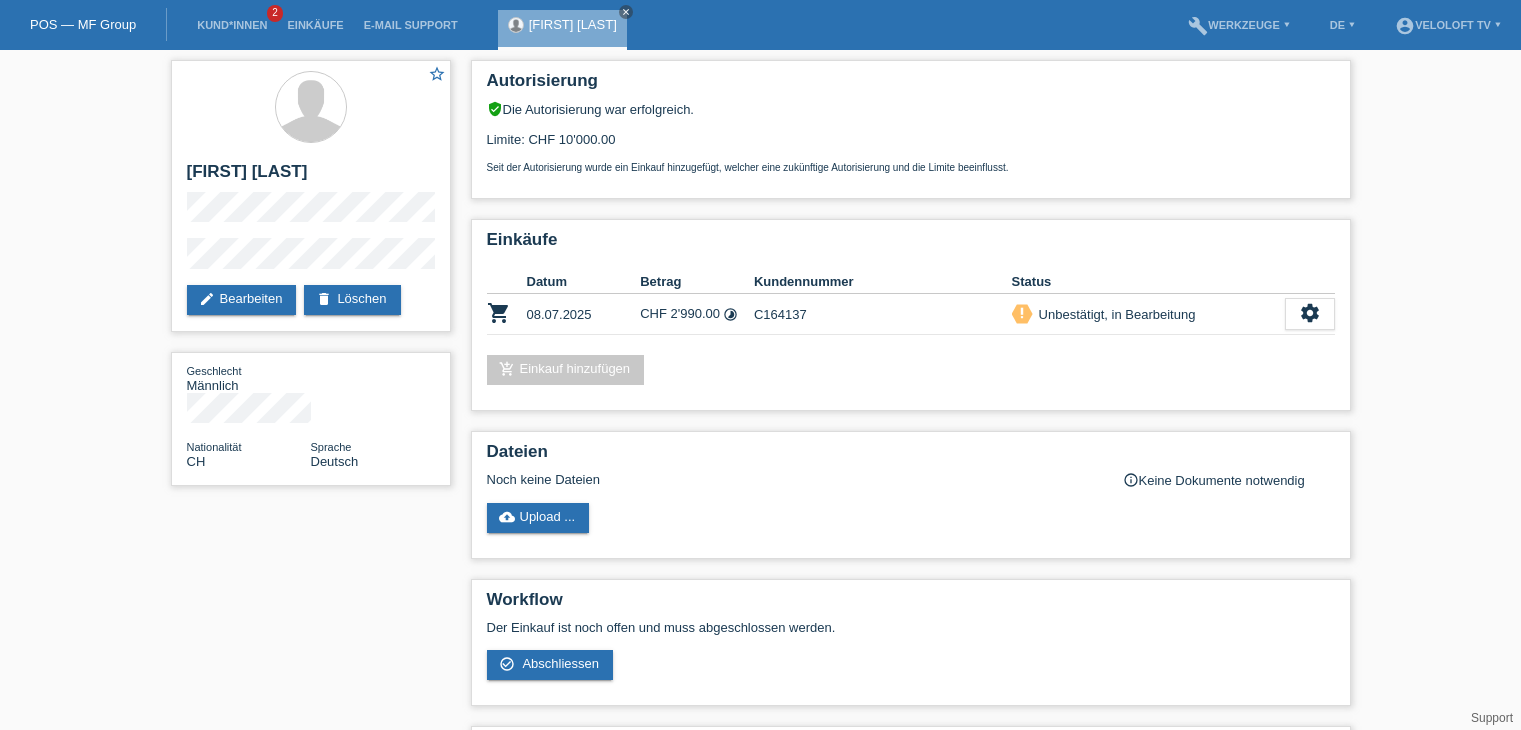 scroll, scrollTop: 0, scrollLeft: 0, axis: both 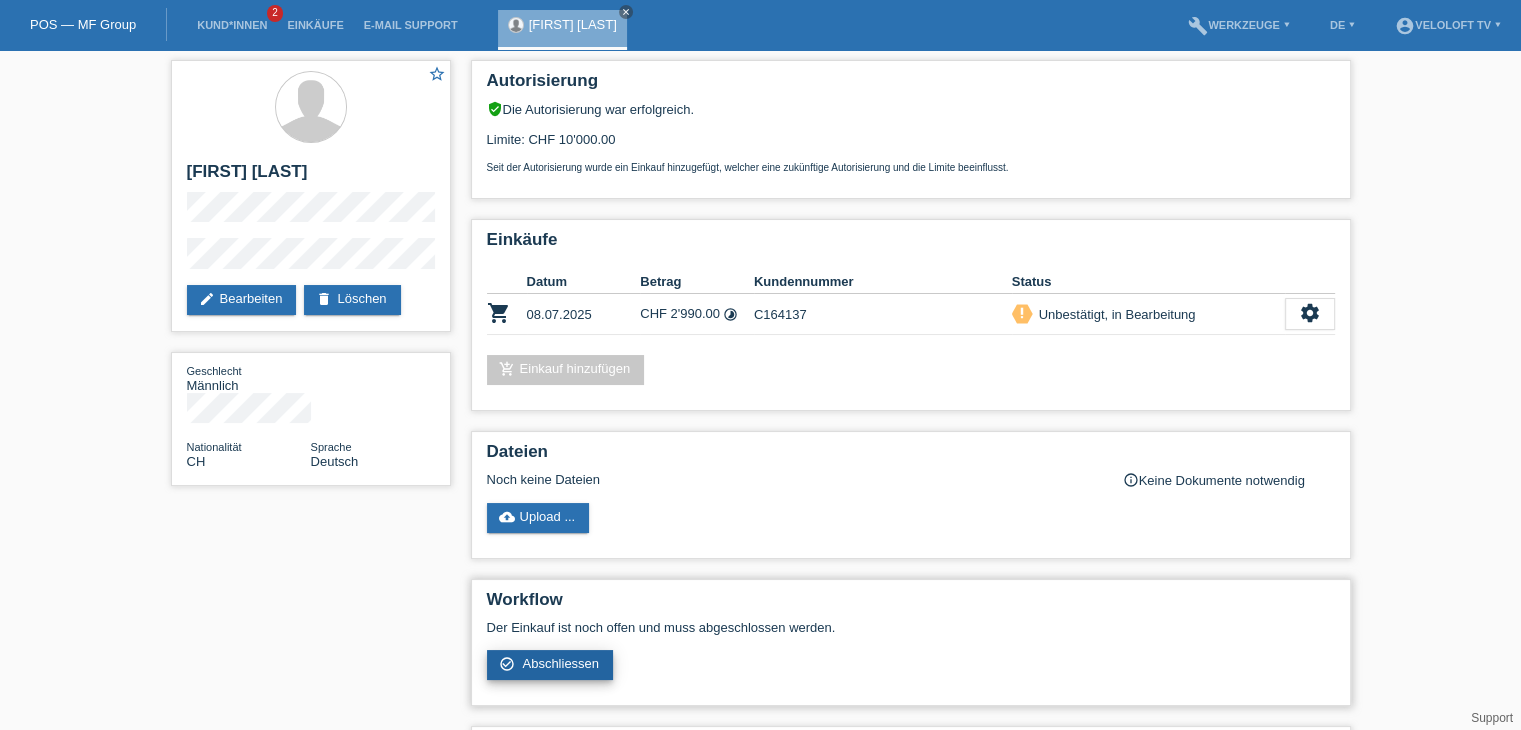 click on "check_circle_outline   Abschliessen" at bounding box center (550, 665) 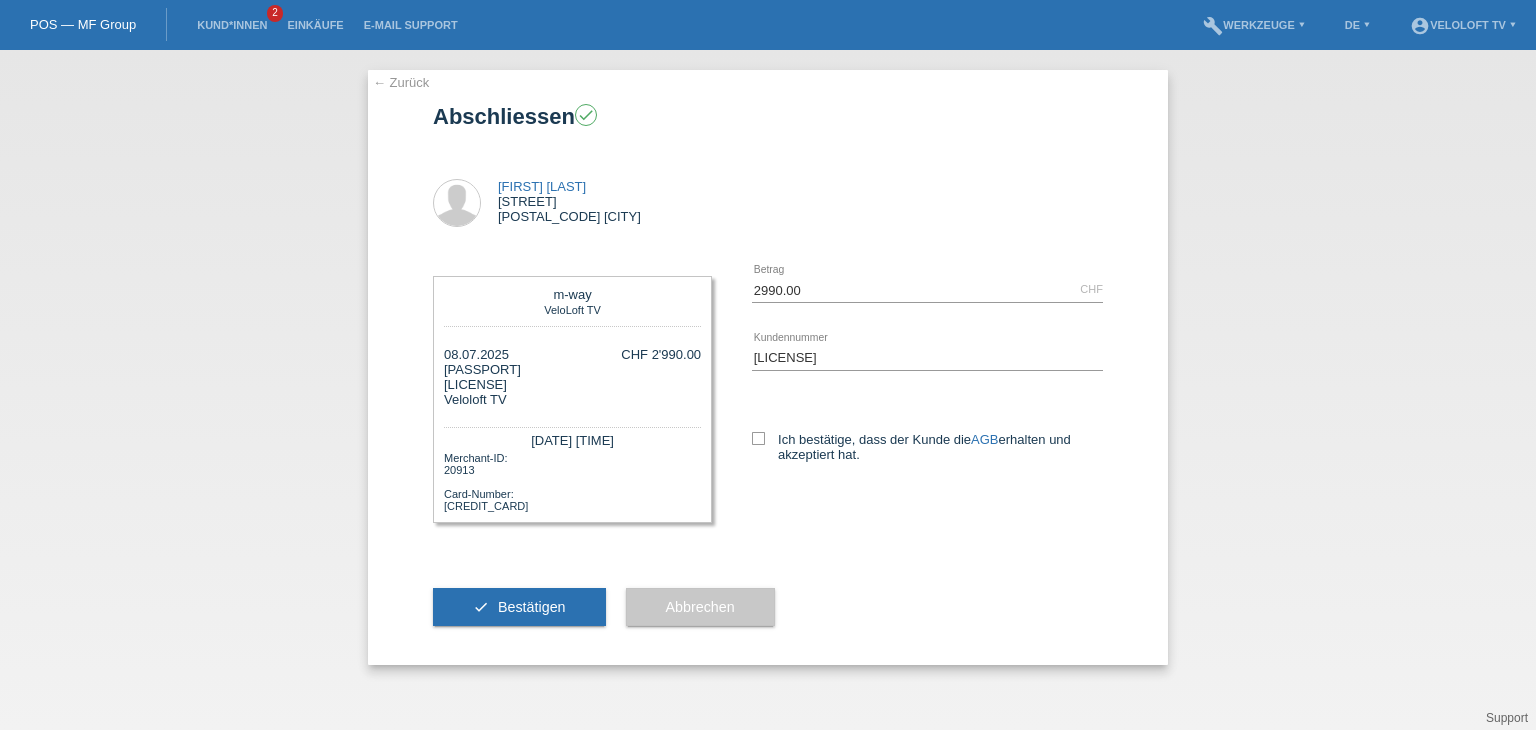 scroll, scrollTop: 0, scrollLeft: 0, axis: both 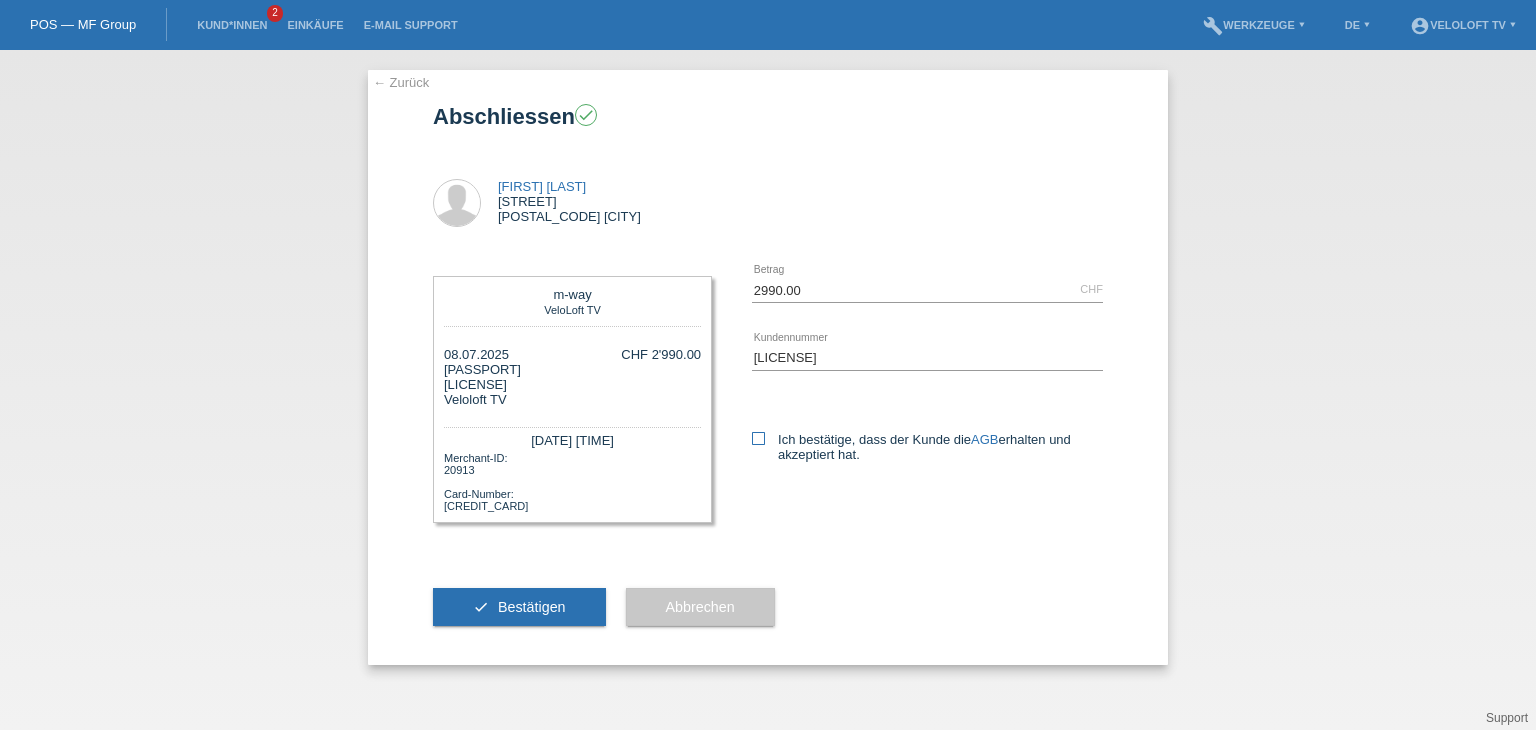 click at bounding box center (758, 438) 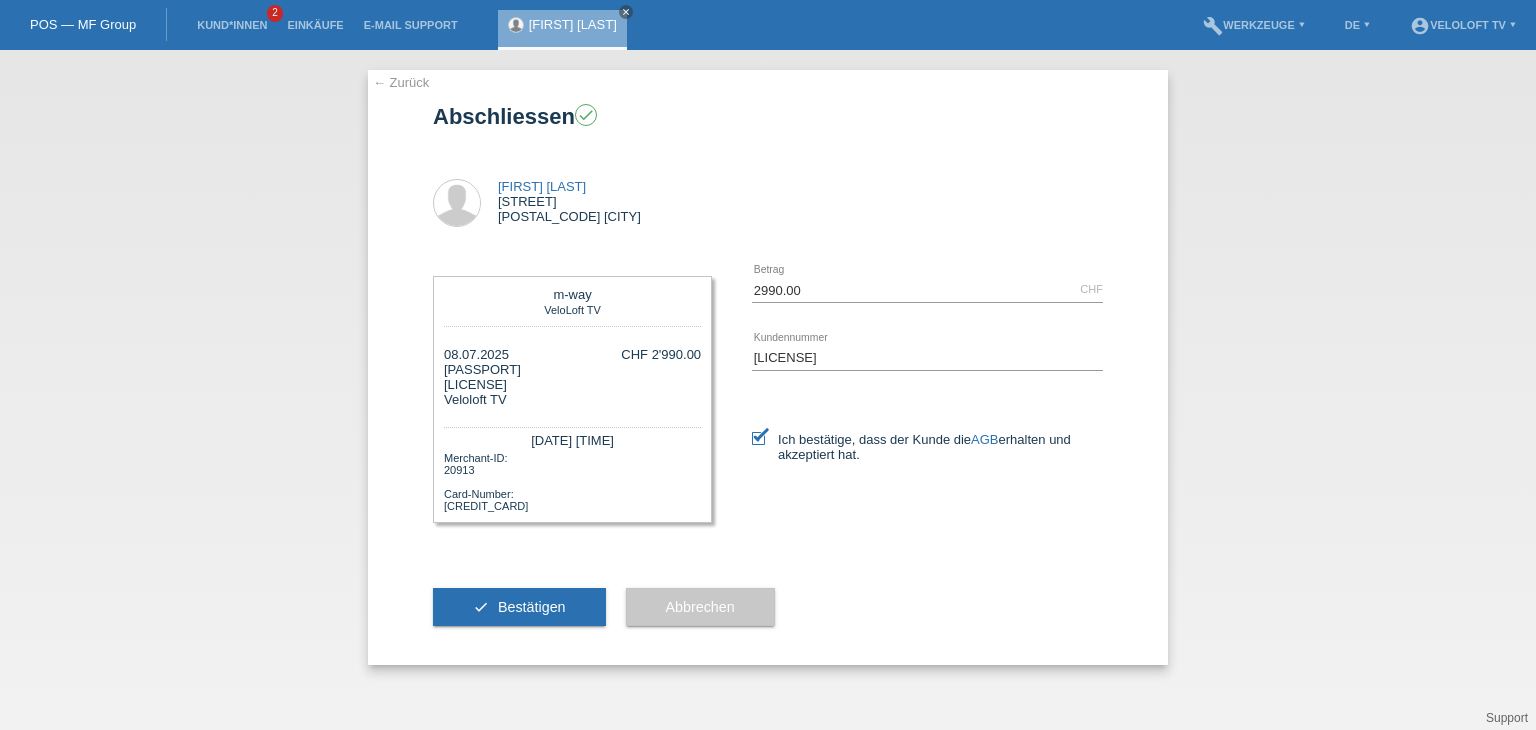 click on "Bestätigen" at bounding box center [532, 607] 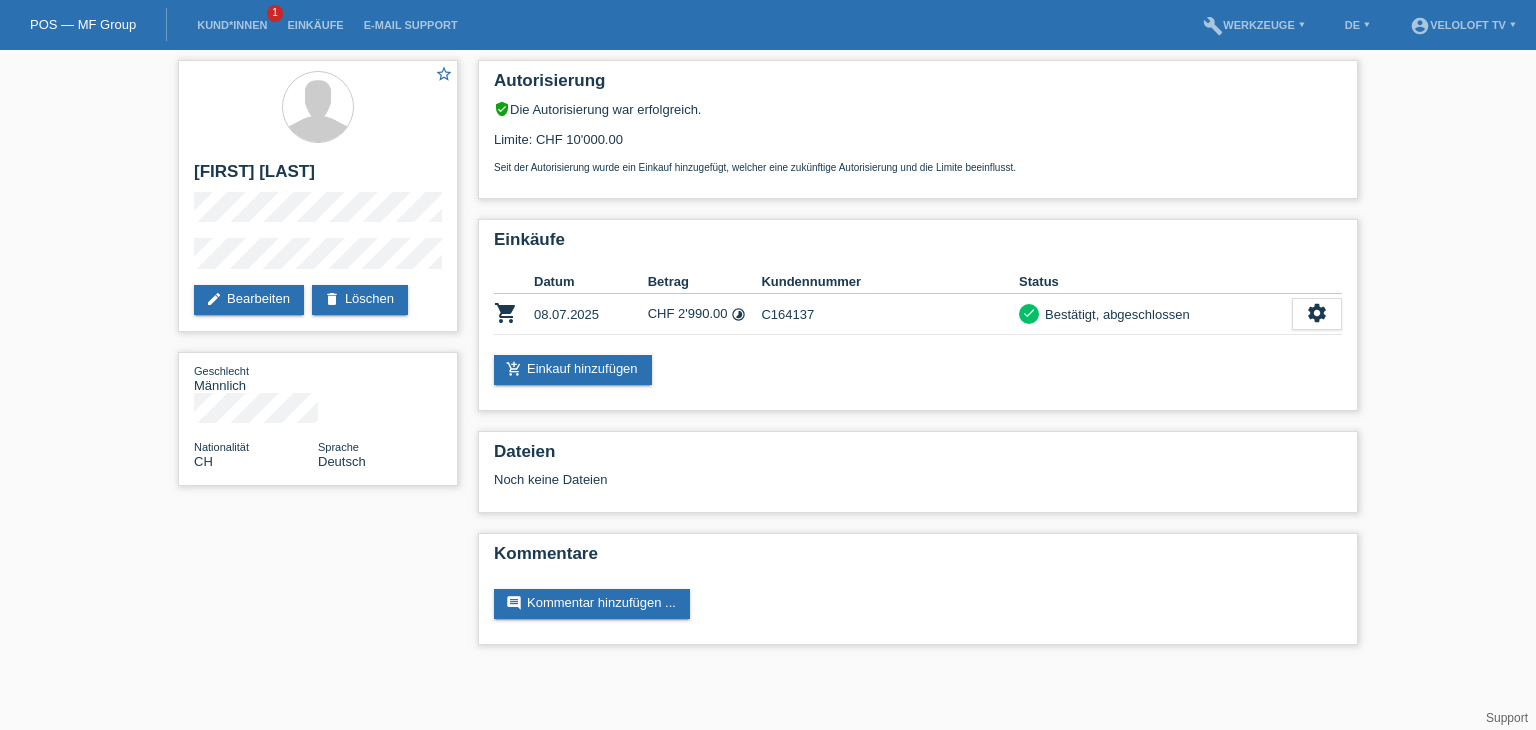 scroll, scrollTop: 0, scrollLeft: 0, axis: both 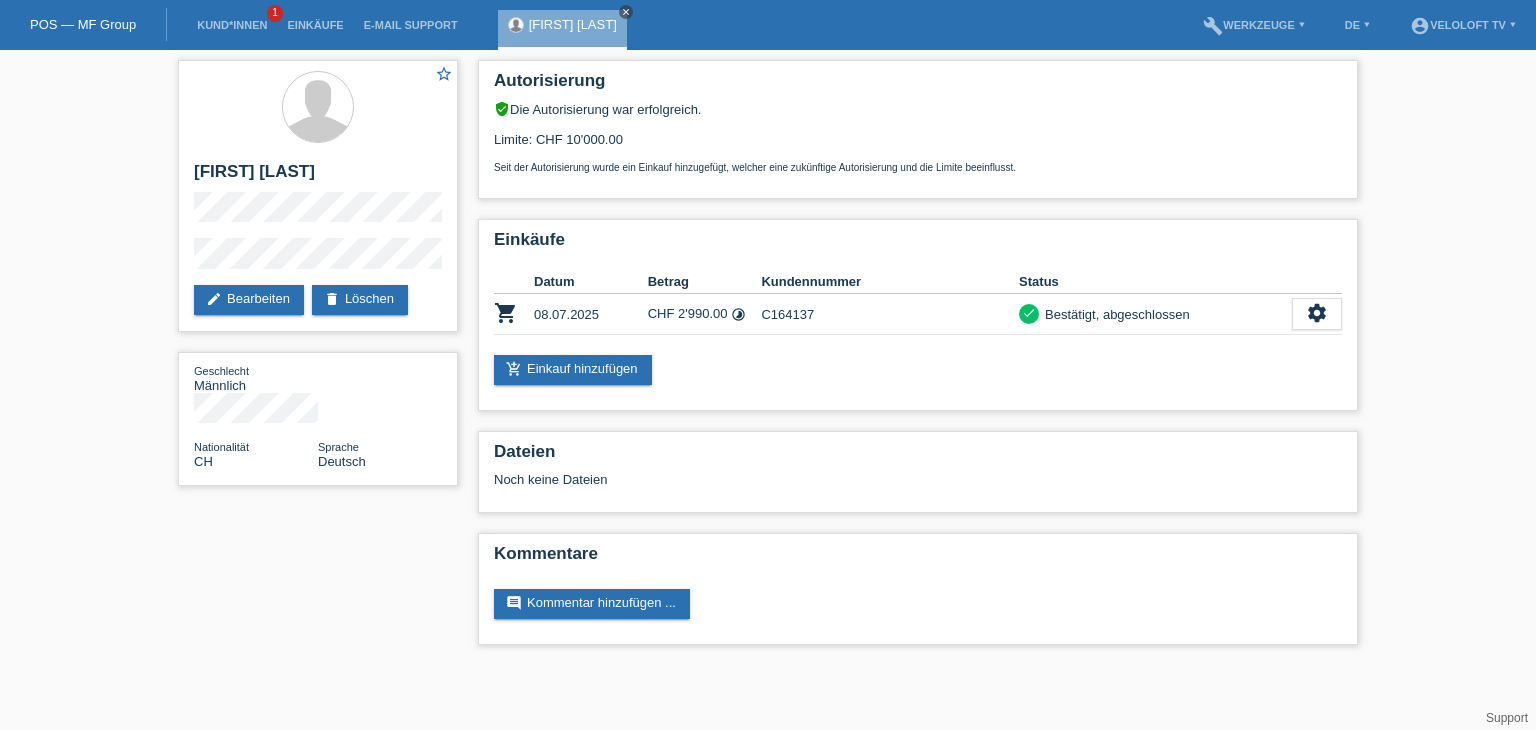 click on "close" at bounding box center [626, 12] 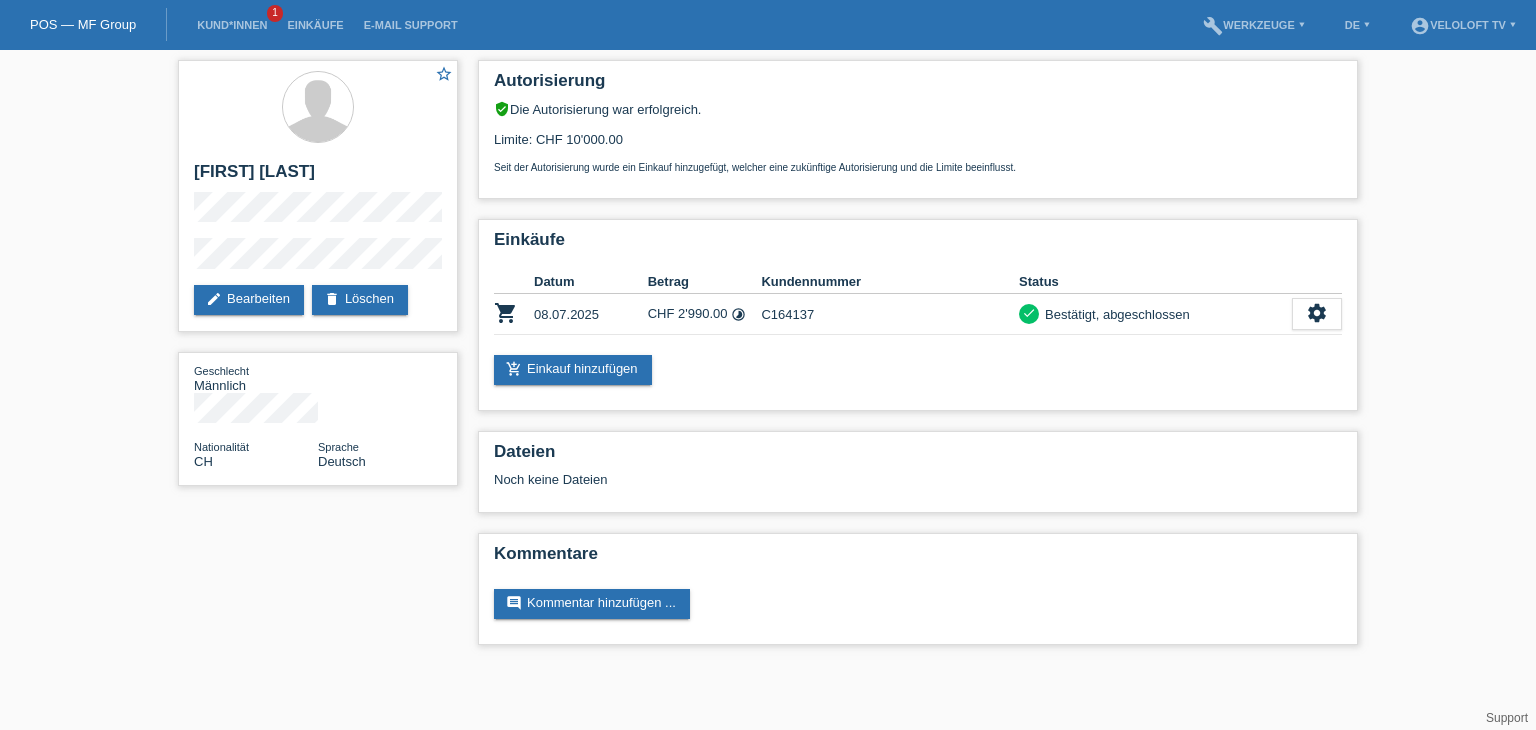click on "Kund*innen
1" at bounding box center [232, 25] 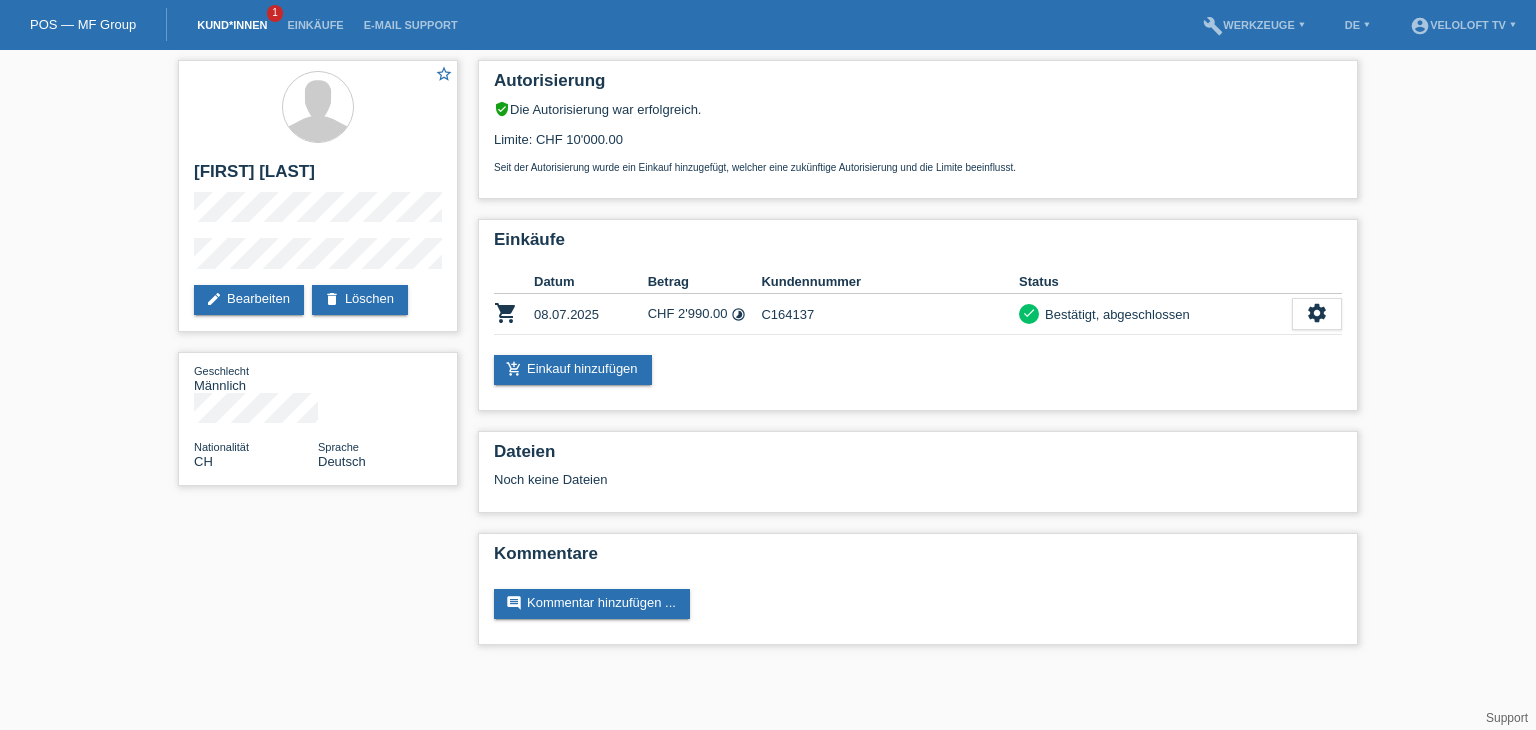 click on "Kund*innen" at bounding box center [232, 25] 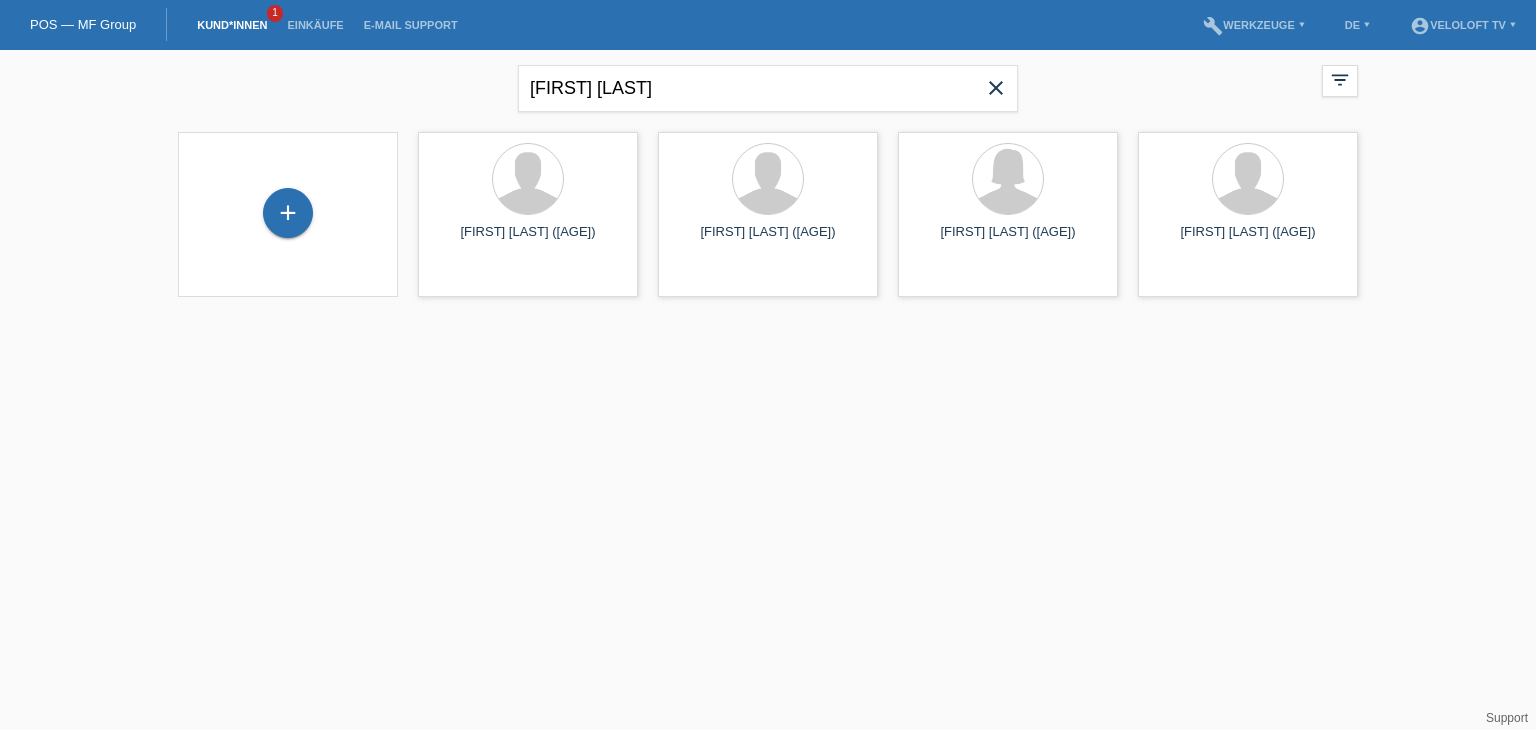 scroll, scrollTop: 0, scrollLeft: 0, axis: both 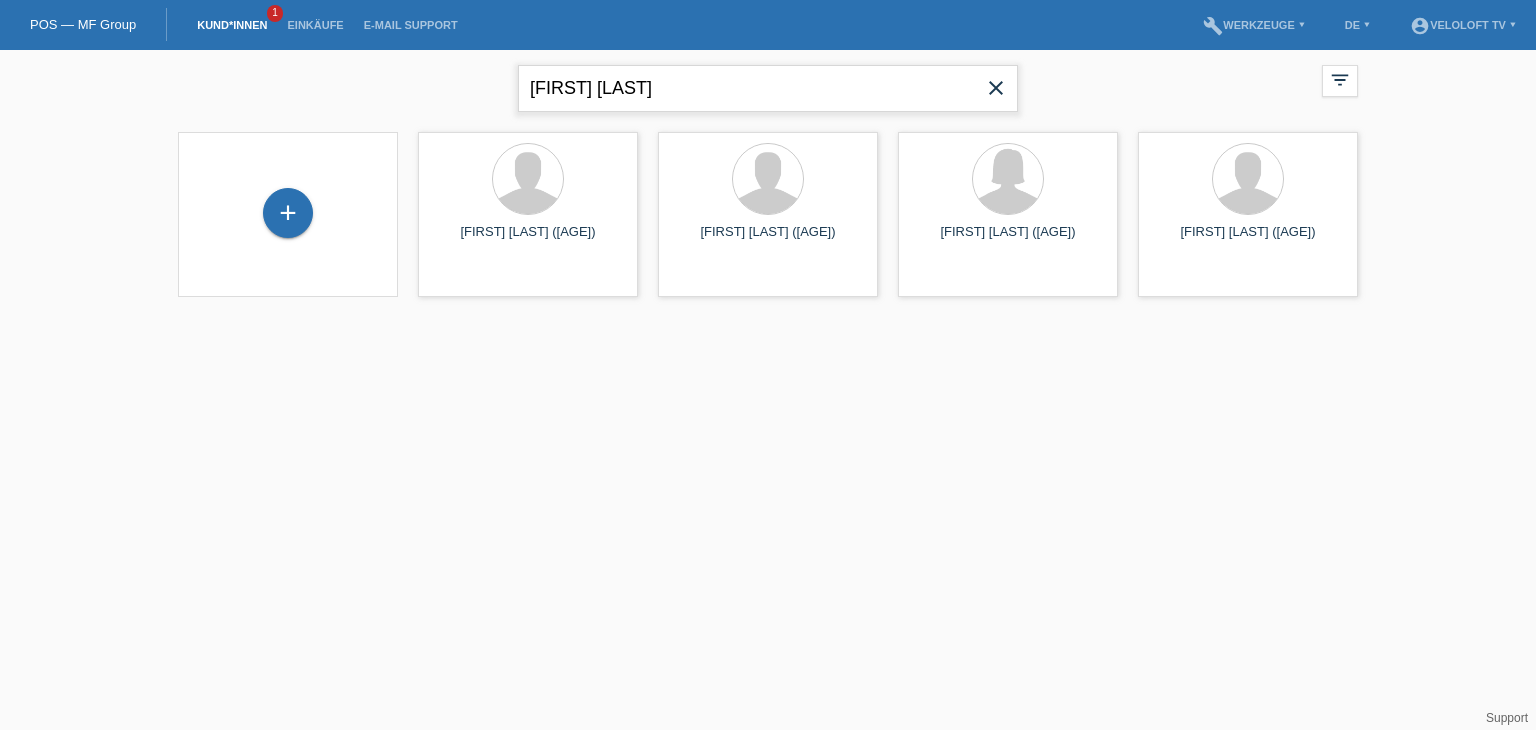 drag, startPoint x: 519, startPoint y: 95, endPoint x: 484, endPoint y: 93, distance: 35.057095 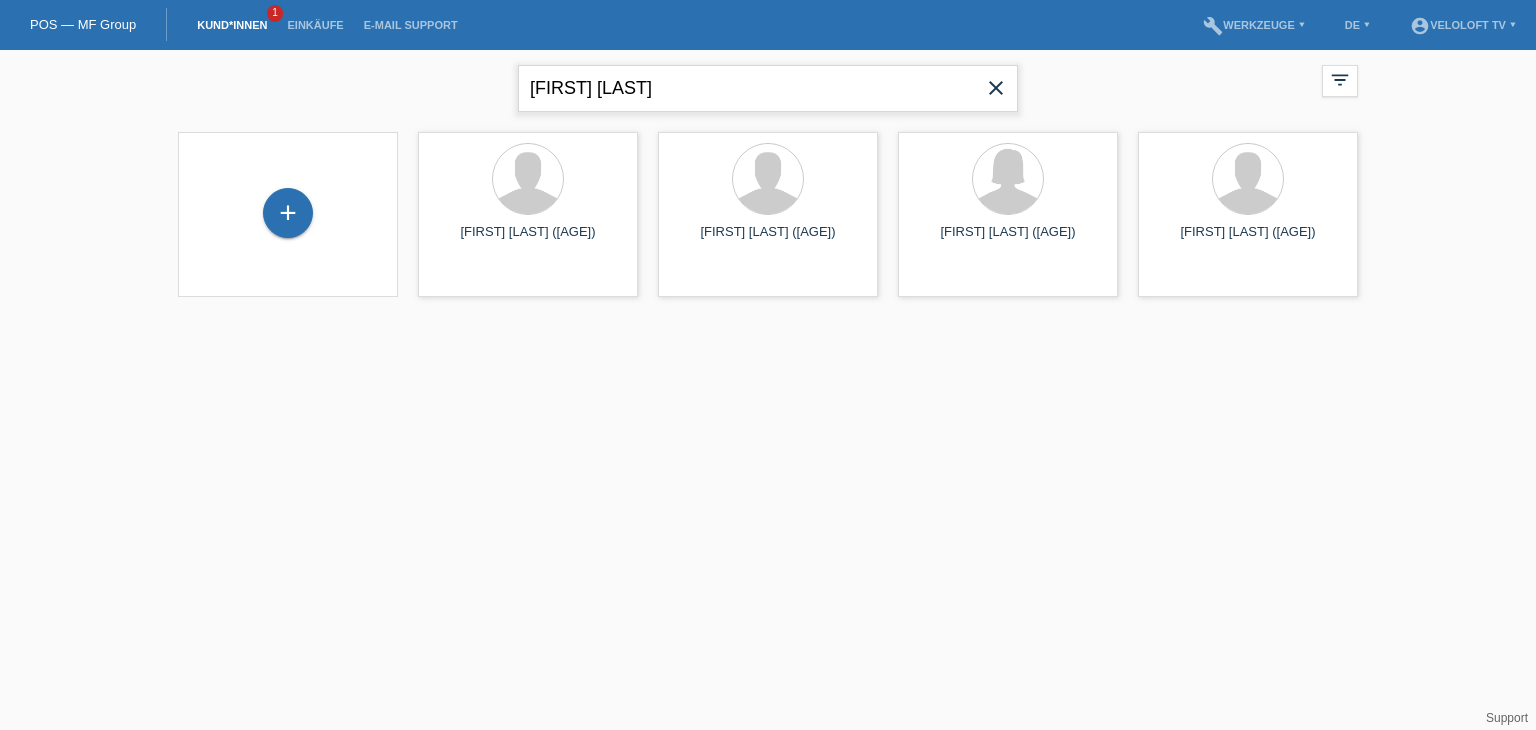 type on "[FIRST] [LAST]" 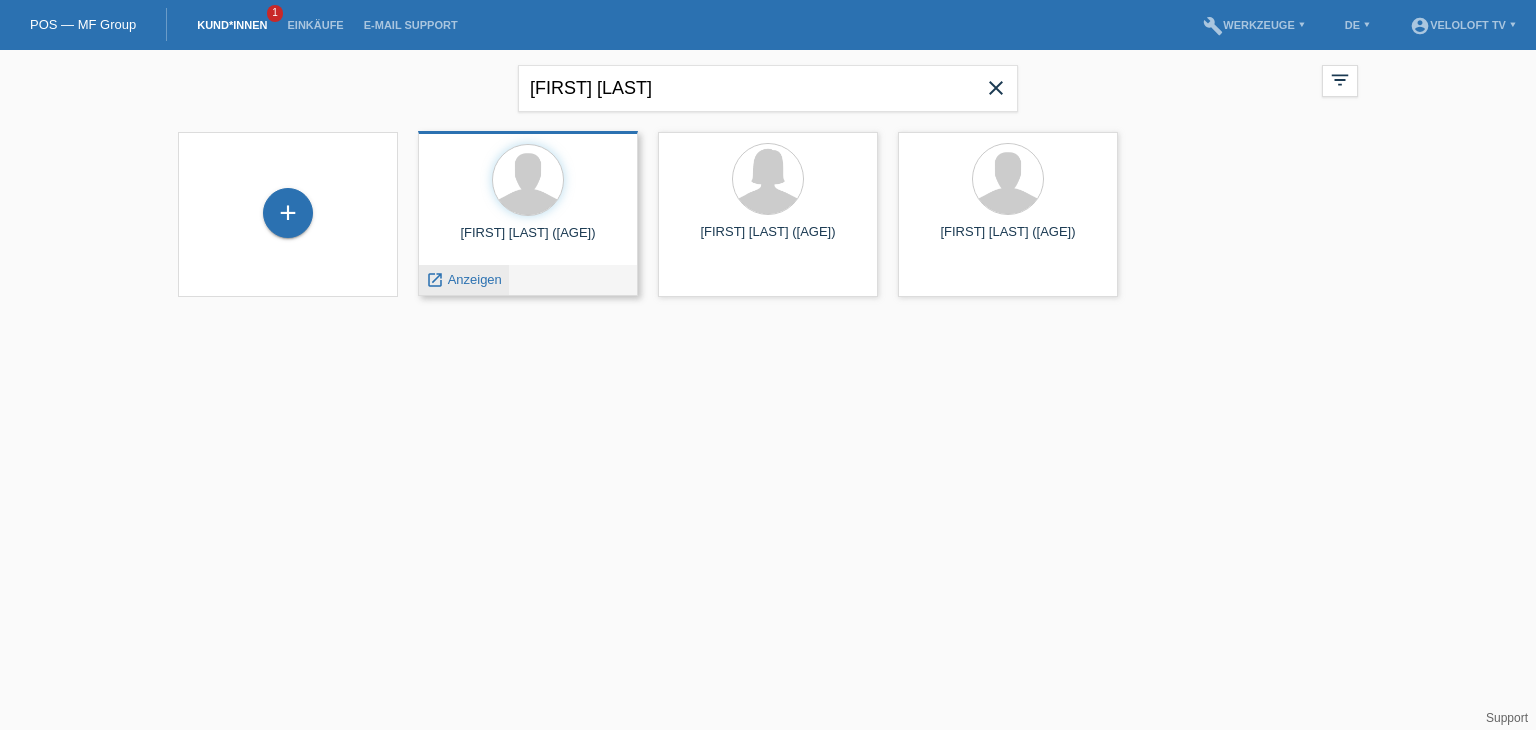 click on "Anzeigen" at bounding box center [475, 279] 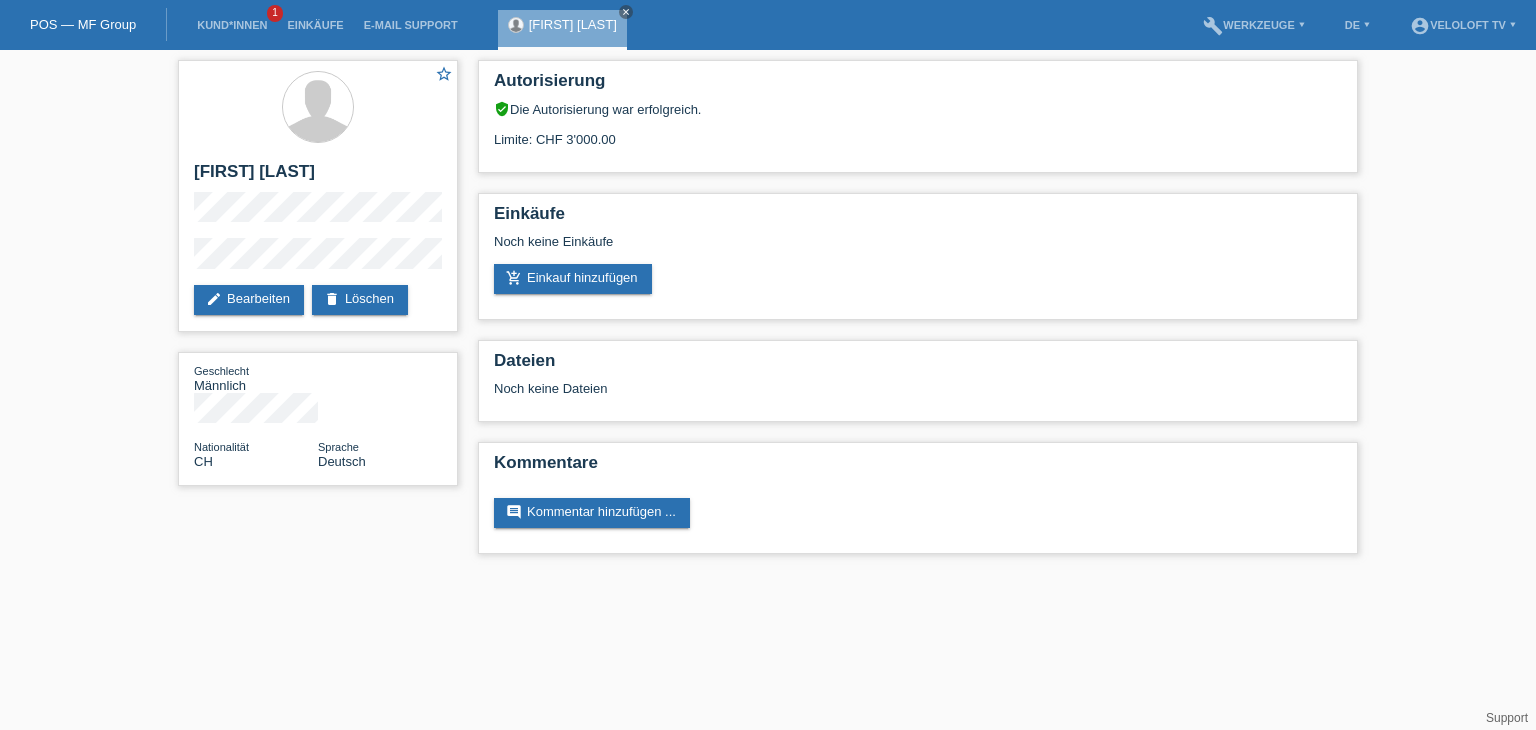 scroll, scrollTop: 0, scrollLeft: 0, axis: both 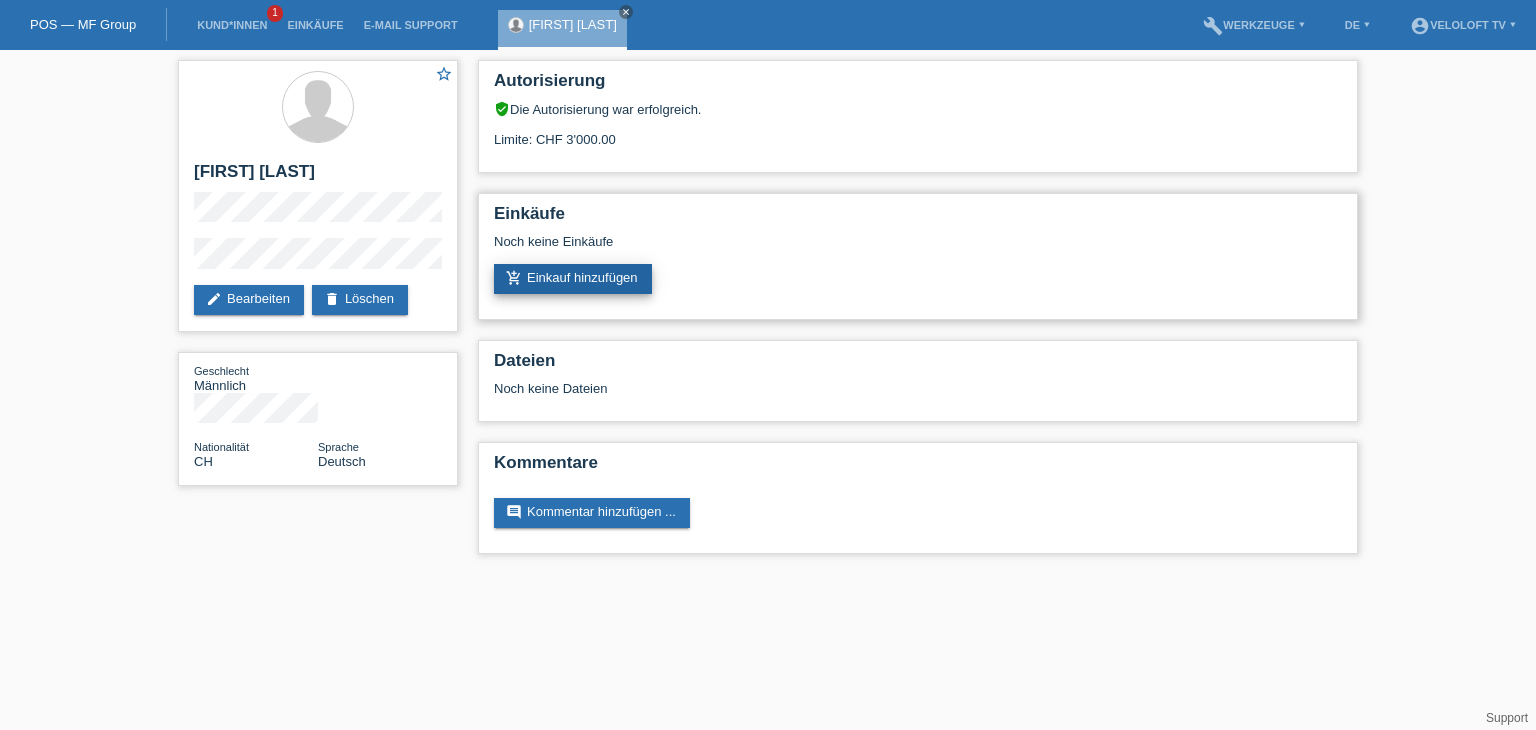 click on "add_shopping_cart  Einkauf hinzufügen" at bounding box center [573, 279] 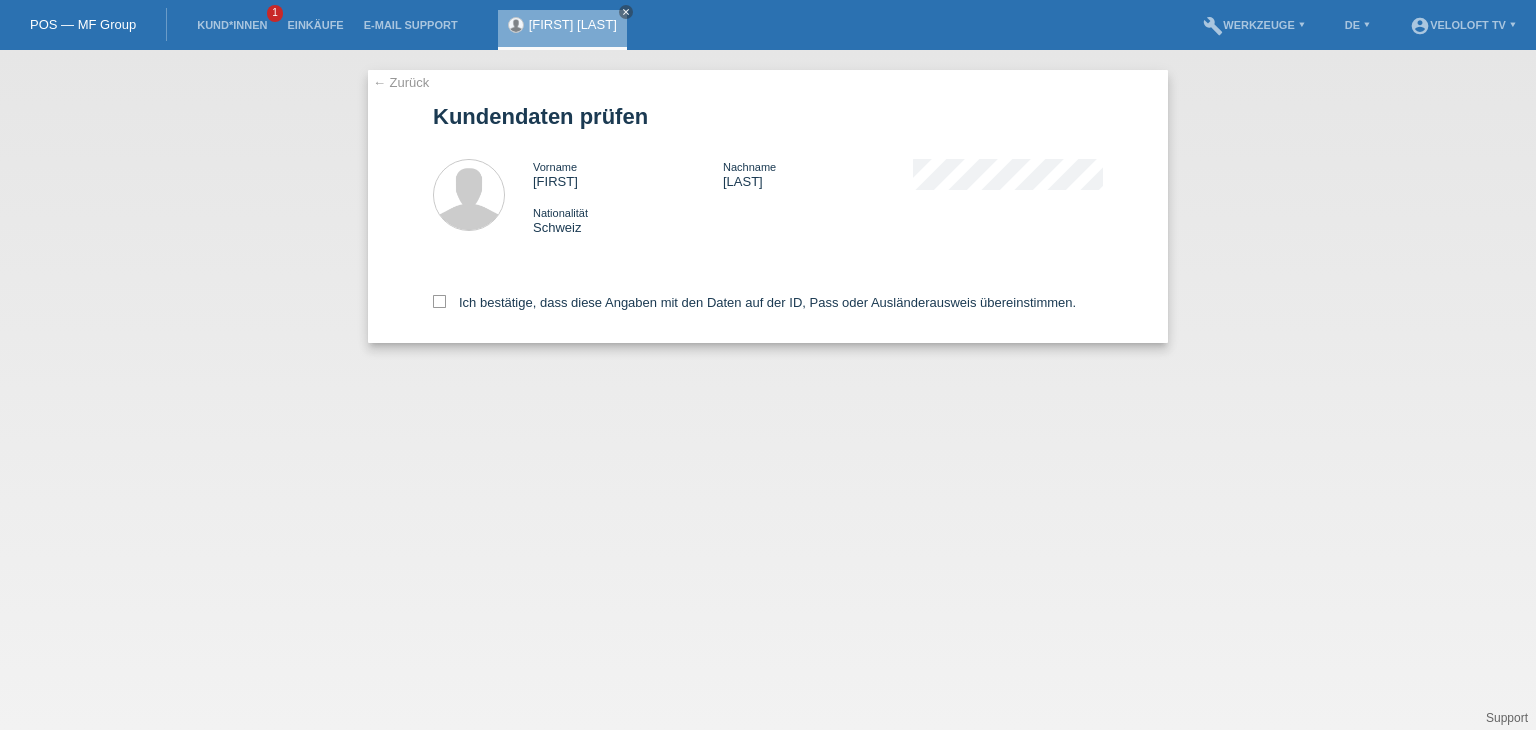 scroll, scrollTop: 0, scrollLeft: 0, axis: both 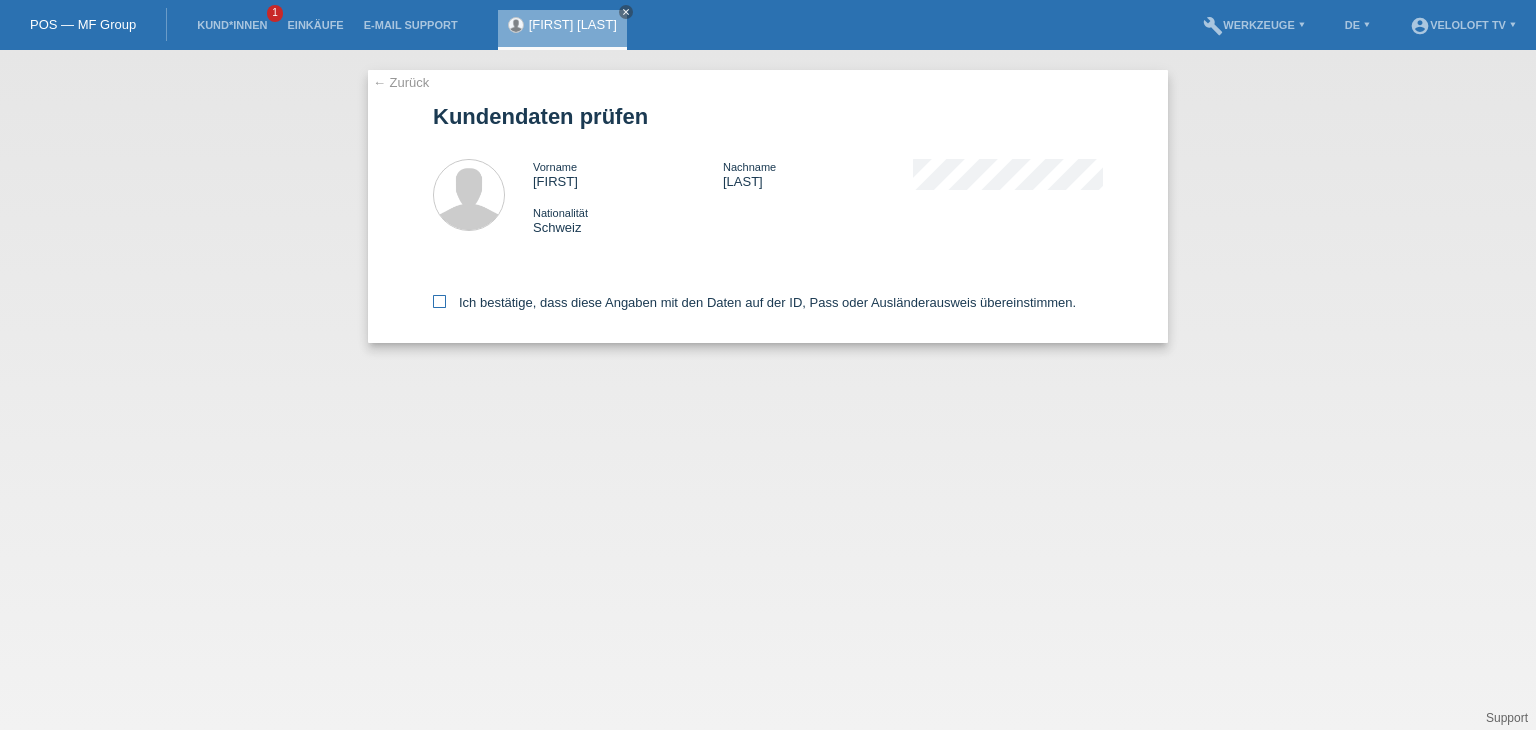 click on "Ich bestätige, dass diese Angaben mit den Daten auf der ID, Pass oder Ausländerausweis übereinstimmen." at bounding box center (768, 299) 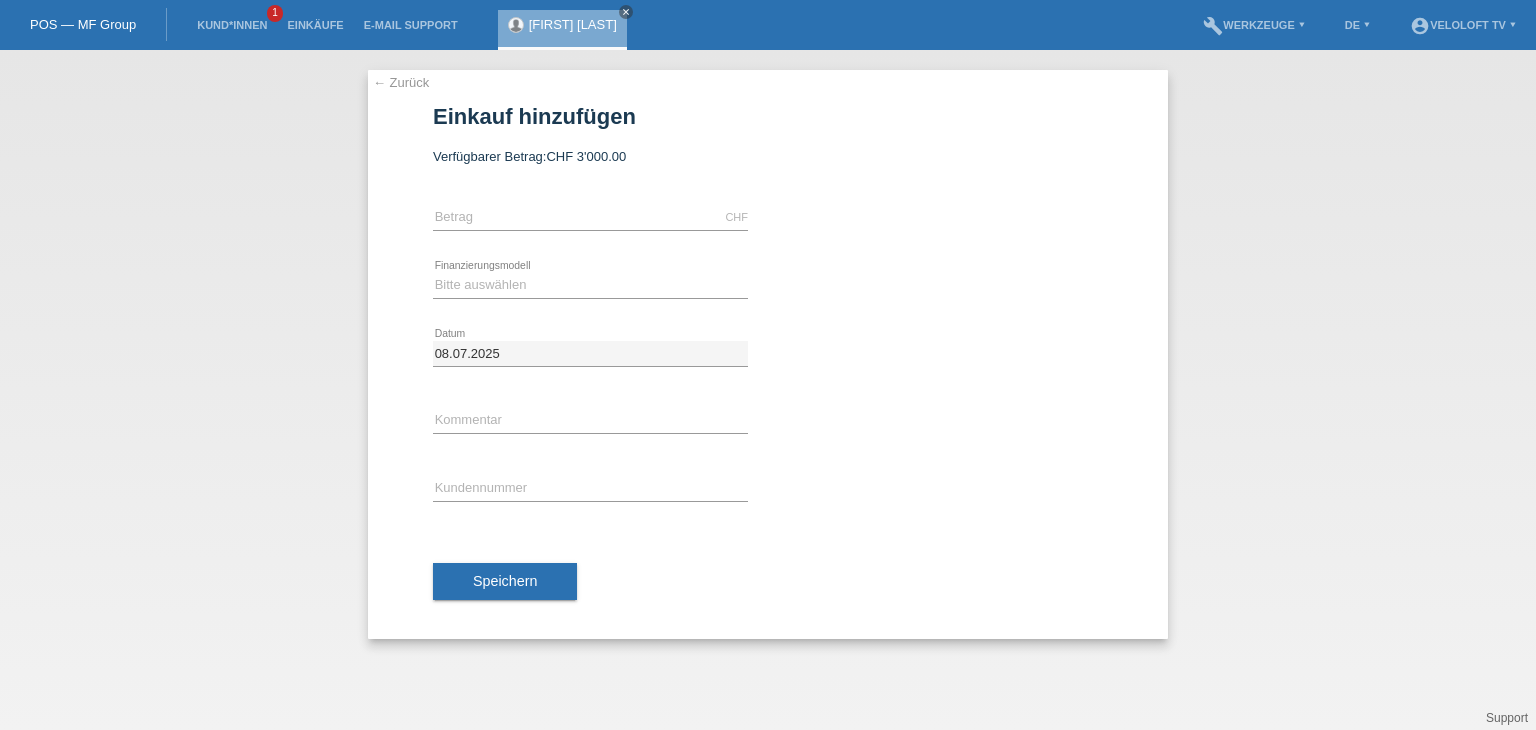 scroll, scrollTop: 0, scrollLeft: 0, axis: both 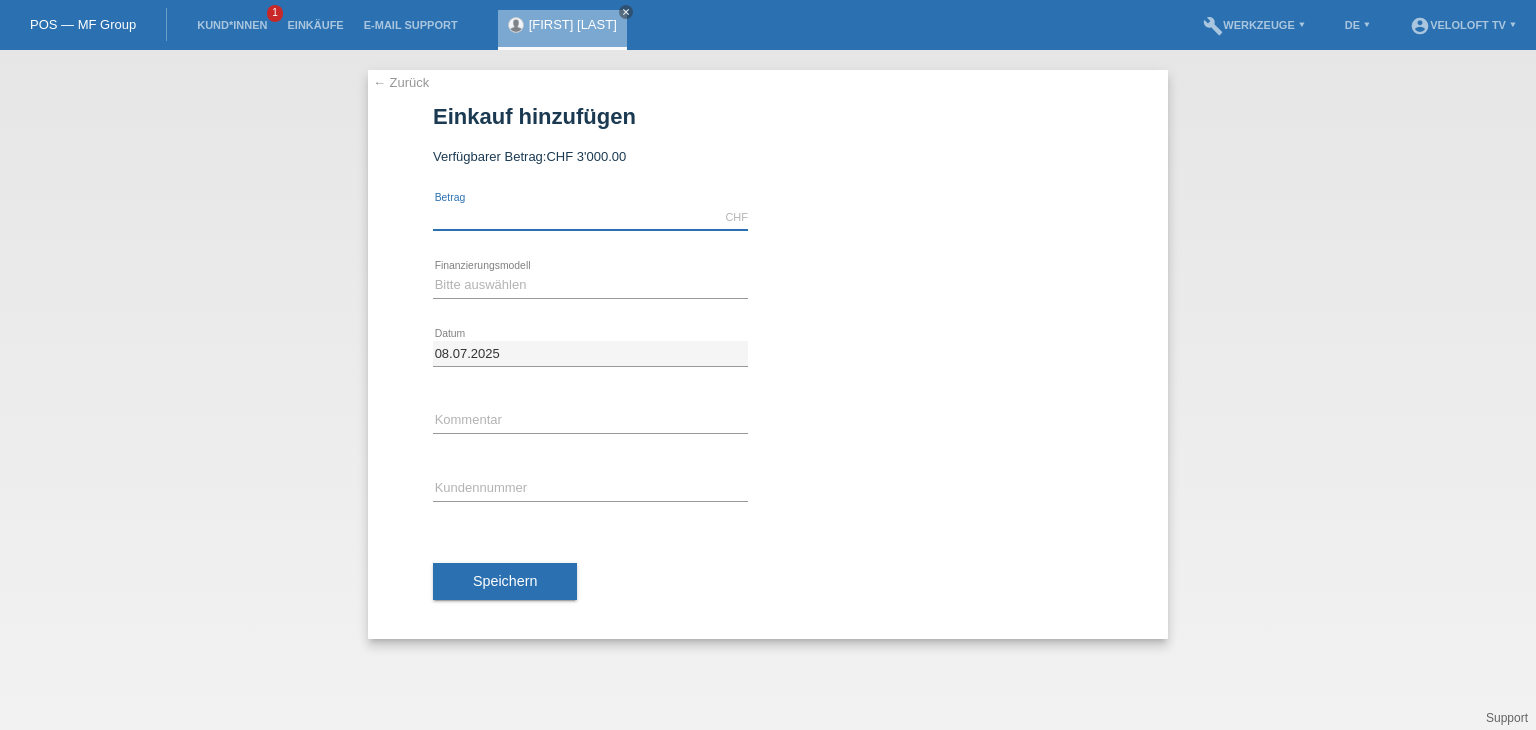 click at bounding box center (590, 217) 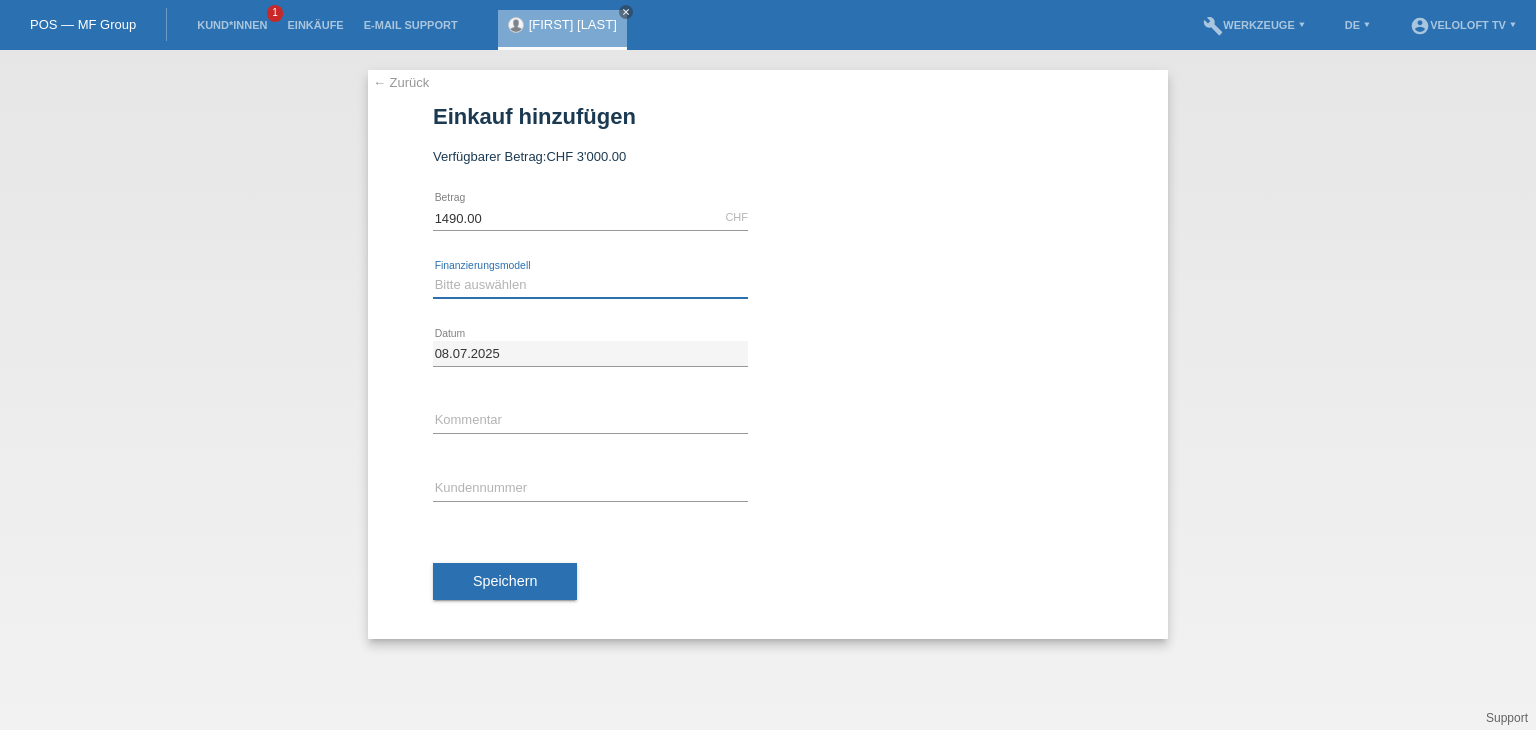 click on "Bitte auswählen
Fixe Raten
Kauf auf Rechnung mit Teilzahlungsoption" at bounding box center [590, 285] 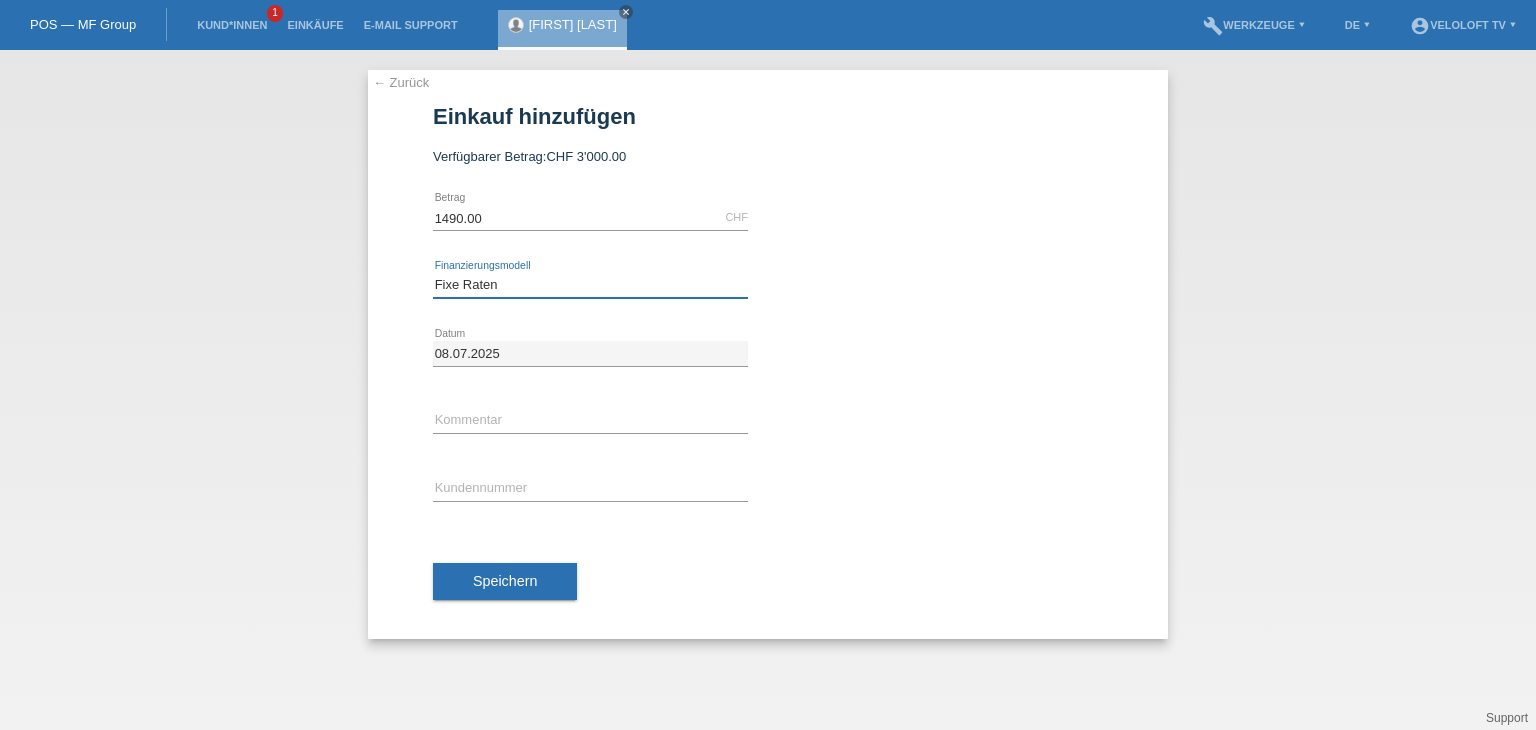 click on "Bitte auswählen
Fixe Raten
Kauf auf Rechnung mit Teilzahlungsoption" at bounding box center (590, 285) 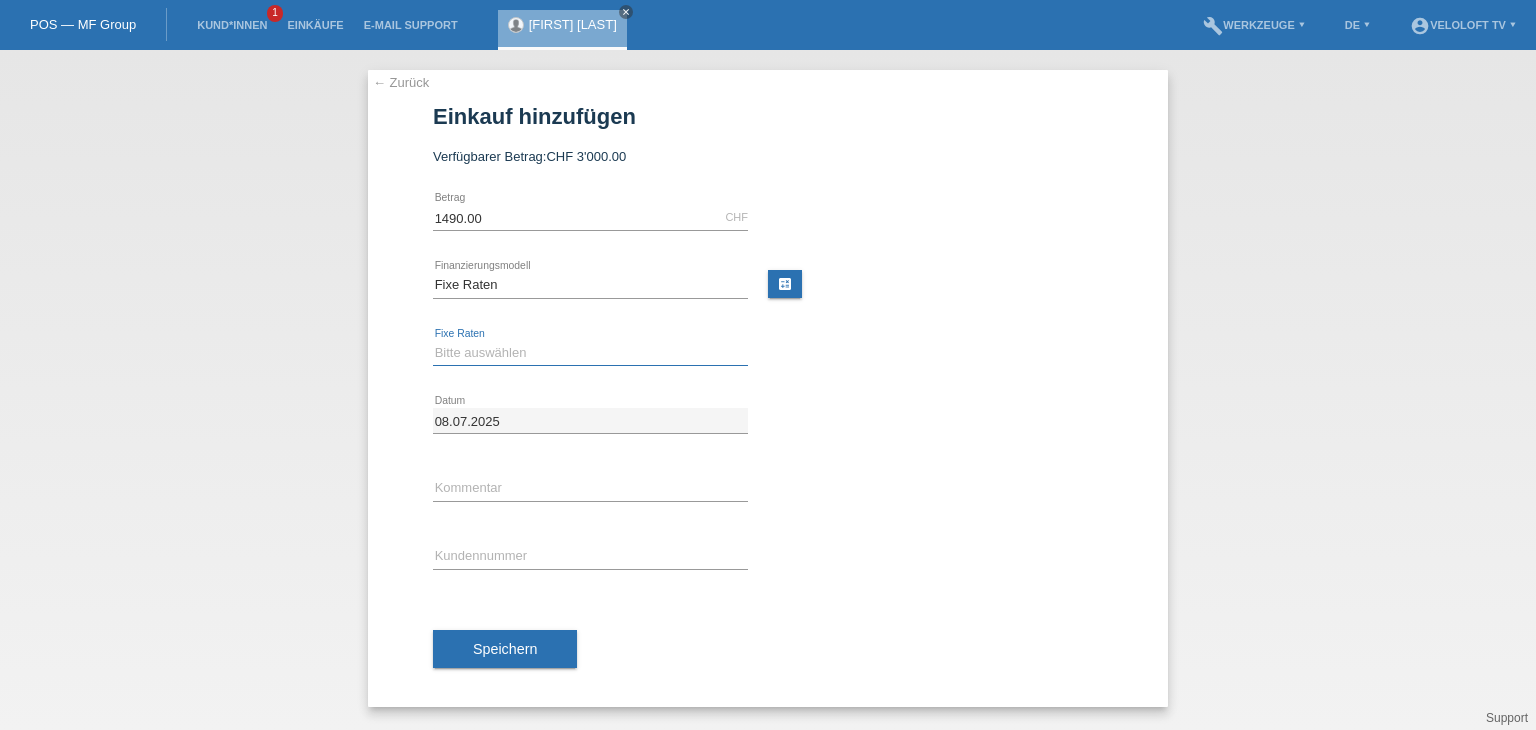 click on "Bitte auswählen
4 Raten
5 Raten
6 Raten
7 Raten
8 Raten
9 Raten
10 Raten
11 Raten" at bounding box center (590, 353) 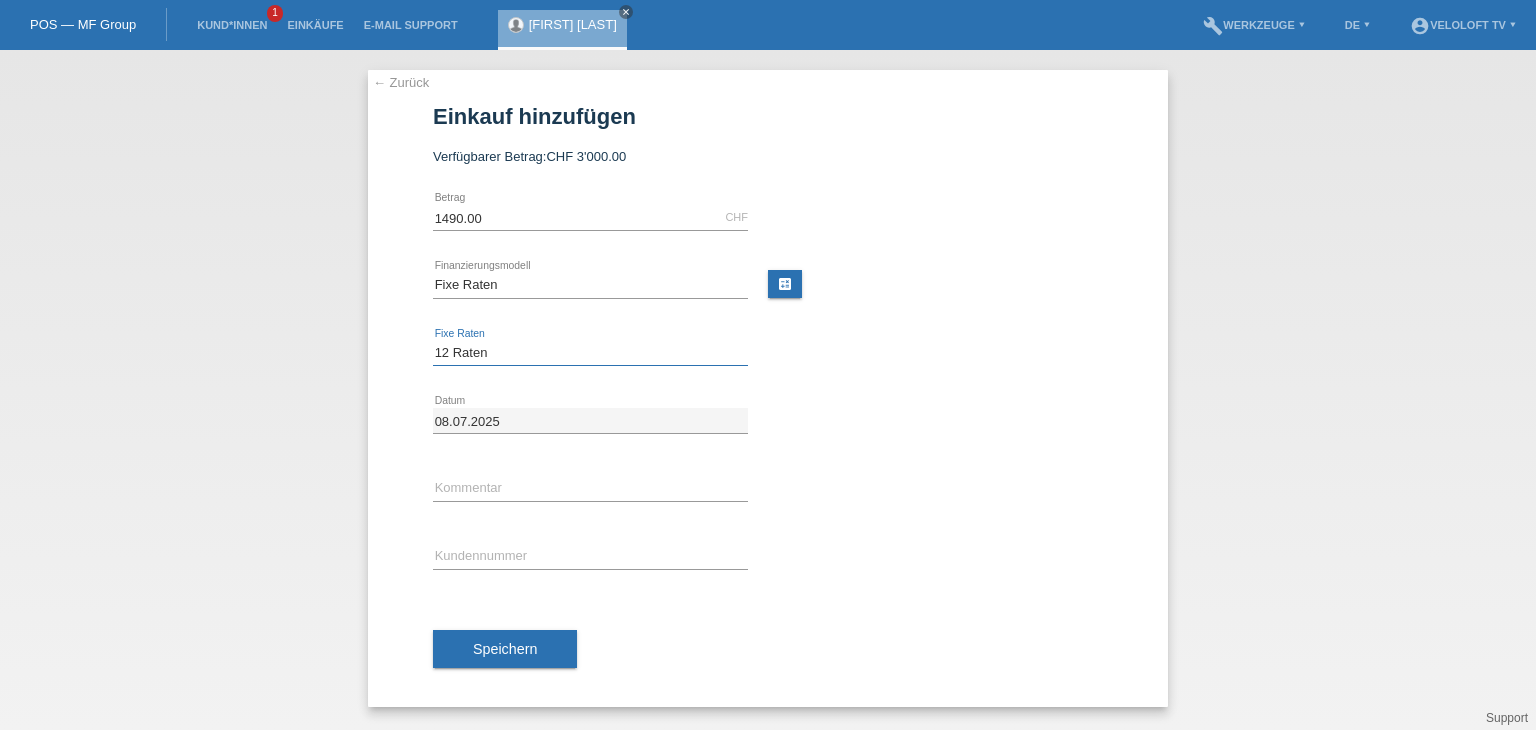click on "Bitte auswählen
4 Raten
5 Raten
6 Raten
7 Raten
8 Raten
9 Raten
10 Raten
11 Raten" at bounding box center [590, 353] 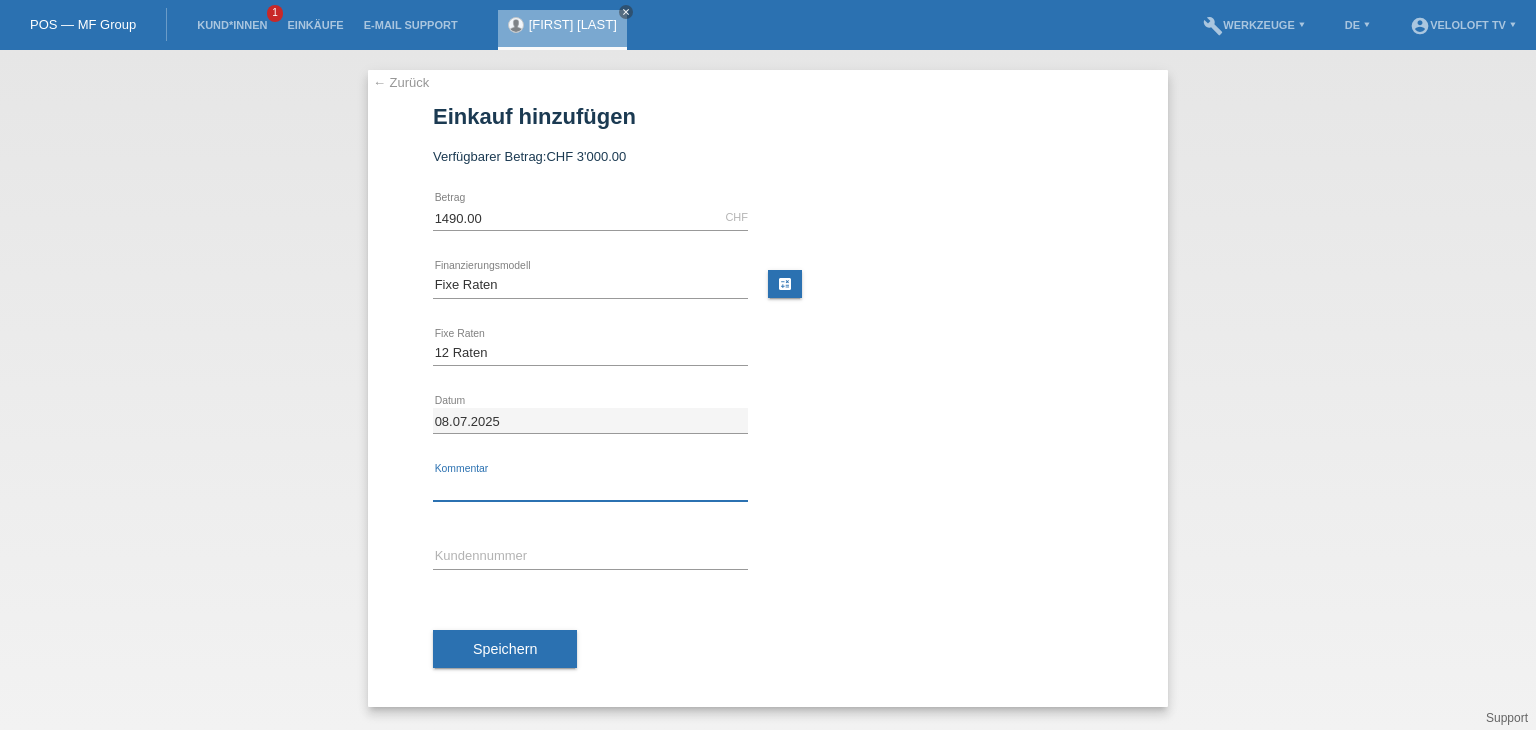 click at bounding box center [590, 488] 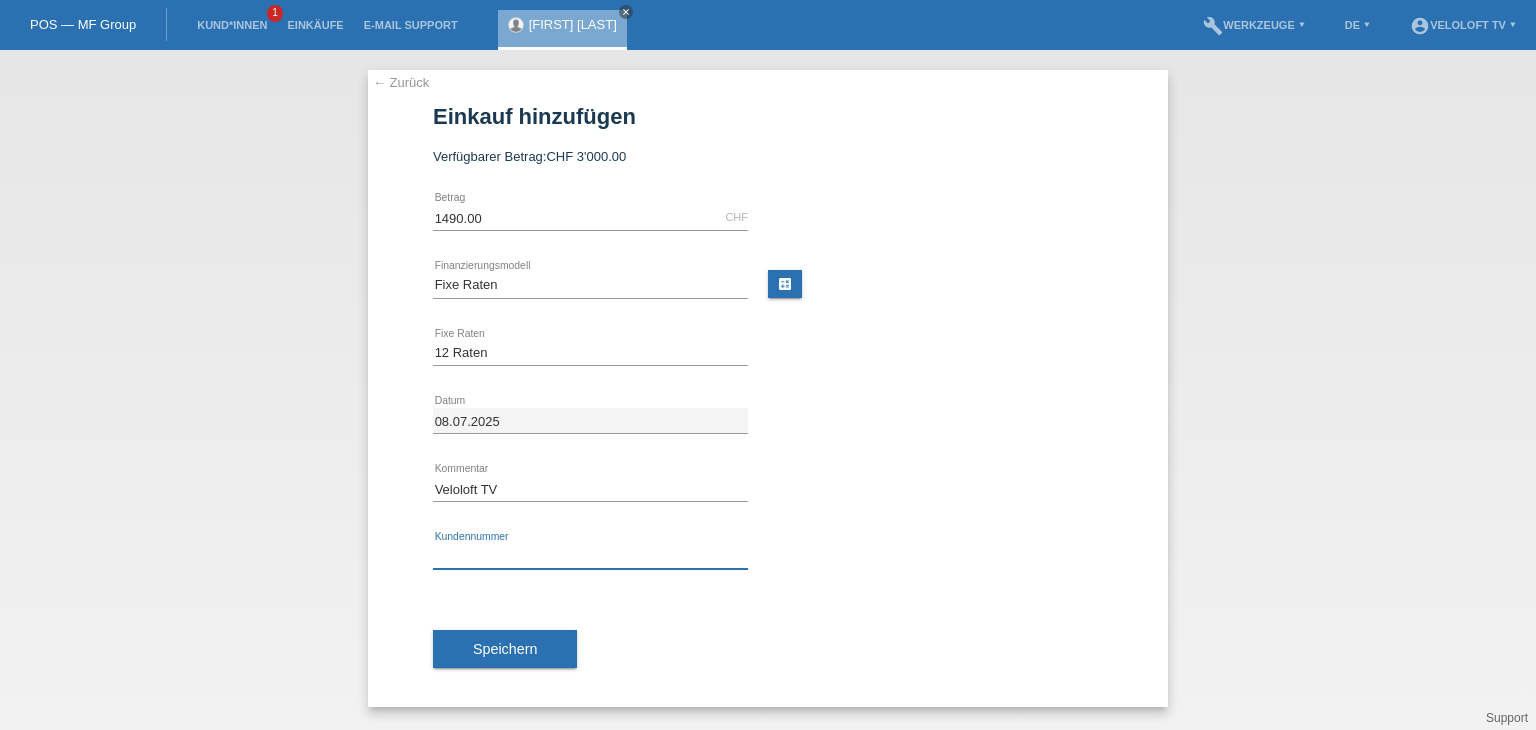 click at bounding box center [590, 556] 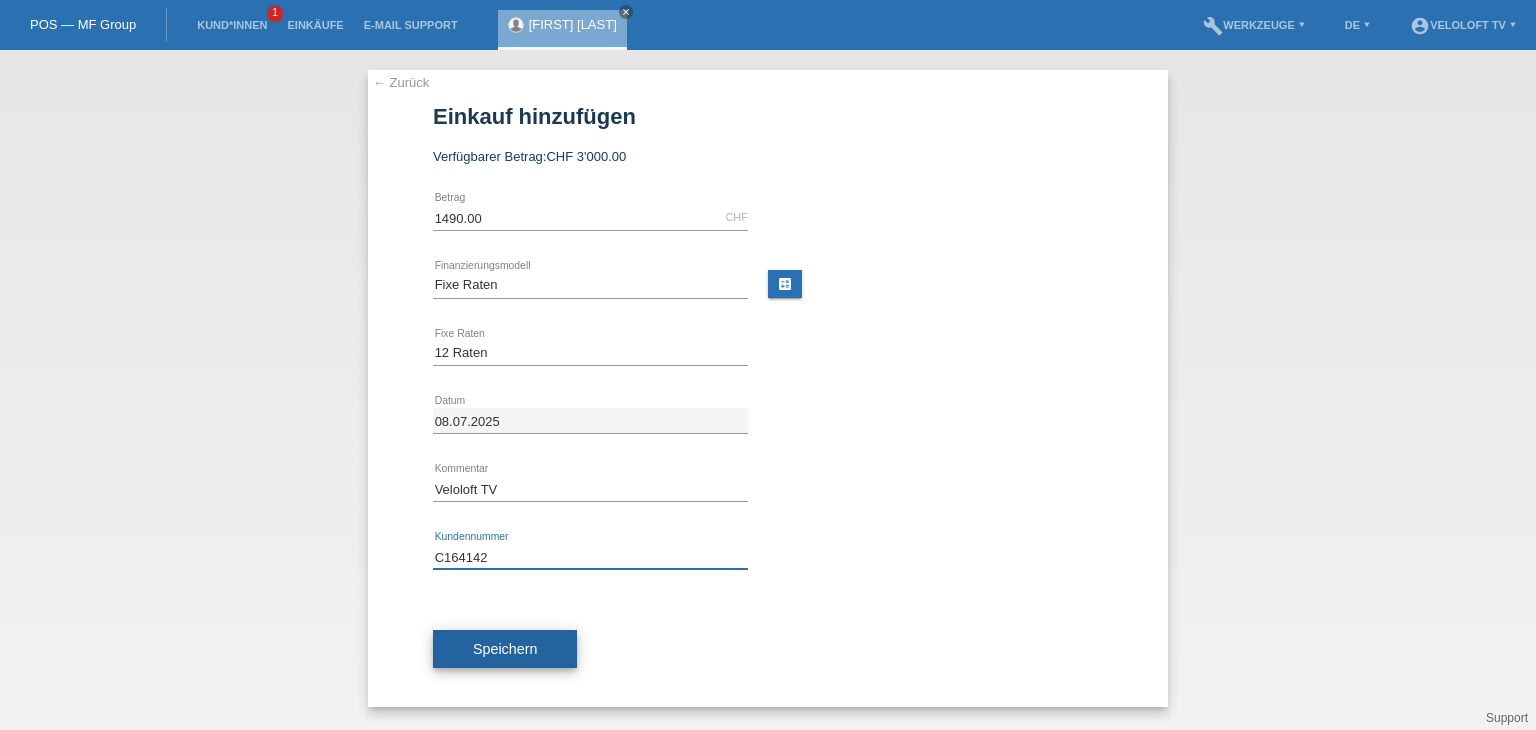 type on "C164142" 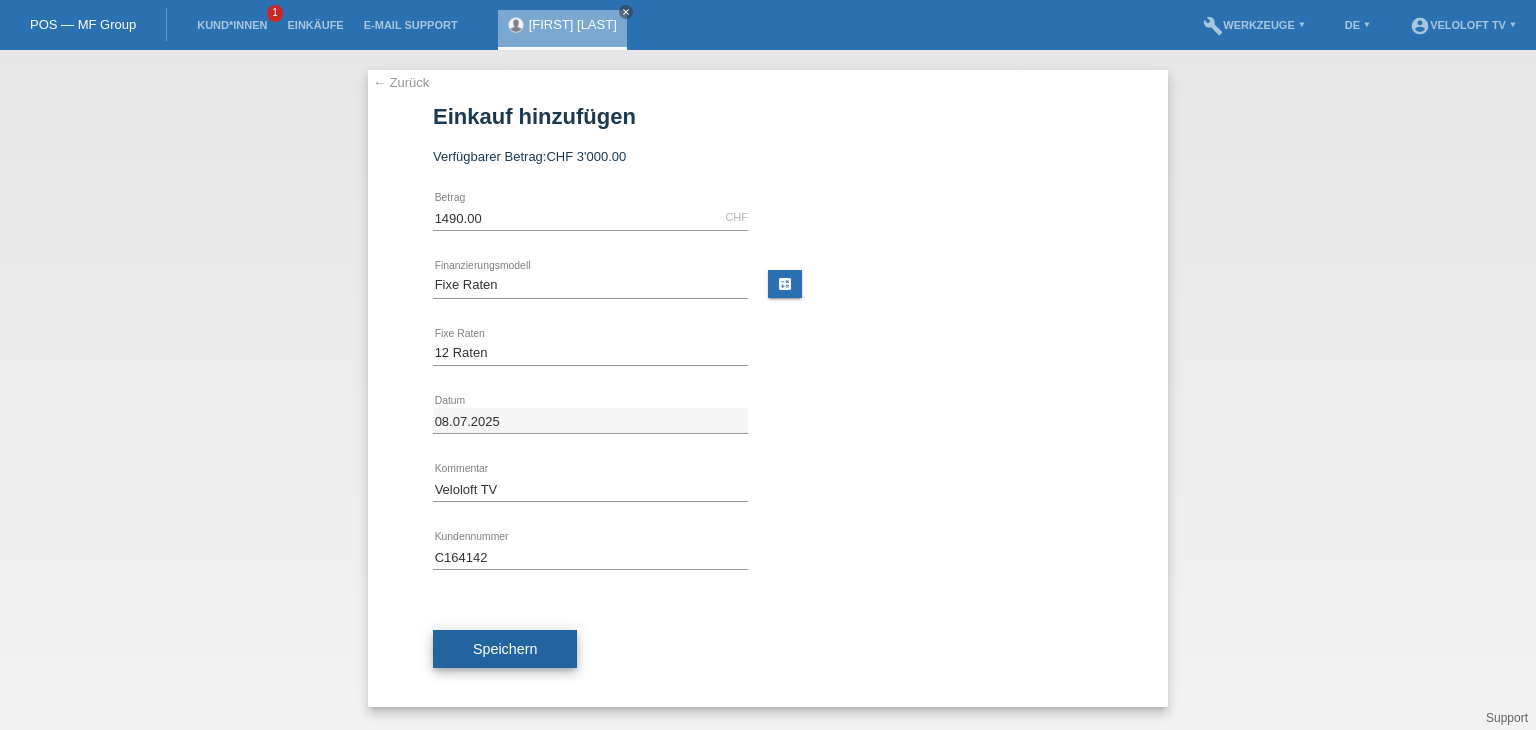 click on "Speichern" at bounding box center (505, 649) 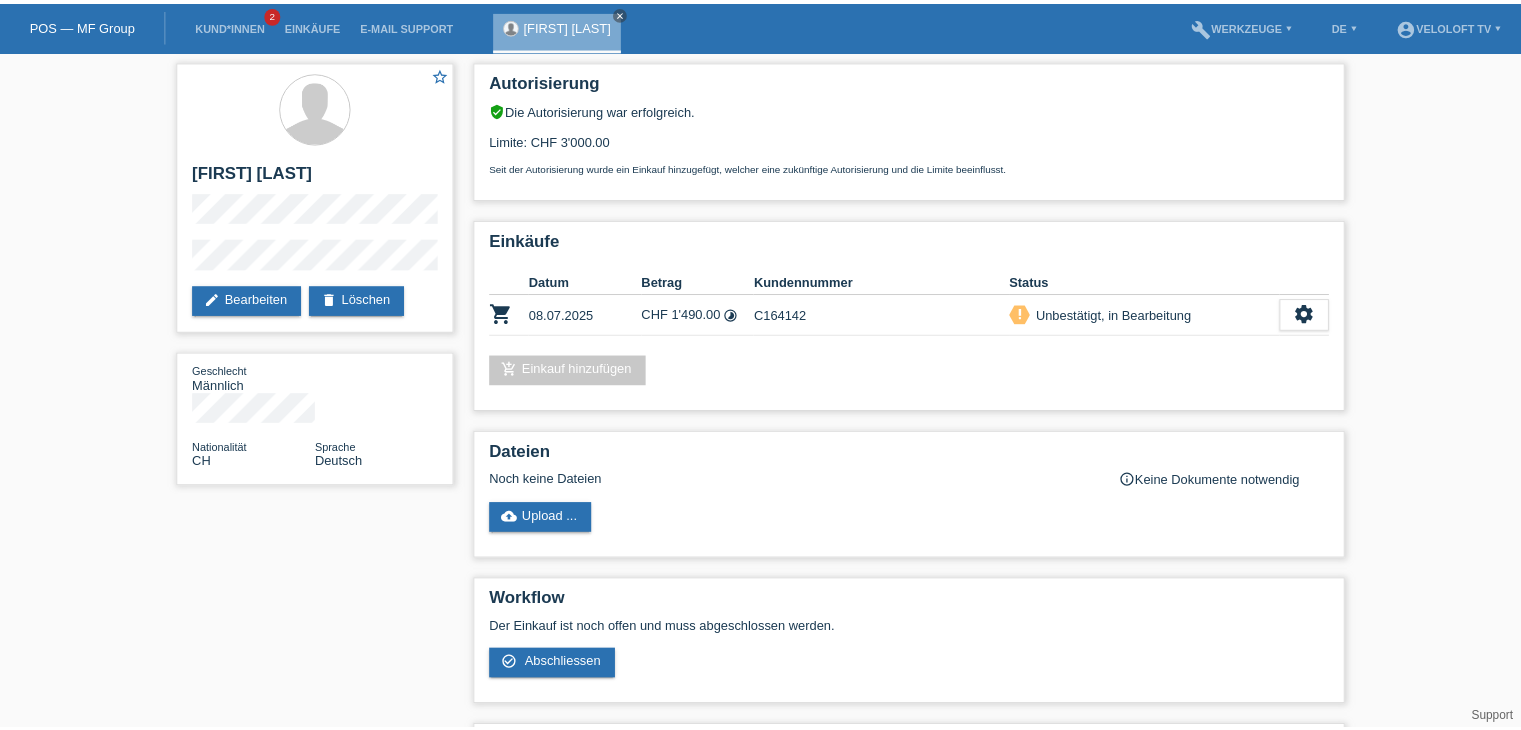 scroll, scrollTop: 0, scrollLeft: 0, axis: both 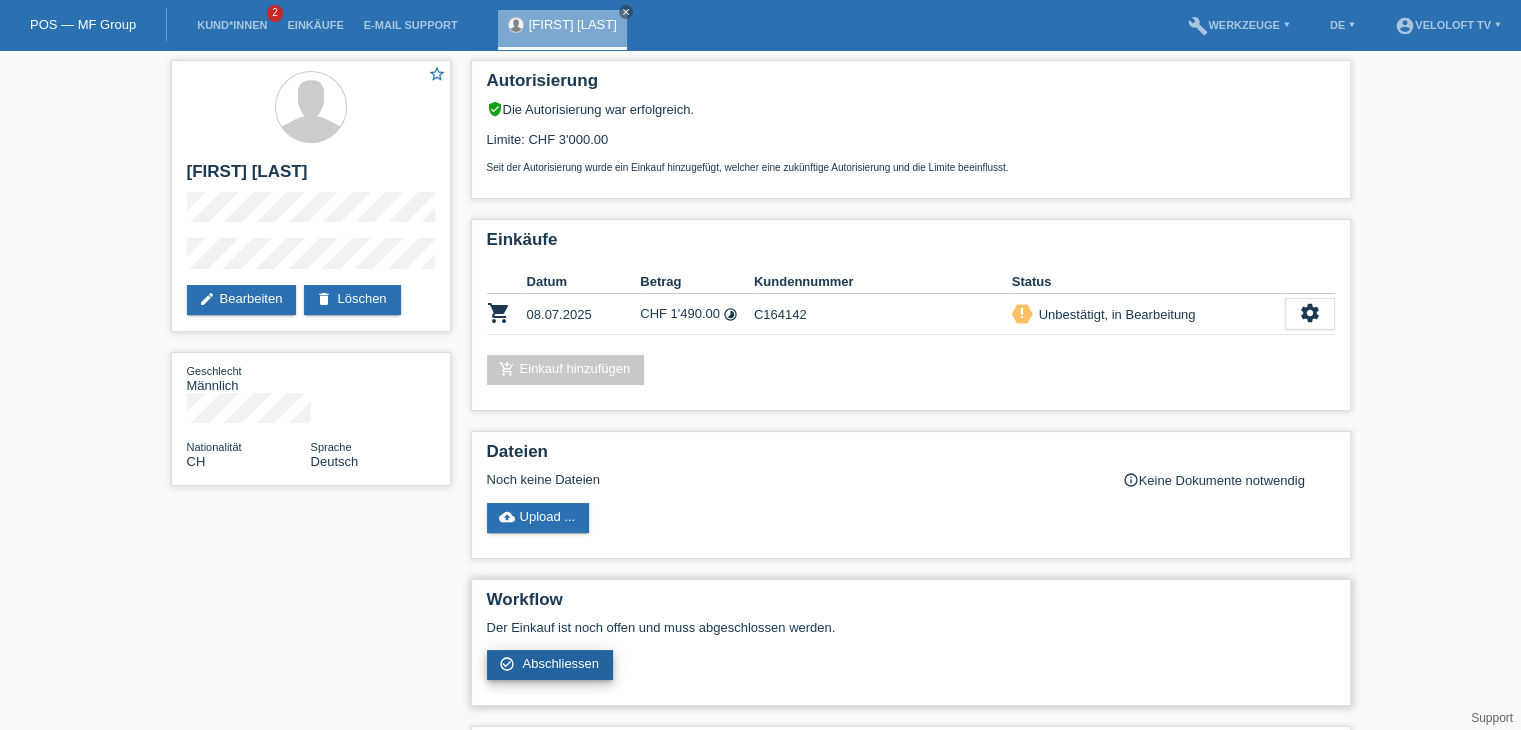 click on "Abschliessen" at bounding box center (560, 663) 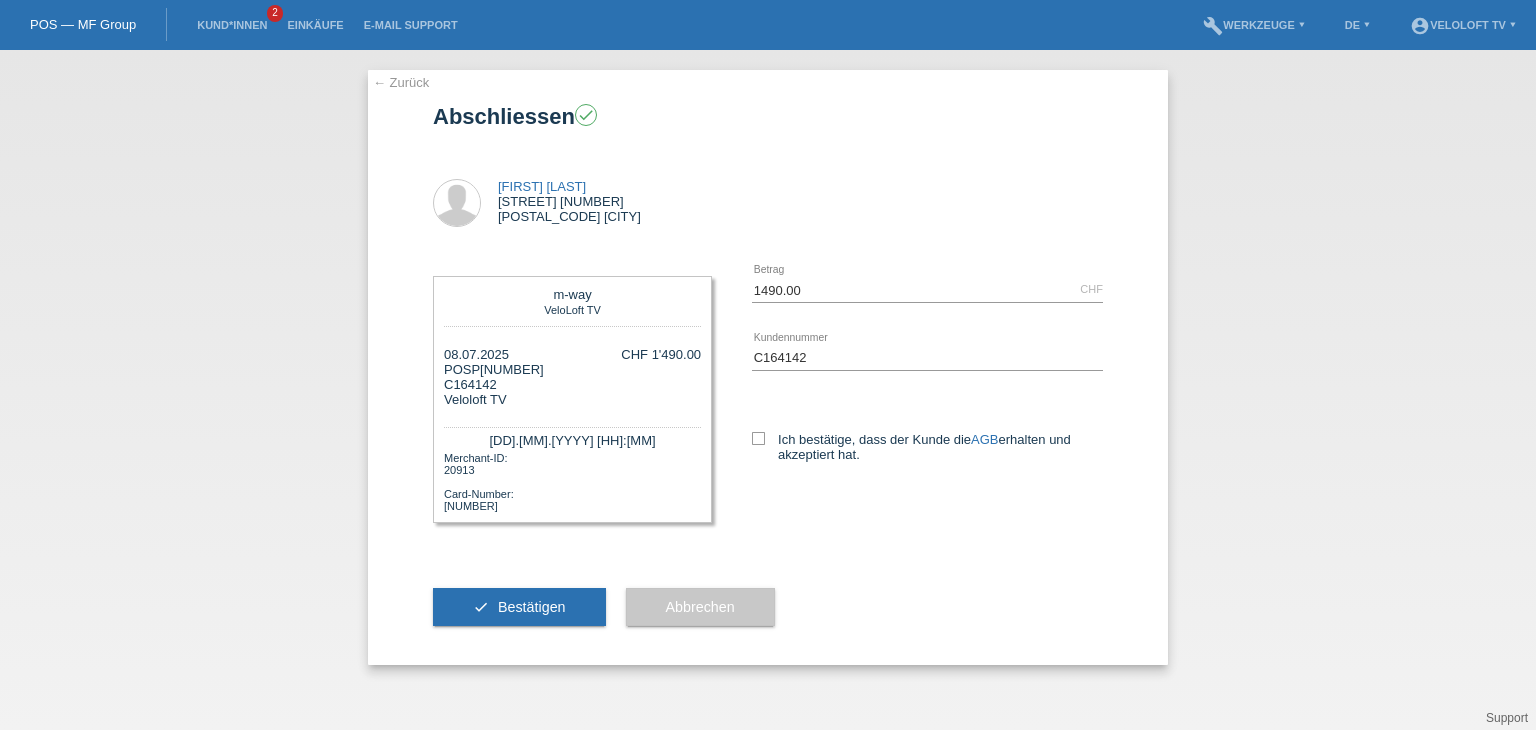 scroll, scrollTop: 0, scrollLeft: 0, axis: both 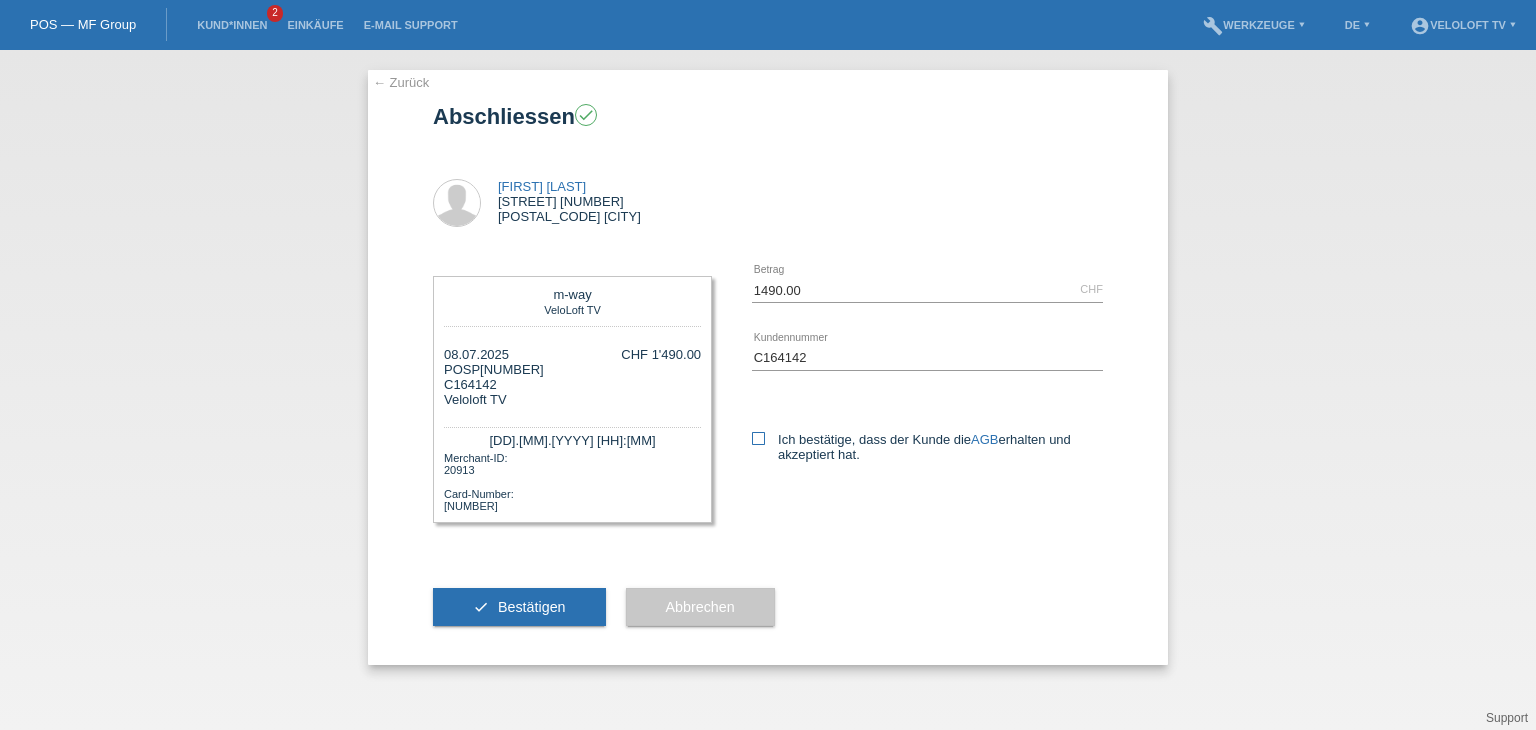 click at bounding box center [758, 438] 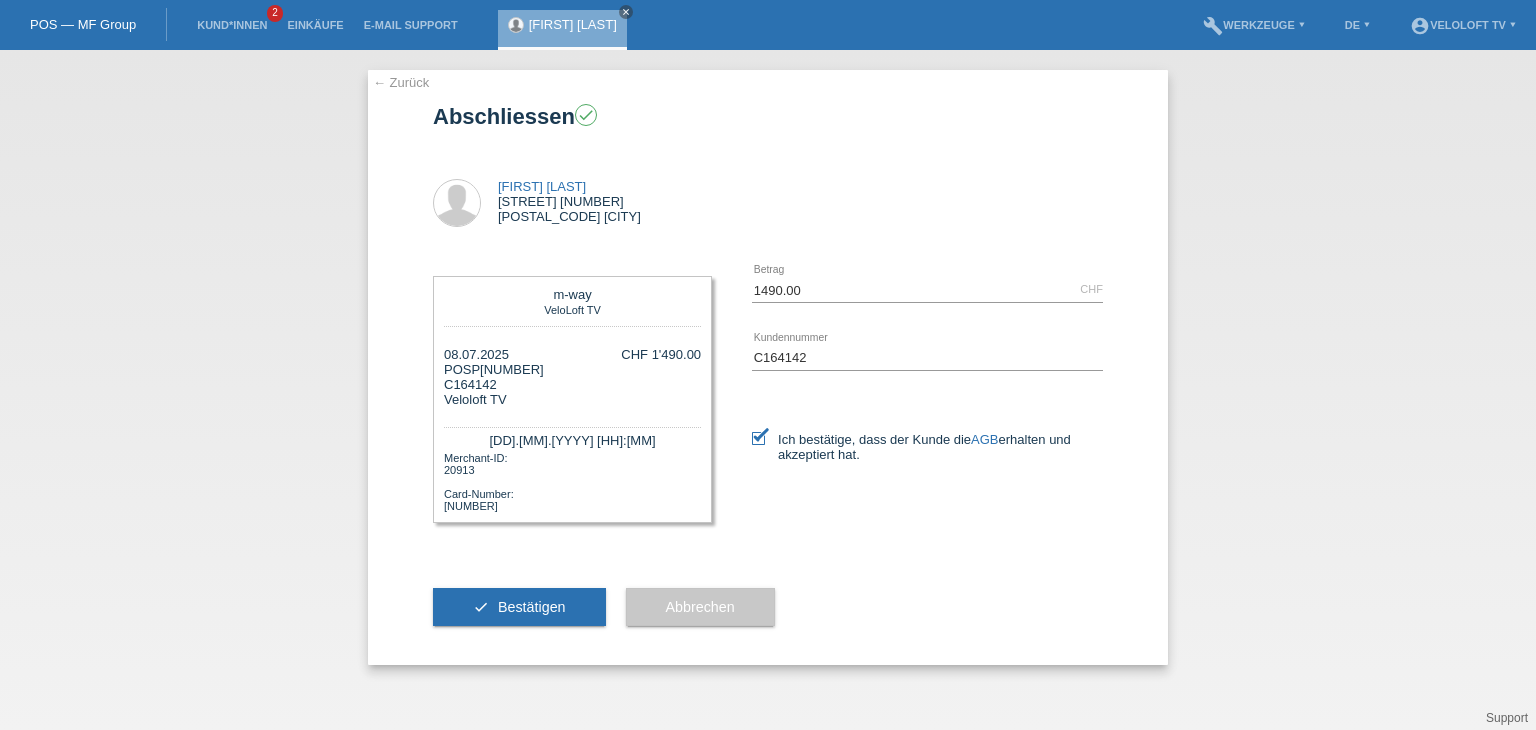 drag, startPoint x: 558, startPoint y: 595, endPoint x: 558, endPoint y: 575, distance: 20 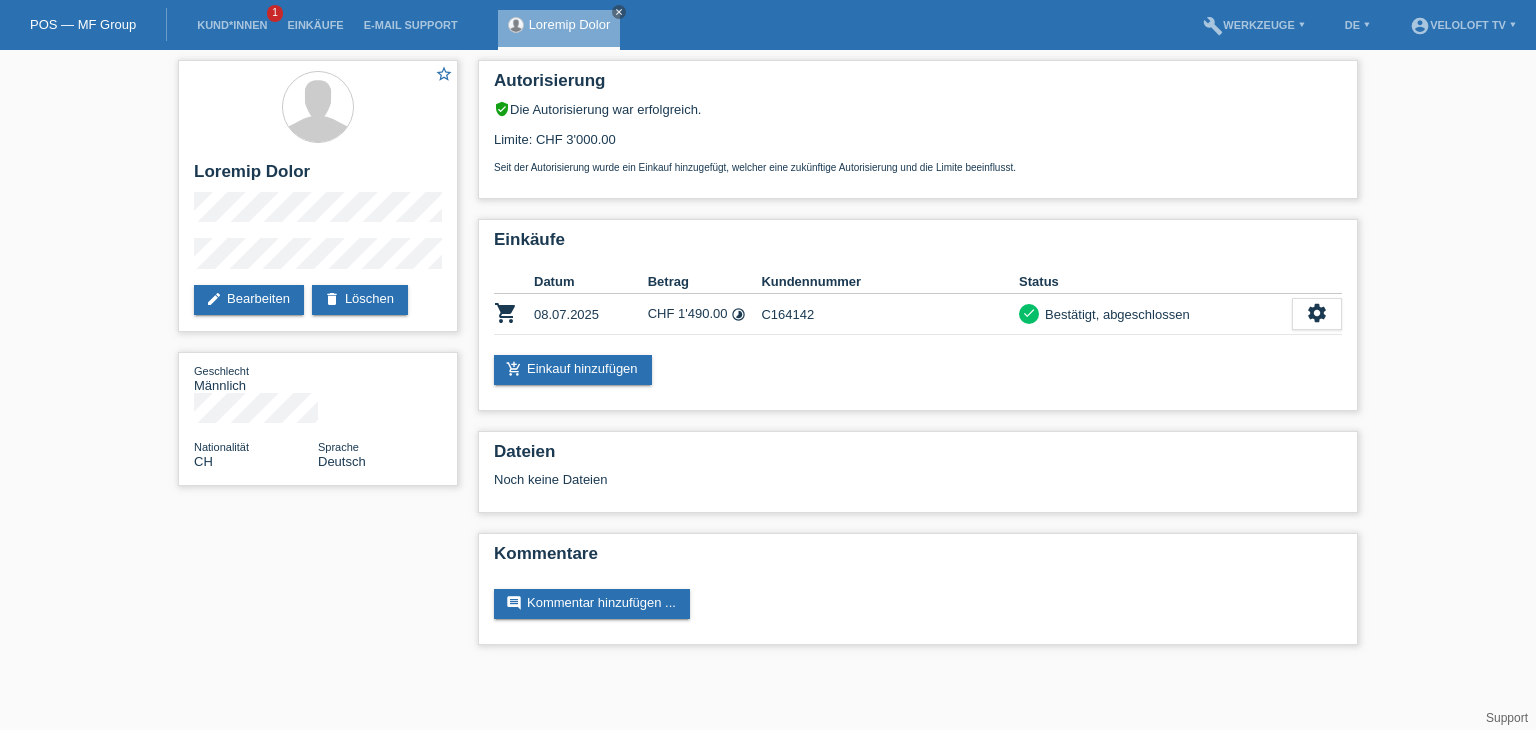 scroll, scrollTop: 0, scrollLeft: 0, axis: both 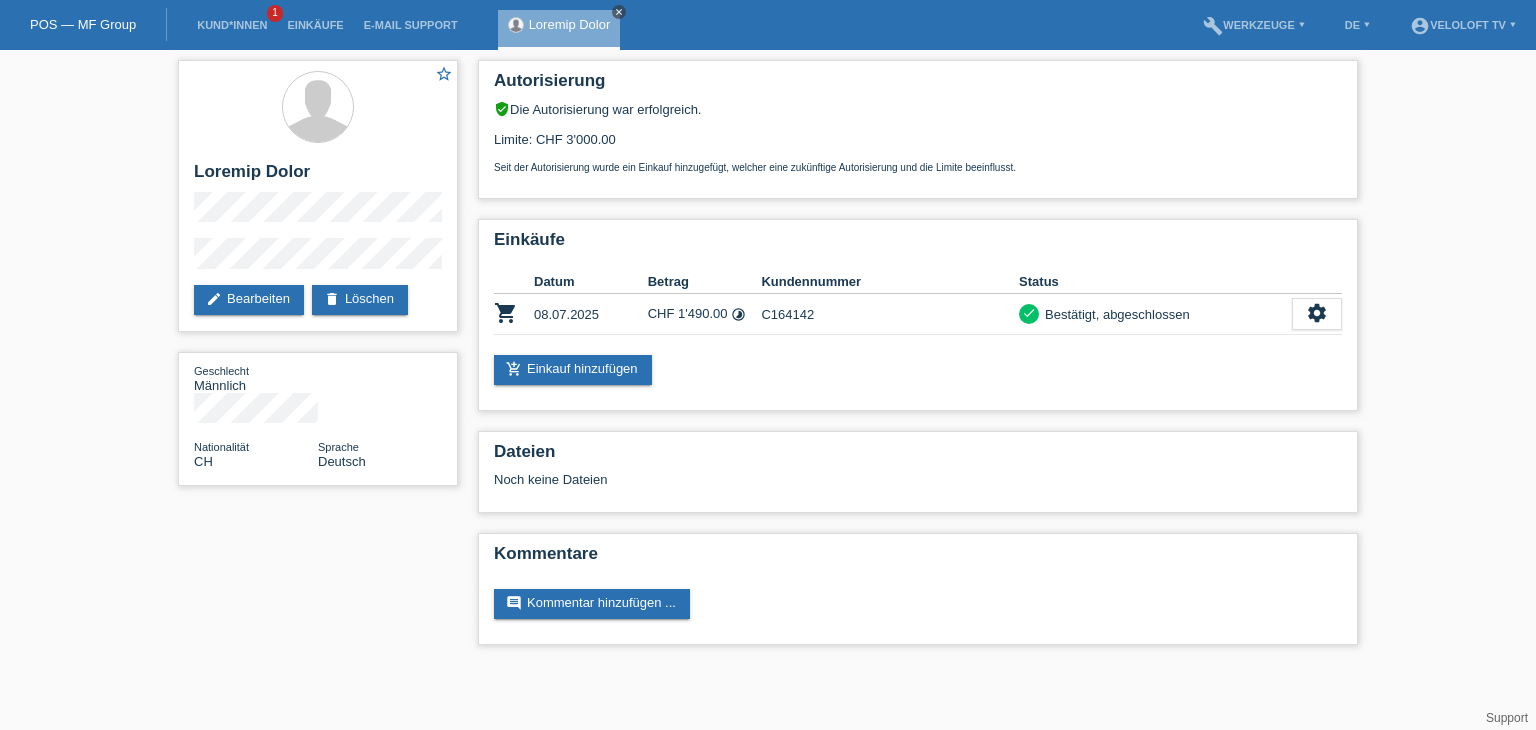 click on "close" at bounding box center [619, 12] 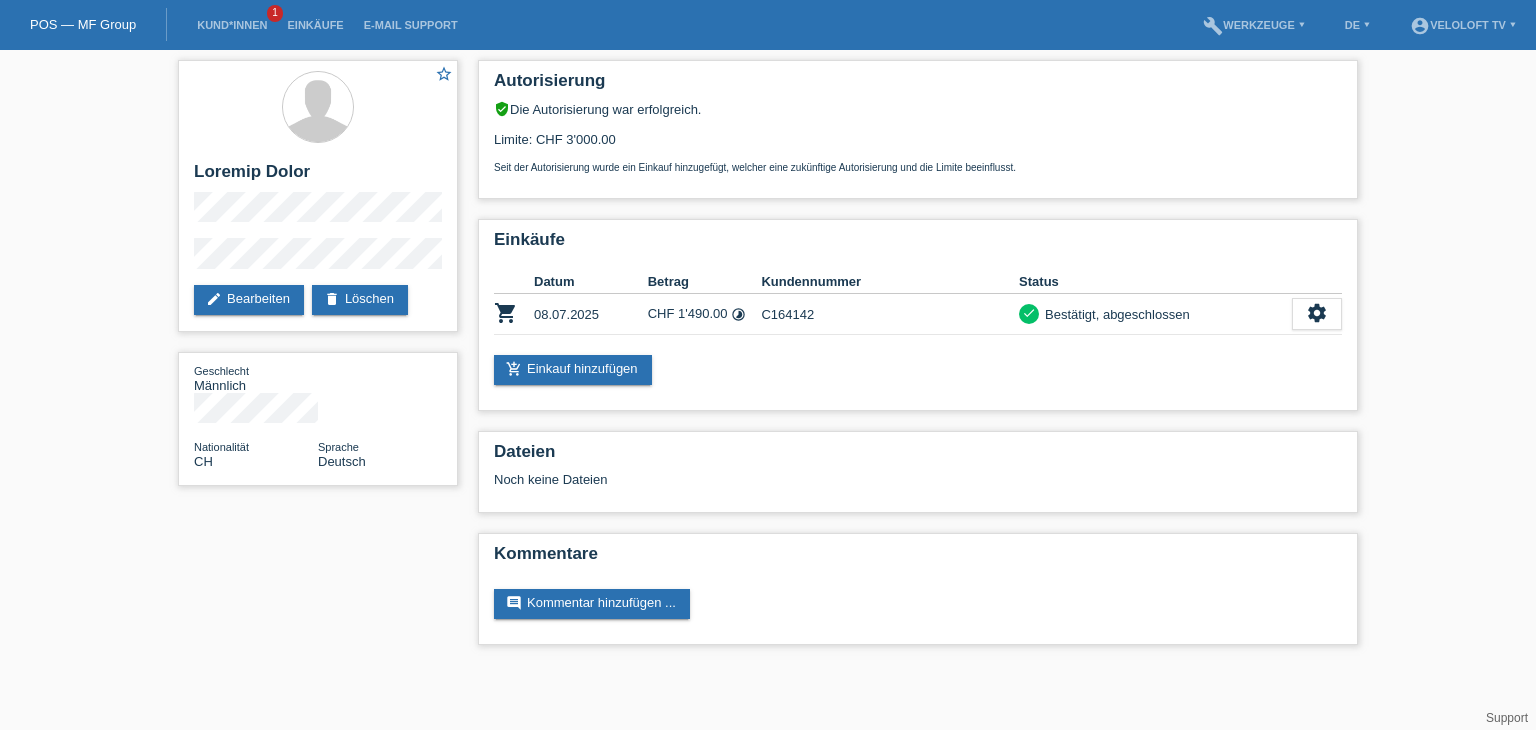click on "Kund*innen
1" at bounding box center (232, 25) 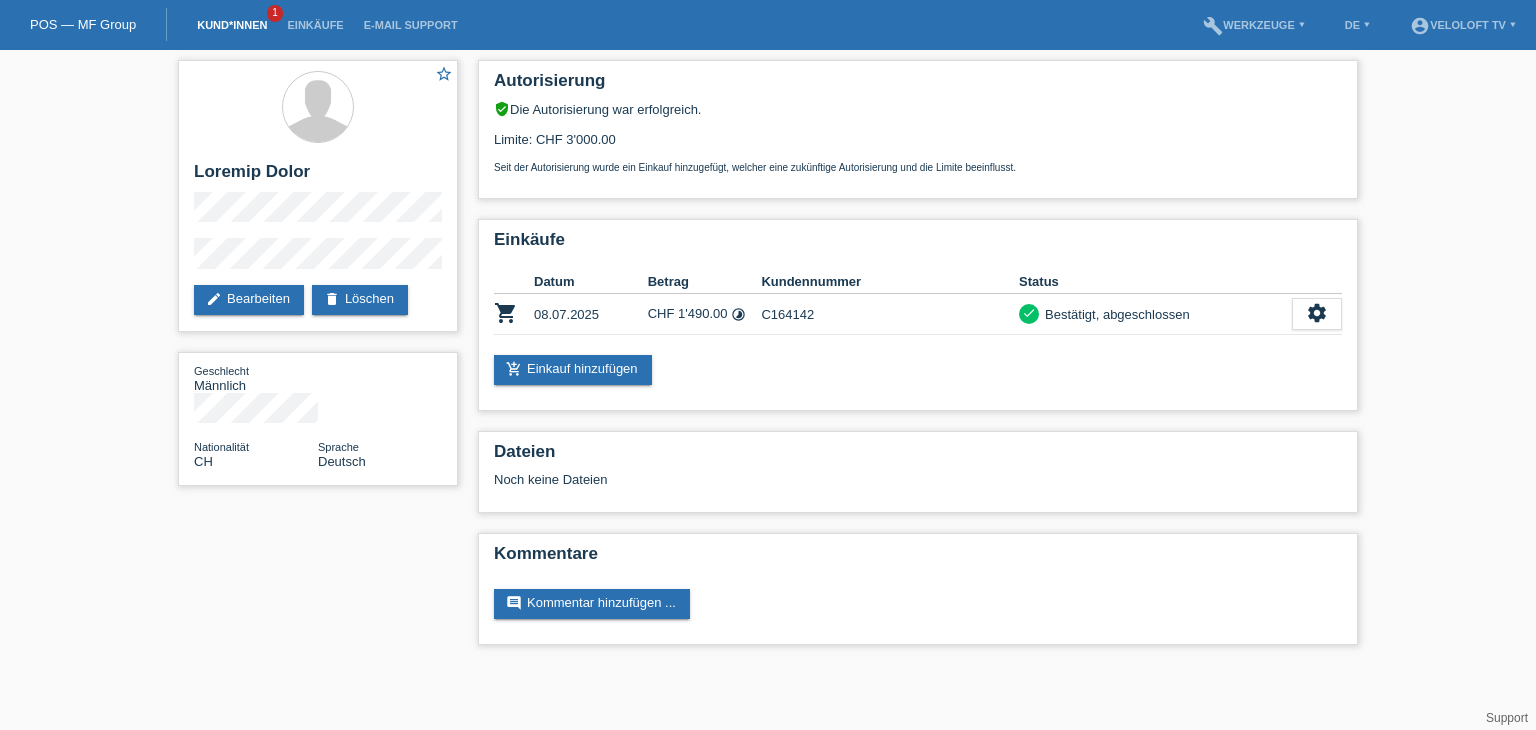 click on "Kund*innen" at bounding box center (232, 25) 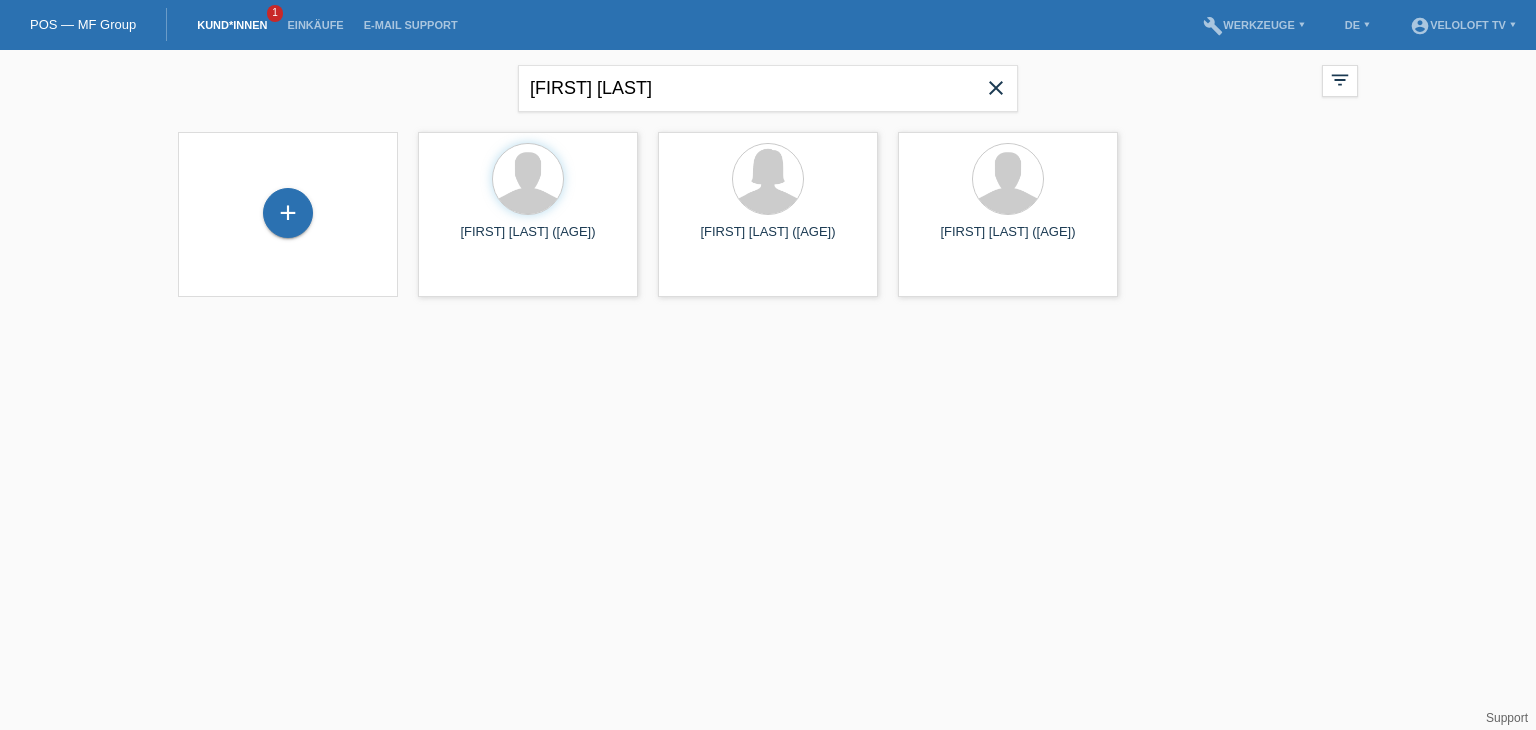 scroll, scrollTop: 0, scrollLeft: 0, axis: both 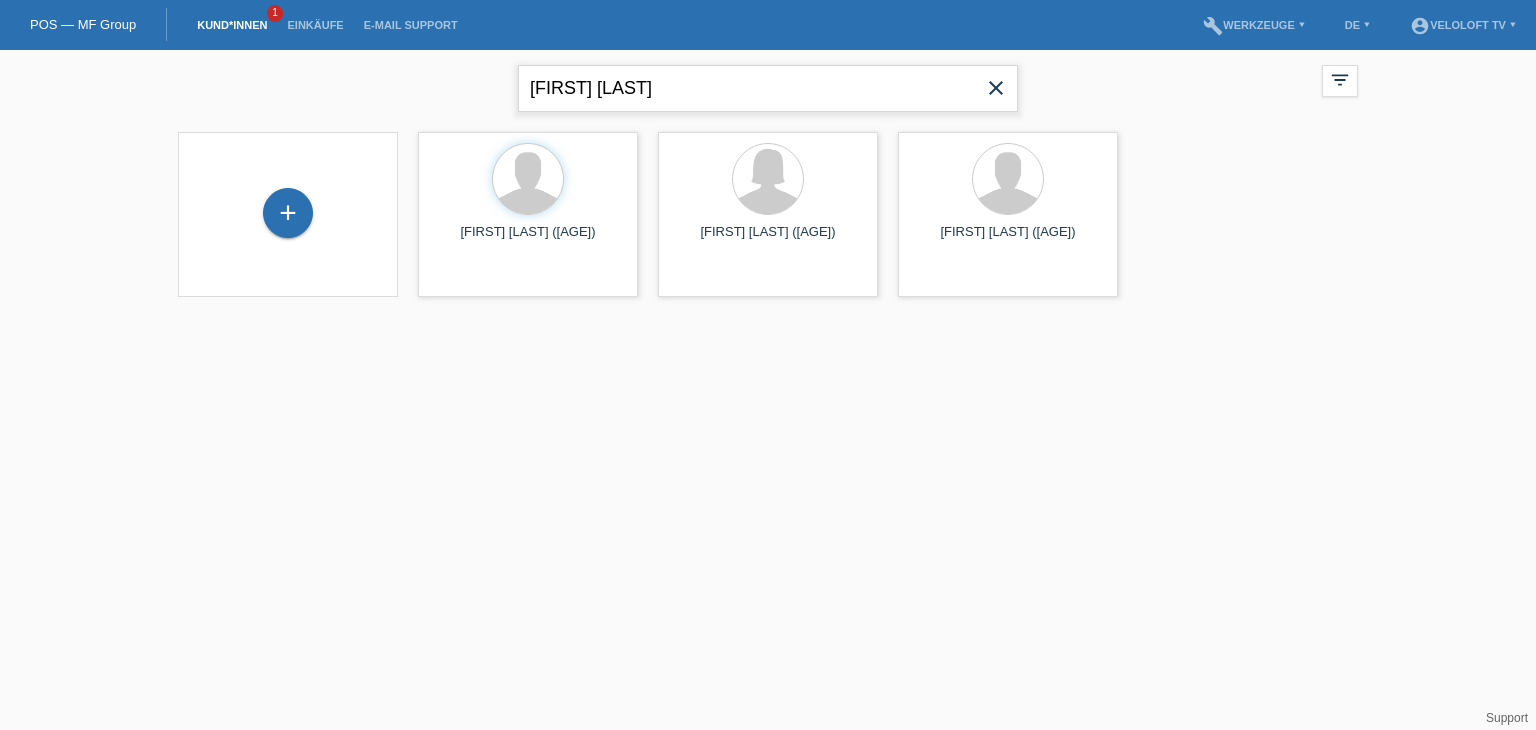 drag, startPoint x: 680, startPoint y: 94, endPoint x: 469, endPoint y: 92, distance: 211.00948 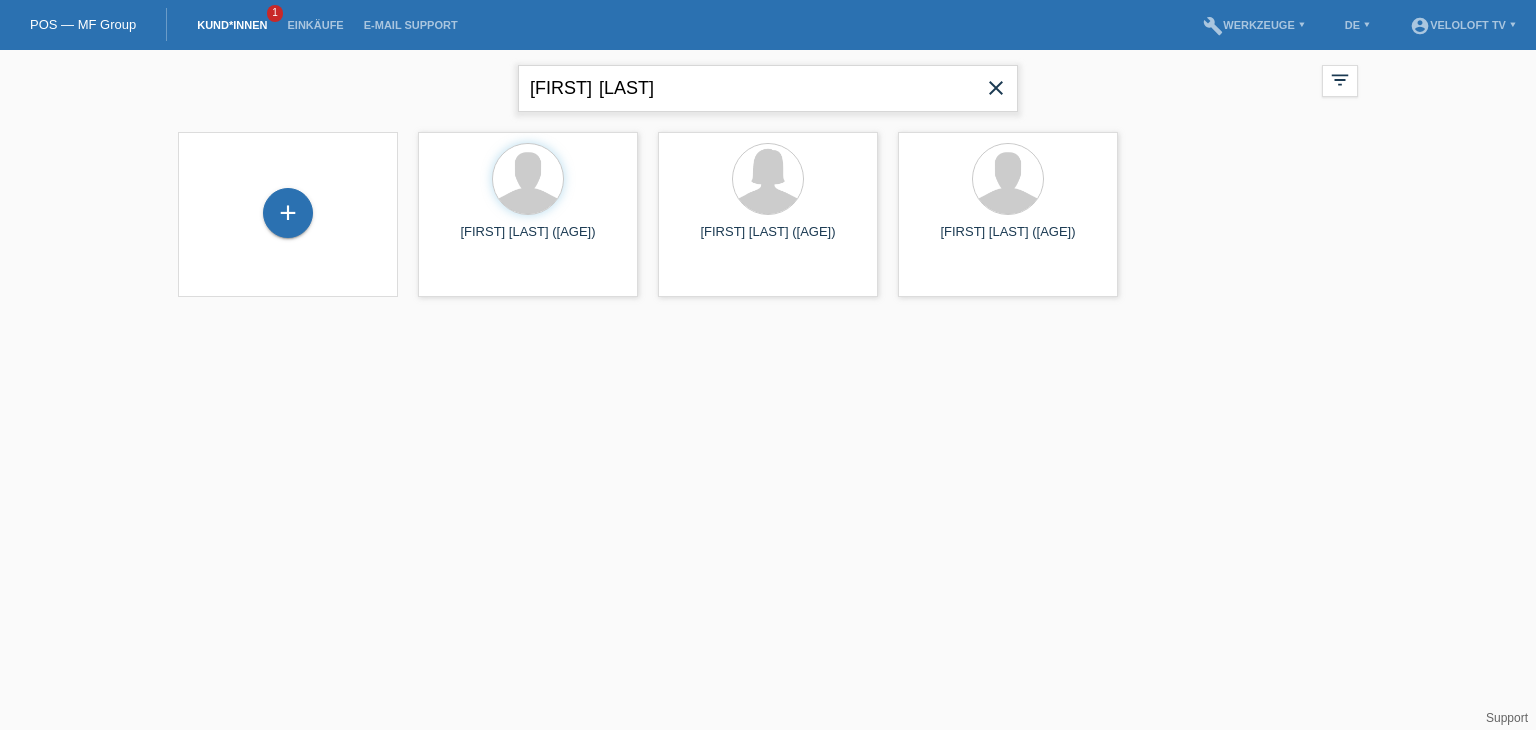 click on "Pierre	Corpataux" at bounding box center [768, 88] 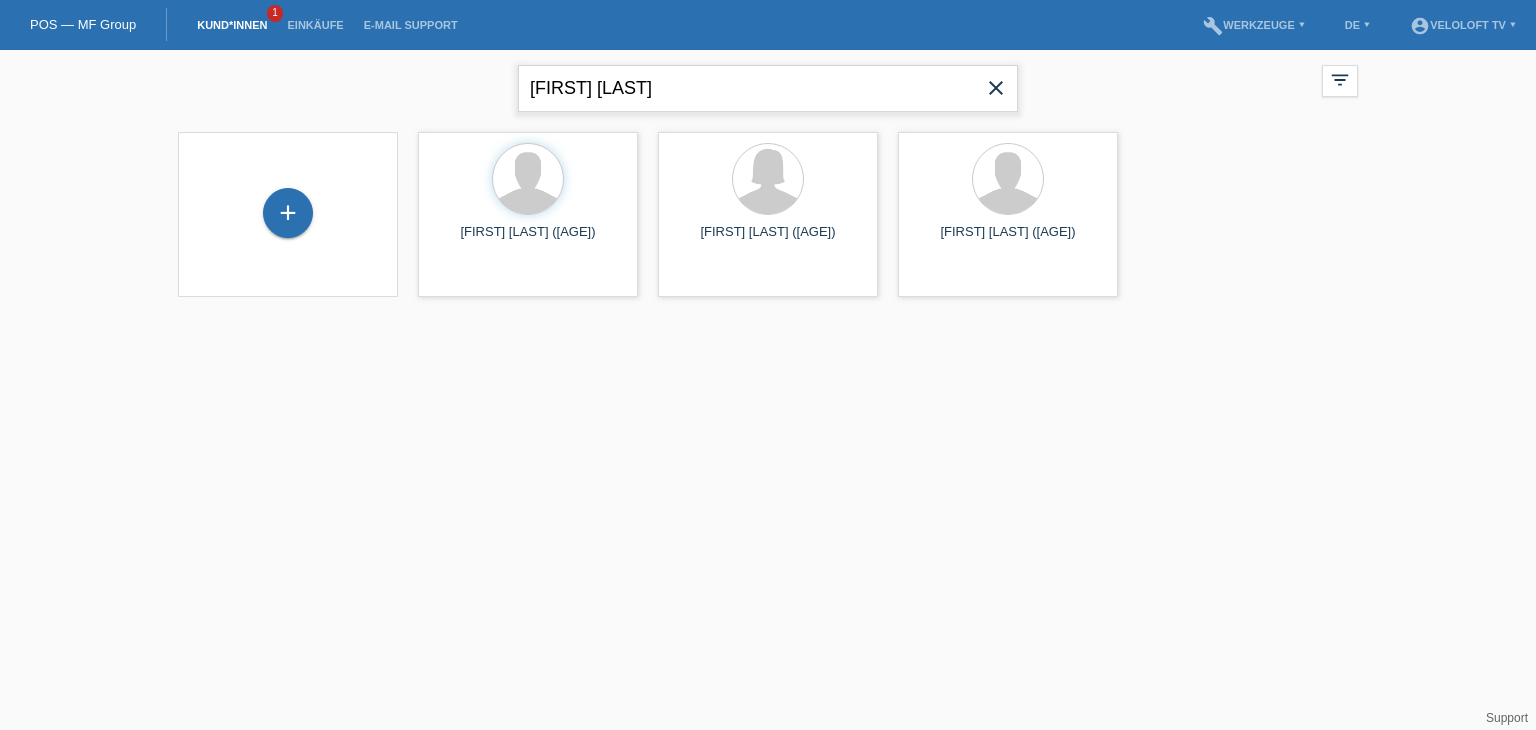 type on "Pierre Corpataux" 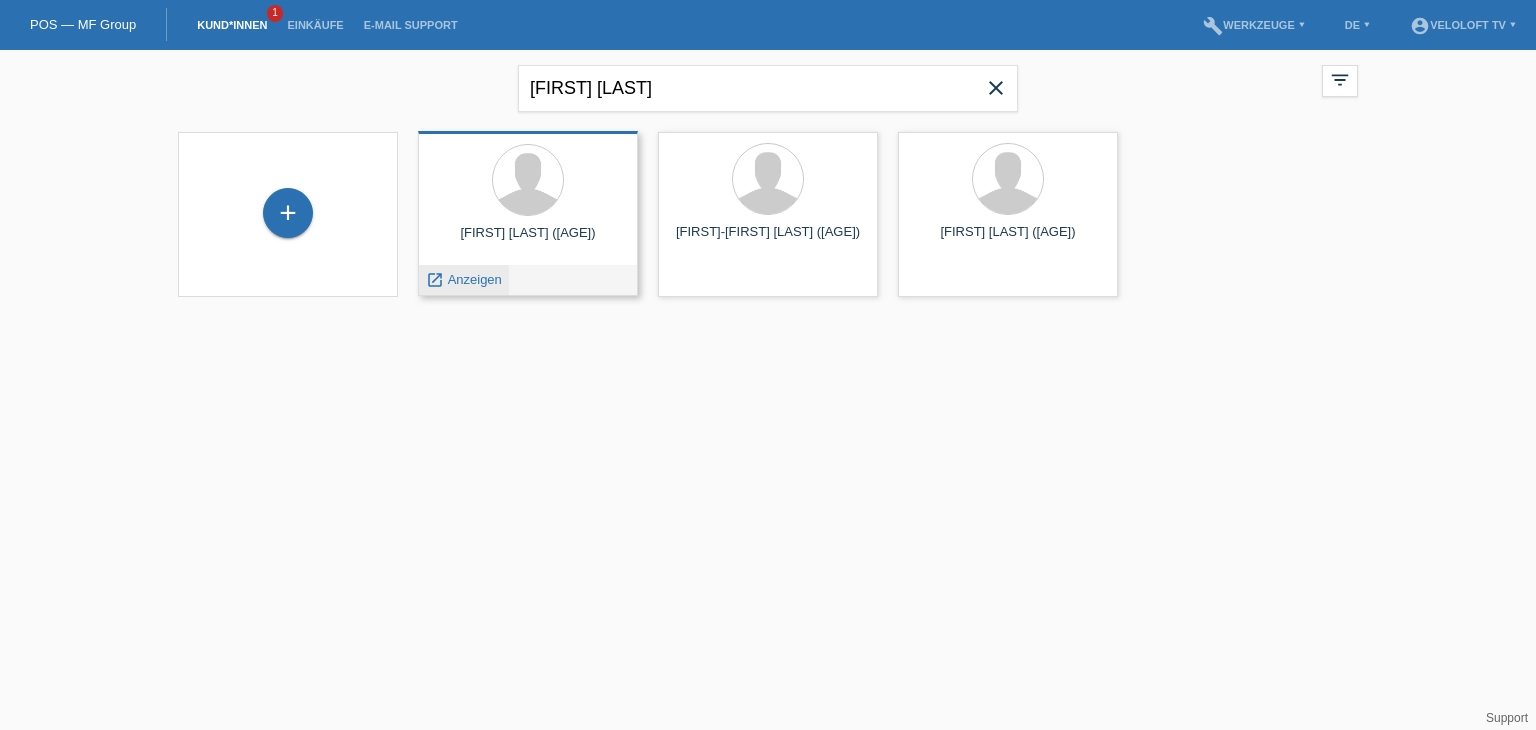 click on "Anzeigen" at bounding box center (475, 279) 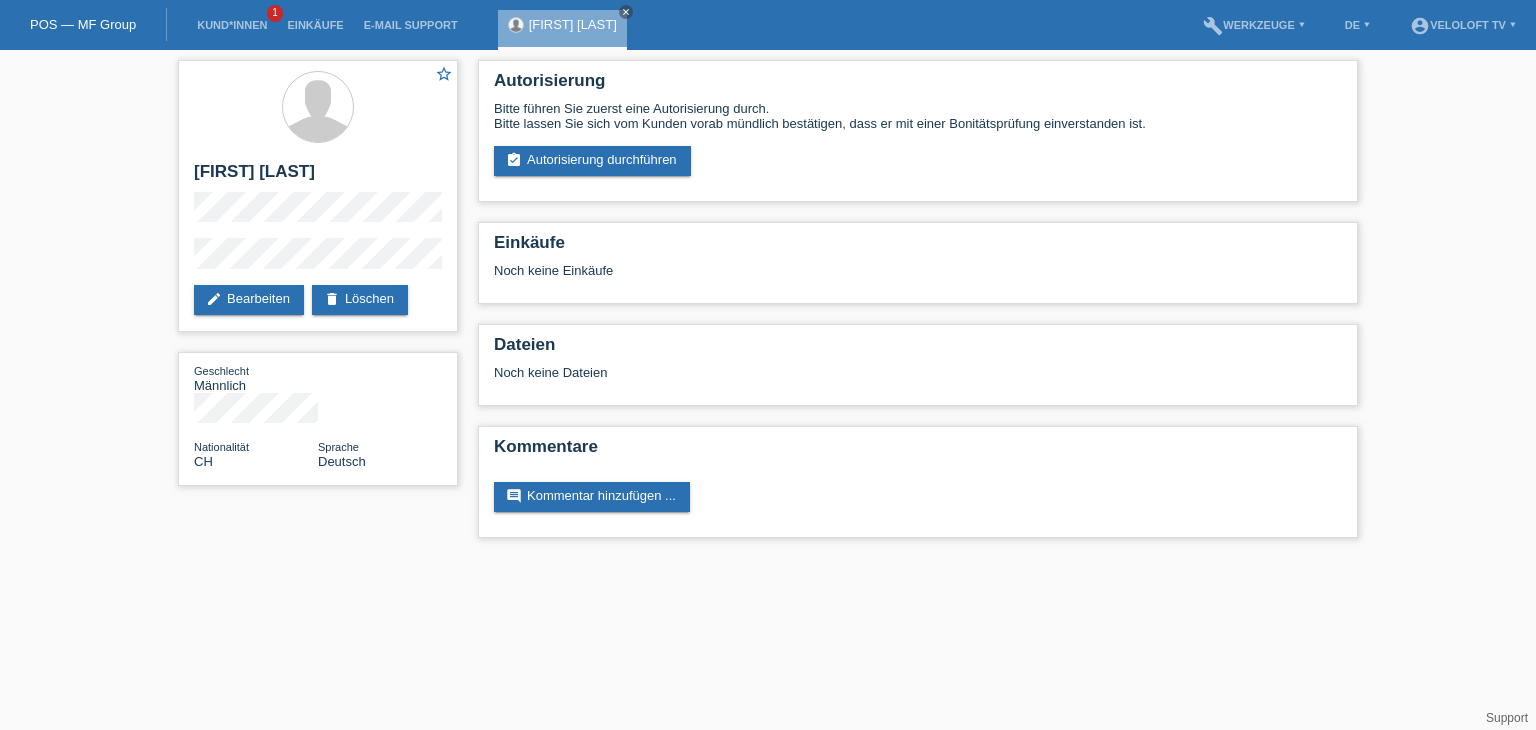 scroll, scrollTop: 0, scrollLeft: 0, axis: both 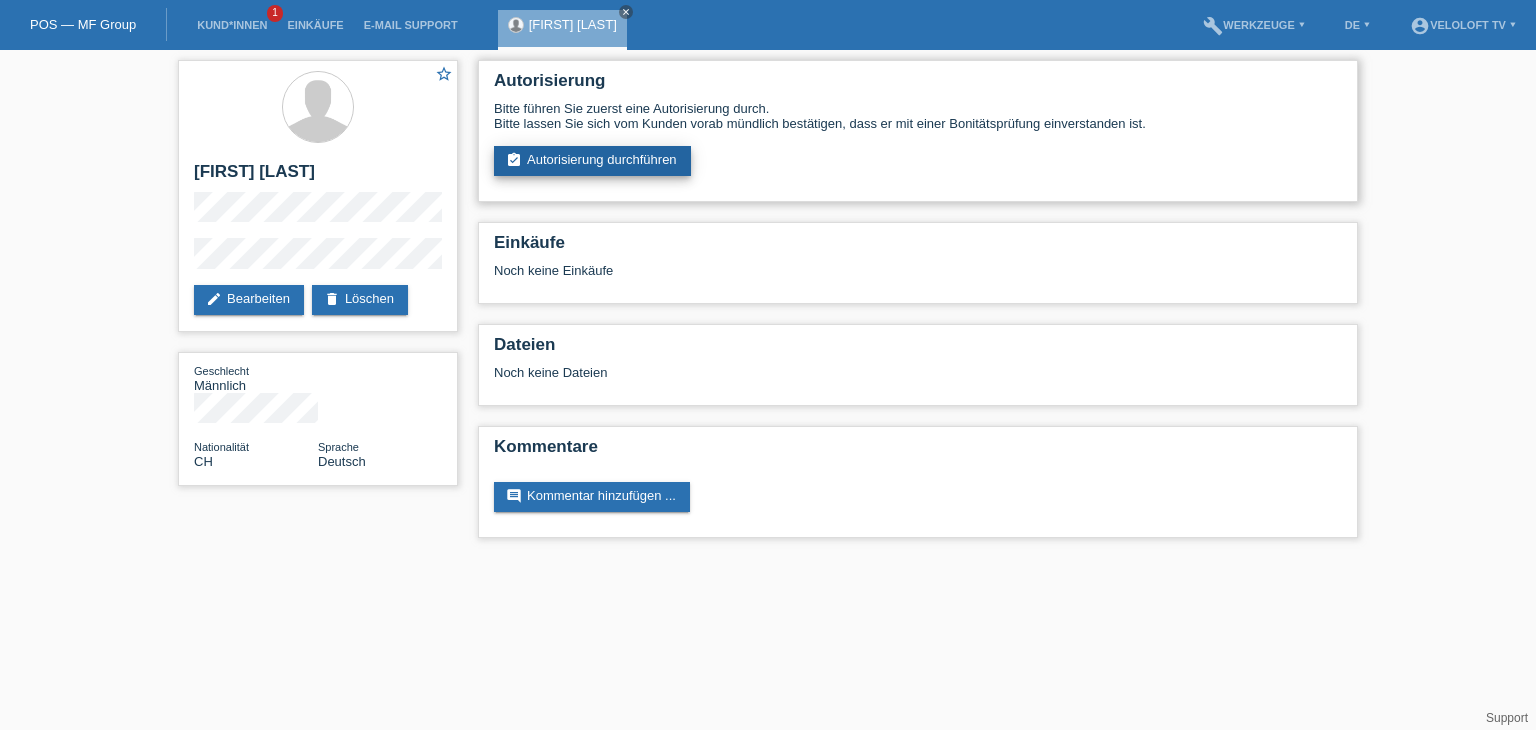 click on "assignment_turned_in  Autorisierung durchführen" at bounding box center (592, 161) 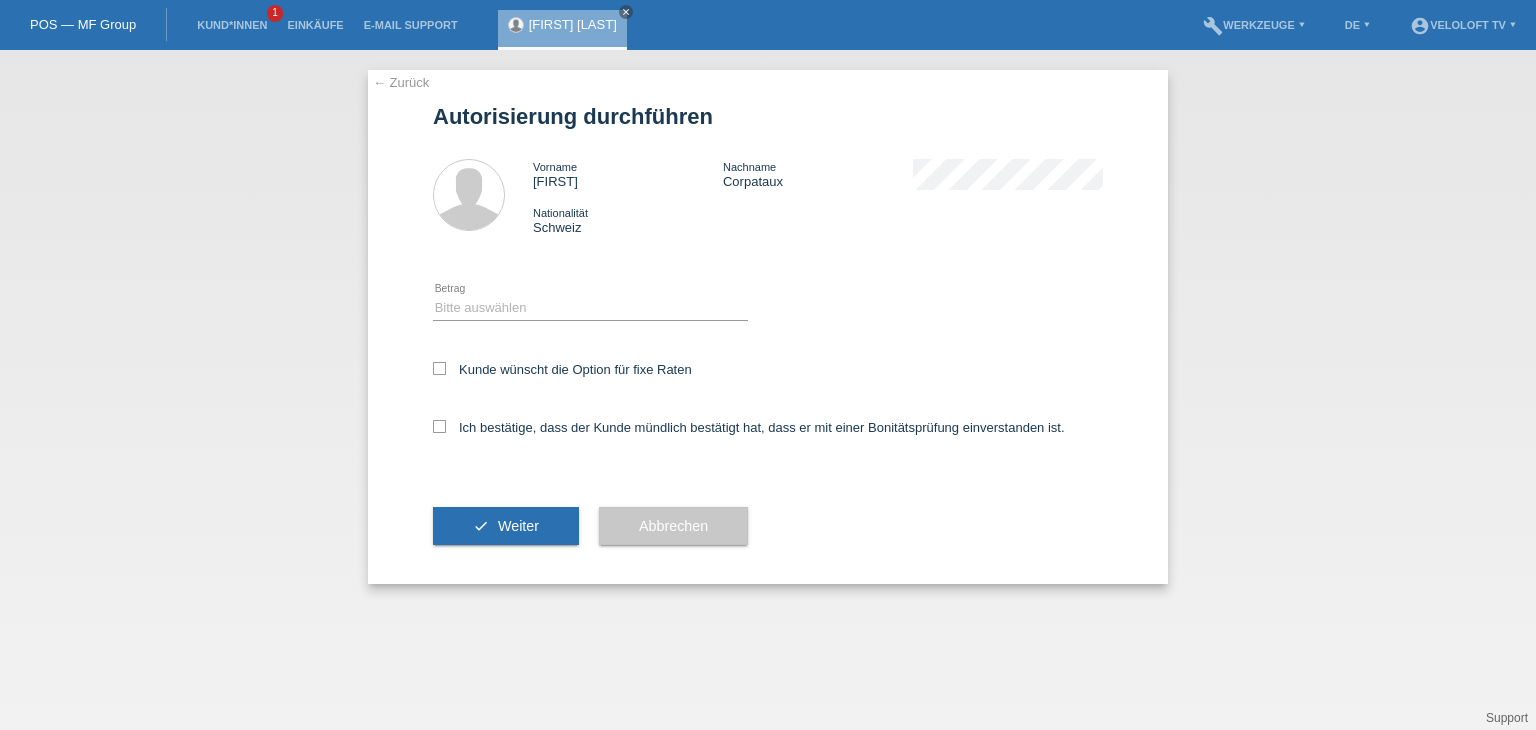 scroll, scrollTop: 0, scrollLeft: 0, axis: both 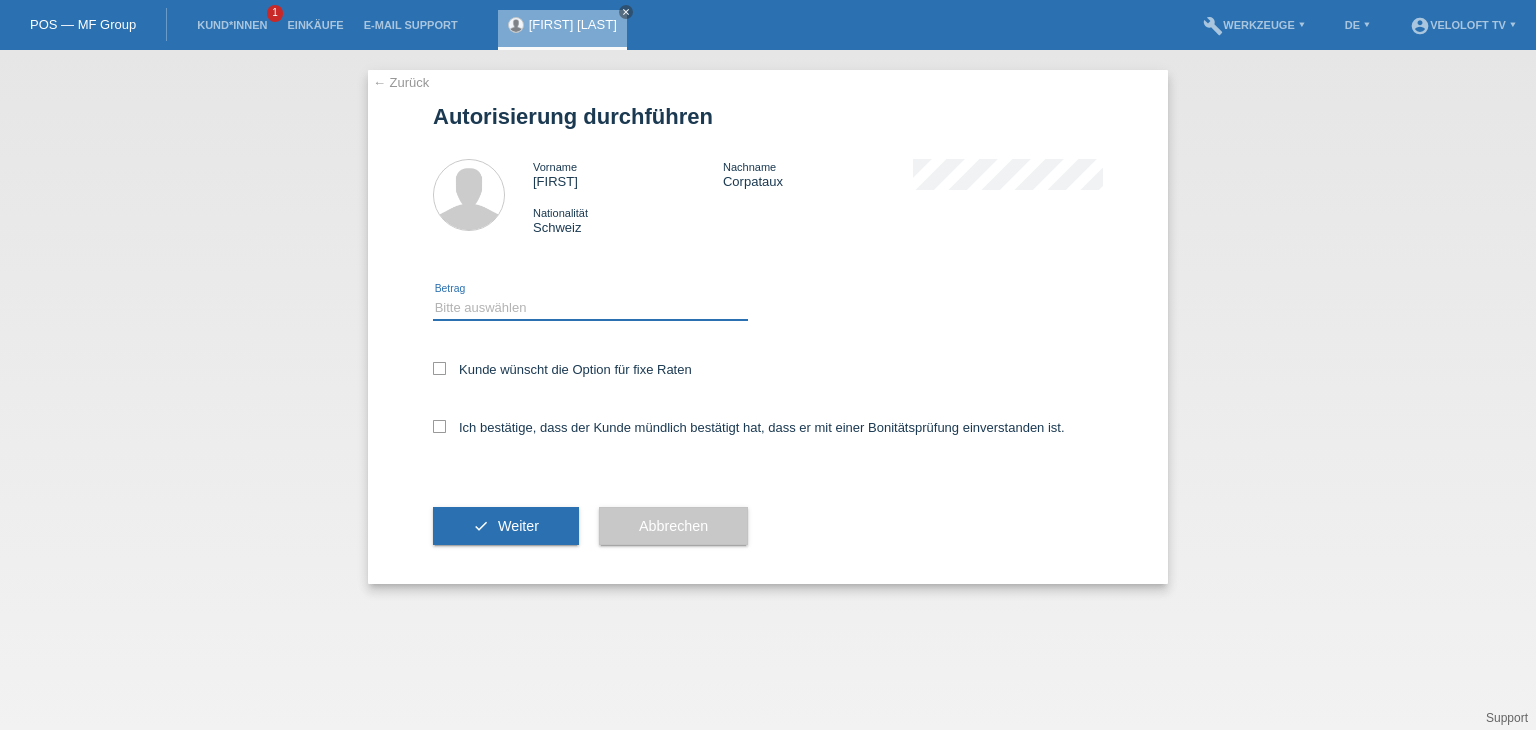 drag, startPoint x: 544, startPoint y: 304, endPoint x: 544, endPoint y: 316, distance: 12 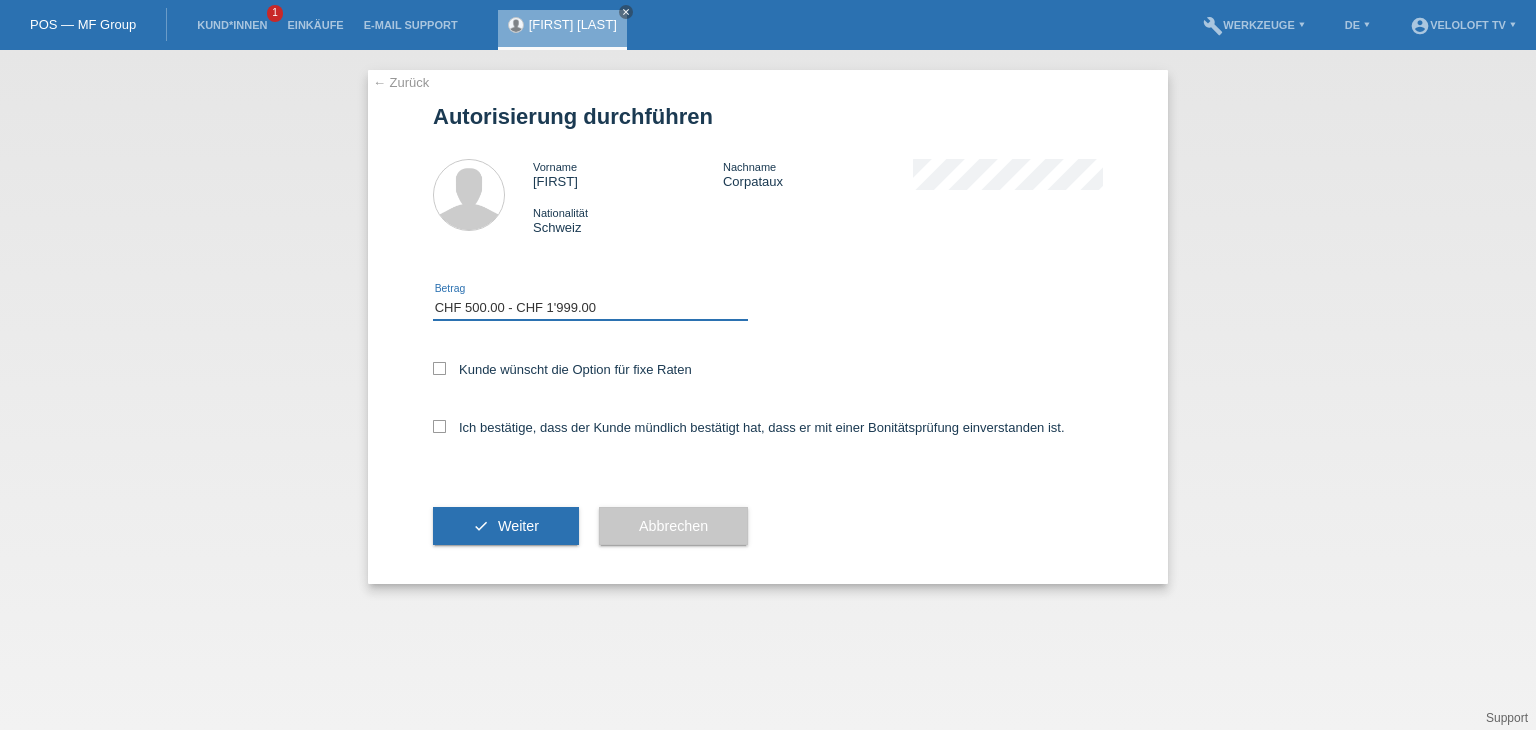 click on "Bitte auswählen
CHF 1.00 - CHF 499.00
CHF 500.00 - CHF 1'999.00
CHF 2'000.00 - CHF 15'000.00" at bounding box center [590, 308] 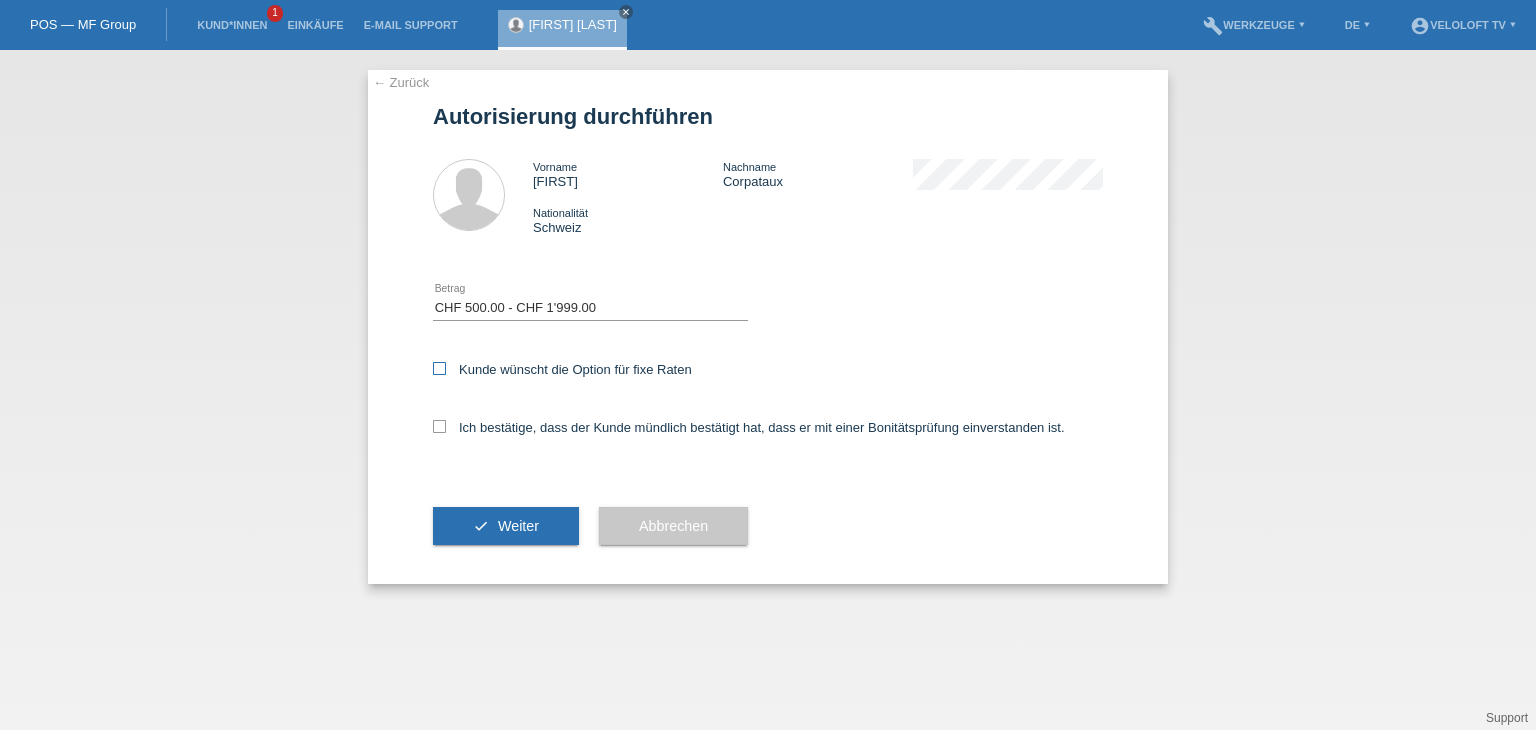 click on "Kunde wünscht die Option für fixe Raten" at bounding box center (562, 369) 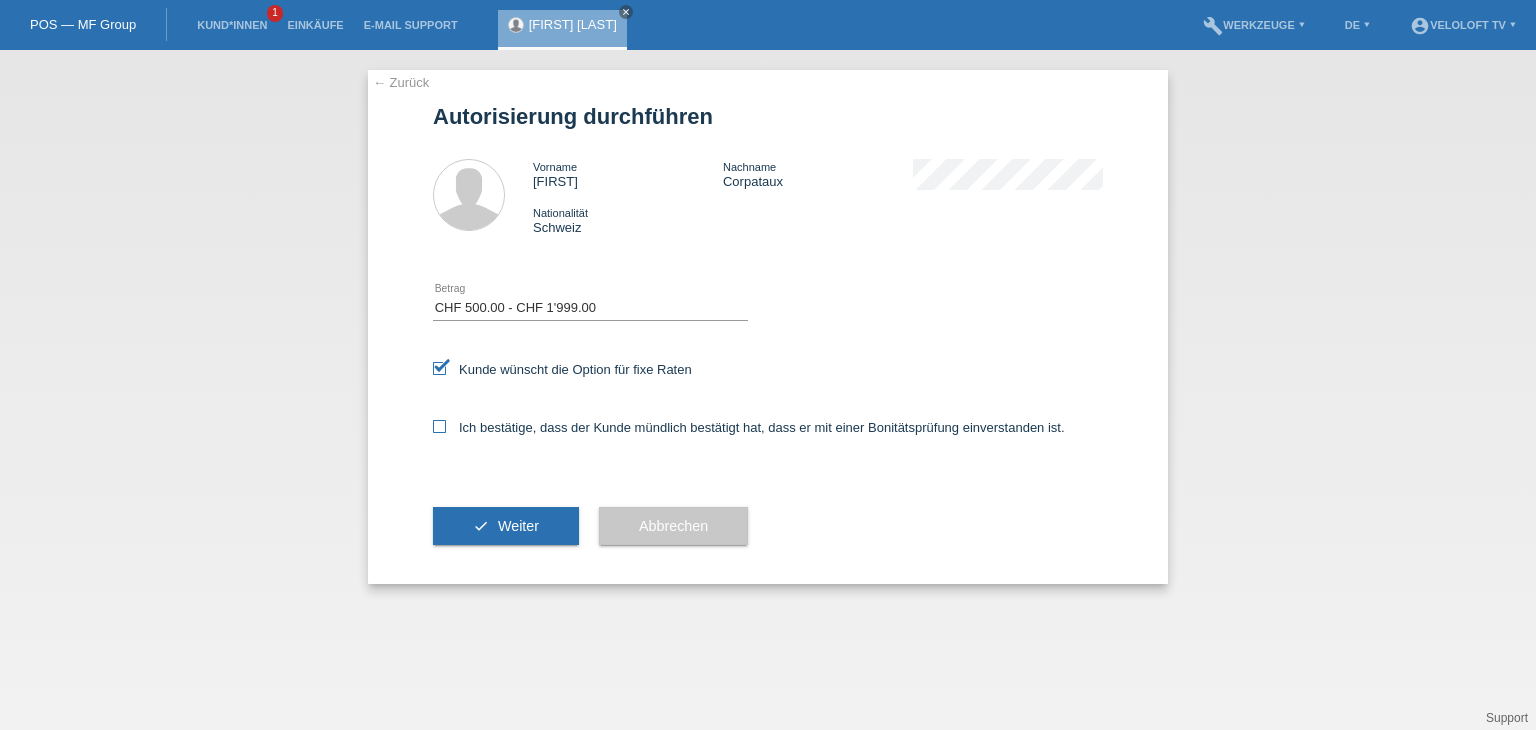click on "Ich bestätige, dass der Kunde mündlich bestätigt hat, dass er mit einer Bonitätsprüfung einverstanden ist." at bounding box center (562, 369) 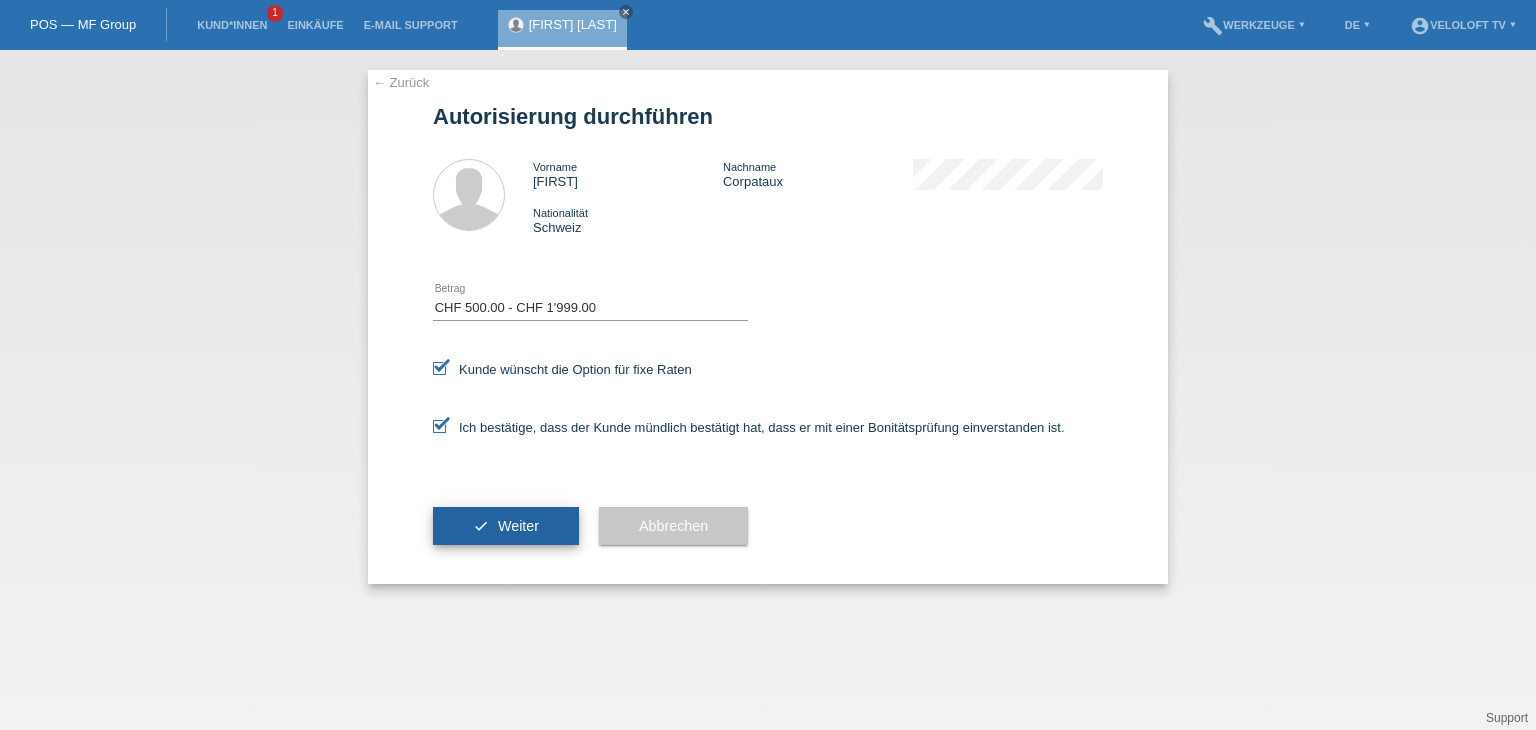 click on "Weiter" at bounding box center [518, 526] 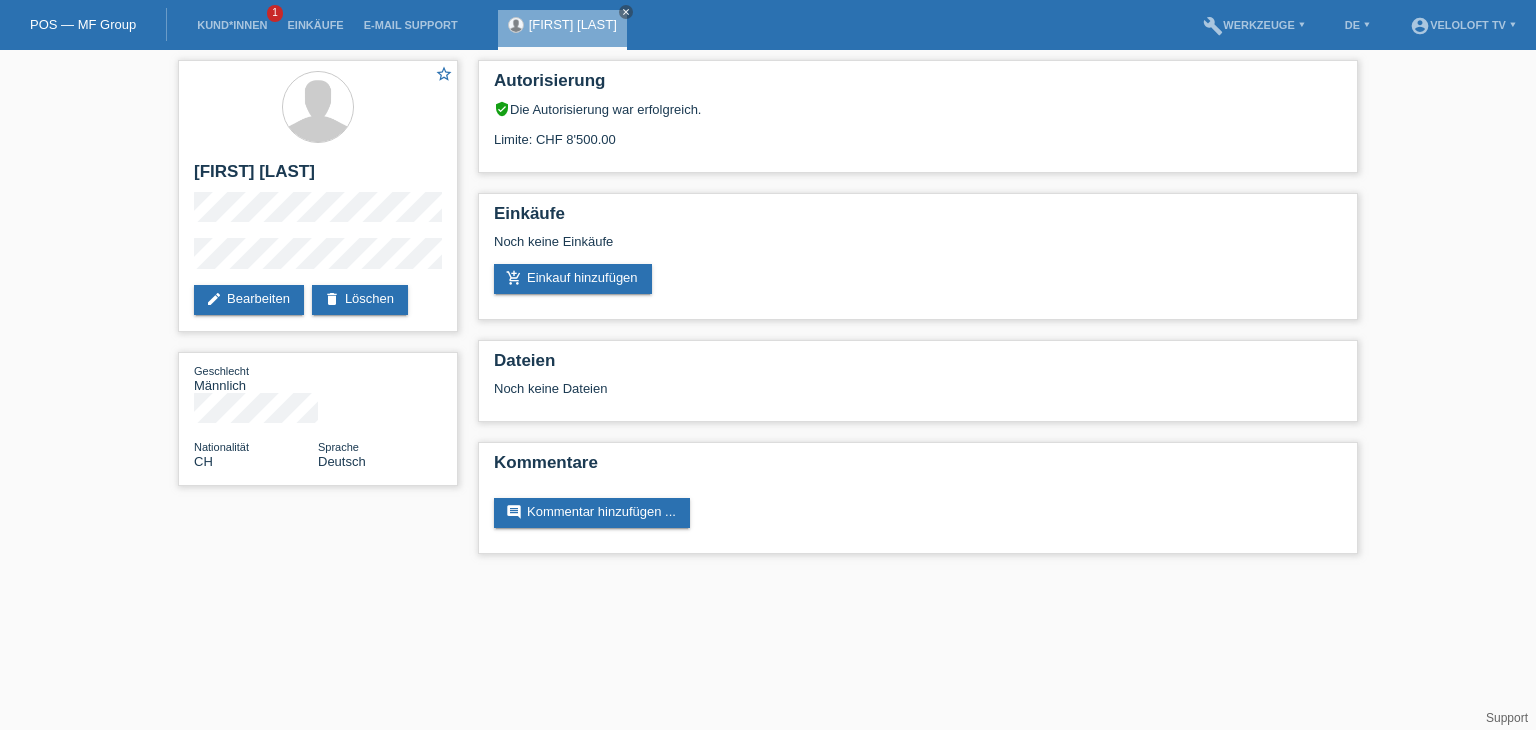 scroll, scrollTop: 0, scrollLeft: 0, axis: both 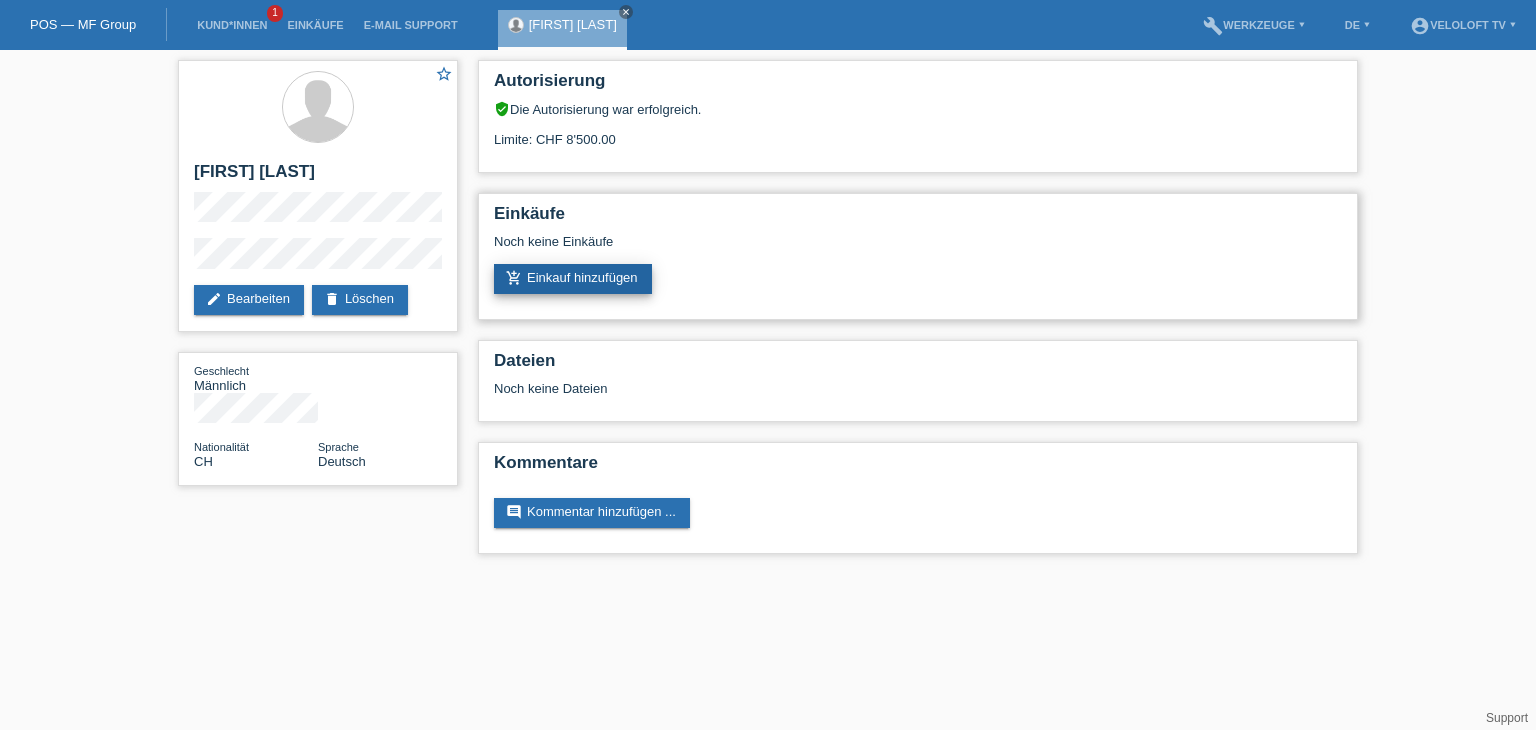 click on "add_shopping_cart  Einkauf hinzufügen" at bounding box center [573, 279] 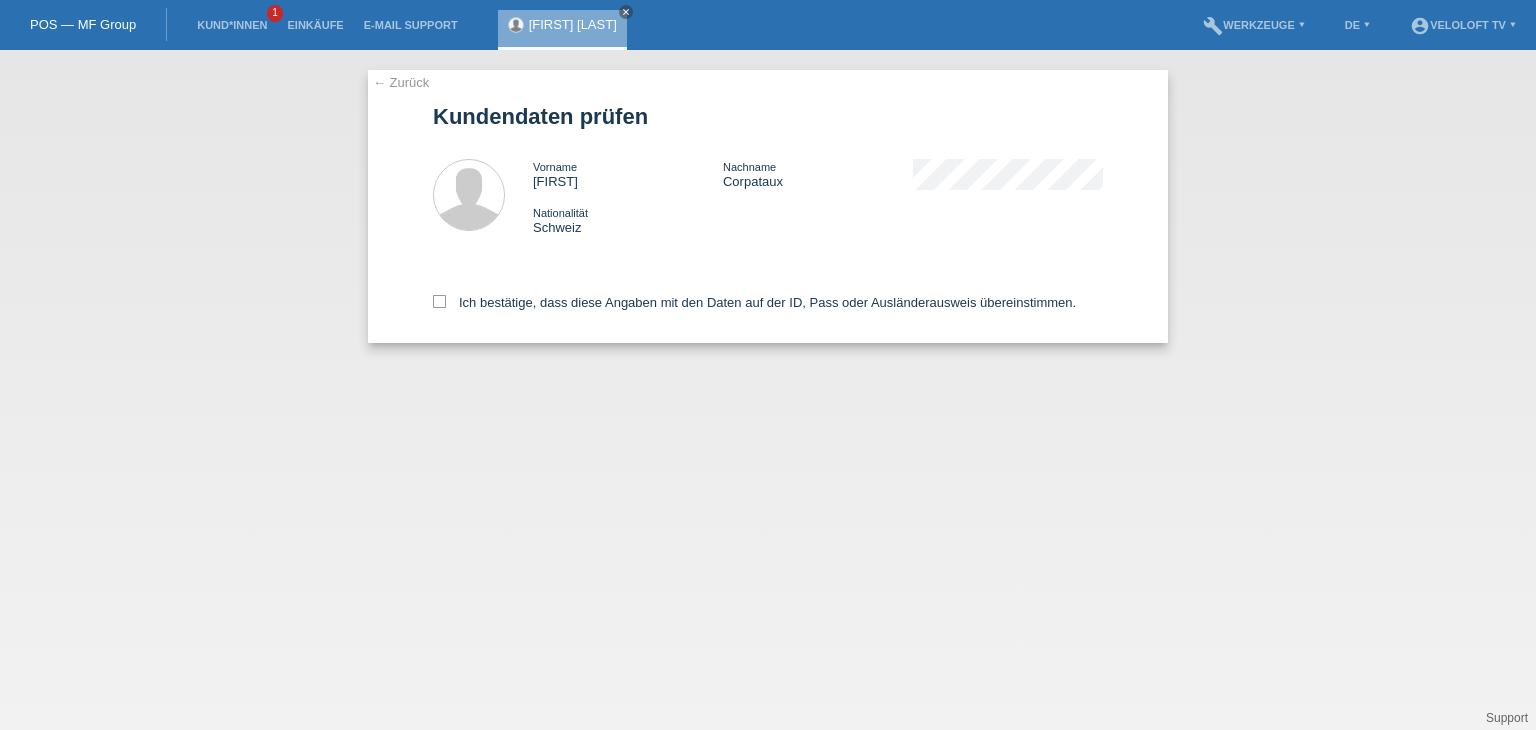 scroll, scrollTop: 0, scrollLeft: 0, axis: both 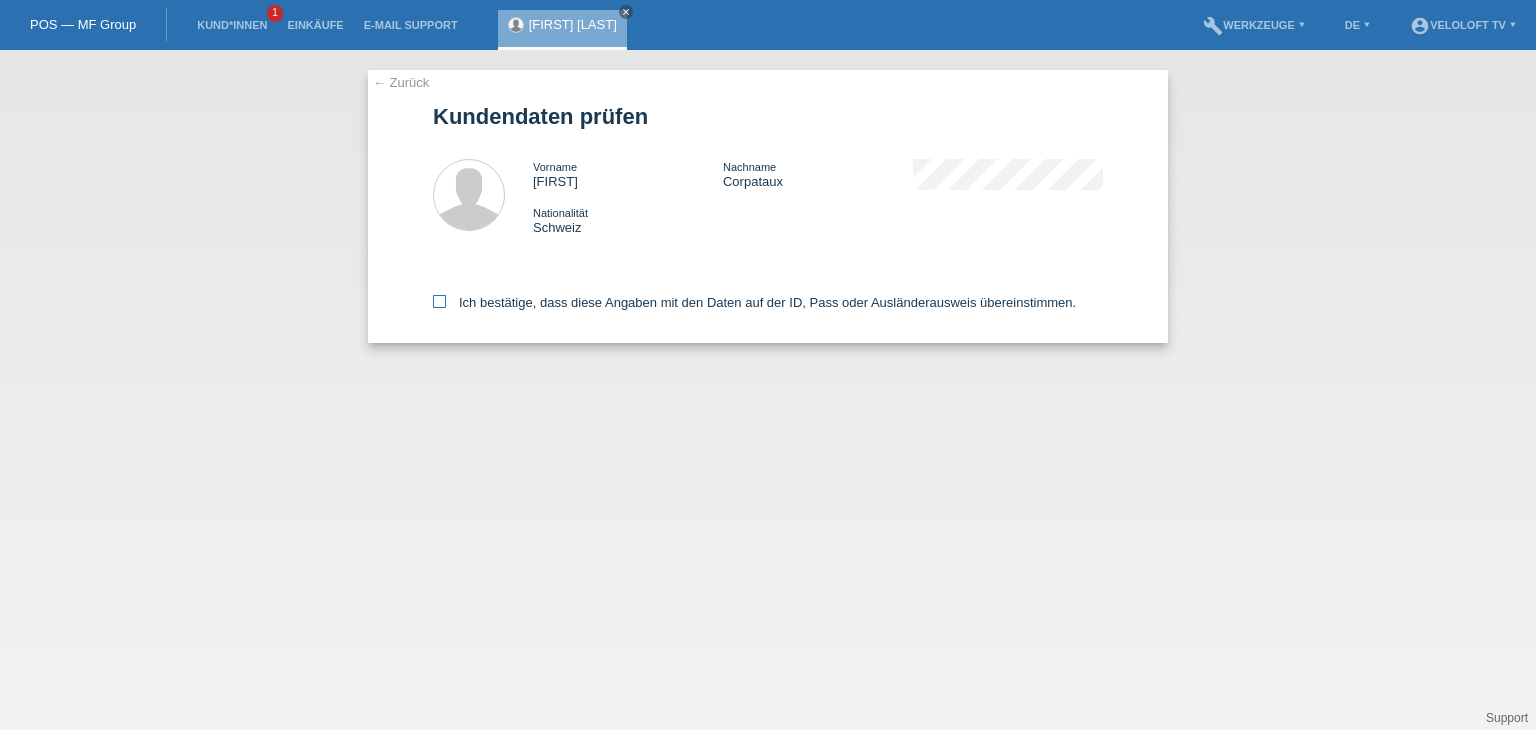 click on "Ich bestätige, dass diese Angaben mit den Daten auf der ID, Pass oder Ausländerausweis übereinstimmen." at bounding box center (754, 302) 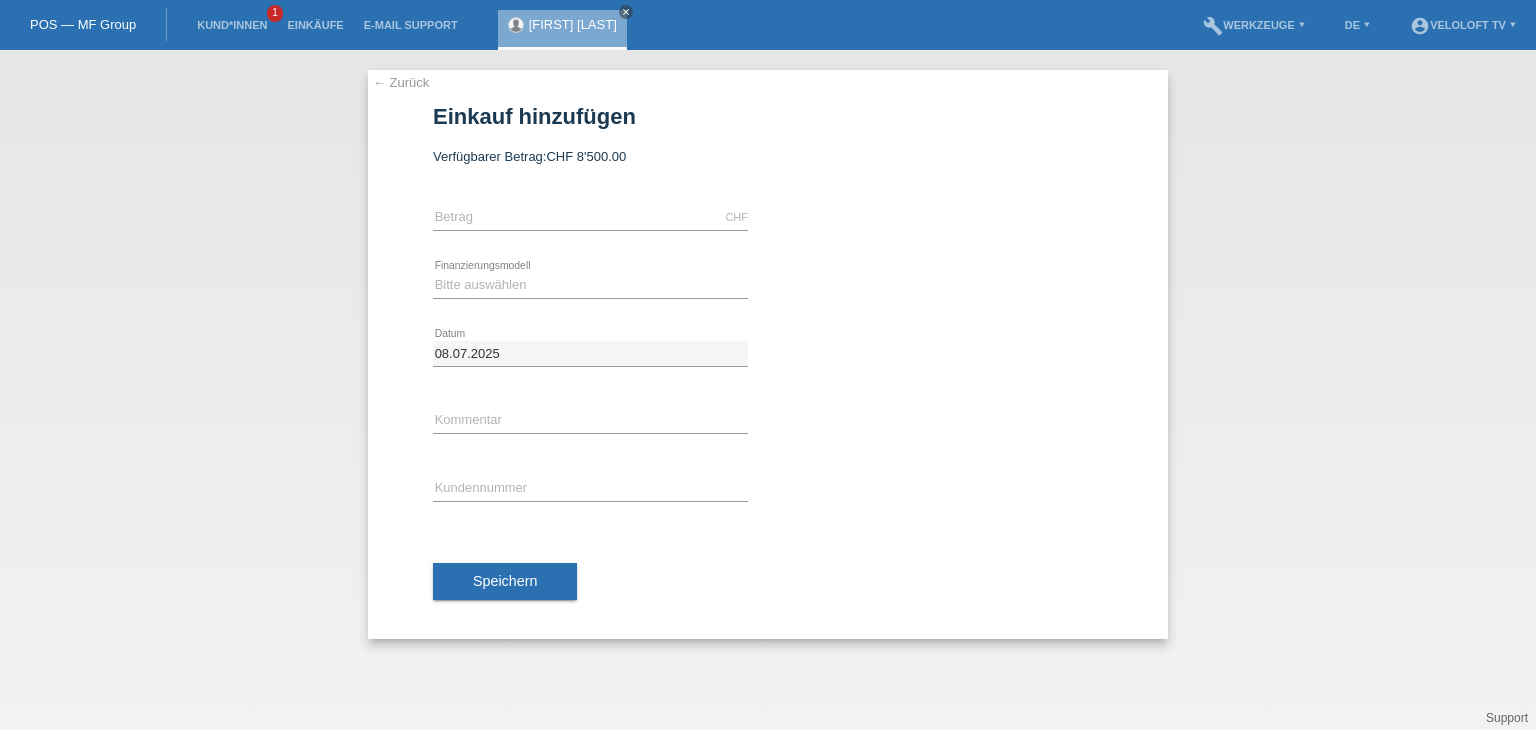 scroll, scrollTop: 0, scrollLeft: 0, axis: both 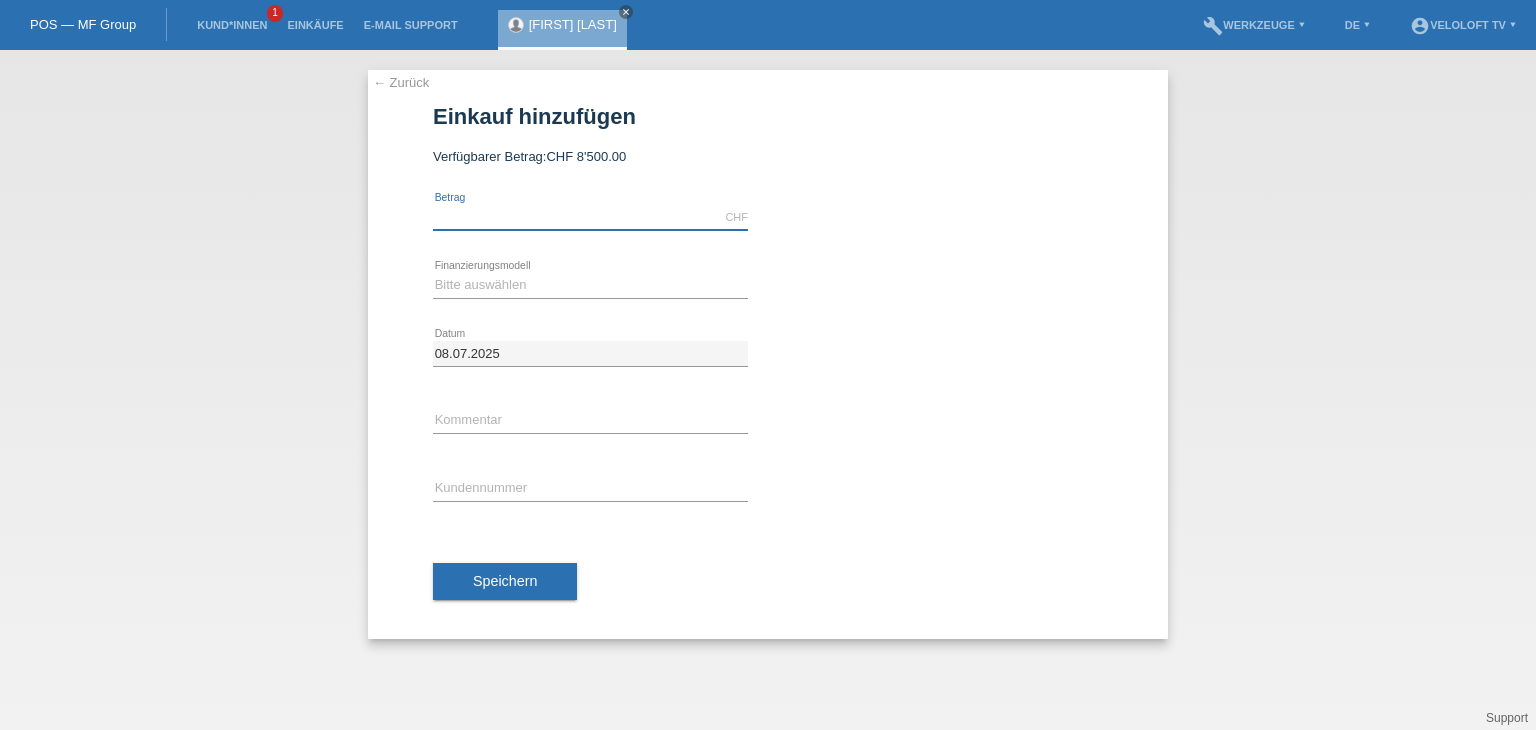click at bounding box center [590, 217] 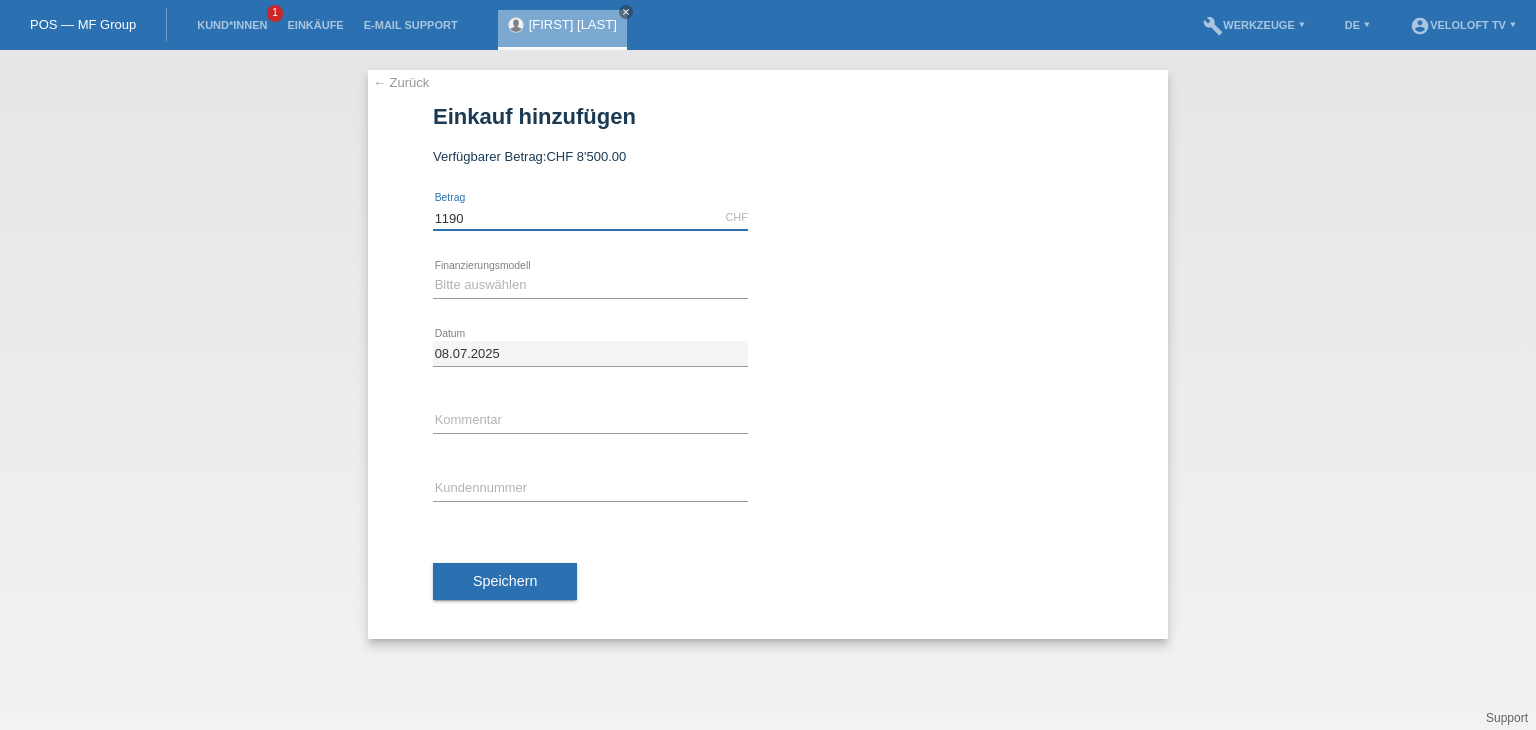 type on "1190" 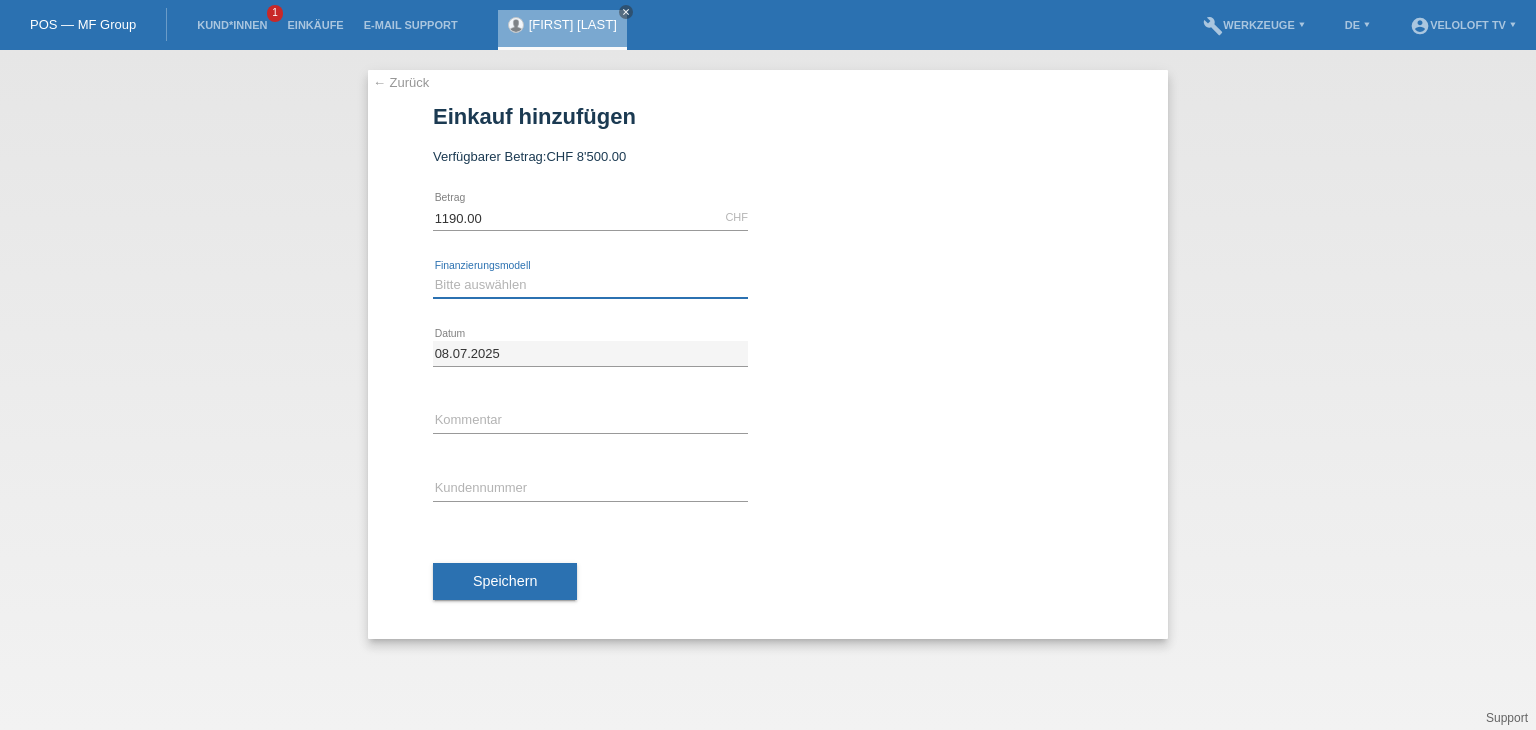 click on "Bitte auswählen
Fixe Raten
Kauf auf Rechnung mit Teilzahlungsoption" at bounding box center (590, 285) 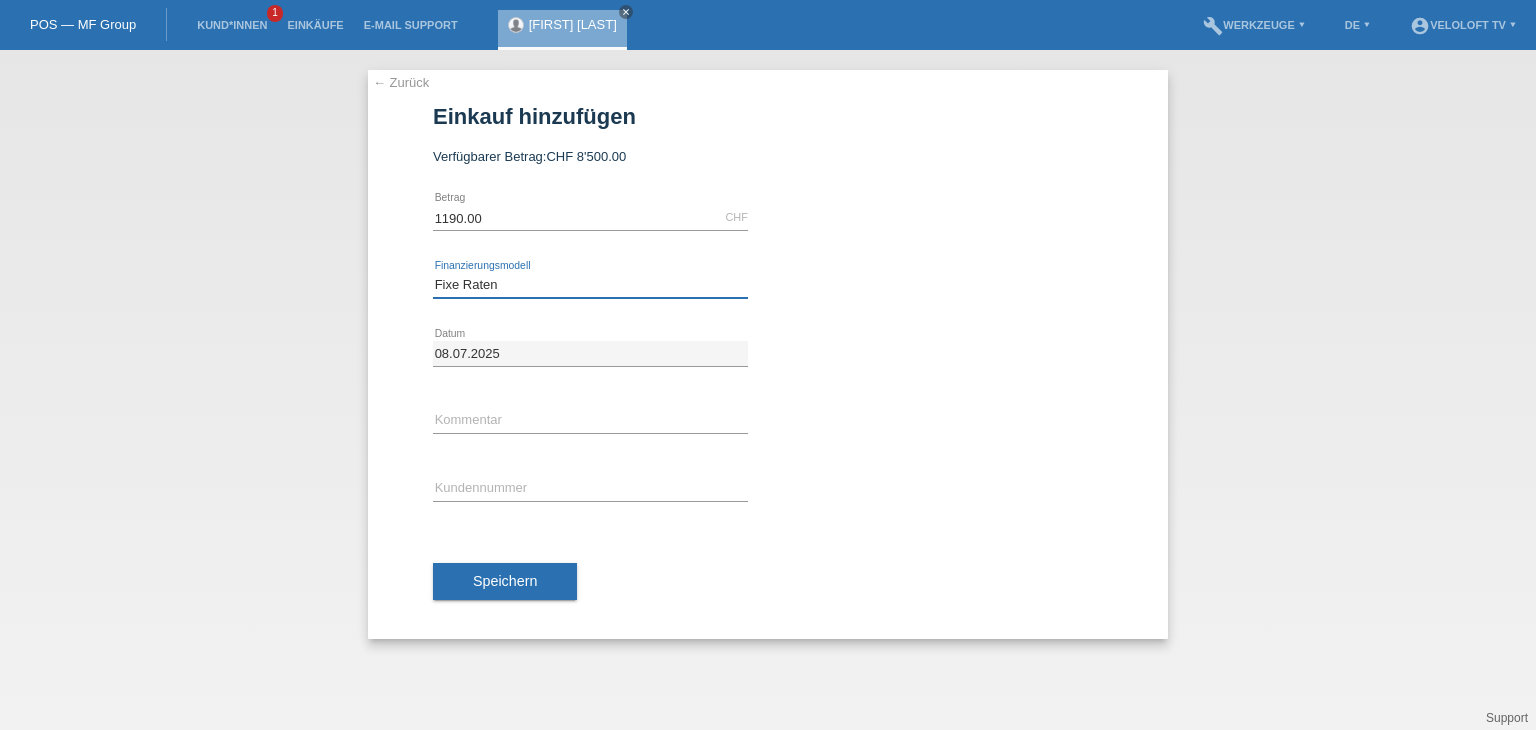 click on "Bitte auswählen
Fixe Raten
Kauf auf Rechnung mit Teilzahlungsoption" at bounding box center (590, 285) 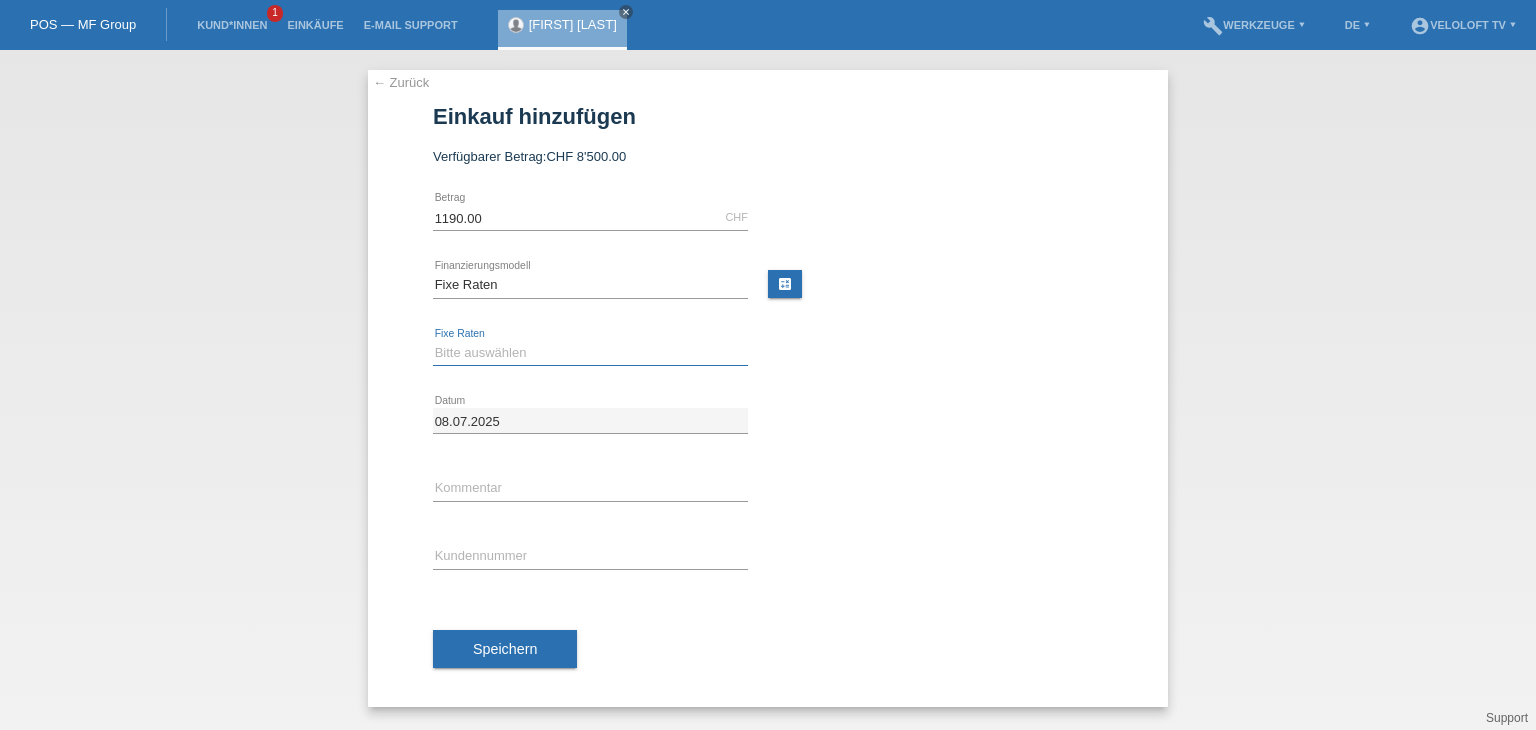 click on "Bitte auswählen
4 Raten
5 Raten
6 Raten
7 Raten
8 Raten
9 Raten
10 Raten
11 Raten" at bounding box center [590, 353] 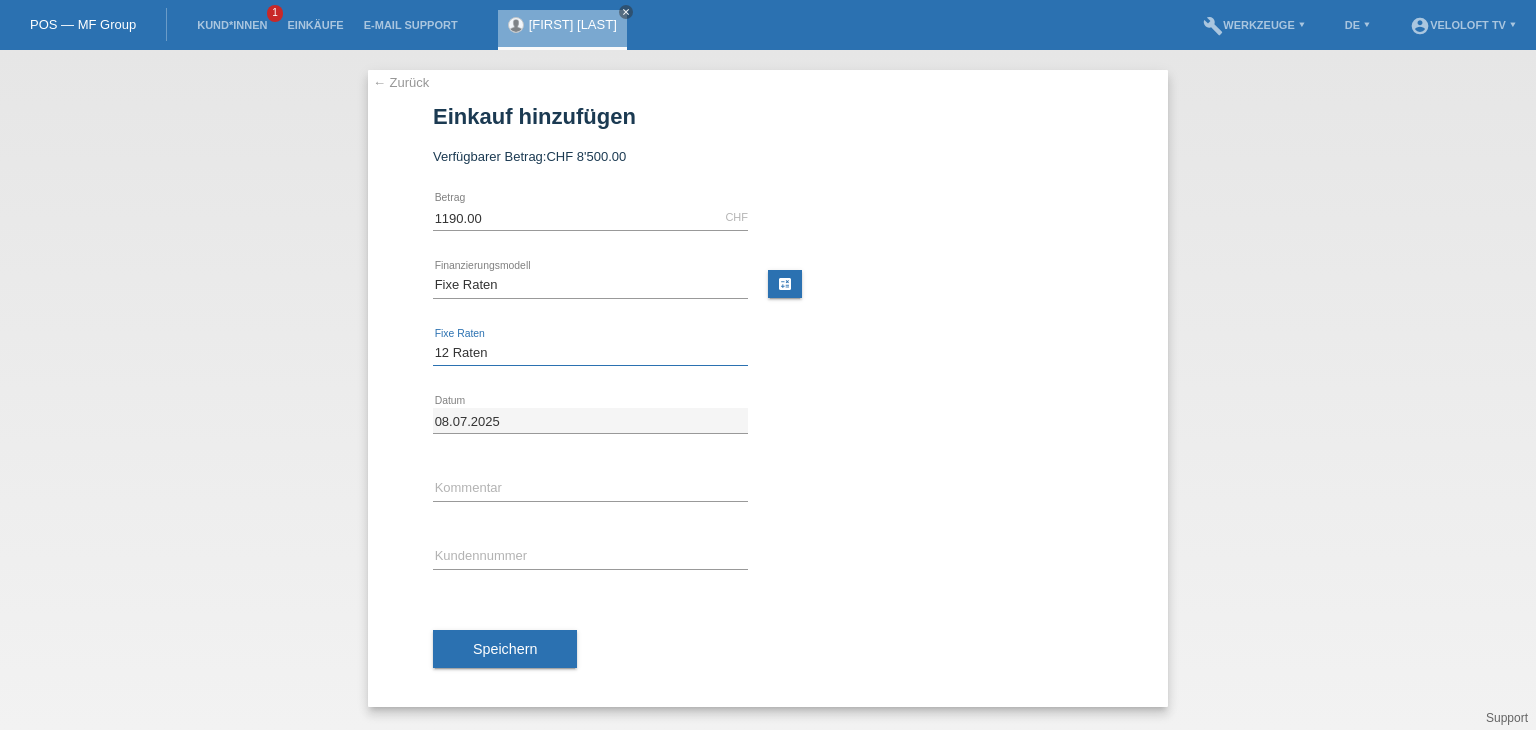 click on "Bitte auswählen
4 Raten
5 Raten
6 Raten
7 Raten
8 Raten
9 Raten
10 Raten
11 Raten" at bounding box center [590, 353] 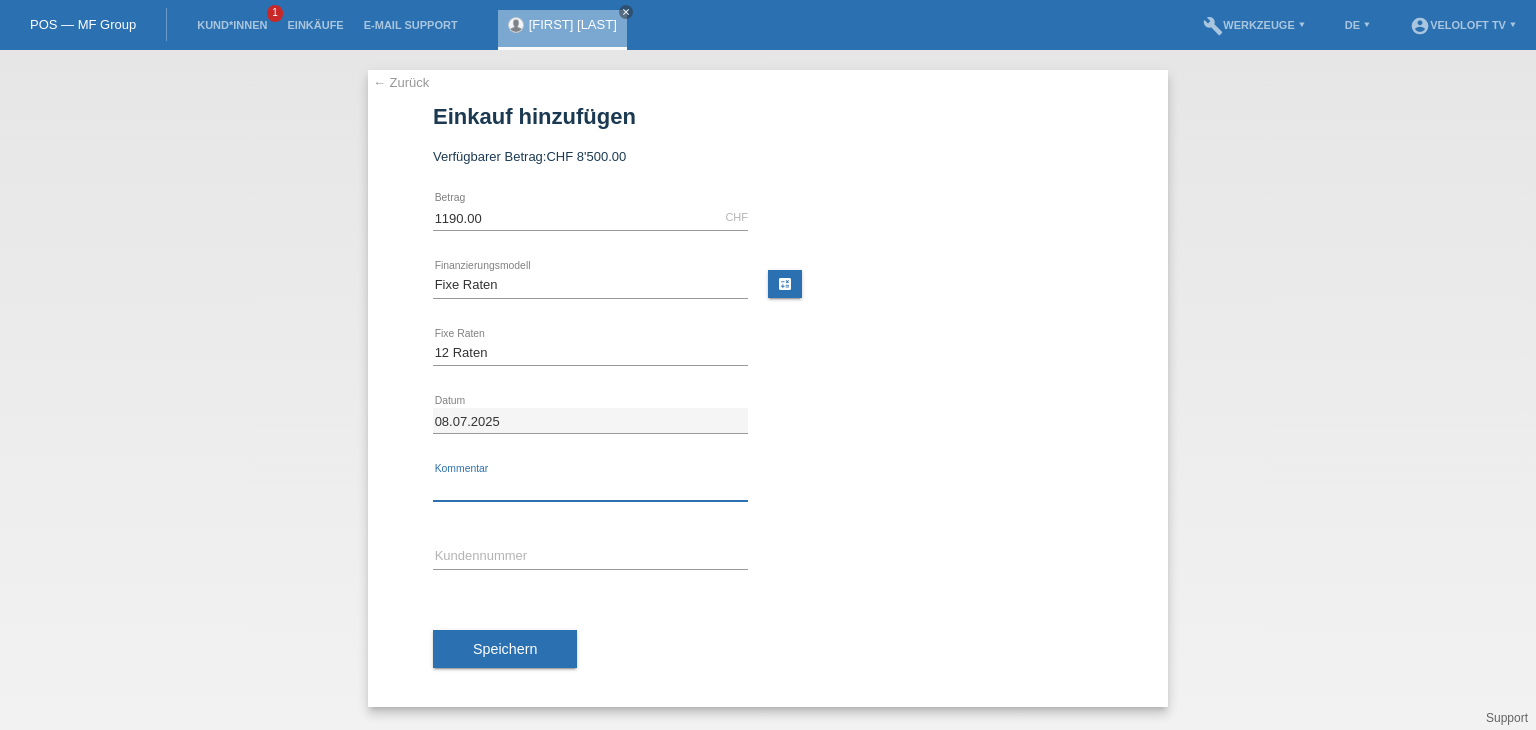 click at bounding box center (590, 488) 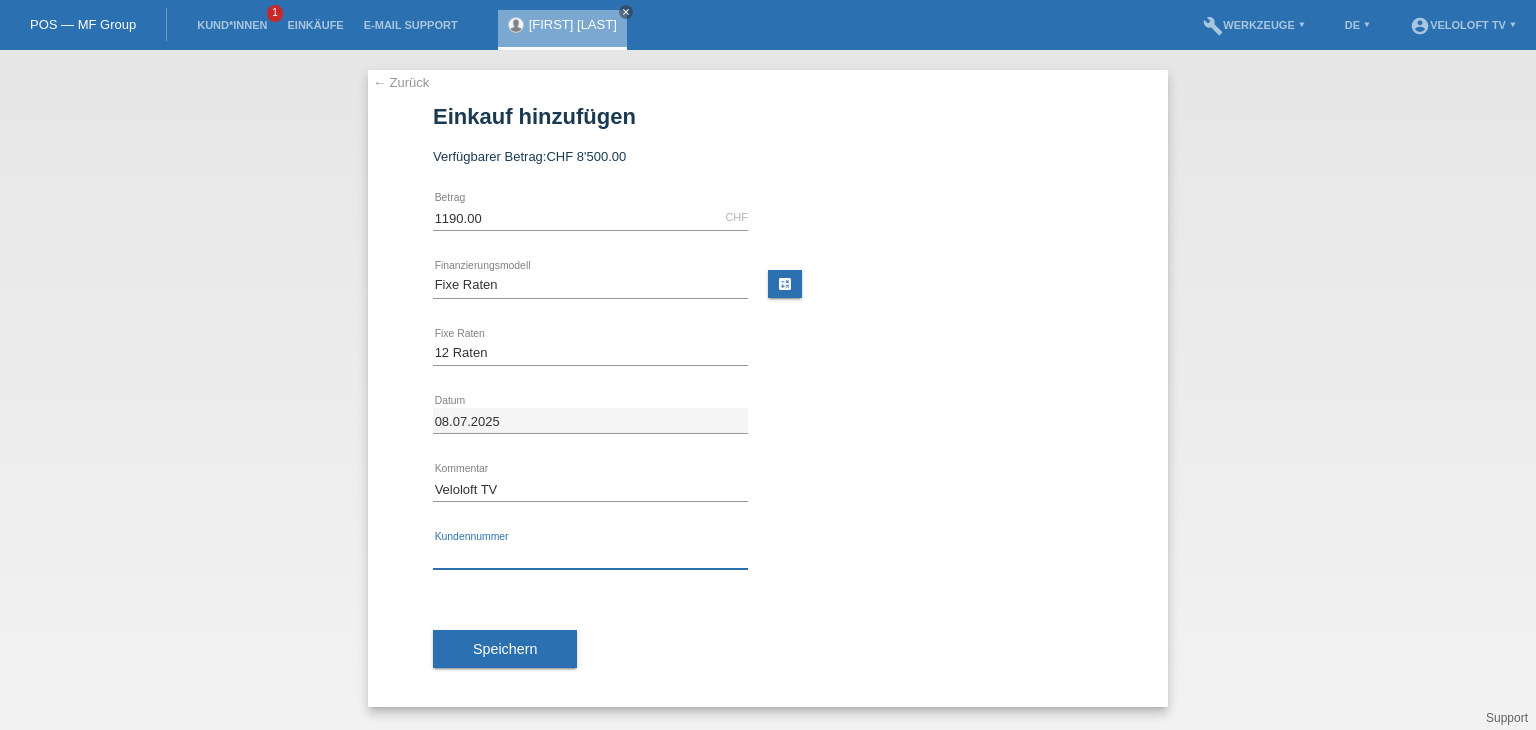 click at bounding box center [590, 556] 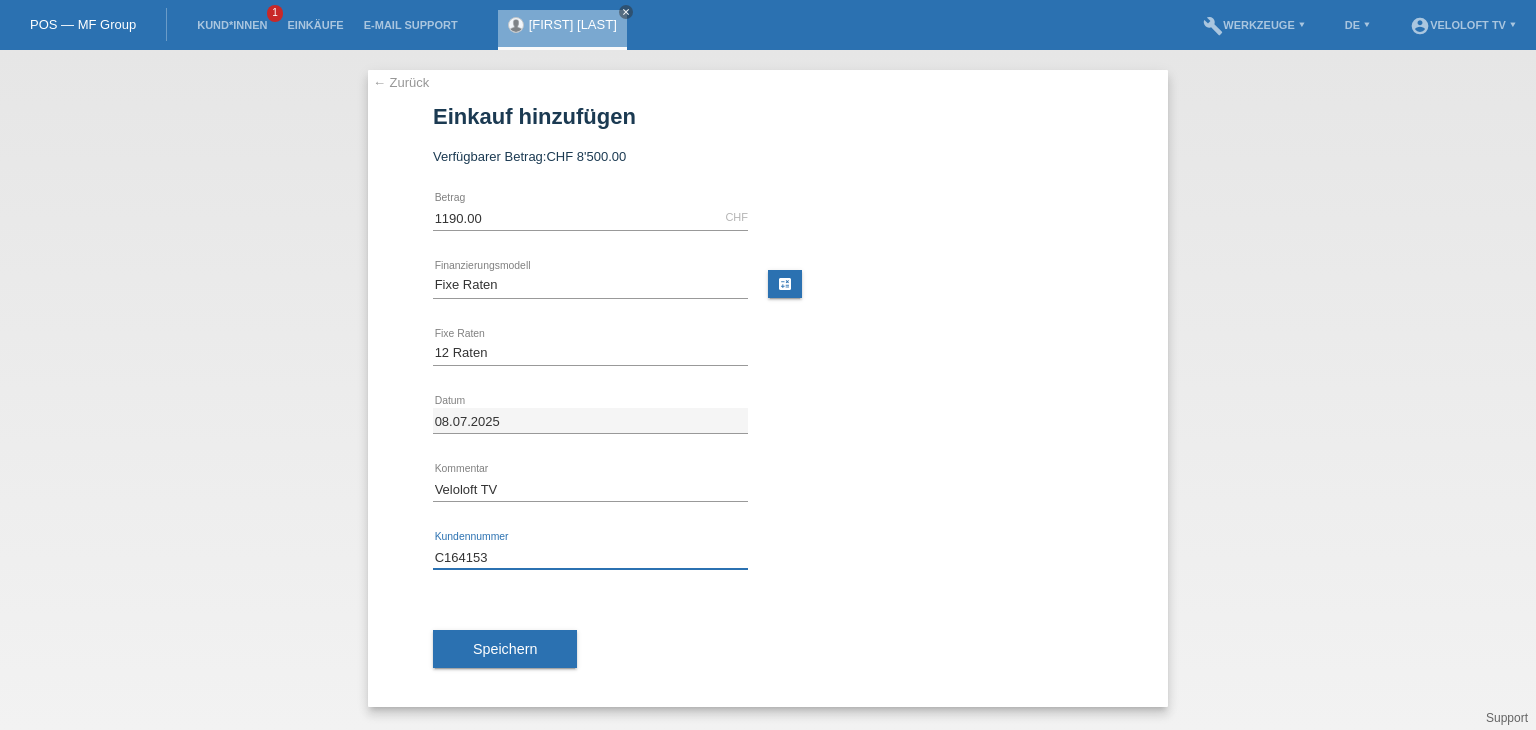 type on "C164153" 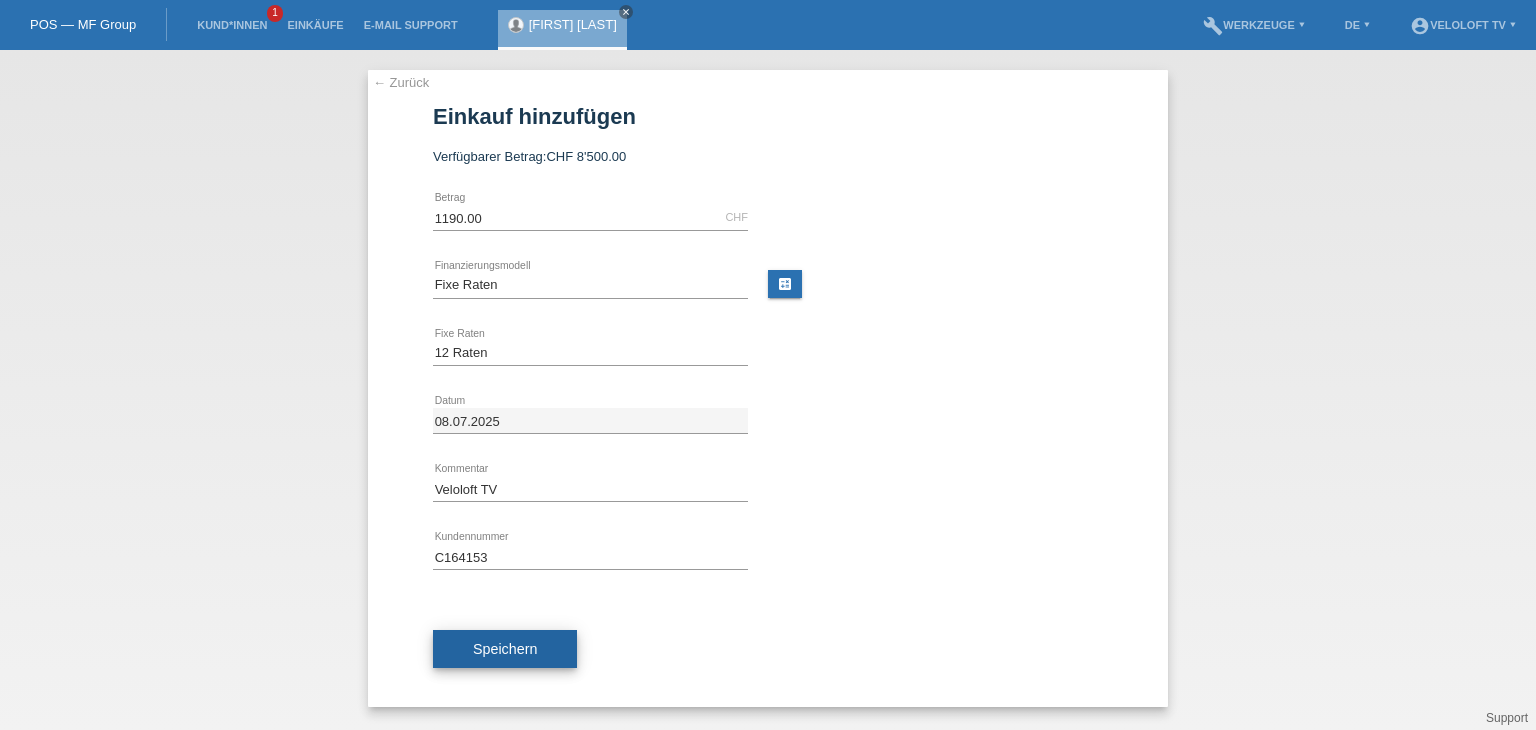 click on "Speichern" at bounding box center [505, 649] 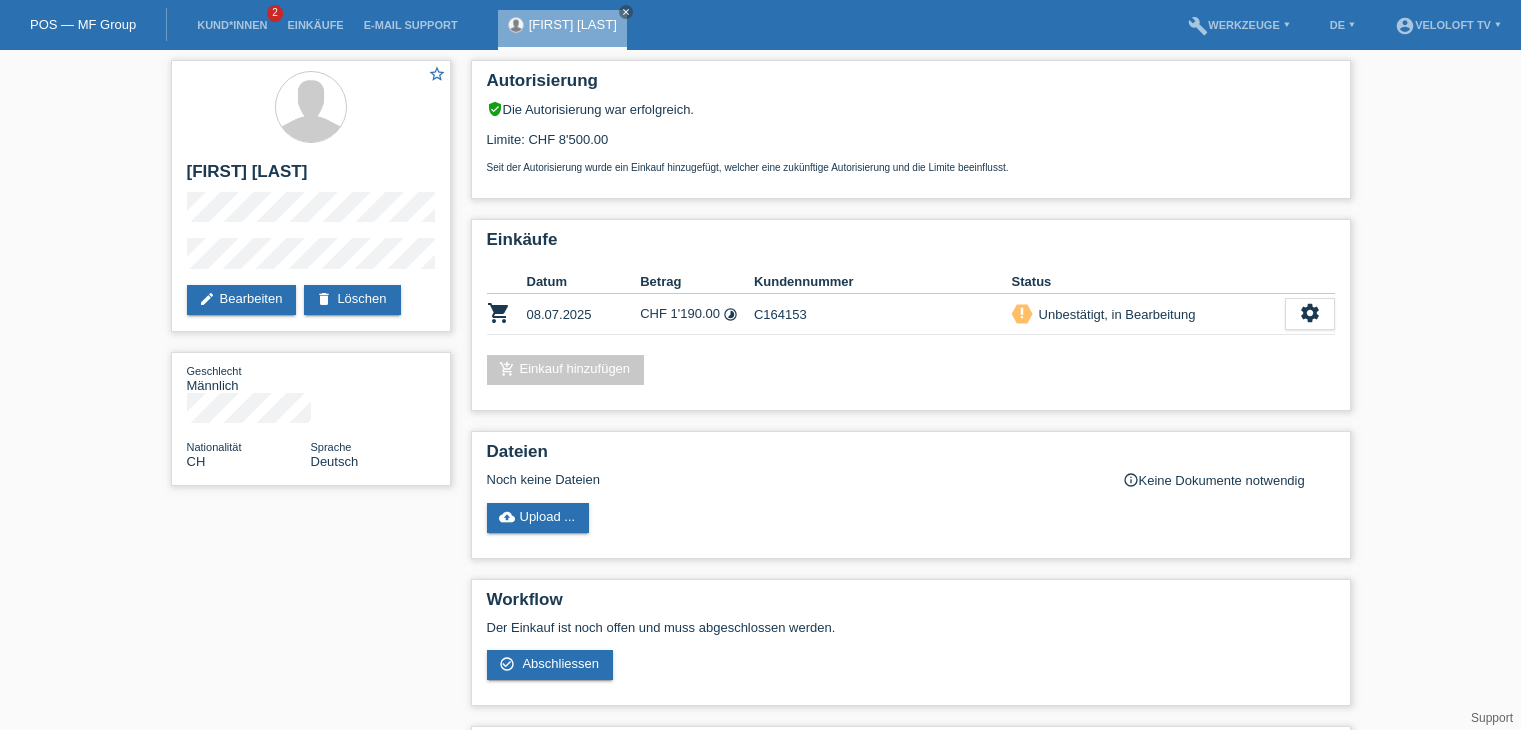 scroll, scrollTop: 0, scrollLeft: 0, axis: both 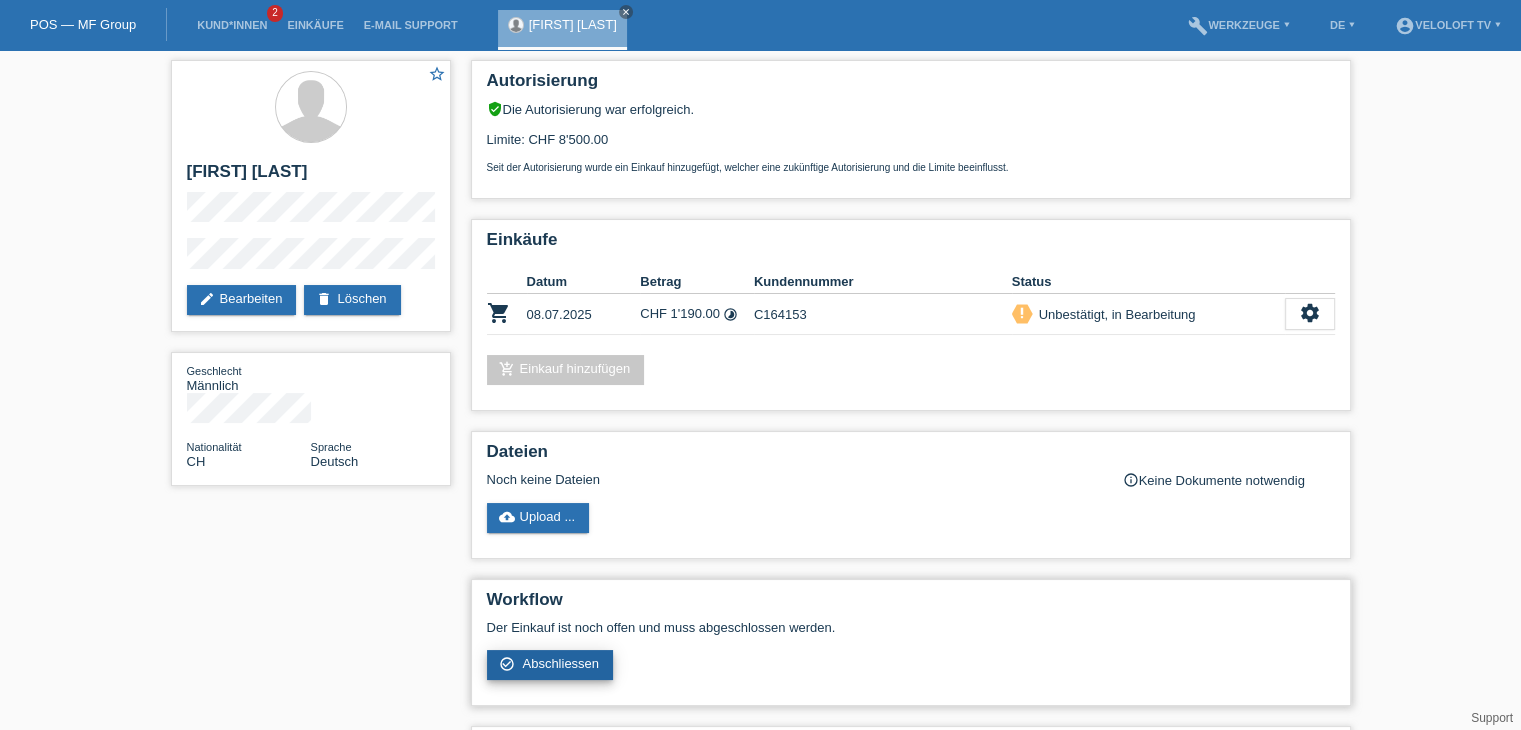 click on "Abschliessen" at bounding box center [560, 663] 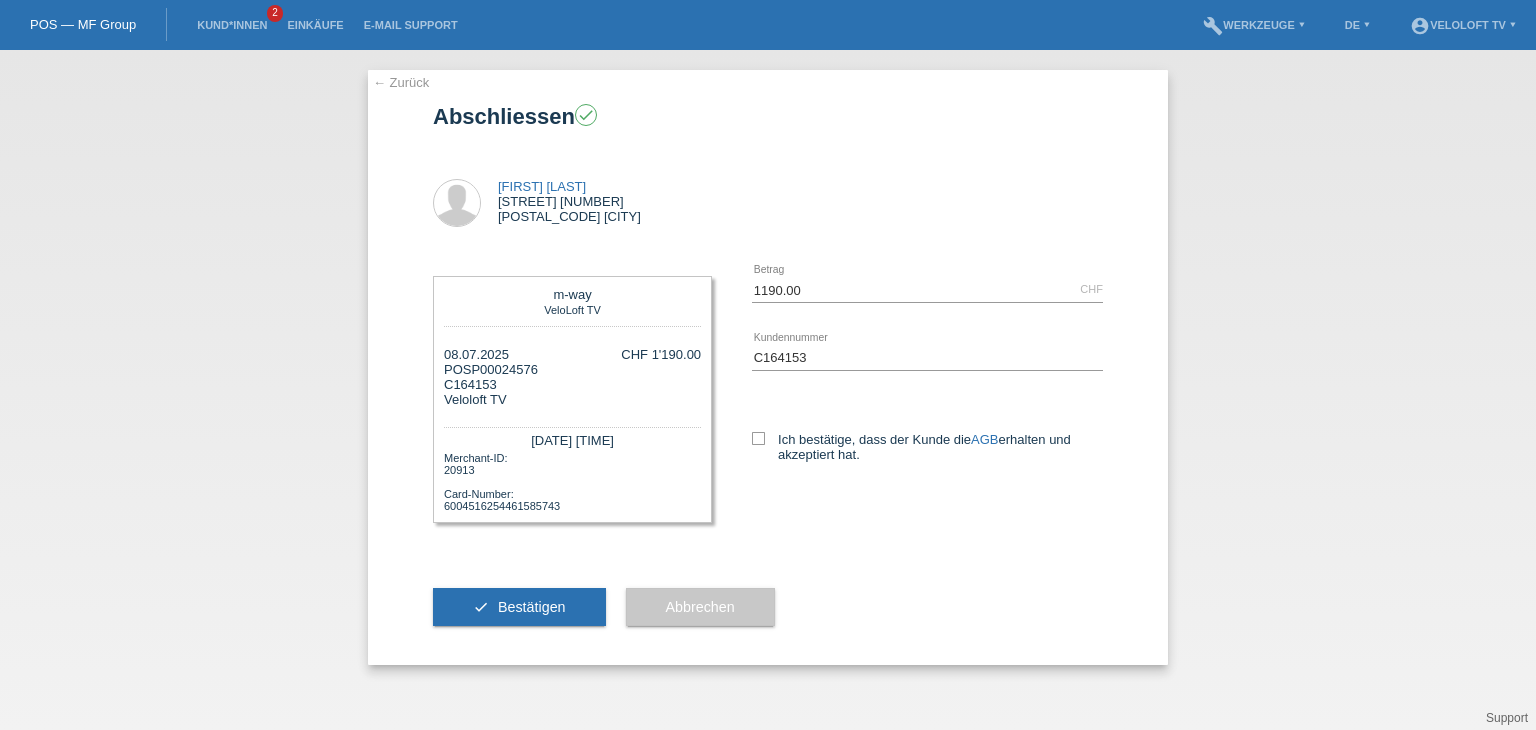 scroll, scrollTop: 0, scrollLeft: 0, axis: both 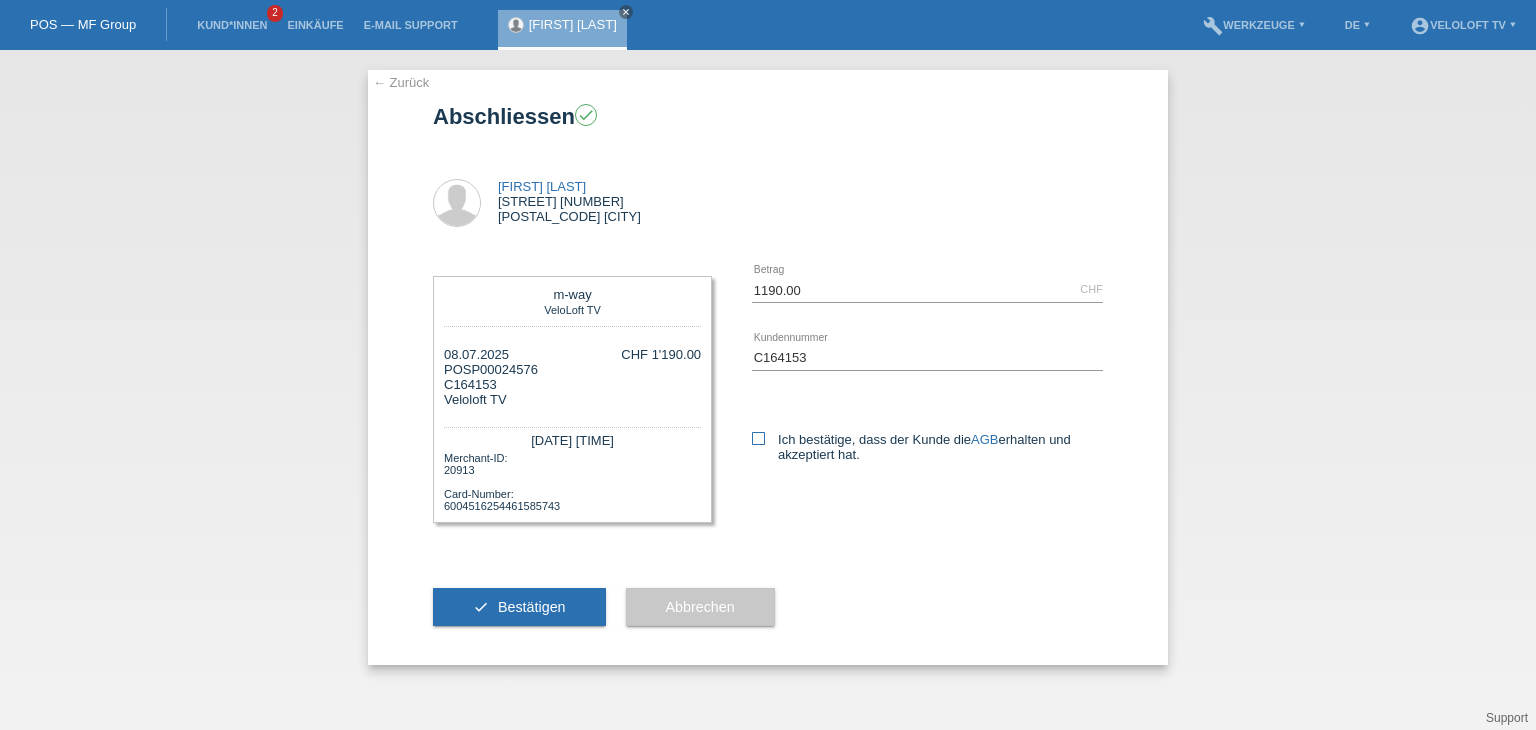 click at bounding box center (758, 438) 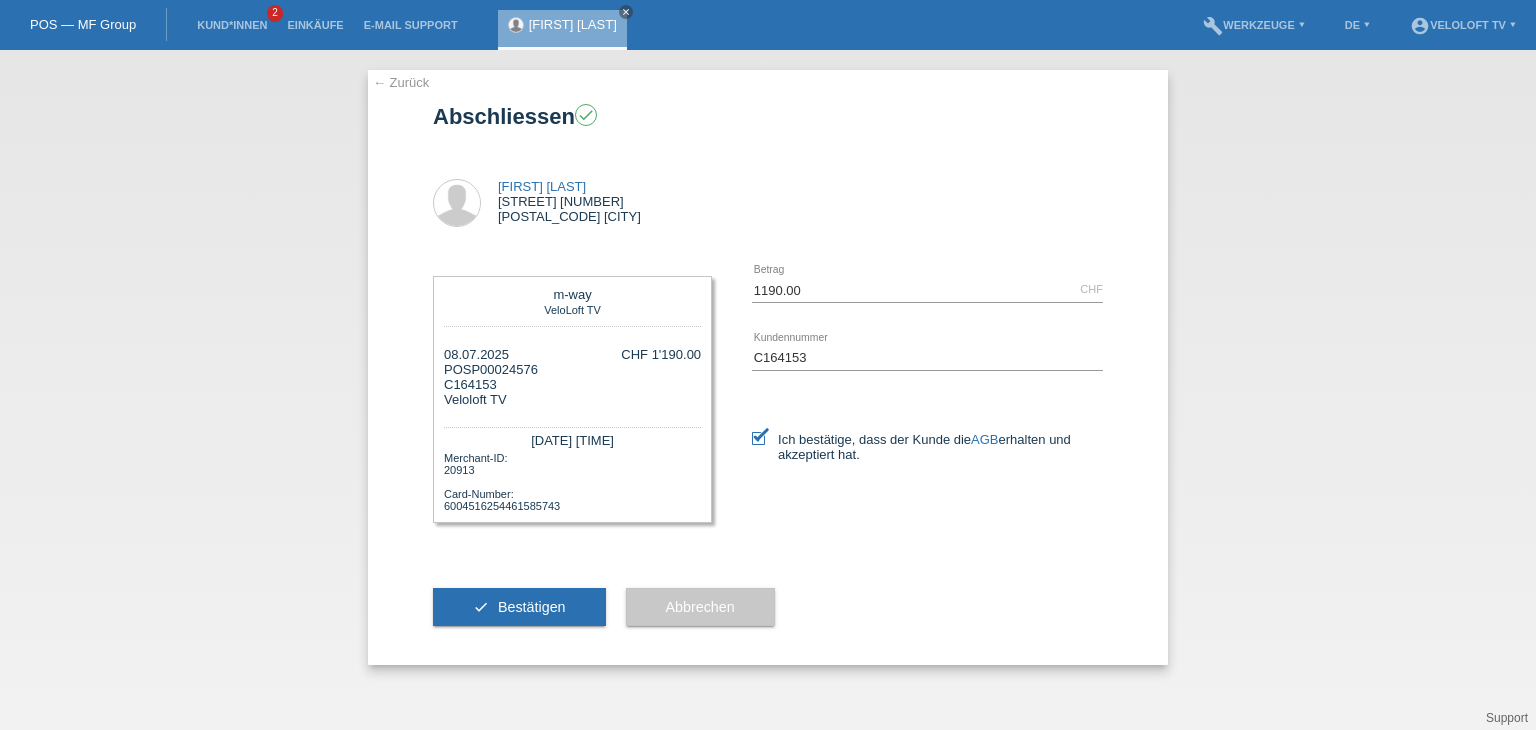 drag, startPoint x: 582, startPoint y: 609, endPoint x: 580, endPoint y: 582, distance: 27.073973 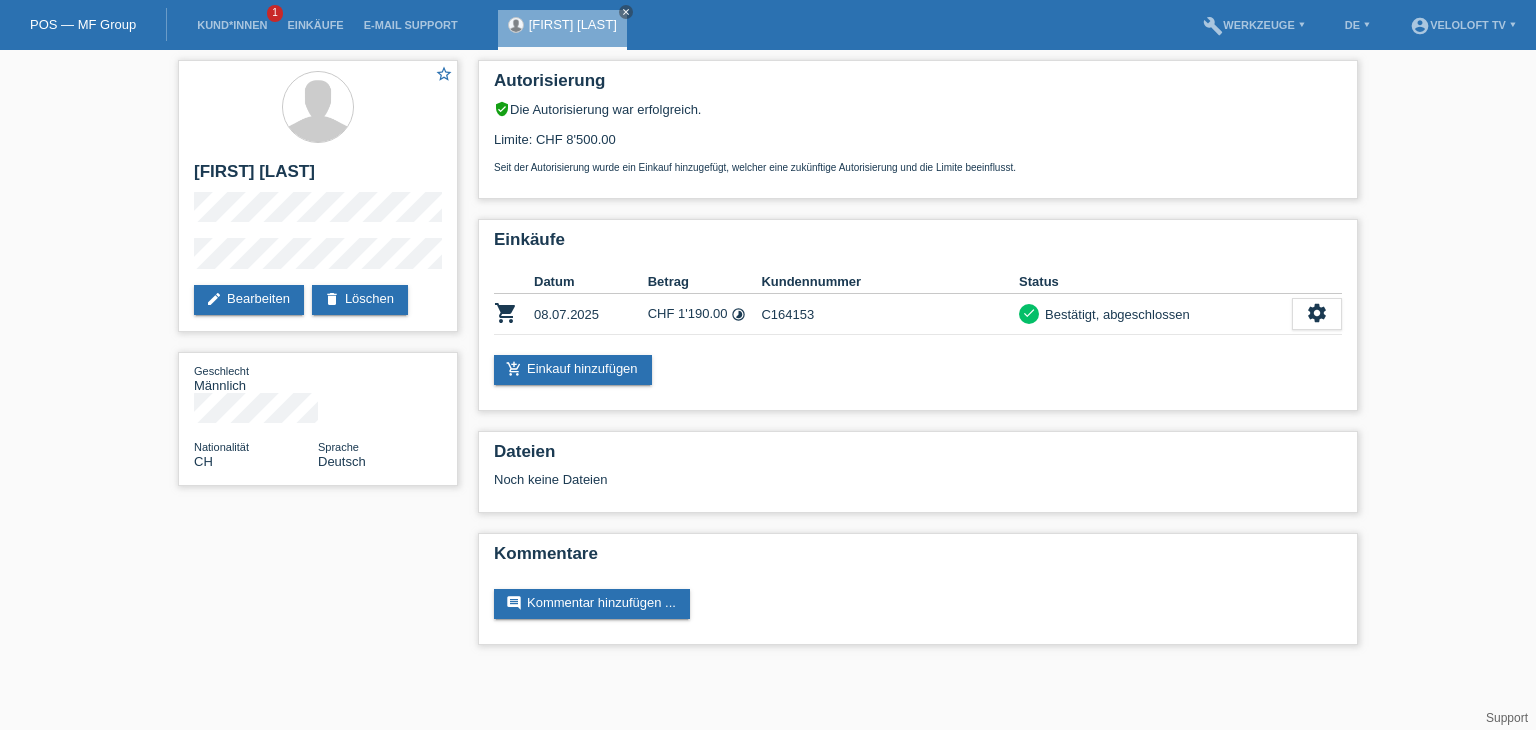 scroll, scrollTop: 0, scrollLeft: 0, axis: both 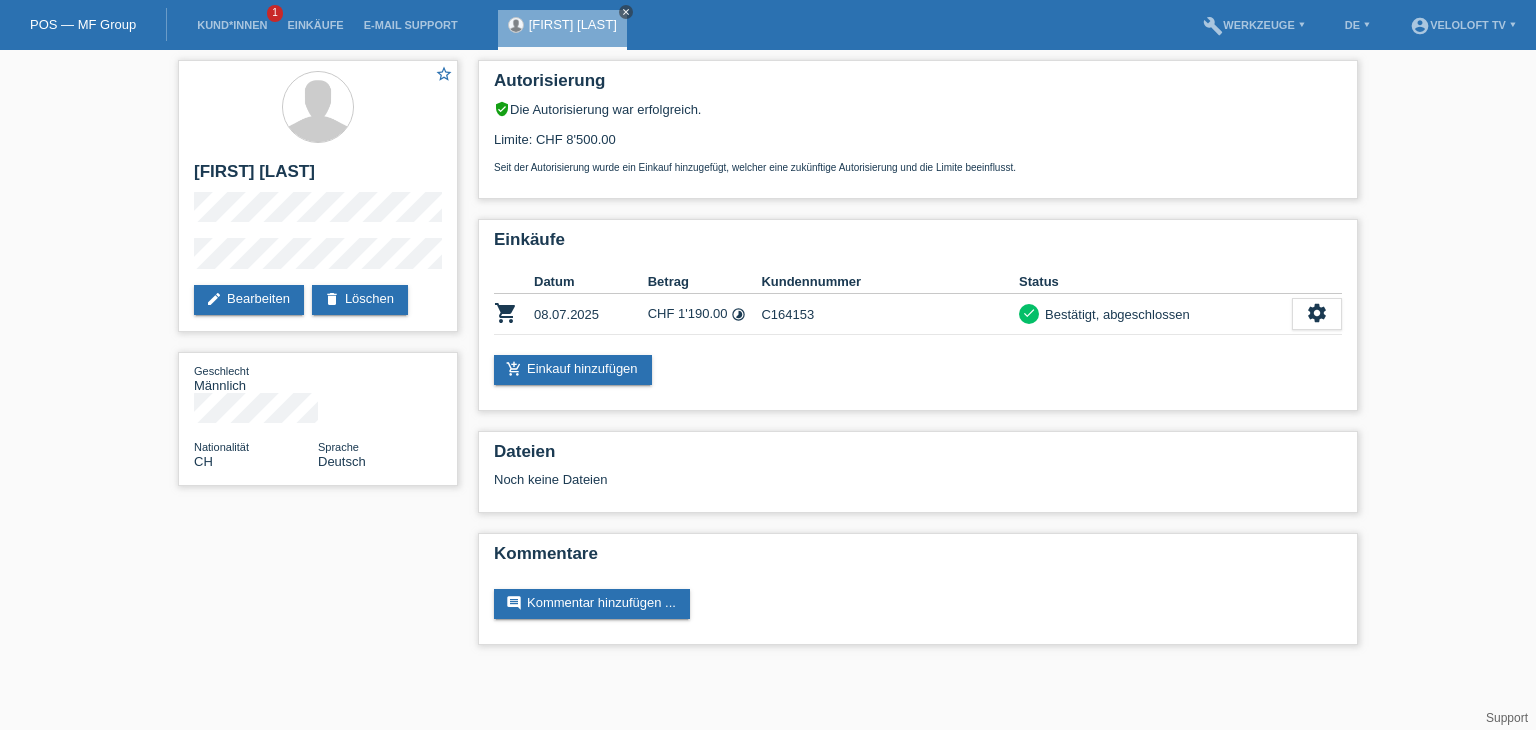 click on "close" at bounding box center [626, 12] 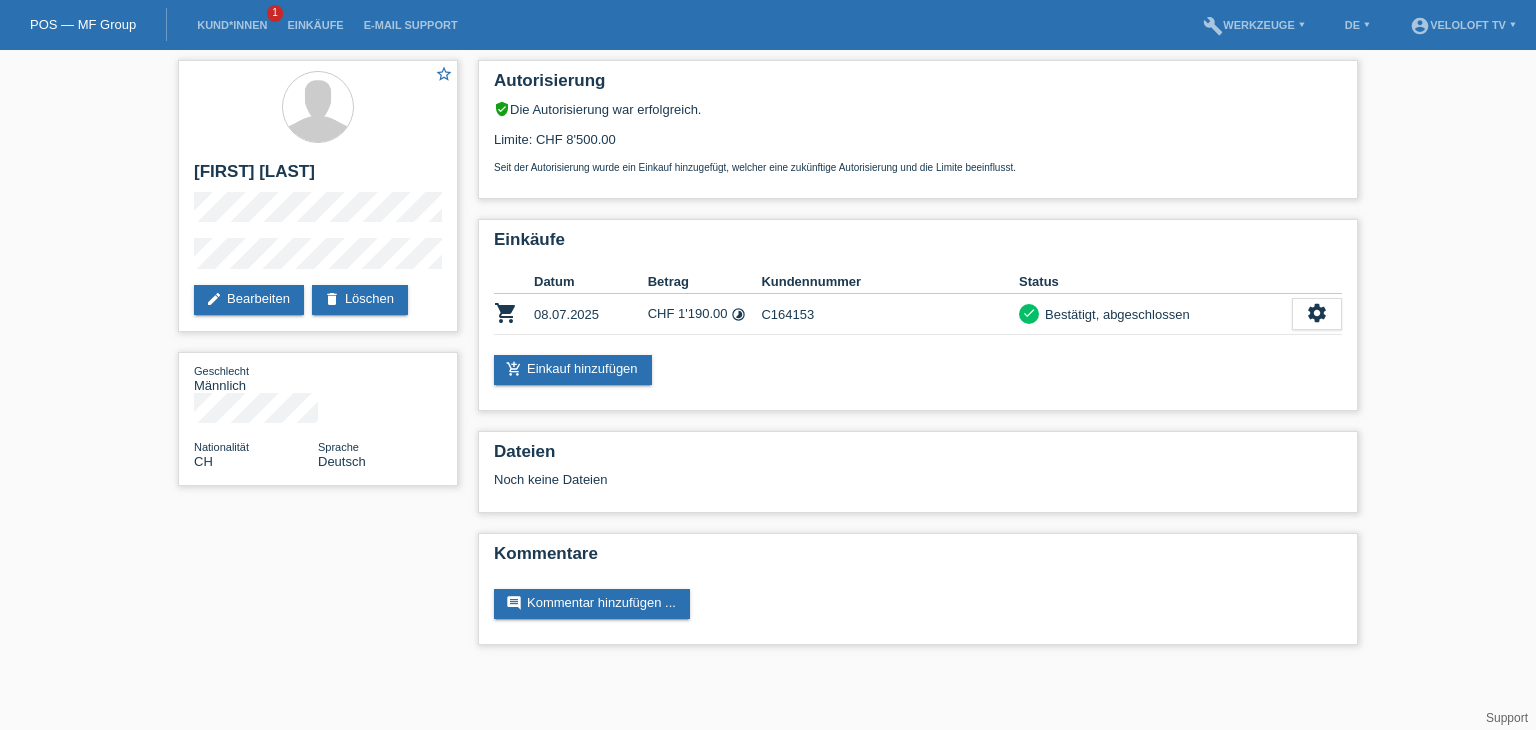 click on "Kund*innen
1" at bounding box center [232, 25] 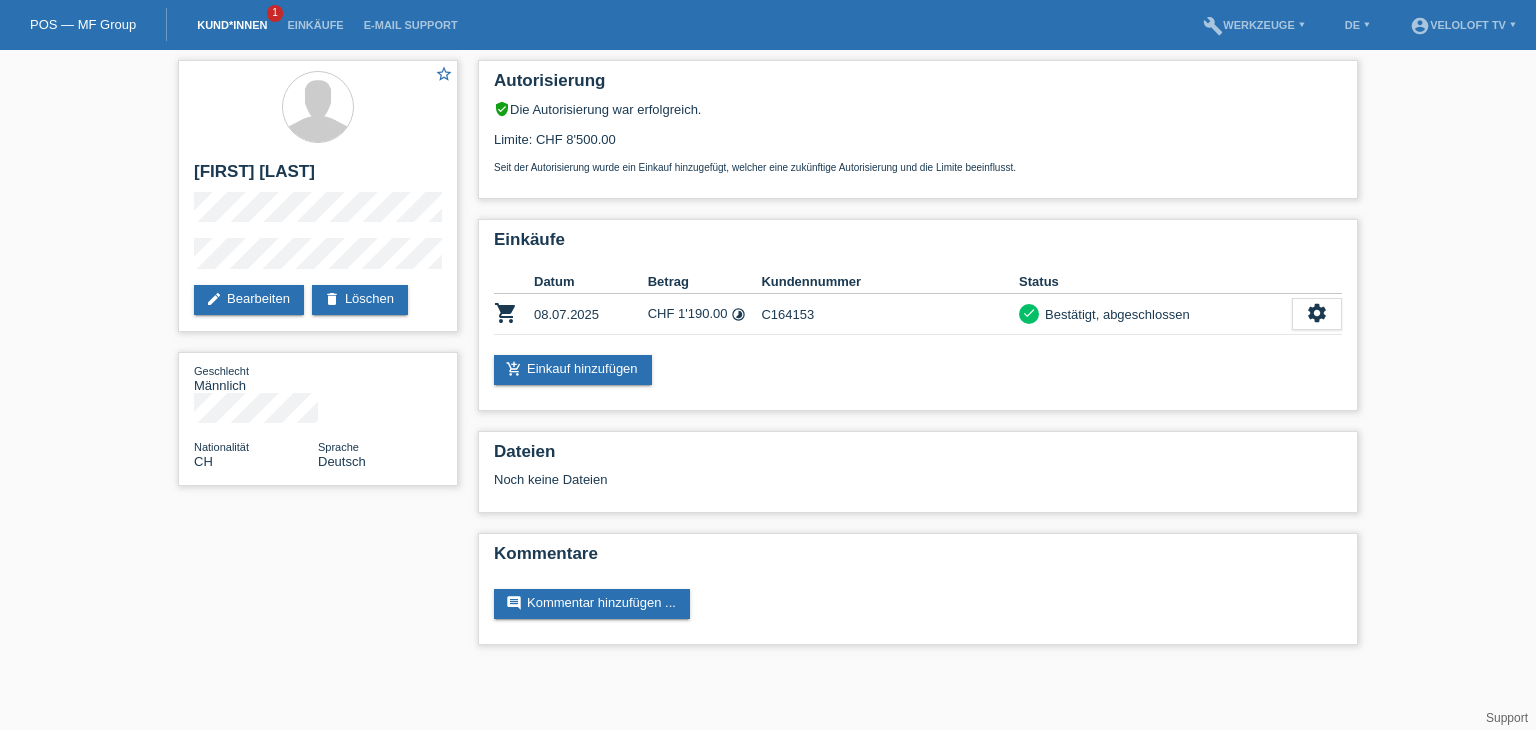click on "Kund*innen" at bounding box center (232, 25) 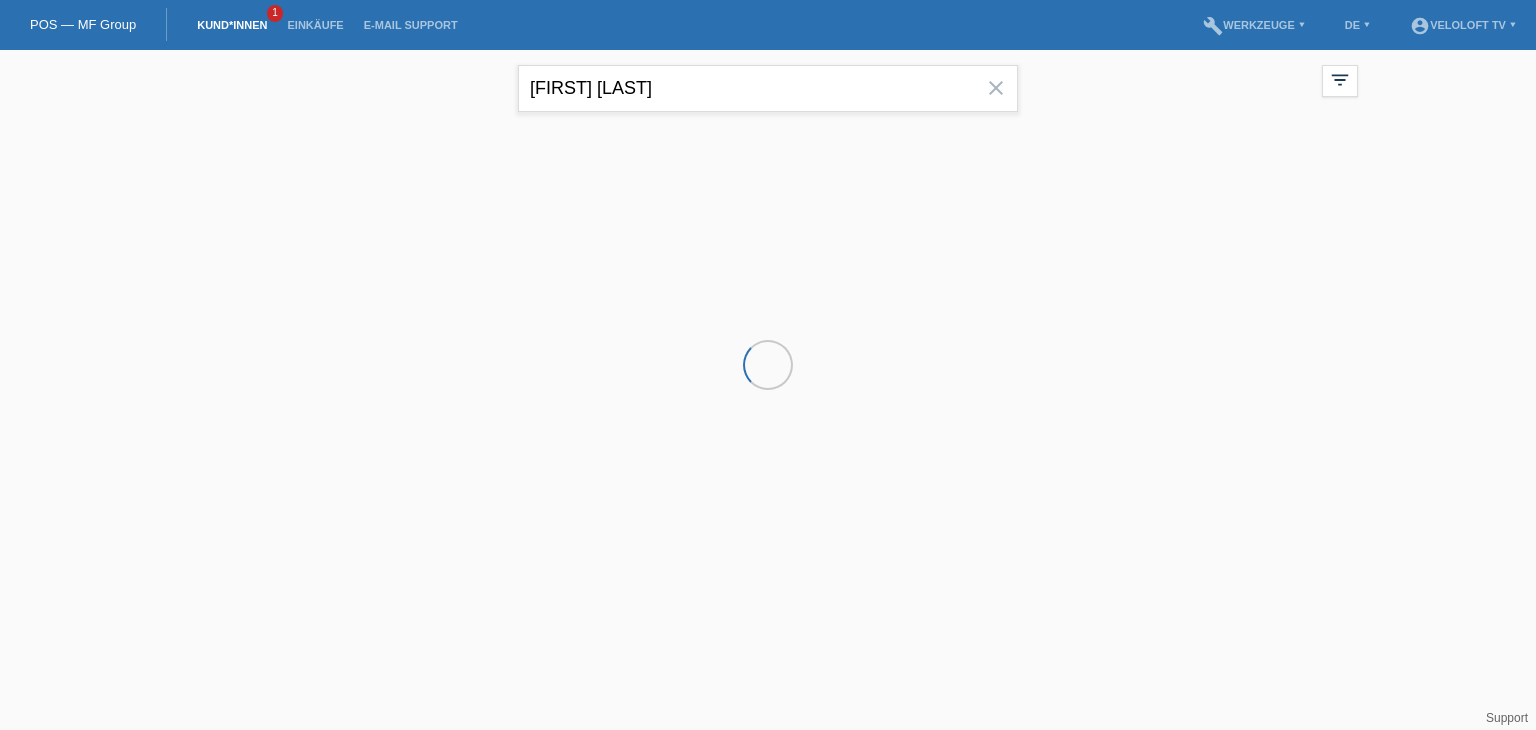 scroll, scrollTop: 0, scrollLeft: 0, axis: both 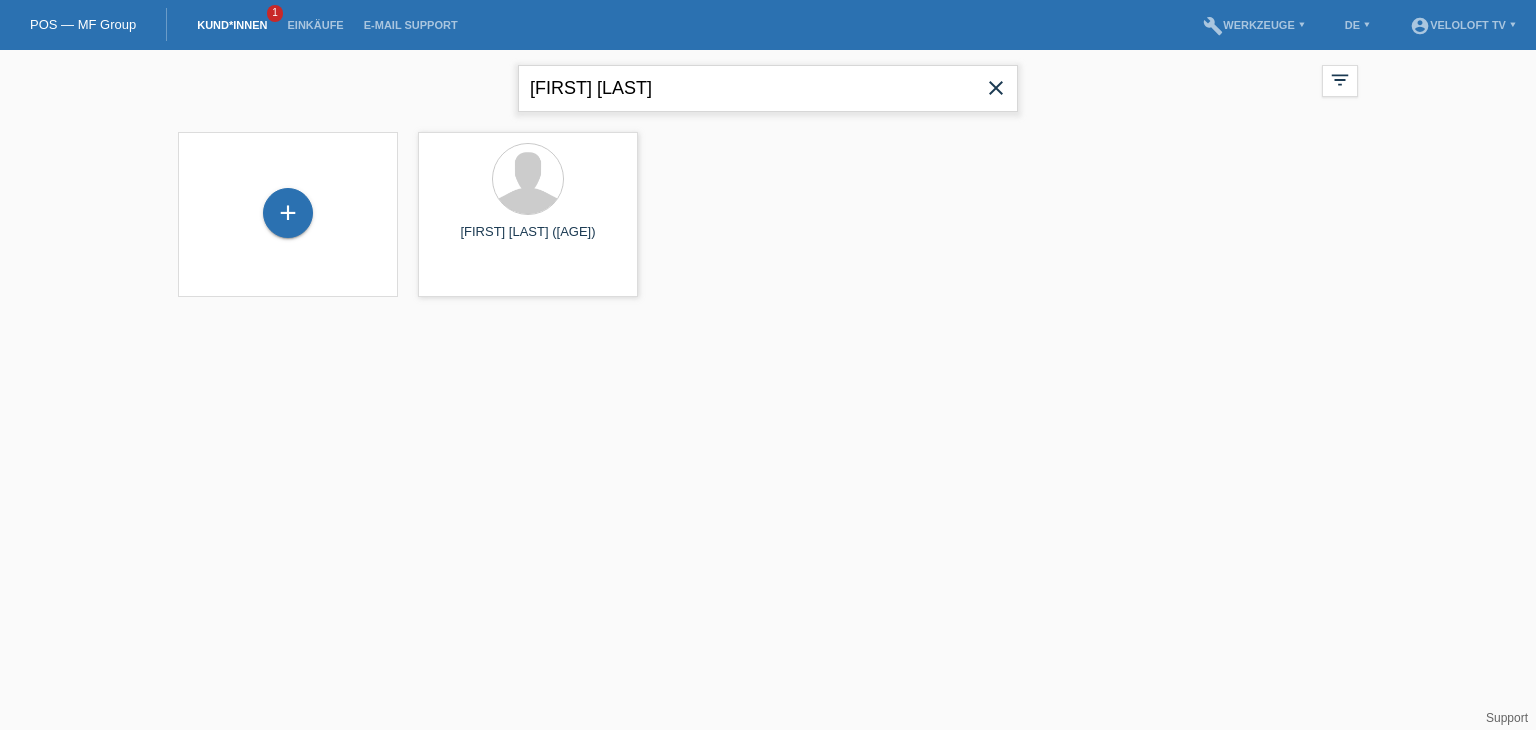 drag, startPoint x: 741, startPoint y: 77, endPoint x: 415, endPoint y: 74, distance: 326.0138 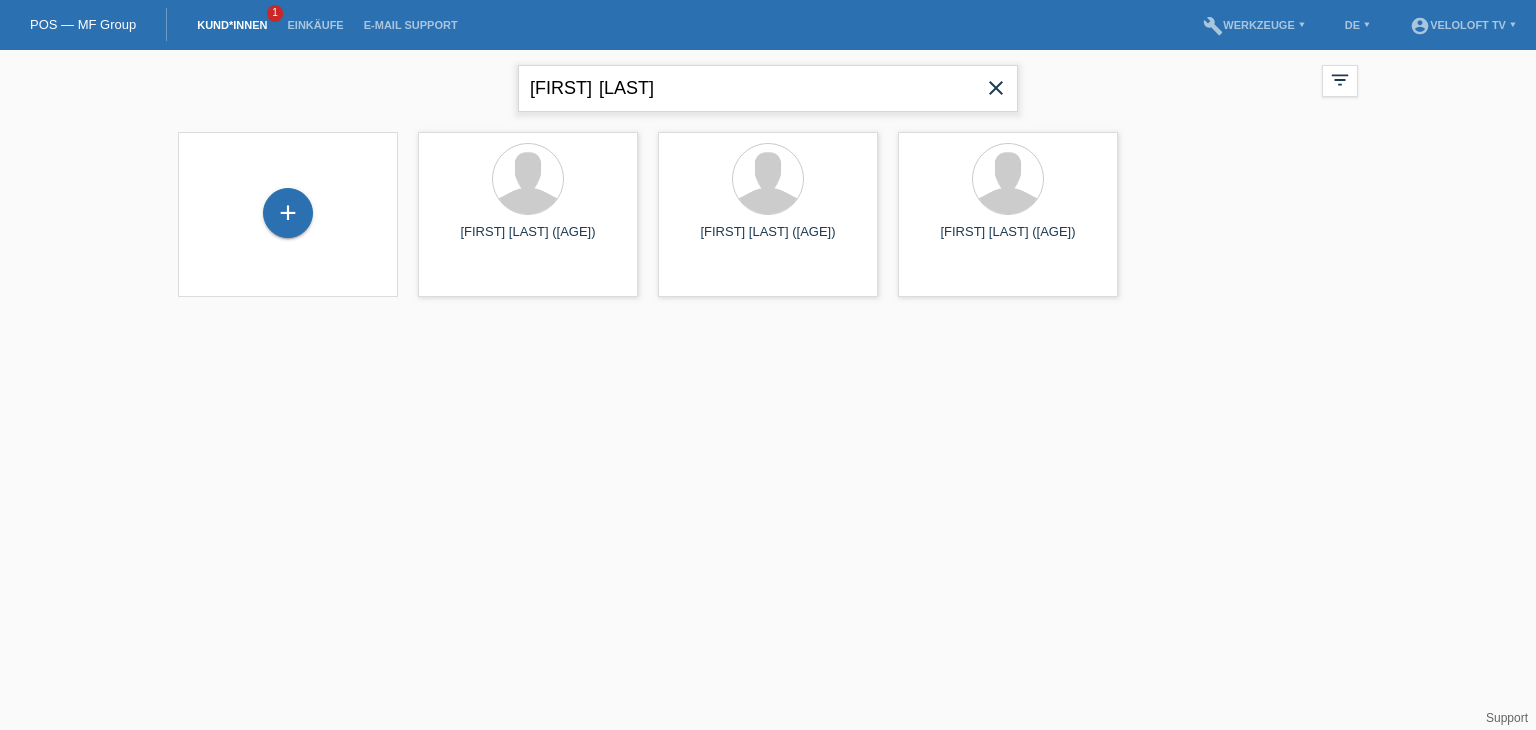 click on "[FIRST]	[LAST]" at bounding box center (768, 88) 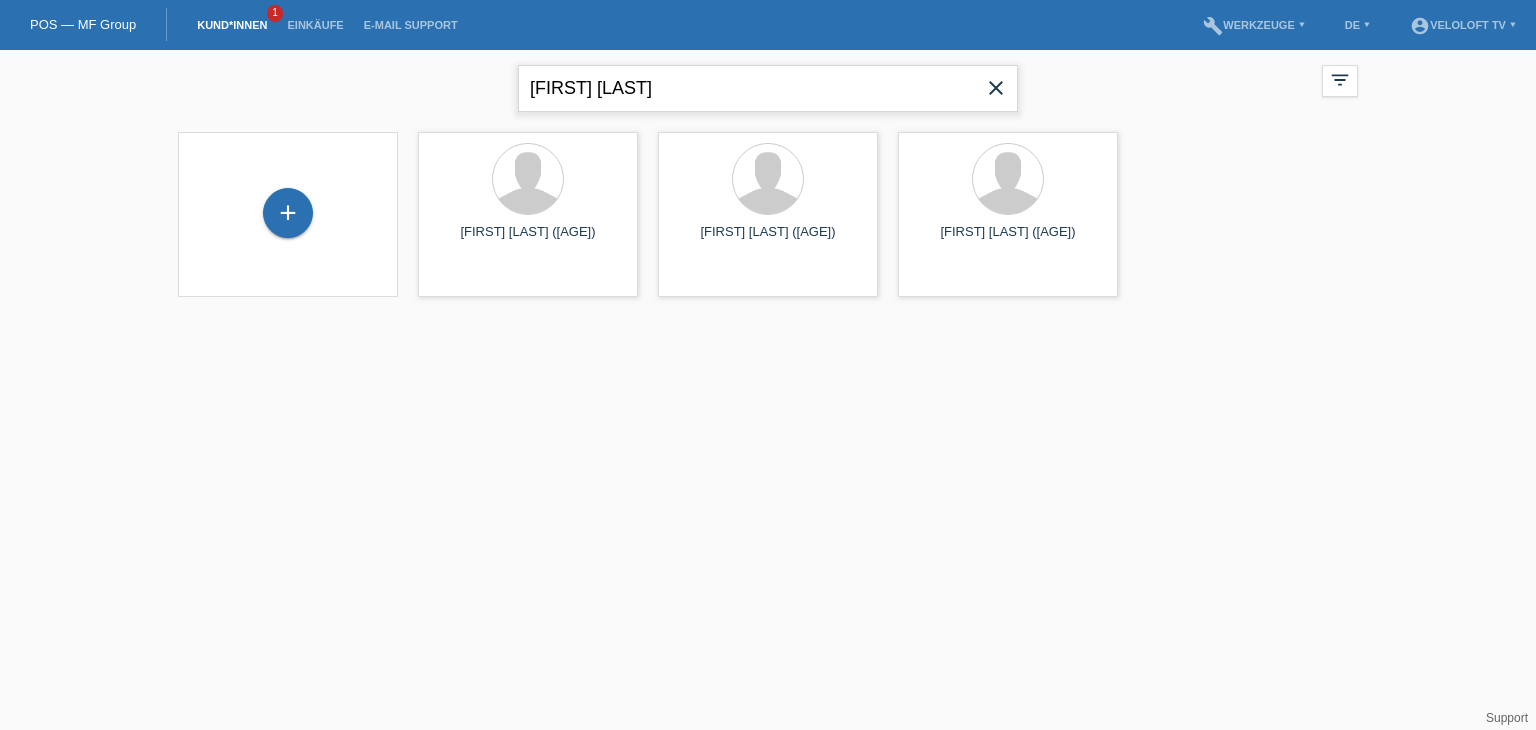 type on "[FIRST] [LAST]" 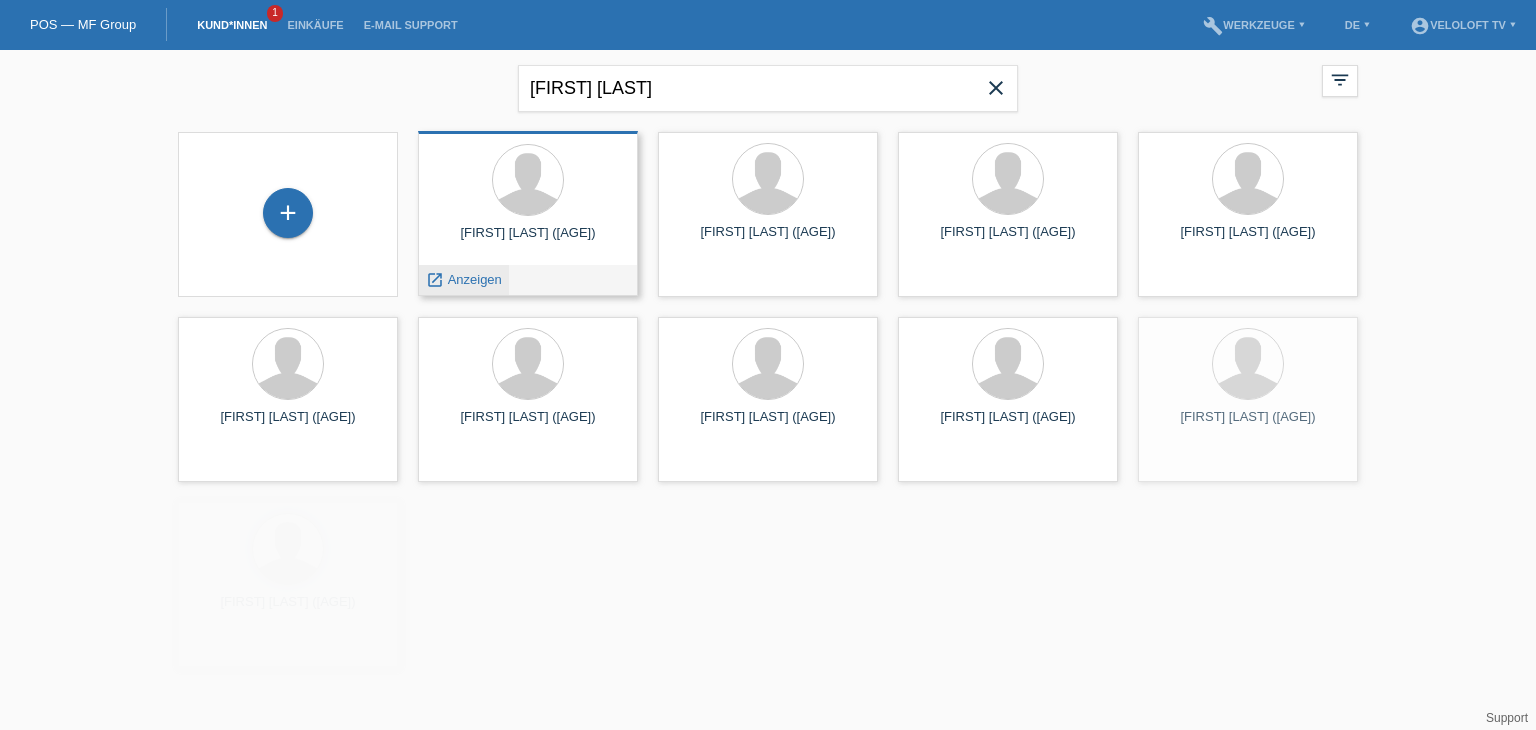 click on "Anzeigen" at bounding box center (475, 279) 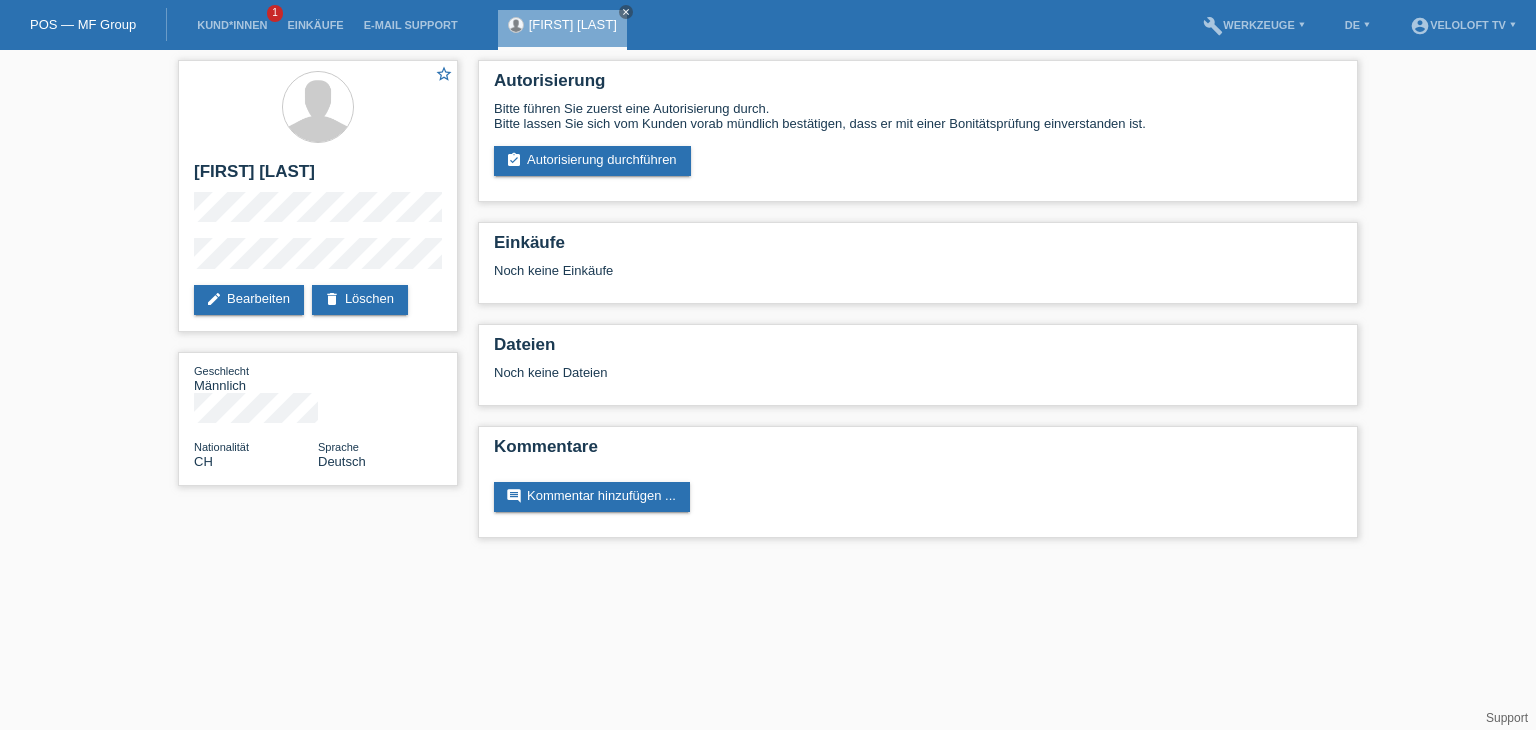 scroll, scrollTop: 0, scrollLeft: 0, axis: both 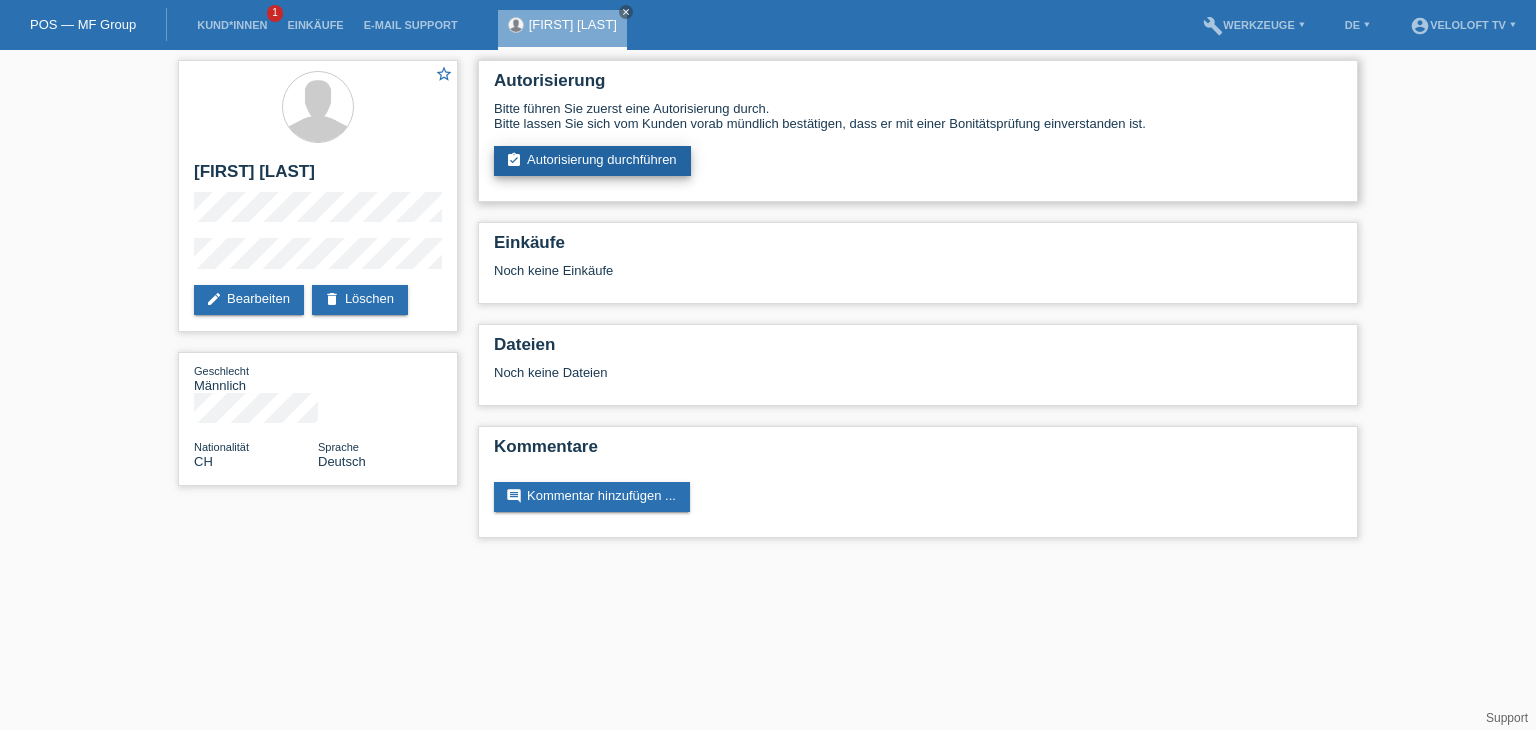 click on "assignment_turned_in  Autorisierung durchführen" at bounding box center (592, 161) 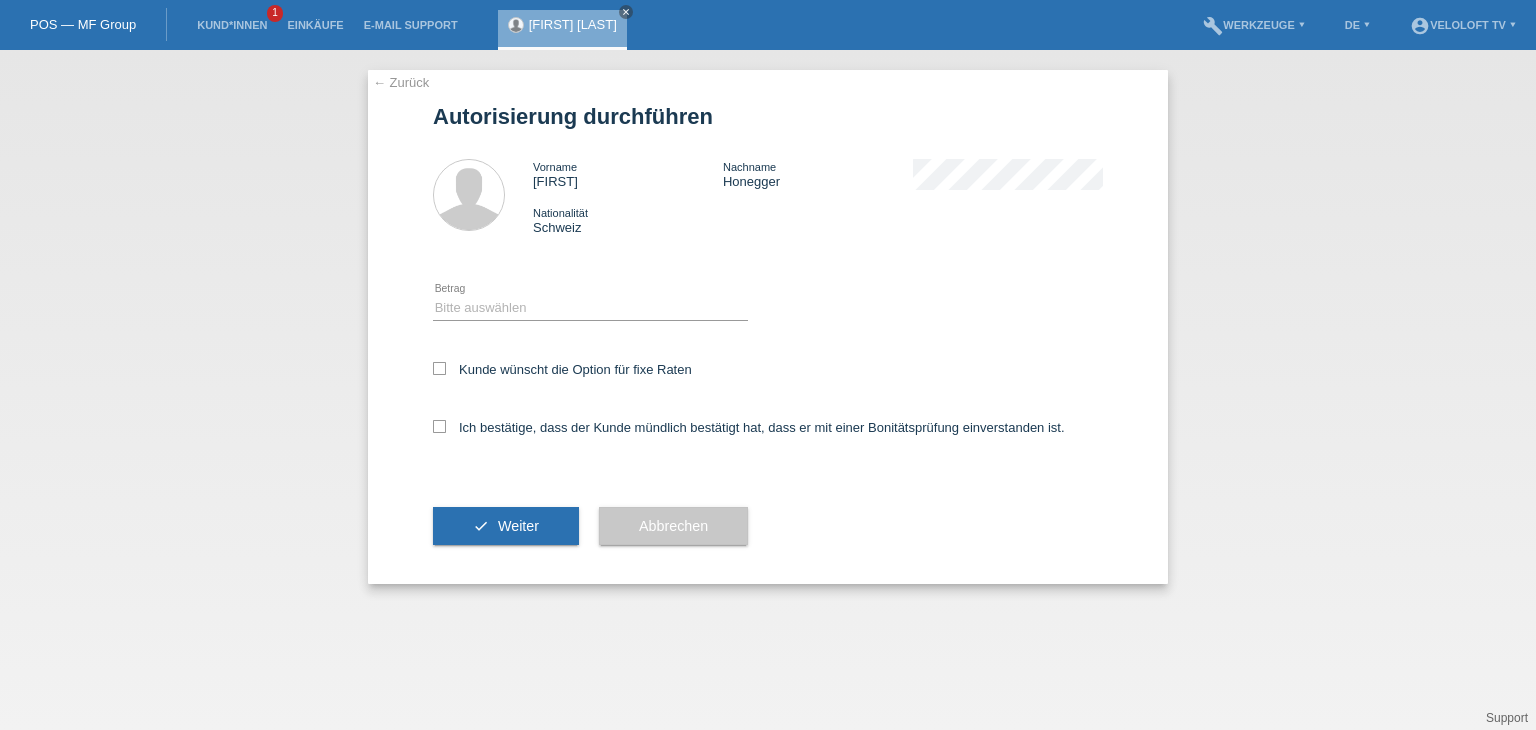 scroll, scrollTop: 0, scrollLeft: 0, axis: both 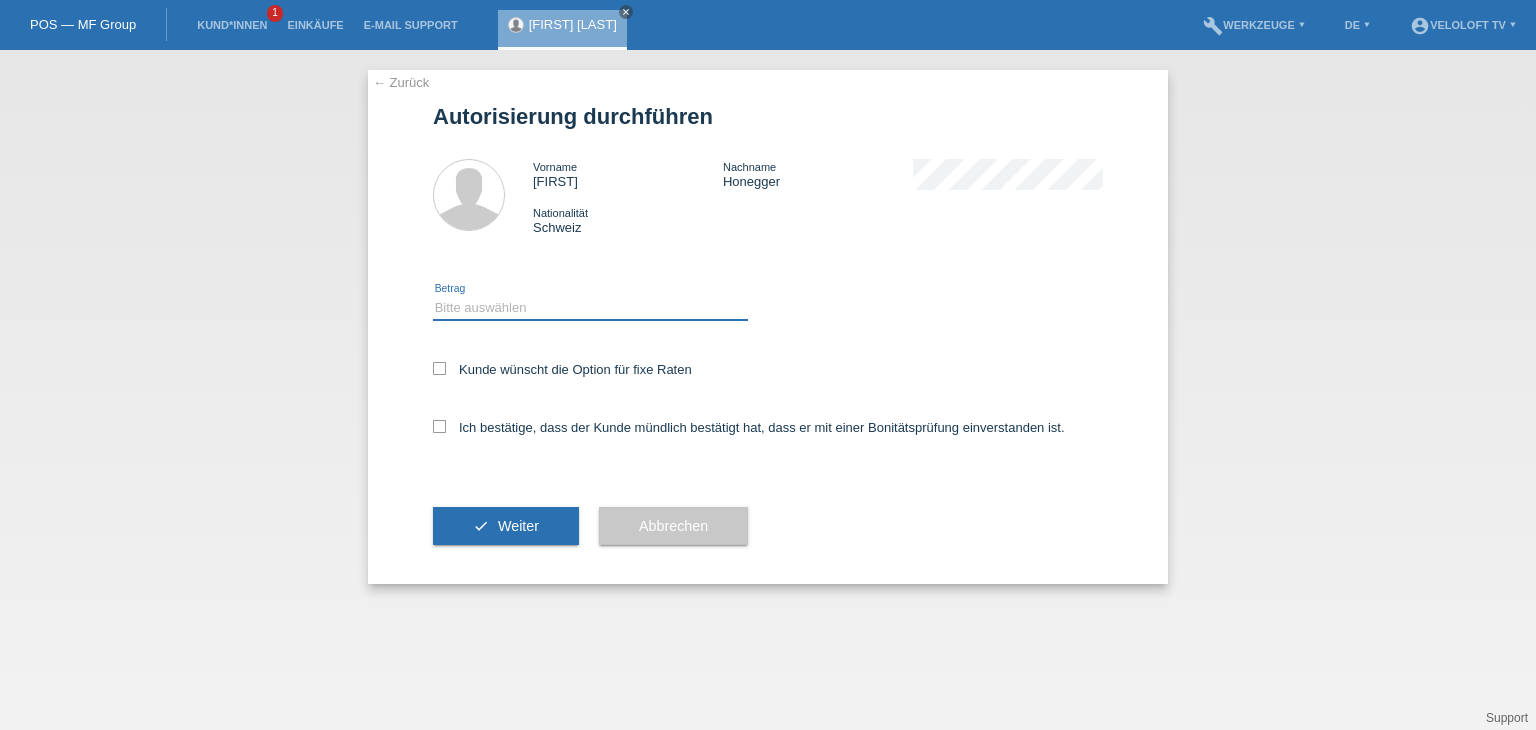 drag, startPoint x: 550, startPoint y: 300, endPoint x: 556, endPoint y: 314, distance: 15.231546 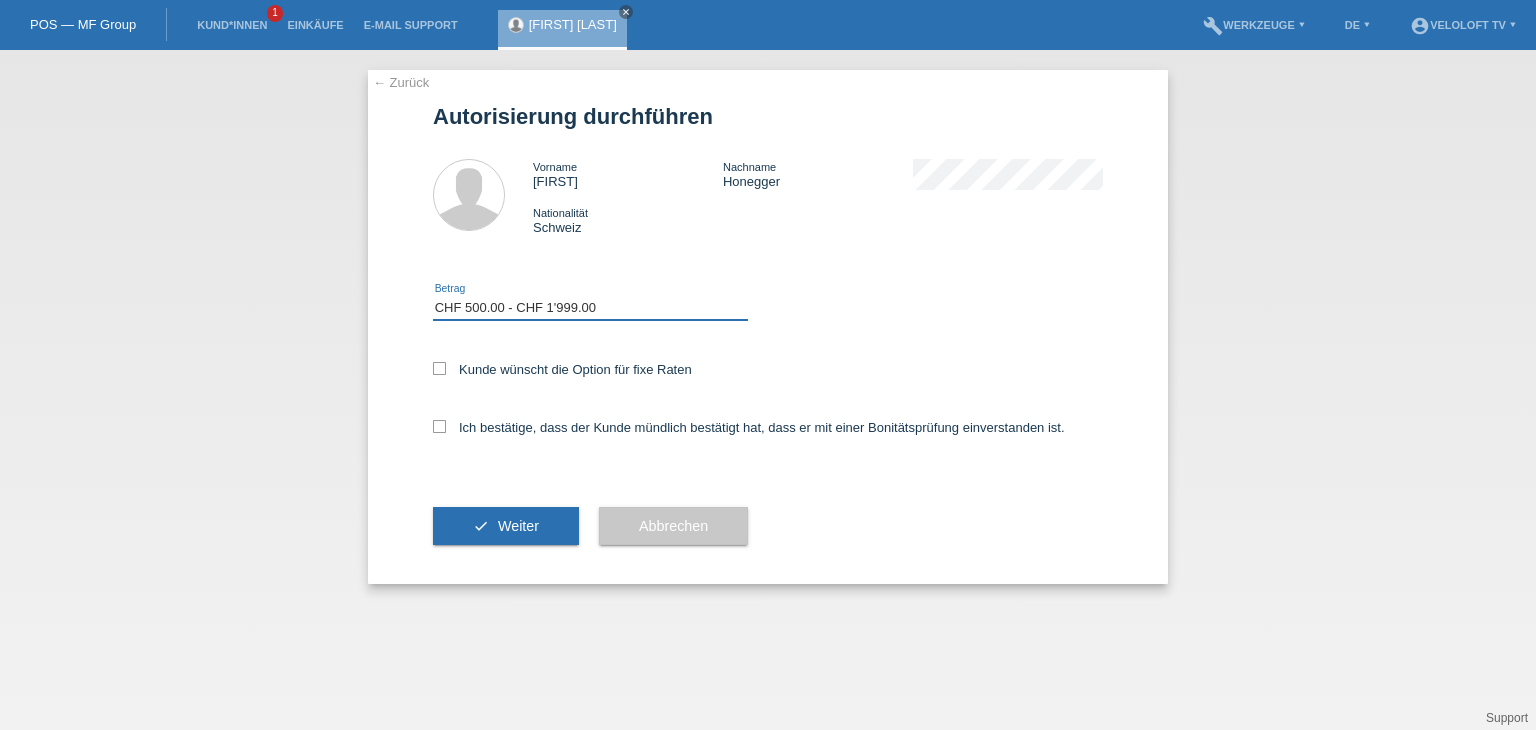 click on "Bitte auswählen
CHF 1.00 - CHF 499.00
CHF 500.00 - CHF 1'999.00
CHF 2'000.00 - CHF 15'000.00" at bounding box center (590, 308) 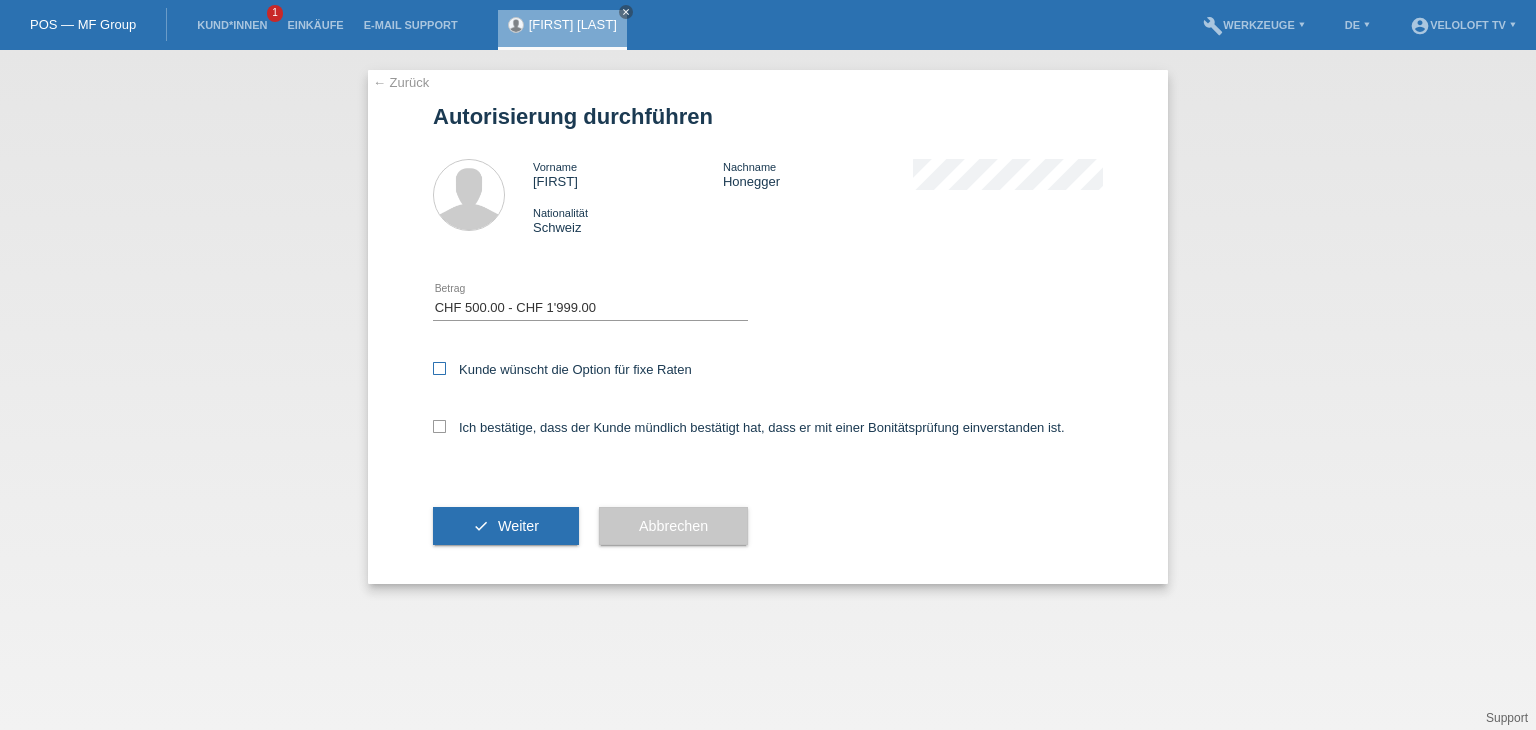 click on "Kunde wünscht die Option für fixe Raten" at bounding box center (562, 369) 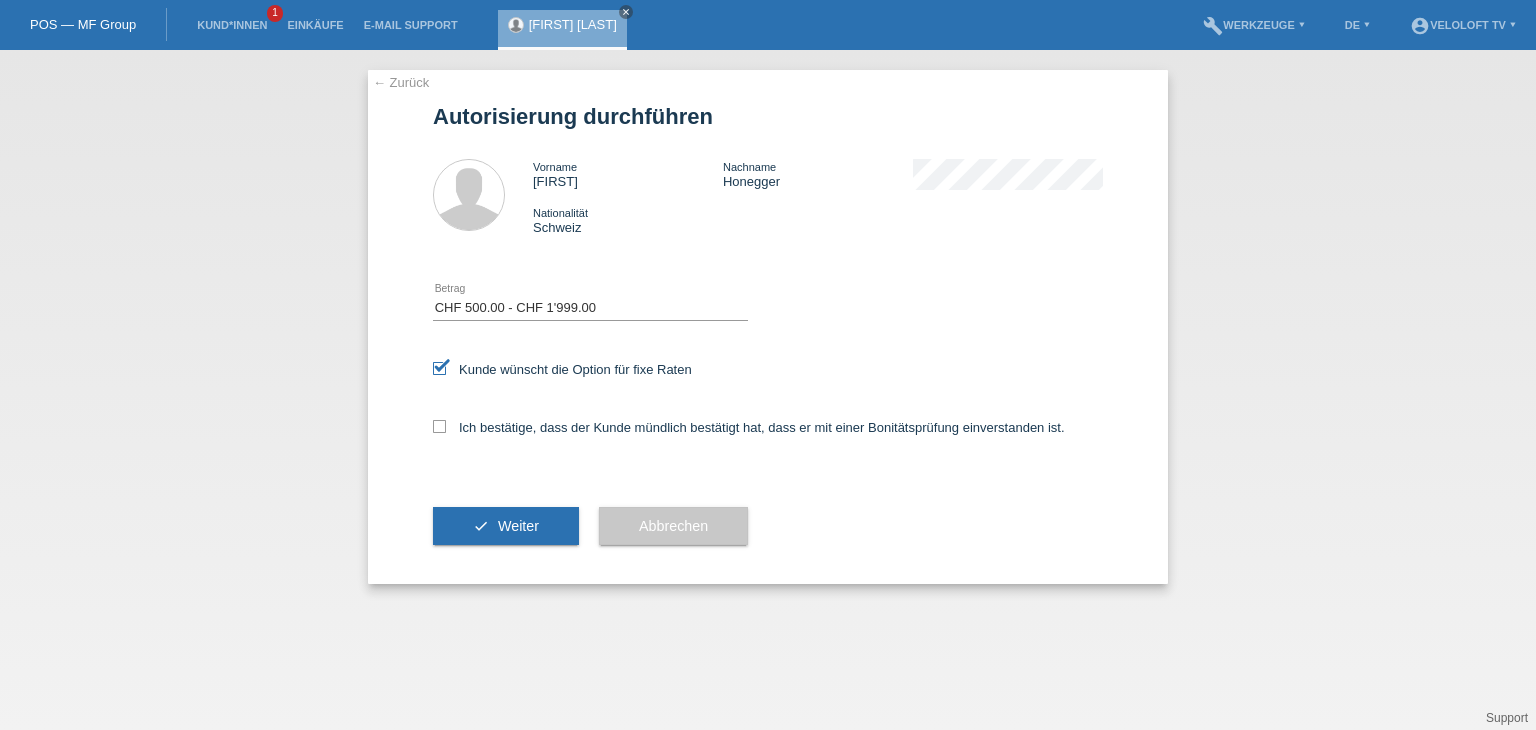 click on "Ich bestätige, dass der Kunde mündlich bestätigt hat, dass er mit einer Bonitätsprüfung einverstanden ist." at bounding box center (768, 434) 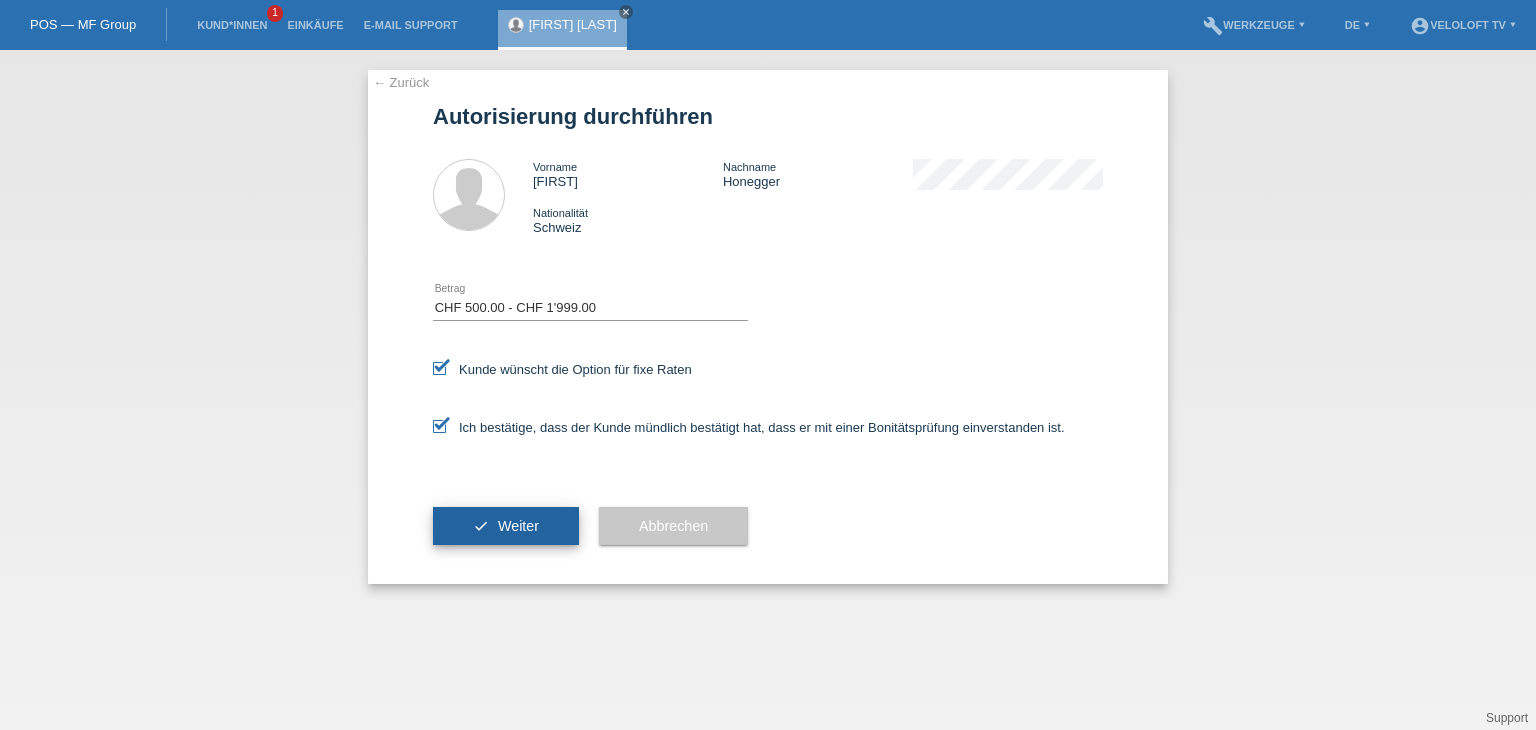click on "Weiter" at bounding box center (518, 526) 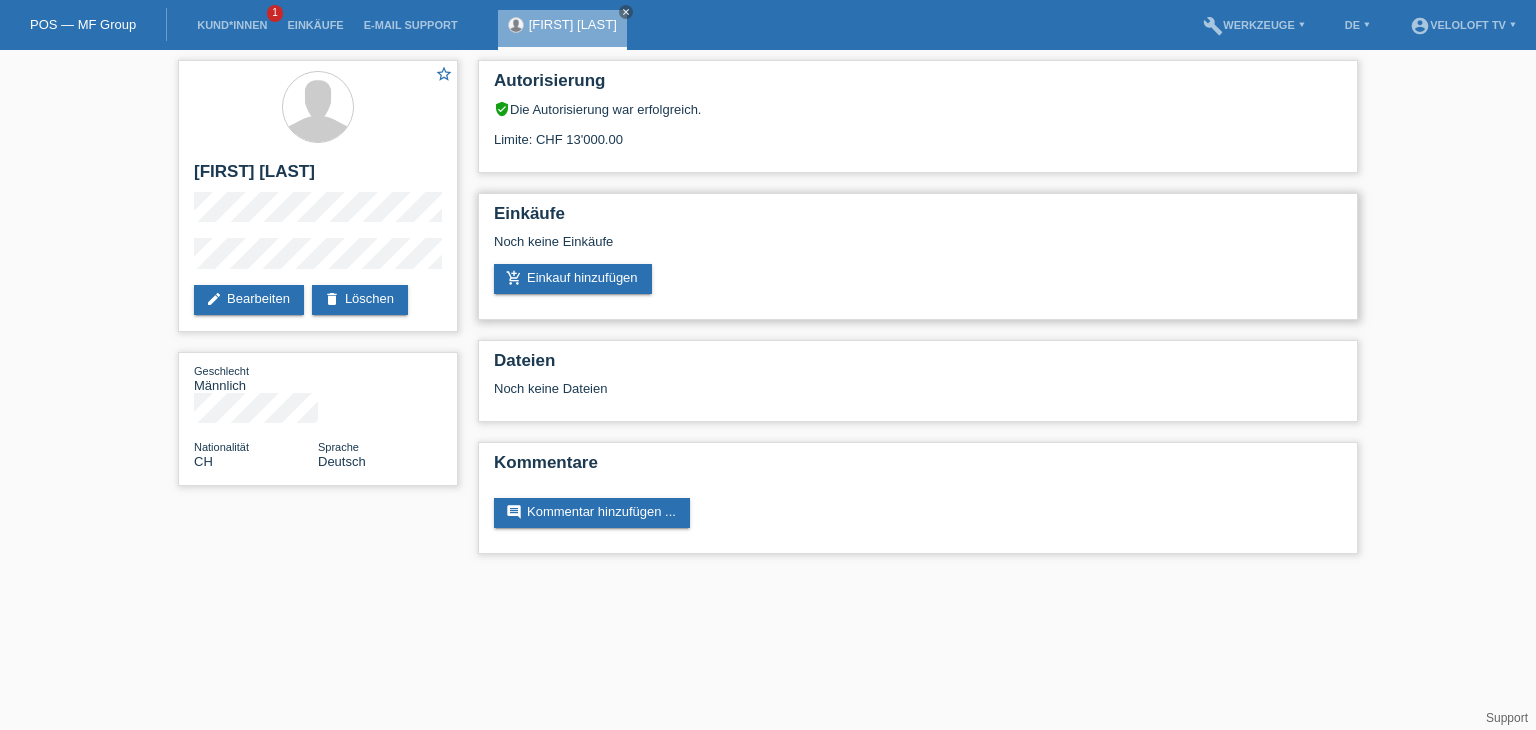 scroll, scrollTop: 0, scrollLeft: 0, axis: both 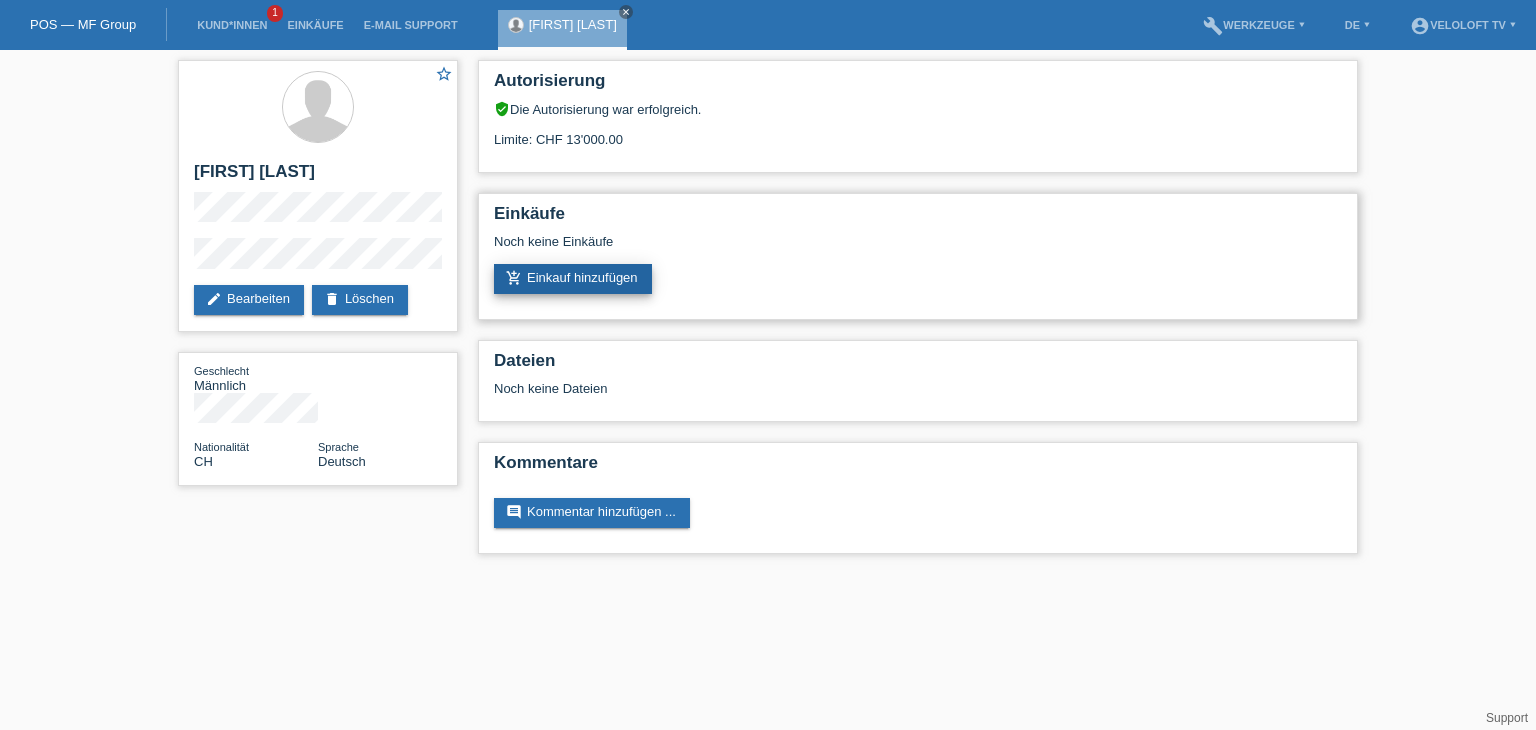 click on "add_shopping_cart  Einkauf hinzufügen" at bounding box center (573, 279) 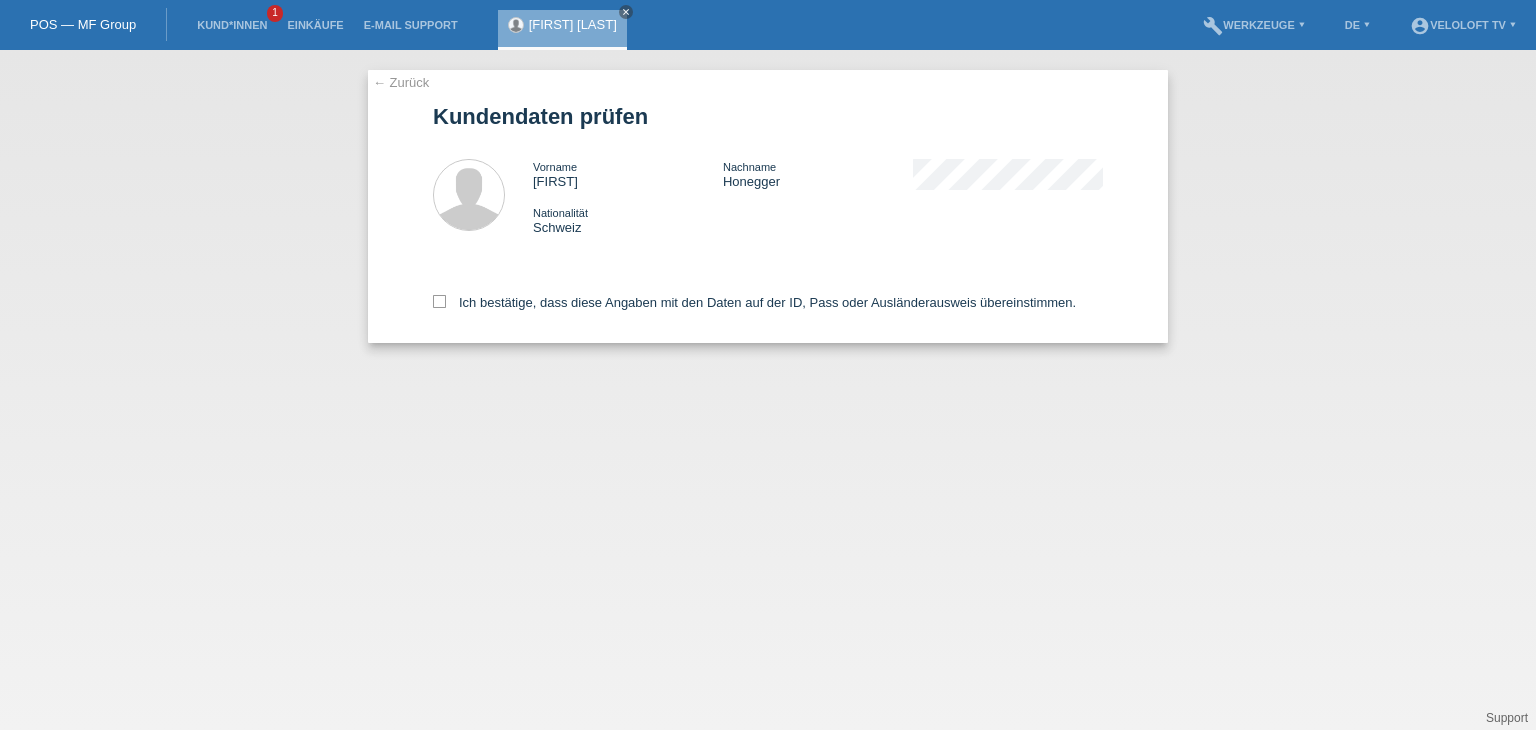 scroll, scrollTop: 0, scrollLeft: 0, axis: both 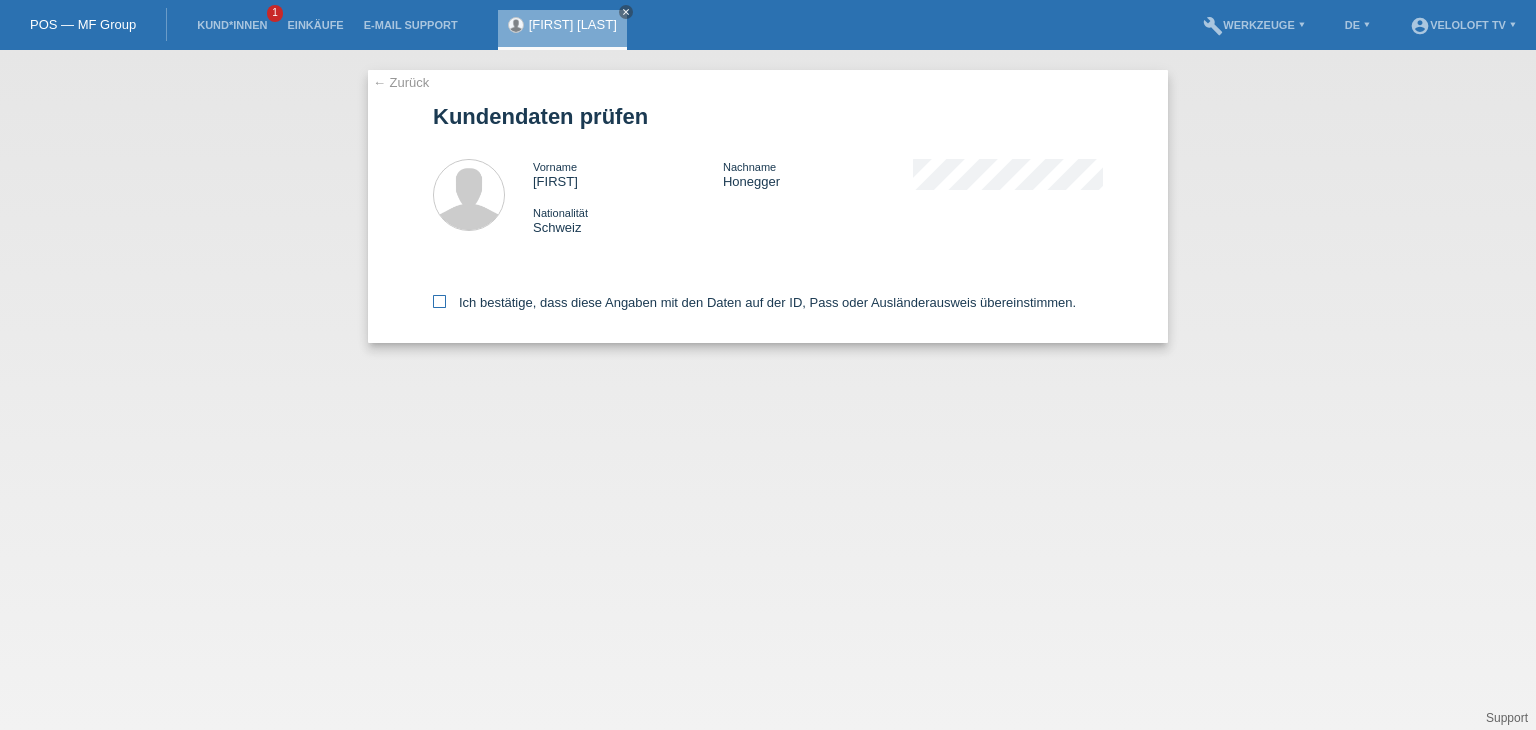 click on "Ich bestätige, dass diese Angaben mit den Daten auf der ID, Pass oder Ausländerausweis übereinstimmen." at bounding box center [754, 302] 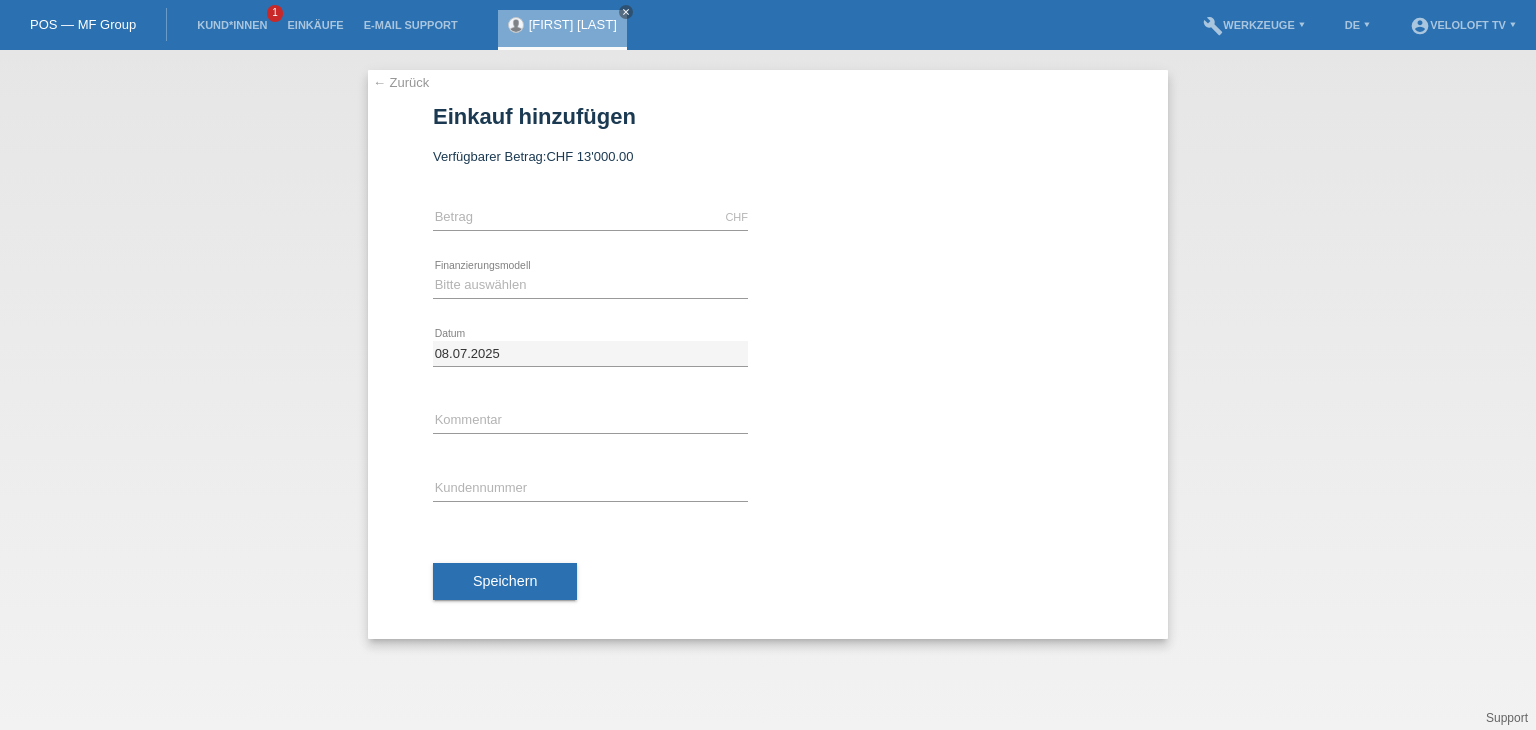 scroll, scrollTop: 0, scrollLeft: 0, axis: both 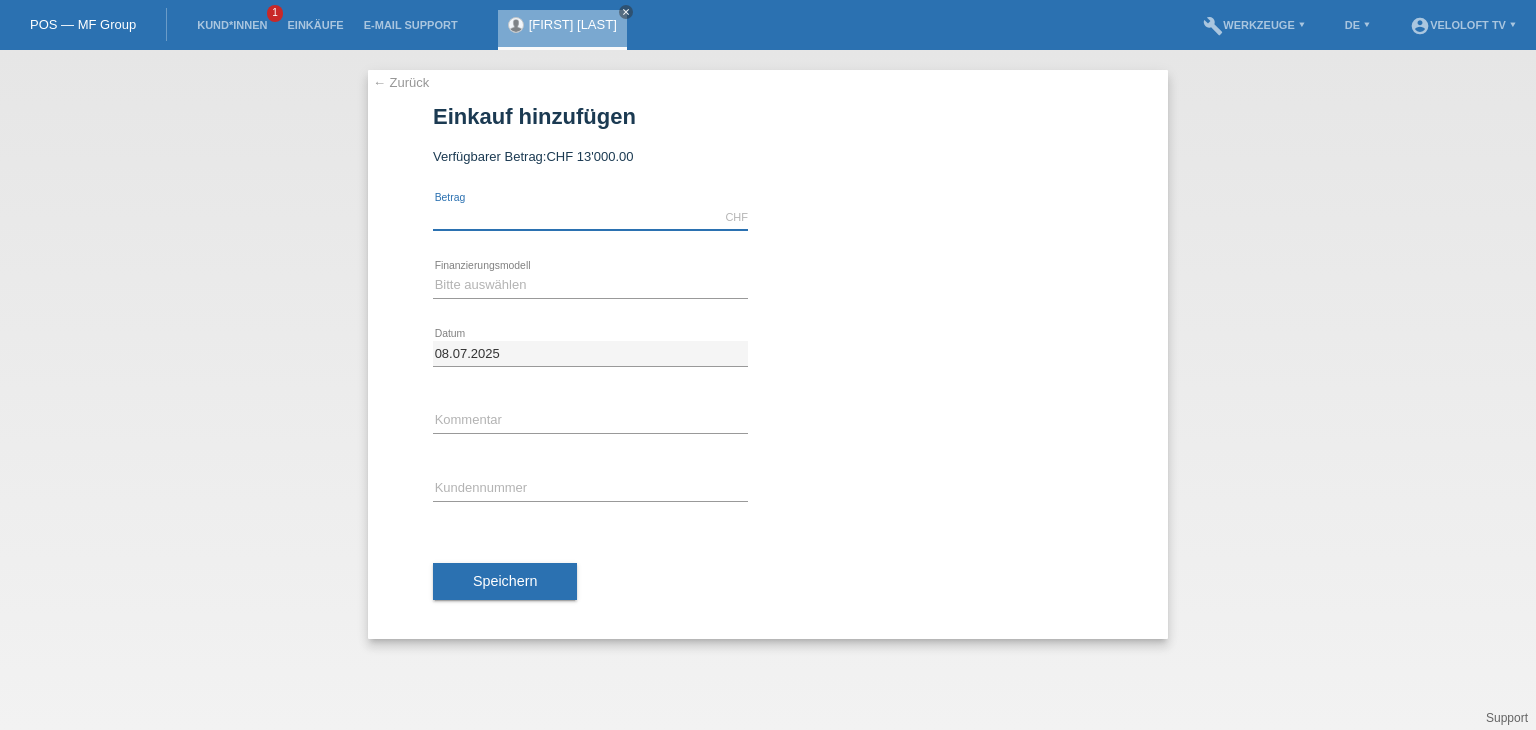 click at bounding box center [590, 217] 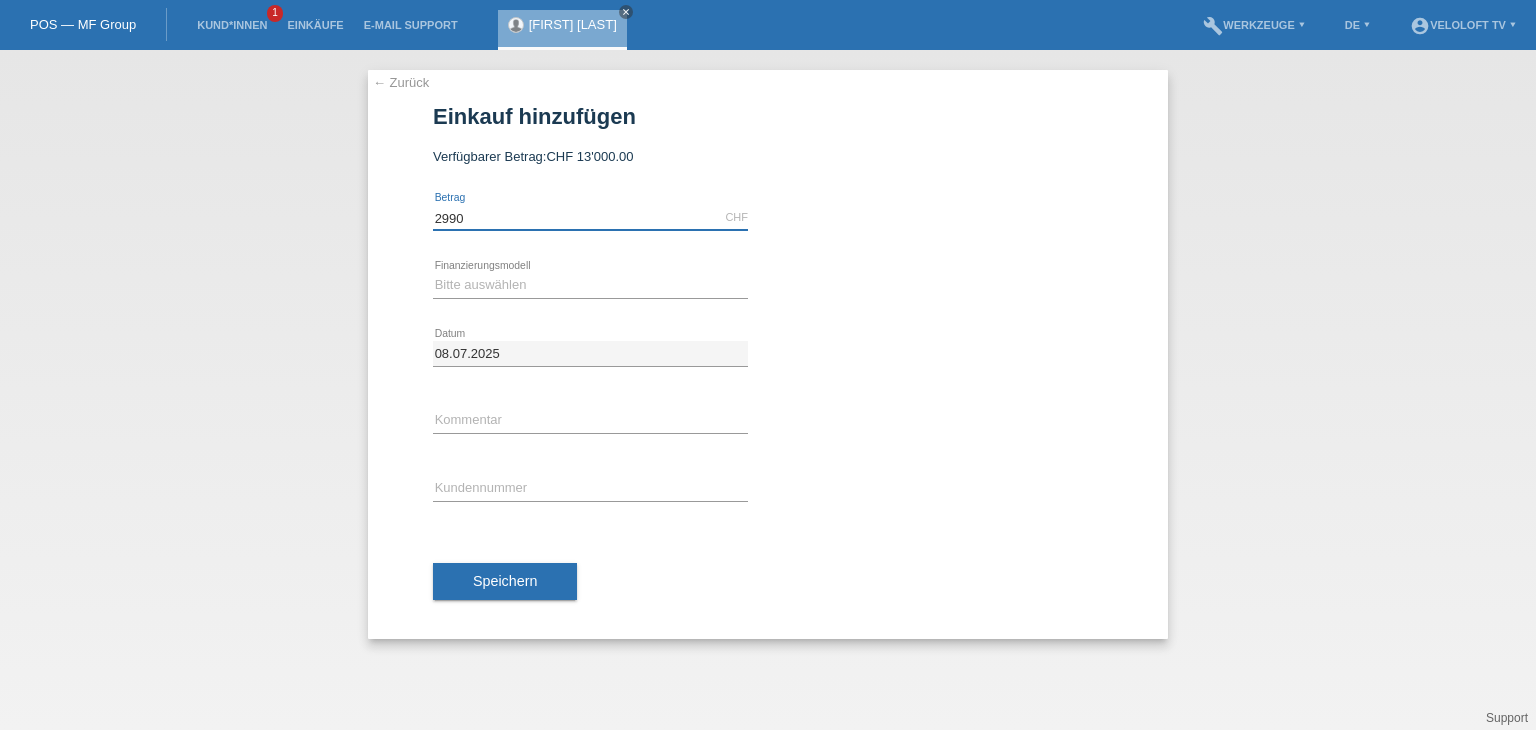 type on "2990.00" 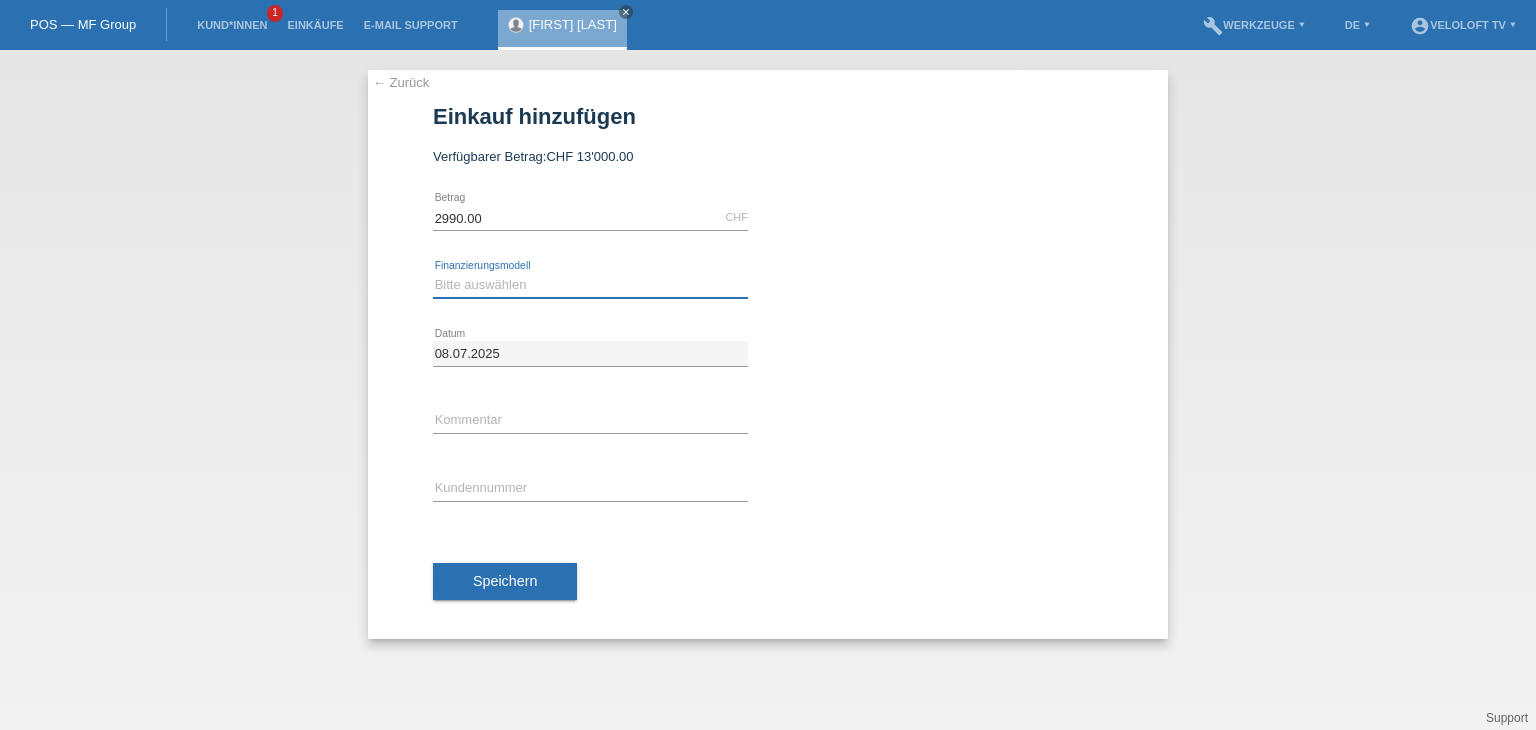 click on "Bitte auswählen
Fixe Raten
Kauf auf Rechnung mit Teilzahlungsoption" at bounding box center (590, 285) 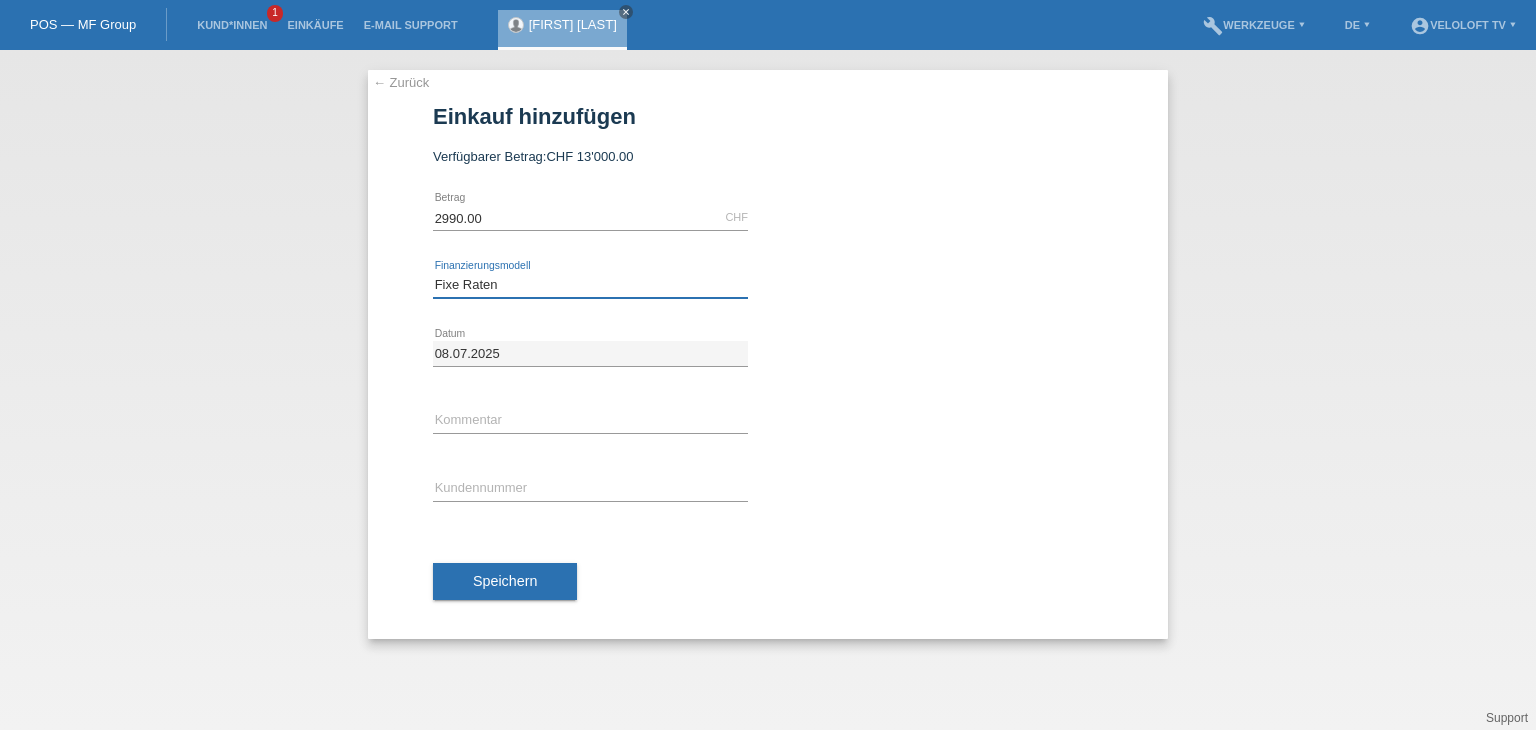 click on "Bitte auswählen
Fixe Raten
Kauf auf Rechnung mit Teilzahlungsoption" at bounding box center (590, 285) 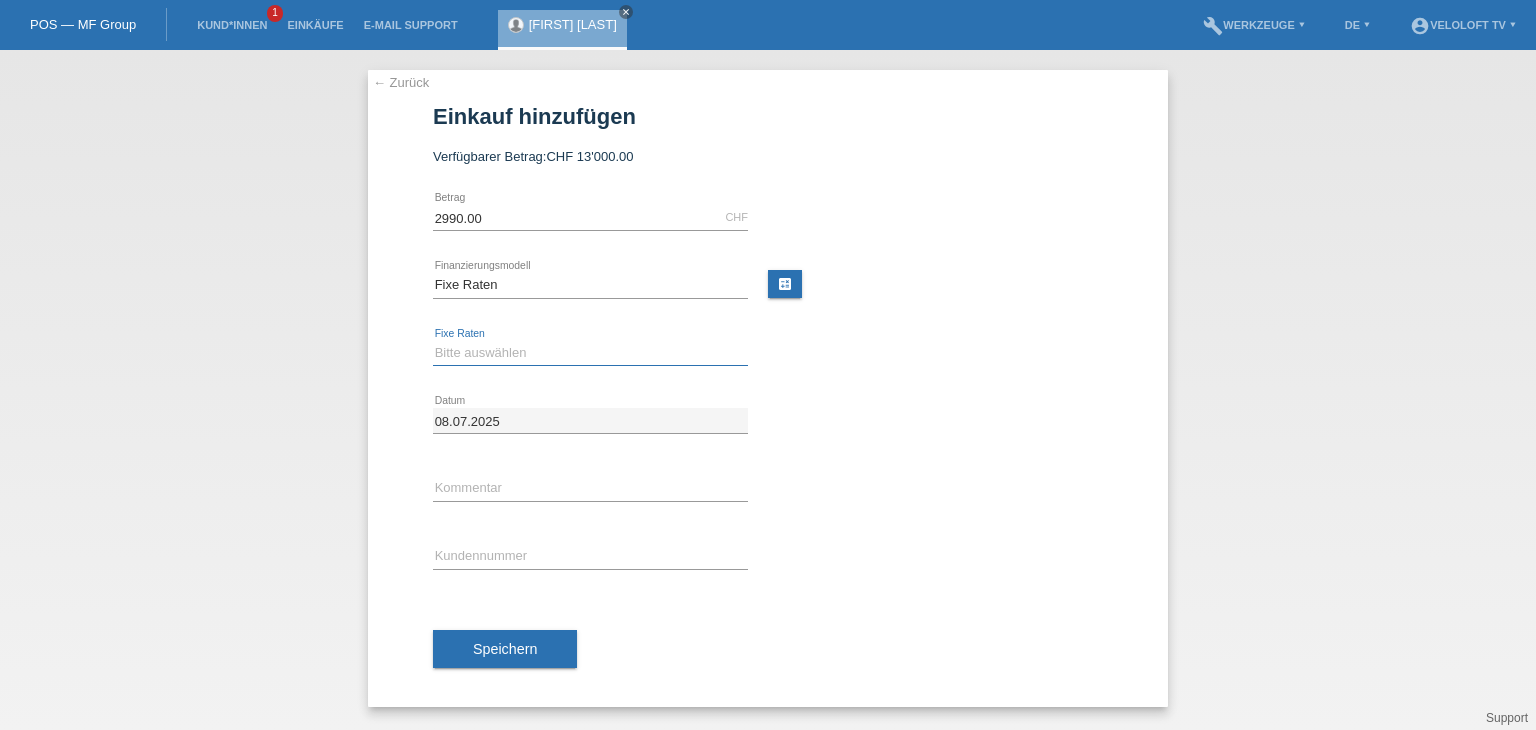 click on "Bitte auswählen
4 Raten
5 Raten
6 Raten
7 Raten
8 Raten
9 Raten
10 Raten
11 Raten" at bounding box center [590, 353] 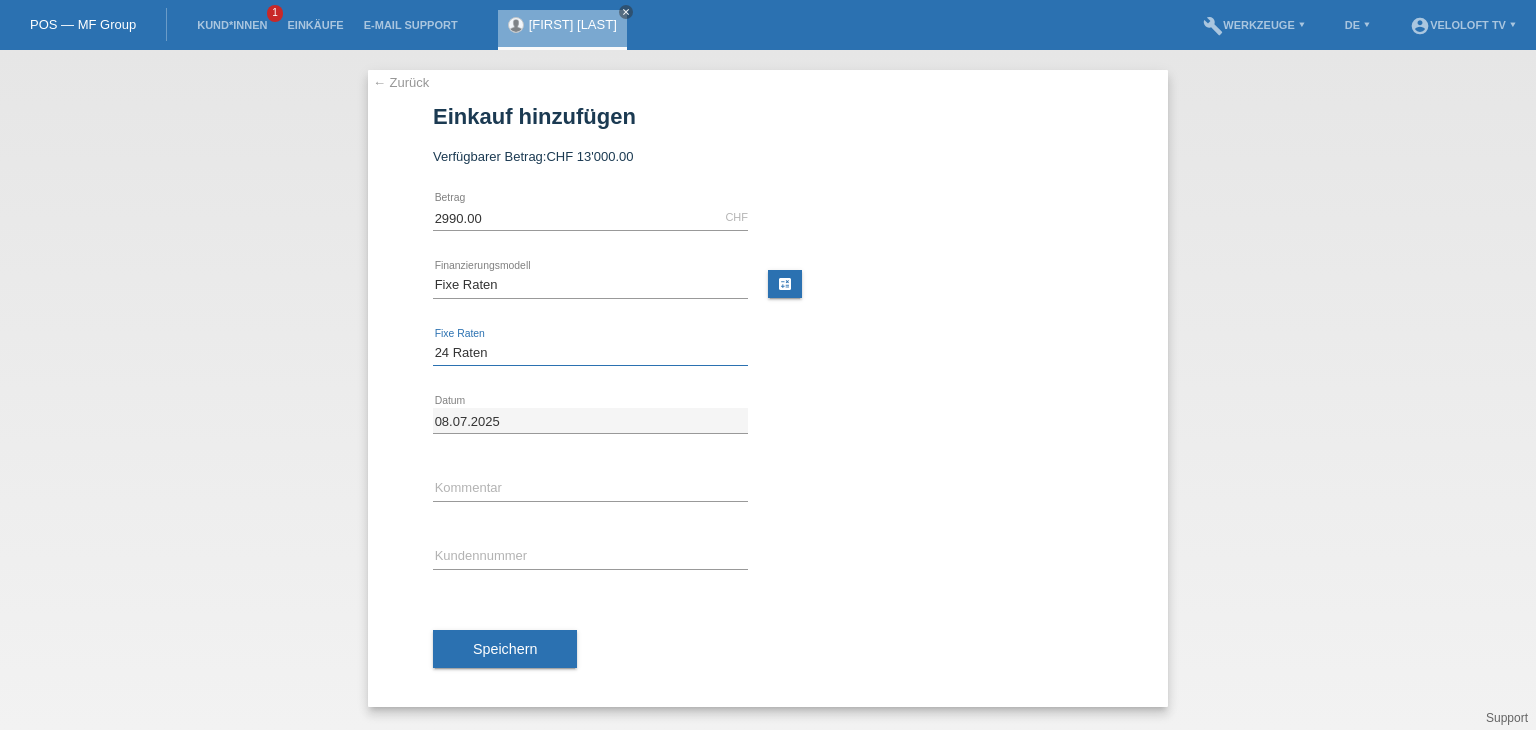 click on "Bitte auswählen
4 Raten
5 Raten
6 Raten
7 Raten
8 Raten
9 Raten
10 Raten
11 Raten" at bounding box center (590, 353) 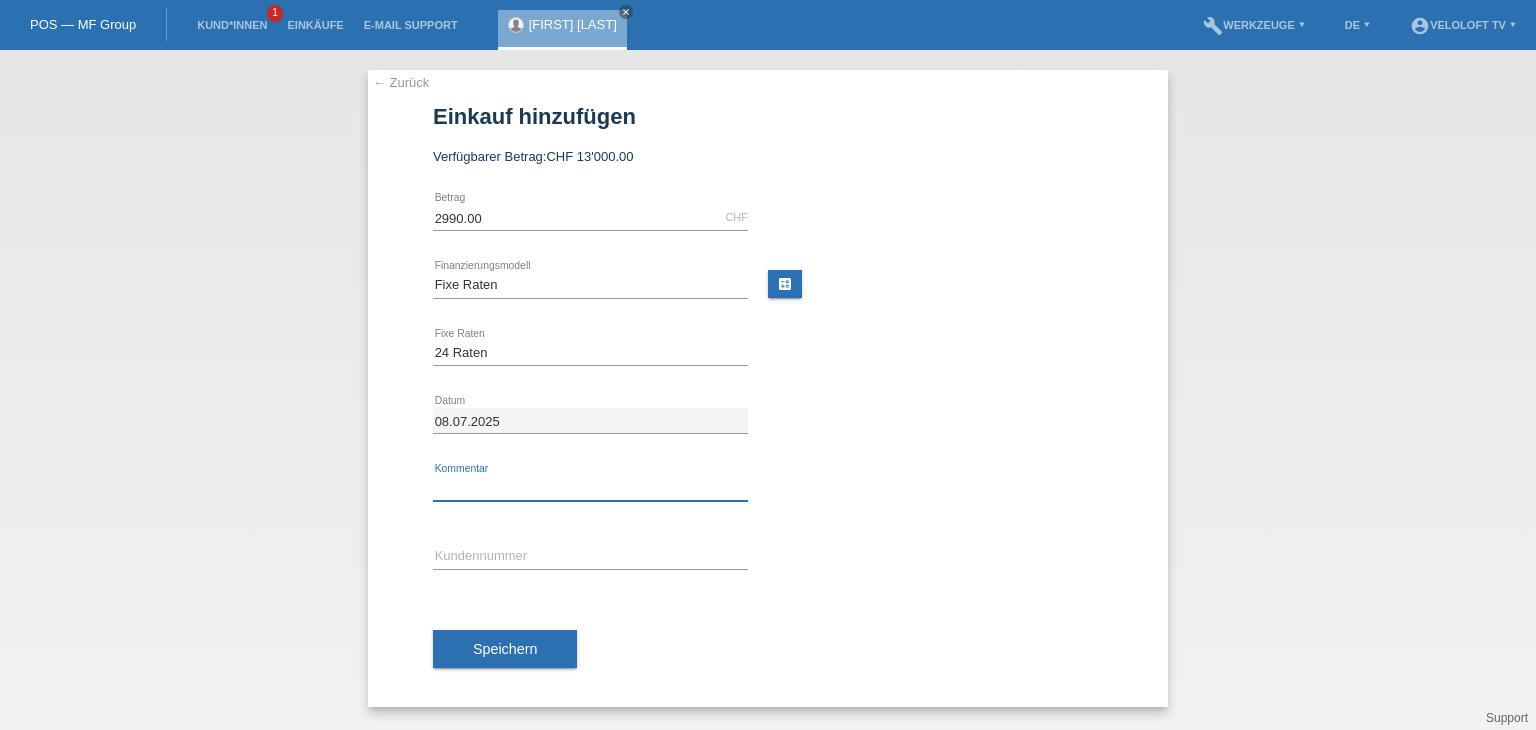 click at bounding box center [590, 488] 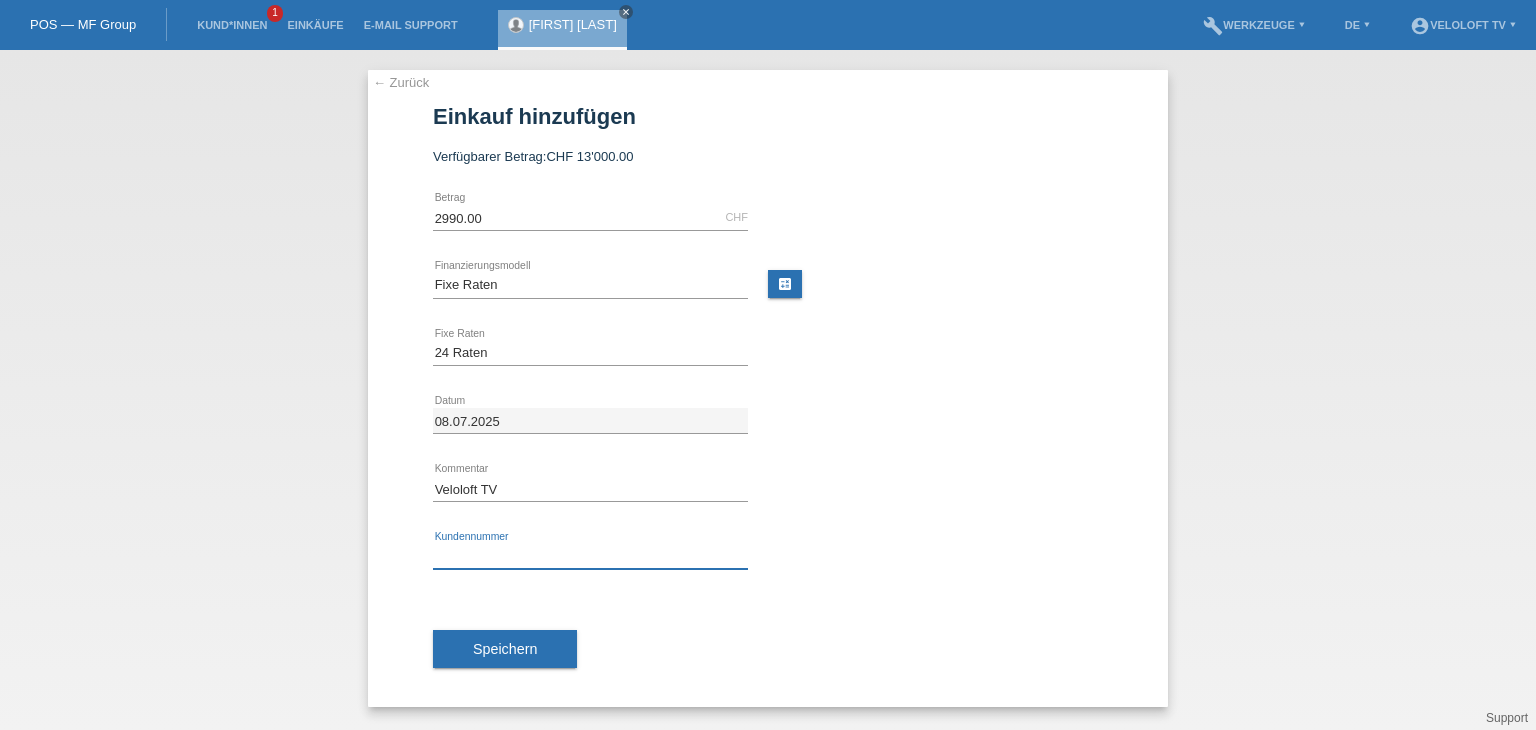 click at bounding box center [590, 556] 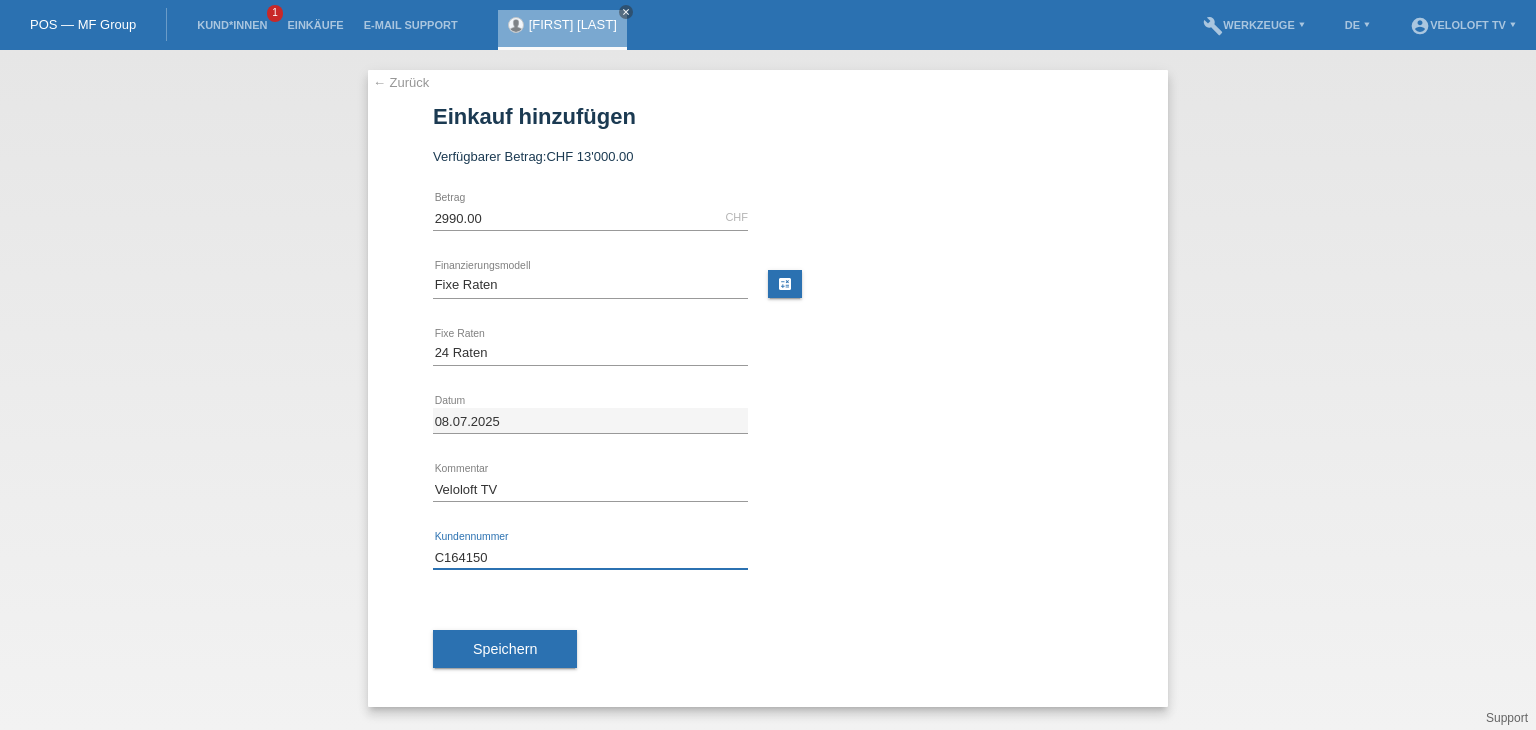type on "C164150" 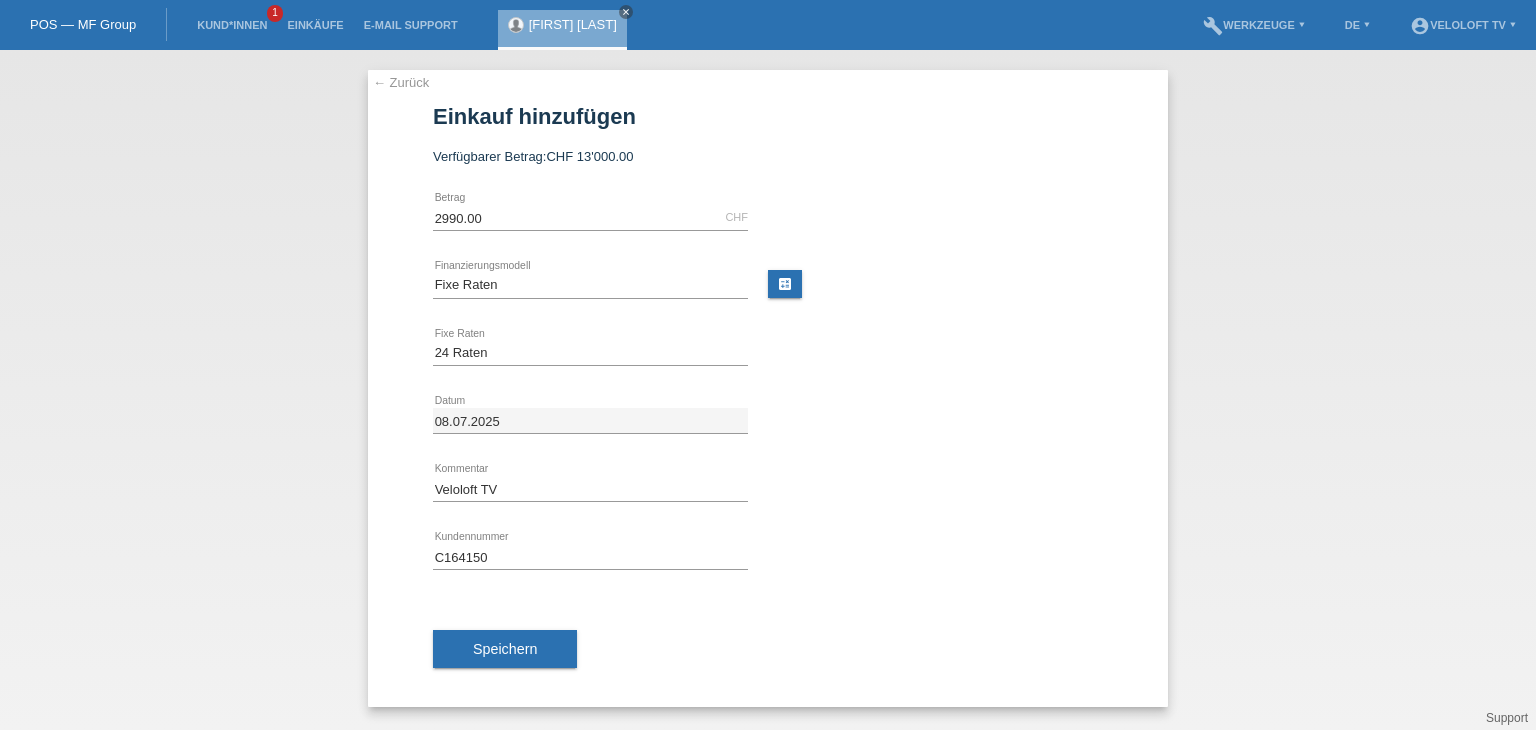 click on "Speichern" at bounding box center (505, 649) 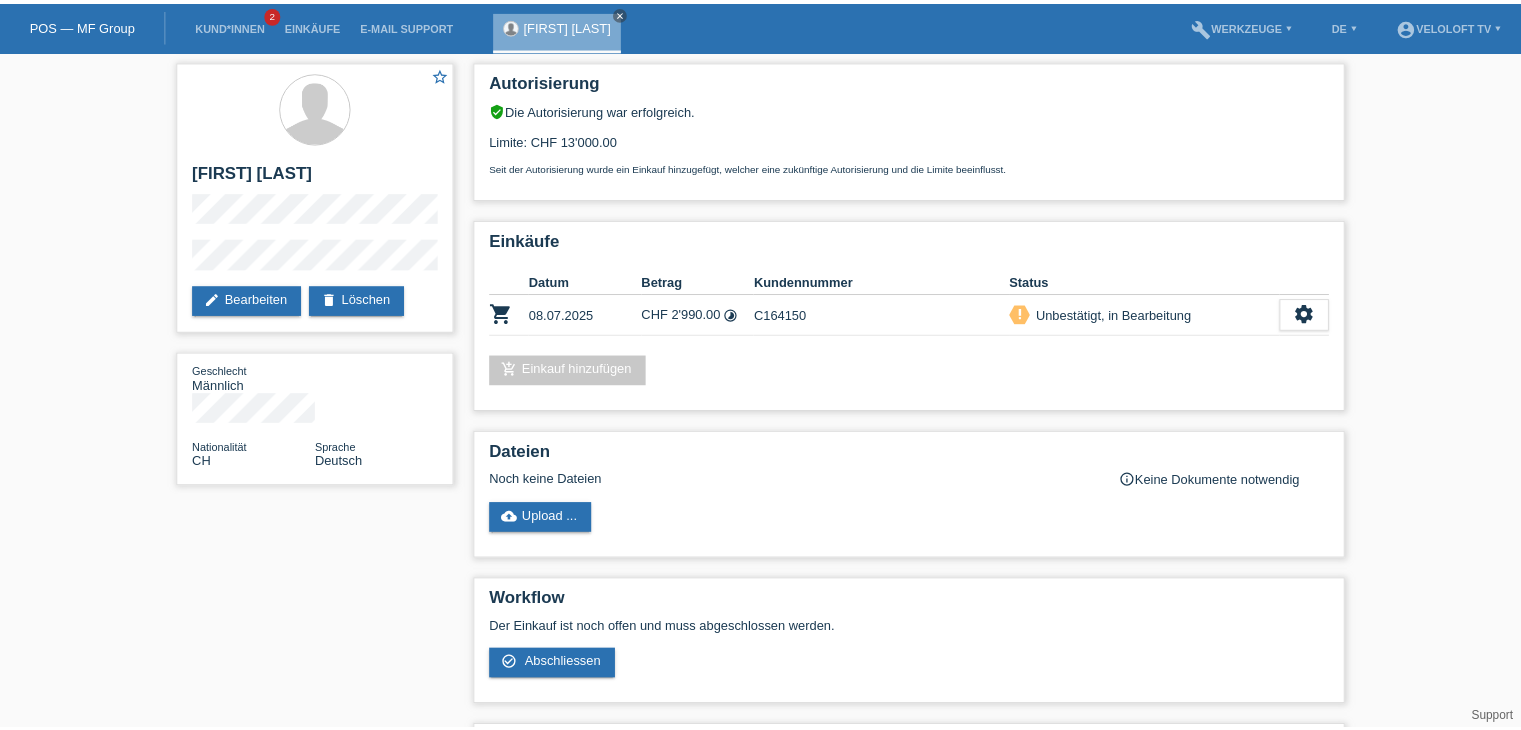 scroll, scrollTop: 0, scrollLeft: 0, axis: both 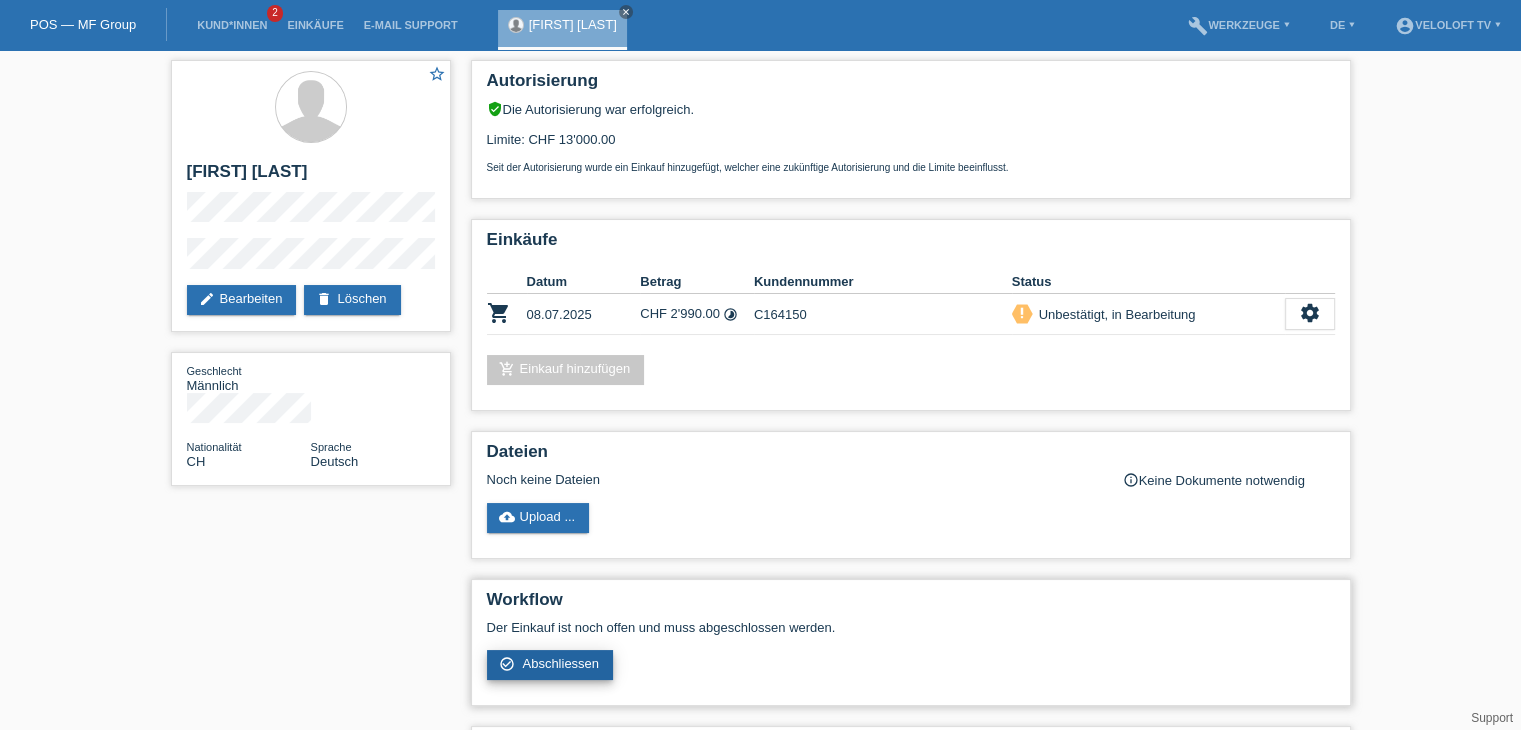 click on "check_circle_outline   Abschliessen" at bounding box center (550, 665) 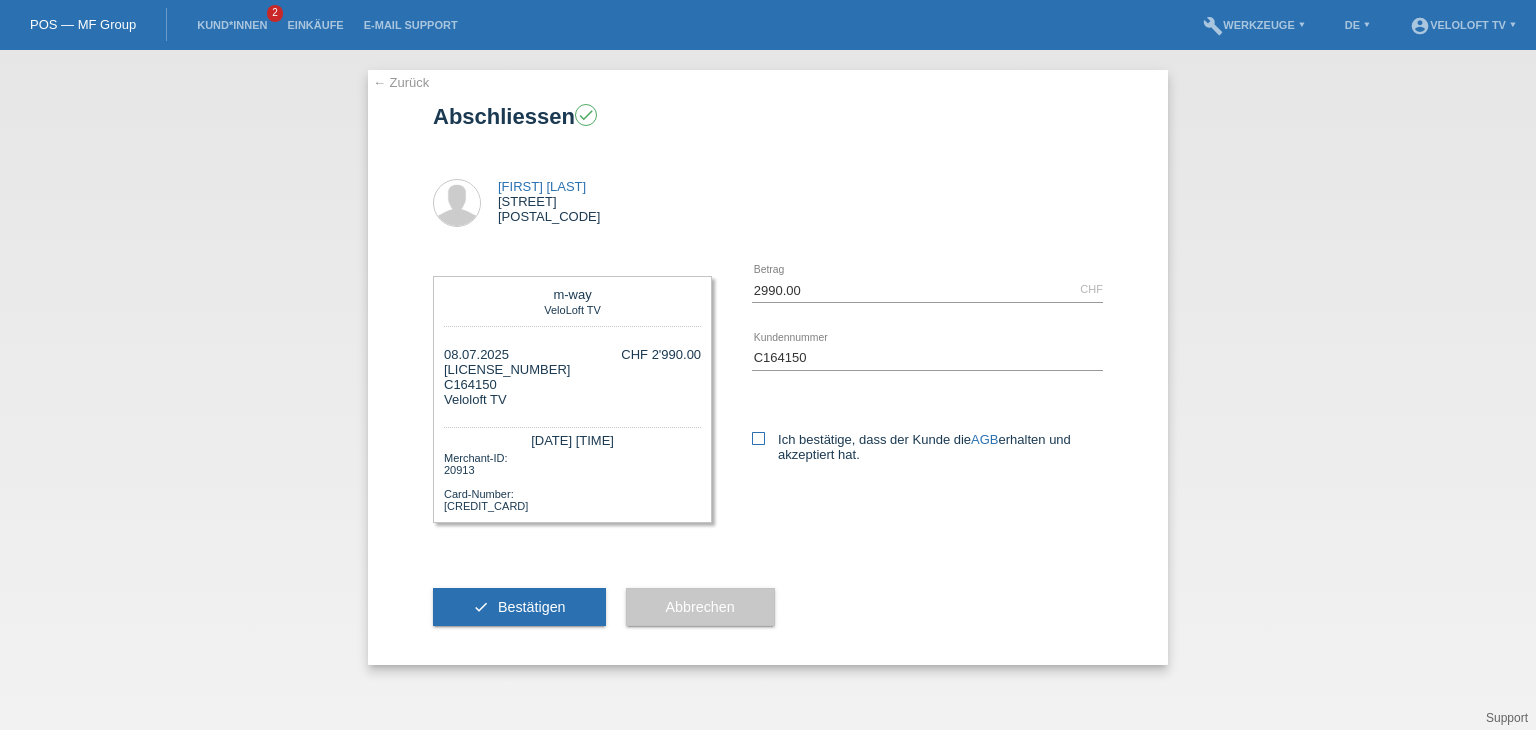 scroll, scrollTop: 0, scrollLeft: 0, axis: both 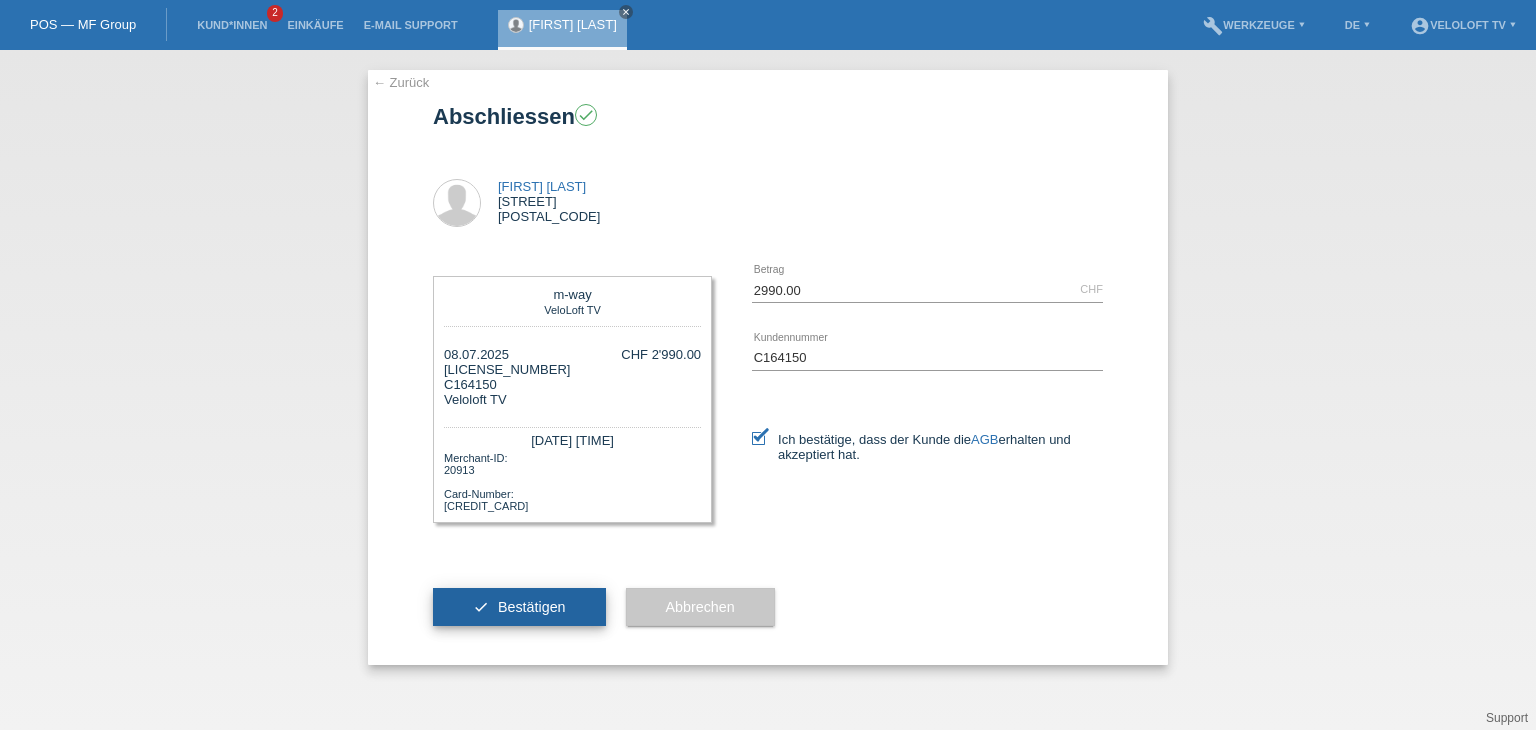 click on "Bestätigen" at bounding box center [532, 607] 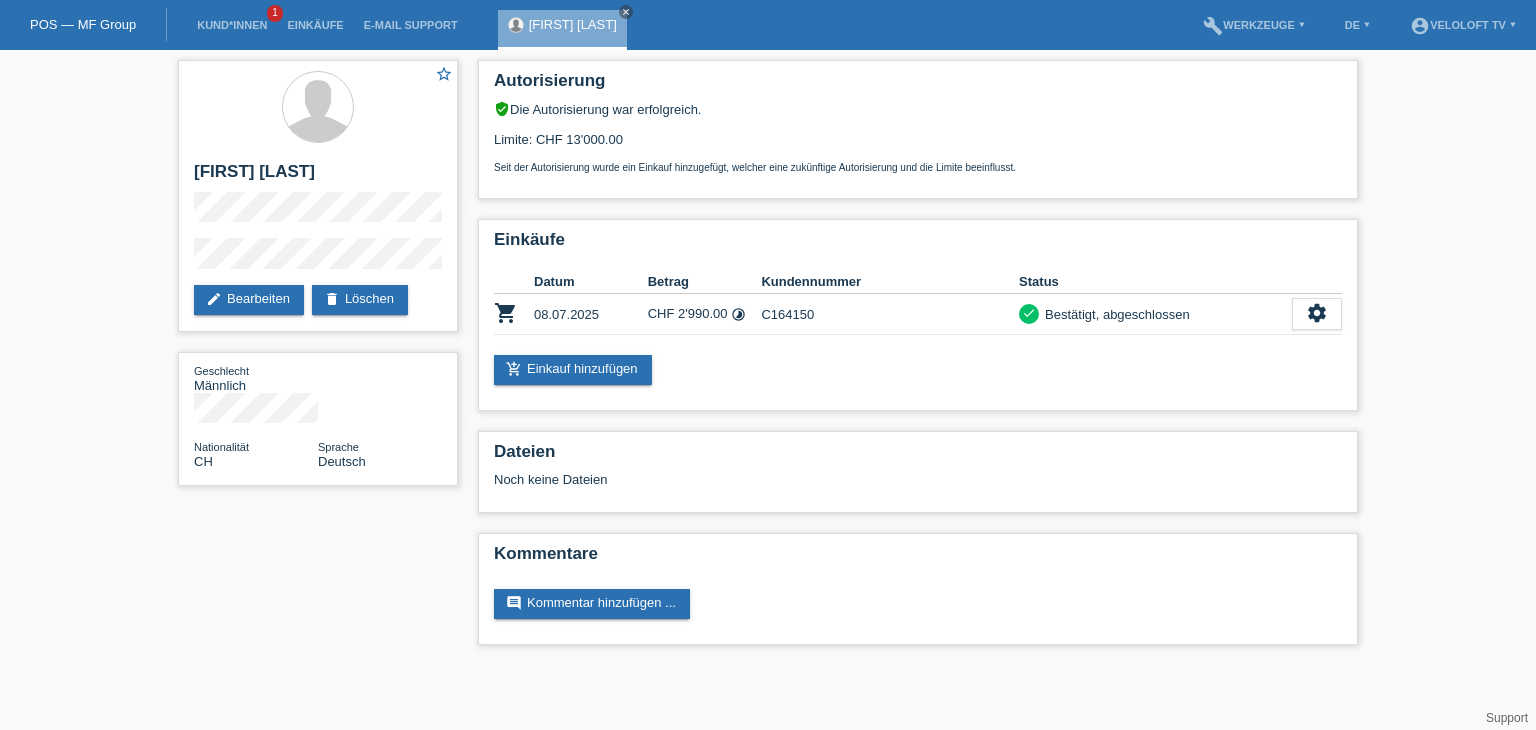 scroll, scrollTop: 0, scrollLeft: 0, axis: both 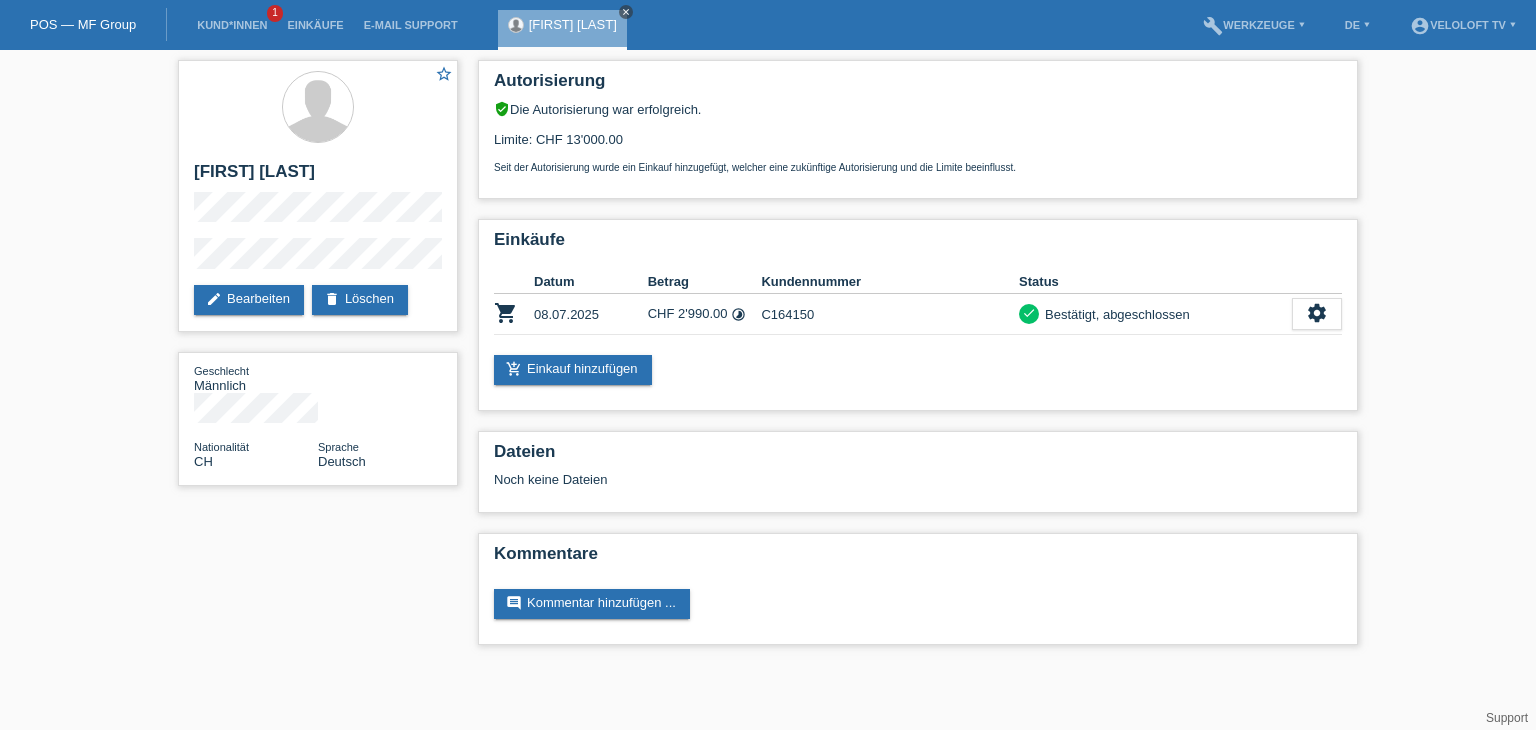 click on "close" at bounding box center [626, 12] 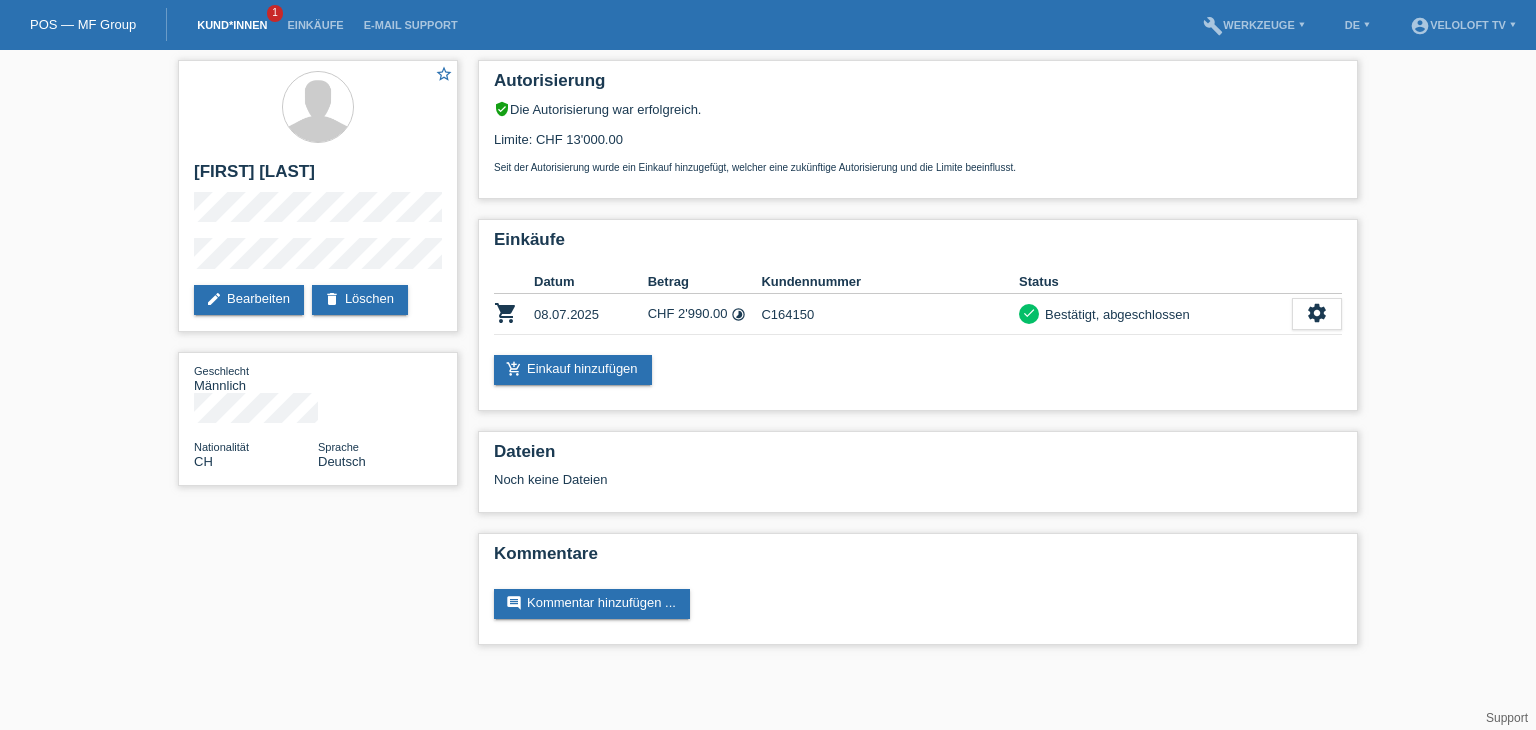 click on "Kund*innen" at bounding box center [232, 25] 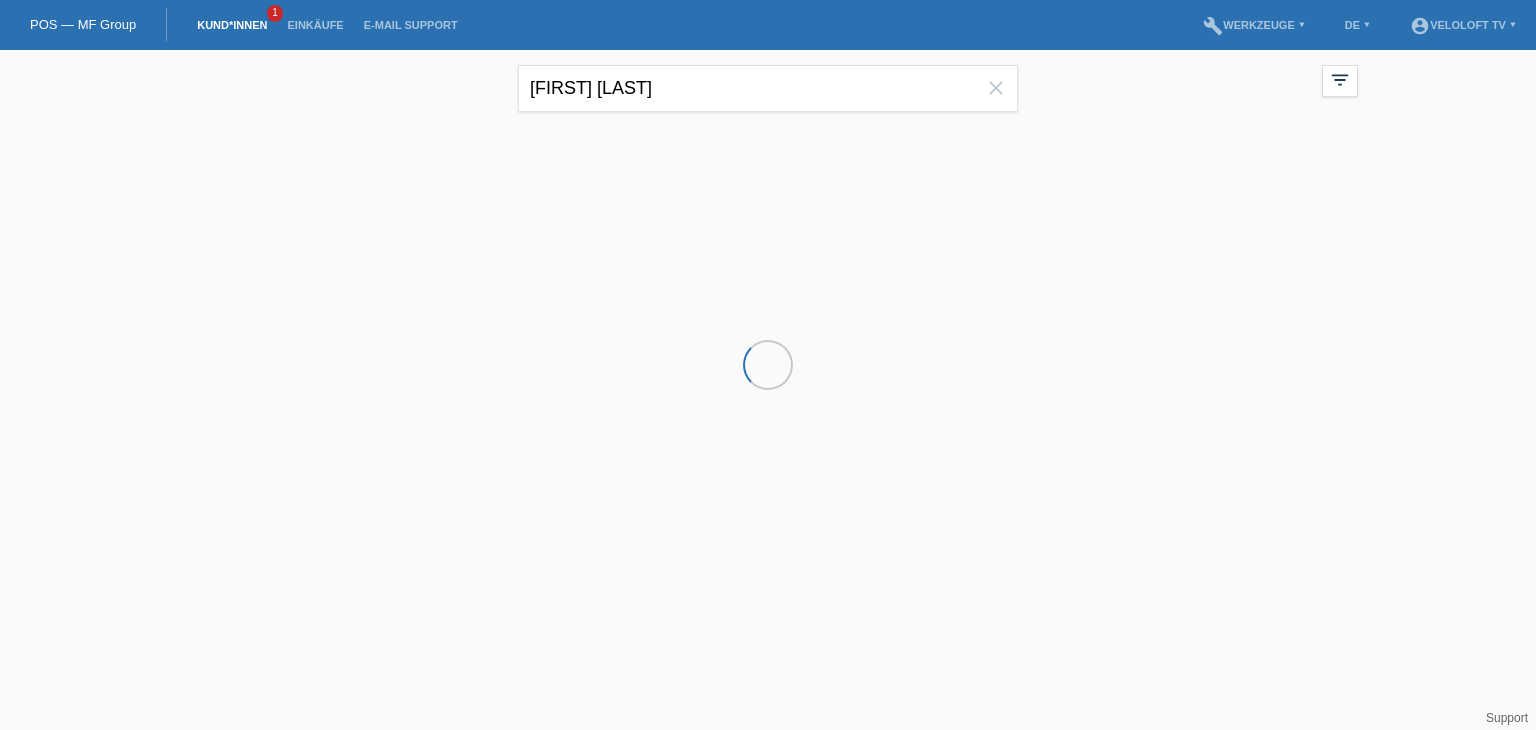 scroll, scrollTop: 0, scrollLeft: 0, axis: both 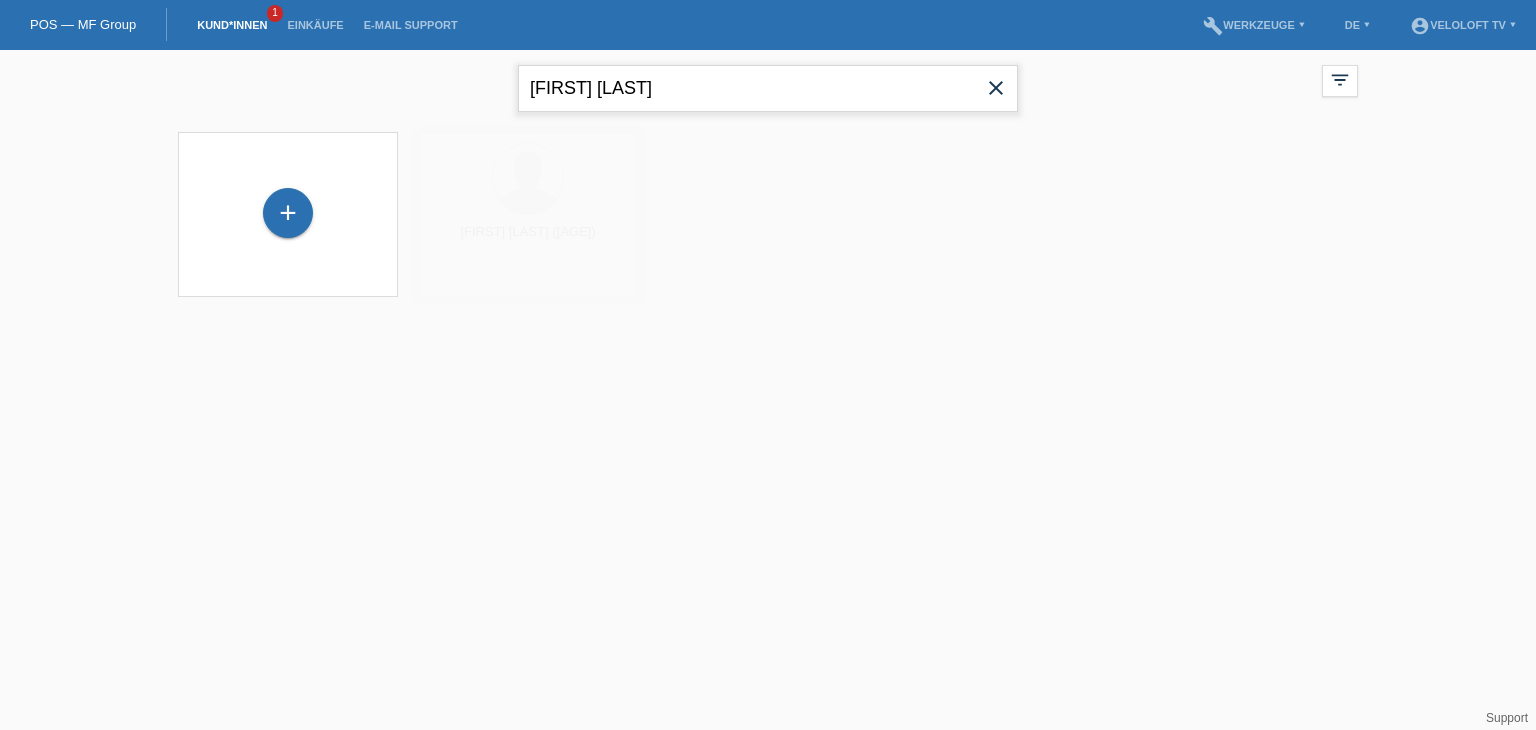 drag, startPoint x: 756, startPoint y: 89, endPoint x: 383, endPoint y: 77, distance: 373.193 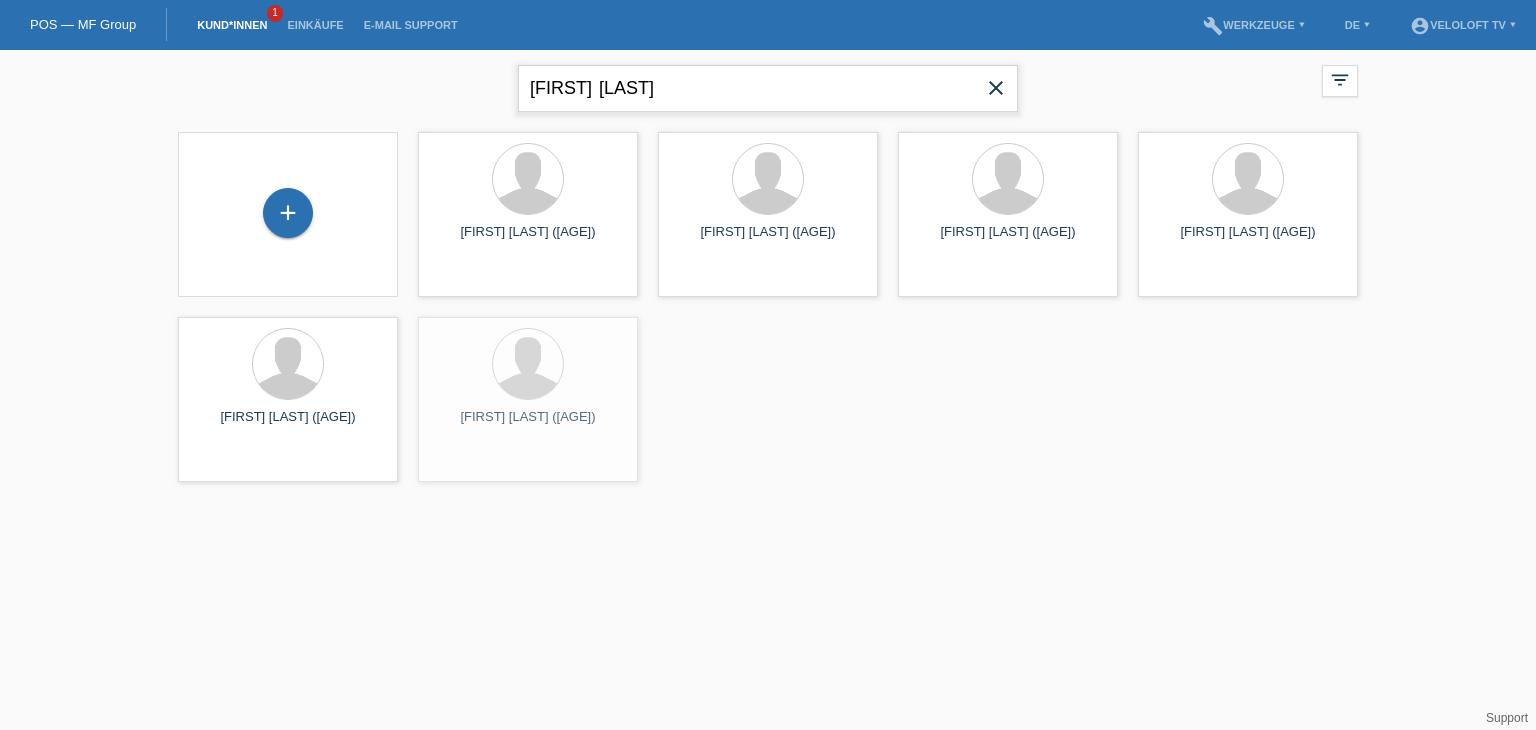 click on "[FIRST]	[LAST]" at bounding box center [768, 88] 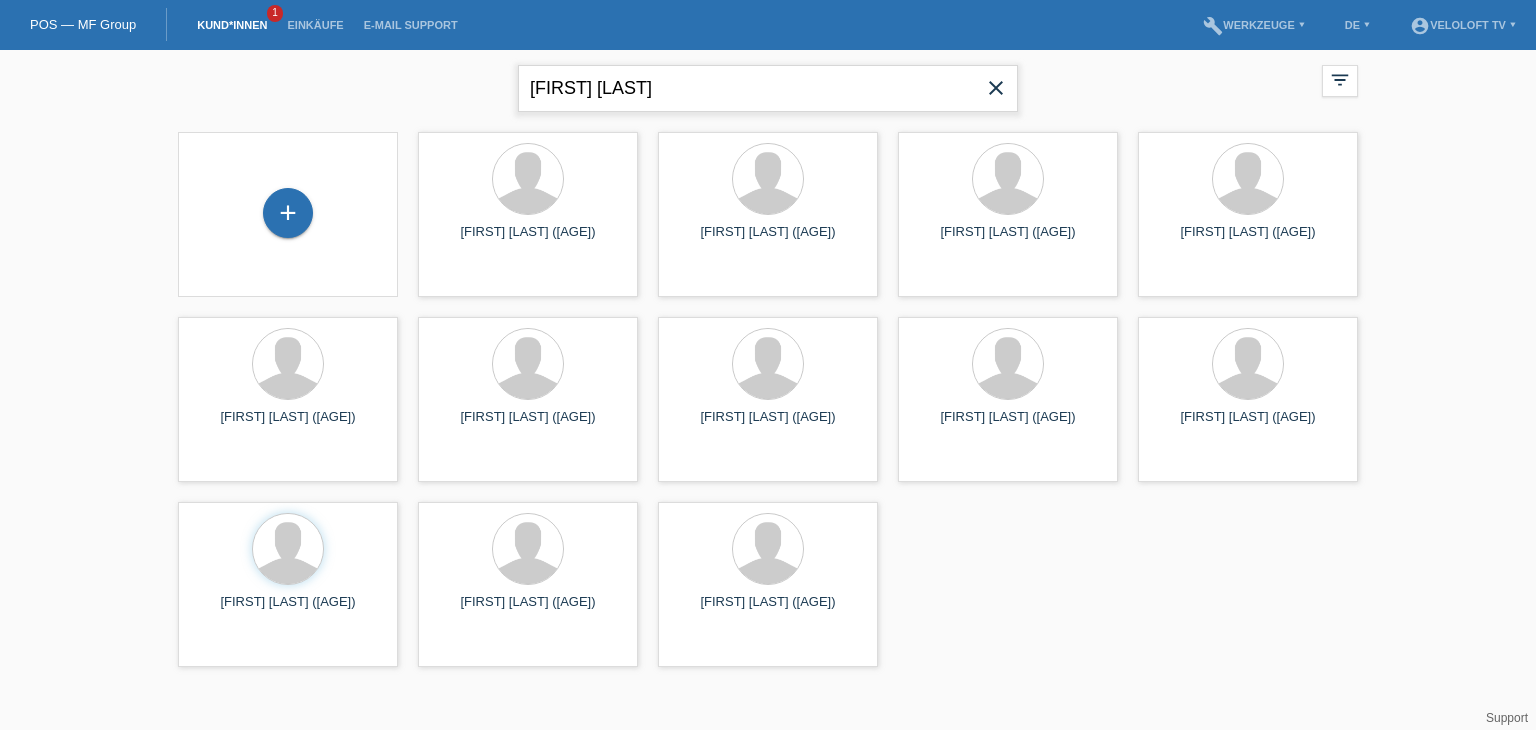 type on "[FIRST] [LAST]" 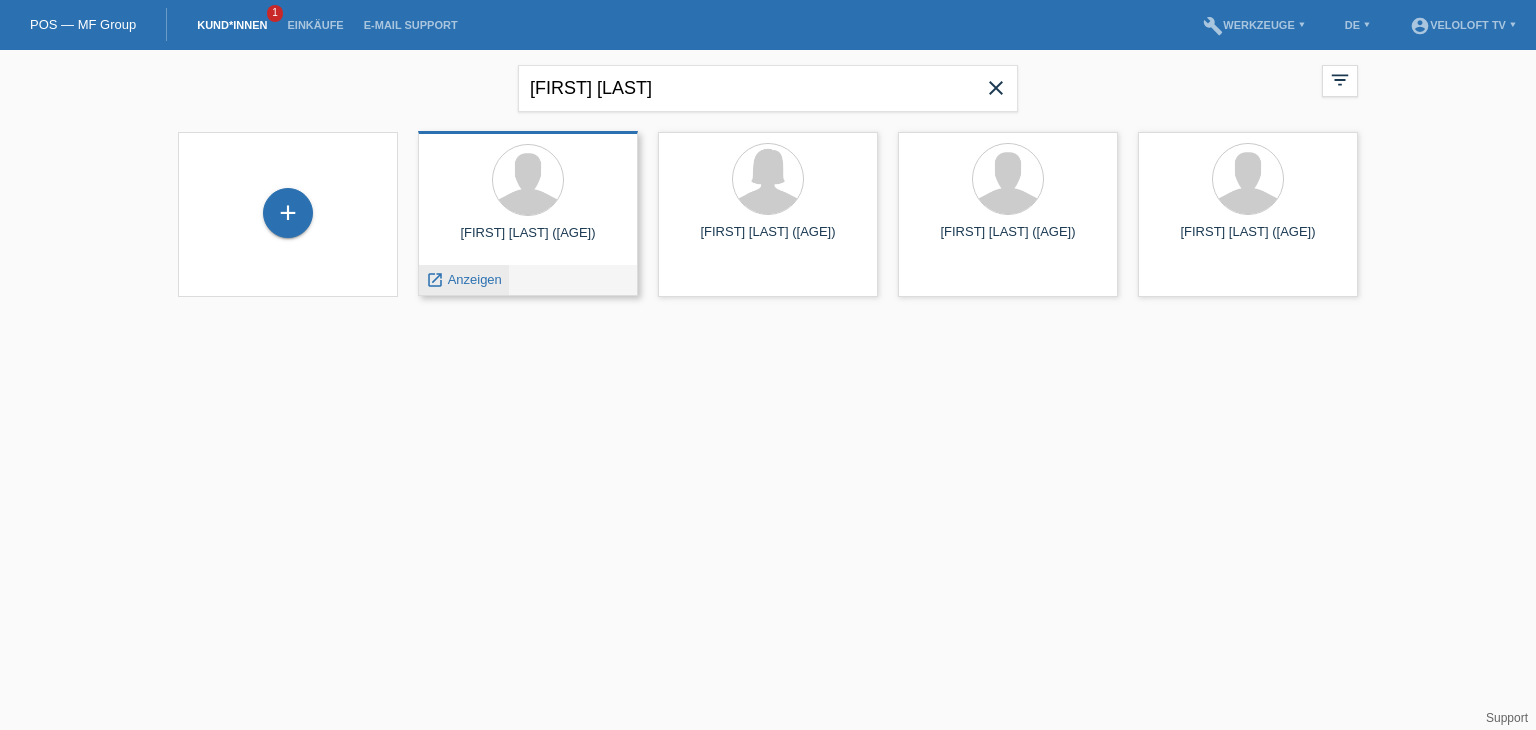 click on "Anzeigen" at bounding box center (475, 279) 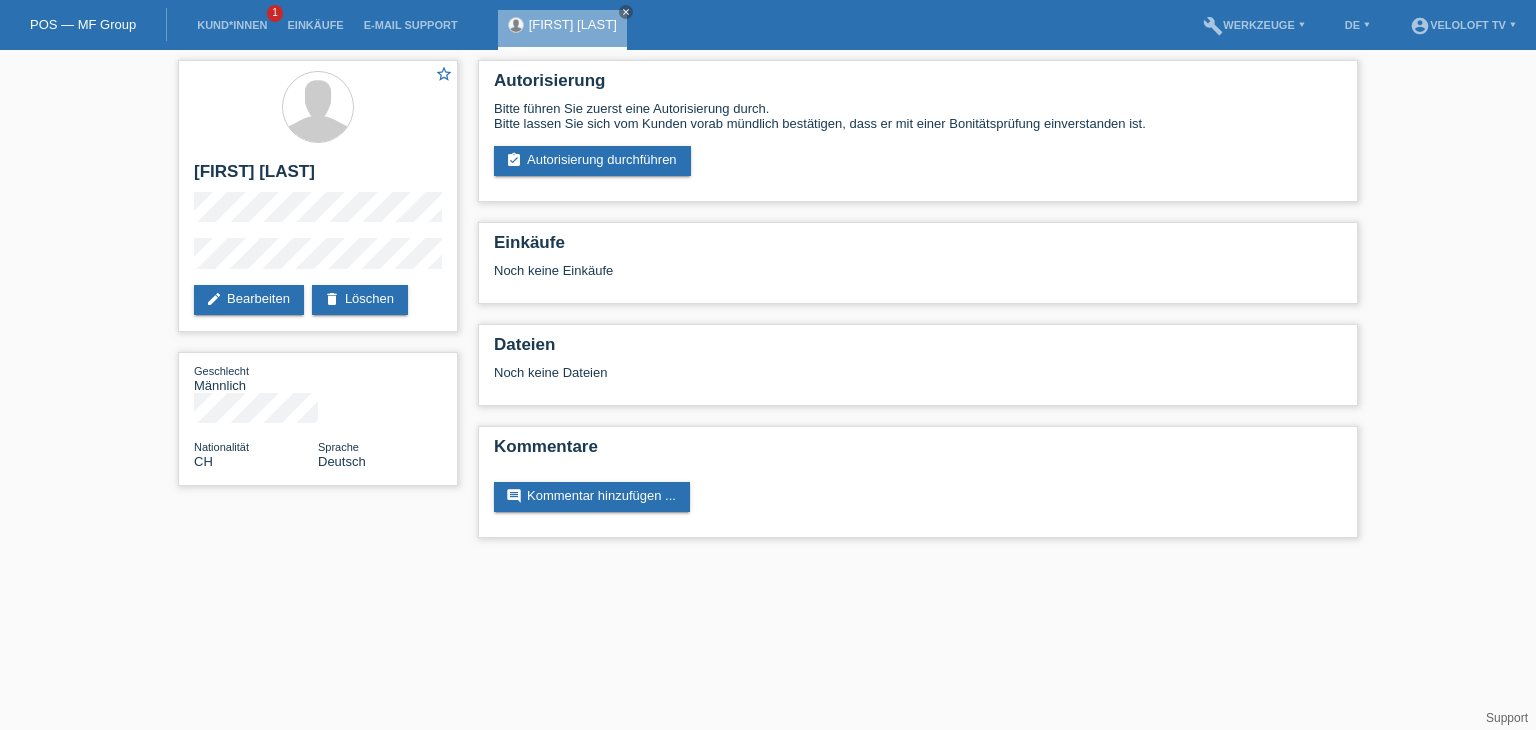 scroll, scrollTop: 0, scrollLeft: 0, axis: both 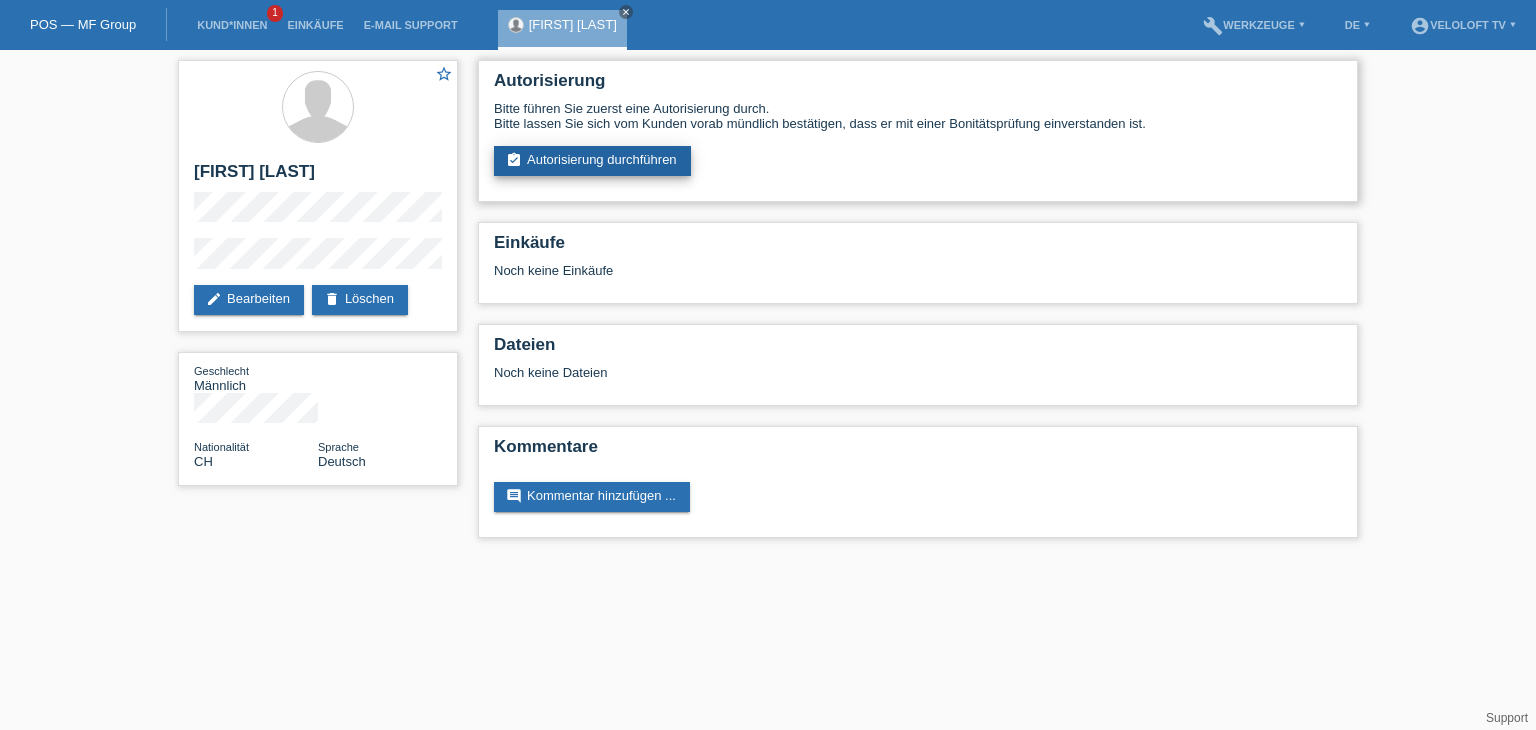 click on "assignment_turned_in  Autorisierung durchführen" at bounding box center (592, 161) 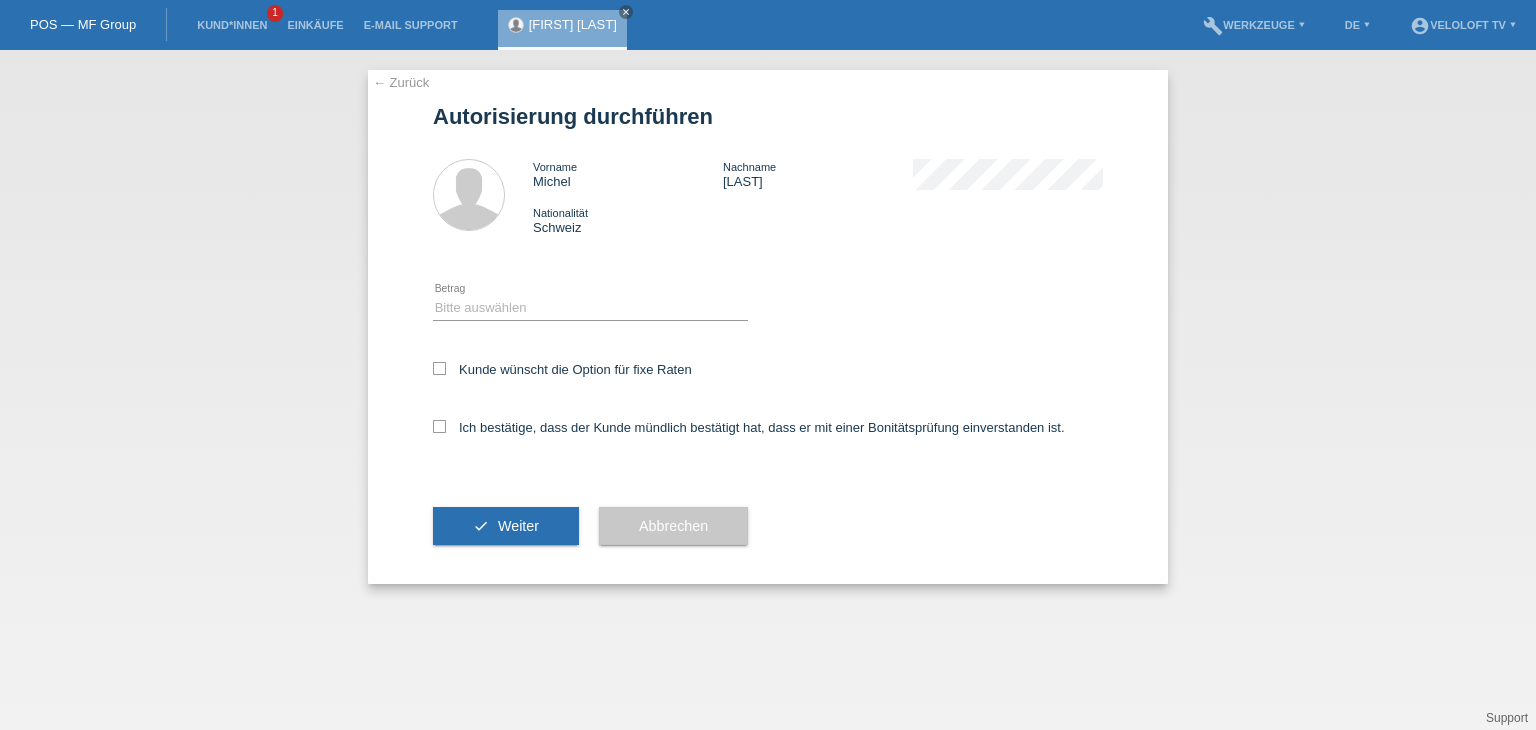 scroll, scrollTop: 0, scrollLeft: 0, axis: both 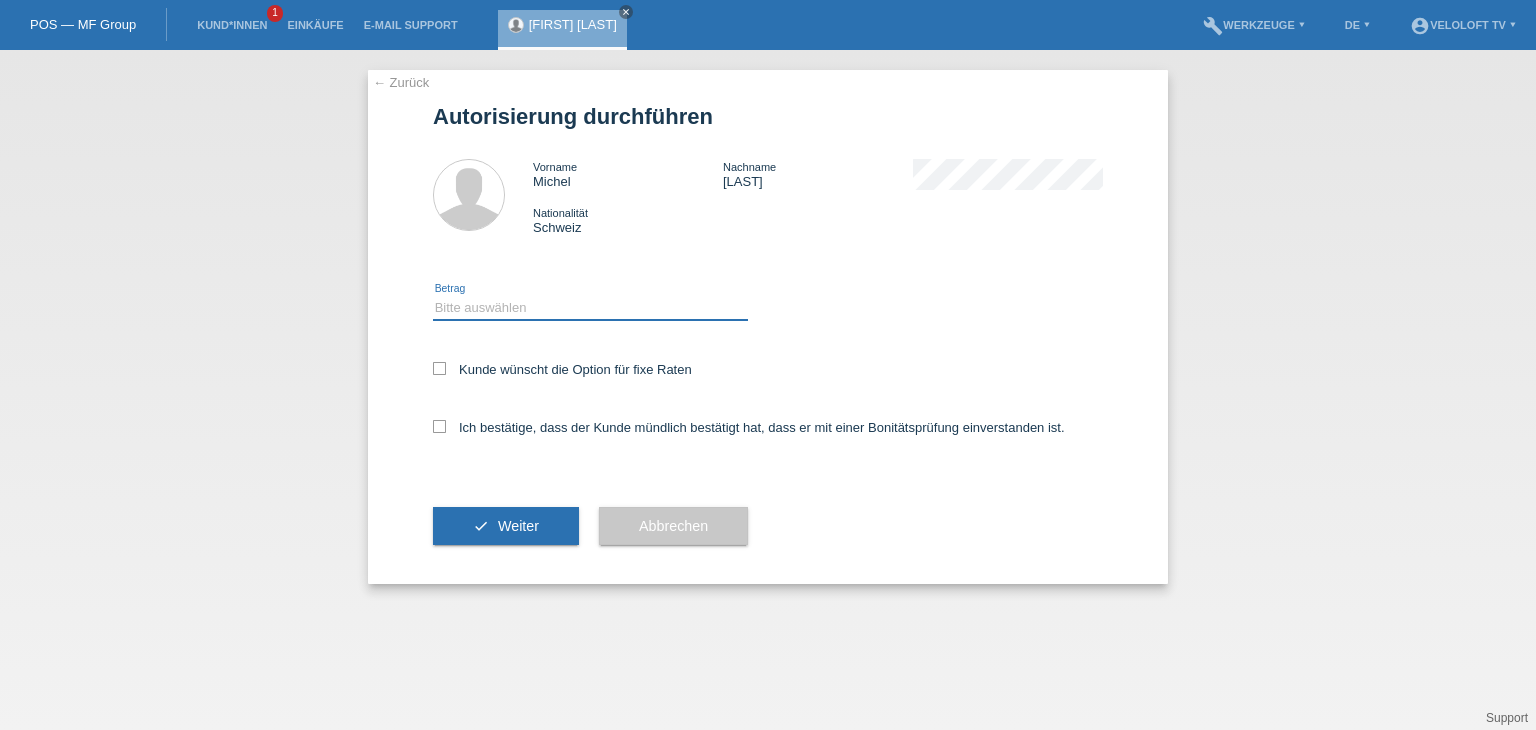 click on "Bitte auswählen
CHF 1.00 - CHF 499.00
CHF 500.00 - CHF 1'999.00
CHF 2'000.00 - CHF 15'000.00" at bounding box center (590, 308) 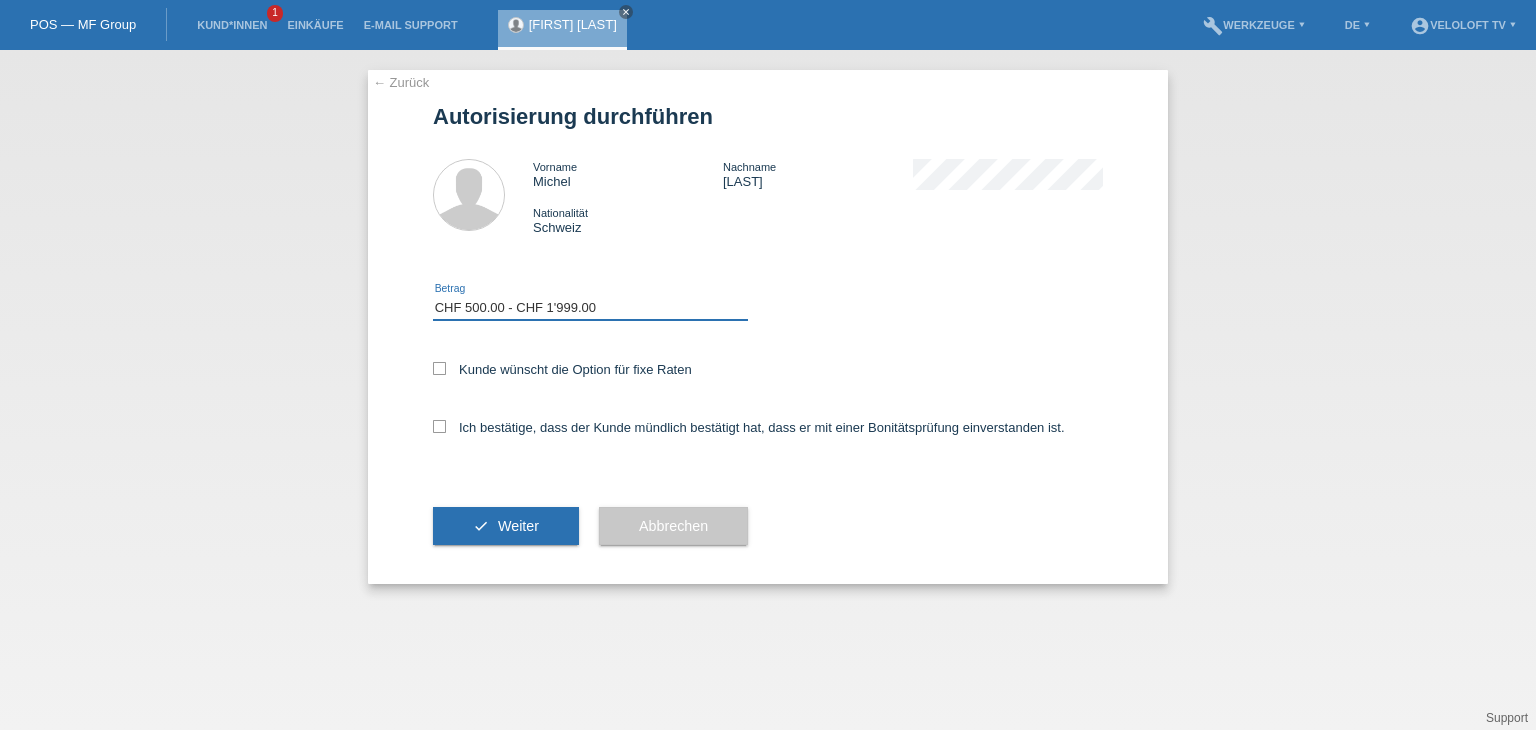 click on "Bitte auswählen
CHF 1.00 - CHF 499.00
CHF 500.00 - CHF 1'999.00
CHF 2'000.00 - CHF 15'000.00" at bounding box center (590, 308) 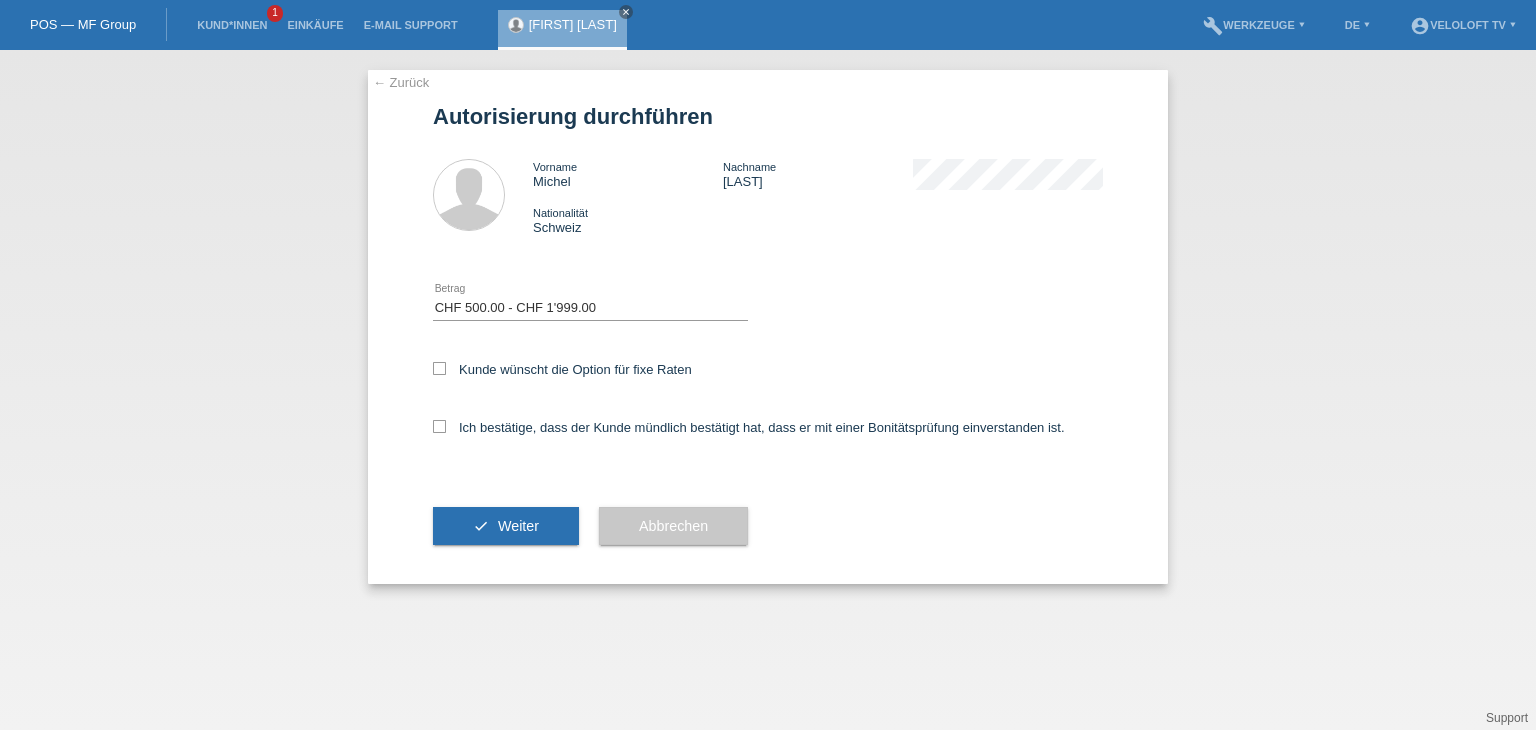 click on "Kunde wünscht die Option für fixe Raten" at bounding box center [768, 371] 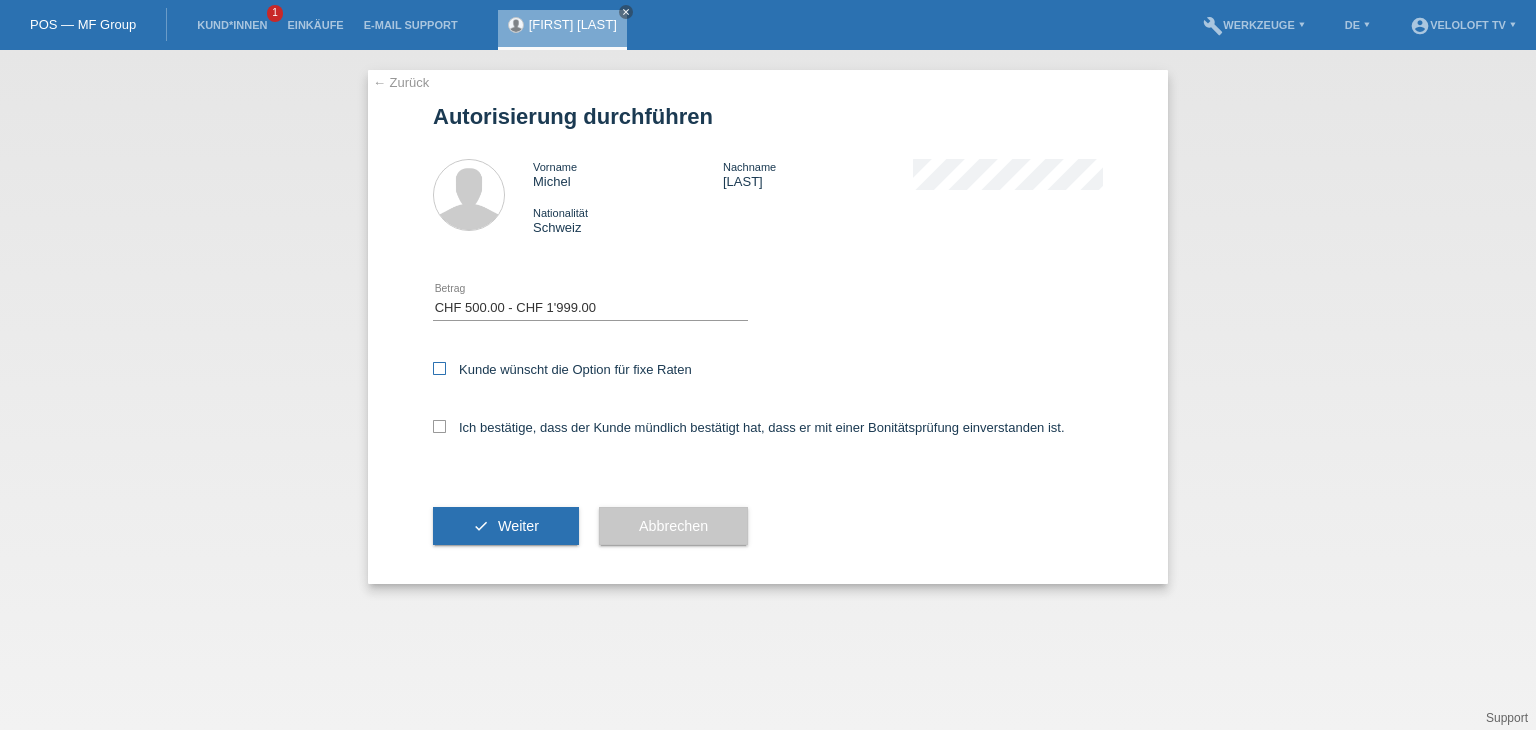 click on "Kunde wünscht die Option für fixe Raten" at bounding box center (768, 371) 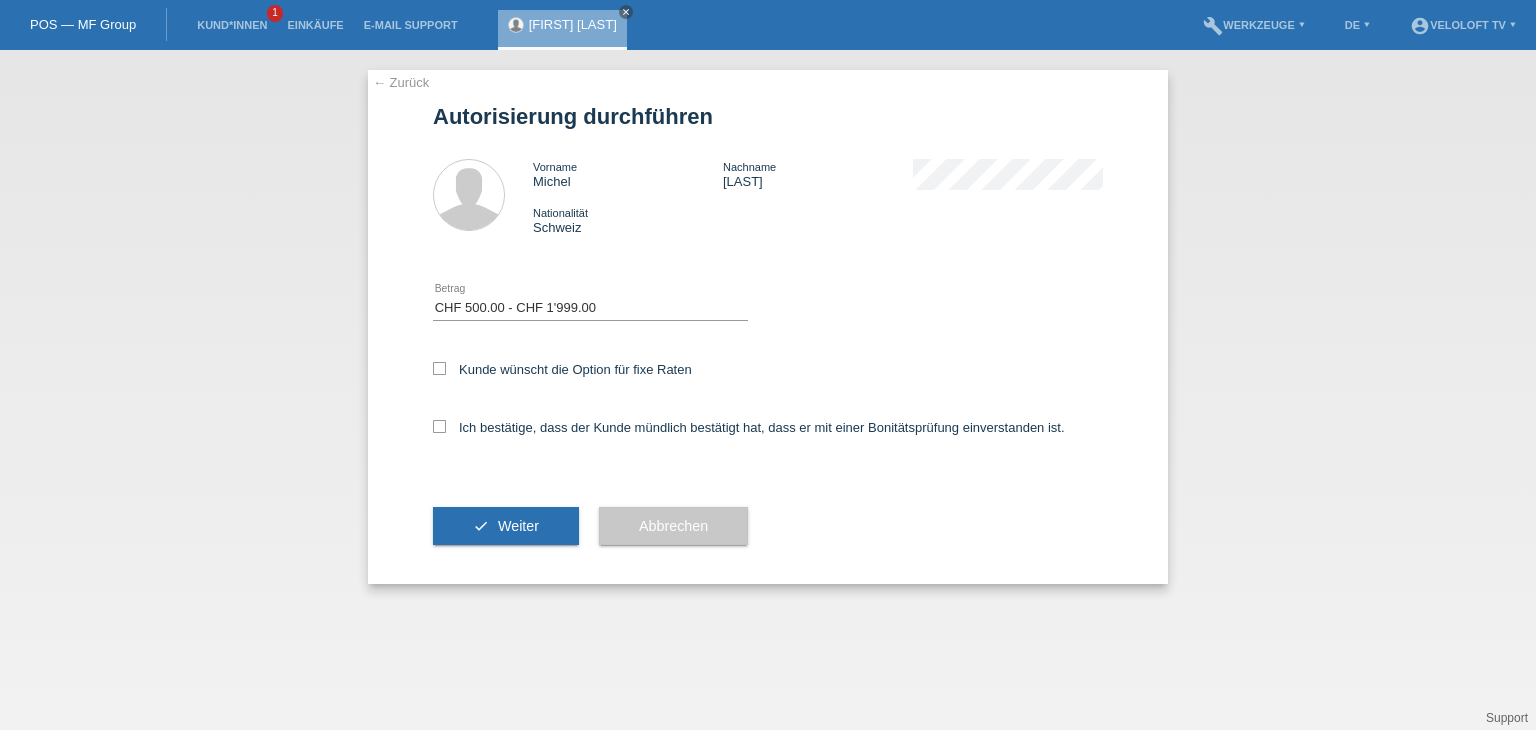 click on "Kunde wünscht die Option für fixe Raten" at bounding box center (768, 371) 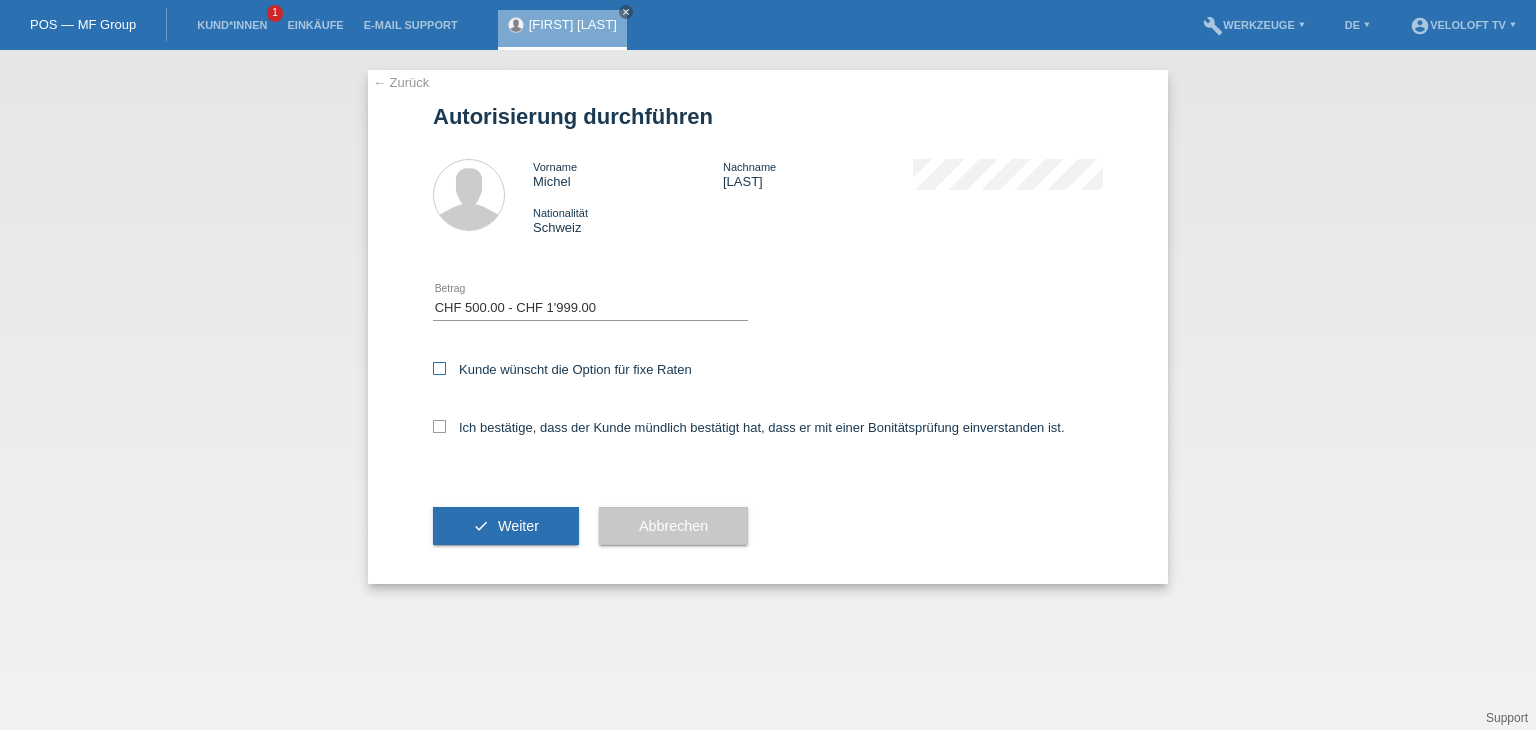 click on "Kunde wünscht die Option für fixe Raten" at bounding box center (562, 369) 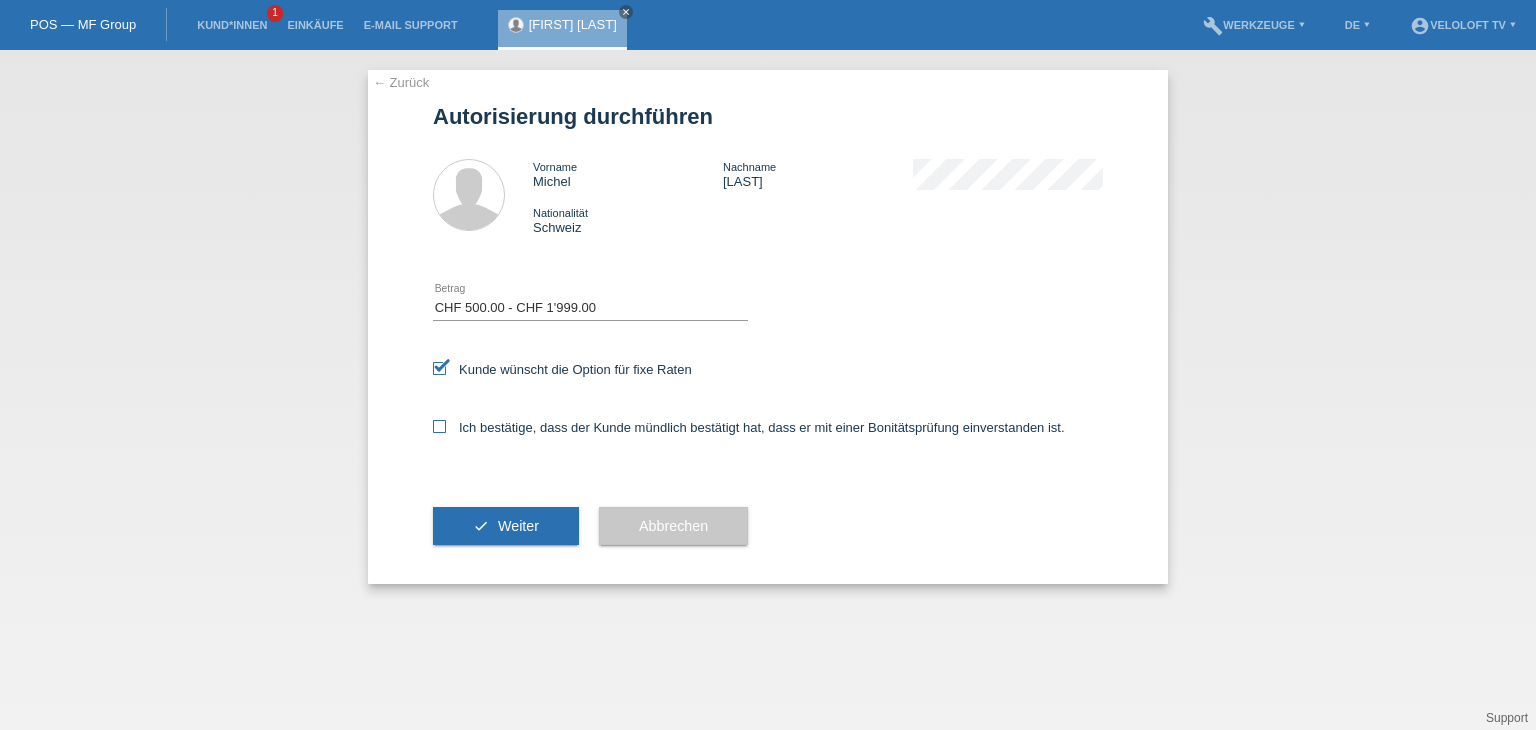 click on "Ich bestätige, dass der Kunde mündlich bestätigt hat, dass er mit einer Bonitätsprüfung einverstanden ist." at bounding box center [562, 369] 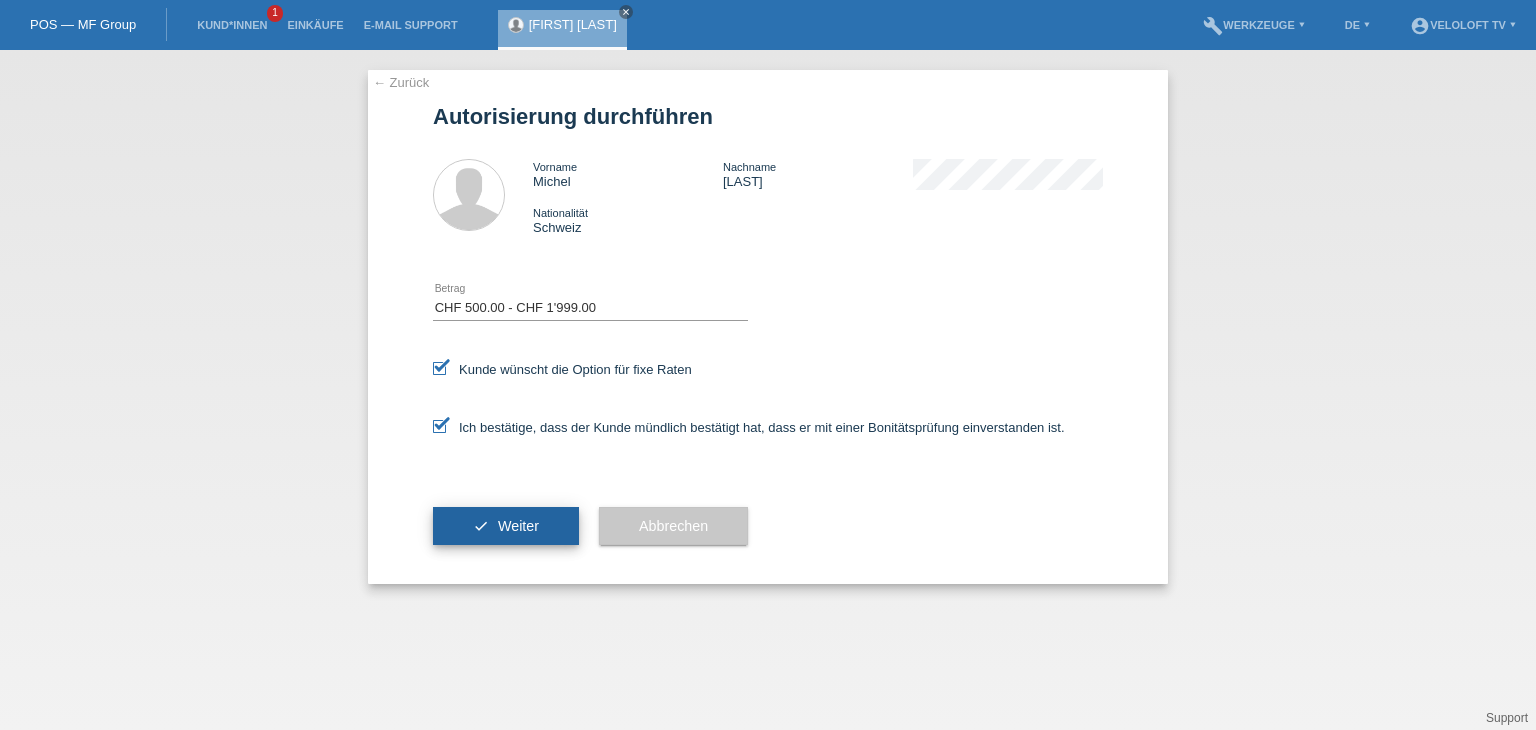 click on "Weiter" at bounding box center [518, 526] 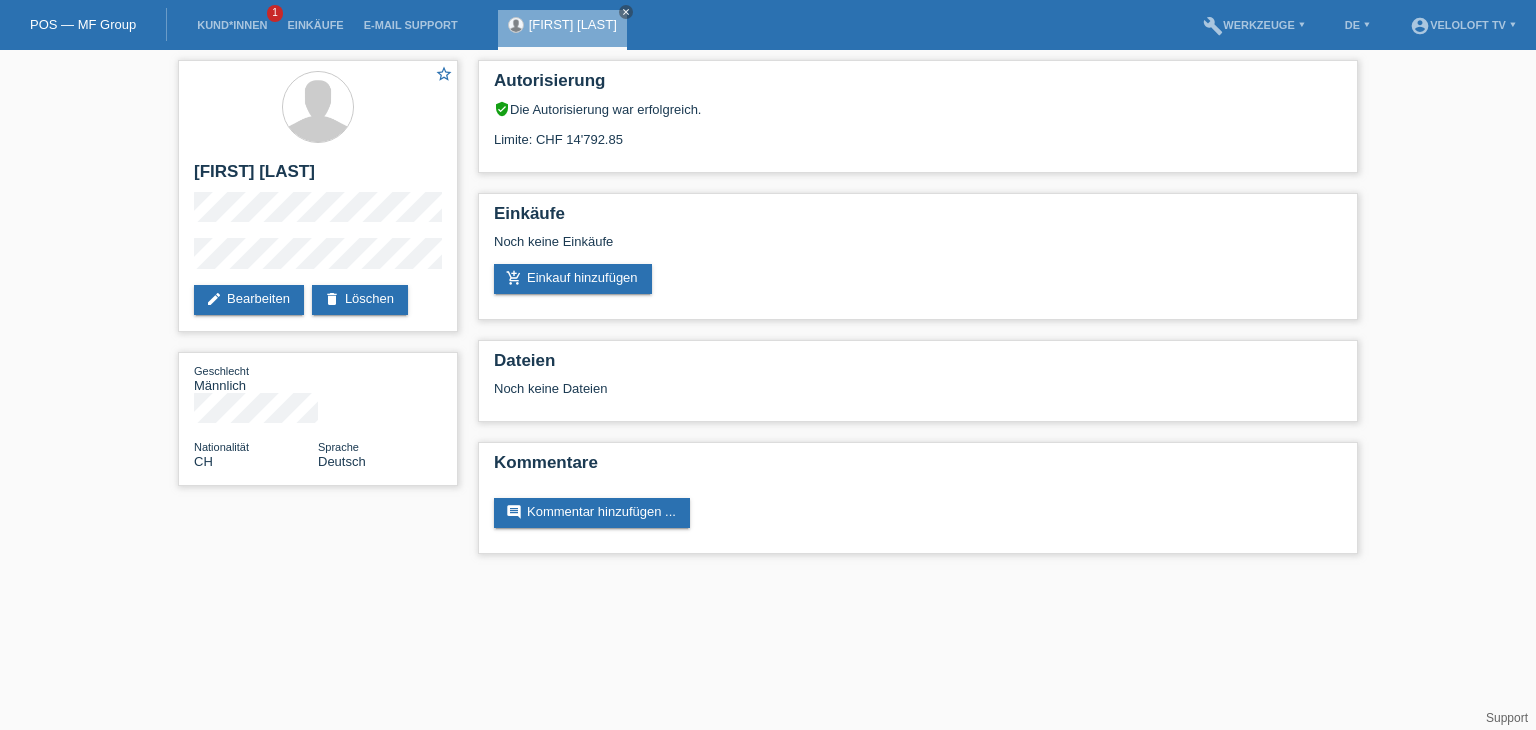 scroll, scrollTop: 0, scrollLeft: 0, axis: both 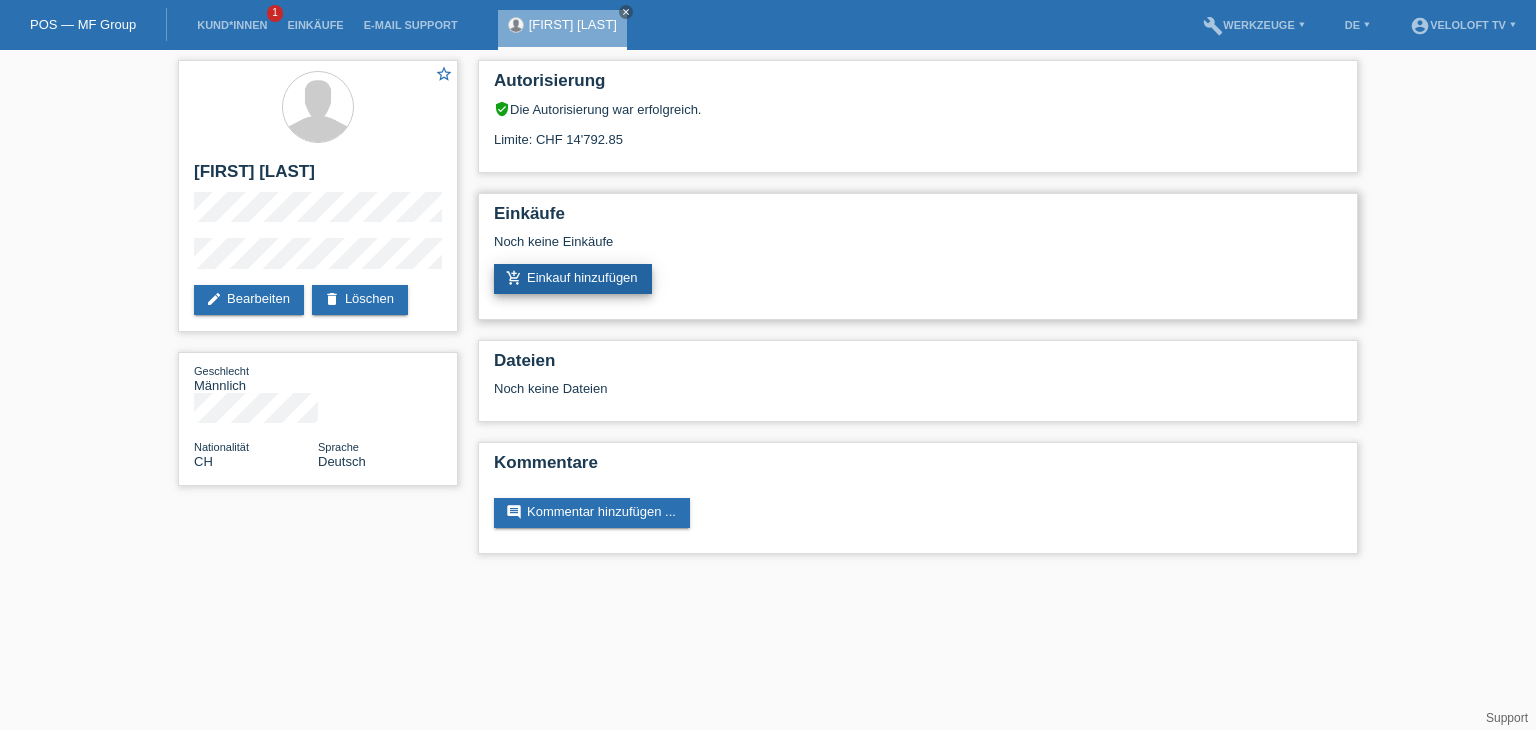 click on "add_shopping_cart  Einkauf hinzufügen" at bounding box center [573, 279] 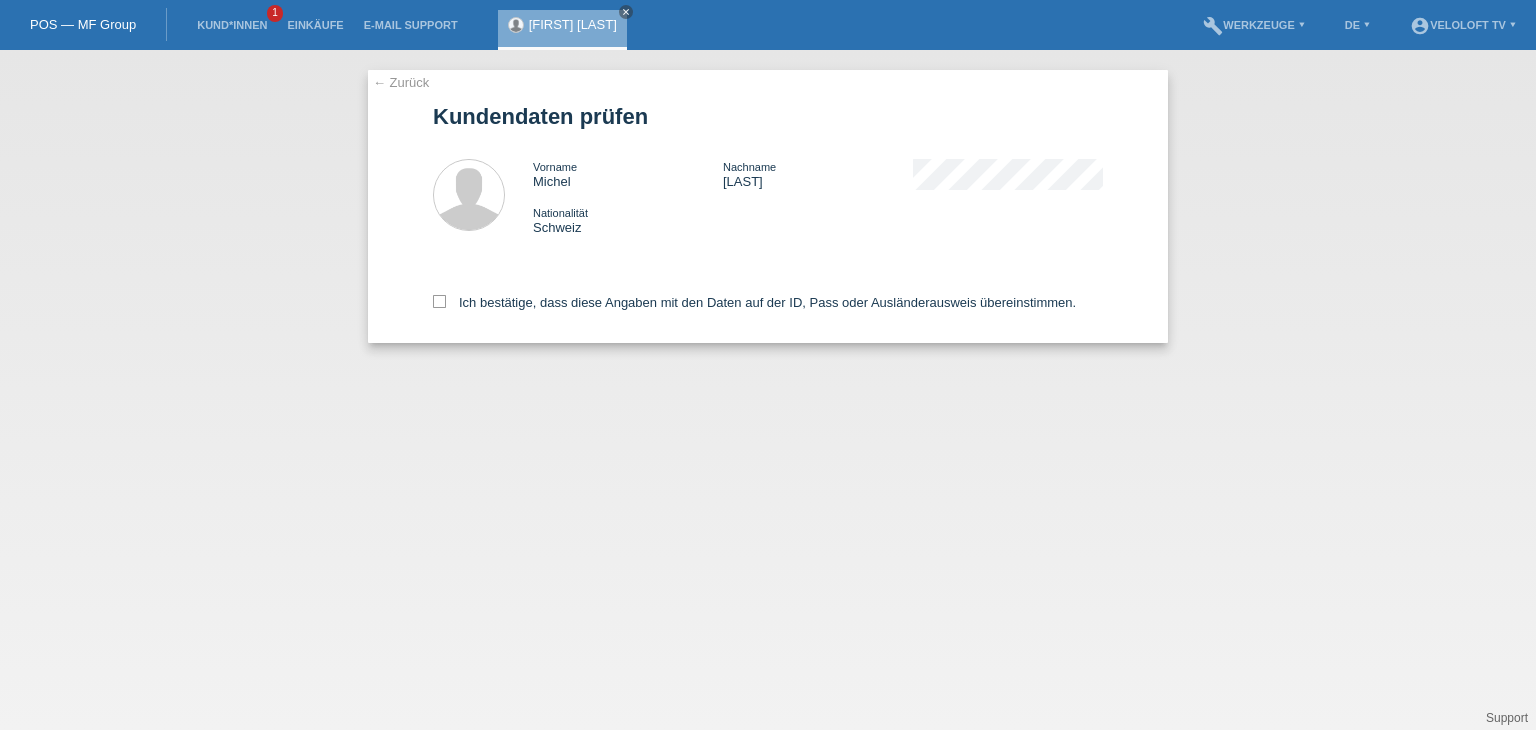 scroll, scrollTop: 0, scrollLeft: 0, axis: both 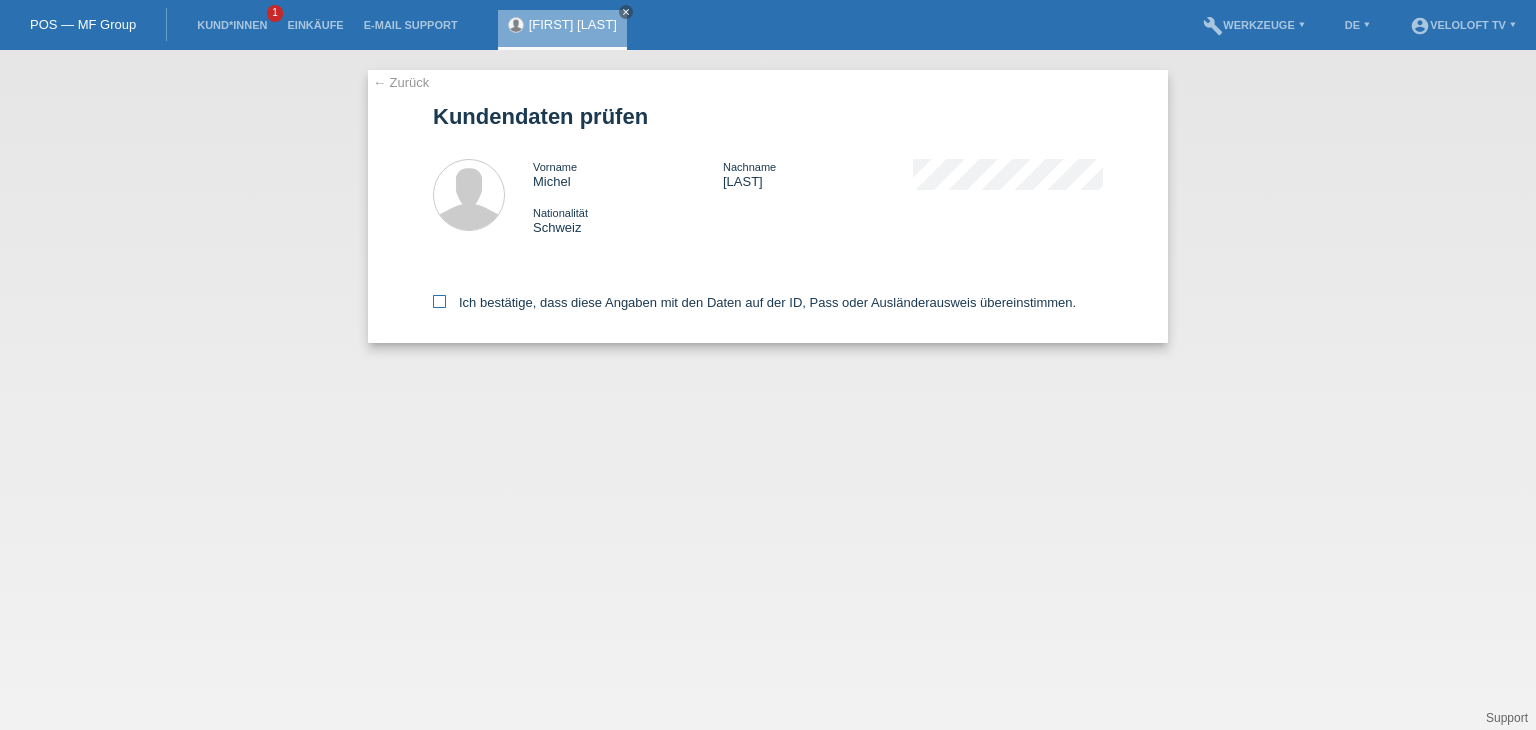 click on "Ich bestätige, dass diese Angaben mit den Daten auf der ID, Pass oder Ausländerausweis übereinstimmen." at bounding box center (754, 302) 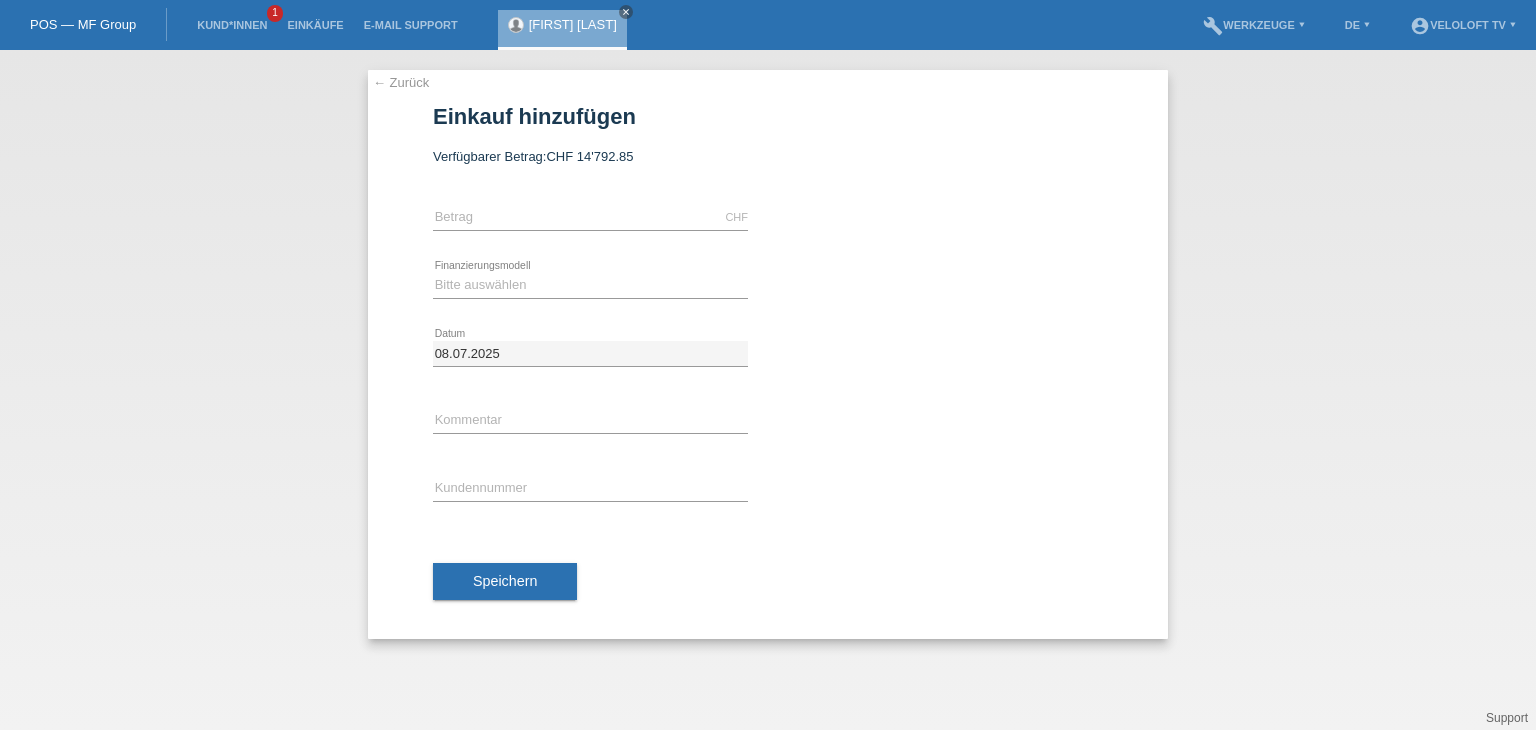 scroll, scrollTop: 0, scrollLeft: 0, axis: both 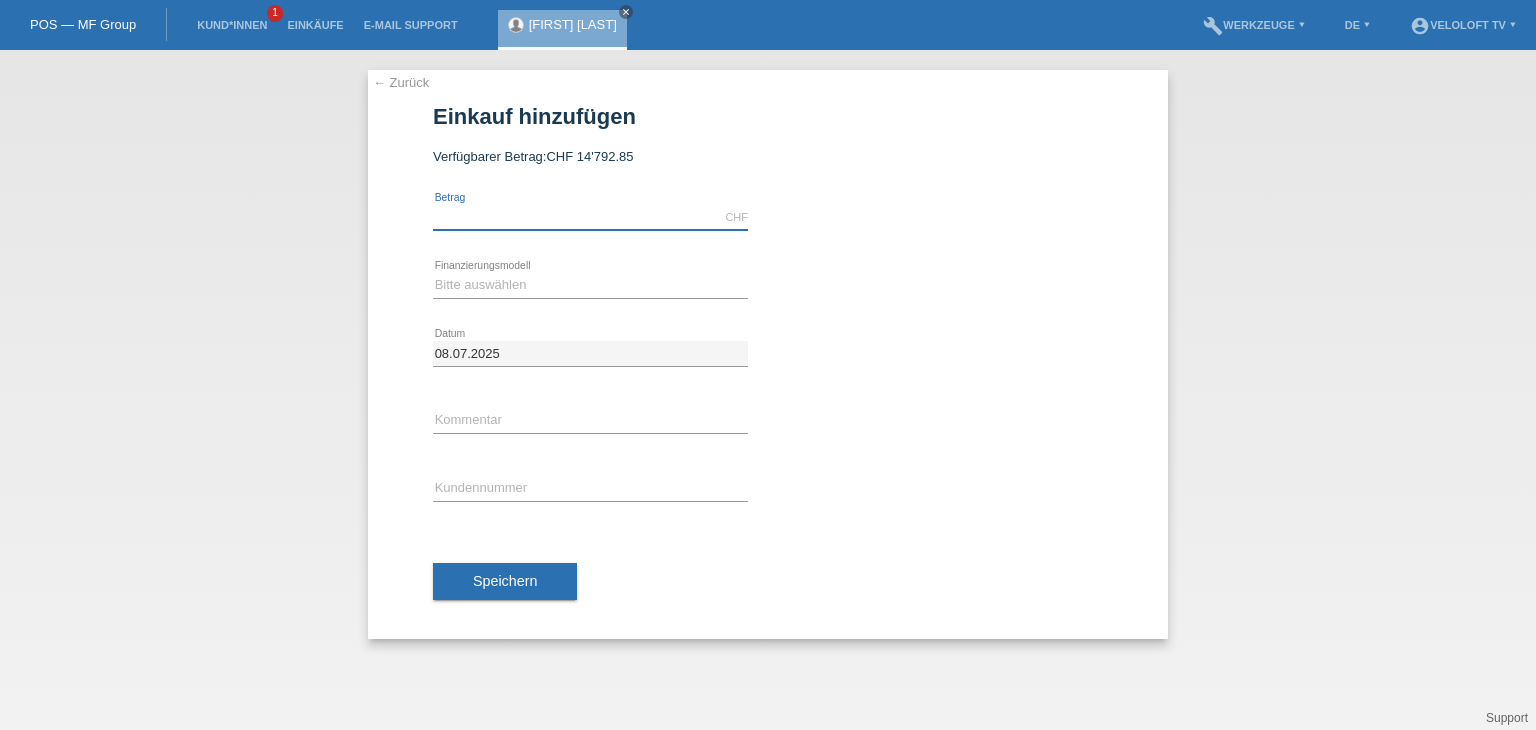 click at bounding box center [590, 217] 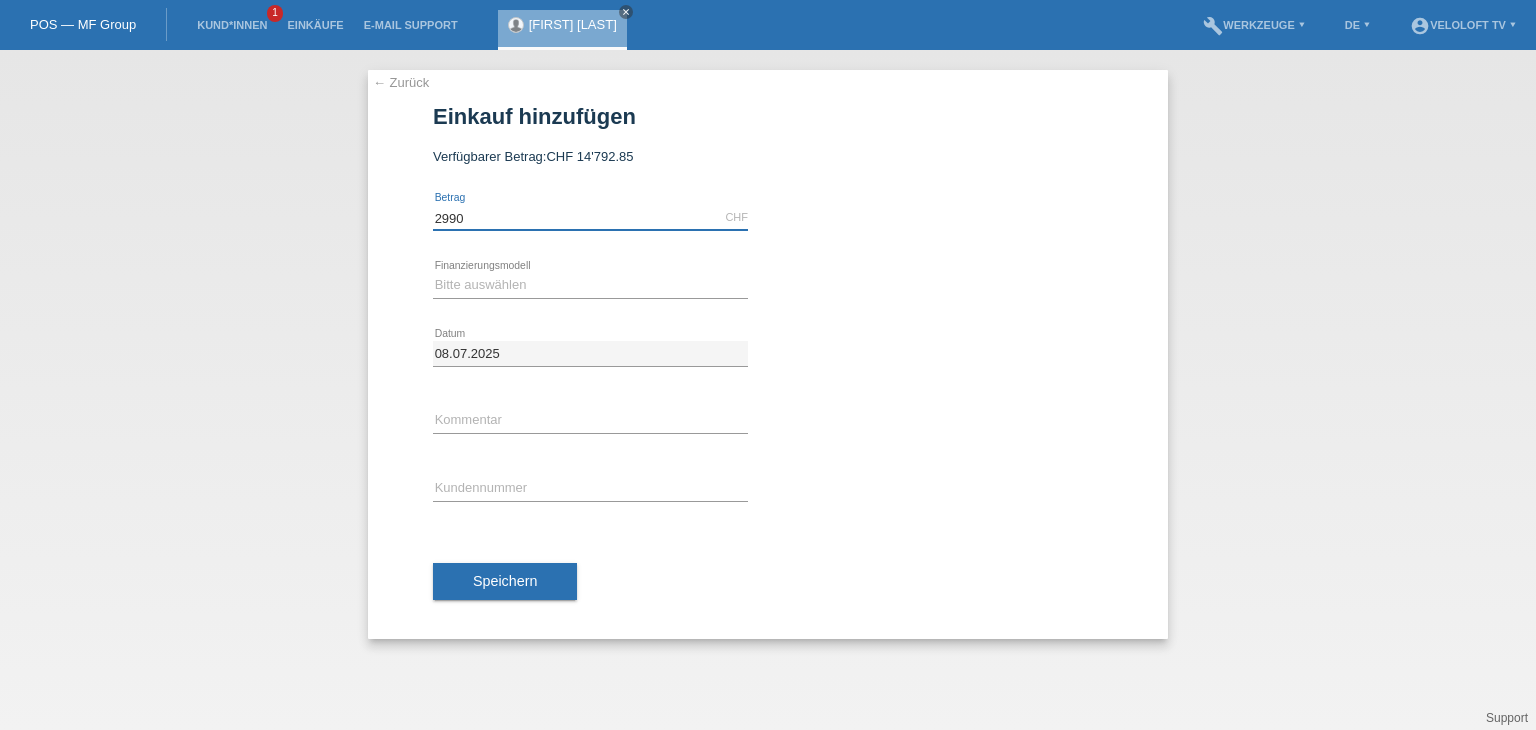 type on "2990.00" 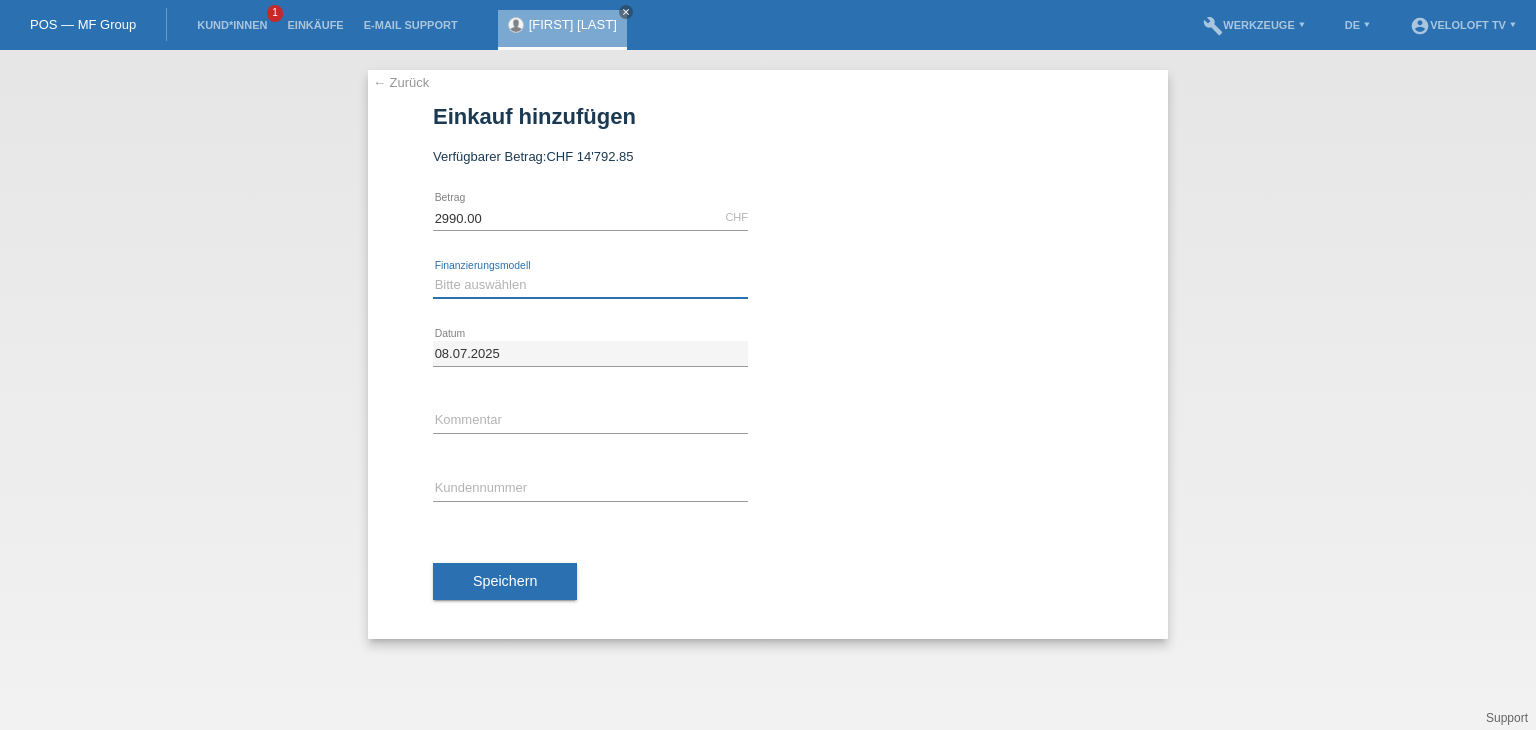 click on "Bitte auswählen
Fixe Raten
Kauf auf Rechnung mit Teilzahlungsoption" at bounding box center [590, 285] 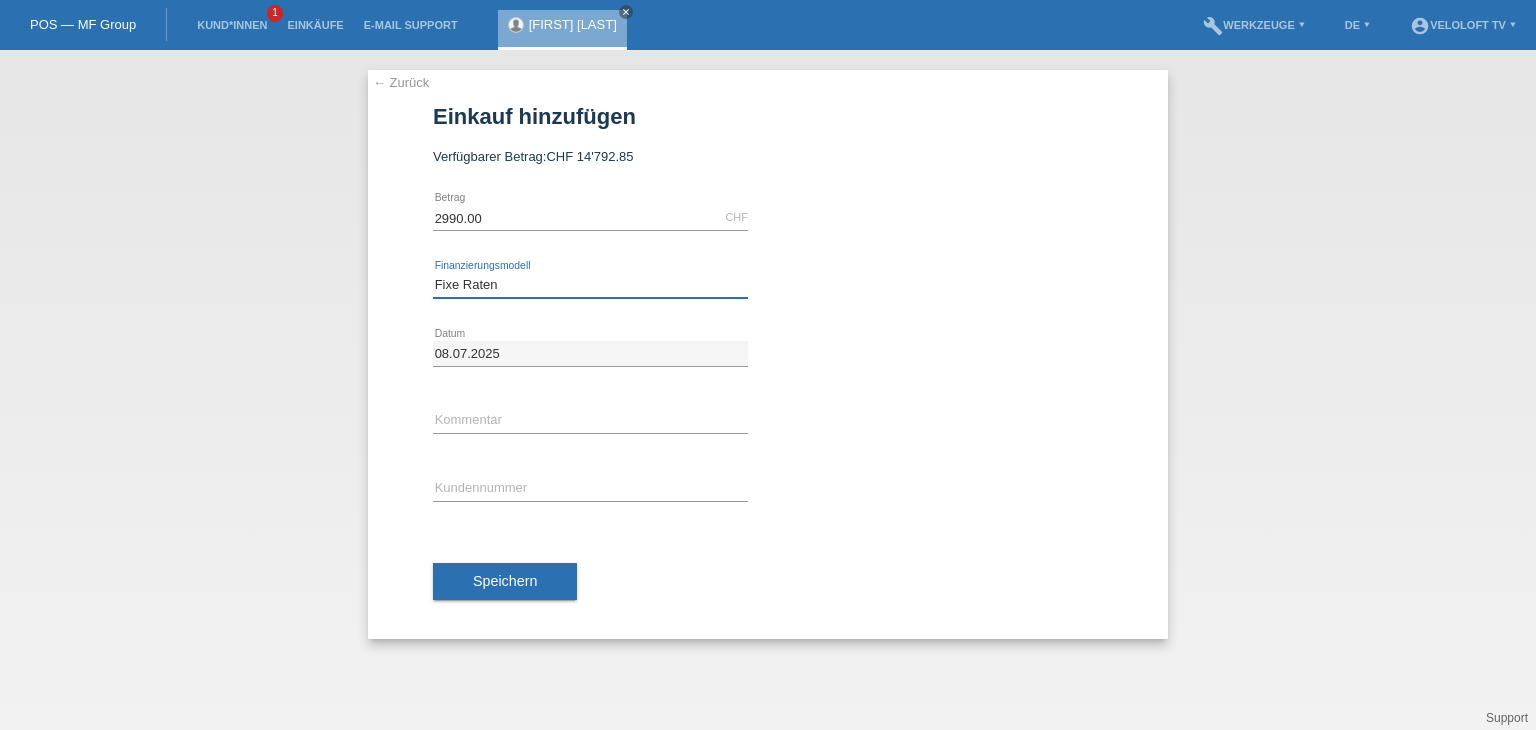 click on "Bitte auswählen
Fixe Raten
Kauf auf Rechnung mit Teilzahlungsoption" at bounding box center [590, 285] 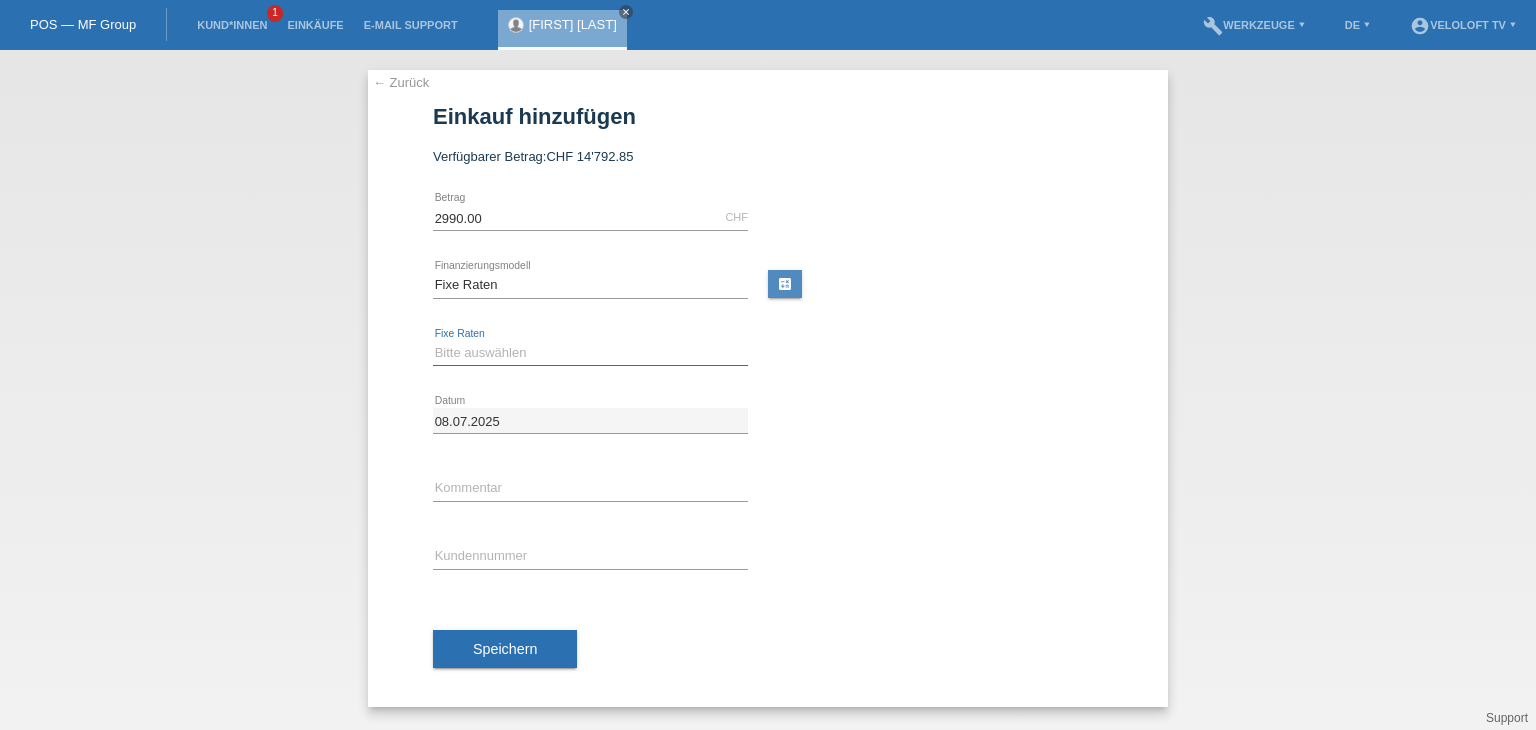 click on "Bitte auswählen
4 Raten
5 Raten
6 Raten
7 Raten
8 Raten
9 Raten
10 Raten
11 Raten" at bounding box center [590, 353] 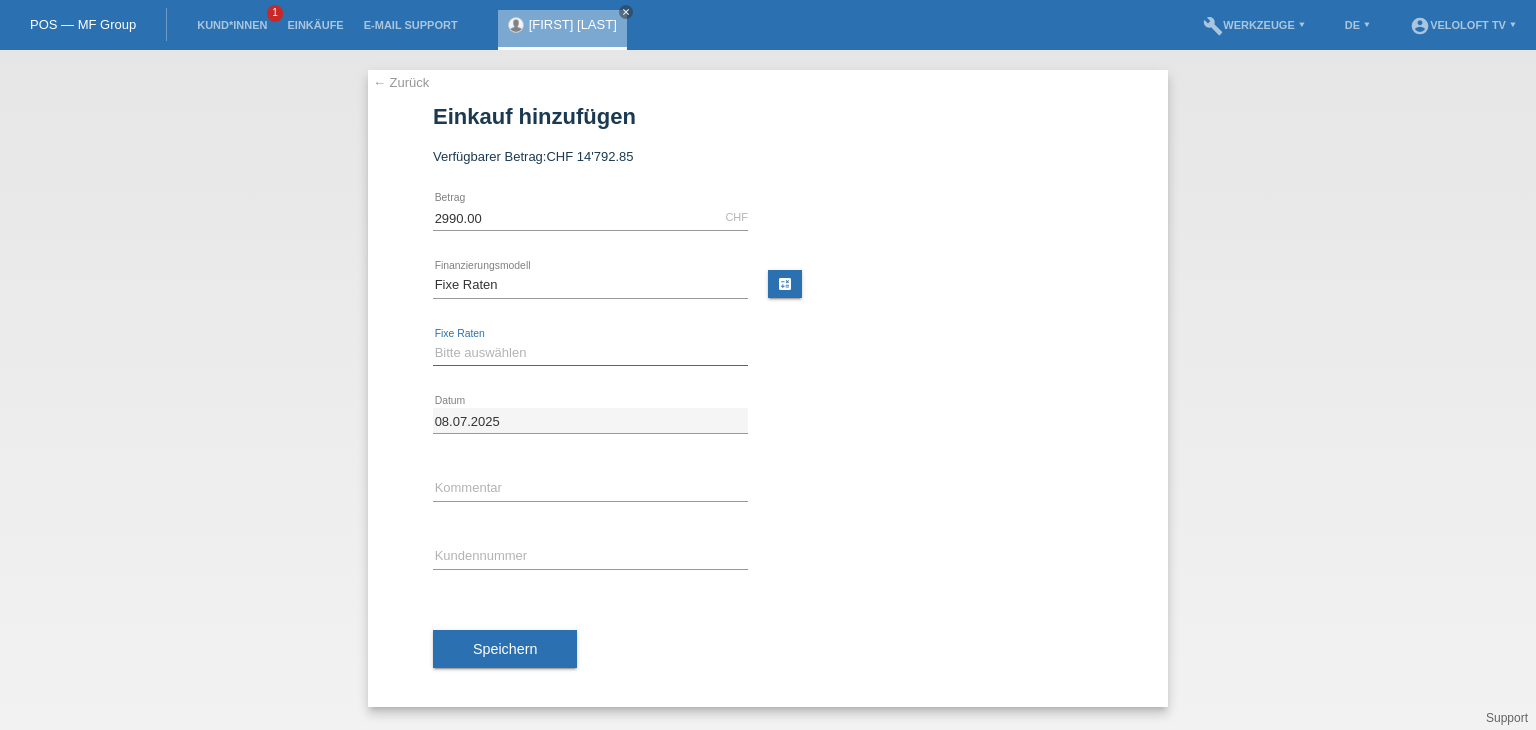 select on "202" 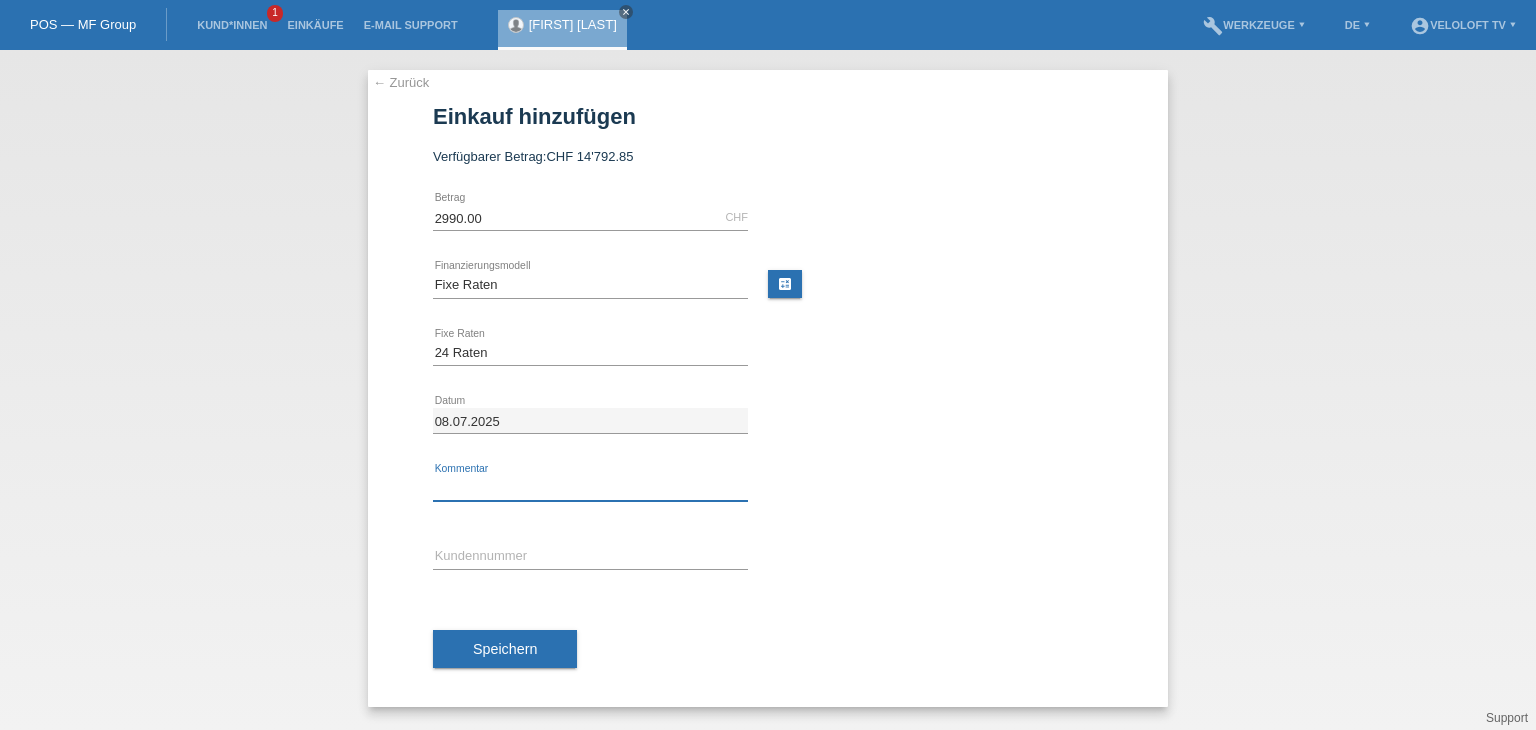 click at bounding box center (590, 488) 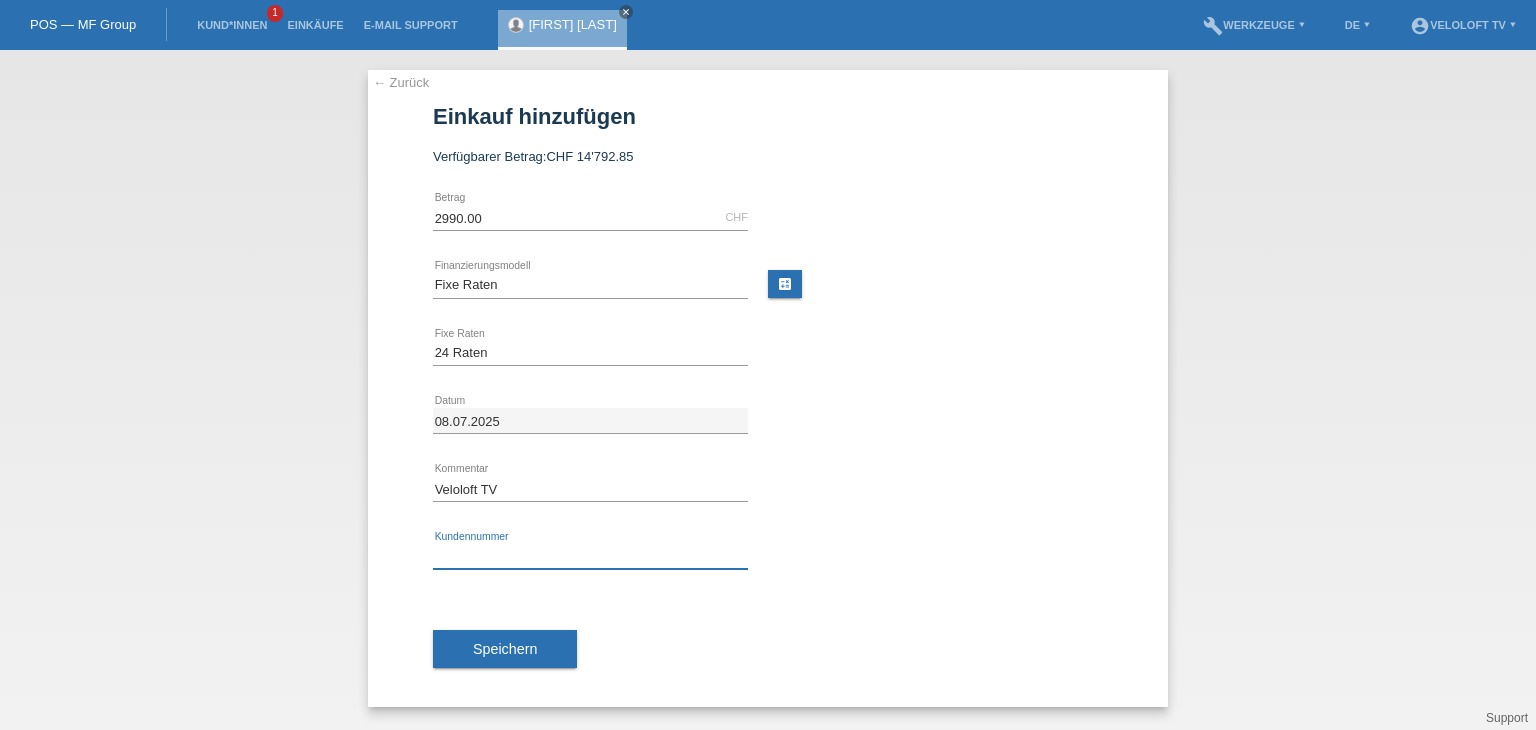 click at bounding box center (590, 556) 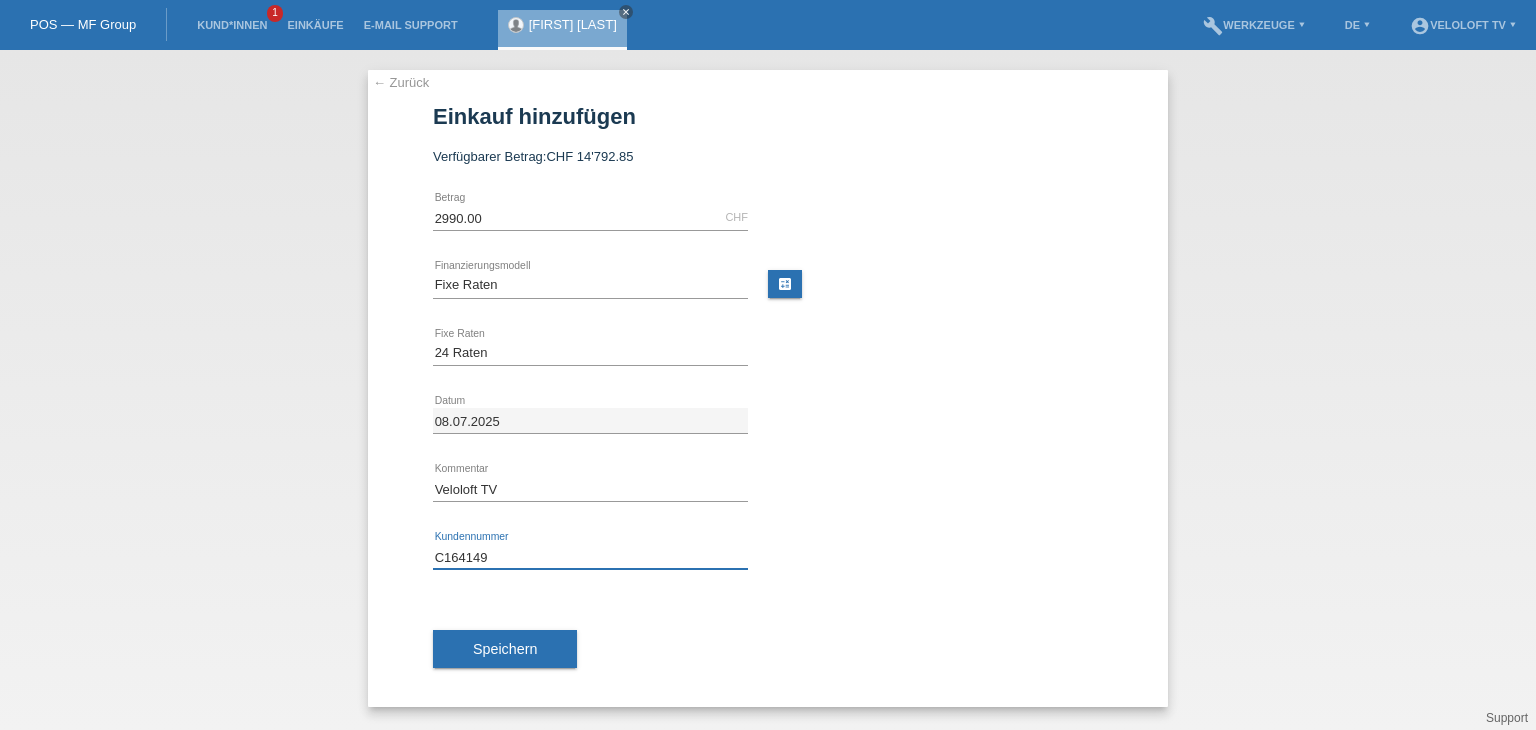 type on "C164149" 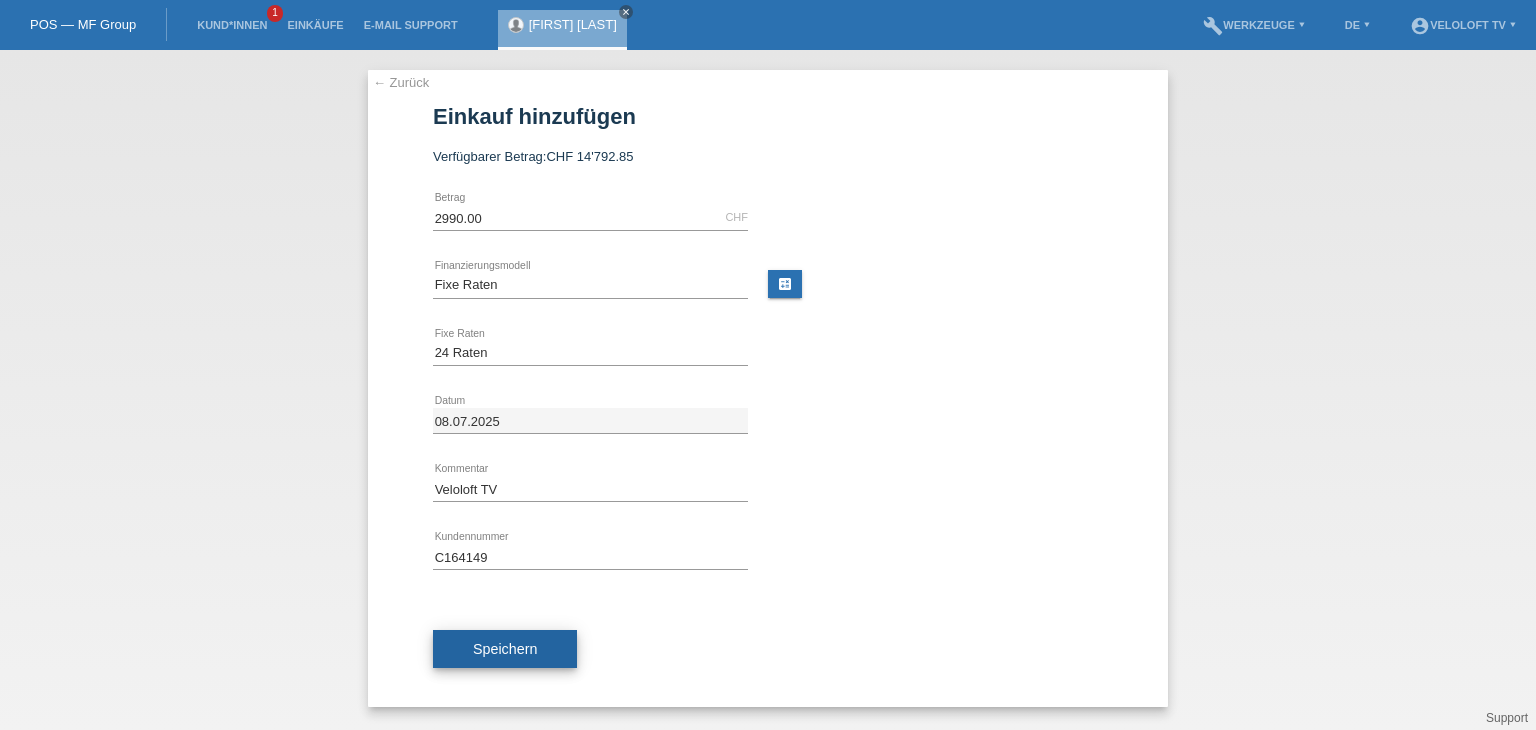 click on "Speichern" at bounding box center (505, 649) 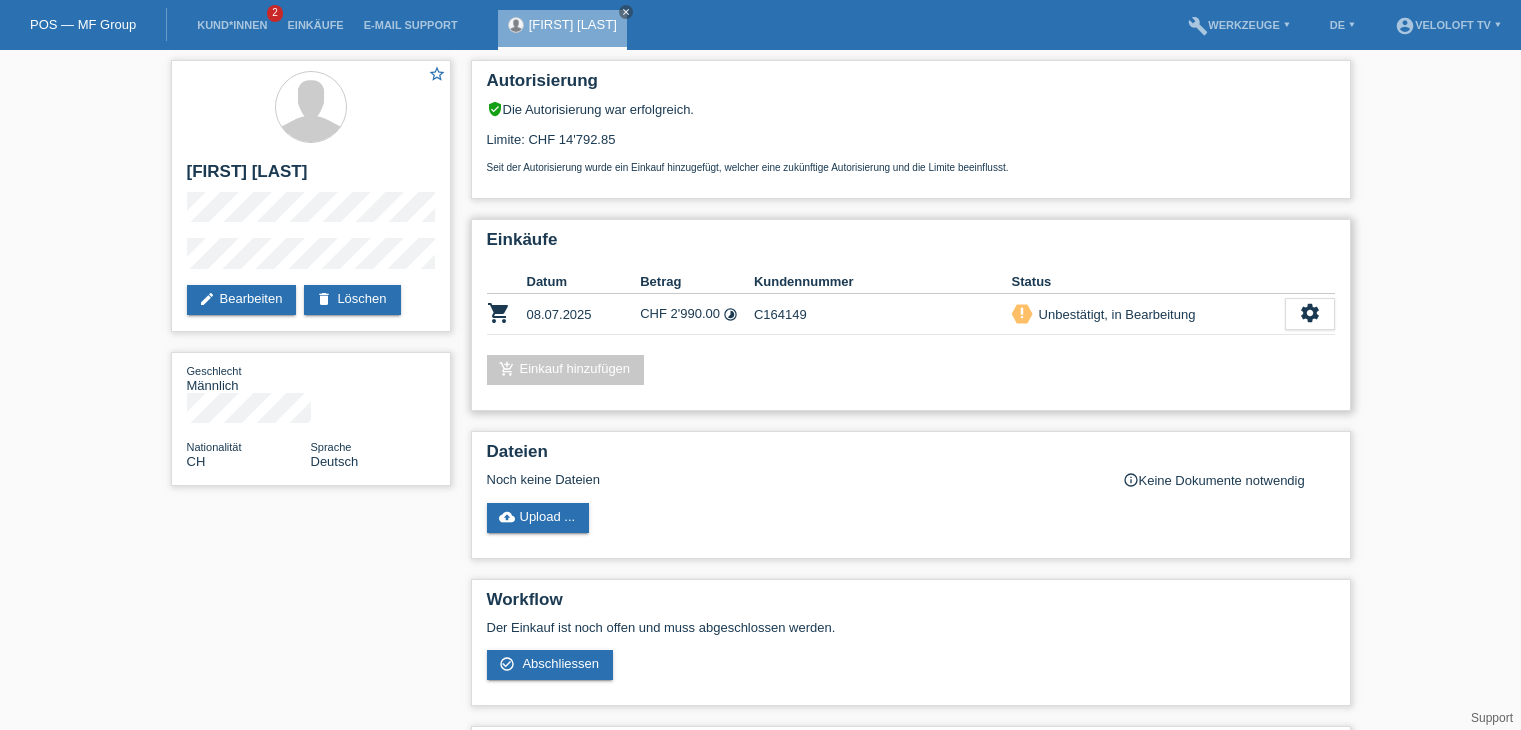 scroll, scrollTop: 0, scrollLeft: 0, axis: both 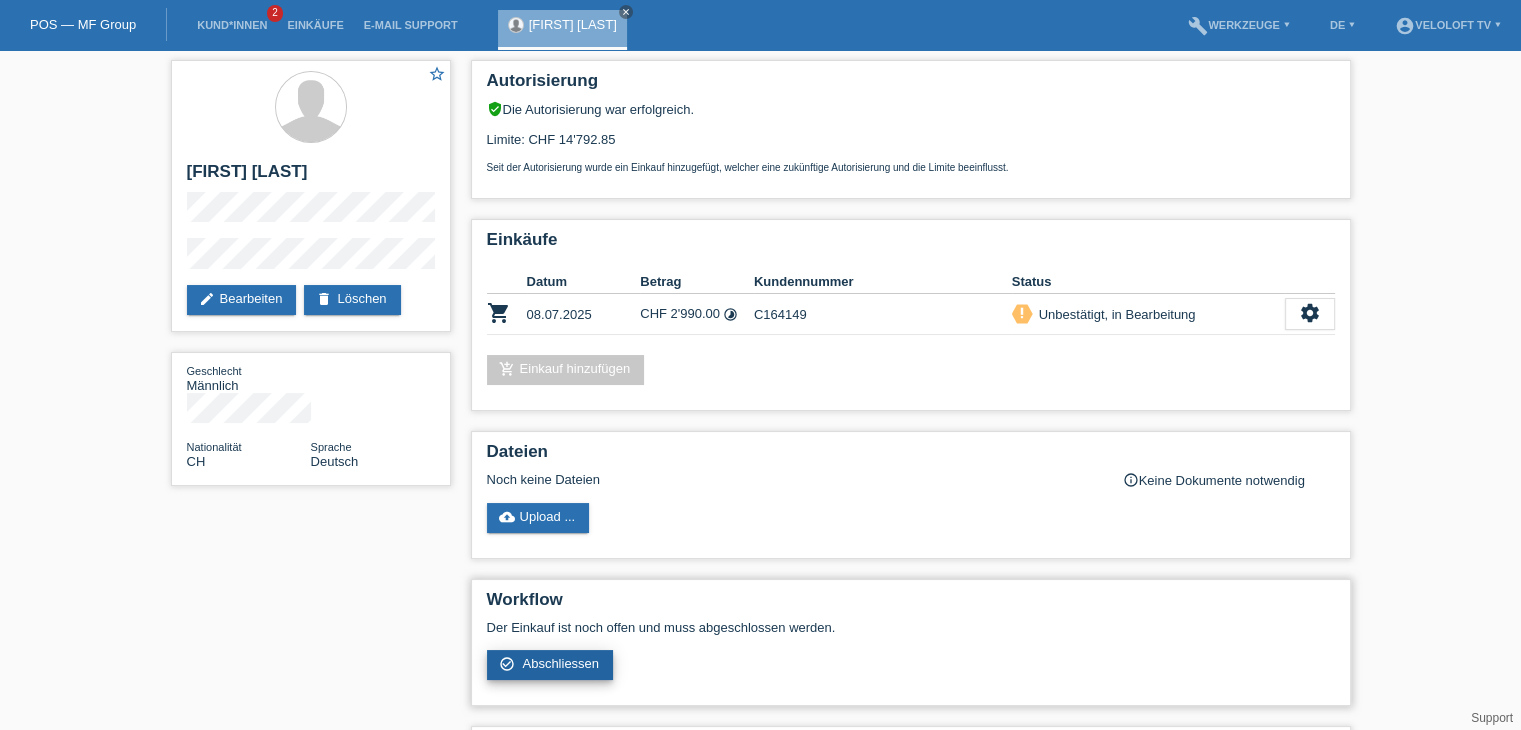 drag, startPoint x: 532, startPoint y: 661, endPoint x: 587, endPoint y: 651, distance: 55.9017 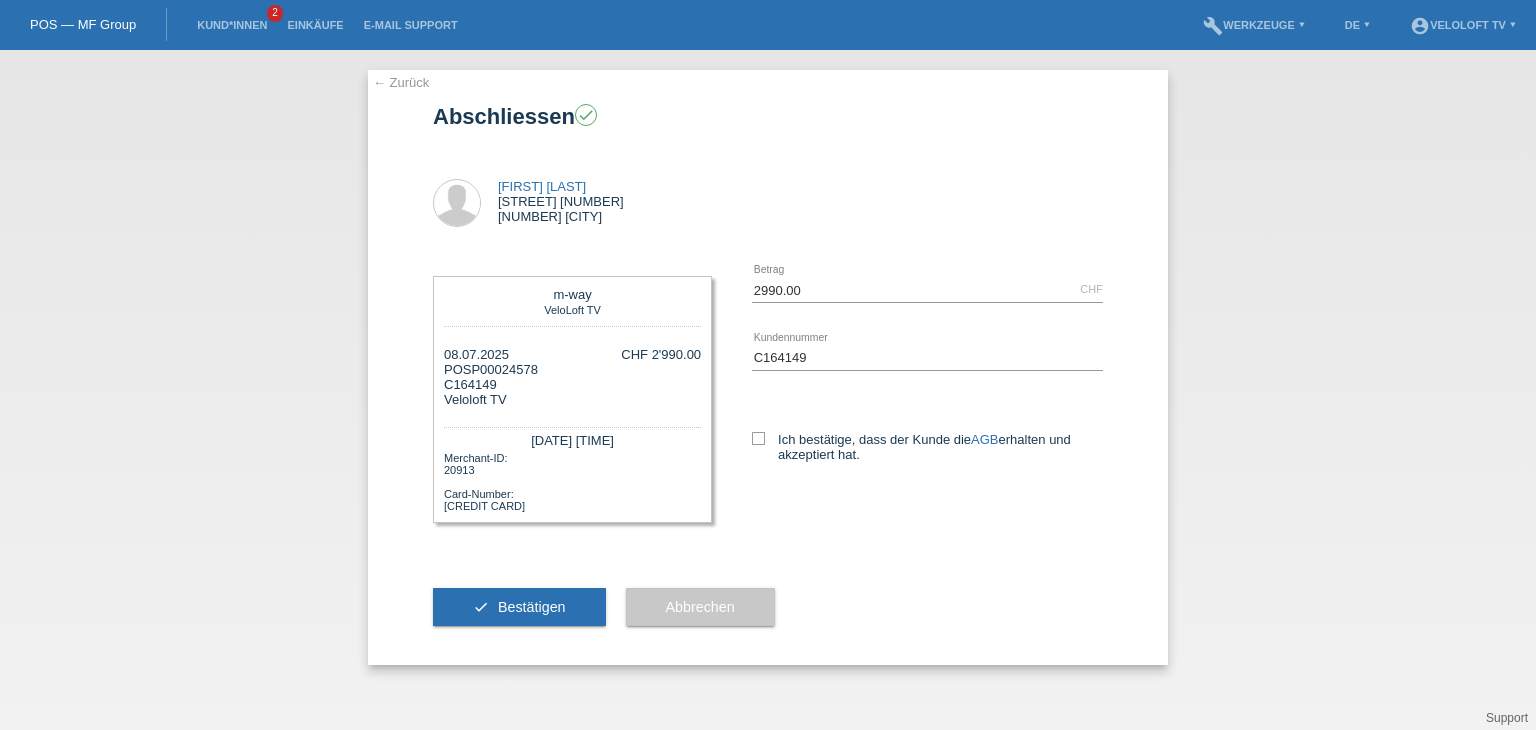 scroll, scrollTop: 0, scrollLeft: 0, axis: both 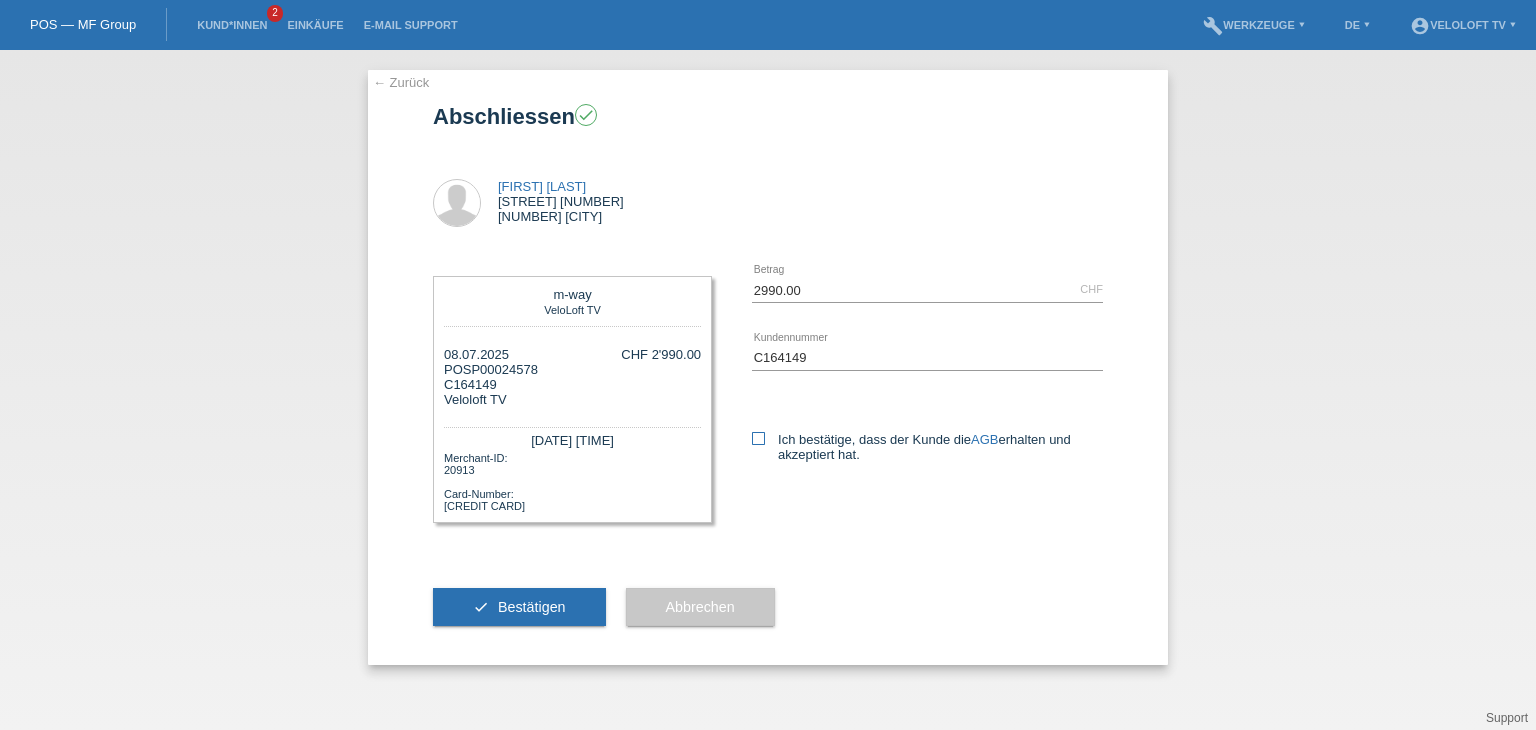 drag, startPoint x: 790, startPoint y: 445, endPoint x: 778, endPoint y: 449, distance: 12.649111 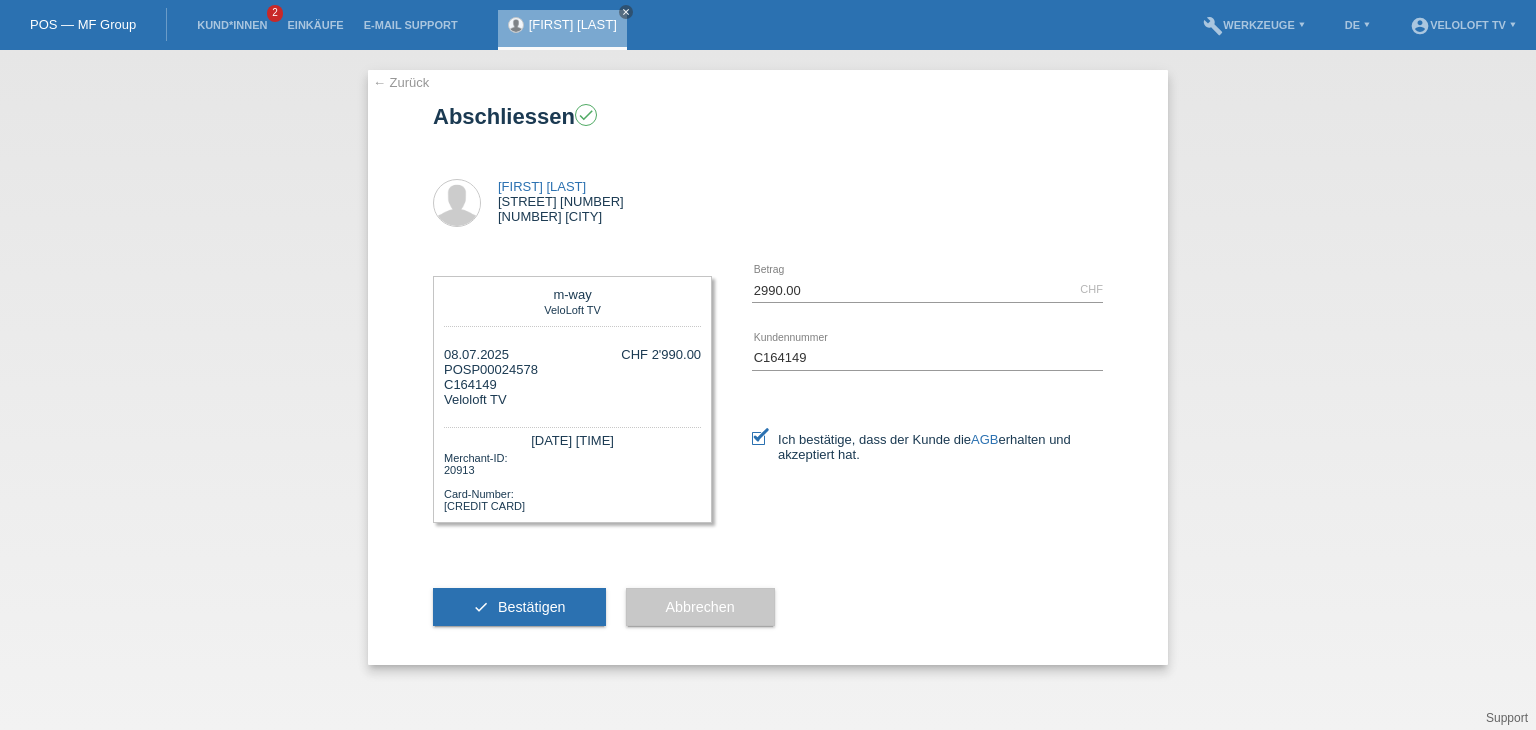 click on "Bestätigen" at bounding box center [532, 607] 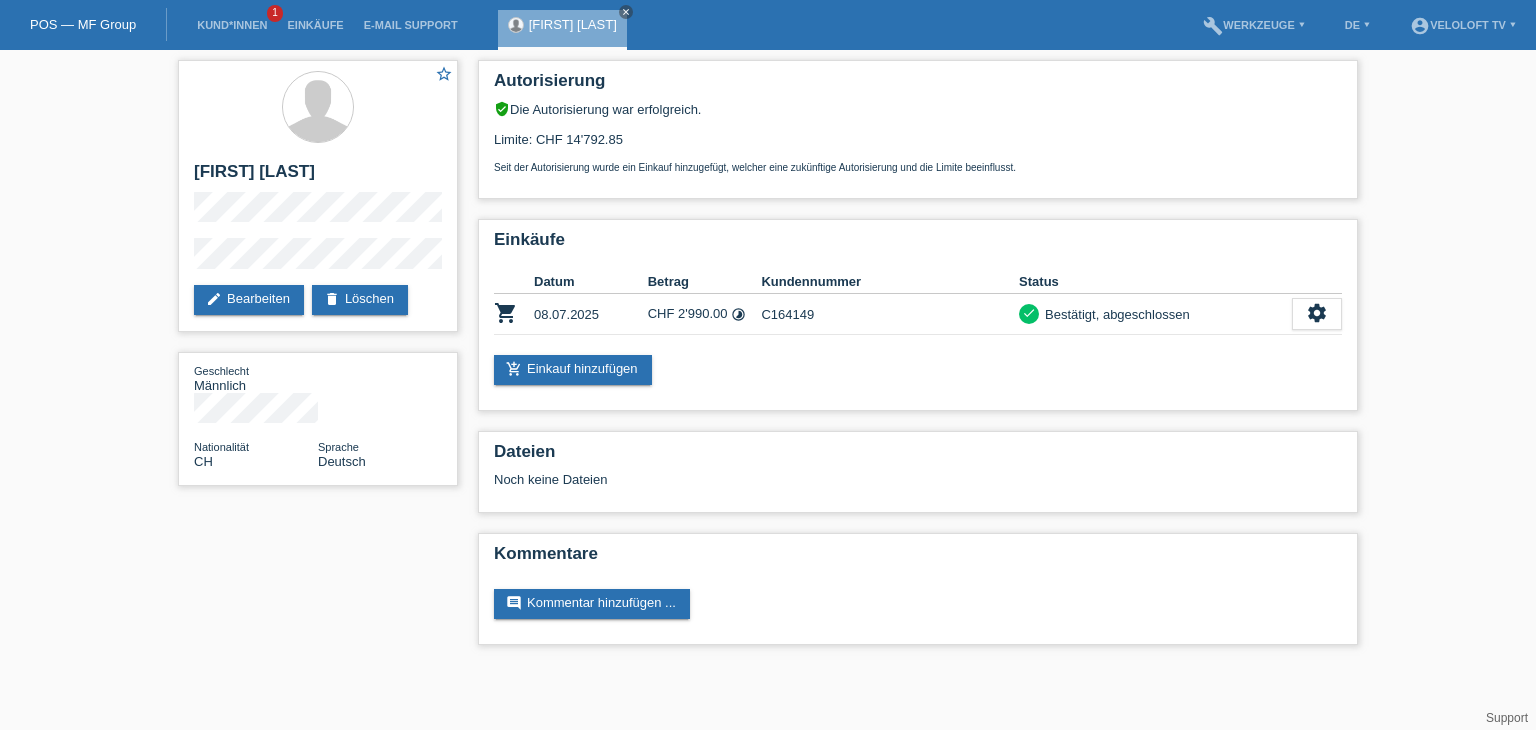 scroll, scrollTop: 0, scrollLeft: 0, axis: both 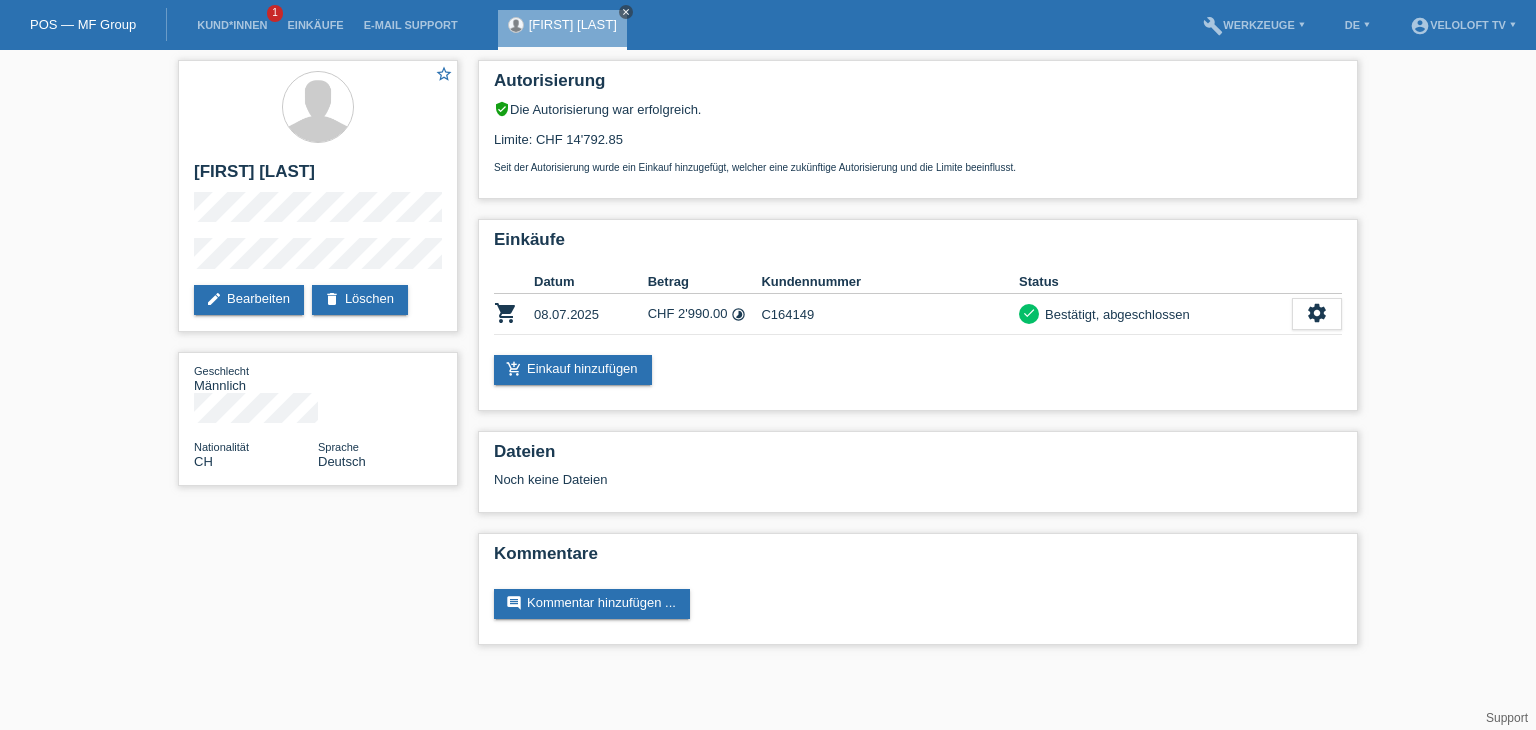 click on "close" at bounding box center [626, 12] 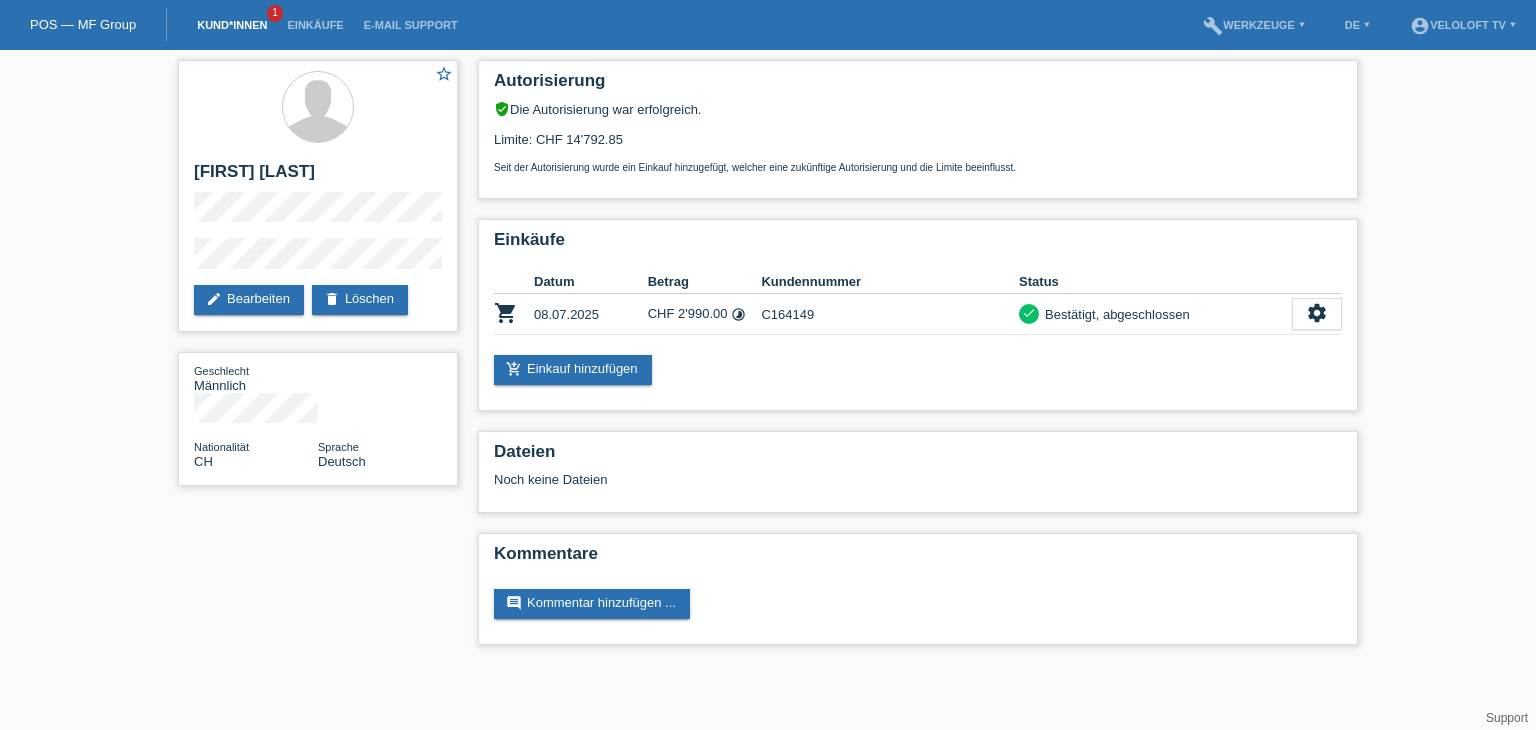 click on "Kund*innen" at bounding box center (232, 25) 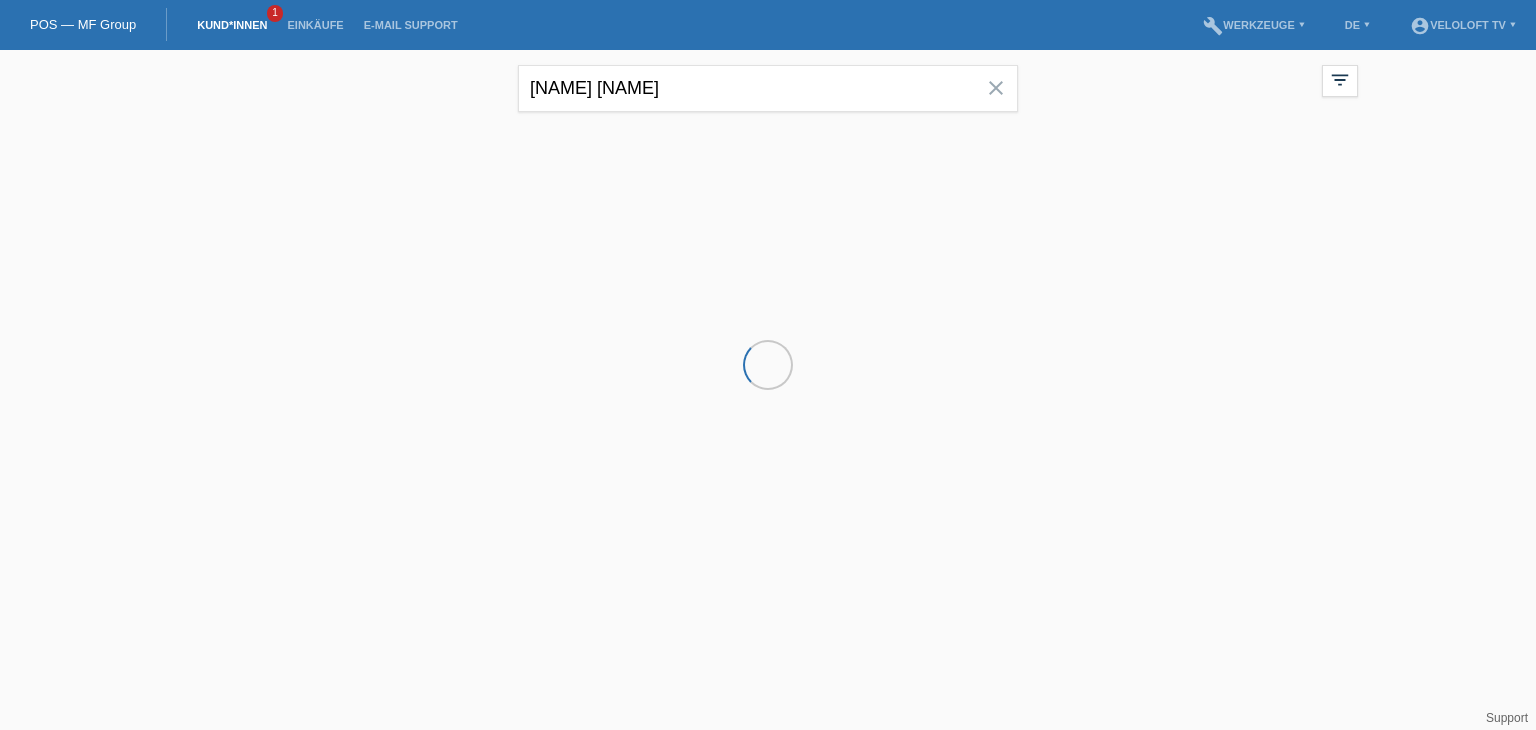 scroll, scrollTop: 0, scrollLeft: 0, axis: both 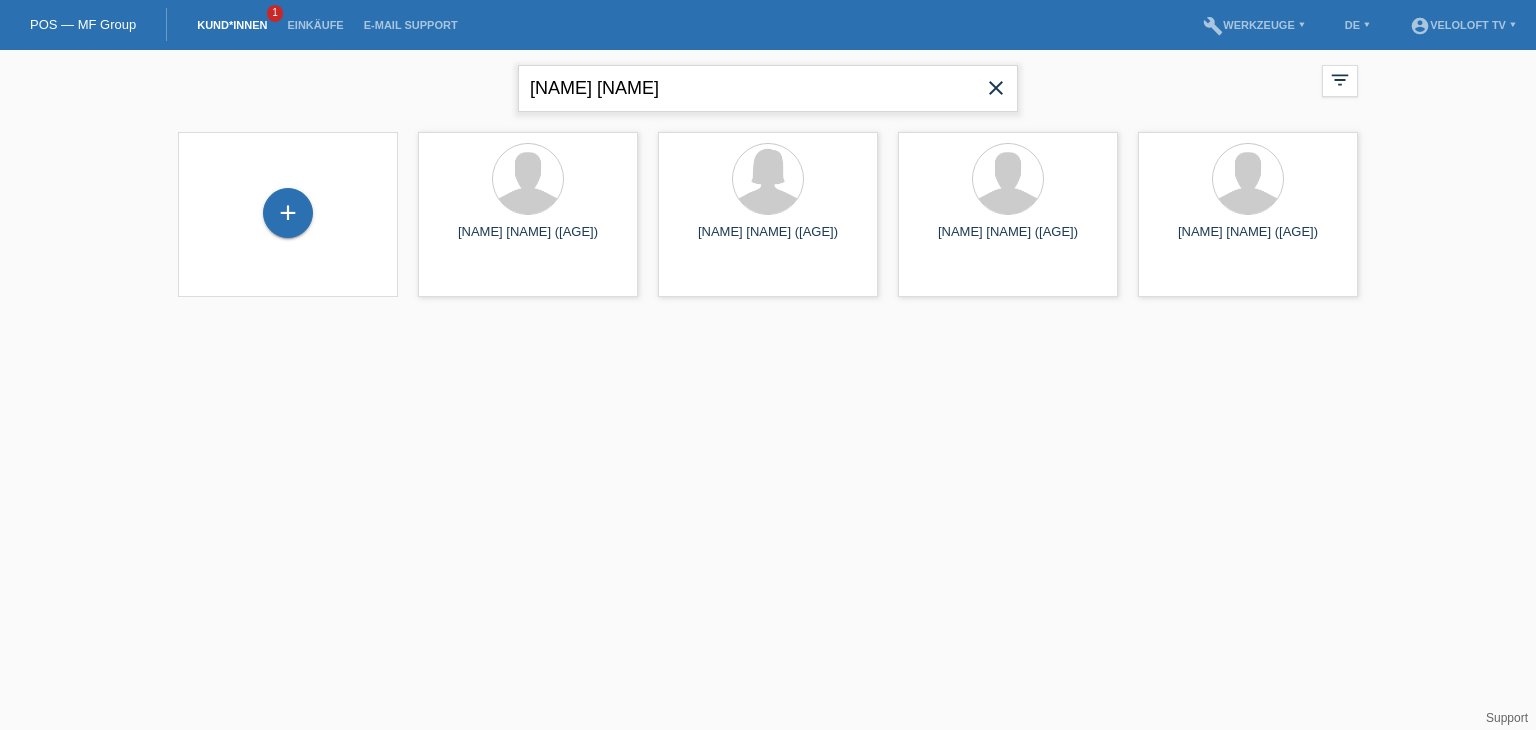 paste on "[NAME]	[NAME]" 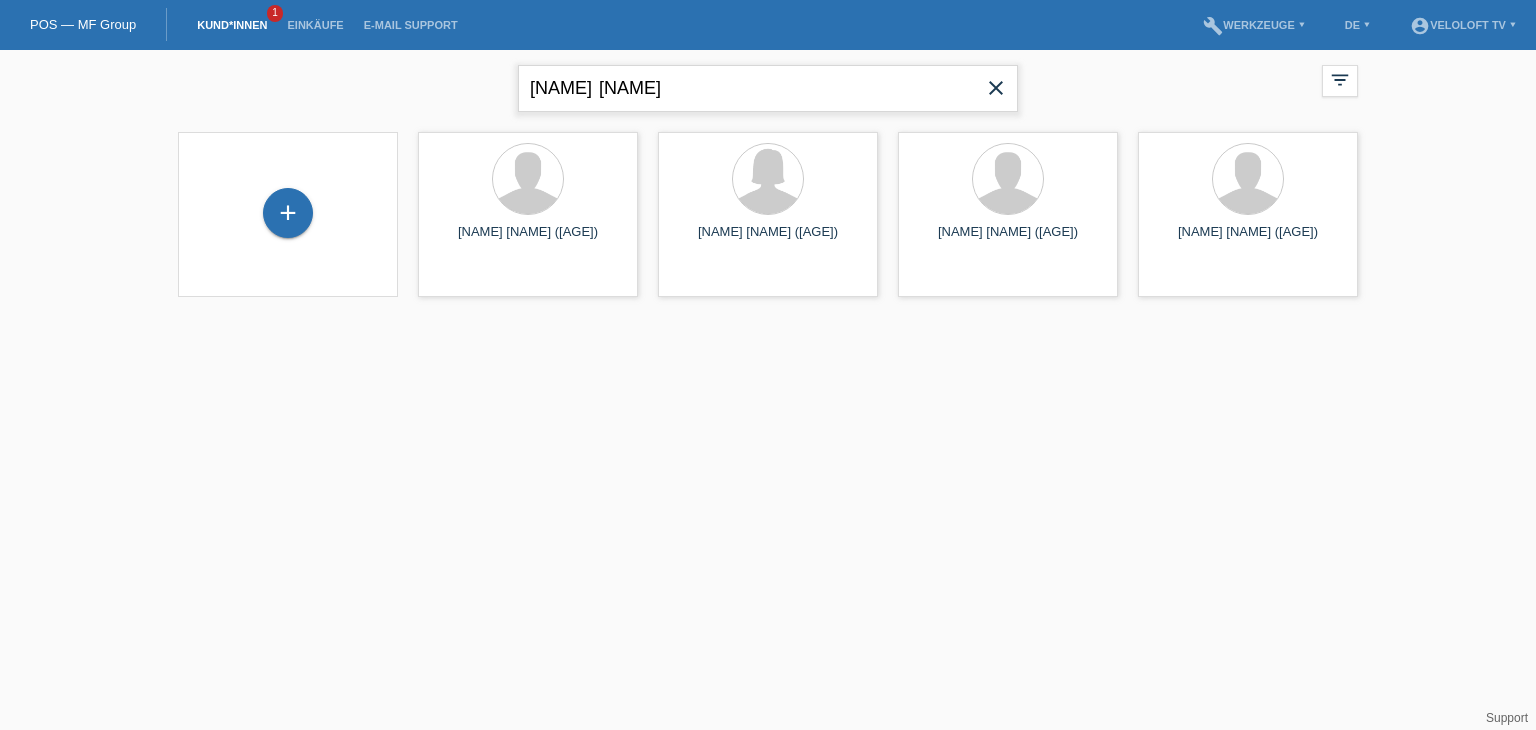 drag, startPoint x: 685, startPoint y: 76, endPoint x: 348, endPoint y: 70, distance: 337.0534 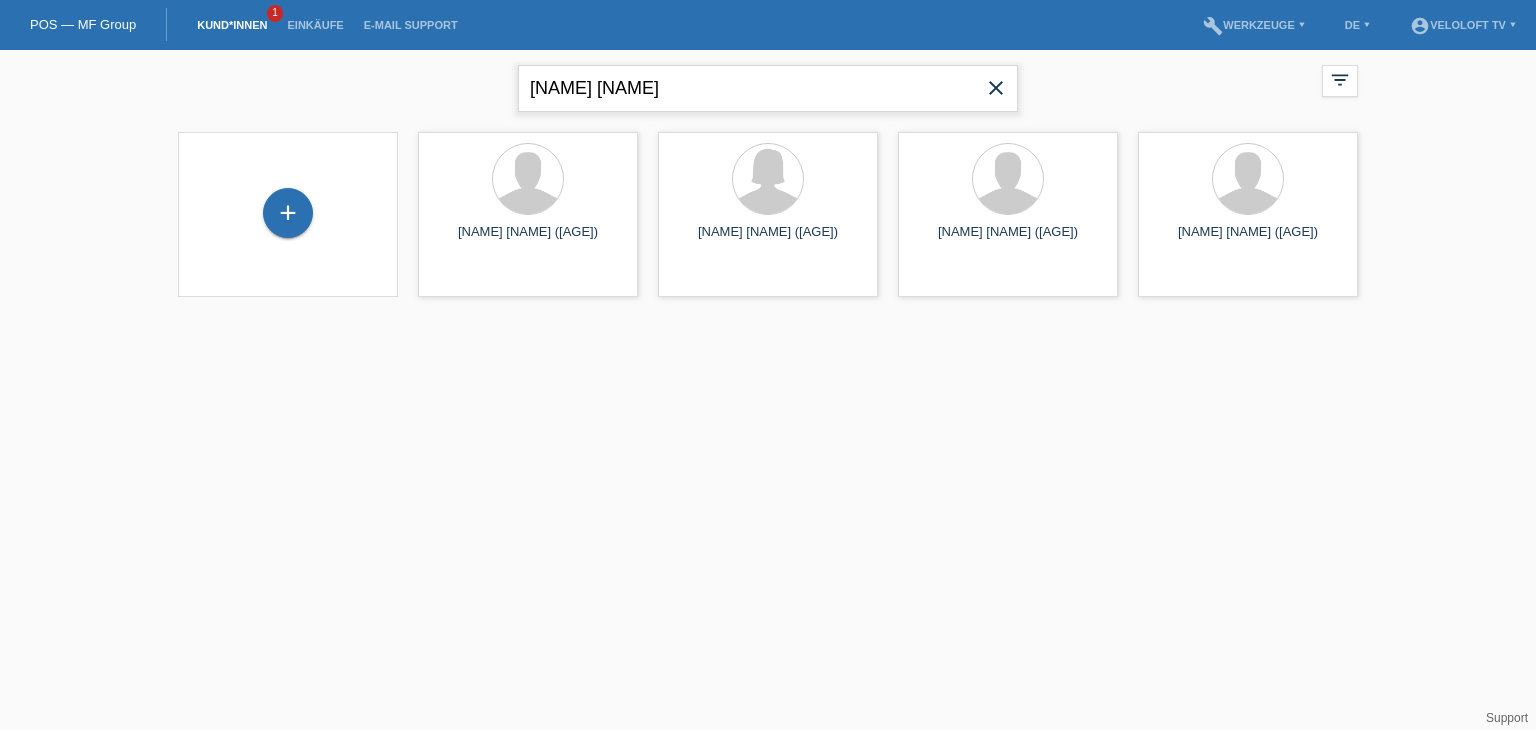 type on "[NAME] [NAME]" 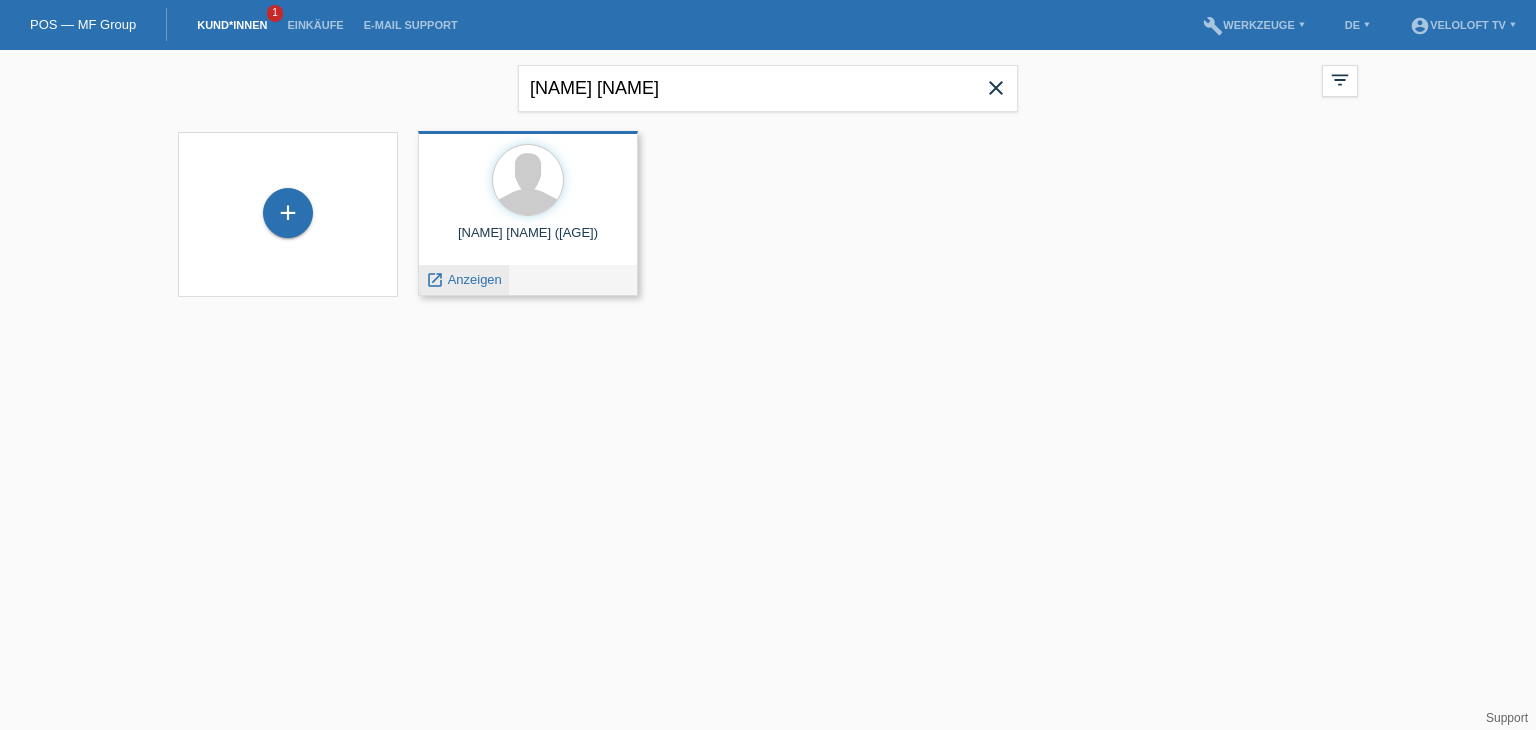 click on "Anzeigen" at bounding box center [475, 279] 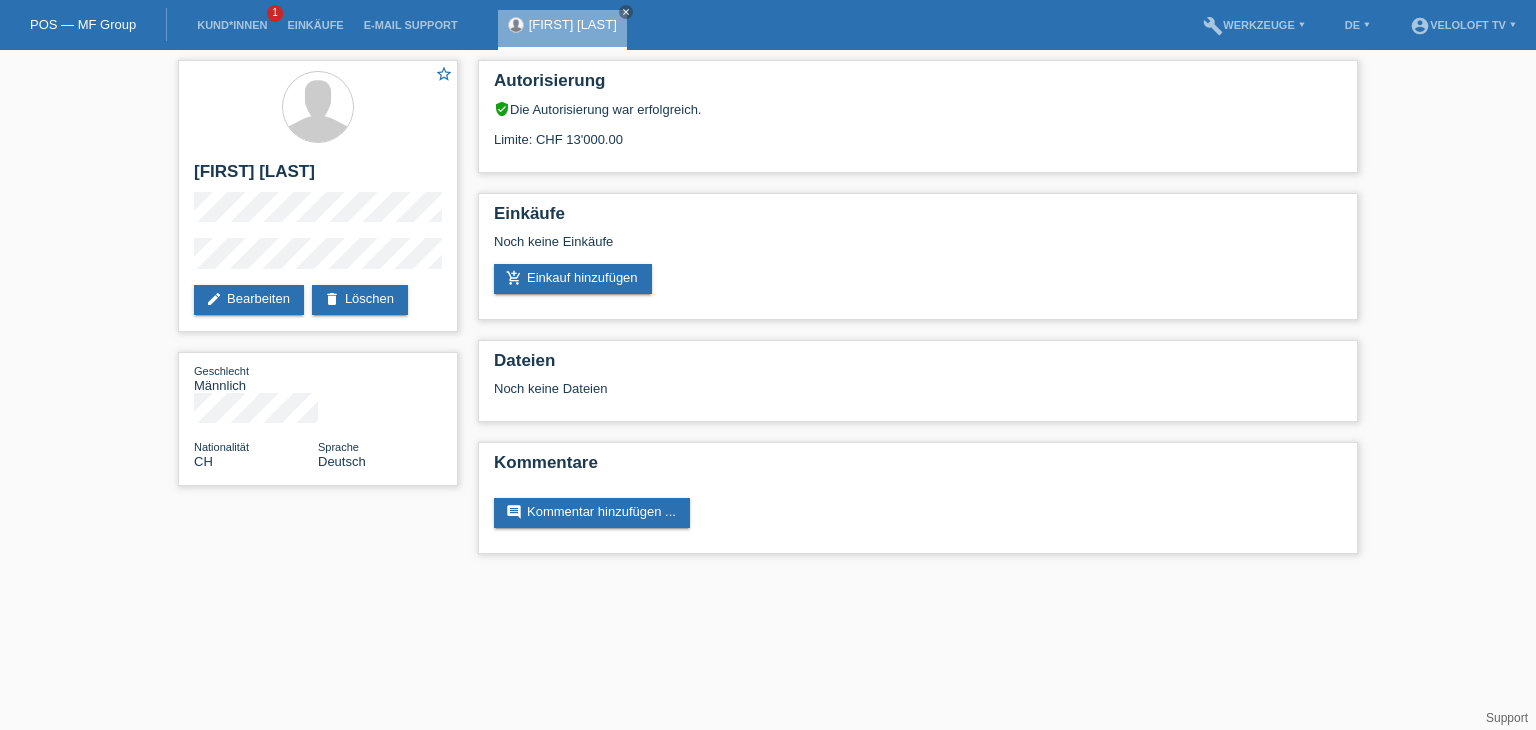 scroll, scrollTop: 0, scrollLeft: 0, axis: both 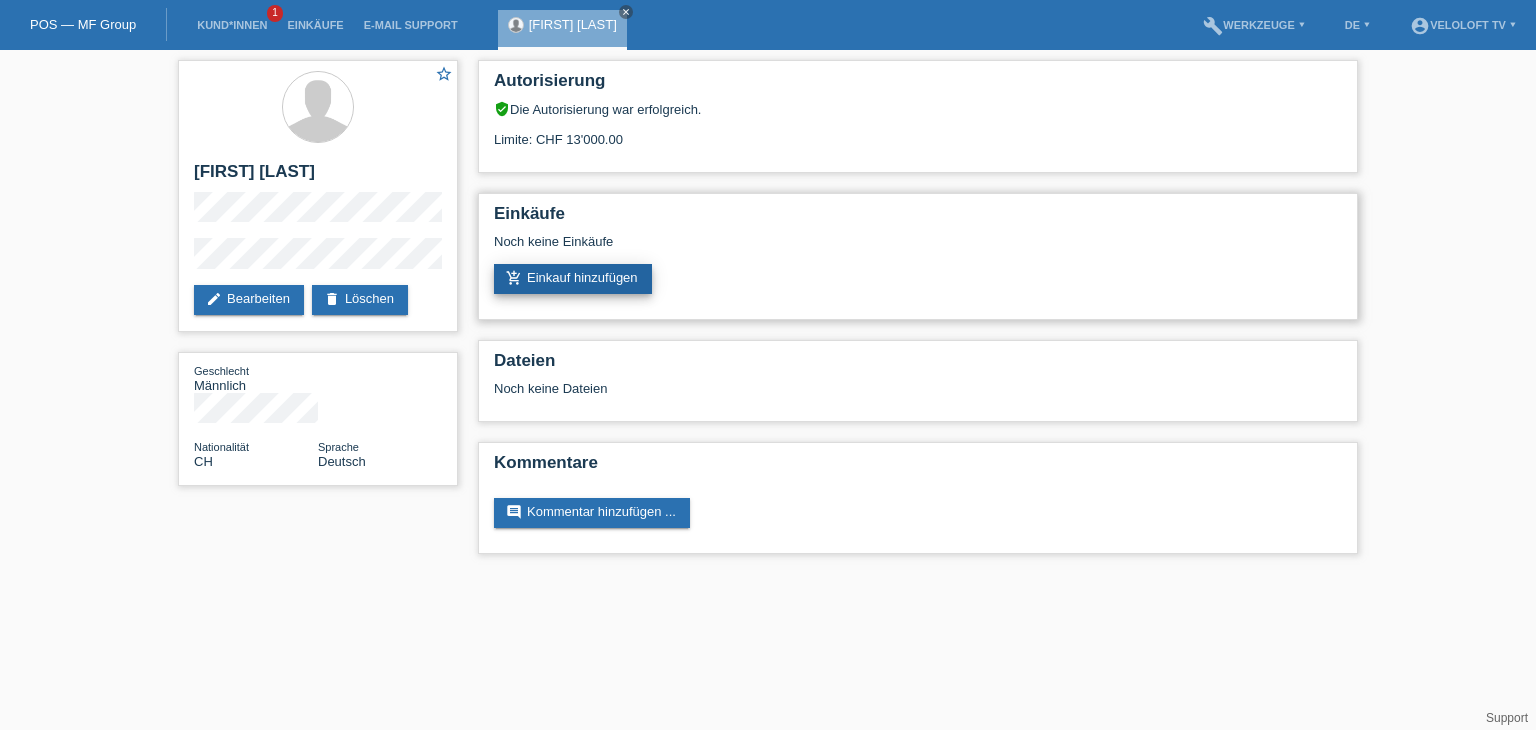 click on "add_shopping_cart  Einkauf hinzufügen" at bounding box center (573, 279) 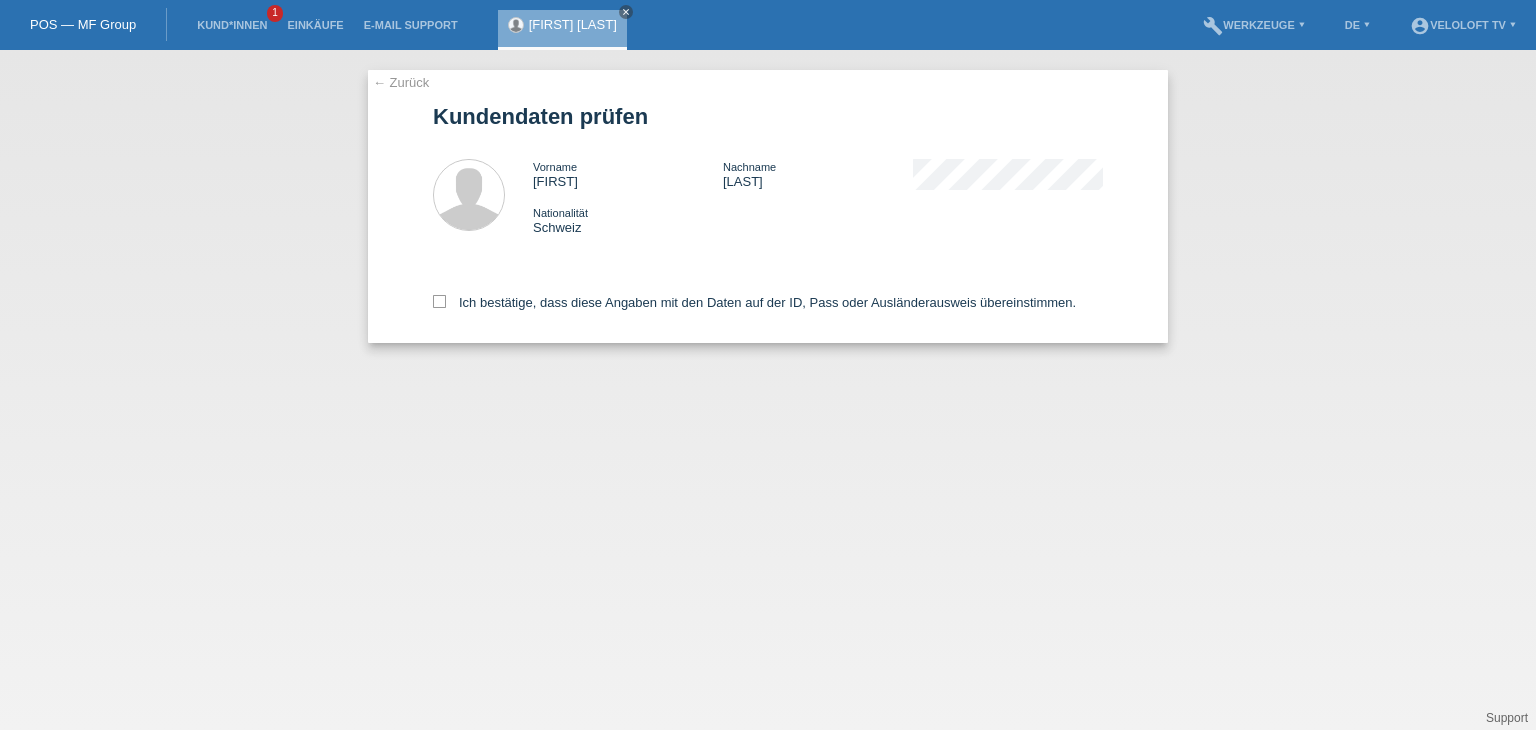 scroll, scrollTop: 0, scrollLeft: 0, axis: both 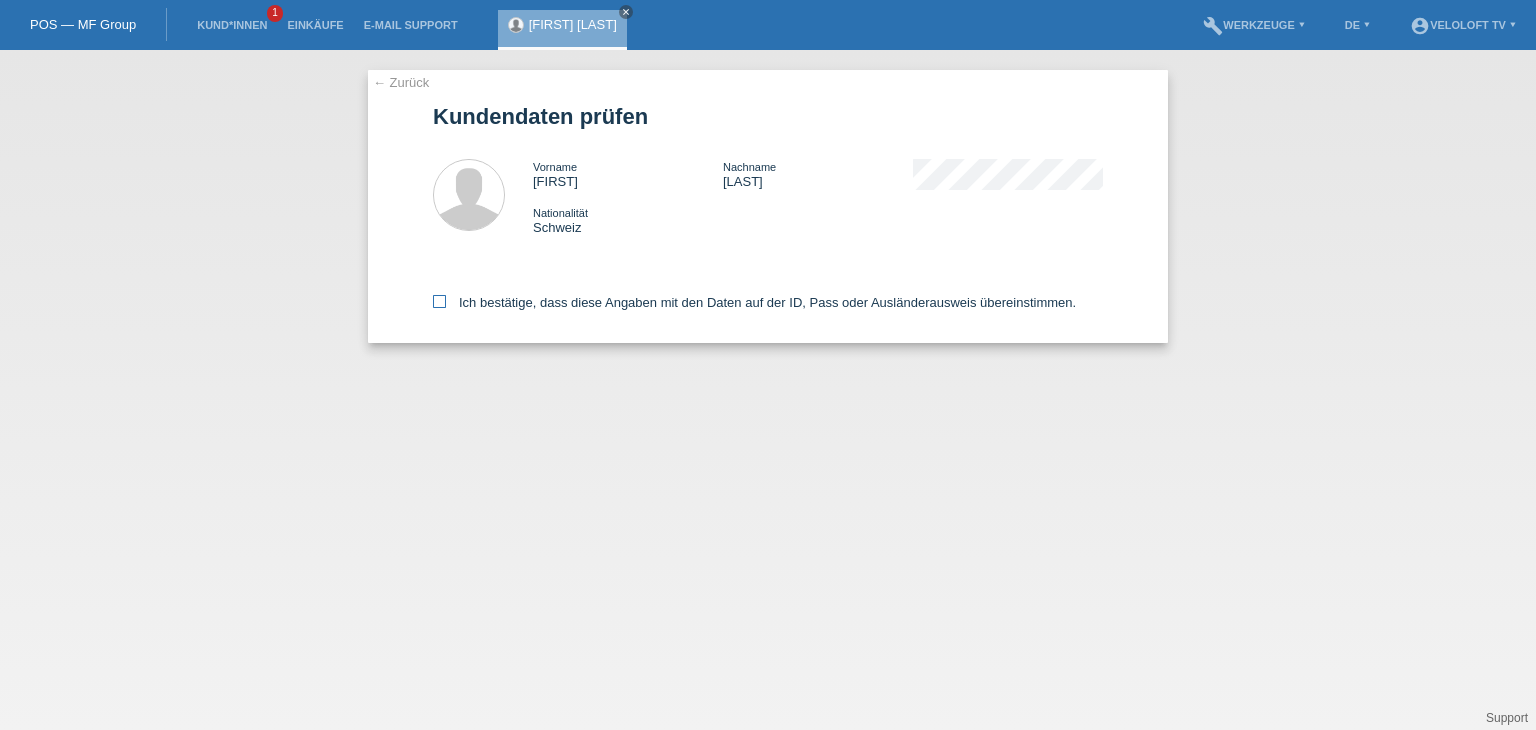 click on "Ich bestätige, dass diese Angaben mit den Daten auf der ID, Pass oder Ausländerausweis übereinstimmen." at bounding box center [754, 302] 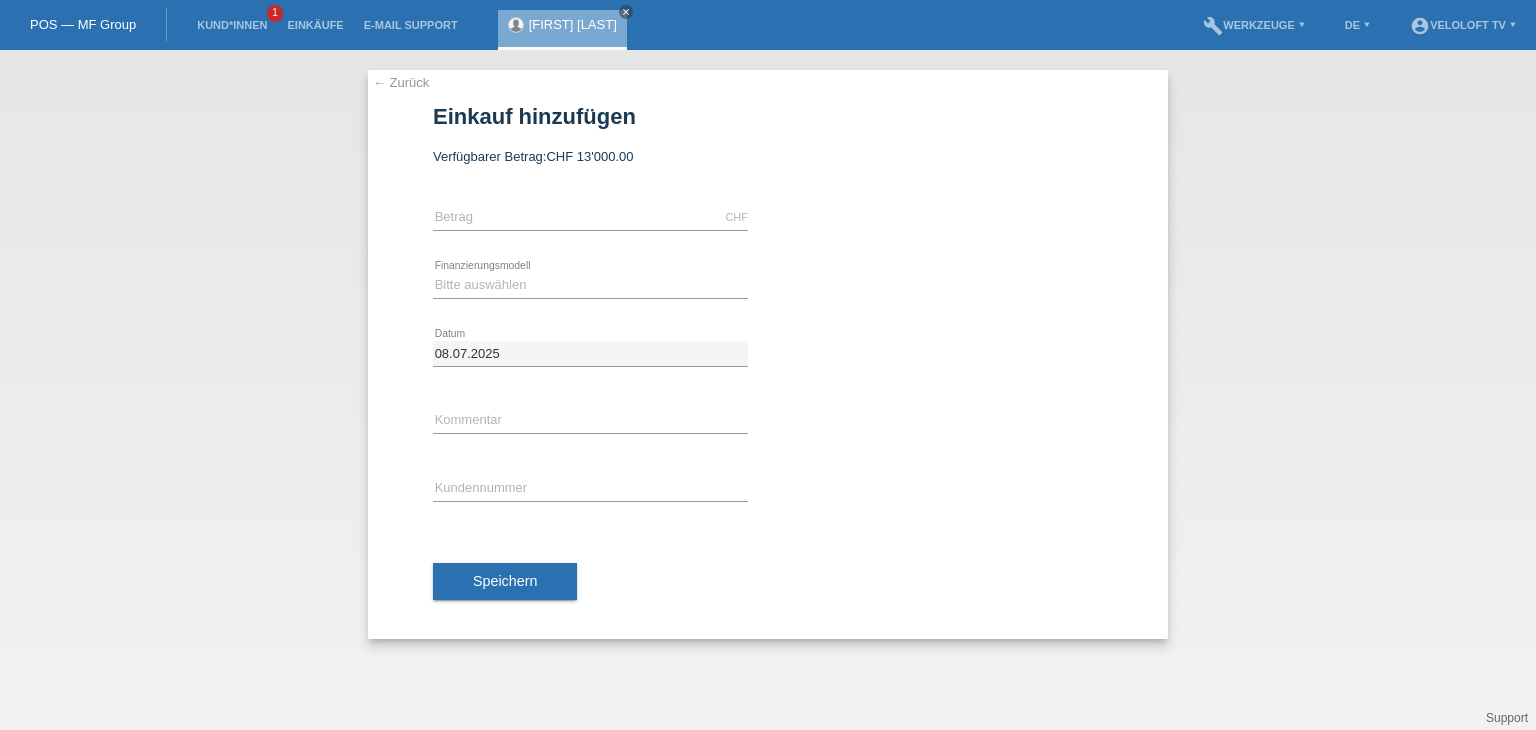 scroll, scrollTop: 0, scrollLeft: 0, axis: both 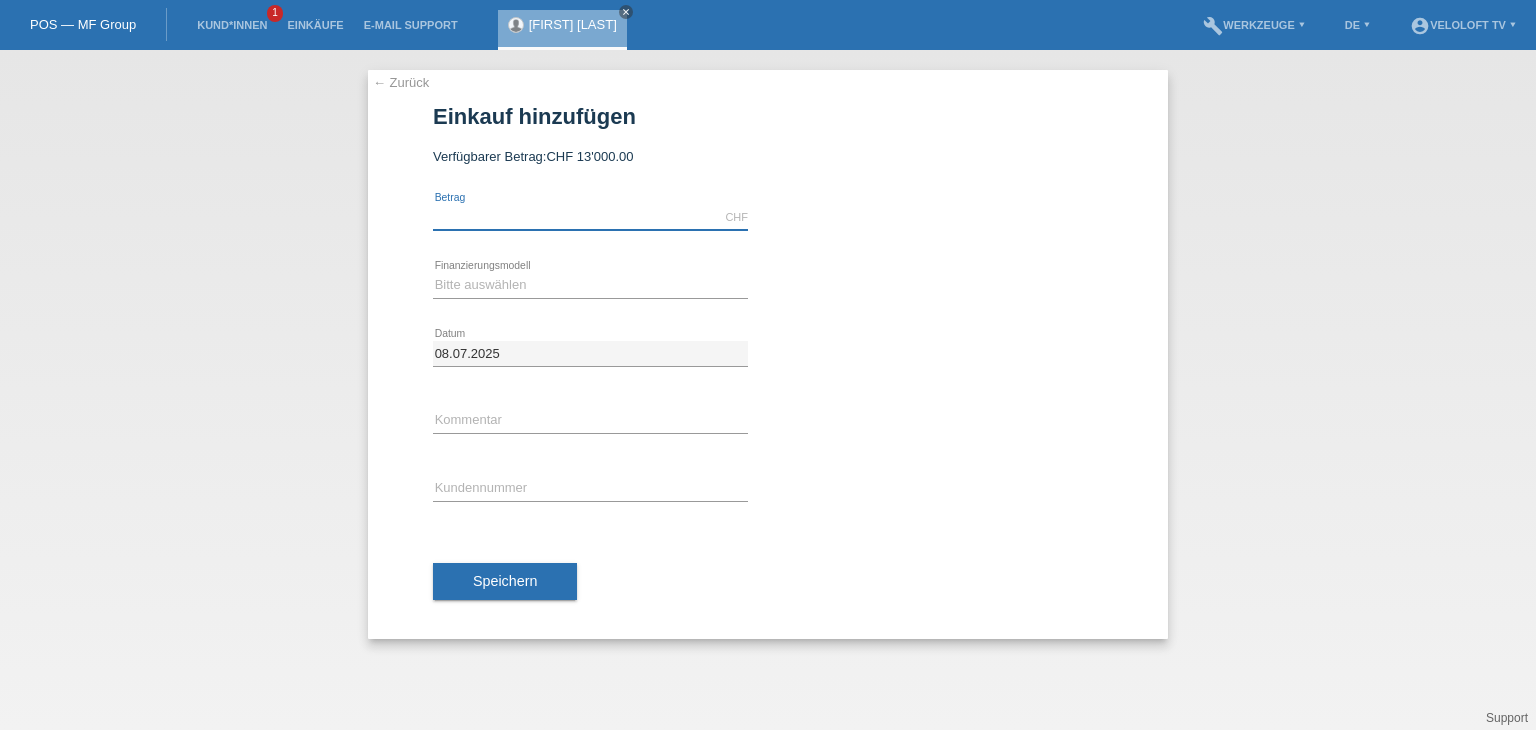click at bounding box center [590, 217] 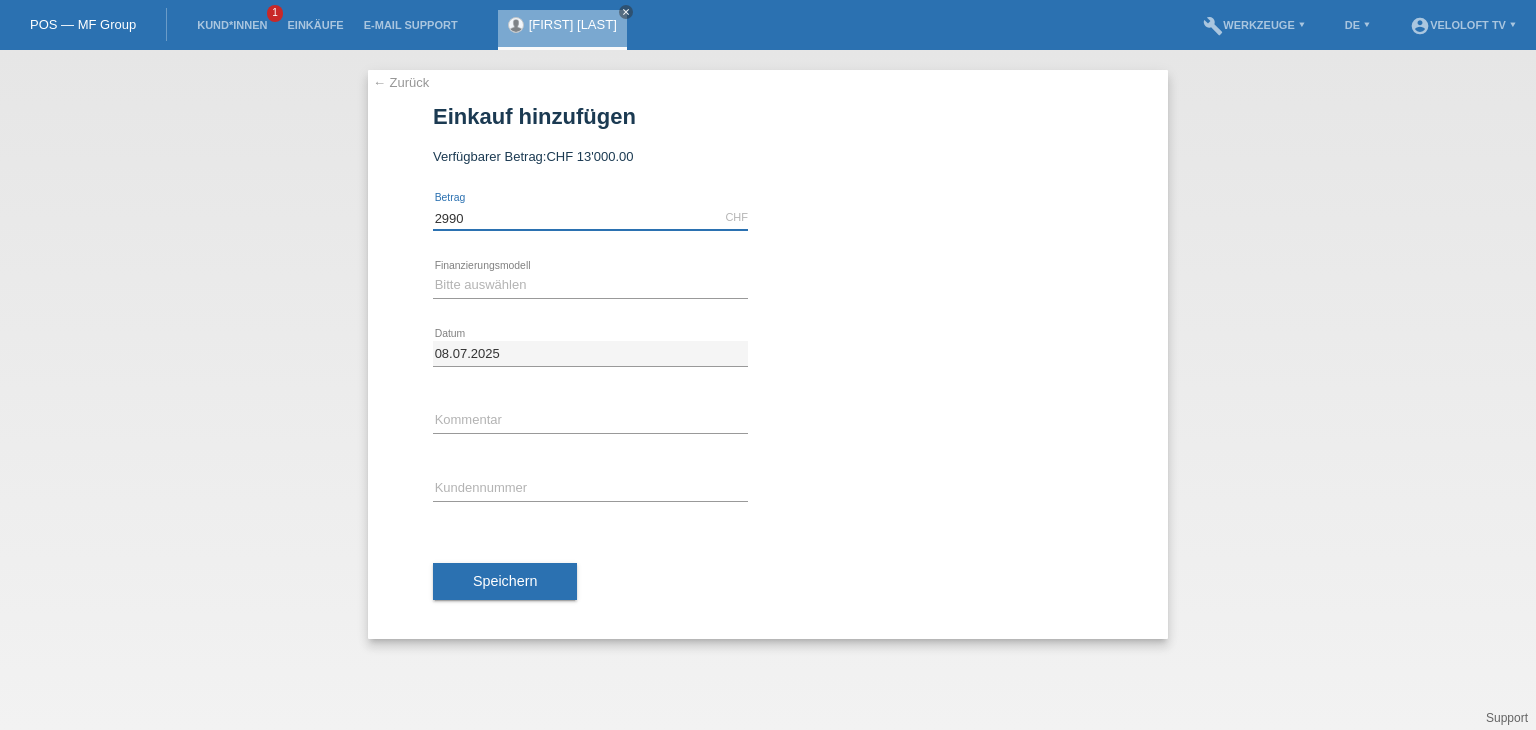 type on "2990.00" 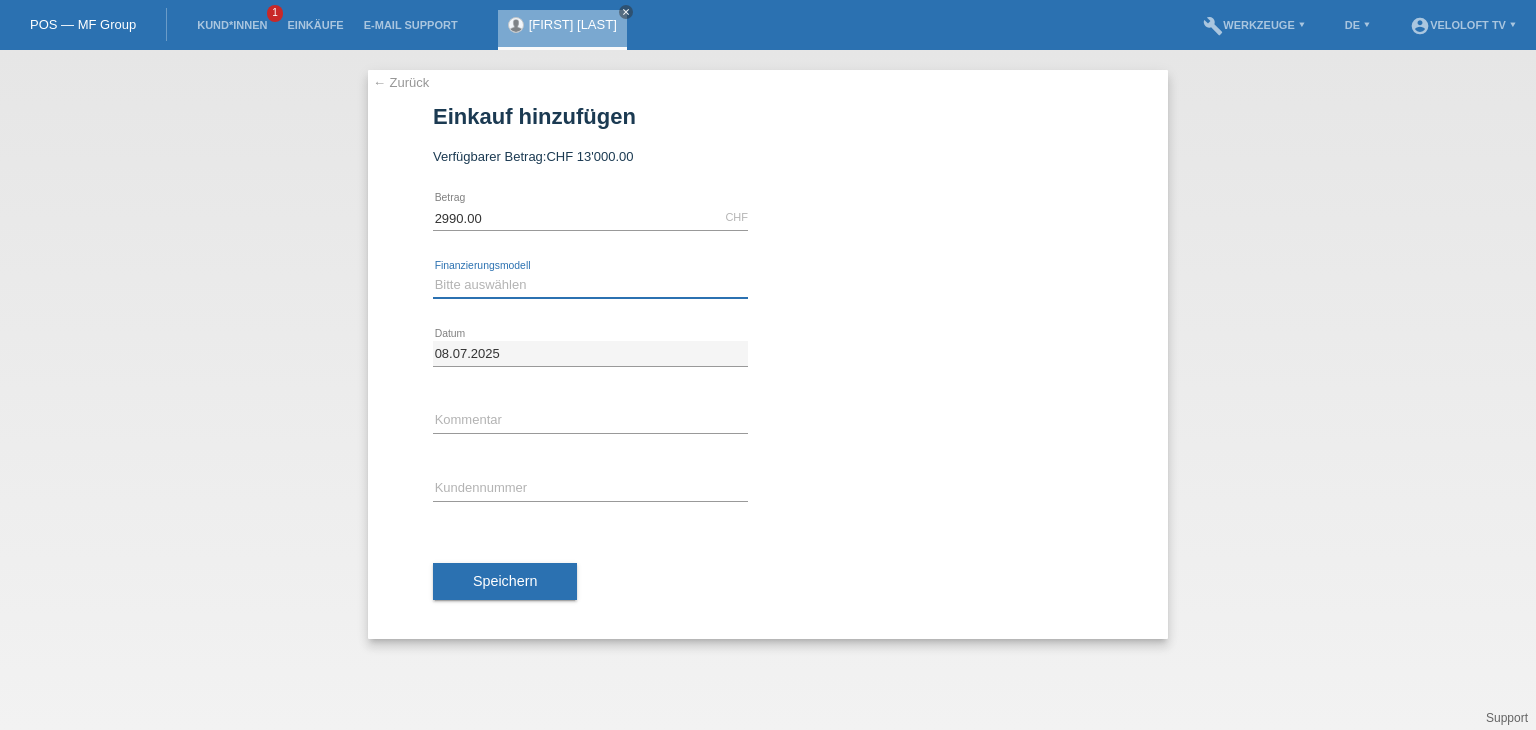 drag, startPoint x: 548, startPoint y: 285, endPoint x: 552, endPoint y: 295, distance: 10.770329 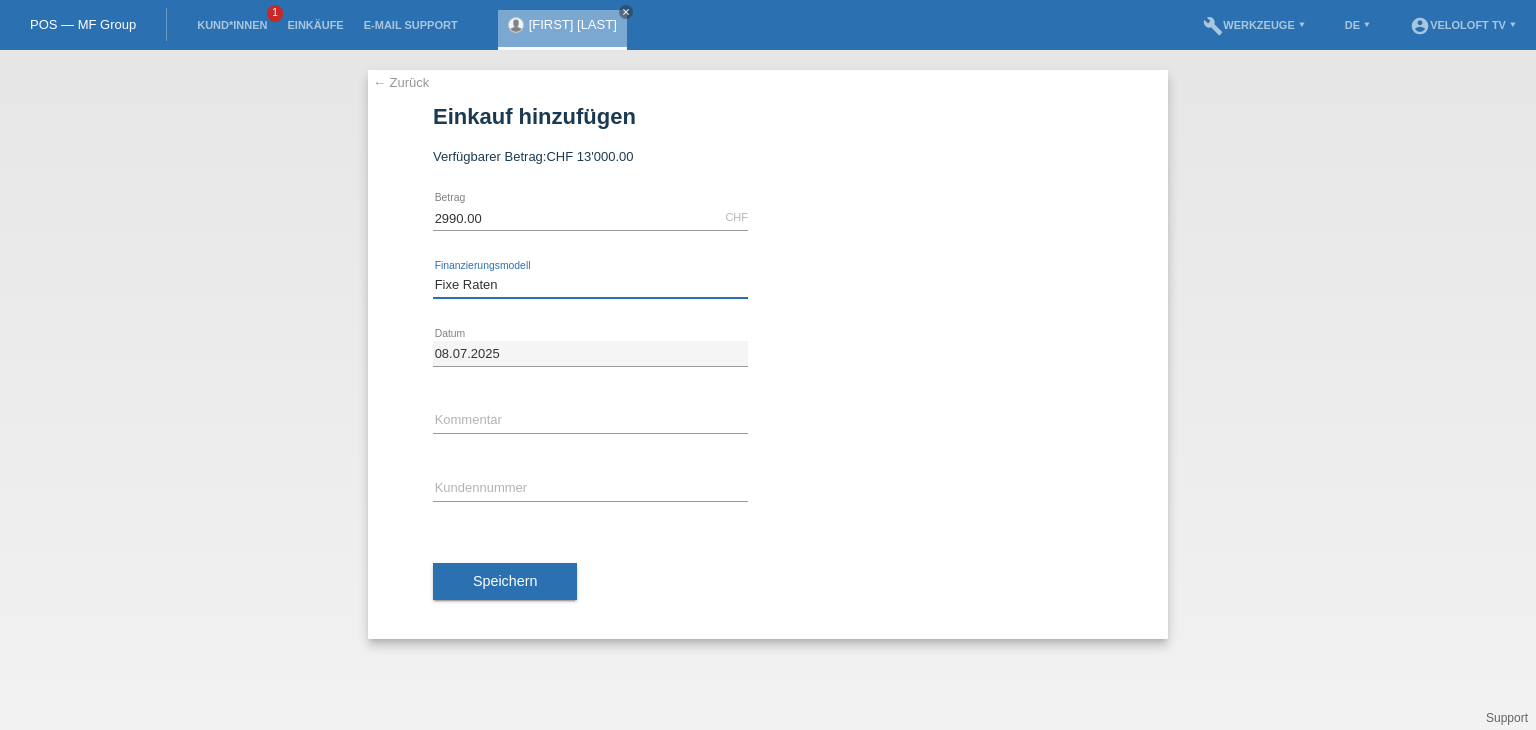click on "Bitte auswählen
Fixe Raten
Kauf auf Rechnung mit Teilzahlungsoption" at bounding box center (590, 285) 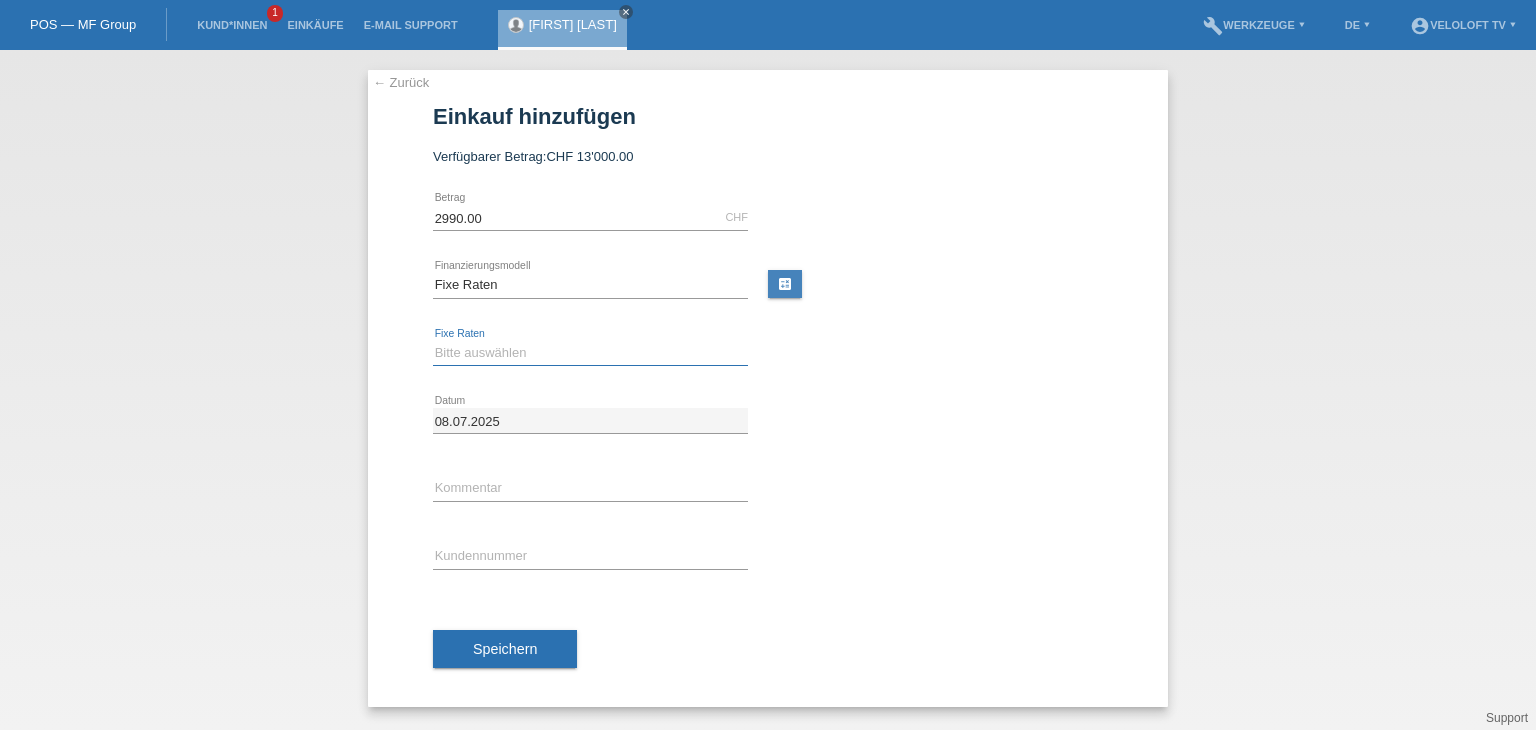 click on "Bitte auswählen
4 Raten
5 Raten
6 Raten
7 Raten
8 Raten
9 Raten
10 Raten
11 Raten" at bounding box center [590, 353] 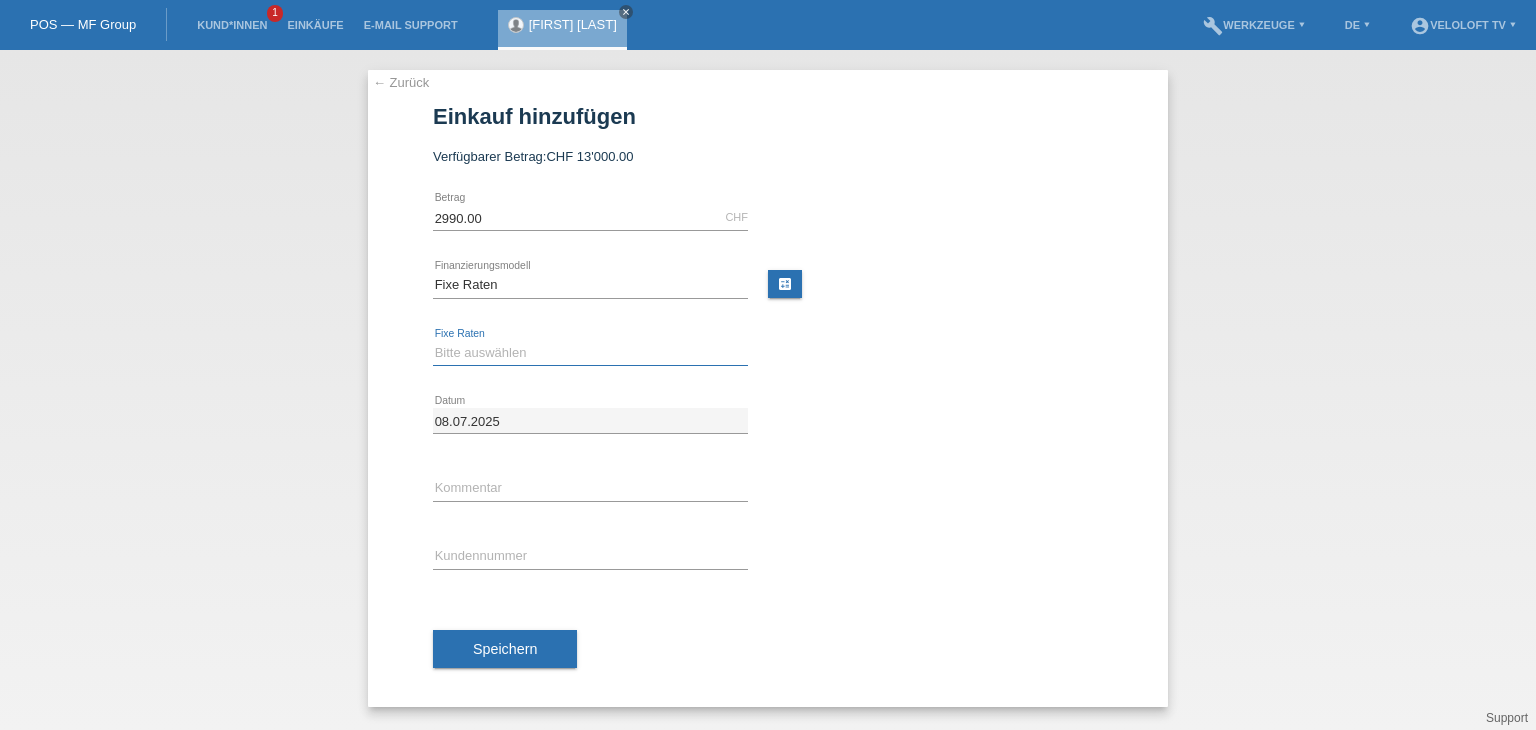 select on "202" 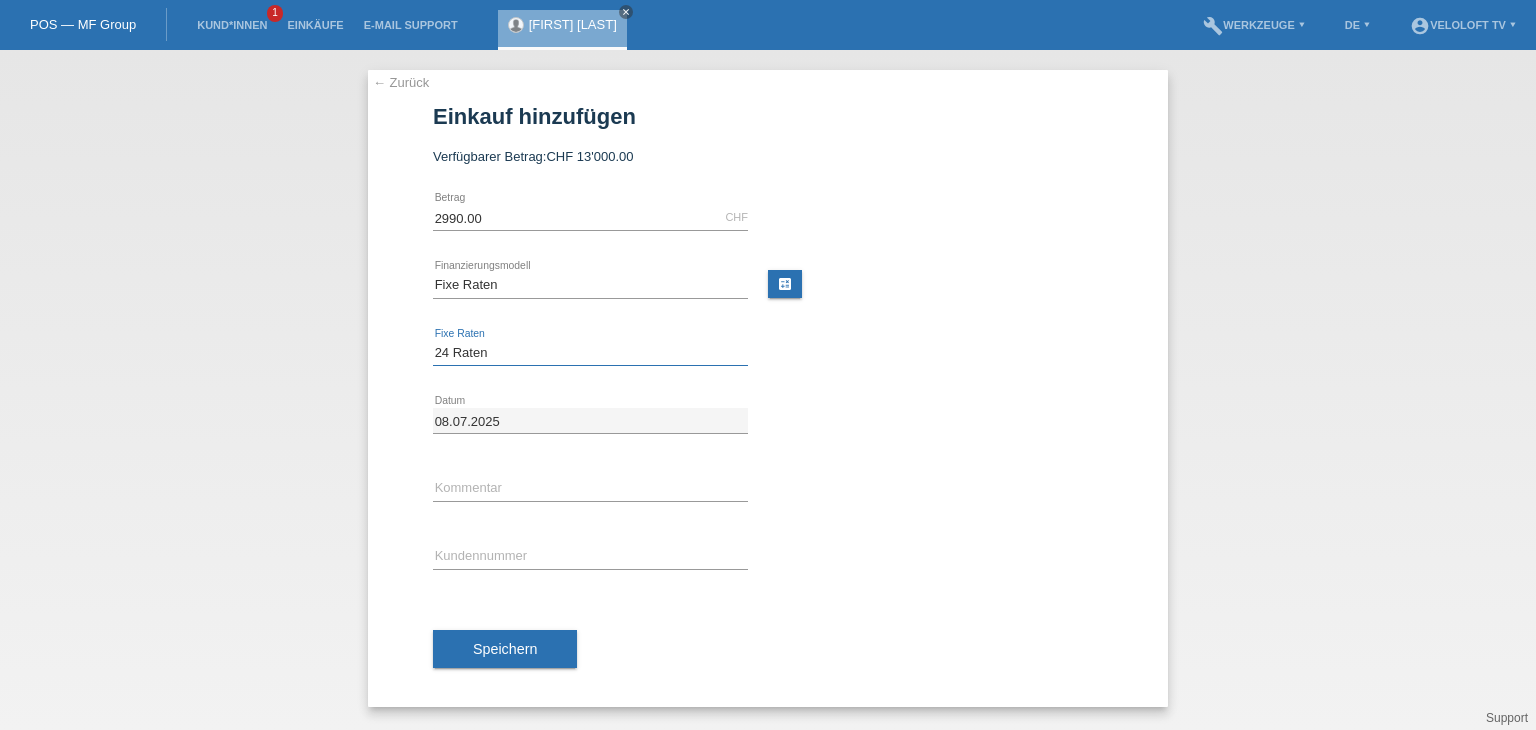 click on "Bitte auswählen
4 Raten
5 Raten
6 Raten
7 Raten
8 Raten
9 Raten
10 Raten
11 Raten" at bounding box center [590, 353] 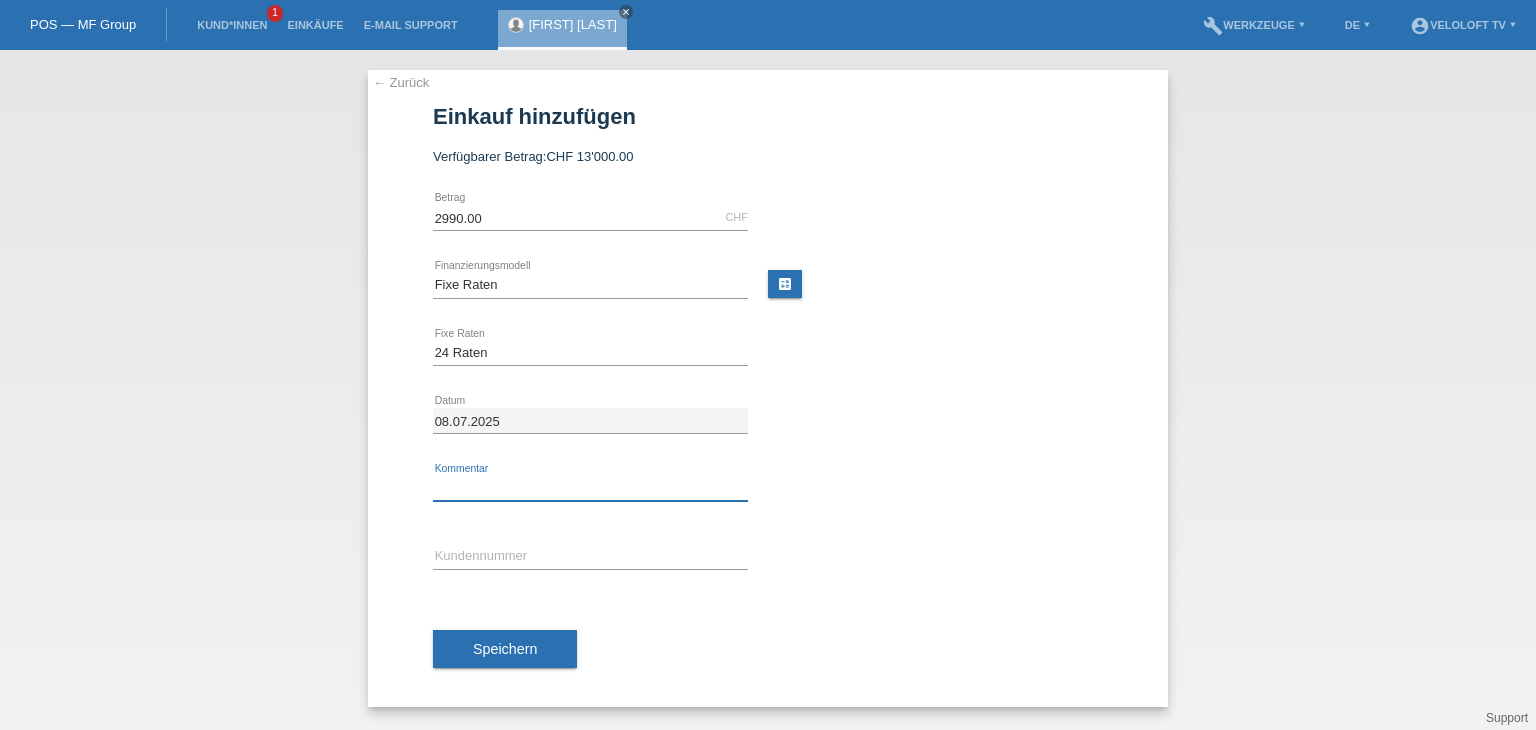 drag, startPoint x: 536, startPoint y: 481, endPoint x: 541, endPoint y: 497, distance: 16.763054 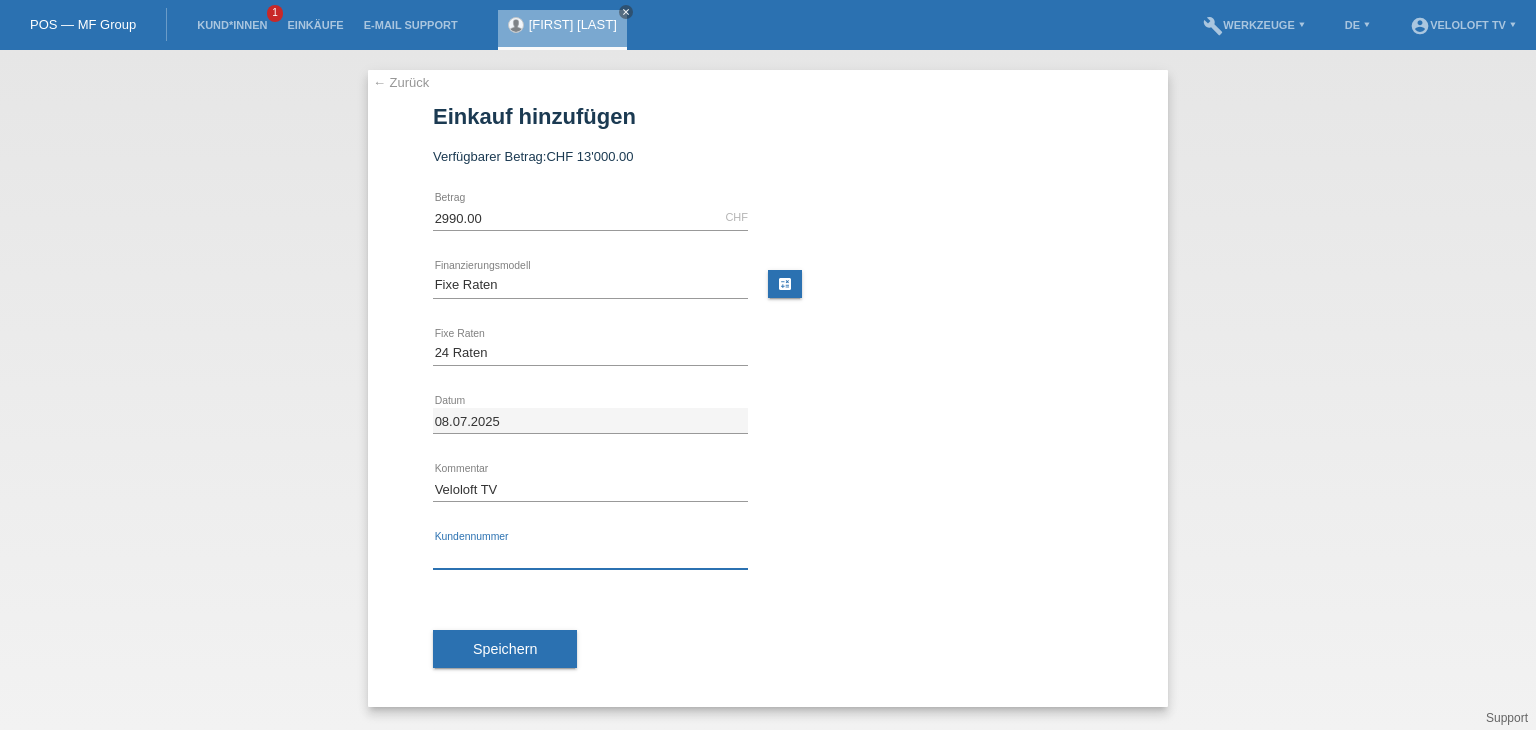click at bounding box center (590, 556) 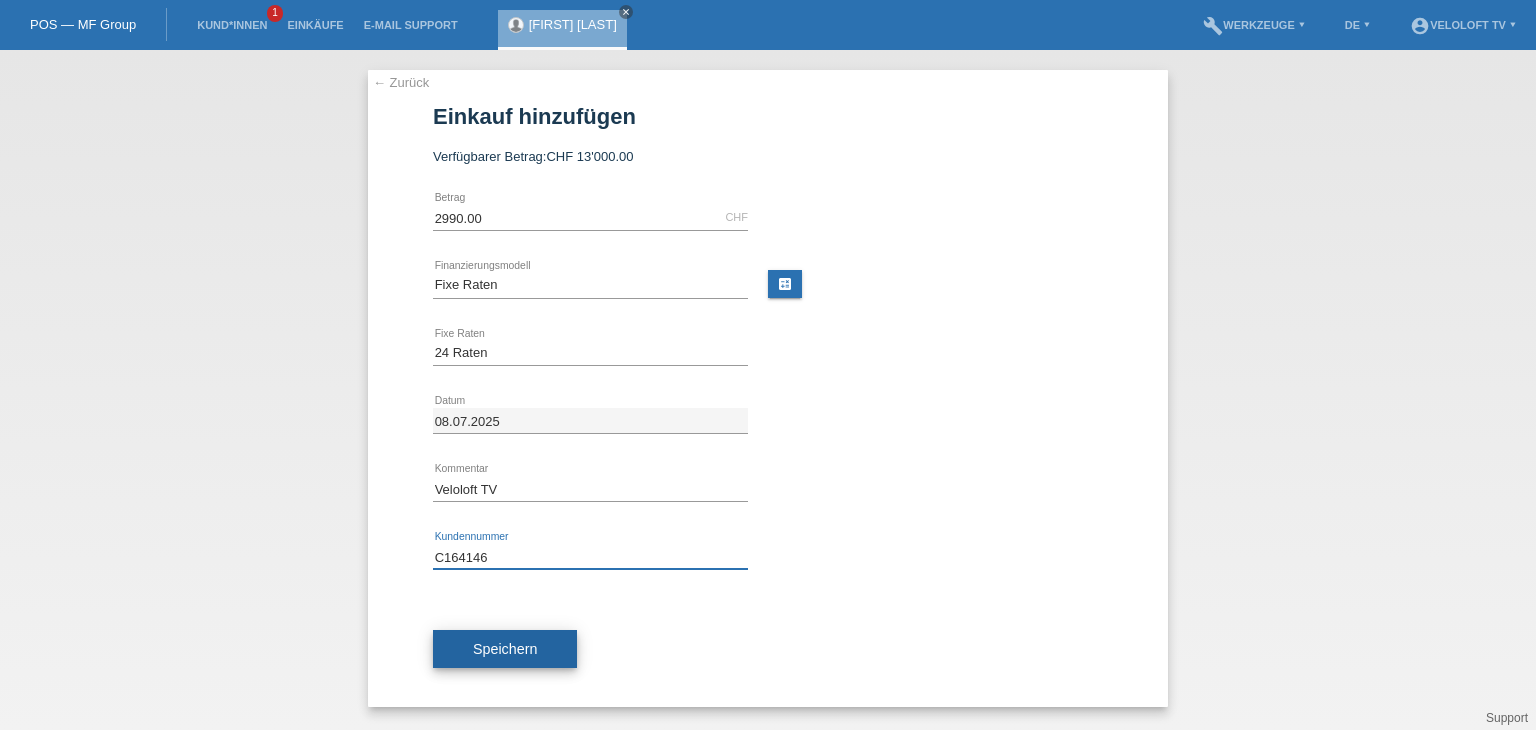 type on "C164146" 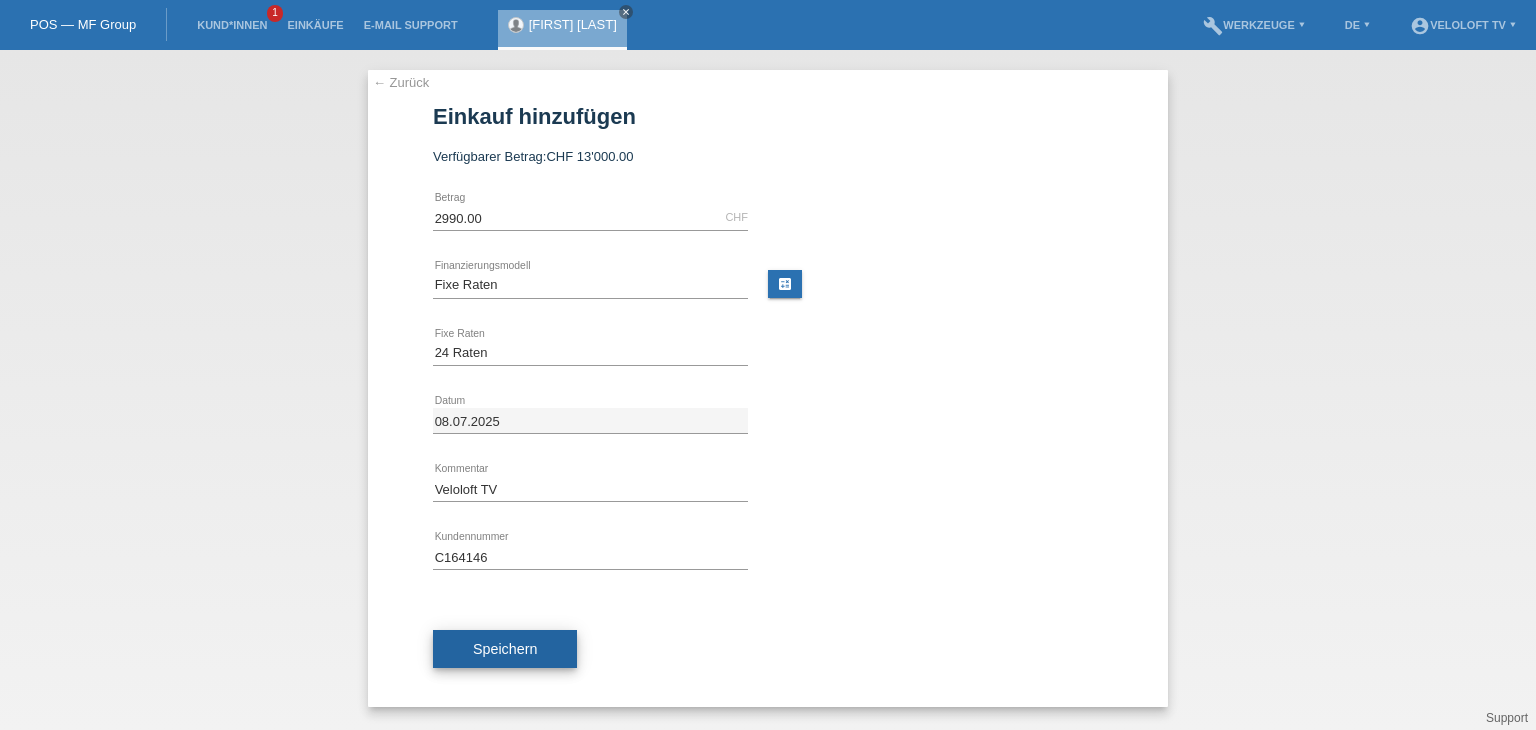 click on "Speichern" at bounding box center (505, 649) 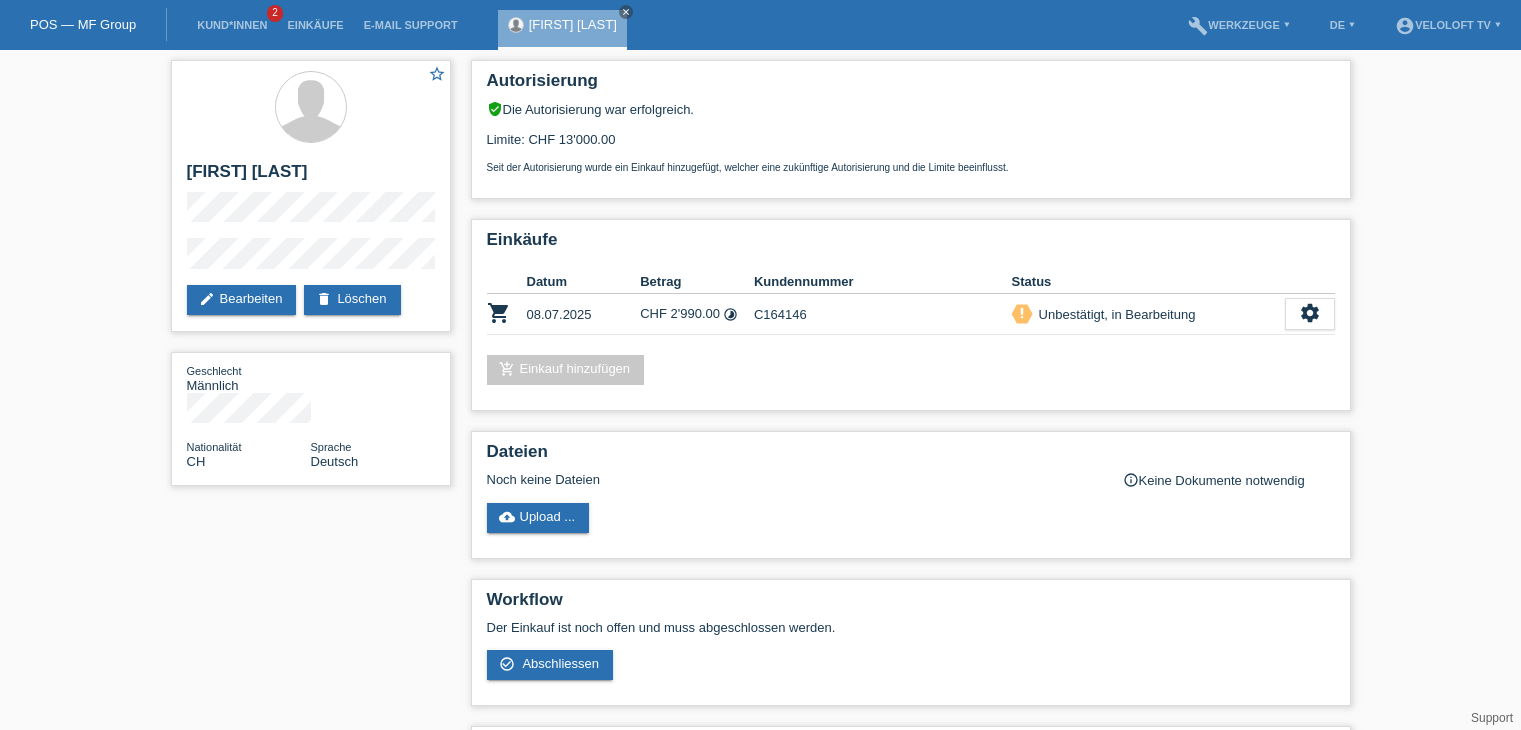 scroll, scrollTop: 0, scrollLeft: 0, axis: both 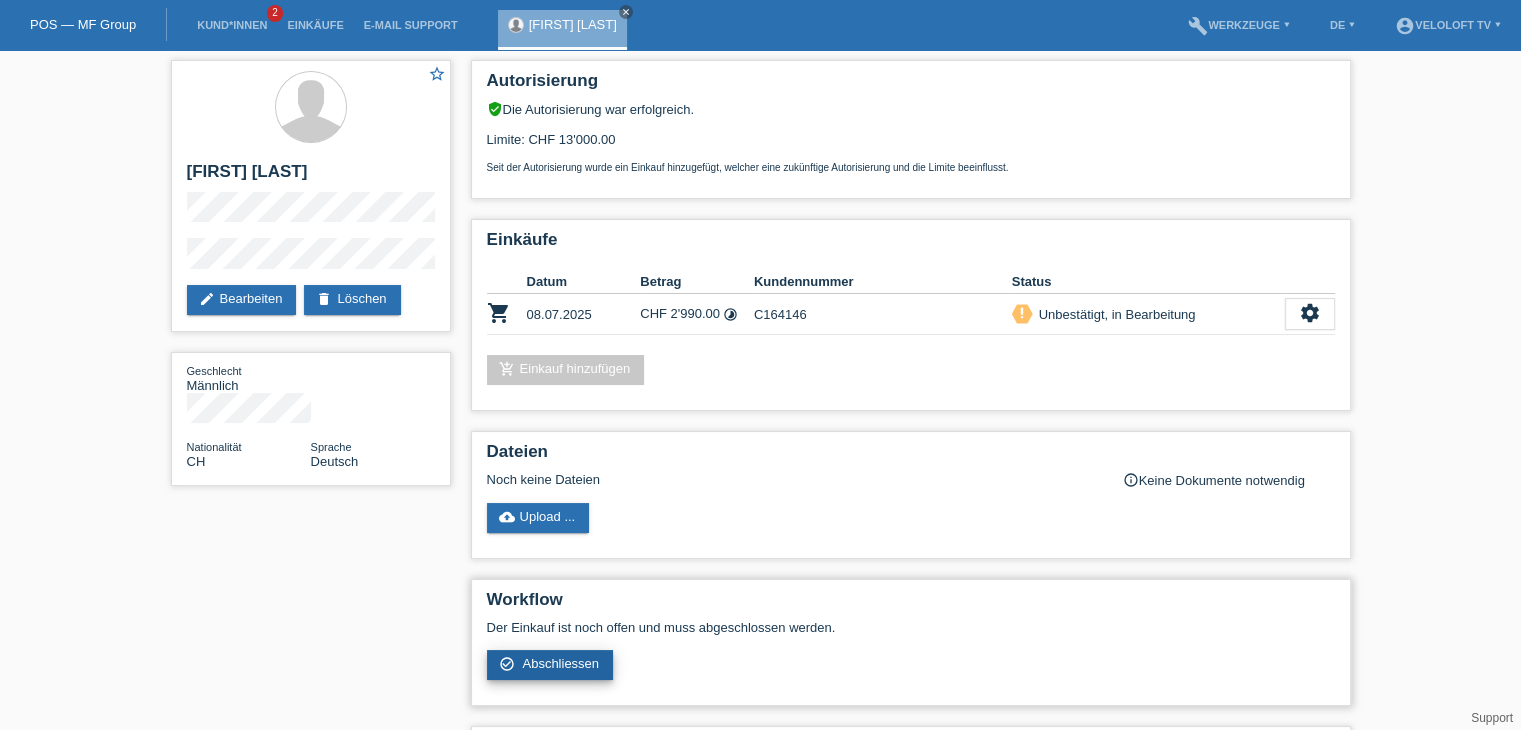 click on "Abschliessen" at bounding box center (560, 663) 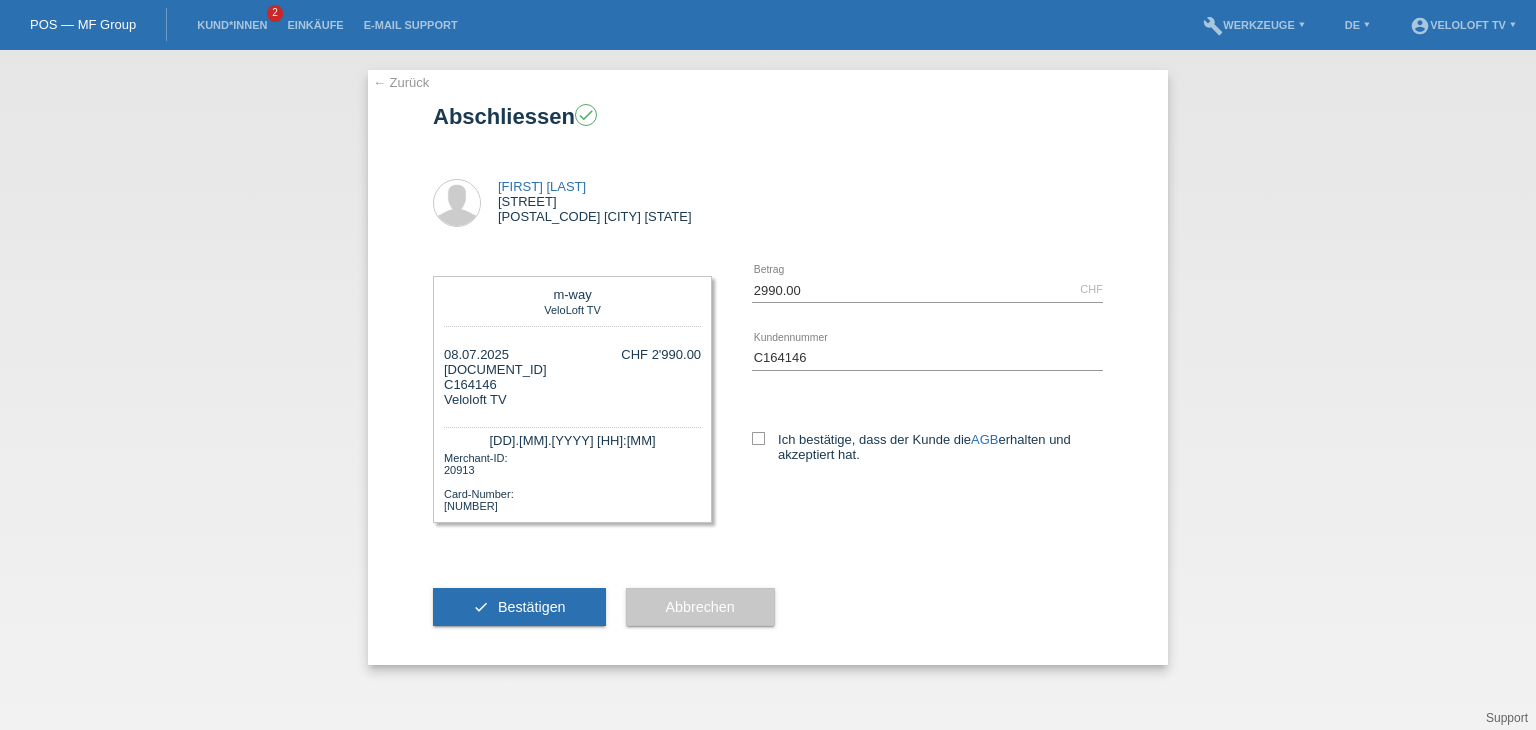 scroll, scrollTop: 0, scrollLeft: 0, axis: both 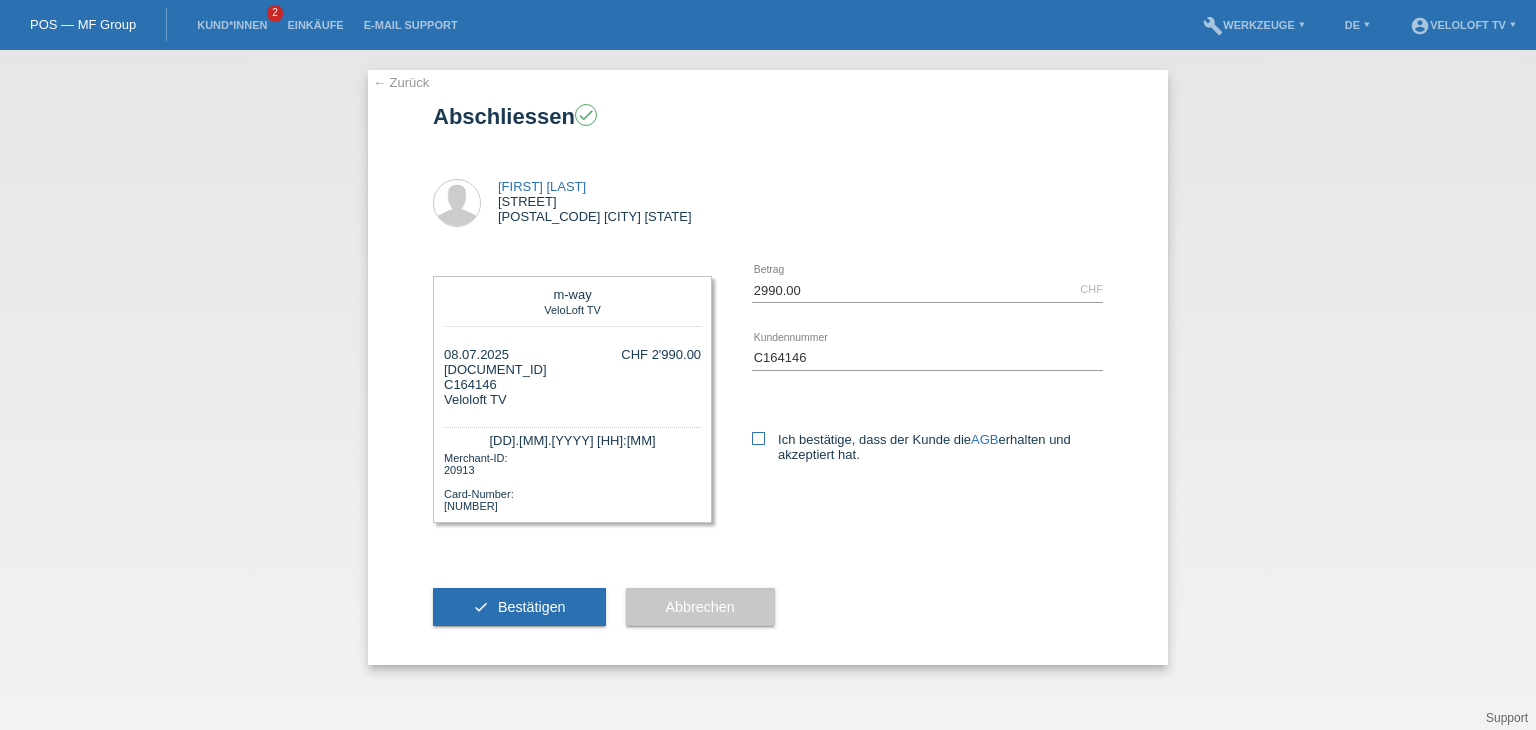 click on "Ich bestätige, dass der Kunde die  AGB  erhalten und akzeptiert hat." at bounding box center (927, 447) 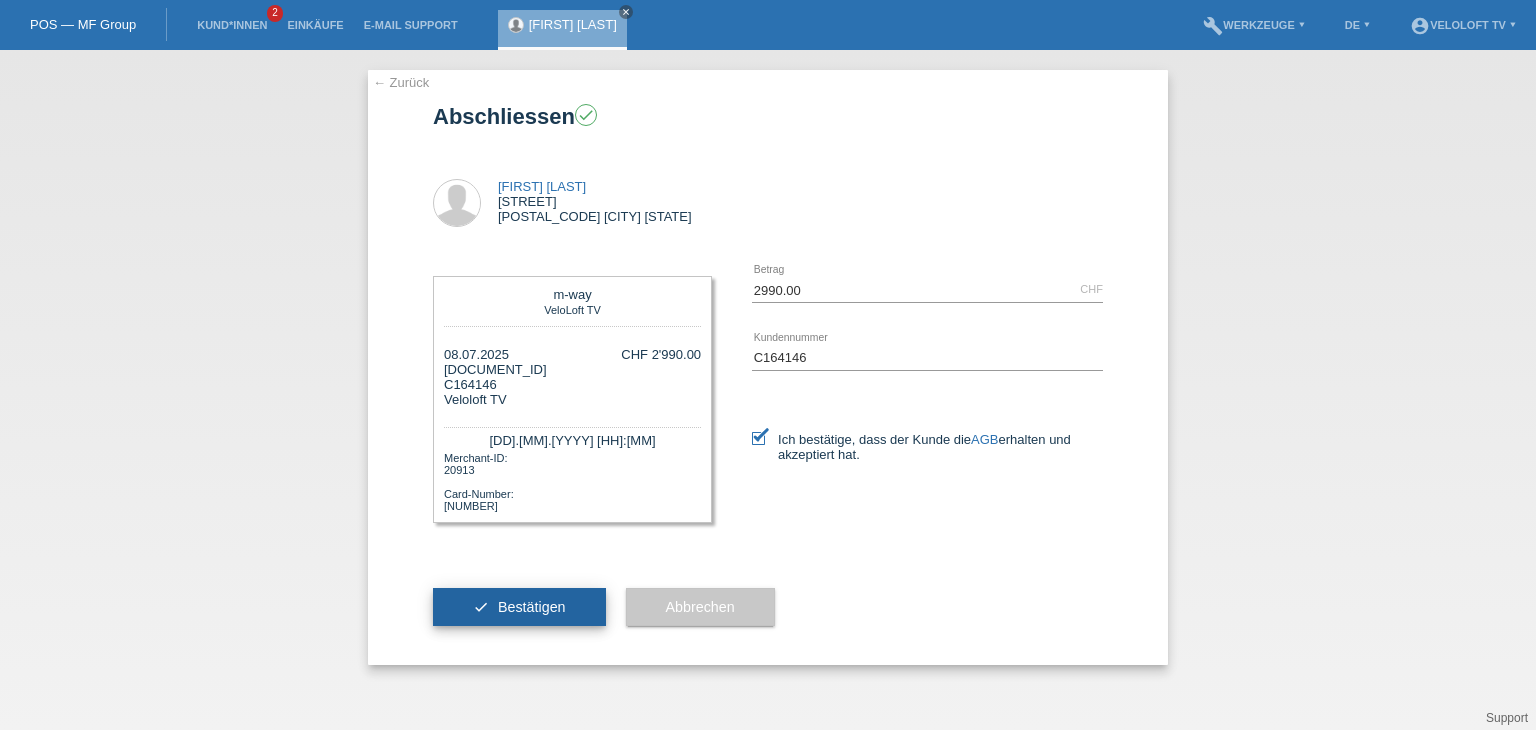 click on "check   Bestätigen" at bounding box center [519, 607] 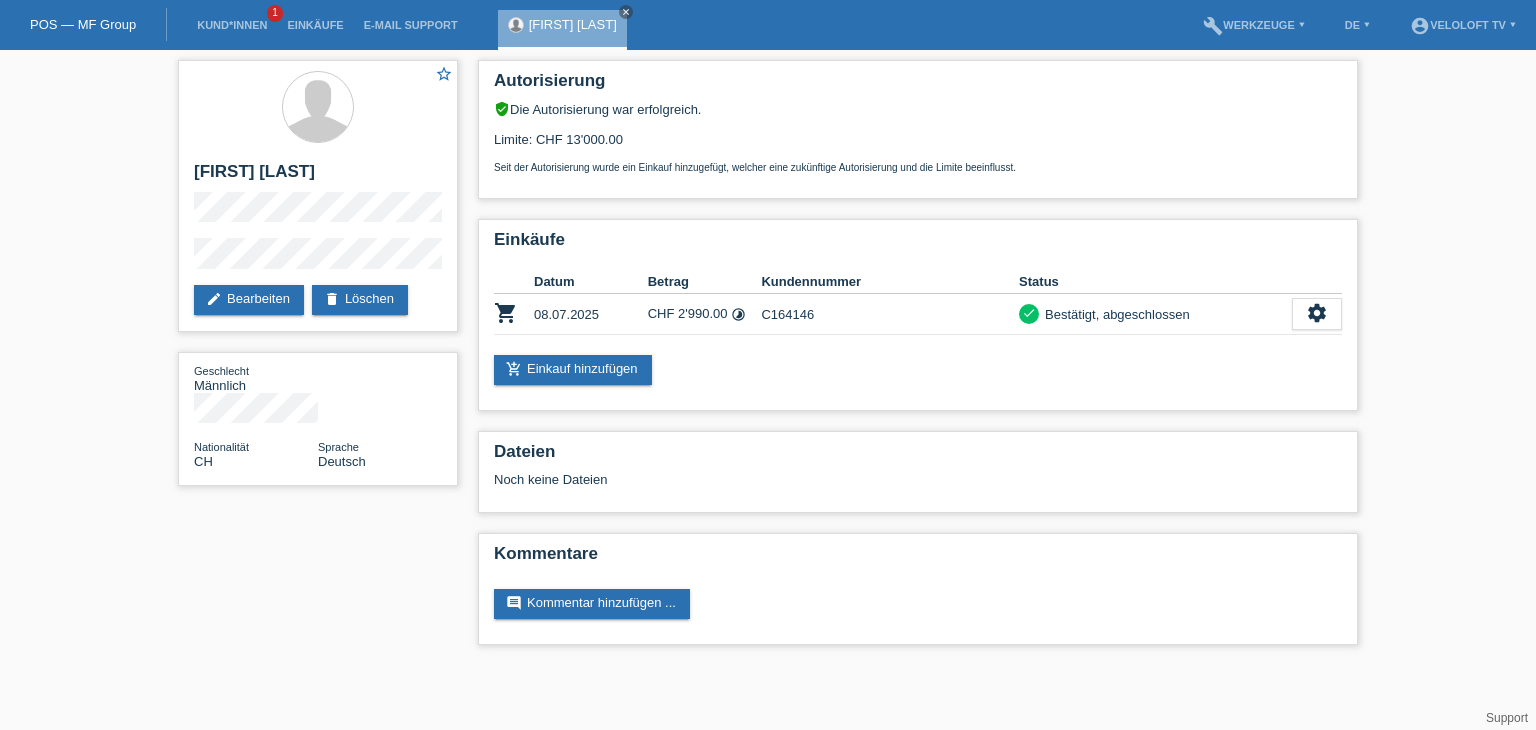 scroll, scrollTop: 0, scrollLeft: 0, axis: both 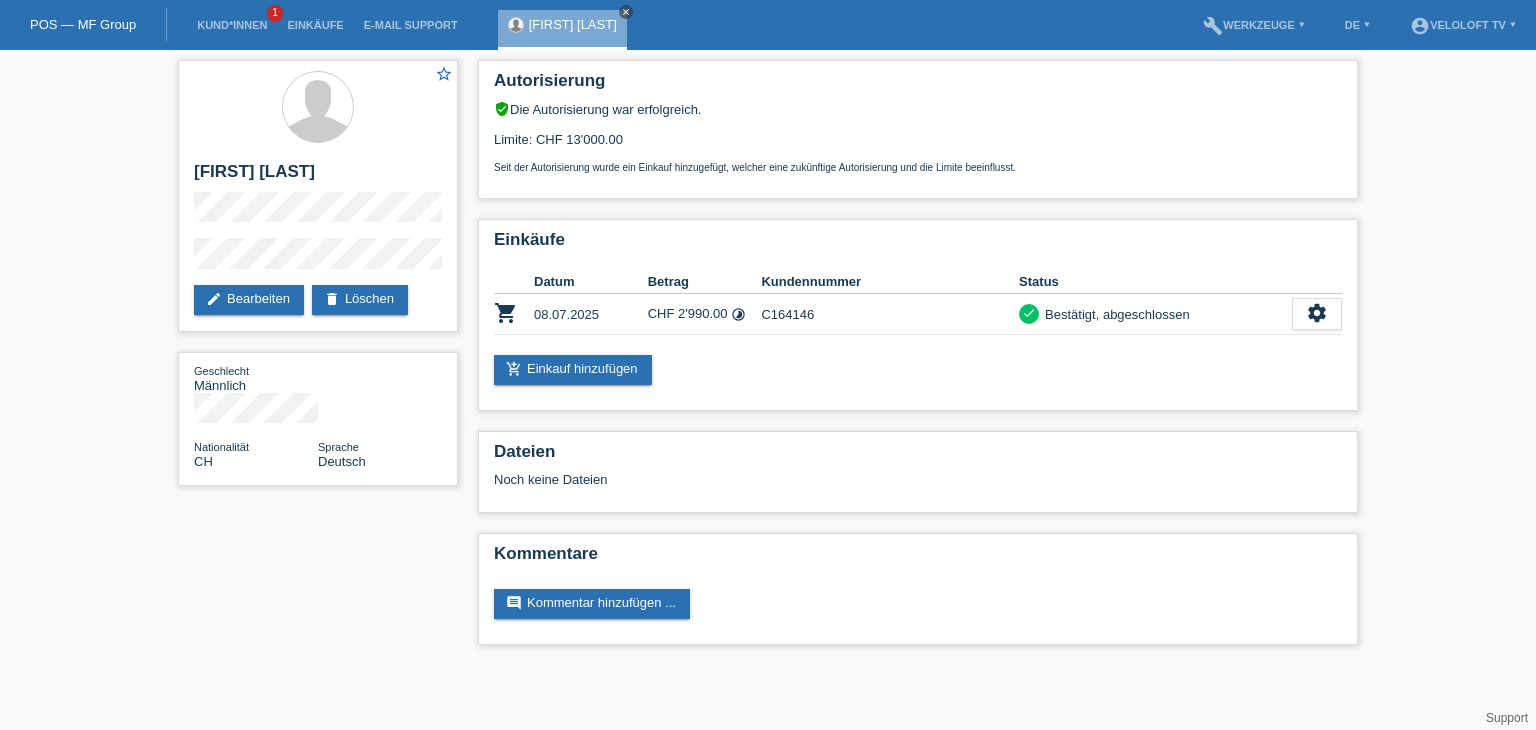 click on "close" at bounding box center (626, 12) 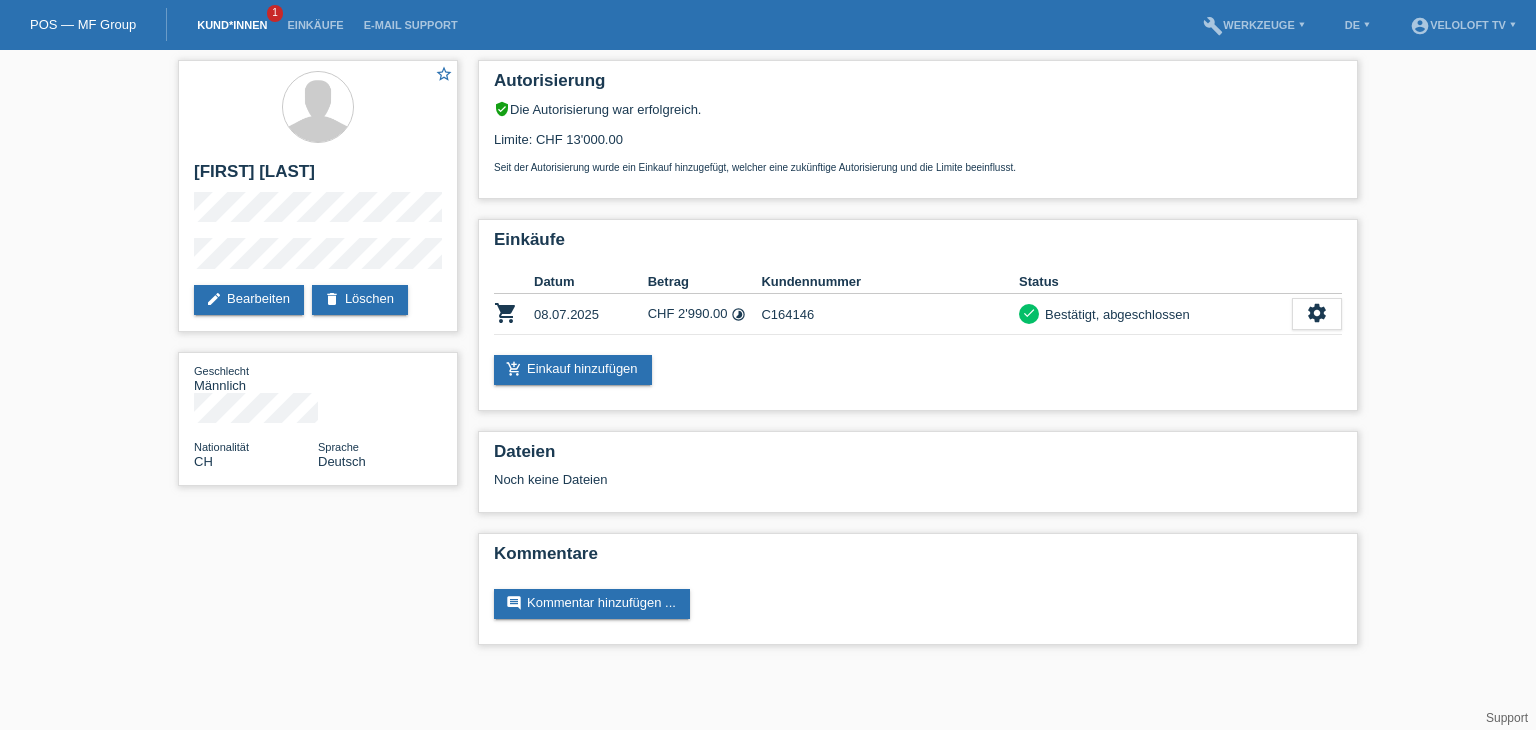 click on "Kund*innen" at bounding box center (232, 25) 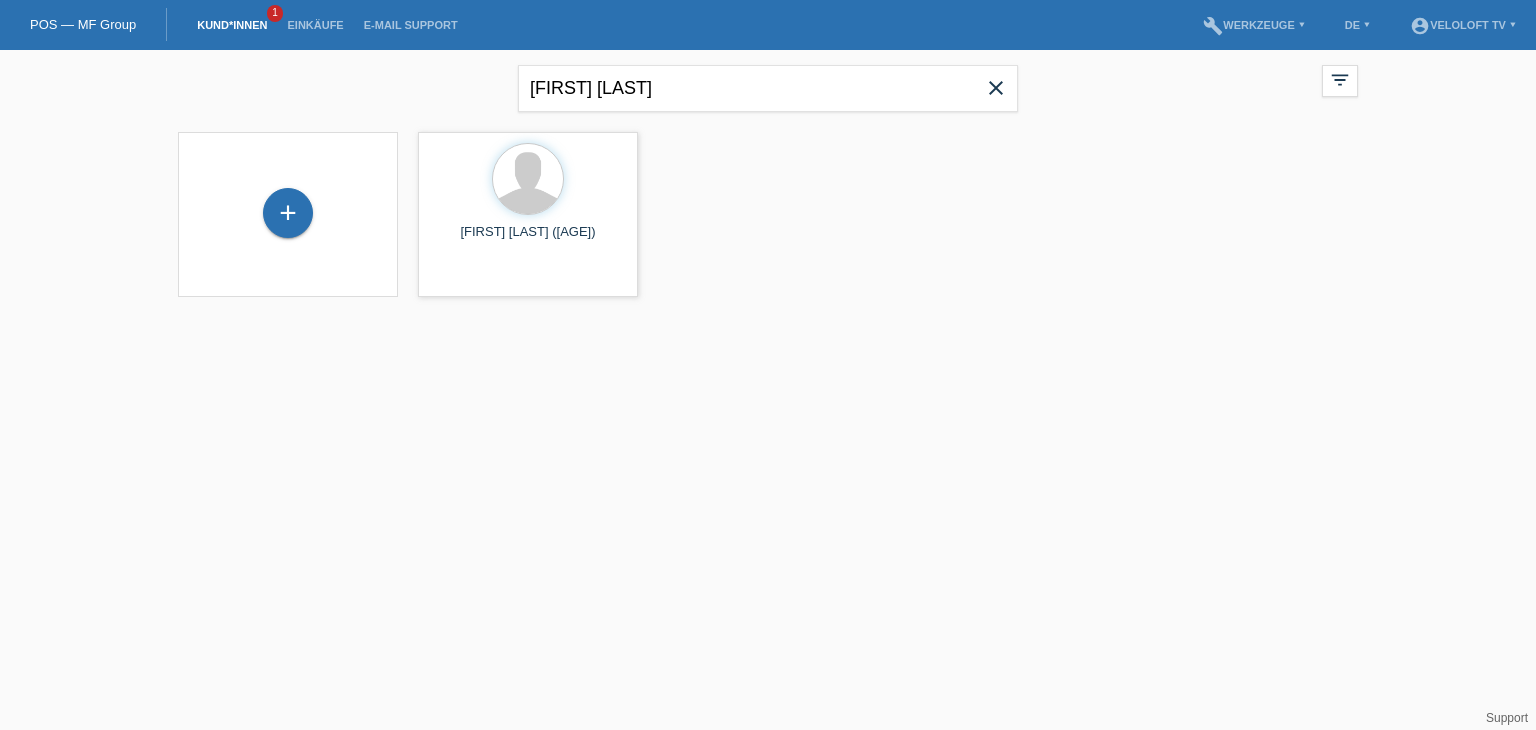scroll, scrollTop: 0, scrollLeft: 0, axis: both 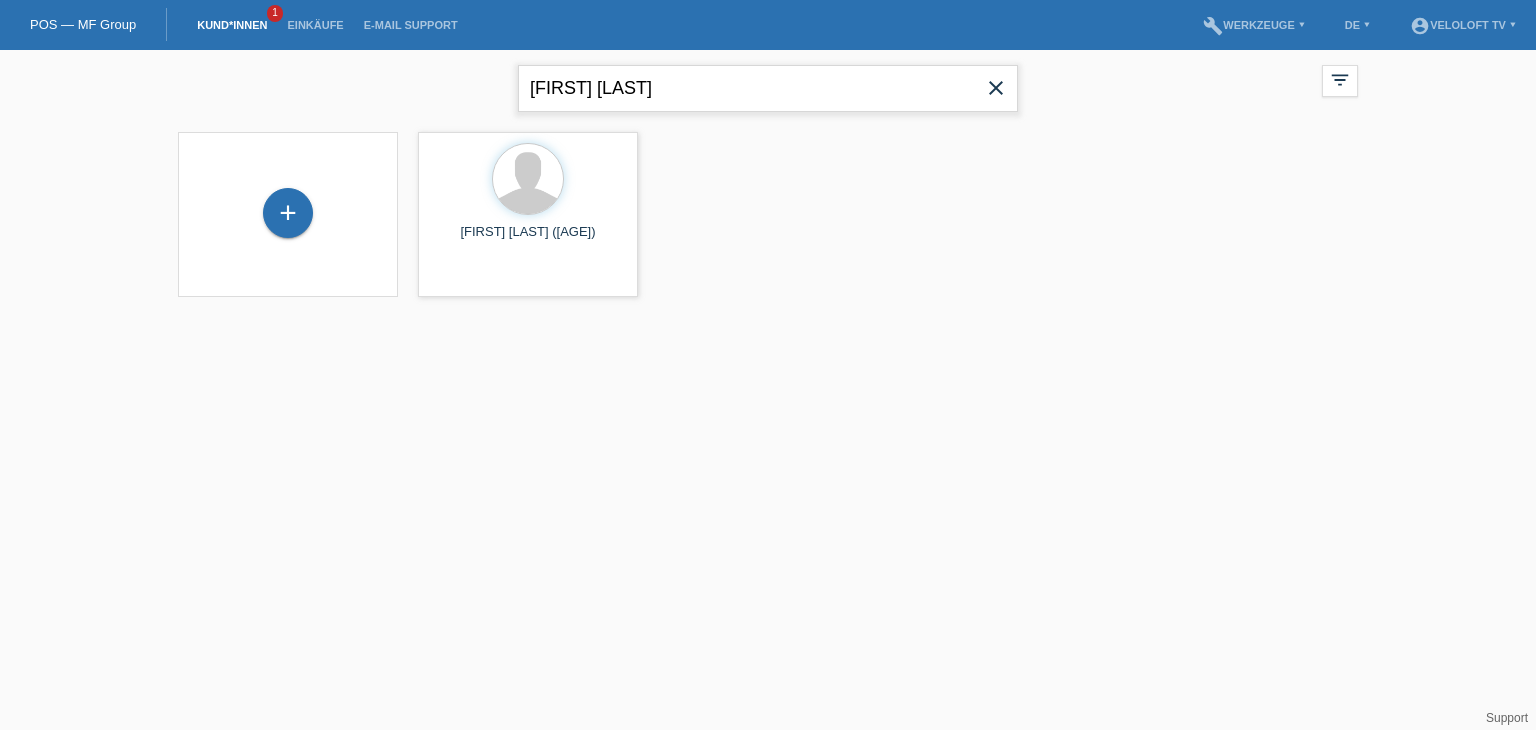 drag, startPoint x: 716, startPoint y: 85, endPoint x: 278, endPoint y: 82, distance: 438.01028 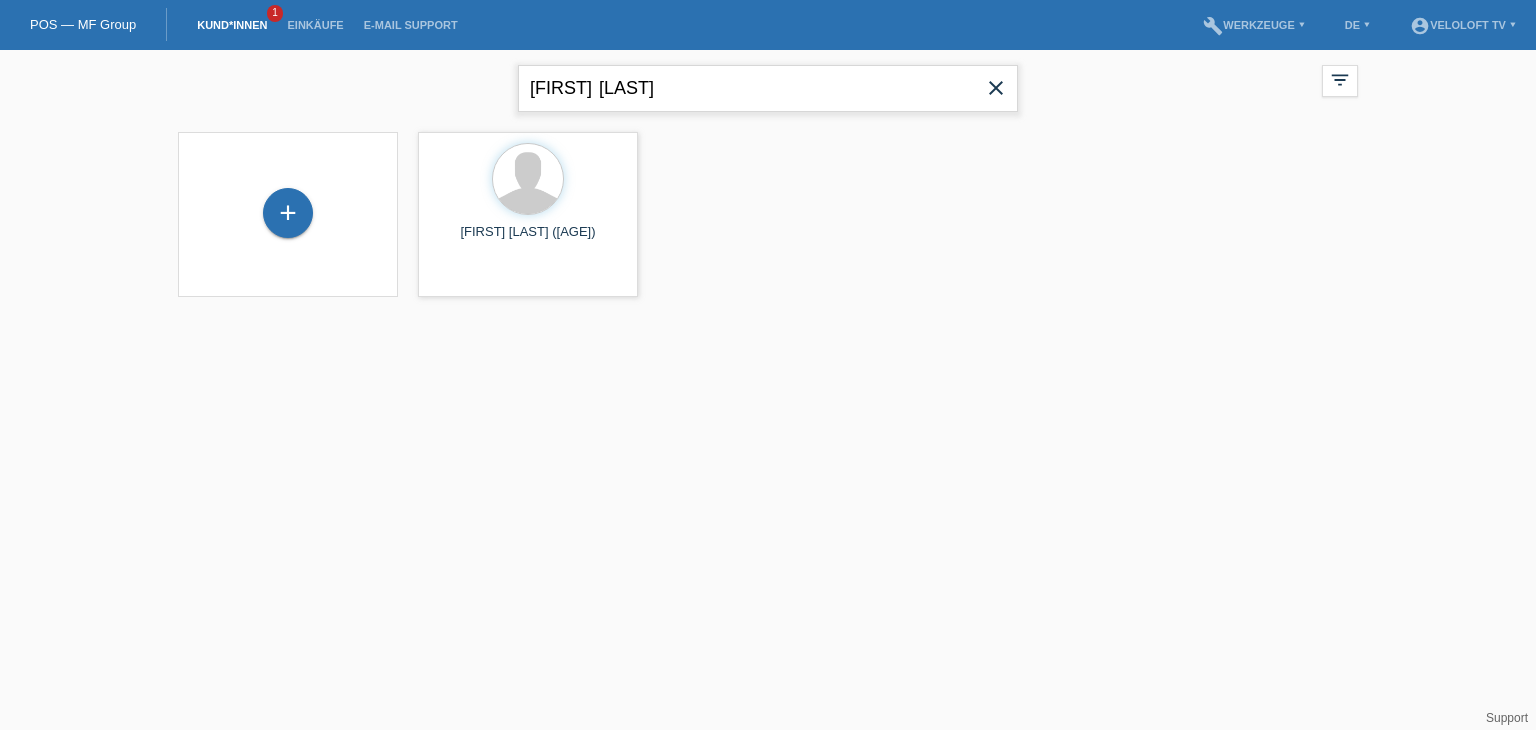 click on "andrea	liechti" at bounding box center (768, 88) 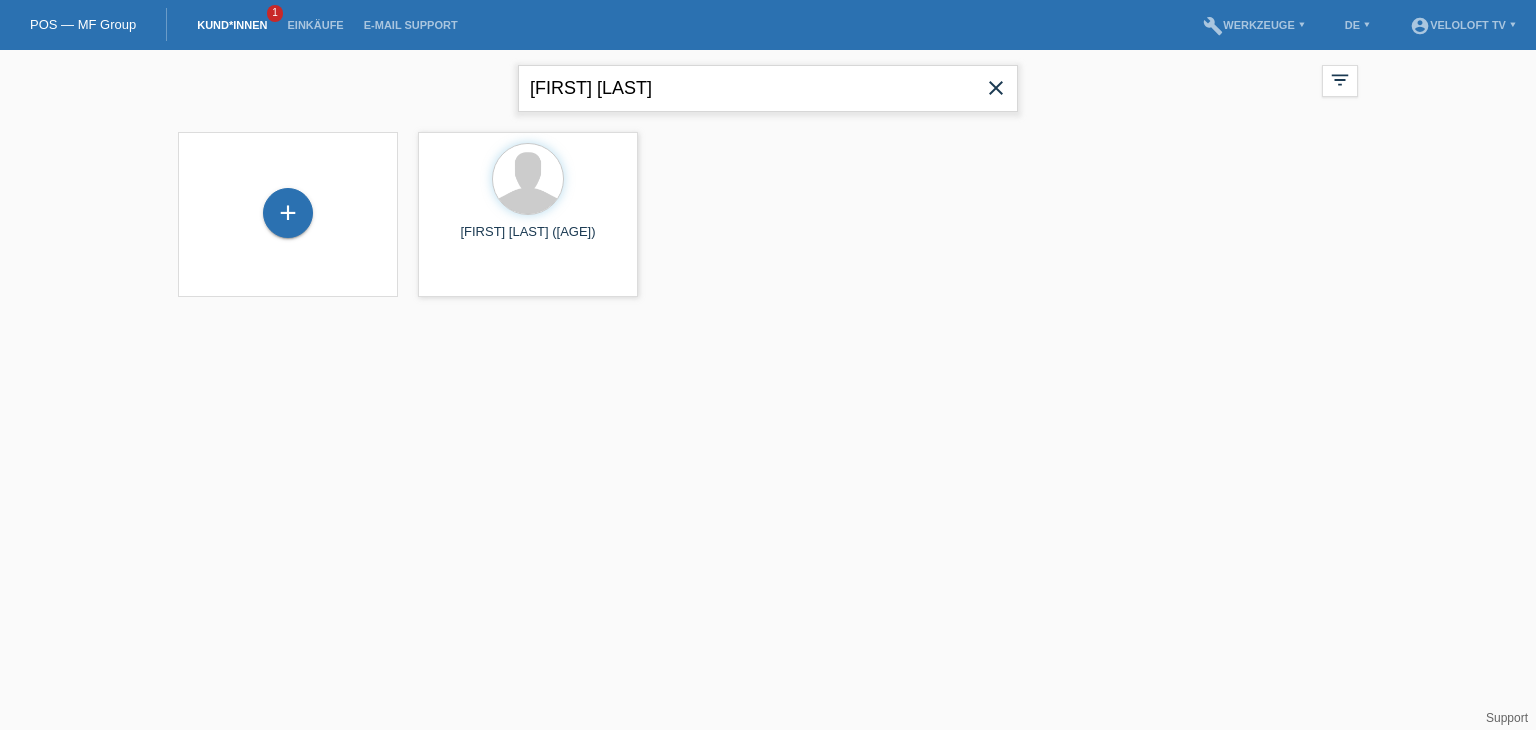 type on "andrea liechti" 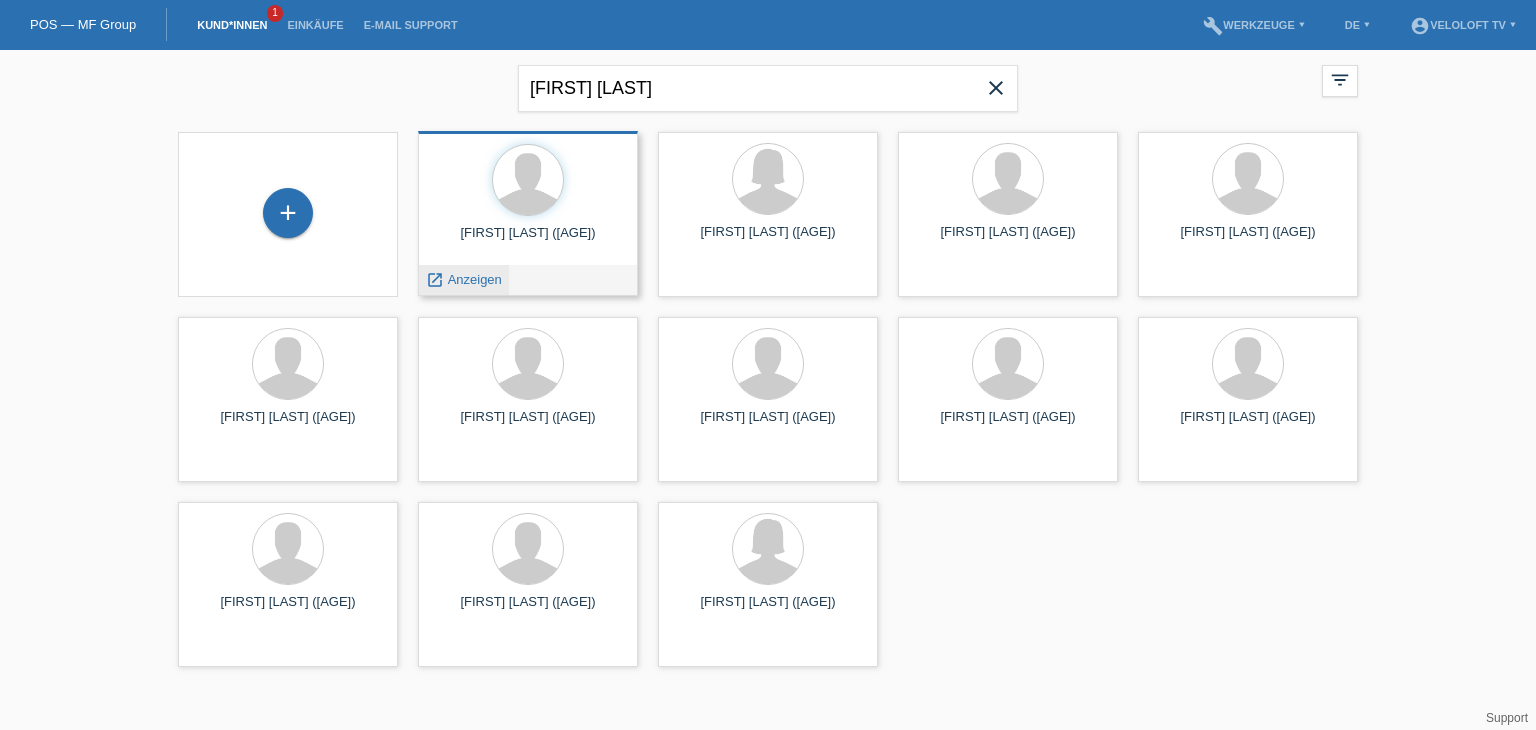 click on "Anzeigen" at bounding box center [475, 279] 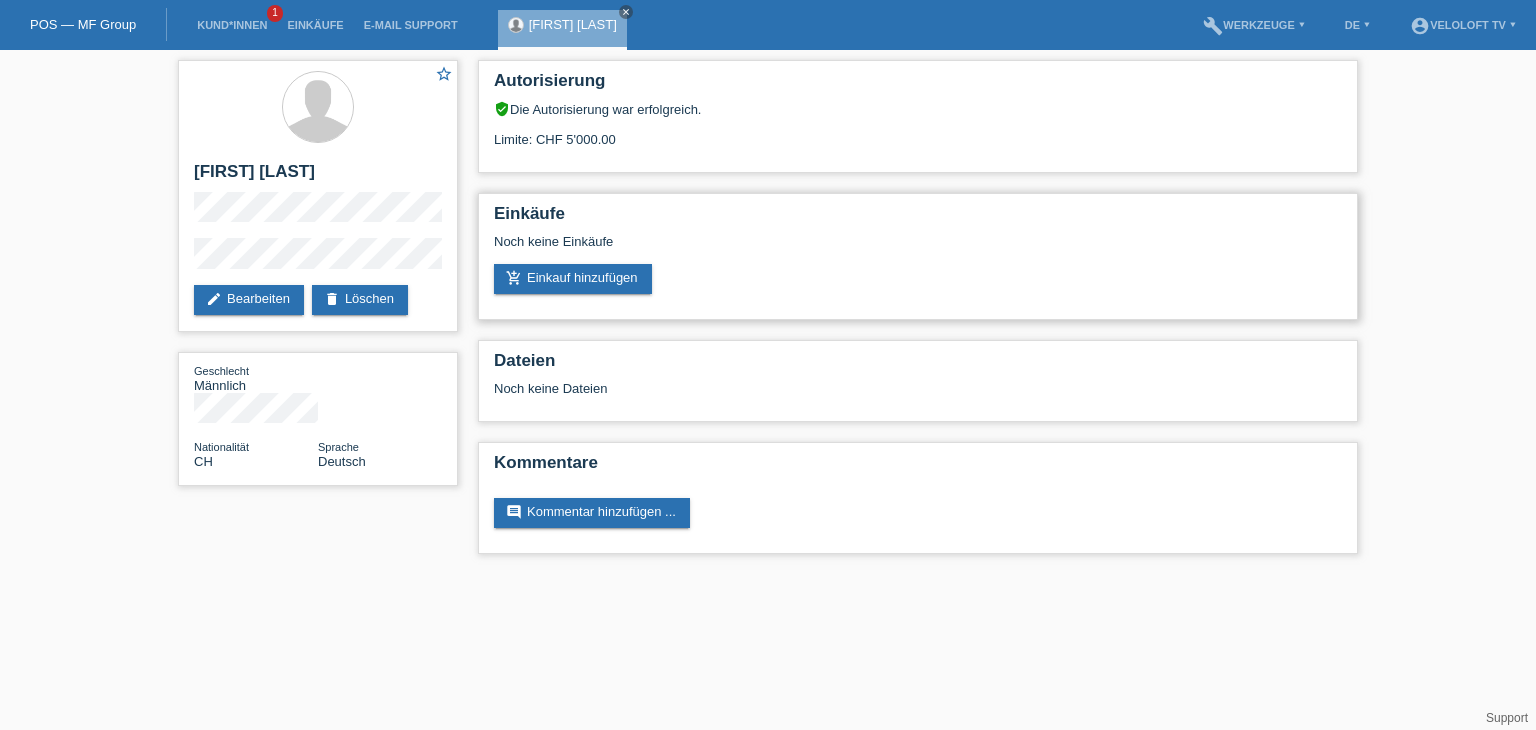 scroll, scrollTop: 0, scrollLeft: 0, axis: both 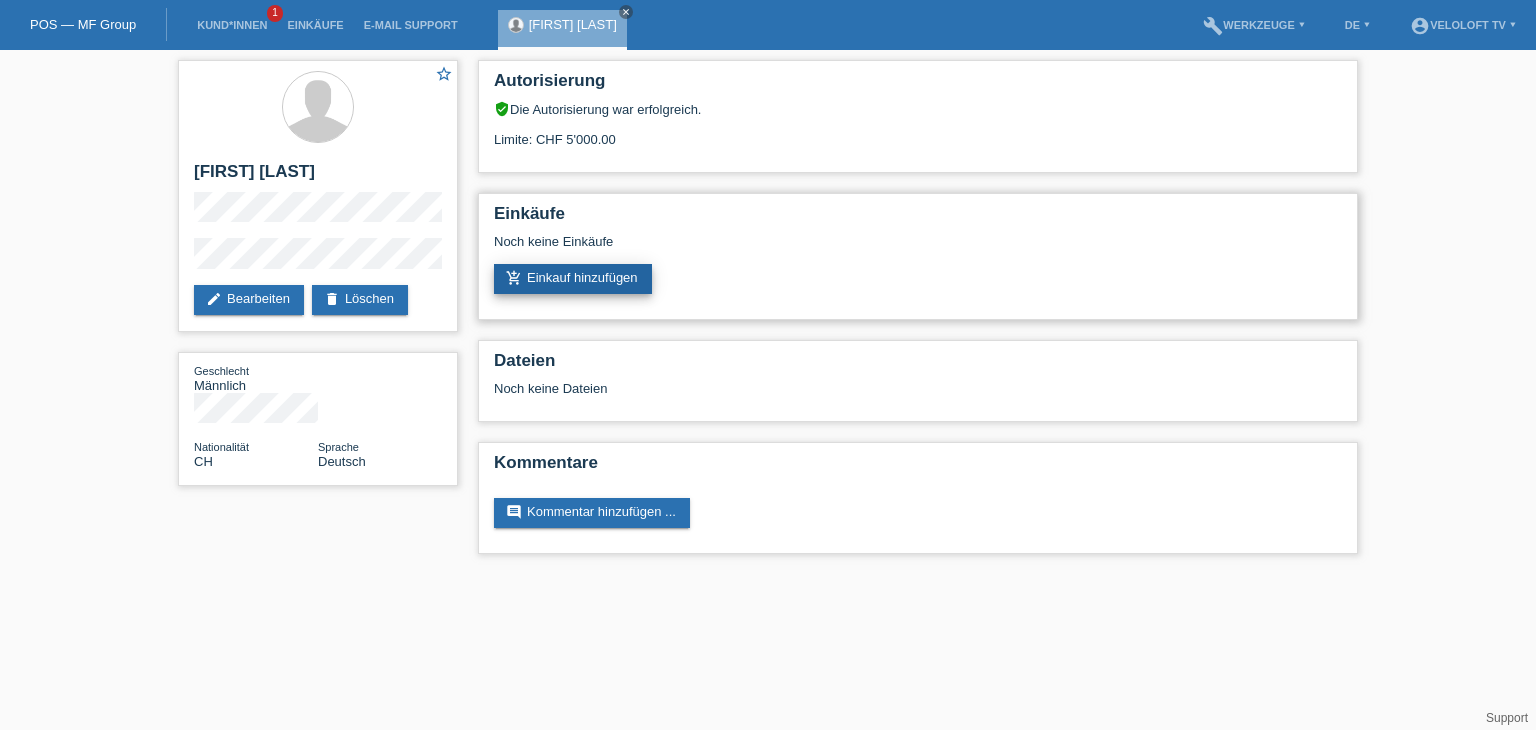 click on "add_shopping_cart  Einkauf hinzufügen" at bounding box center (573, 279) 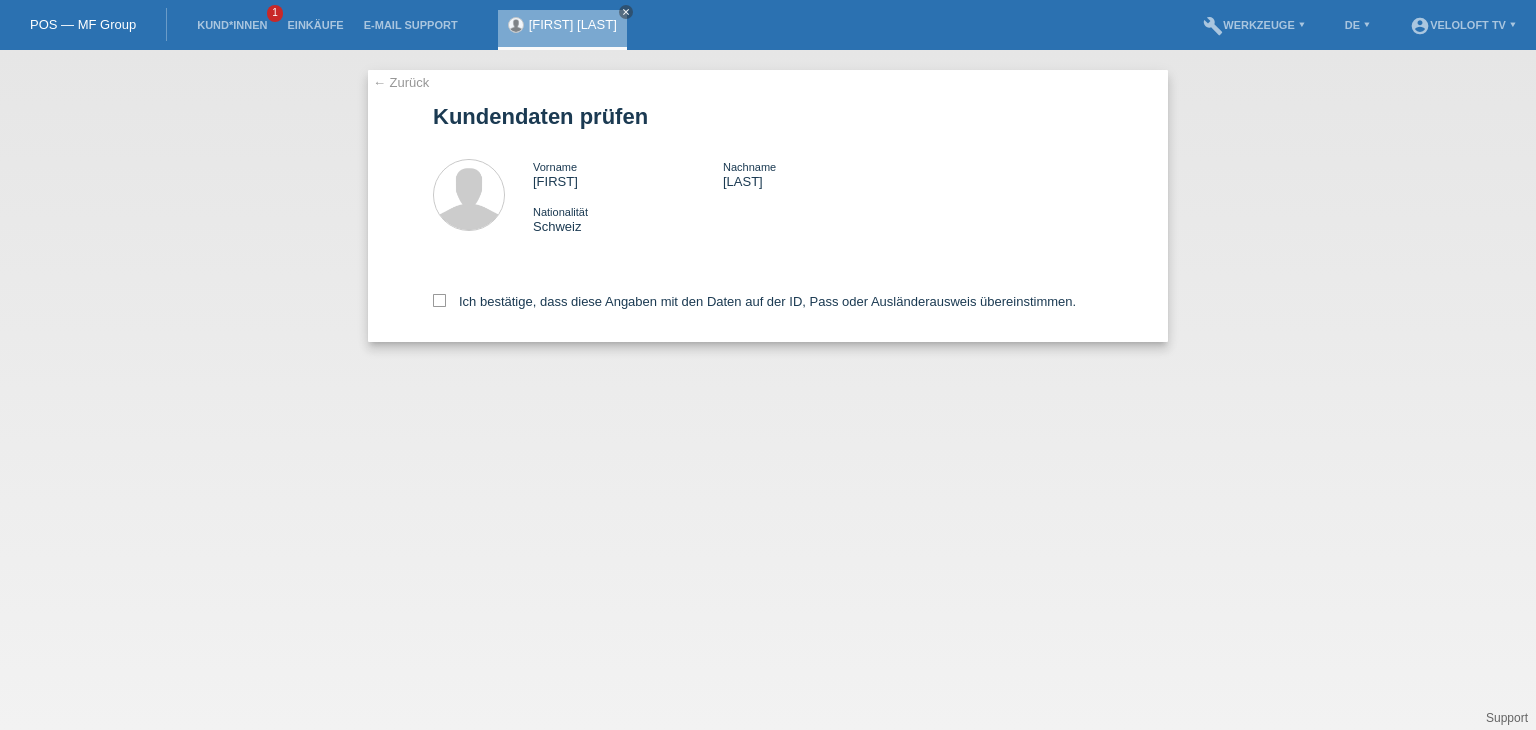 scroll, scrollTop: 0, scrollLeft: 0, axis: both 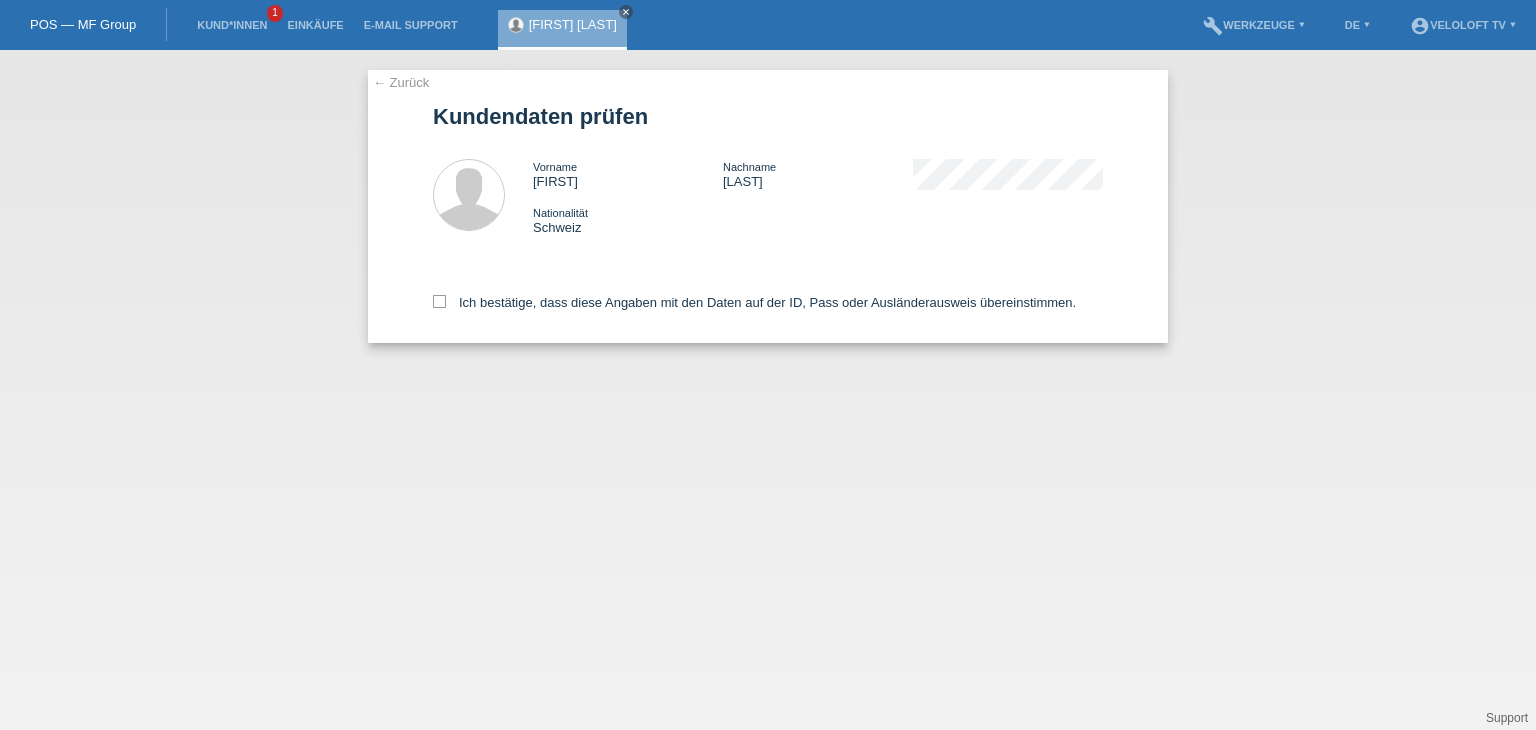 click on "Ich bestätige, dass diese Angaben mit den Daten auf der ID, Pass oder Ausländerausweis übereinstimmen." at bounding box center [768, 299] 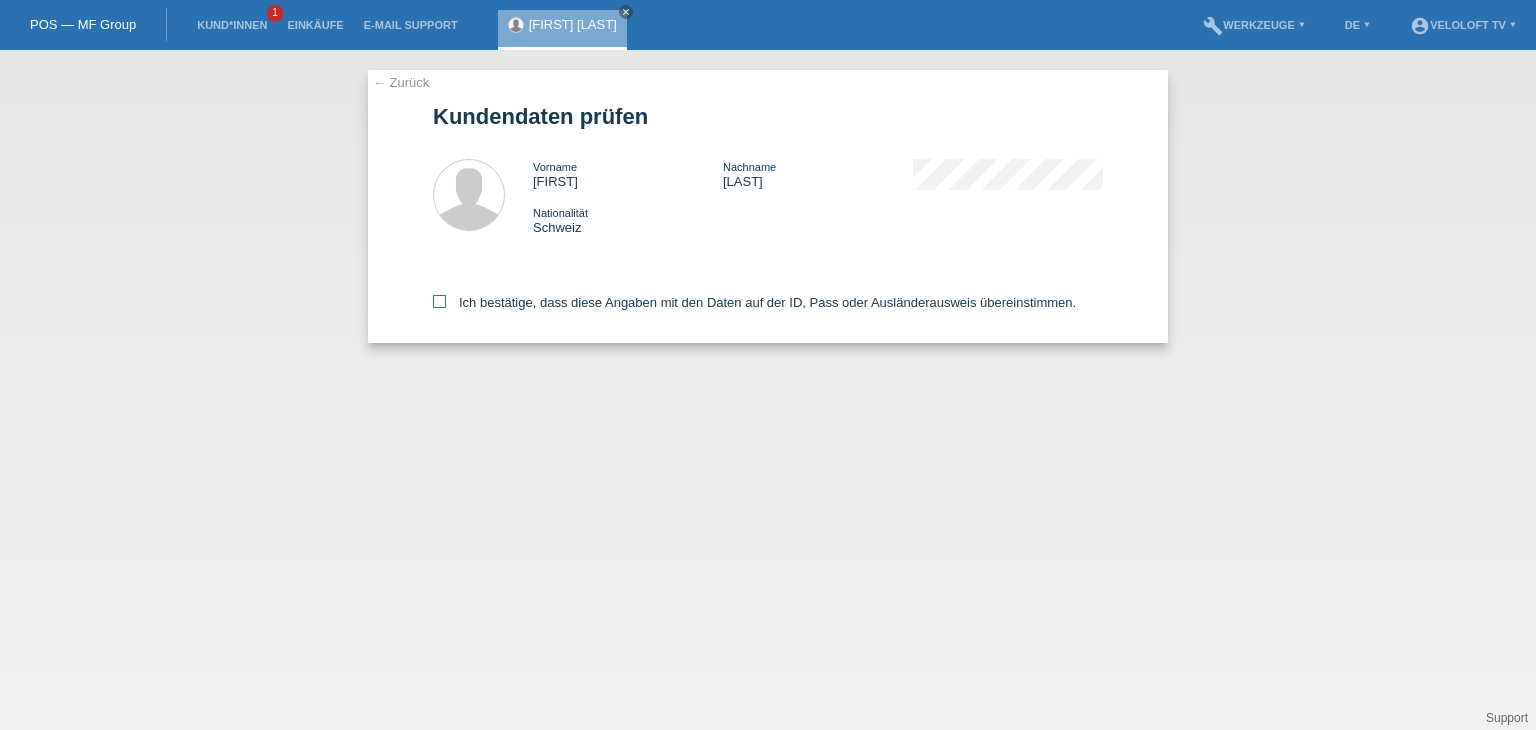 click on "Ich bestätige, dass diese Angaben mit den Daten auf der ID, Pass oder Ausländerausweis übereinstimmen." at bounding box center [754, 302] 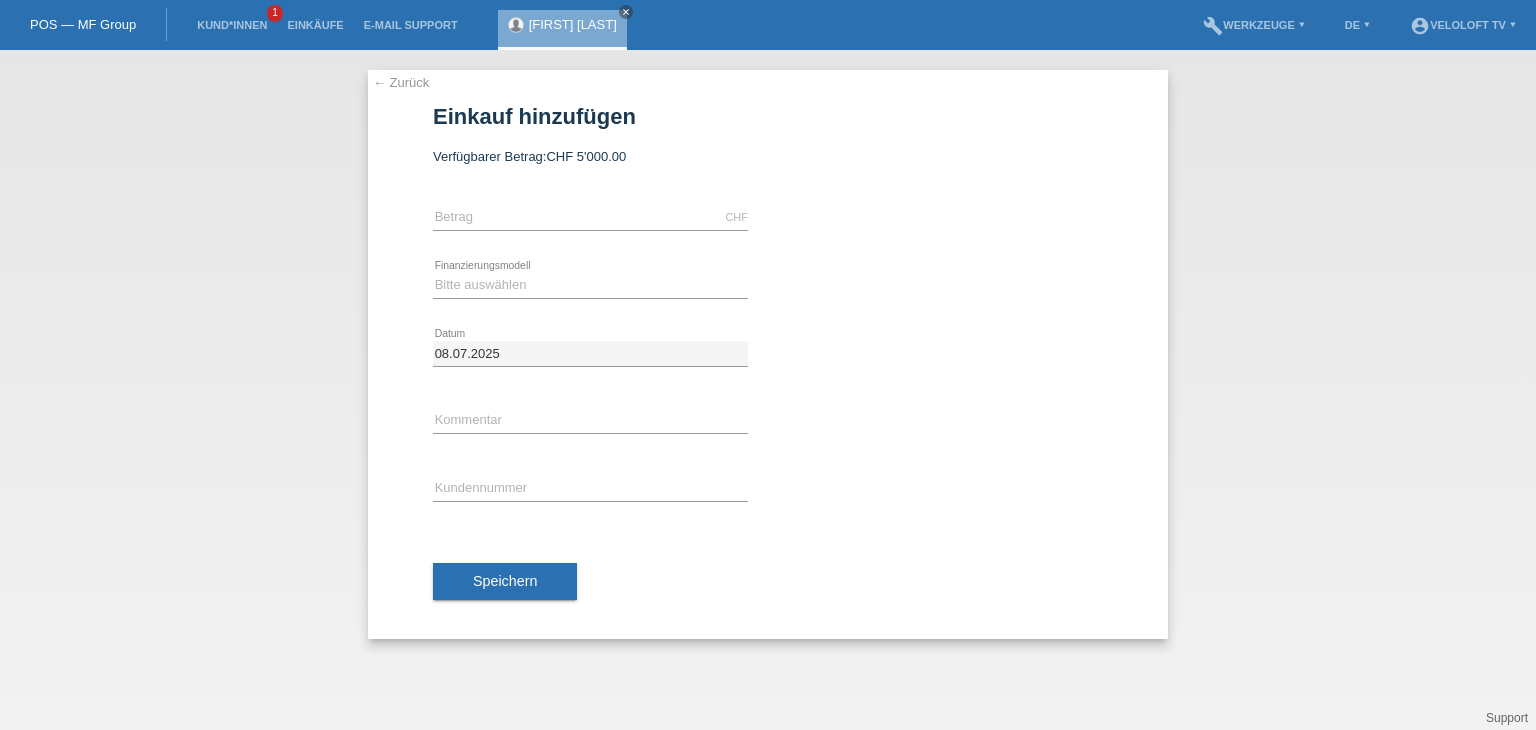 scroll, scrollTop: 0, scrollLeft: 0, axis: both 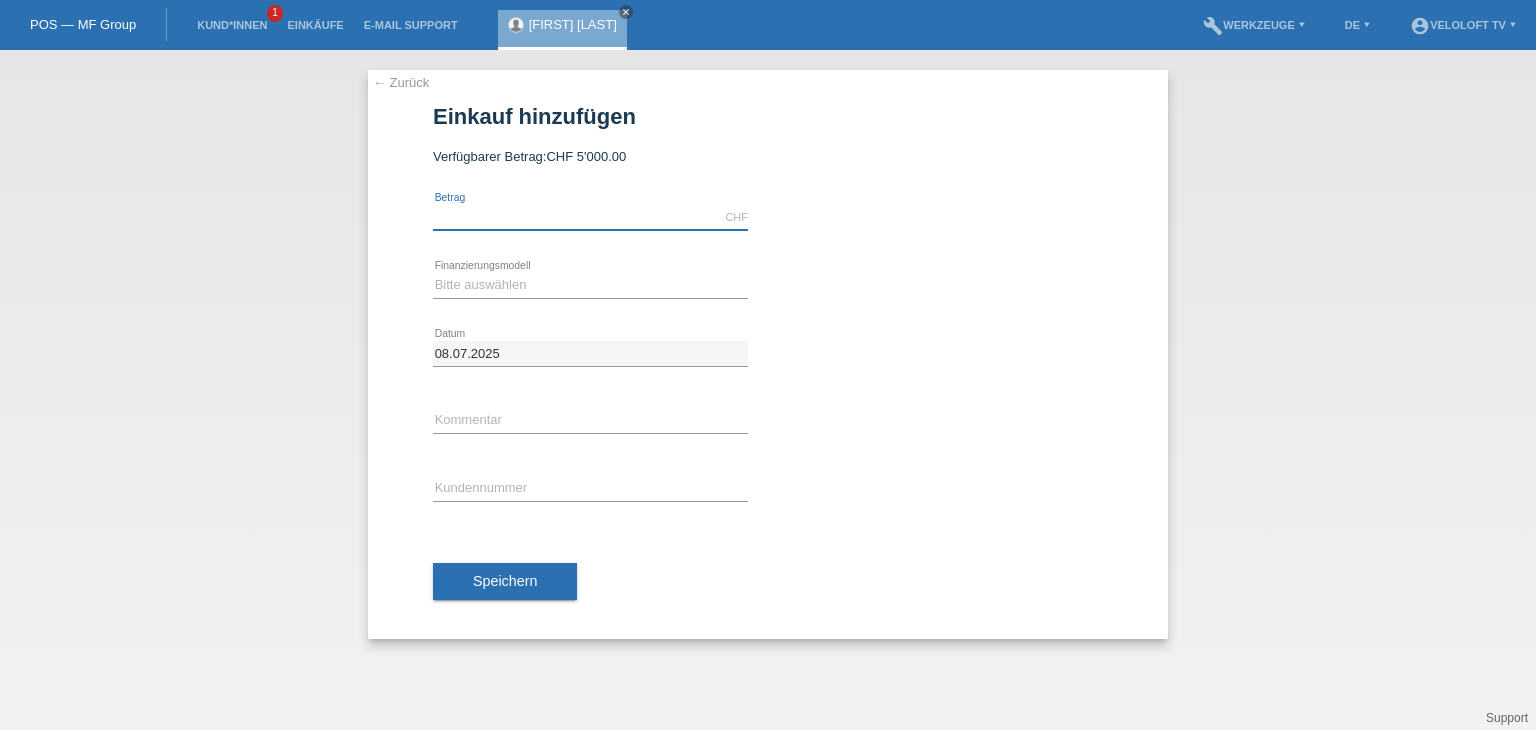click at bounding box center [590, 217] 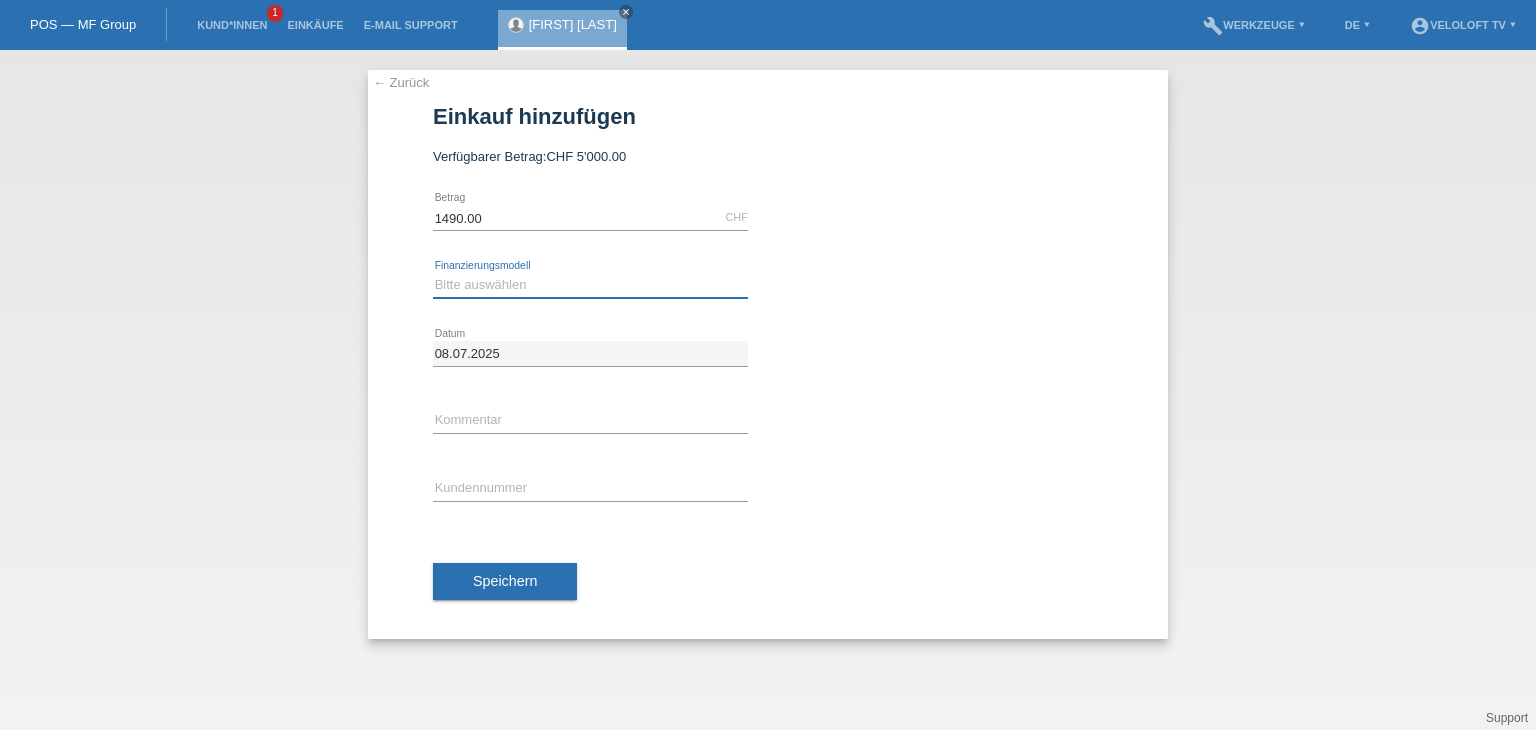 click on "Bitte auswählen
Fixe Raten
Kauf auf Rechnung mit Teilzahlungsoption" at bounding box center (590, 285) 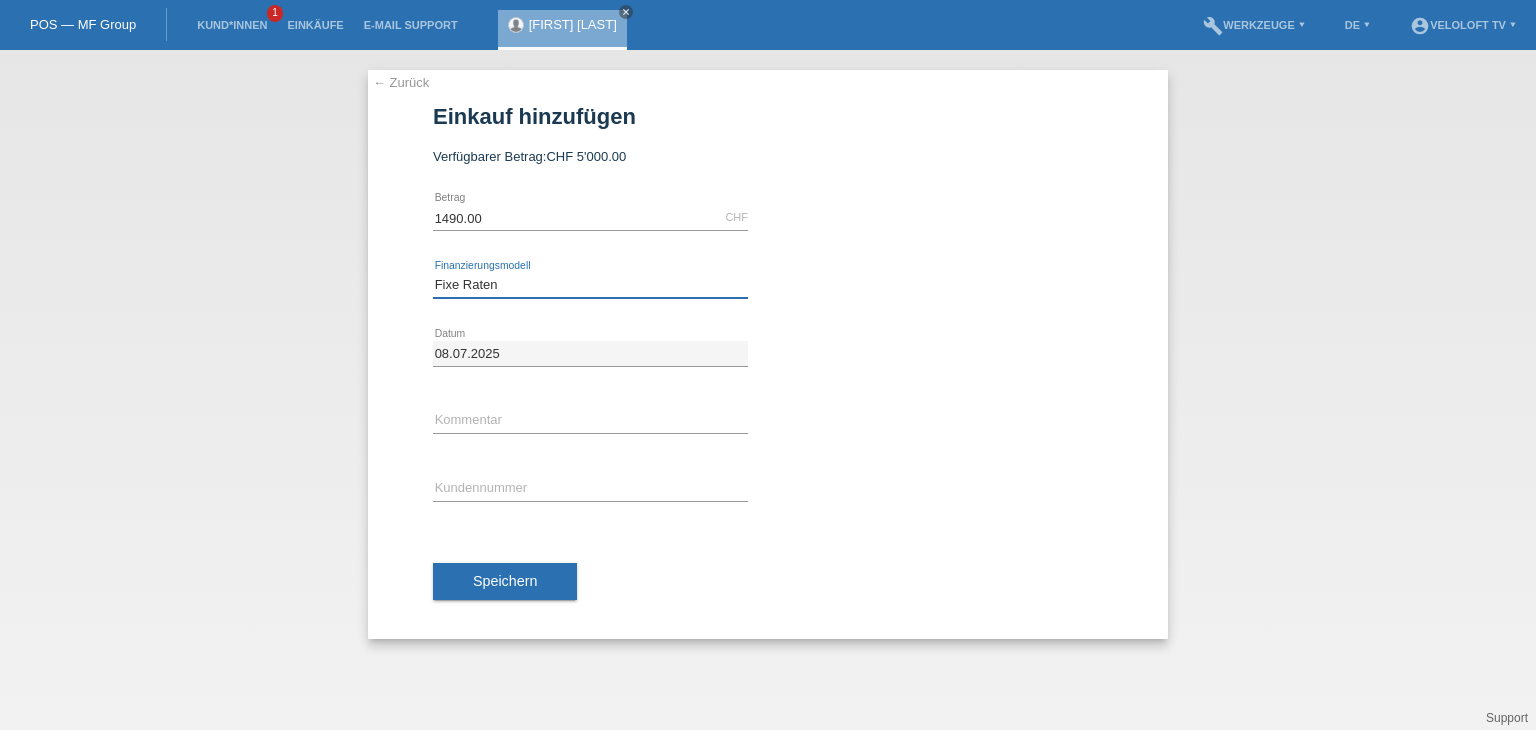 click on "Bitte auswählen
Fixe Raten
Kauf auf Rechnung mit Teilzahlungsoption" at bounding box center [590, 285] 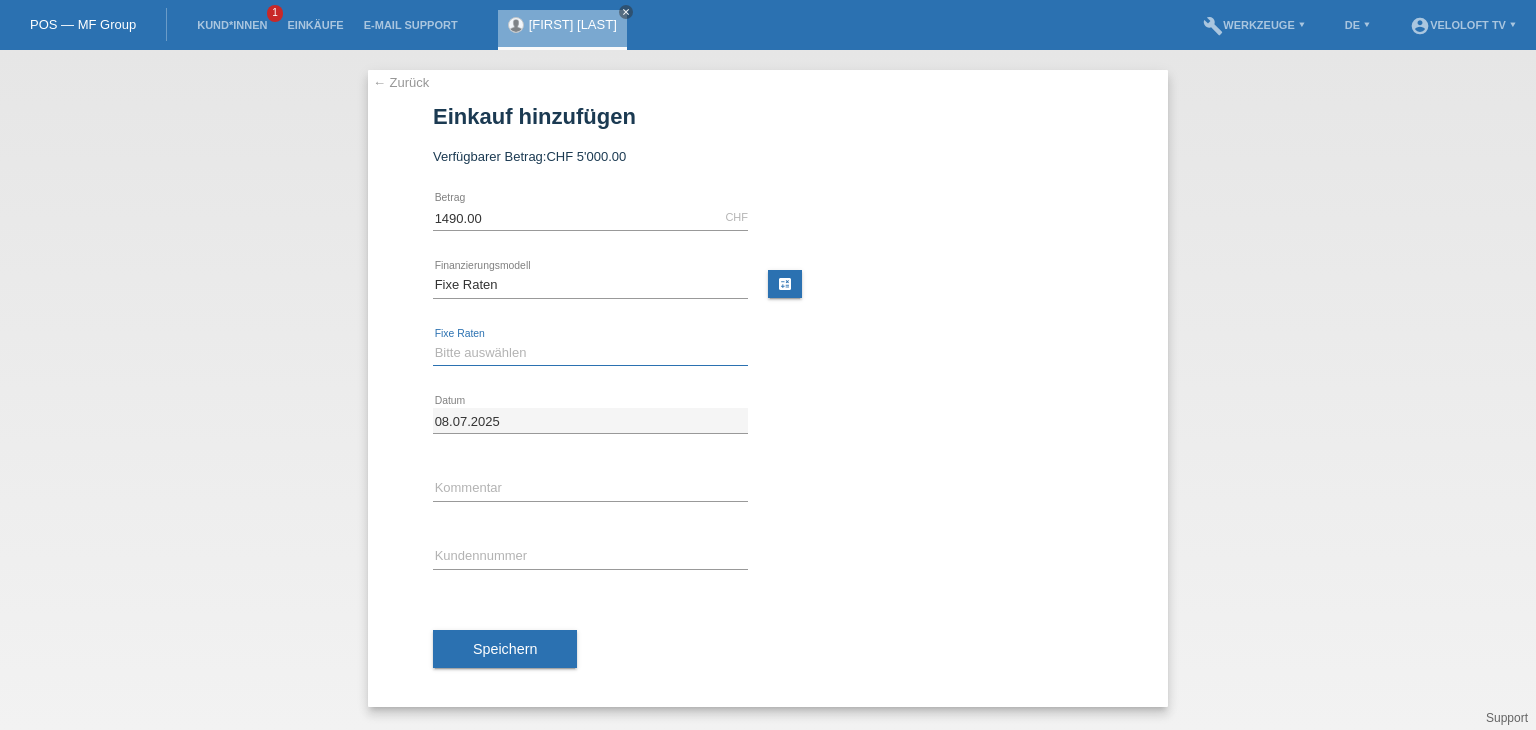 click on "Bitte auswählen
4 Raten
5 Raten
6 Raten
7 Raten
8 Raten
9 Raten
10 Raten
11 Raten" at bounding box center [590, 353] 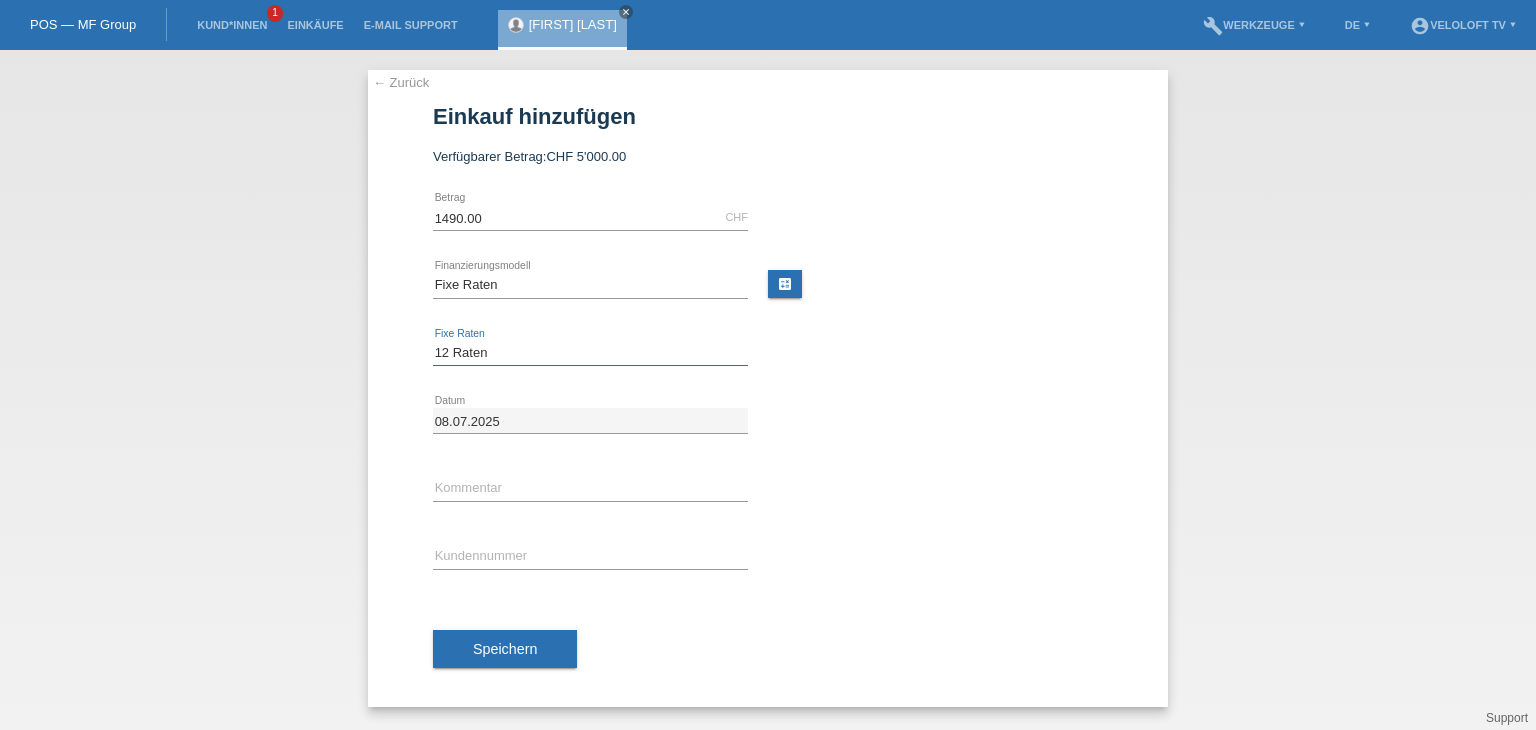 click on "Bitte auswählen
4 Raten
5 Raten
6 Raten
7 Raten
8 Raten
9 Raten
10 Raten
11 Raten" at bounding box center (590, 353) 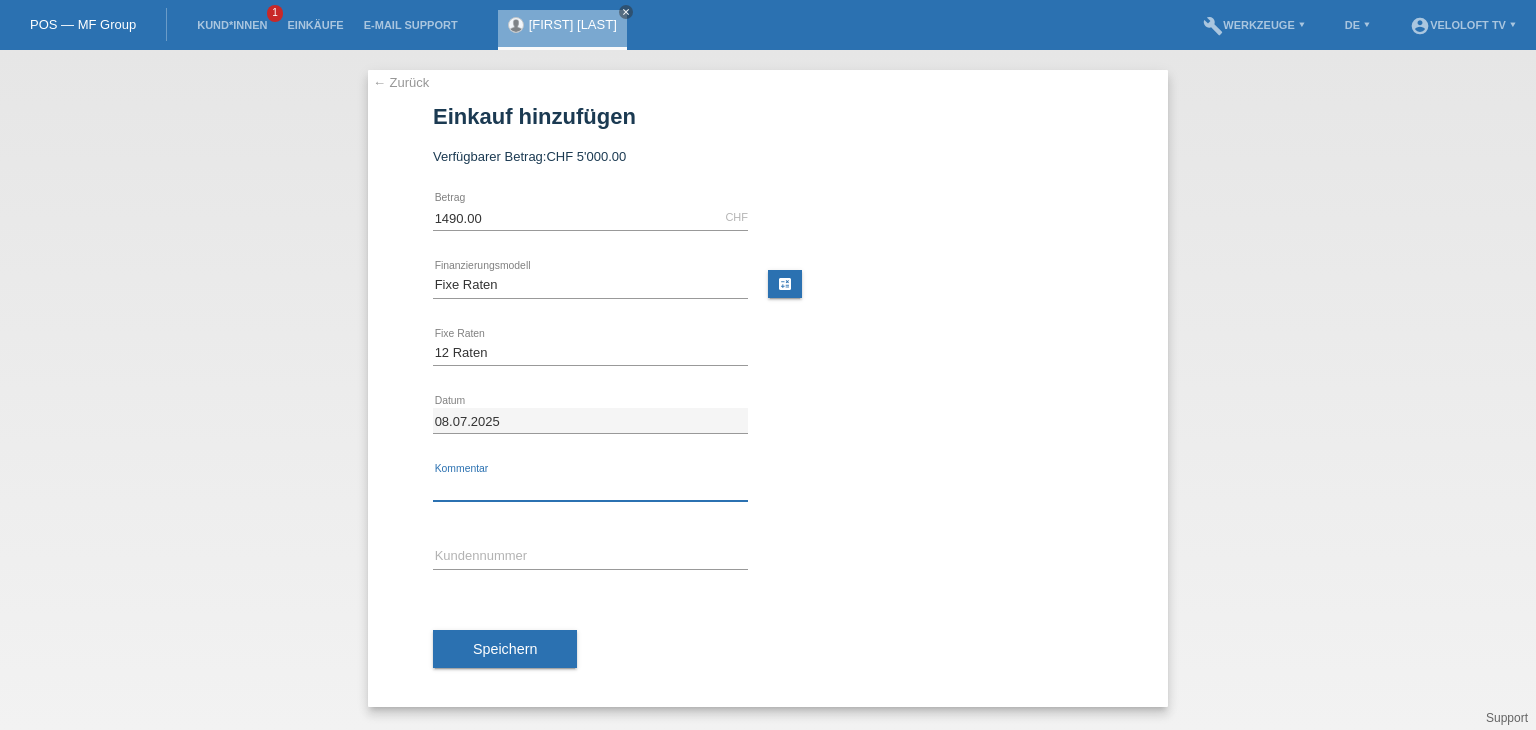 click at bounding box center (590, 488) 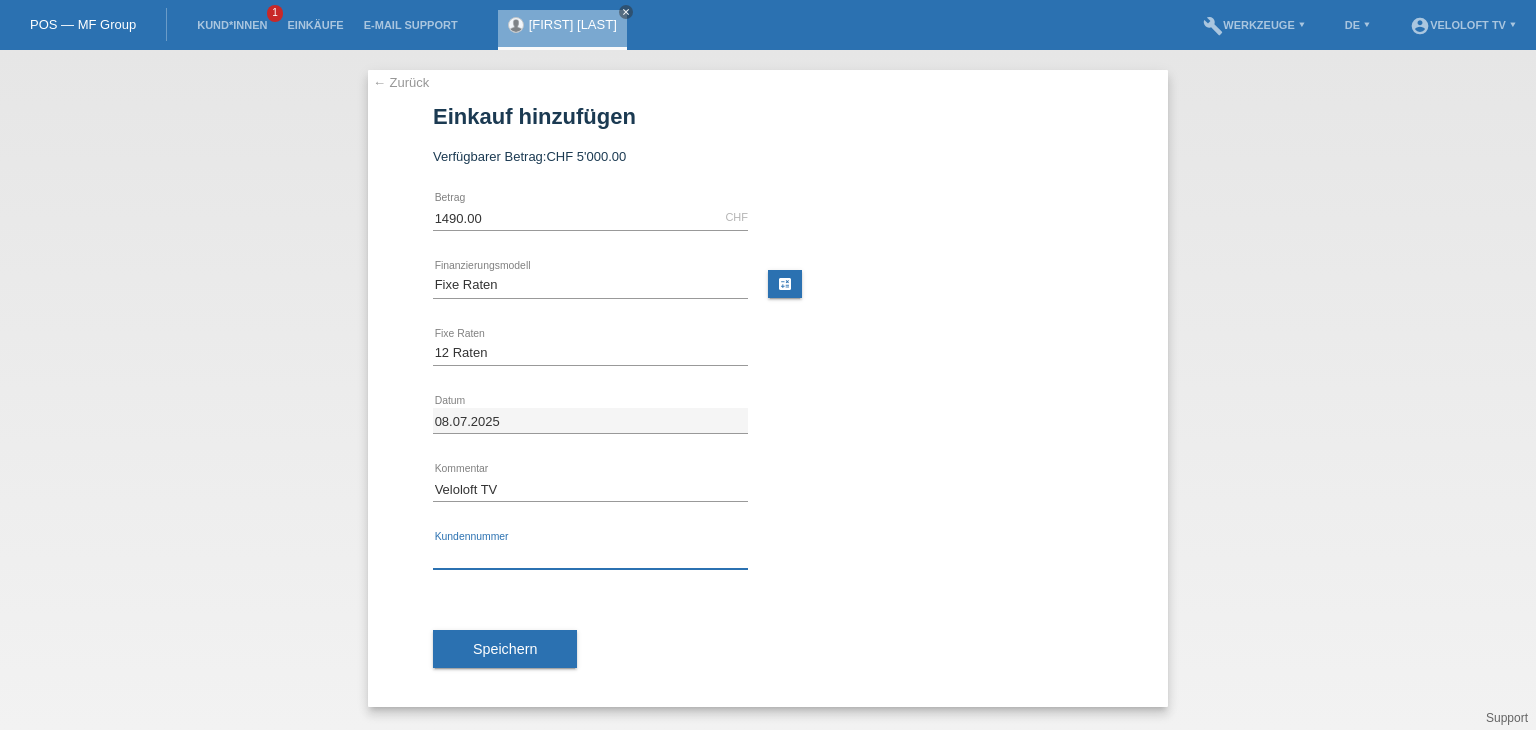 click at bounding box center (590, 556) 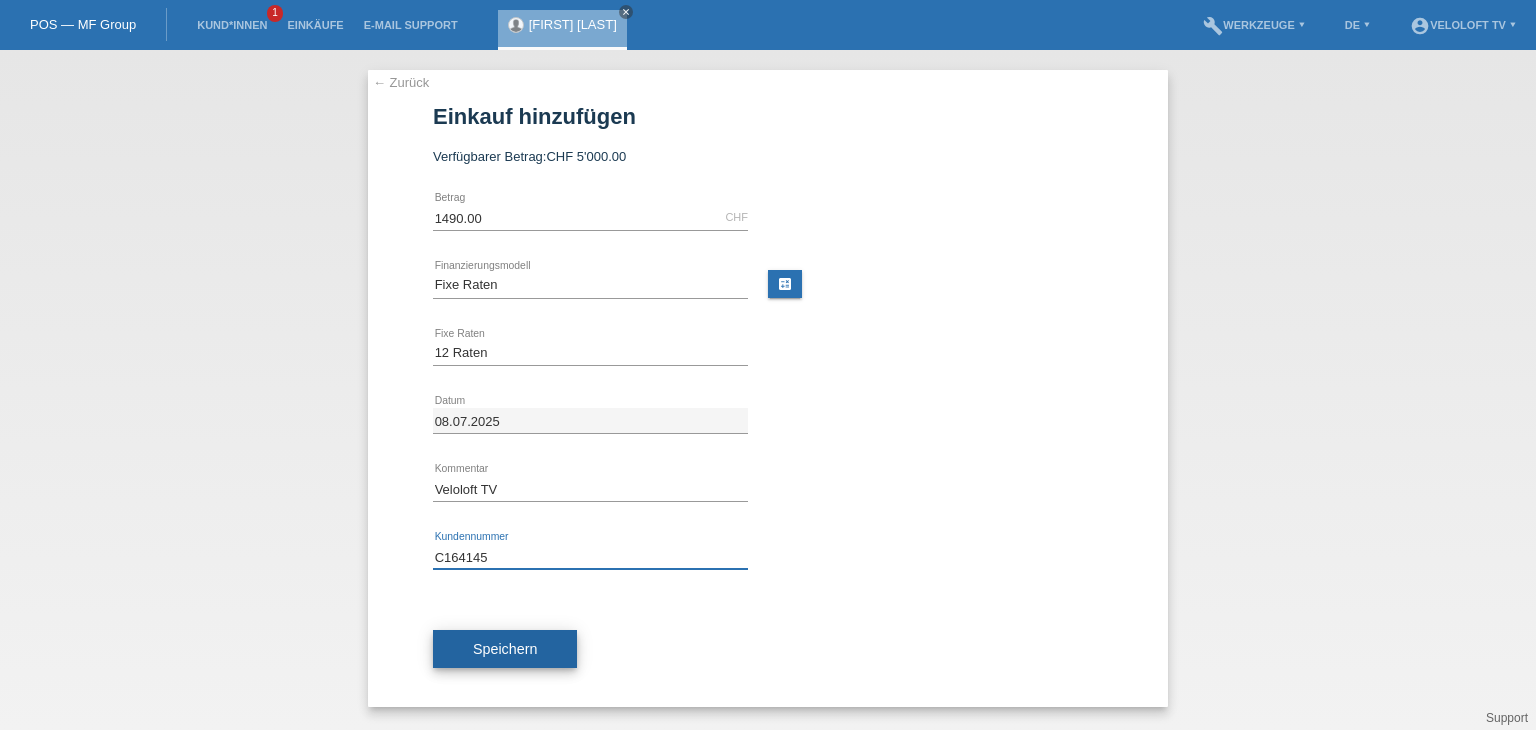 type on "C164145" 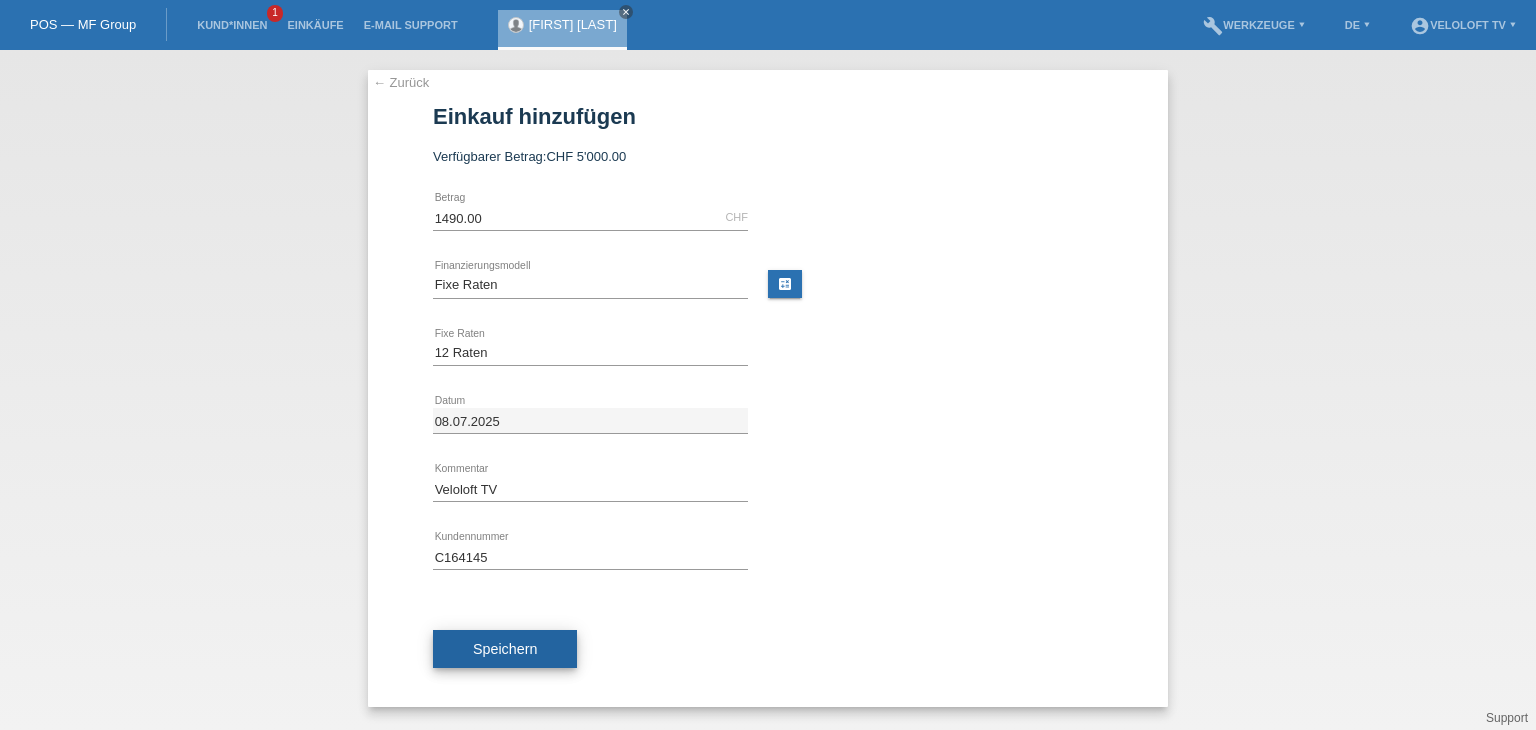 click on "Speichern" at bounding box center [505, 649] 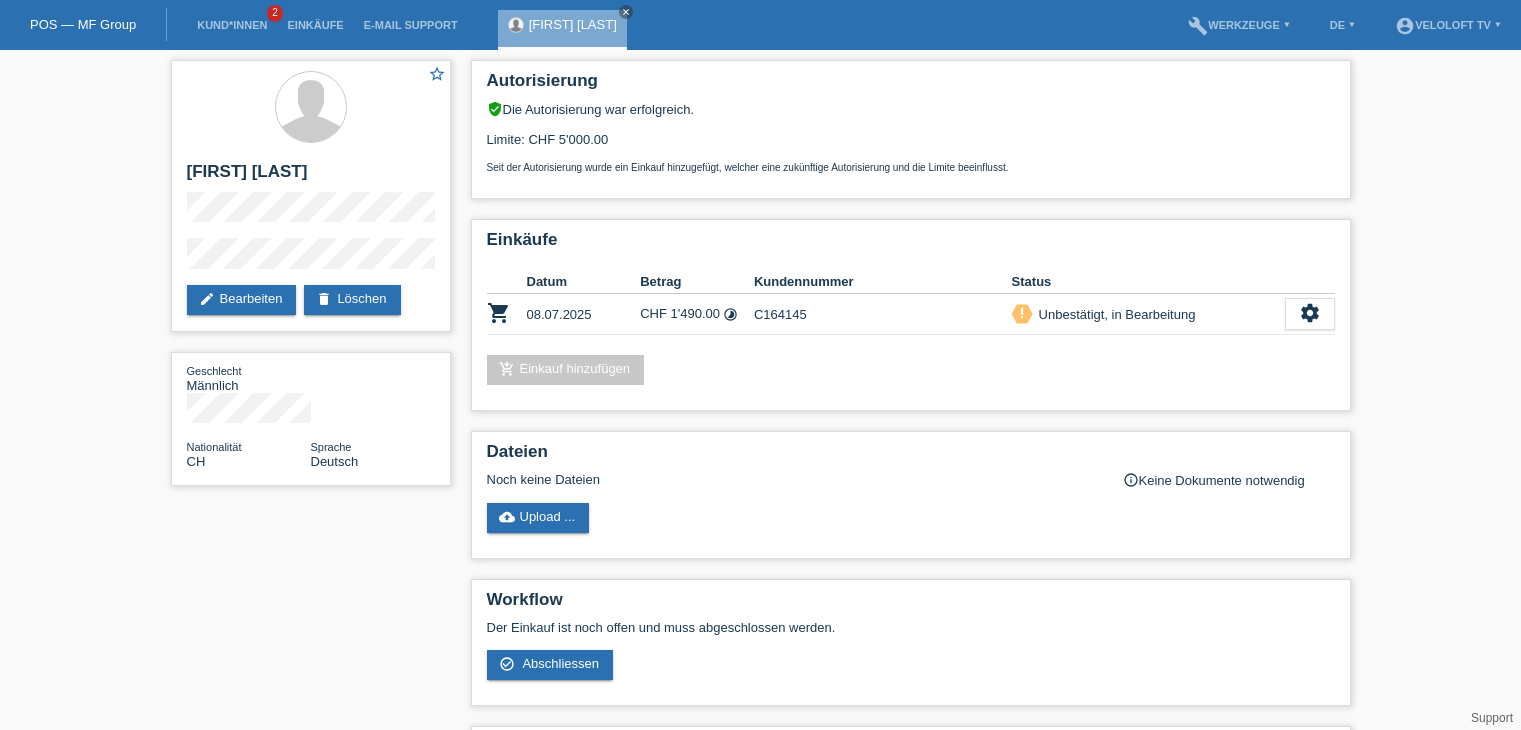 scroll, scrollTop: 0, scrollLeft: 0, axis: both 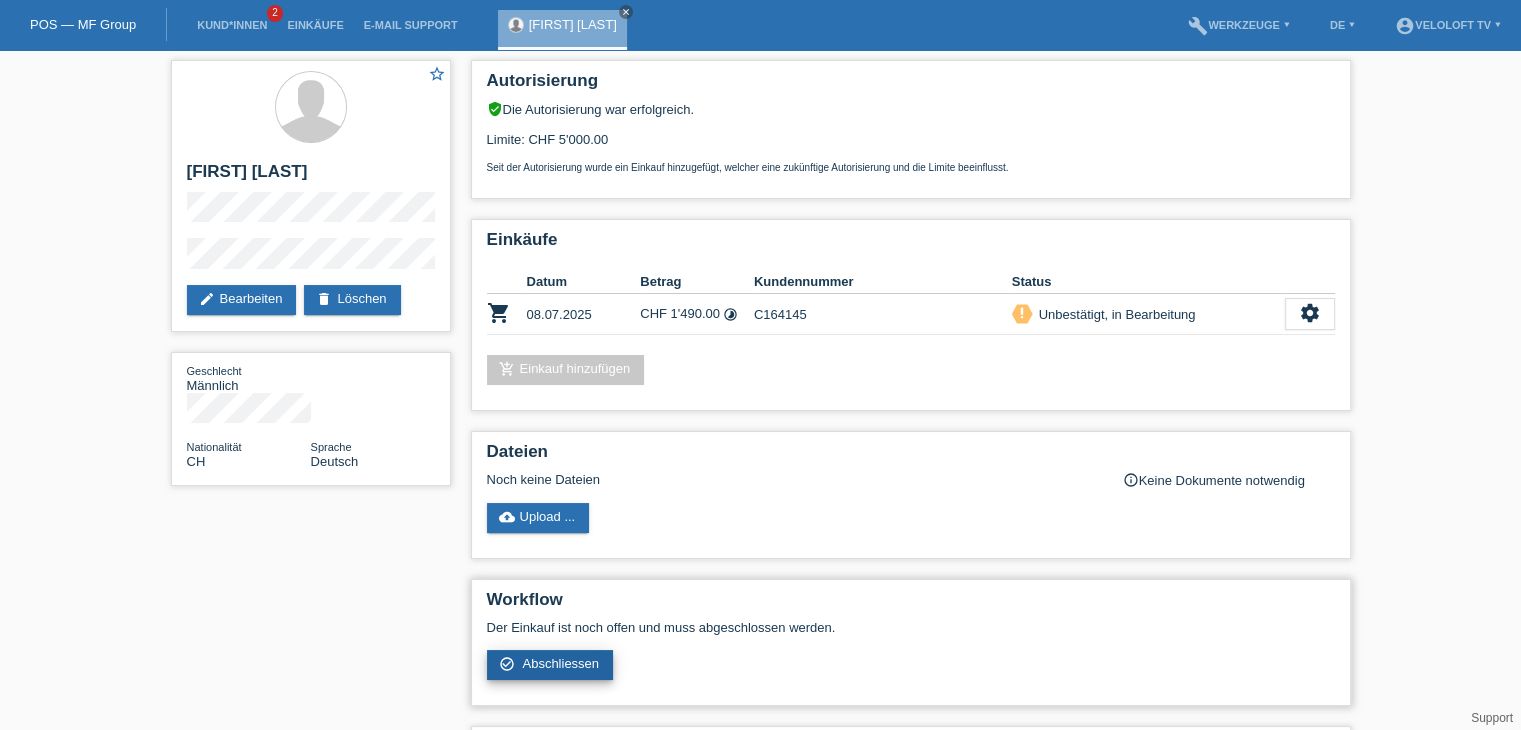 click on "Abschliessen" at bounding box center (560, 663) 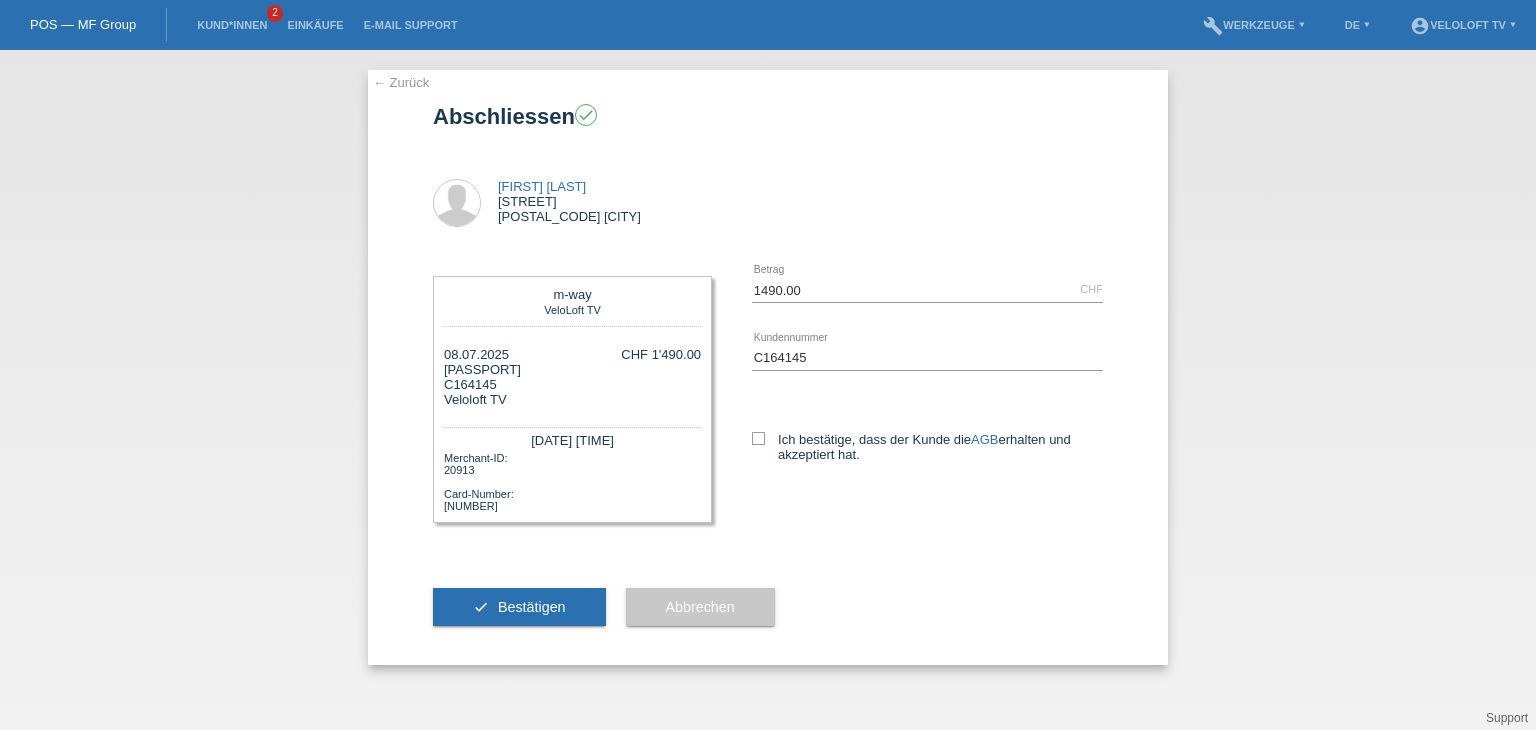 scroll, scrollTop: 0, scrollLeft: 0, axis: both 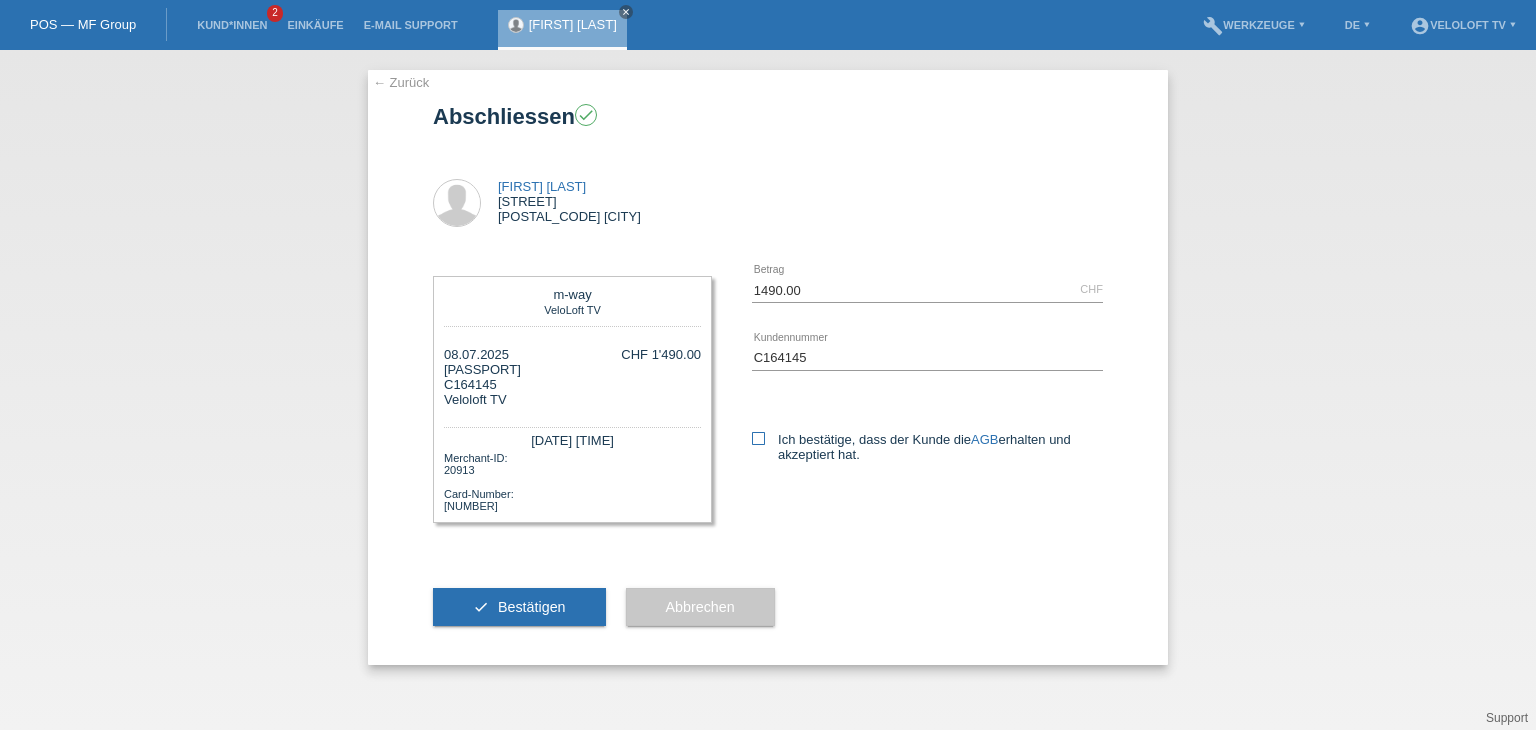drag, startPoint x: 754, startPoint y: 441, endPoint x: 742, endPoint y: 451, distance: 15.6205 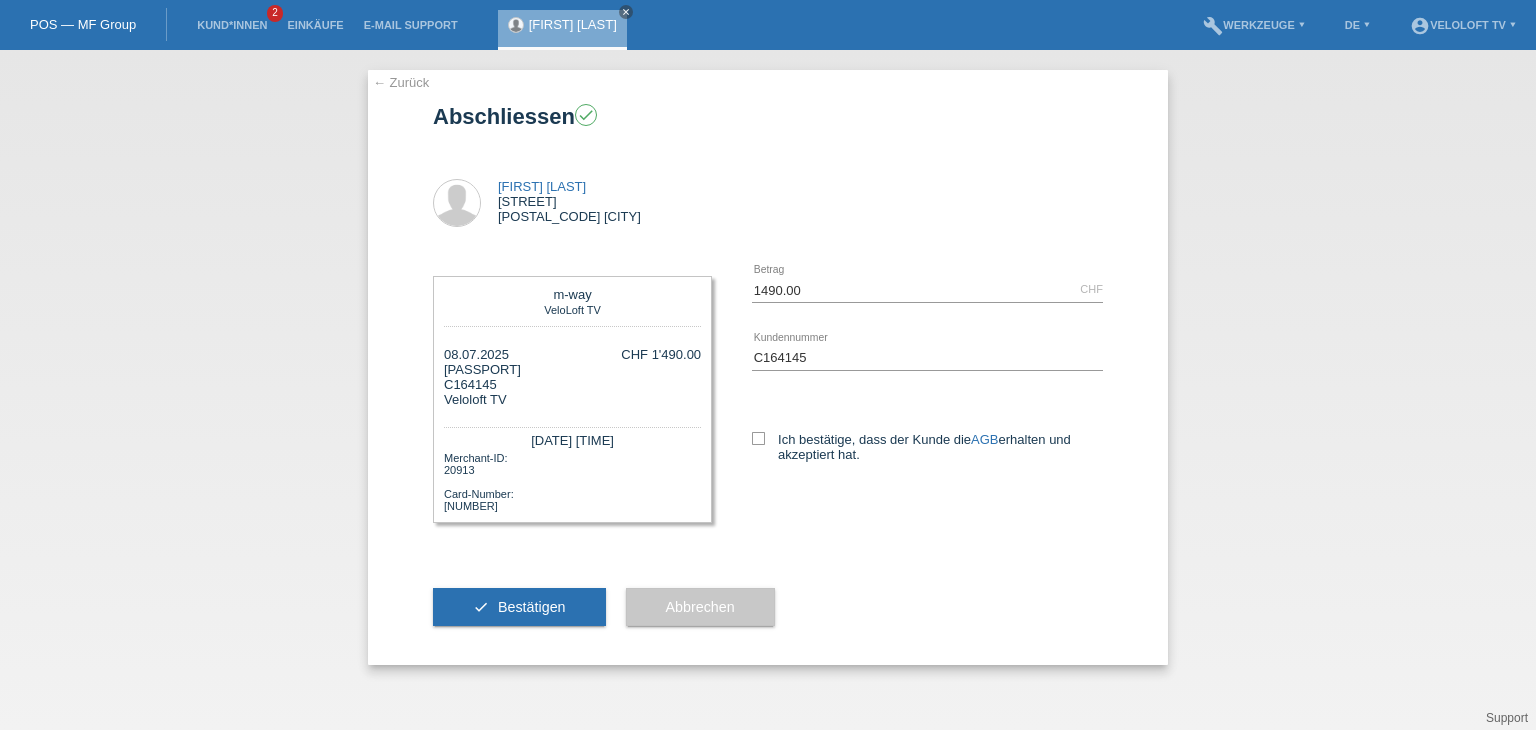 click on "Ich bestätige, dass der Kunde die  AGB  erhalten und akzeptiert hat." at bounding box center [758, 438] 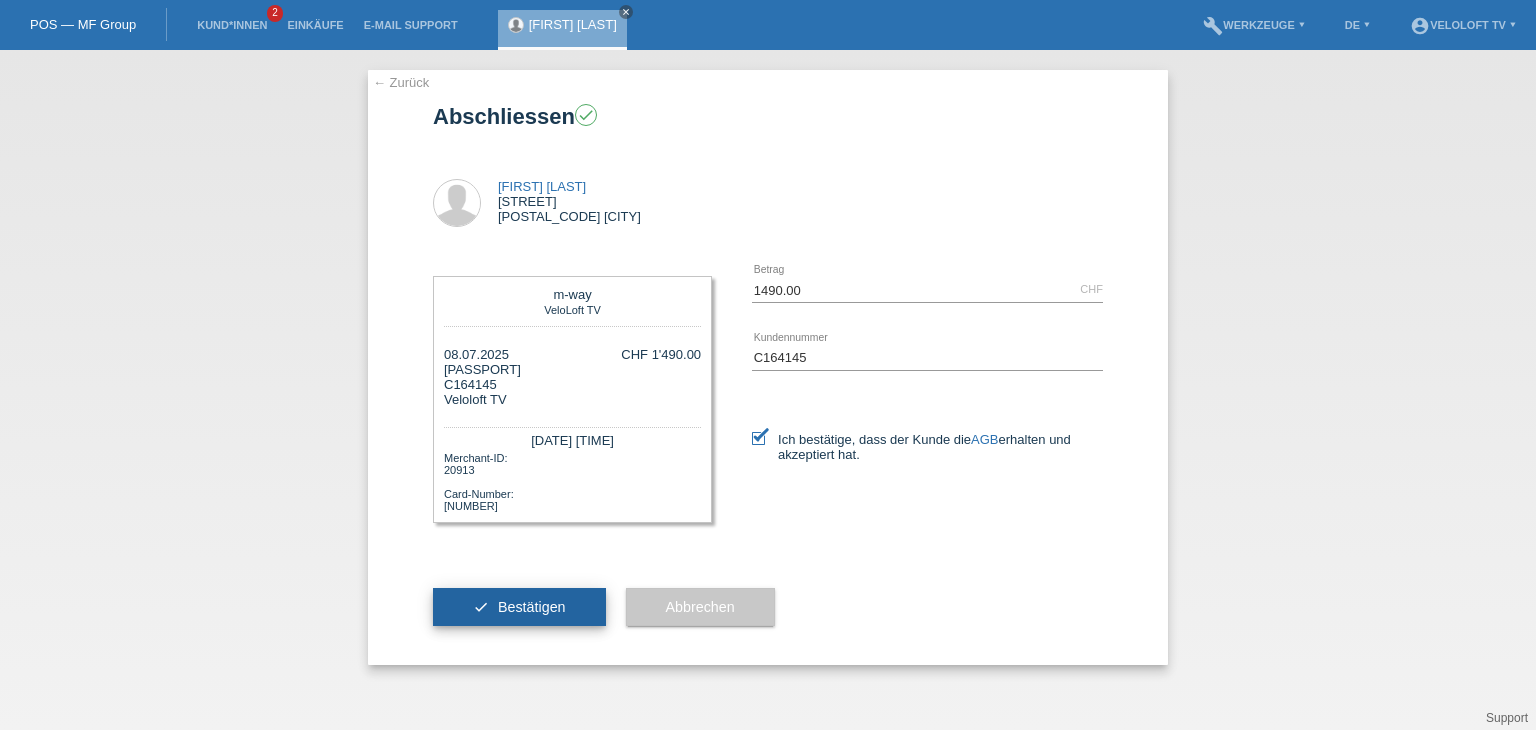click on "Bestätigen" at bounding box center [532, 607] 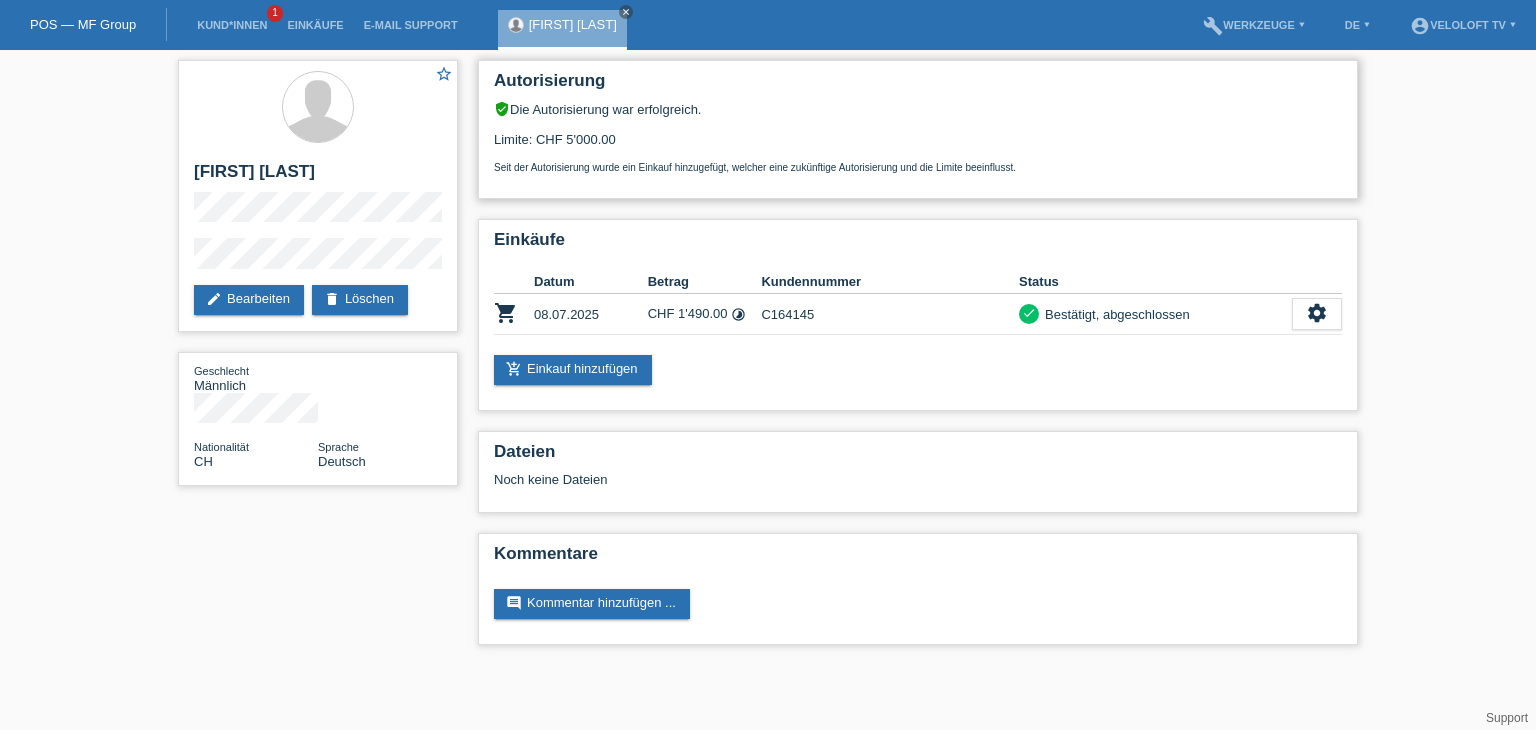 scroll, scrollTop: 0, scrollLeft: 0, axis: both 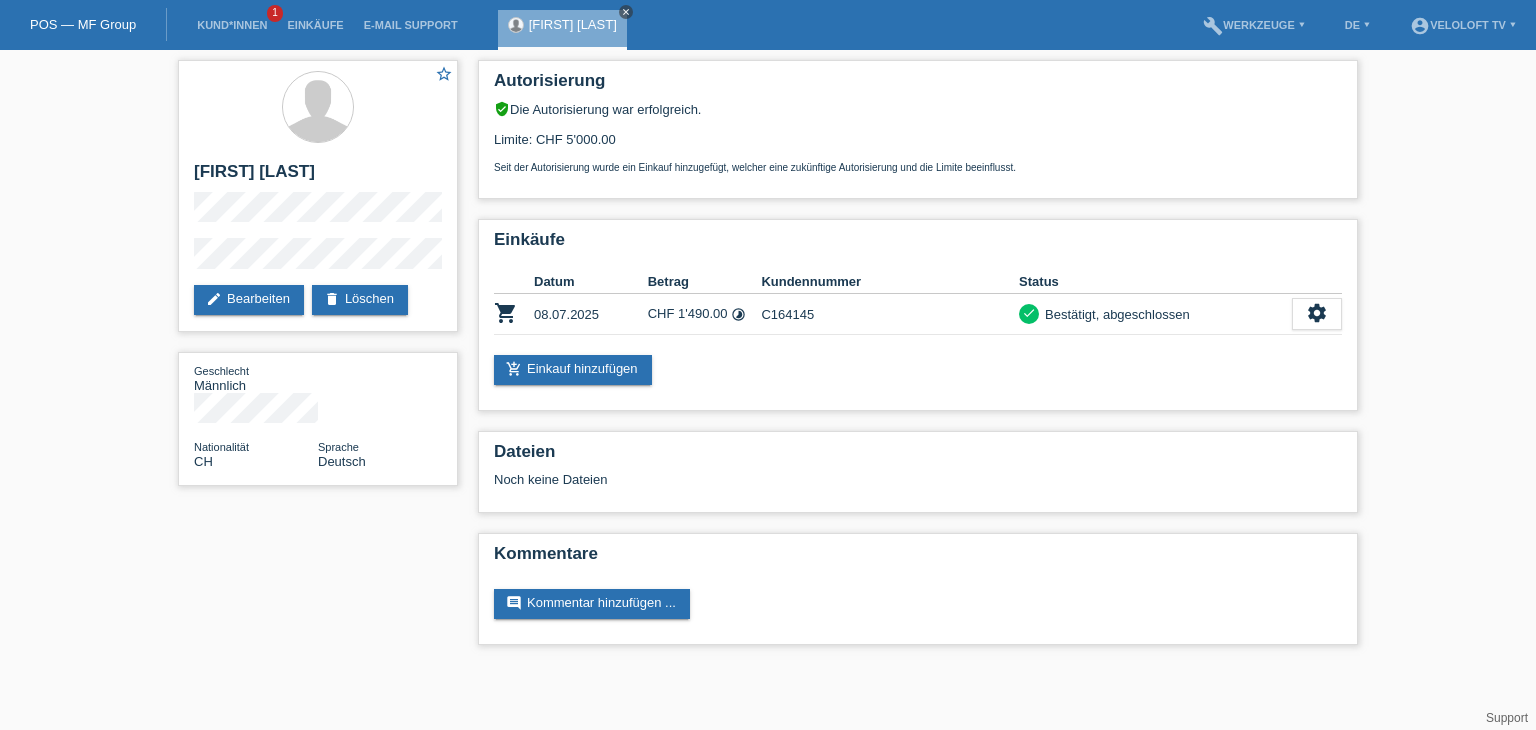 click on "close" at bounding box center (626, 12) 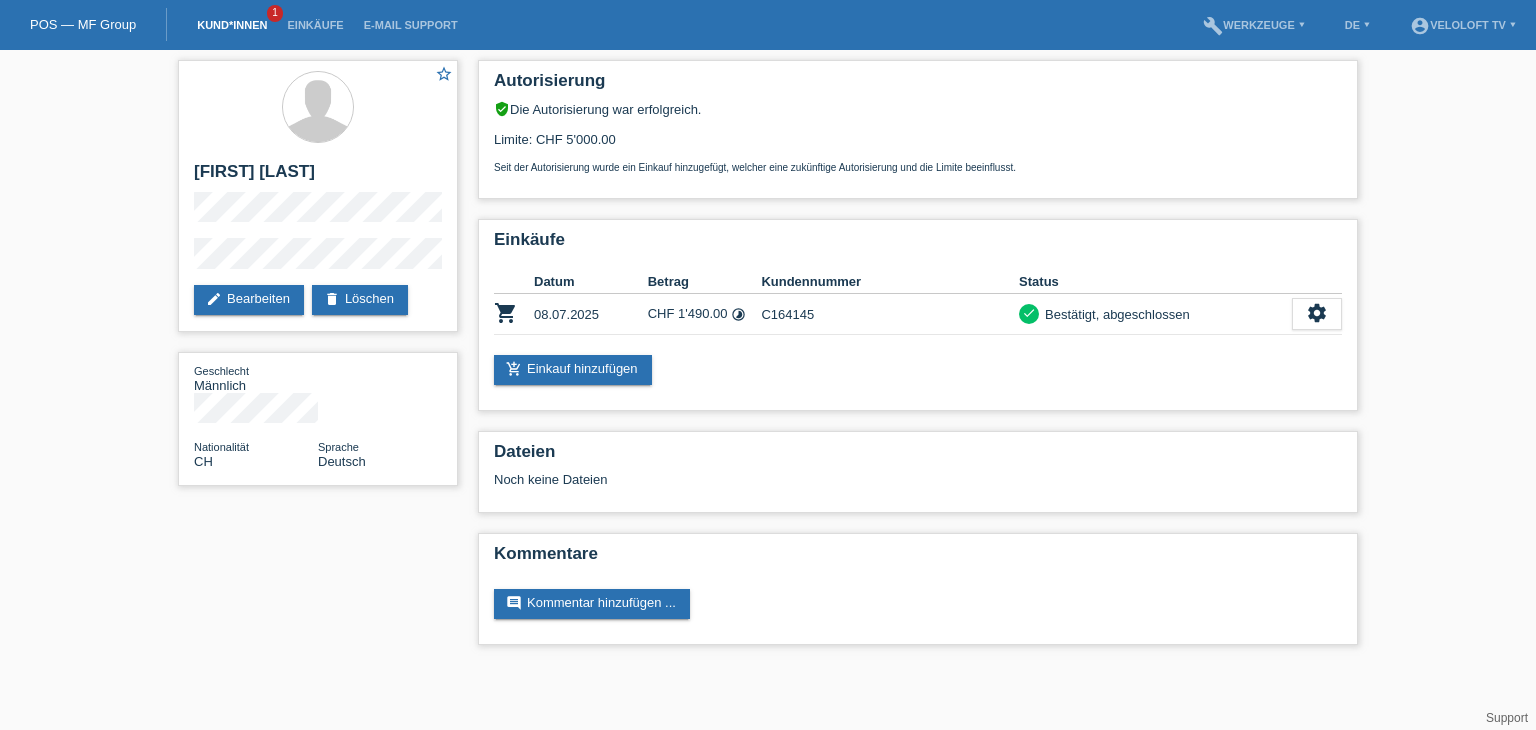 click on "Kund*innen" at bounding box center (232, 25) 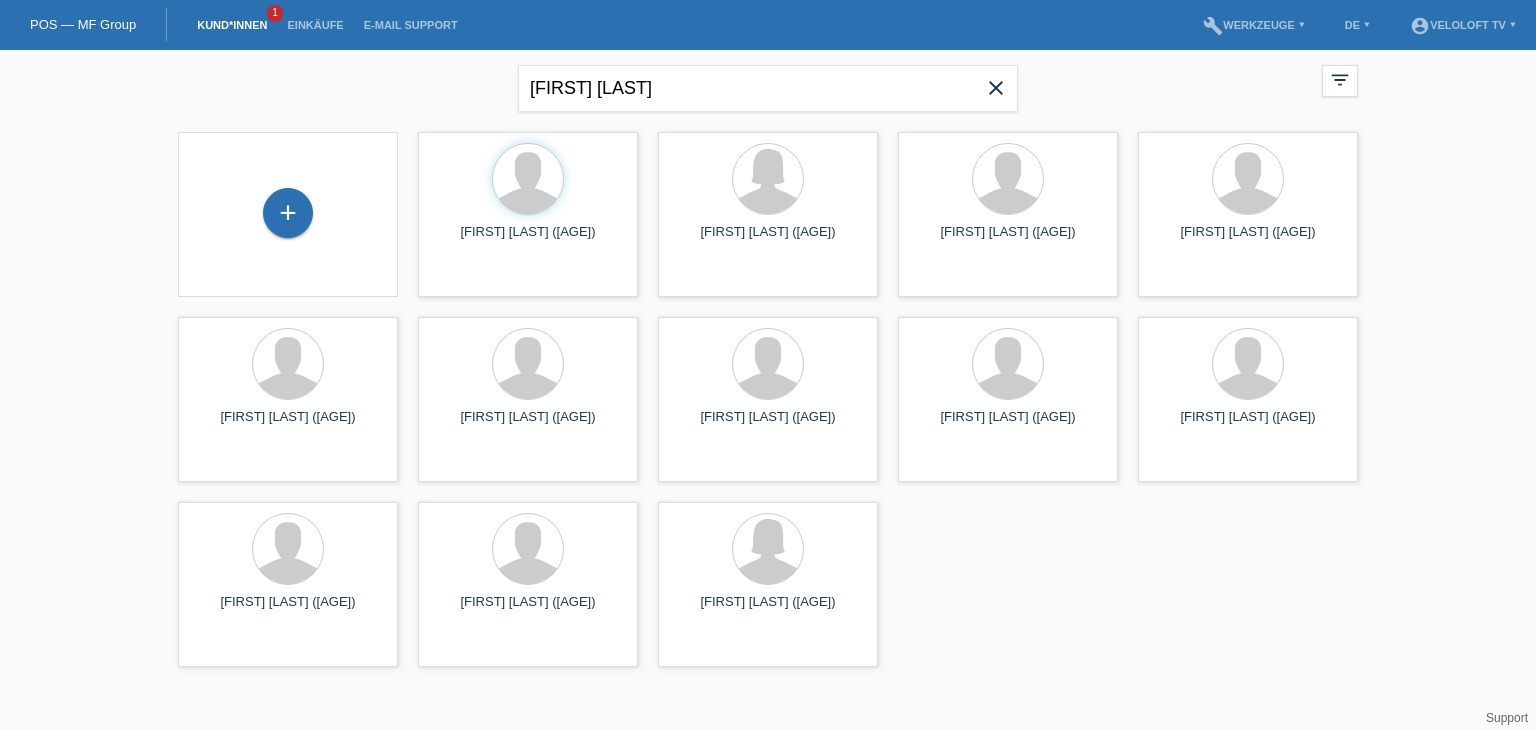scroll, scrollTop: 0, scrollLeft: 0, axis: both 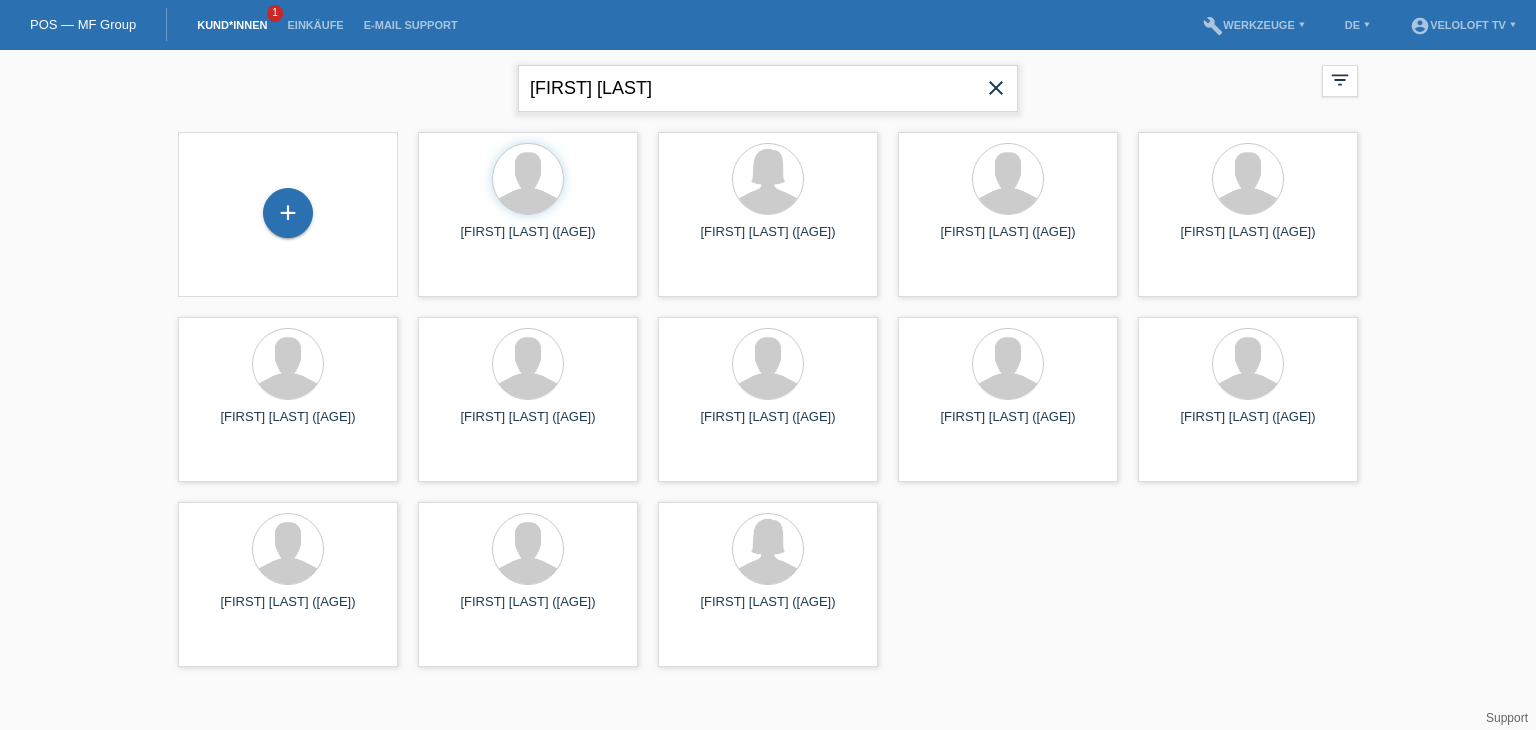 drag, startPoint x: 670, startPoint y: 87, endPoint x: 351, endPoint y: 76, distance: 319.1896 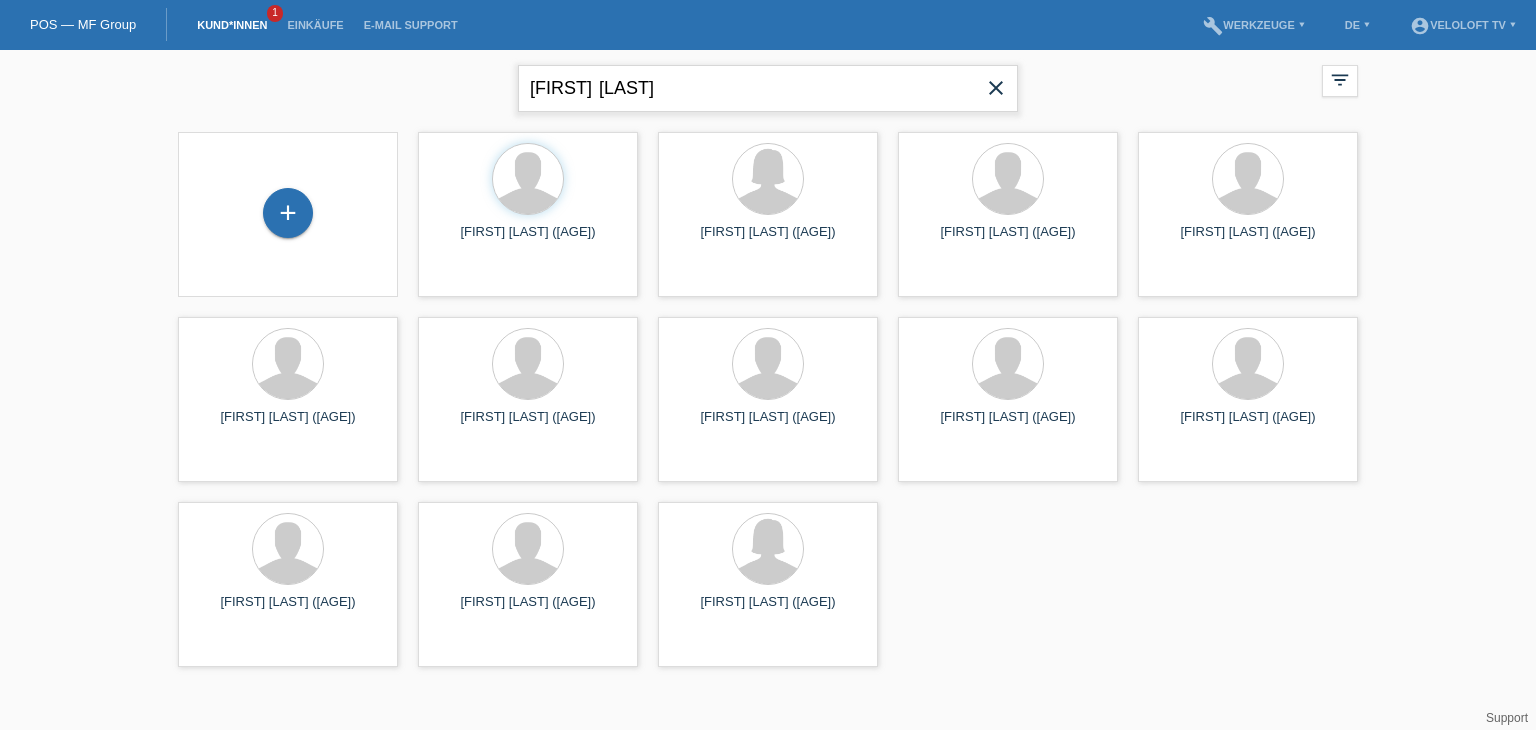 click on "Thomas	Oes" at bounding box center [768, 88] 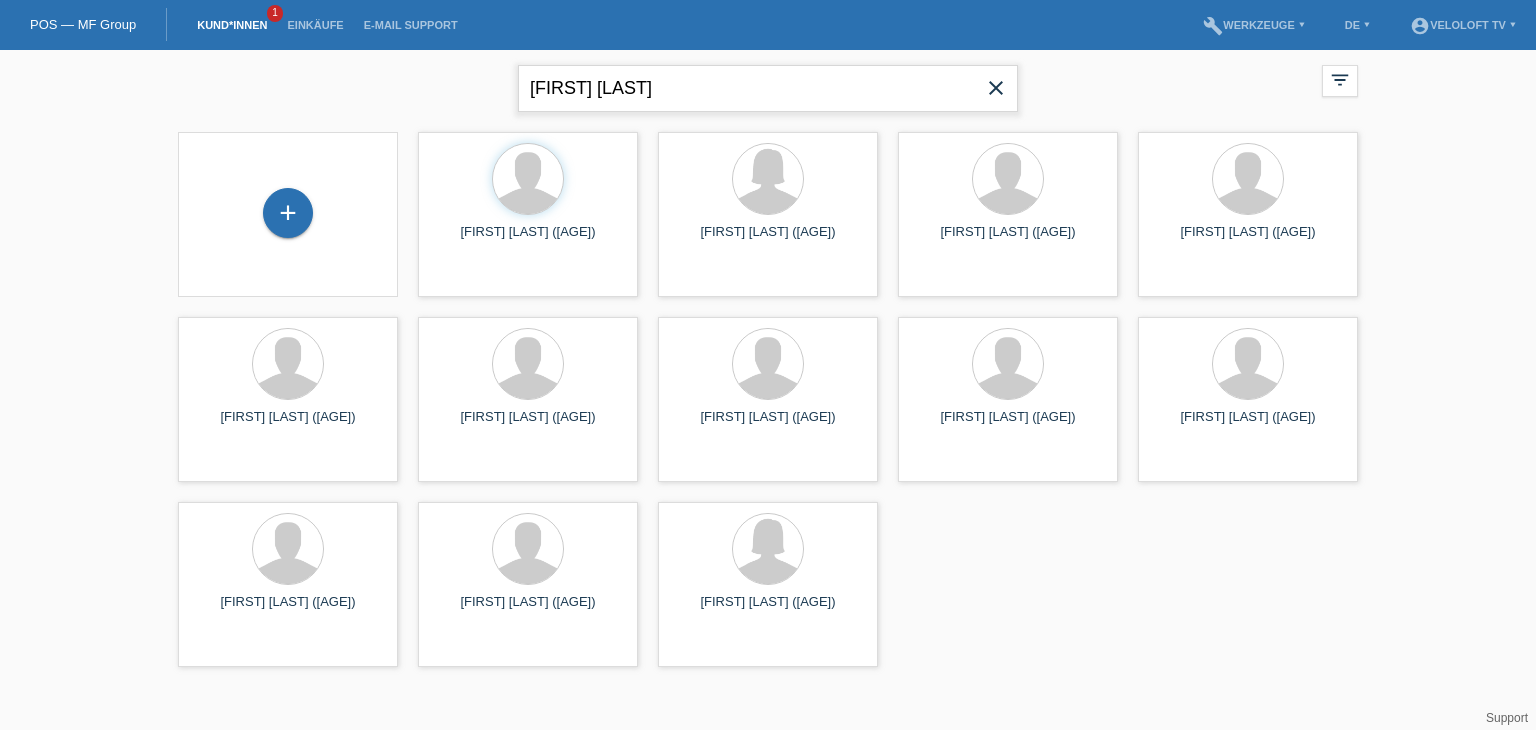 type on "[FIRST] [LAST]" 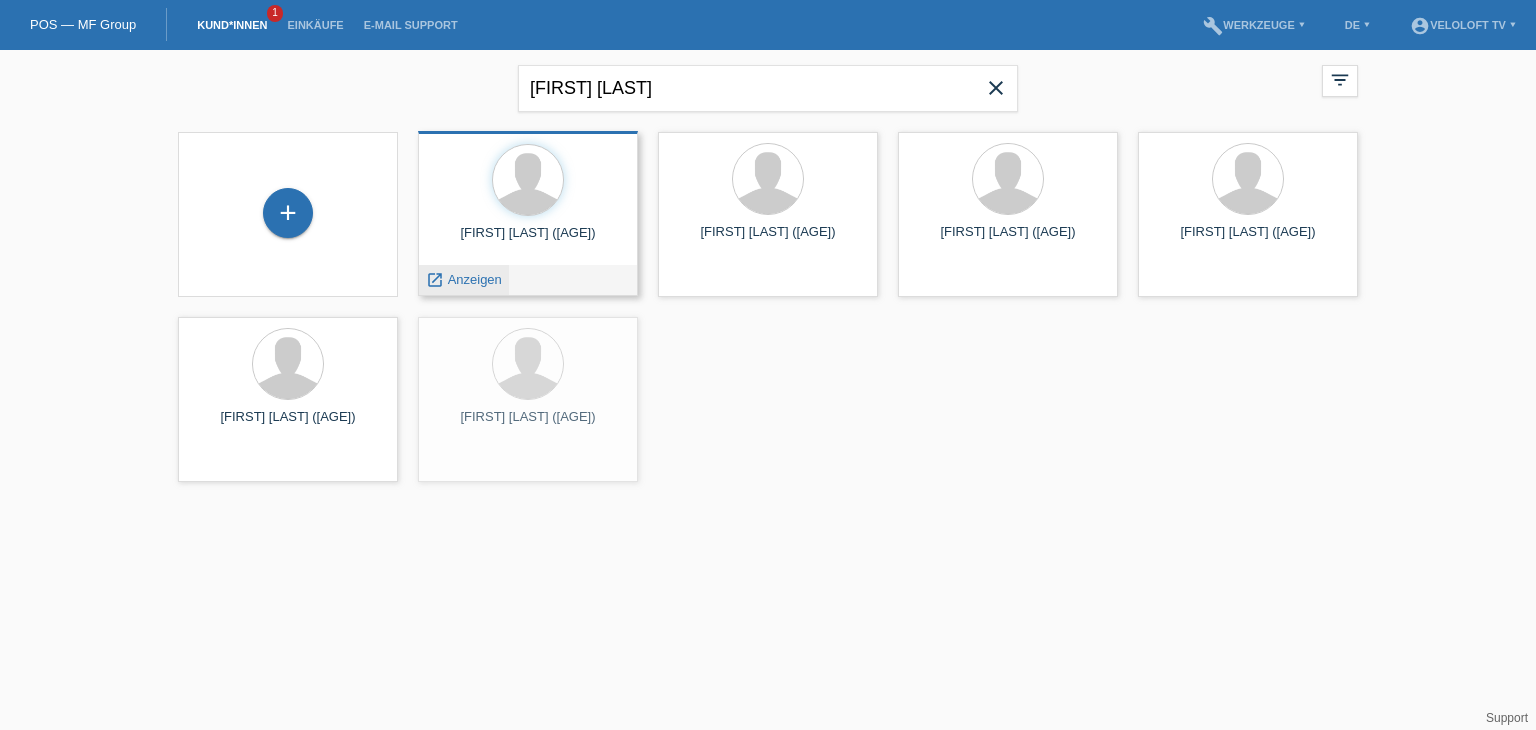 click on "Anzeigen" at bounding box center (475, 279) 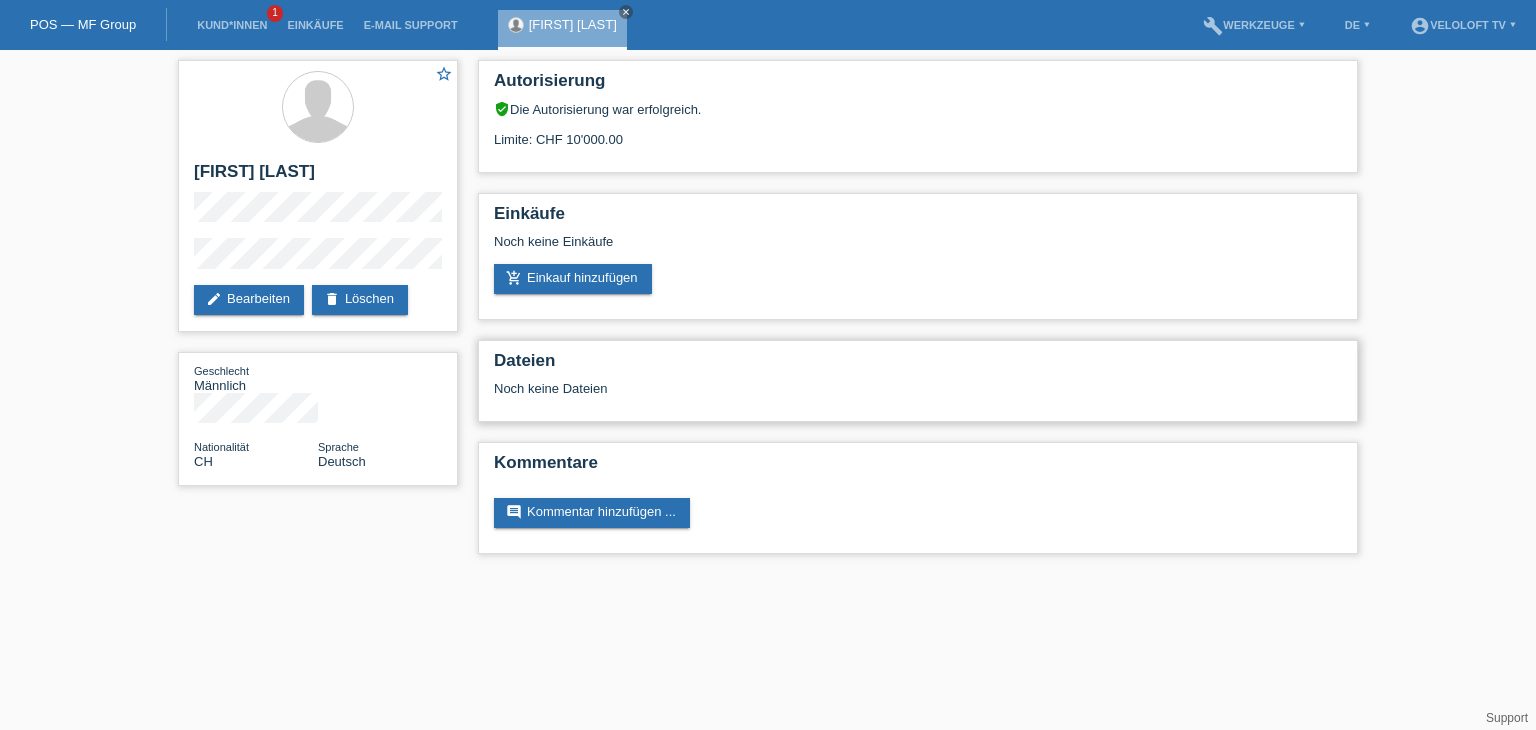 scroll, scrollTop: 0, scrollLeft: 0, axis: both 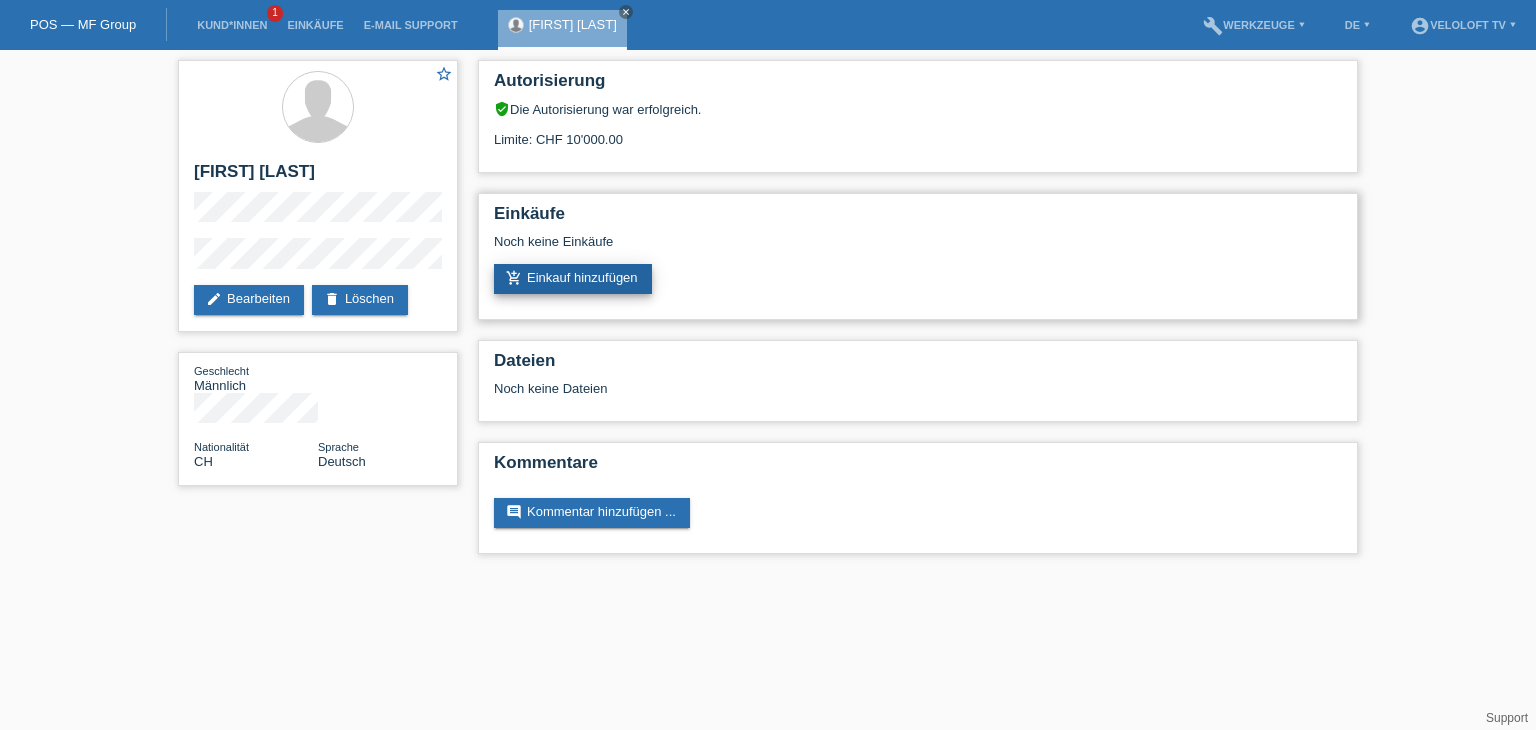 click on "add_shopping_cart  Einkauf hinzufügen" at bounding box center (573, 279) 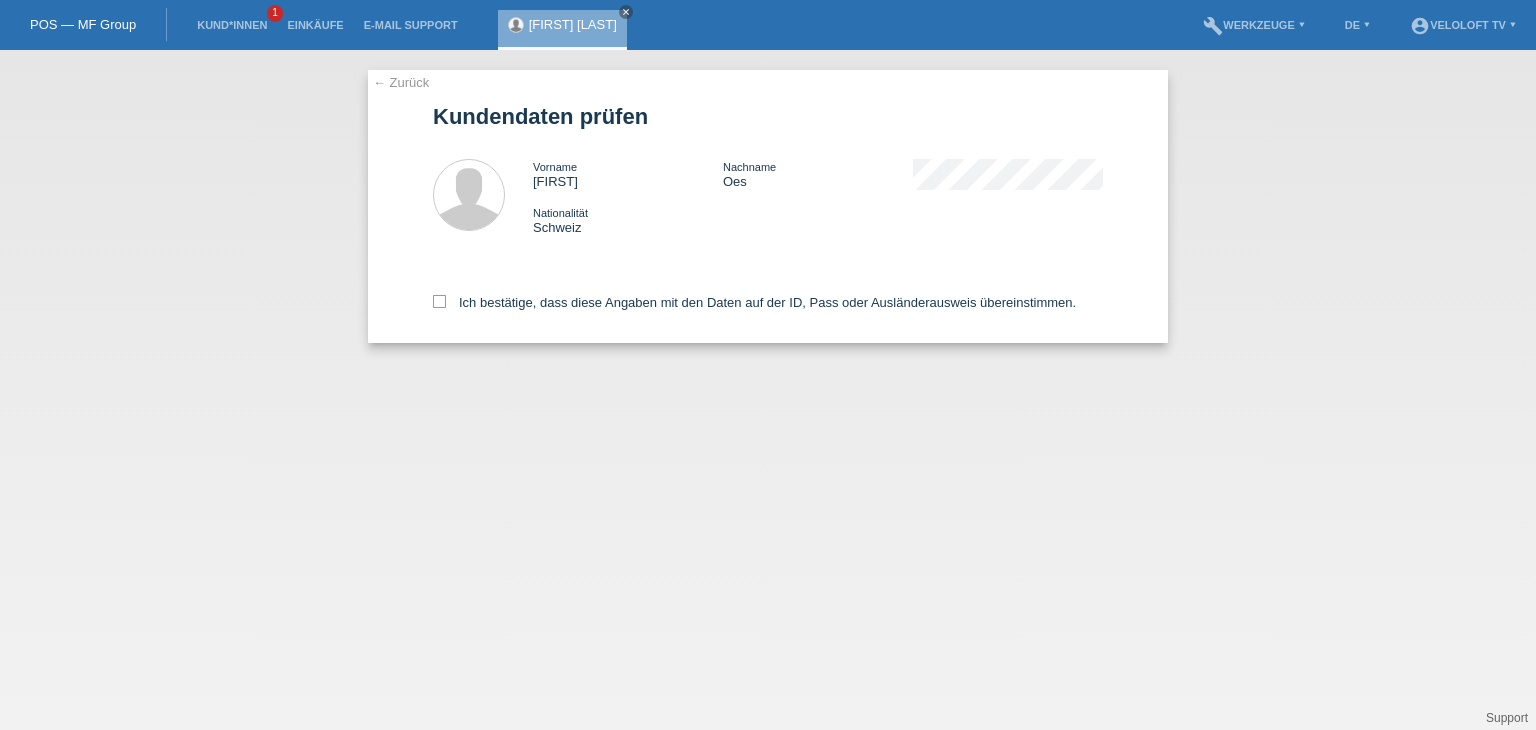 scroll, scrollTop: 0, scrollLeft: 0, axis: both 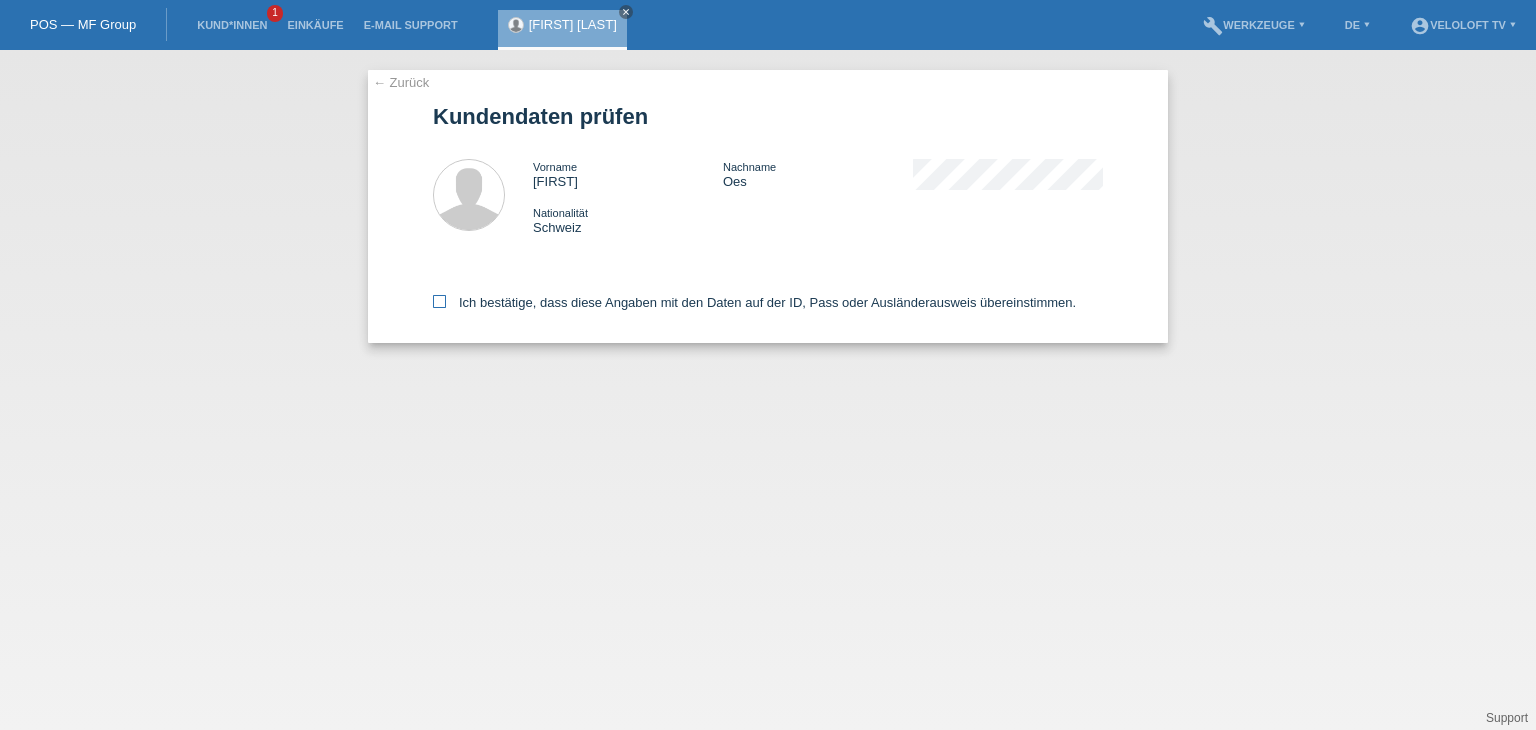 click on "Ich bestätige, dass diese Angaben mit den Daten auf der ID, Pass oder Ausländerausweis übereinstimmen." at bounding box center [768, 299] 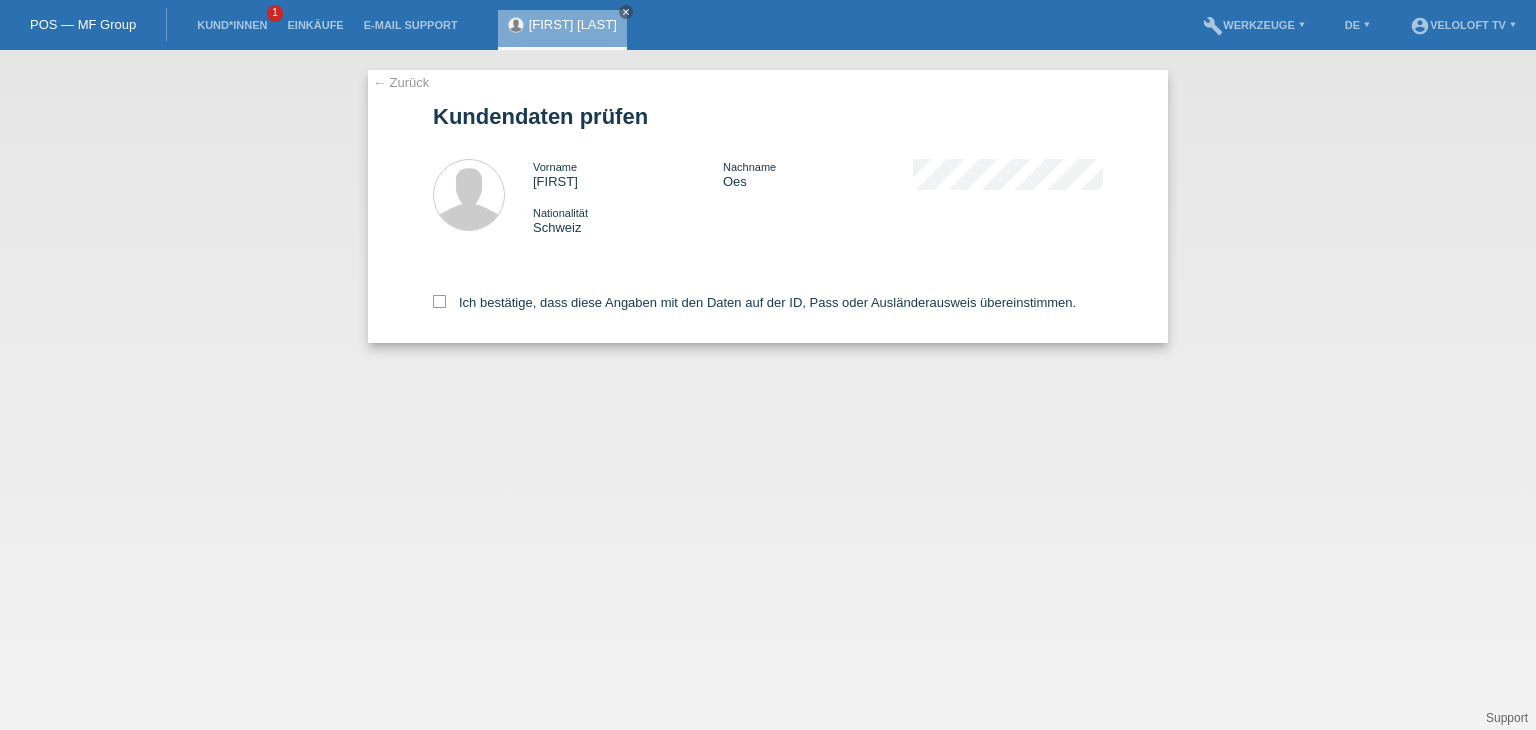 click on "Ich bestätige, dass diese Angaben mit den Daten auf der ID, Pass oder Ausländerausweis übereinstimmen." at bounding box center [754, 302] 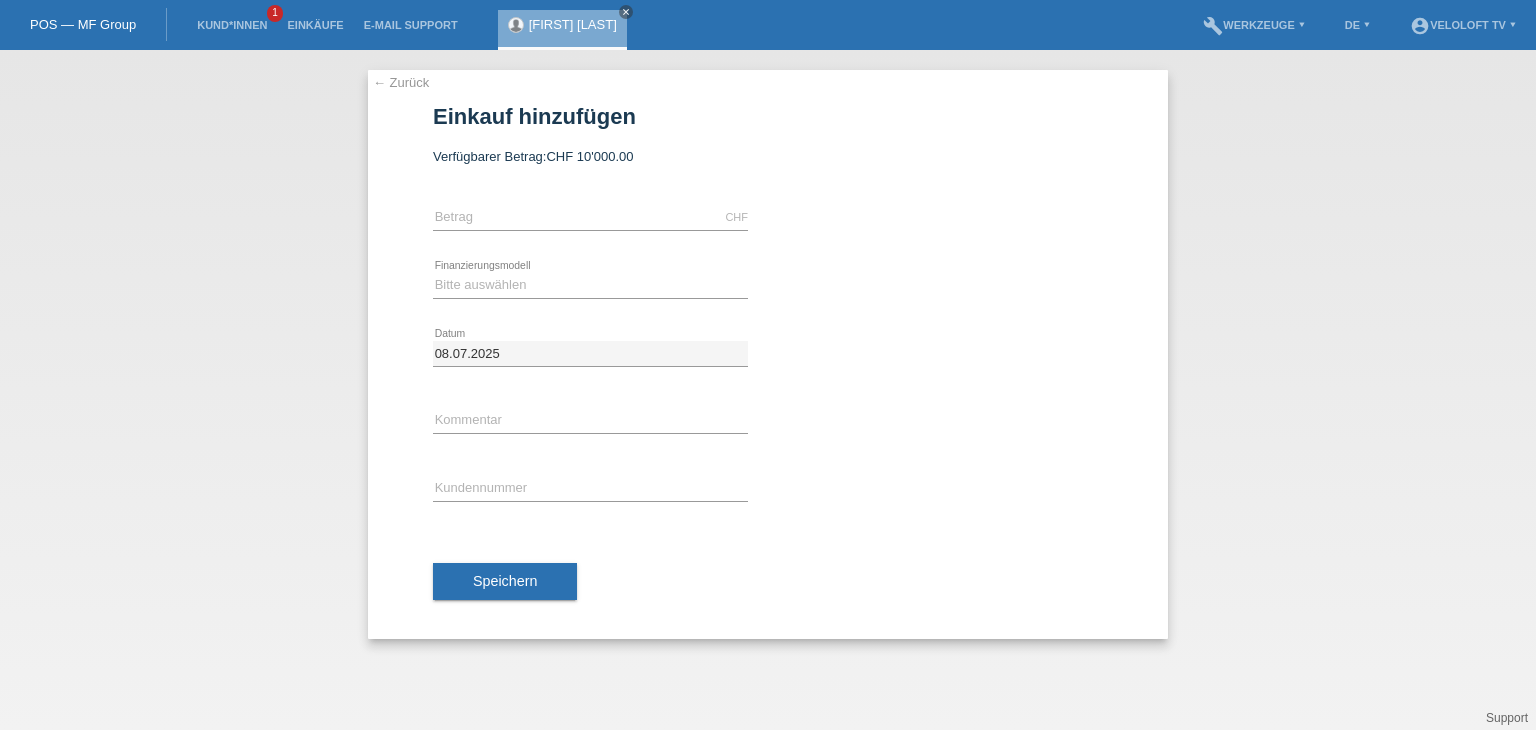 scroll, scrollTop: 0, scrollLeft: 0, axis: both 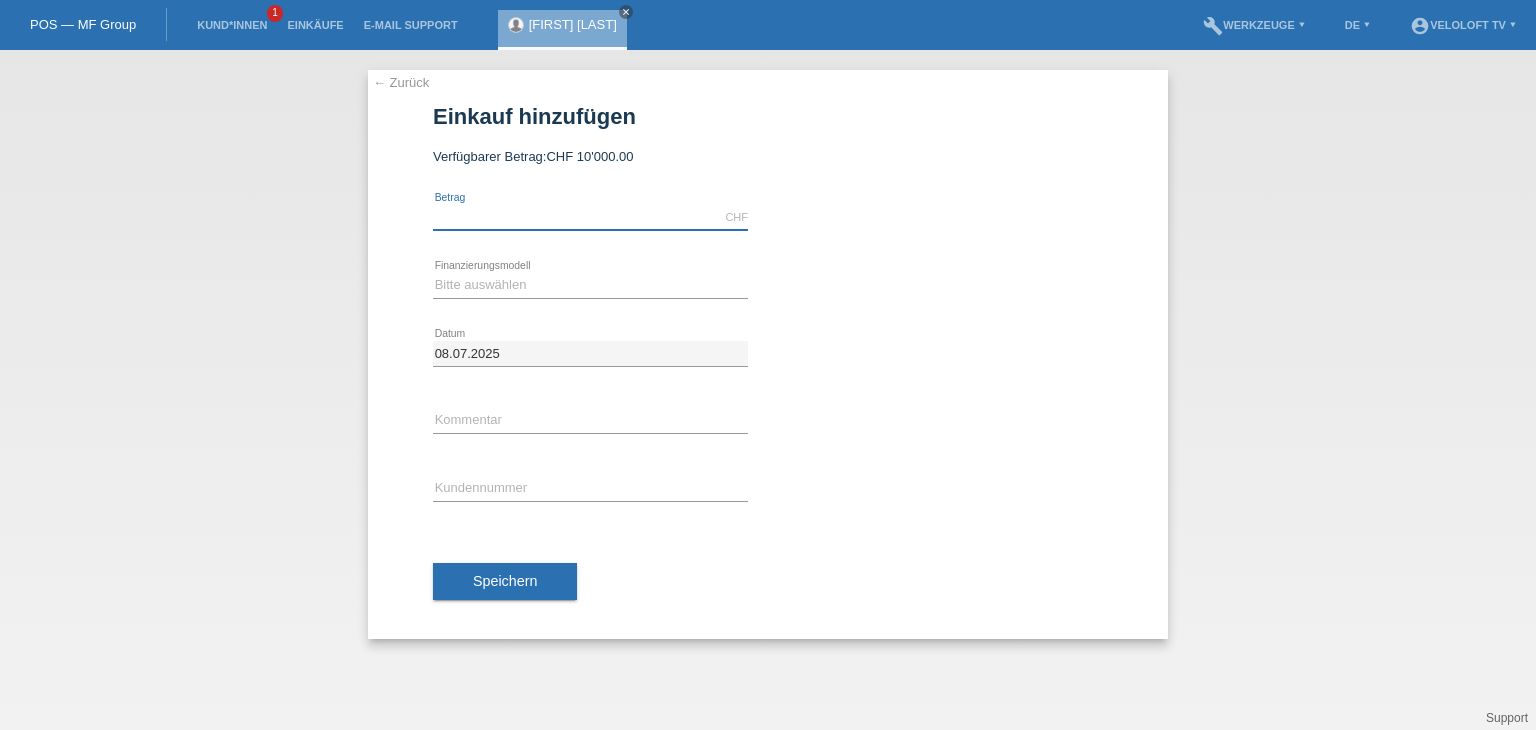 click at bounding box center (590, 217) 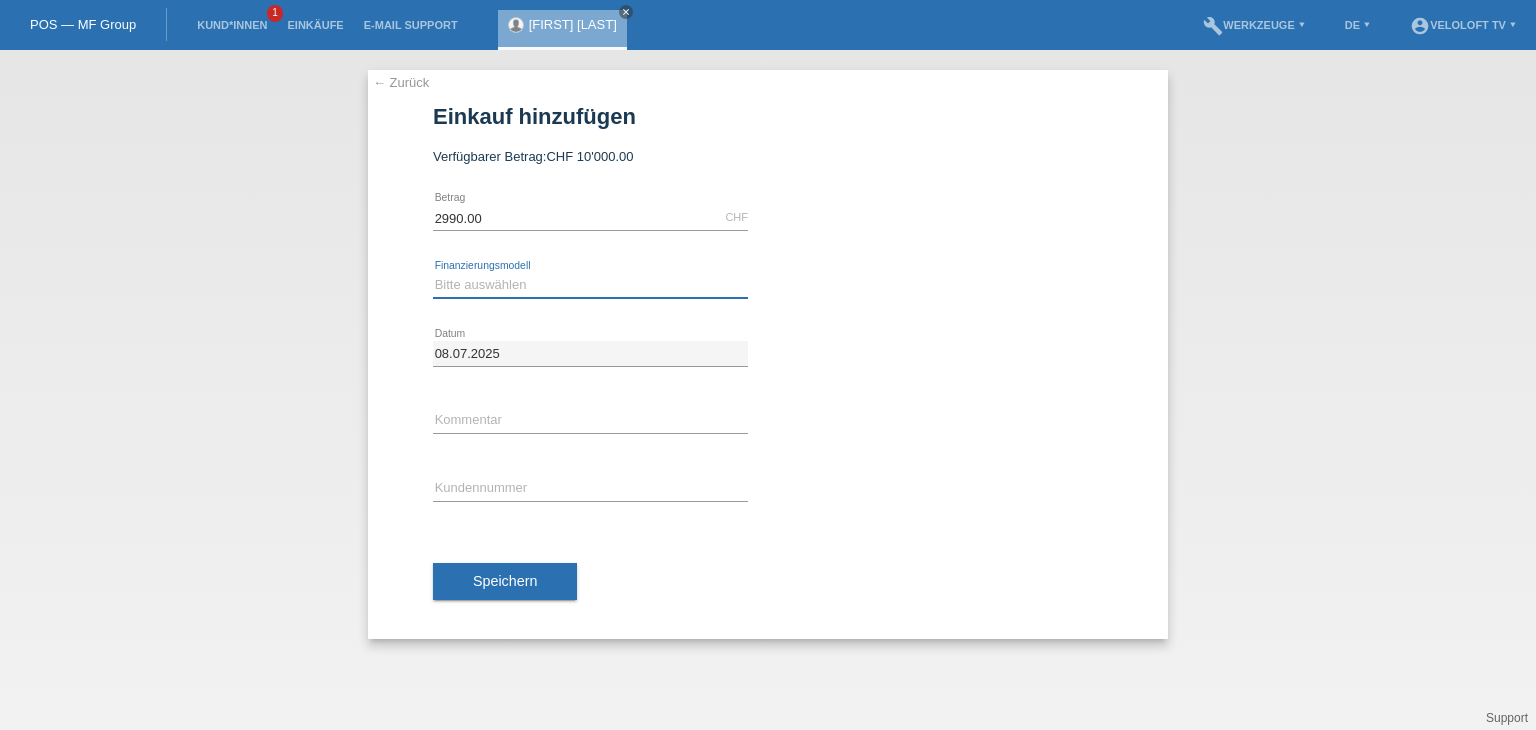 click on "Bitte auswählen
Fixe Raten
Kauf auf Rechnung mit Teilzahlungsoption" at bounding box center [590, 285] 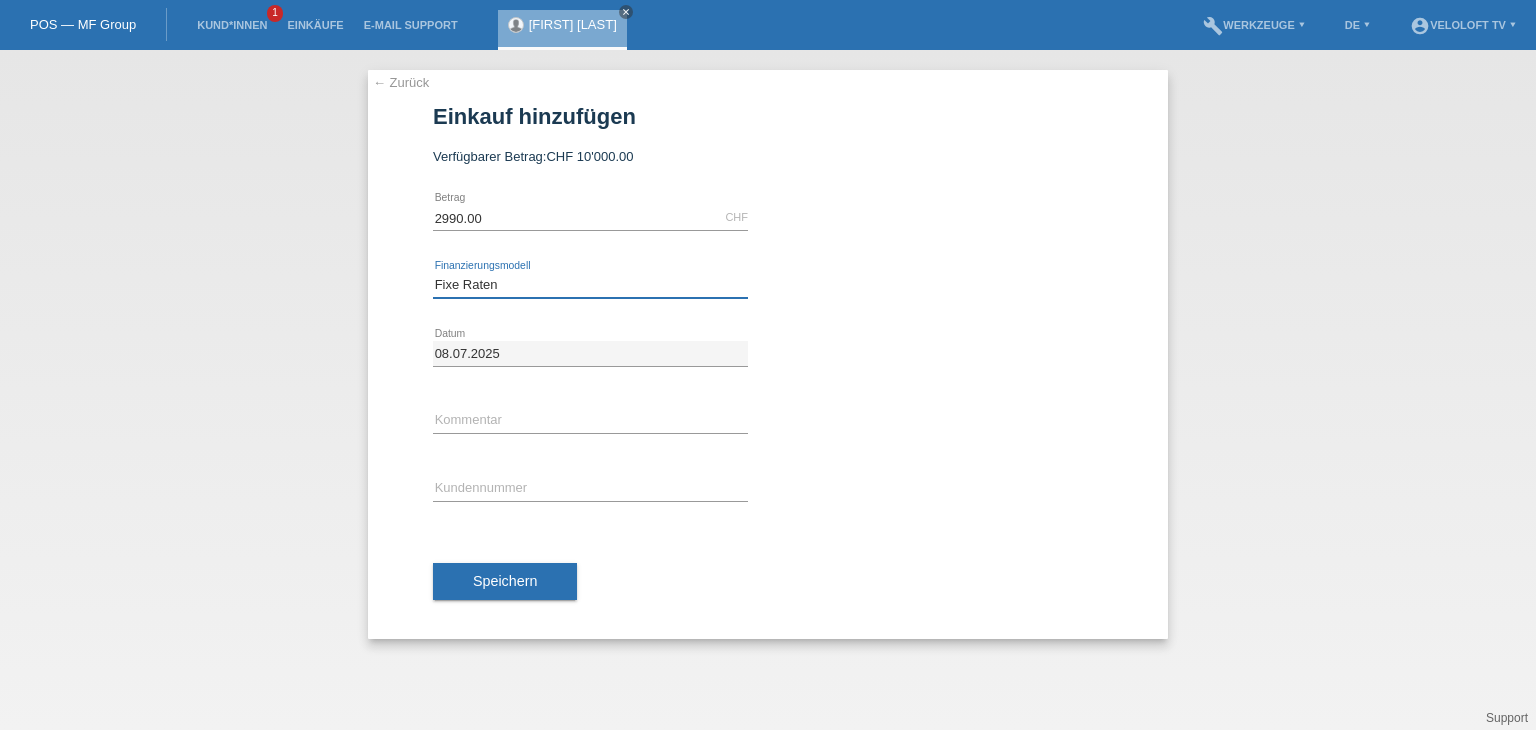 click on "Bitte auswählen
Fixe Raten
Kauf auf Rechnung mit Teilzahlungsoption" at bounding box center [590, 285] 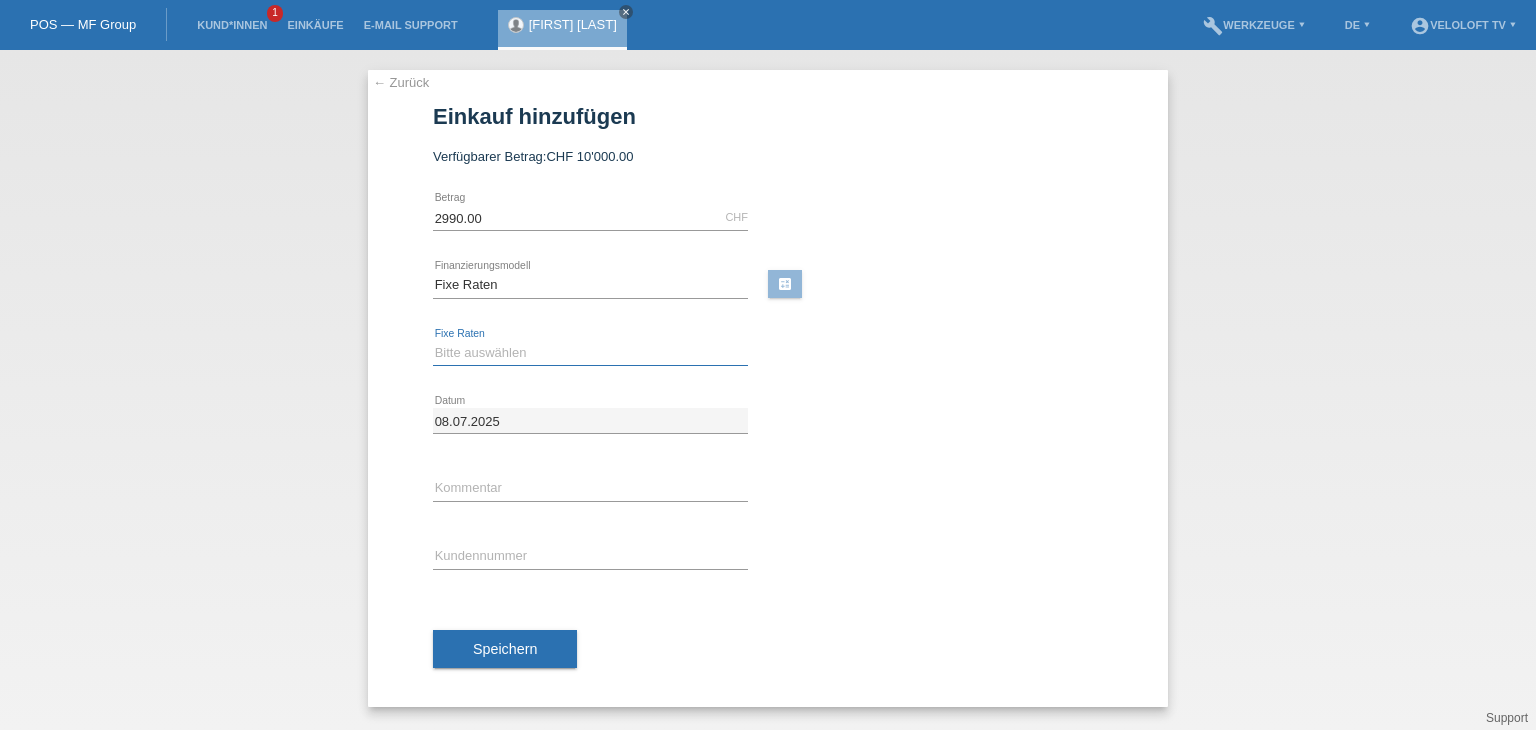 click on "Bitte auswählen
4 Raten
5 Raten
6 Raten
7 Raten
8 Raten
9 Raten
10 Raten
11 Raten" at bounding box center (590, 353) 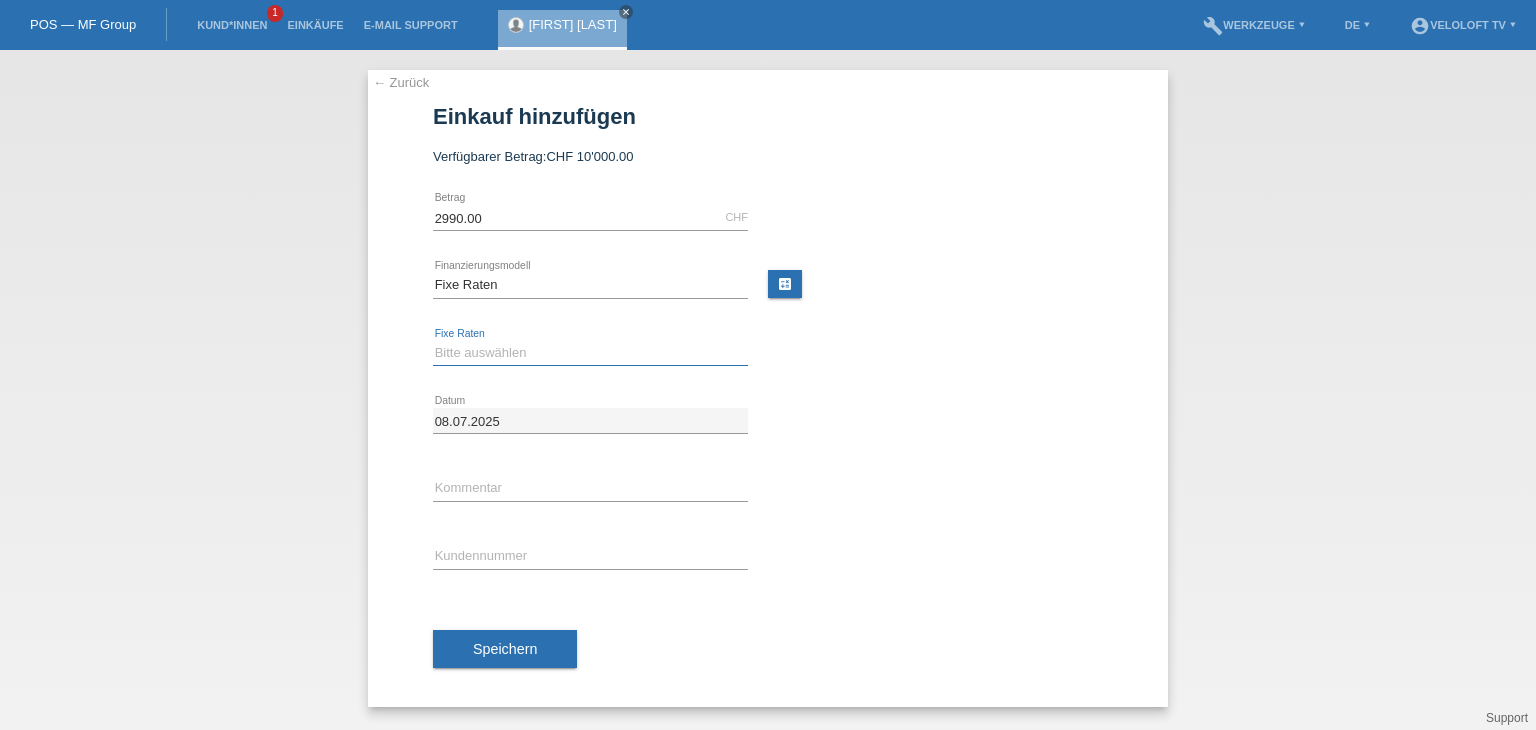 select on "202" 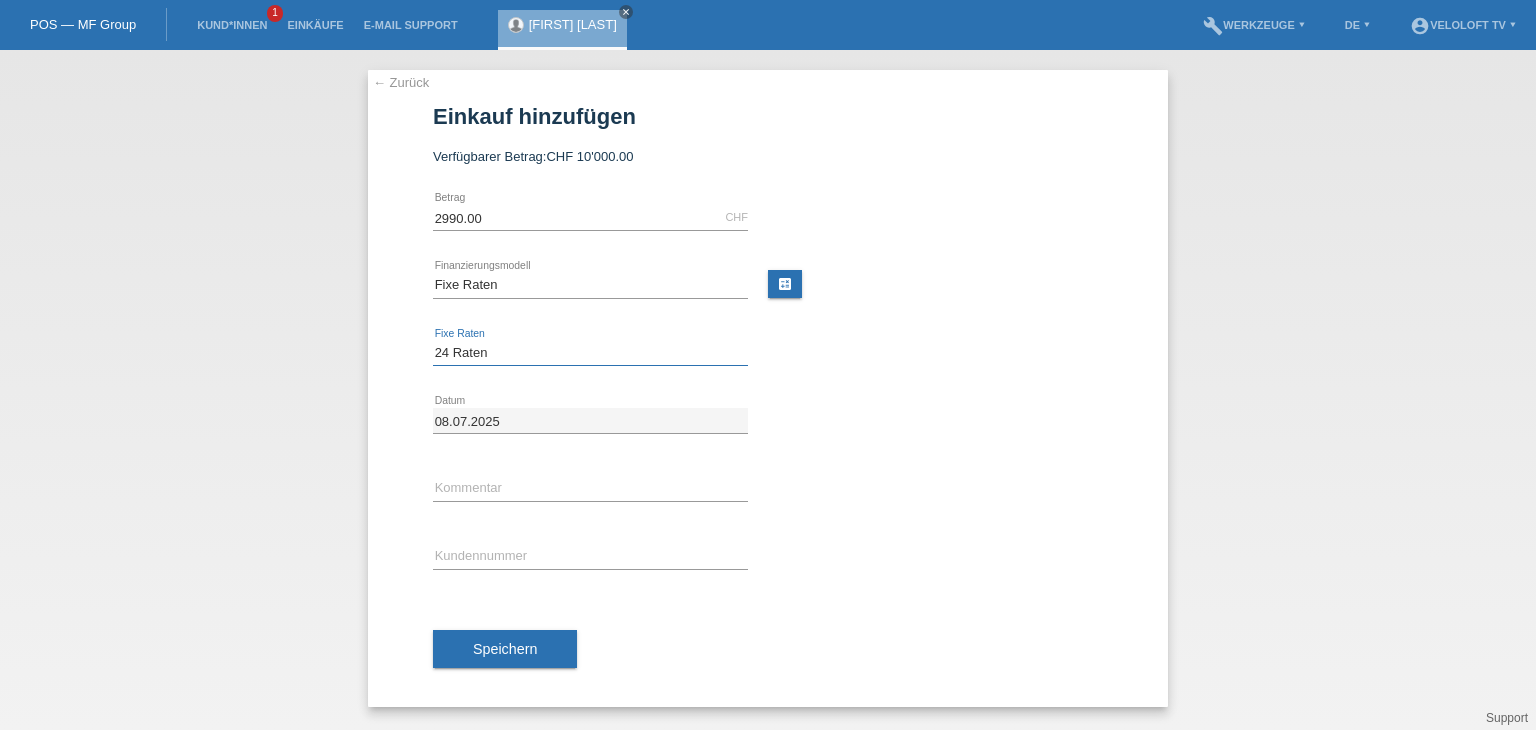 click on "Bitte auswählen
4 Raten
5 Raten
6 Raten
7 Raten
8 Raten
9 Raten
10 Raten
11 Raten" at bounding box center [590, 353] 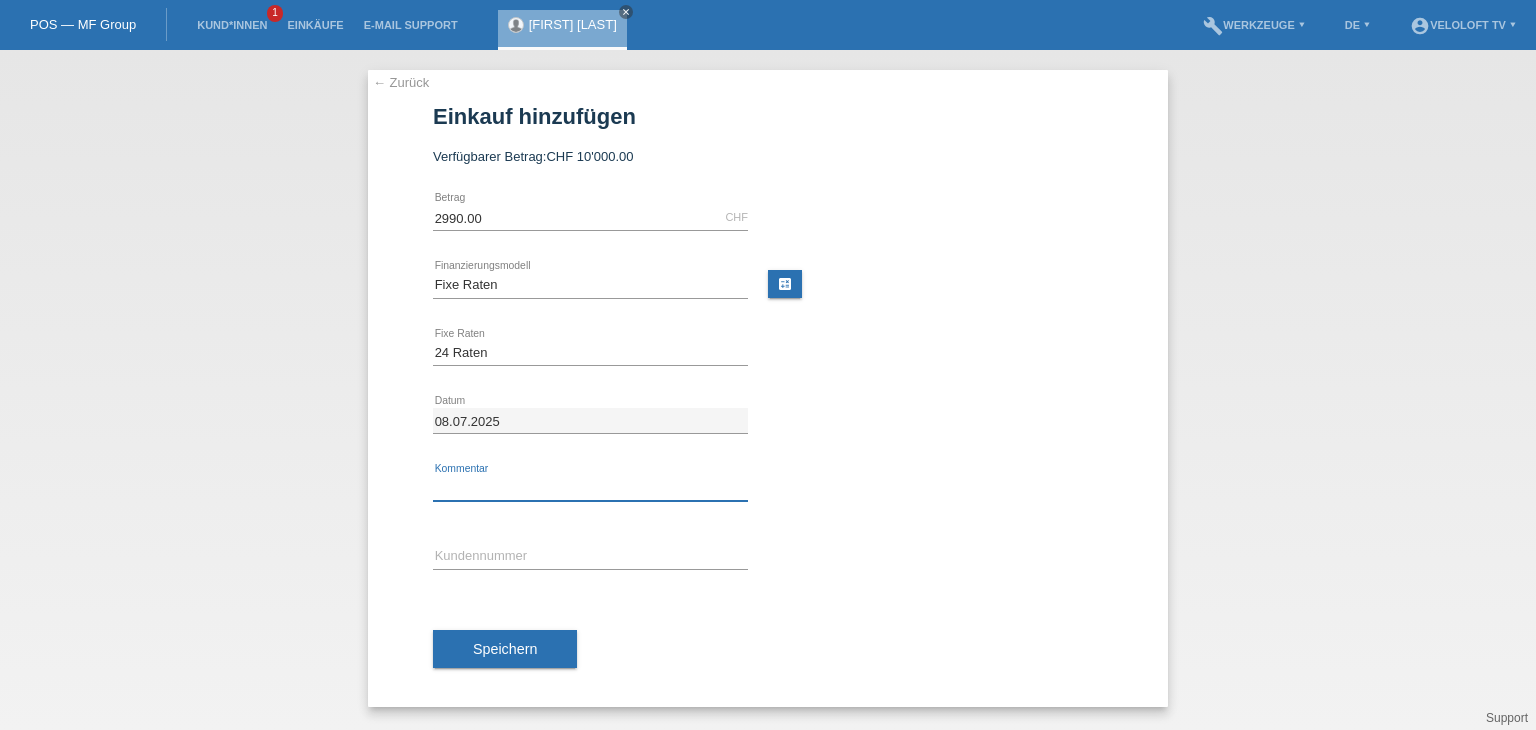 click at bounding box center [590, 488] 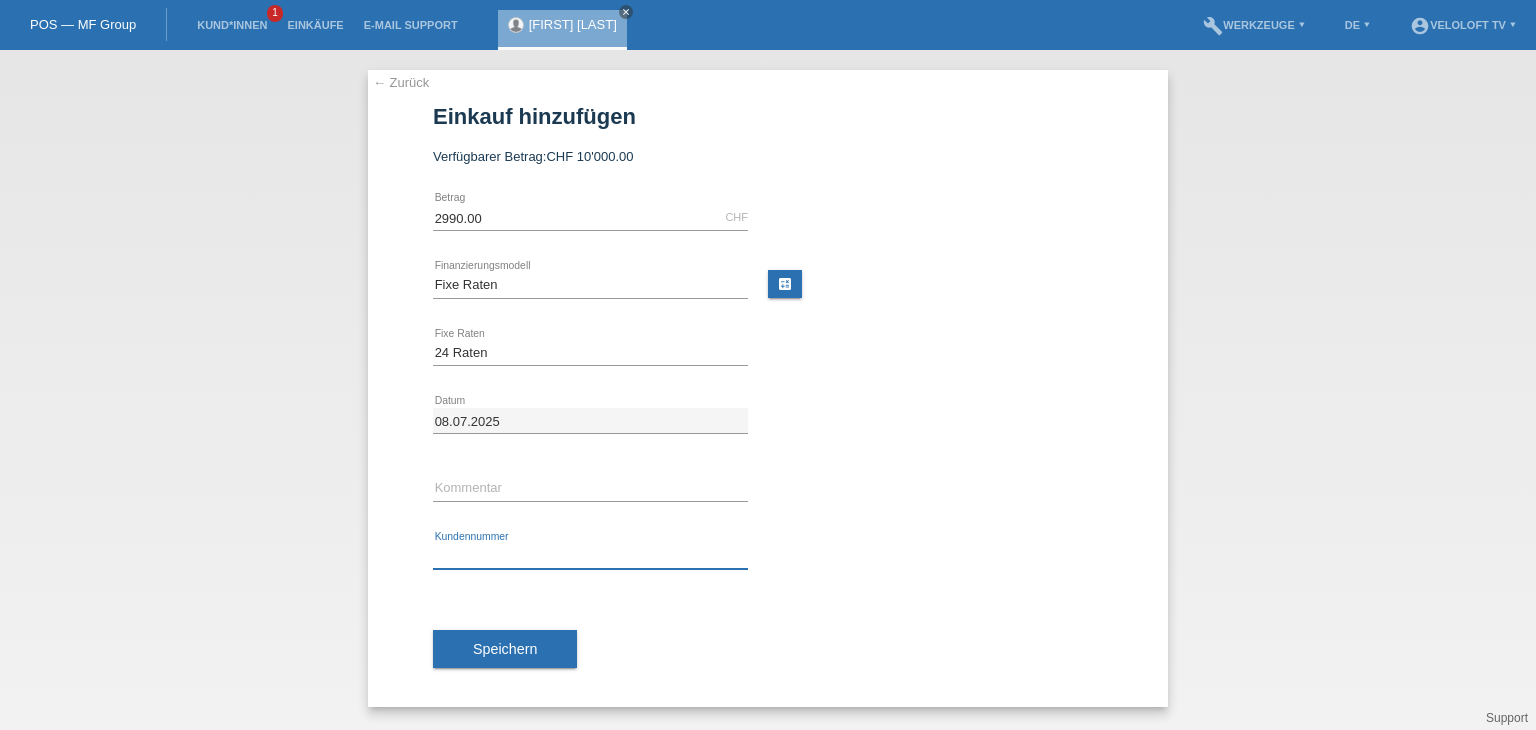 click at bounding box center (590, 556) 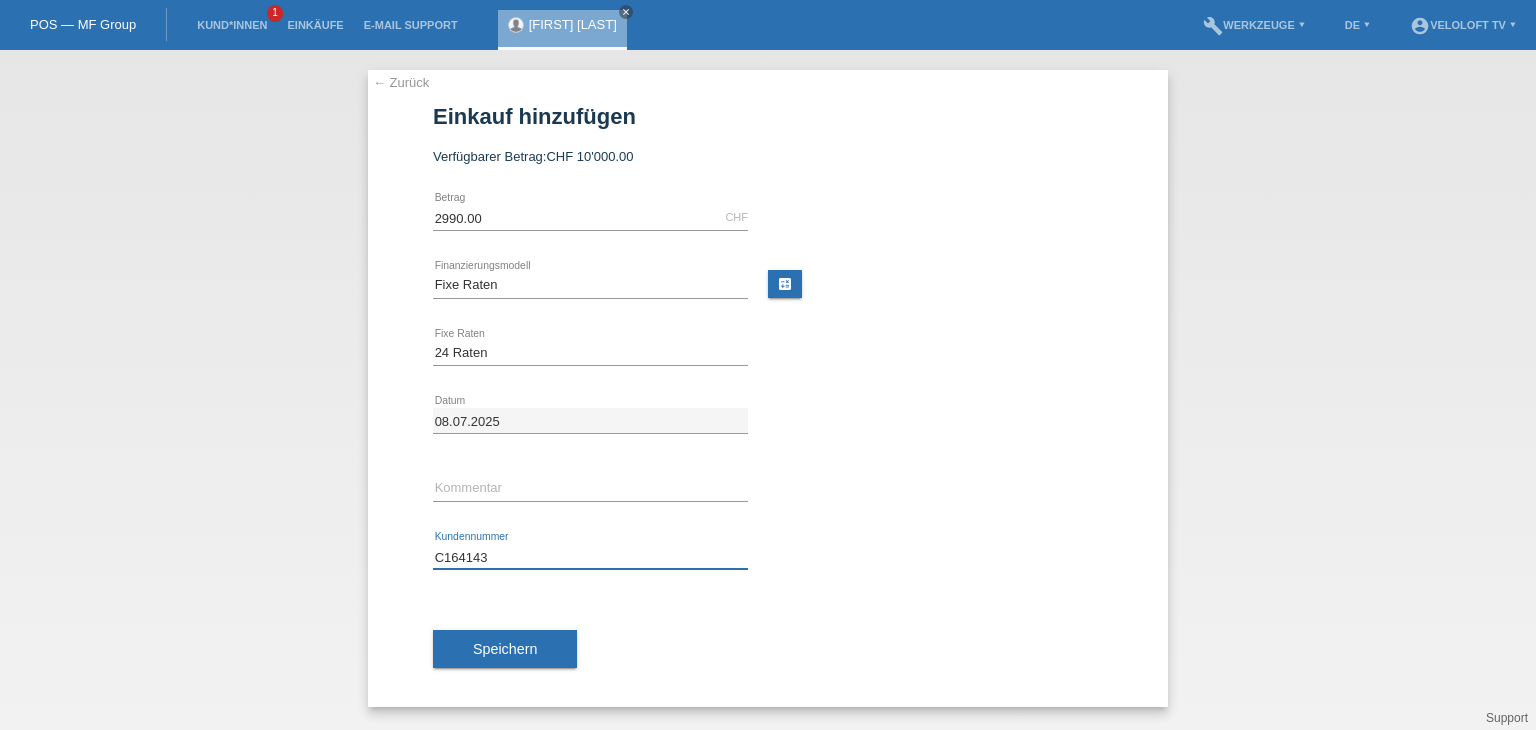type on "C164143" 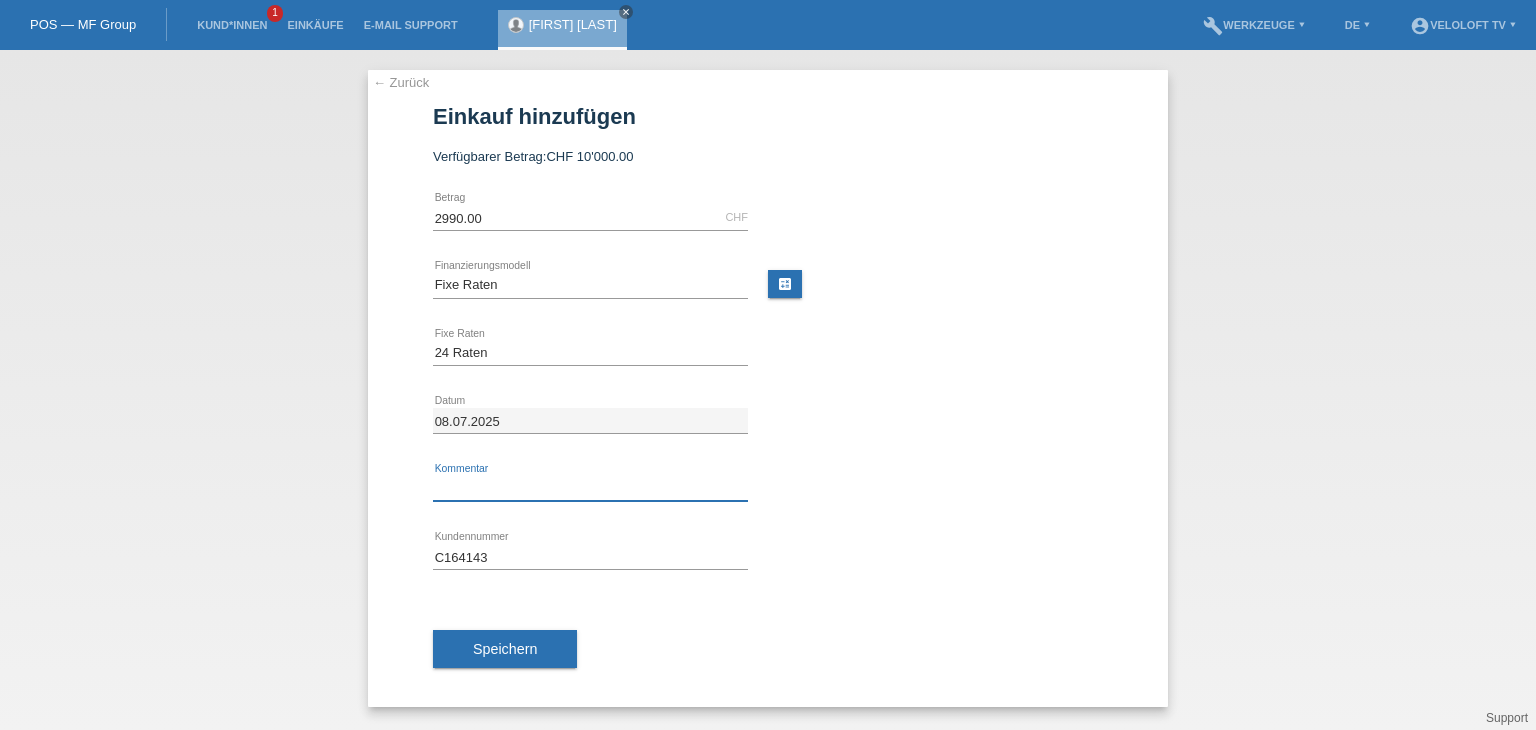 click at bounding box center (590, 488) 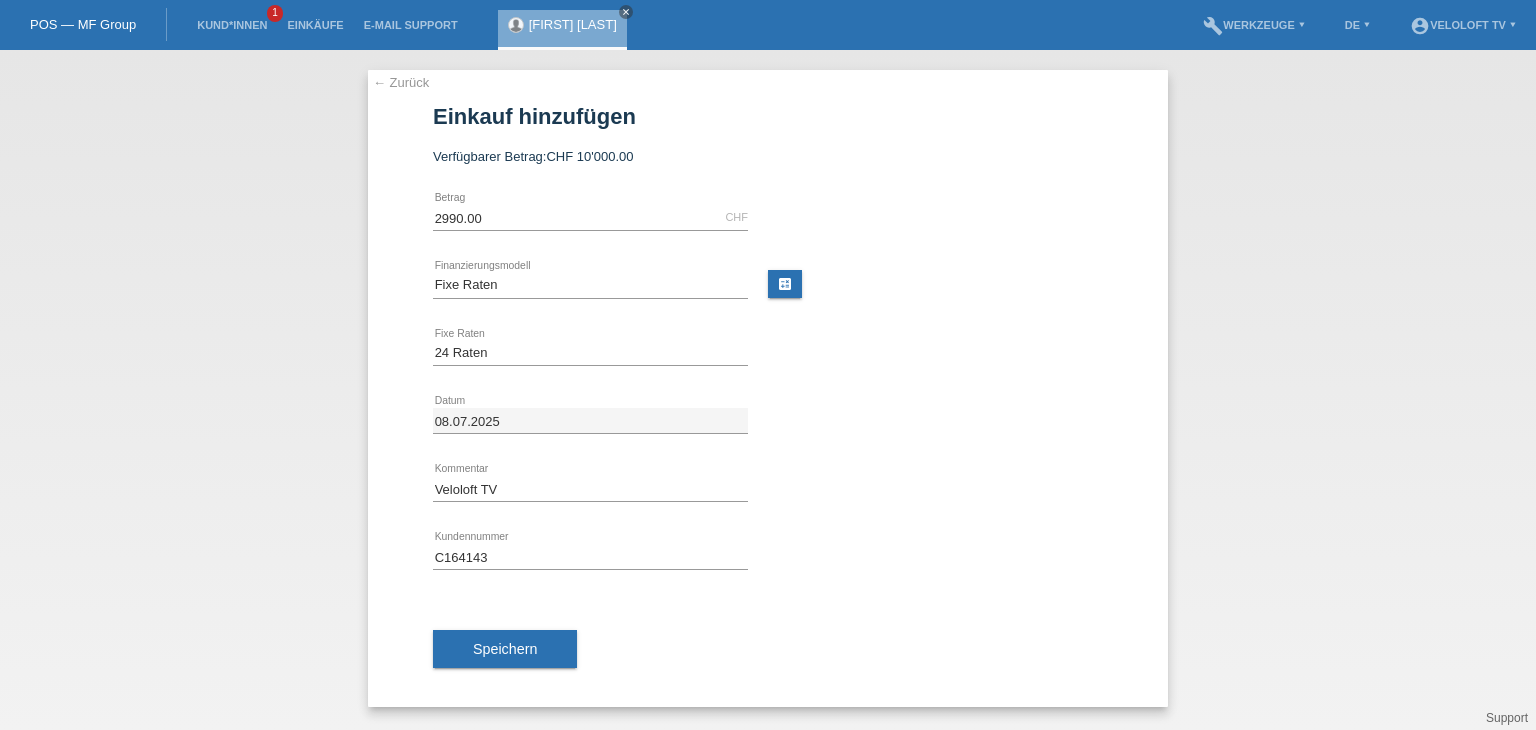 click on "Speichern" at bounding box center [505, 649] 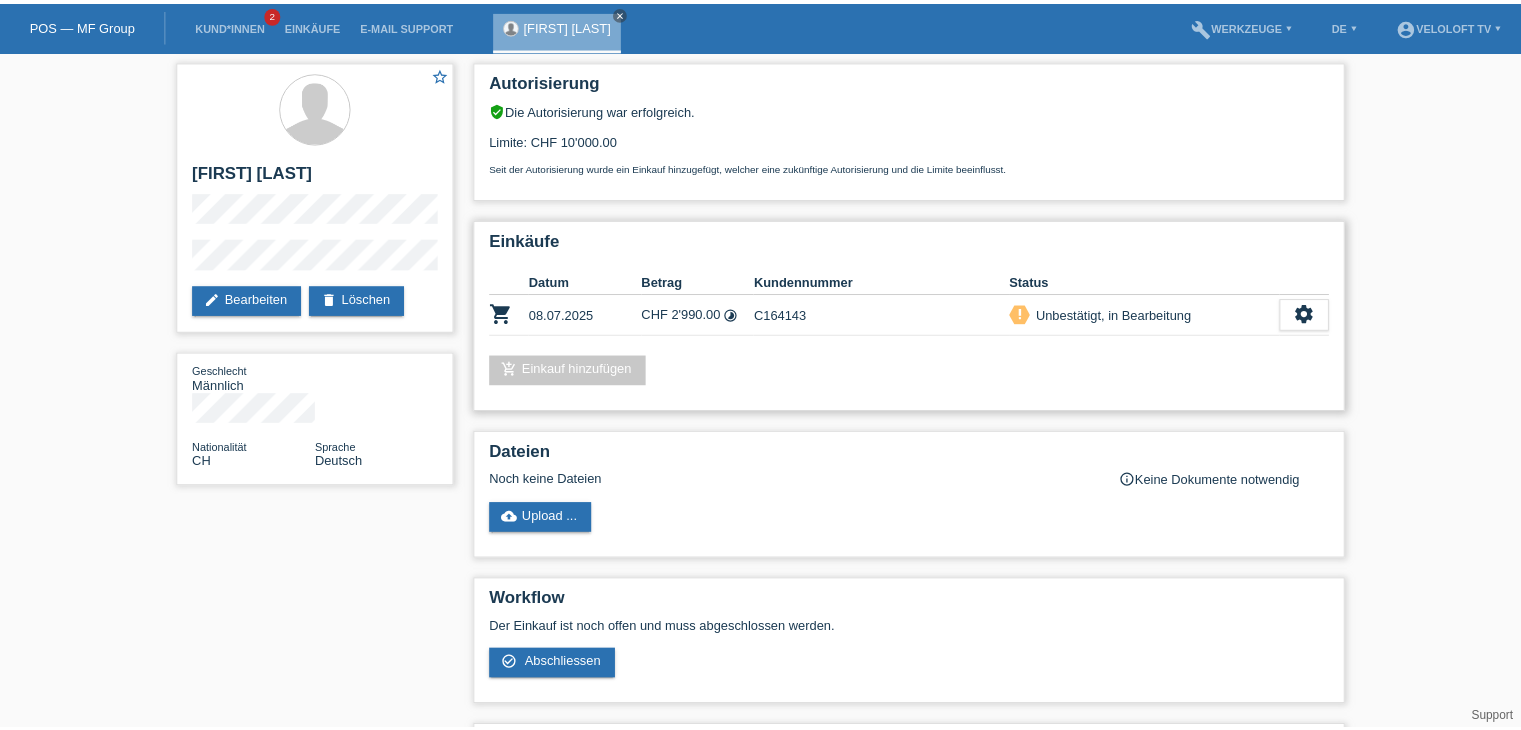scroll, scrollTop: 0, scrollLeft: 0, axis: both 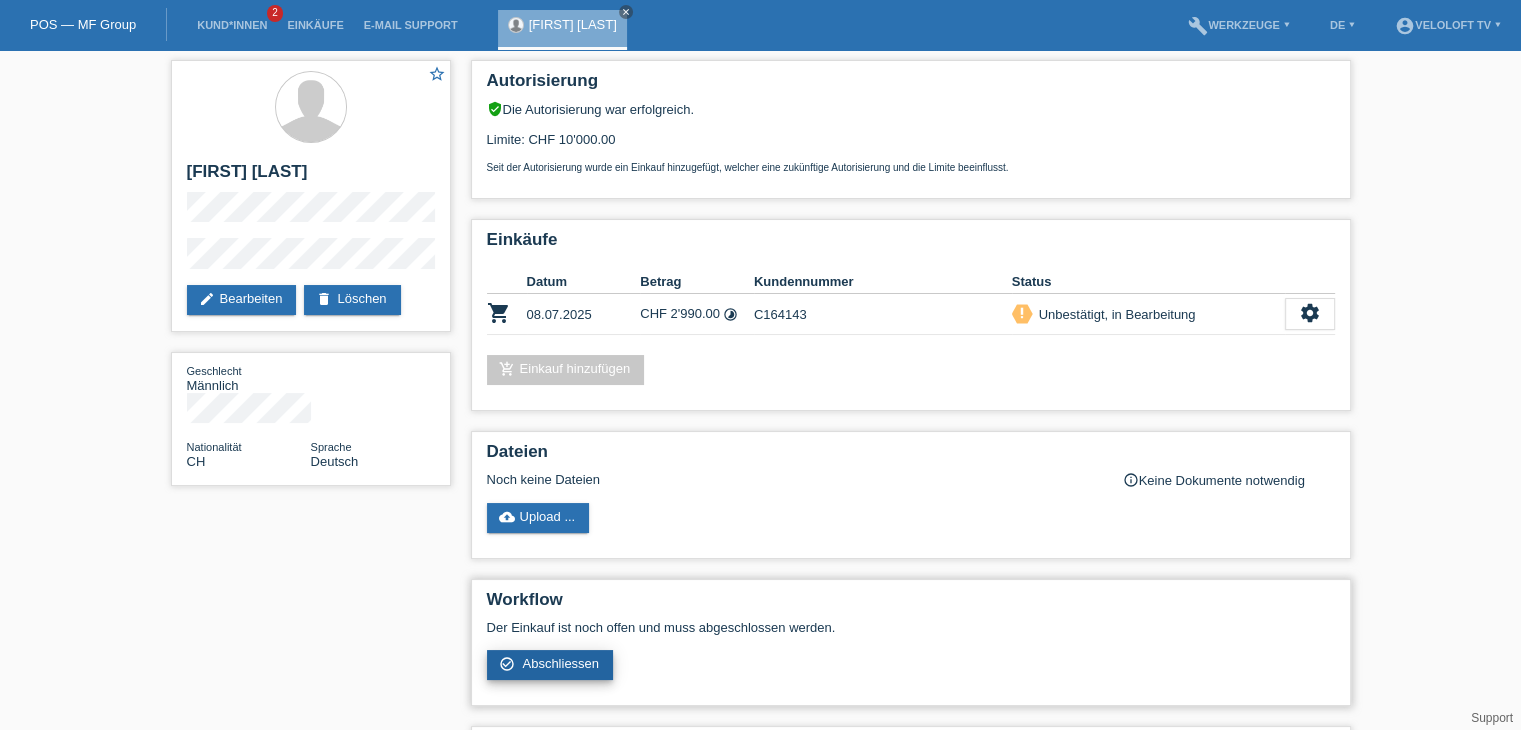 click on "check_circle_outline   Abschliessen" at bounding box center [550, 665] 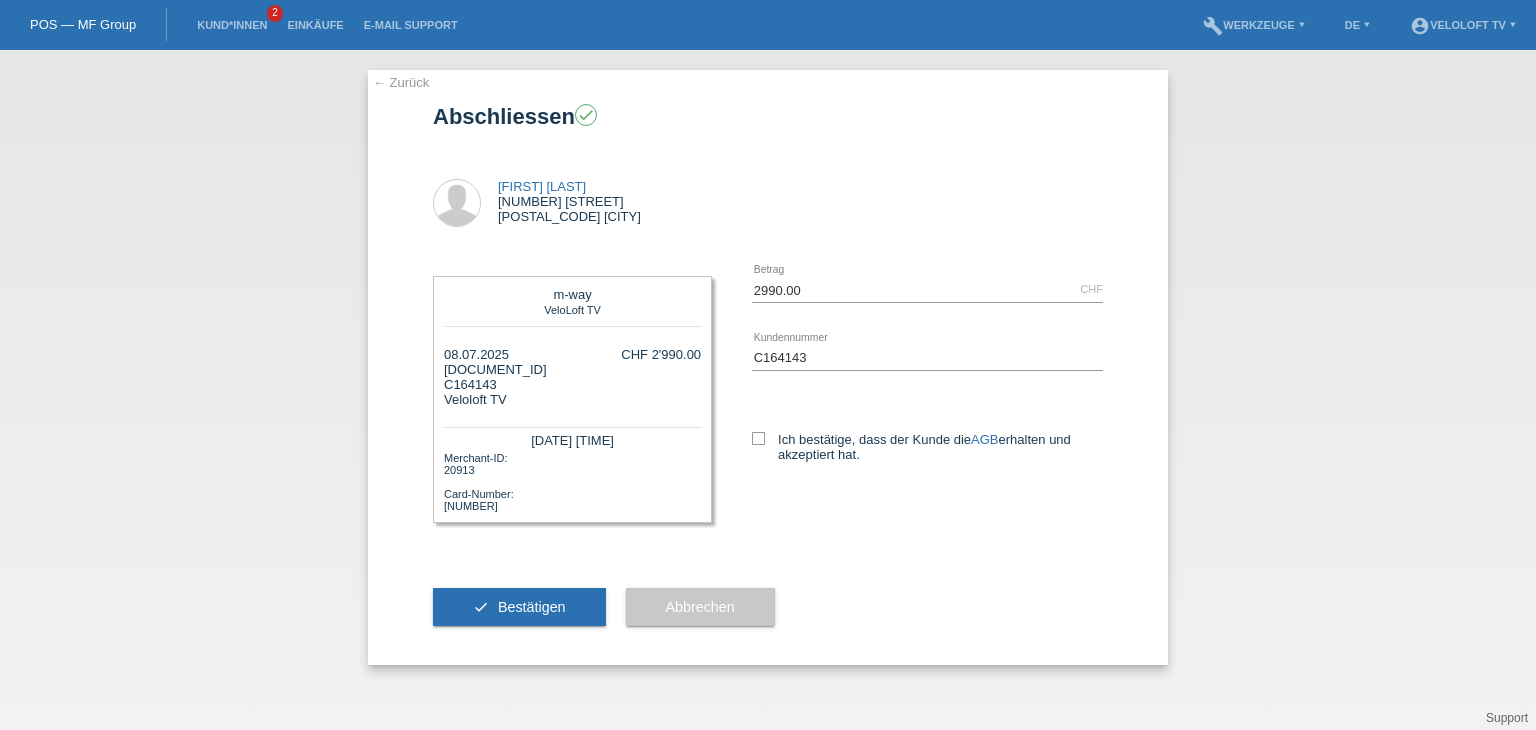 scroll, scrollTop: 0, scrollLeft: 0, axis: both 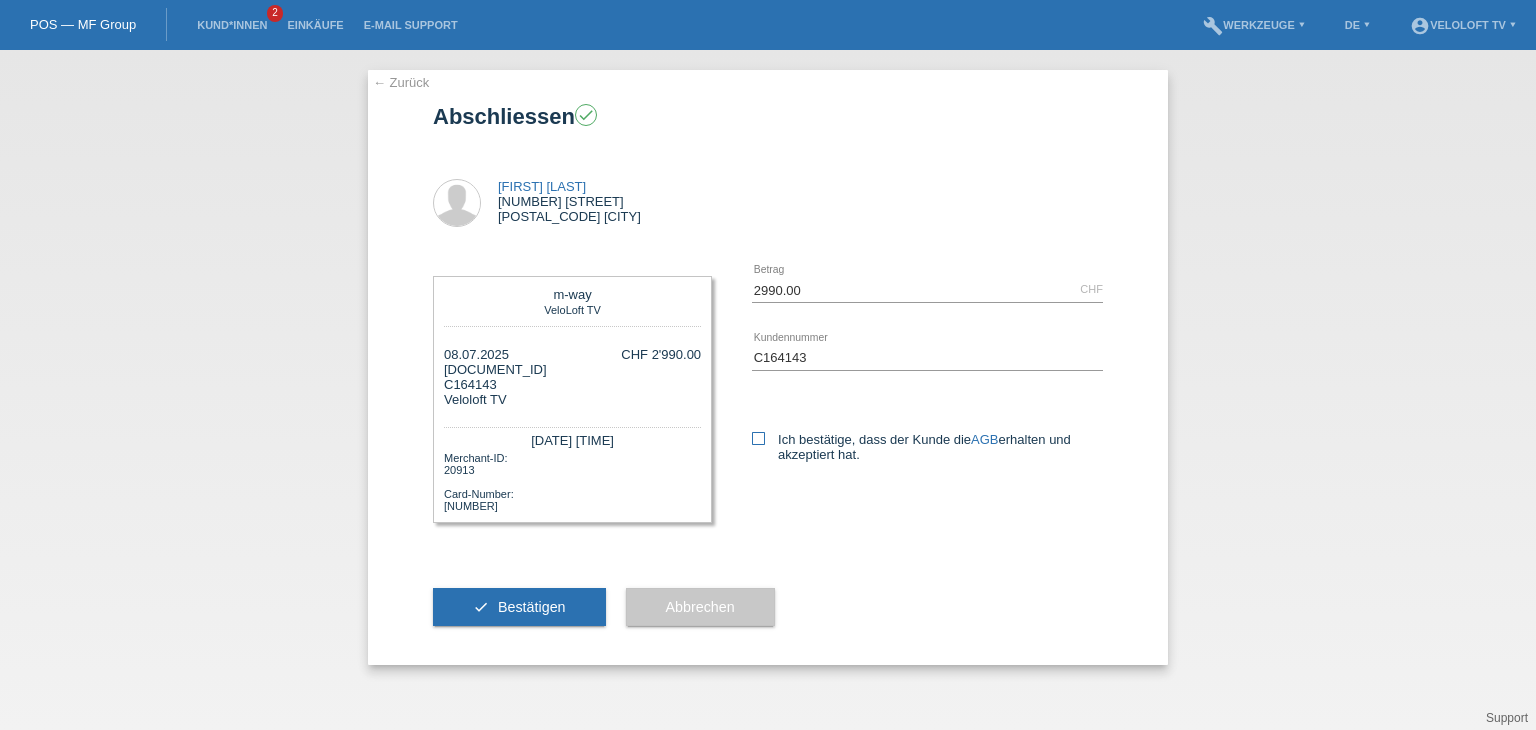 drag, startPoint x: 752, startPoint y: 437, endPoint x: 576, endPoint y: 563, distance: 216.45323 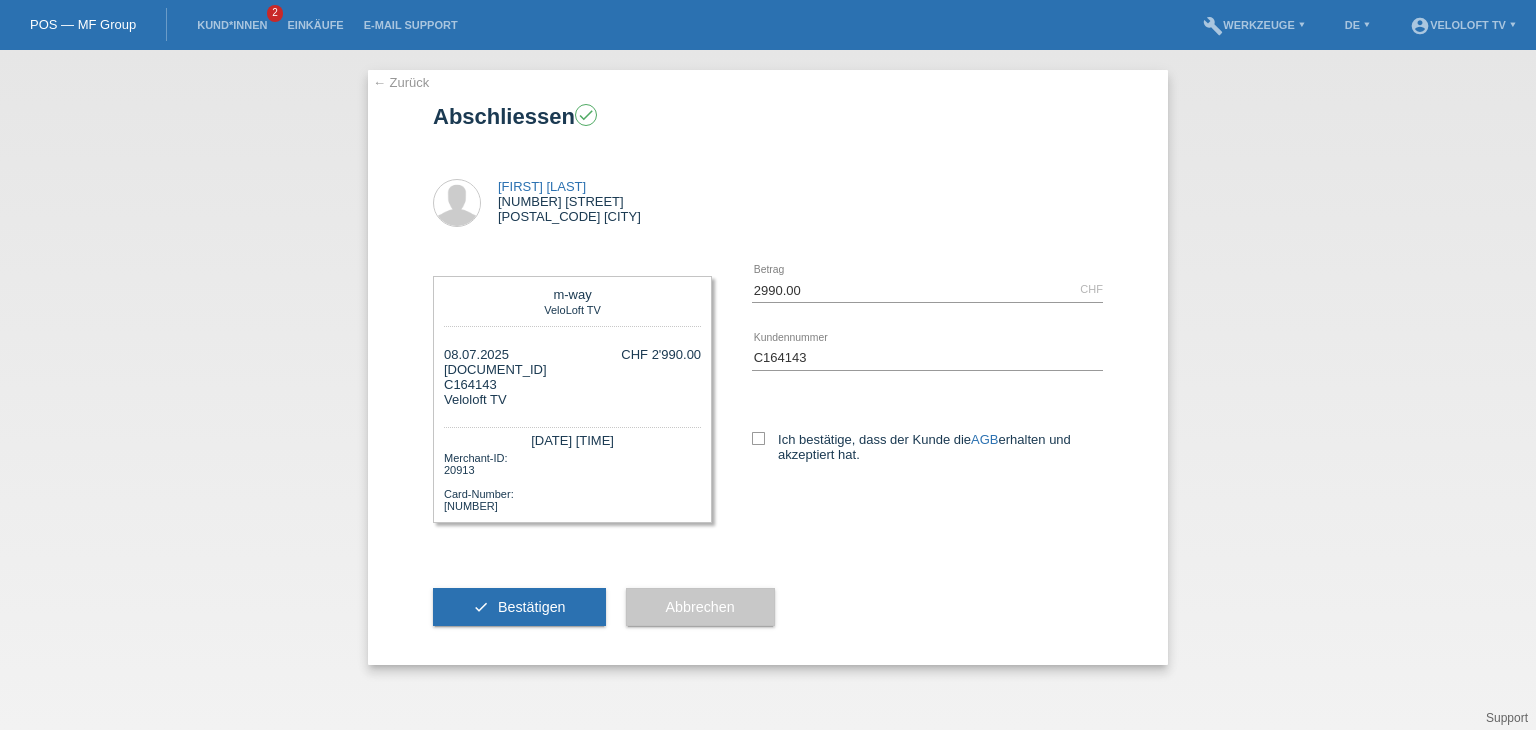 click on "Ich bestätige, dass der Kunde die  AGB  erhalten und akzeptiert hat." at bounding box center (758, 438) 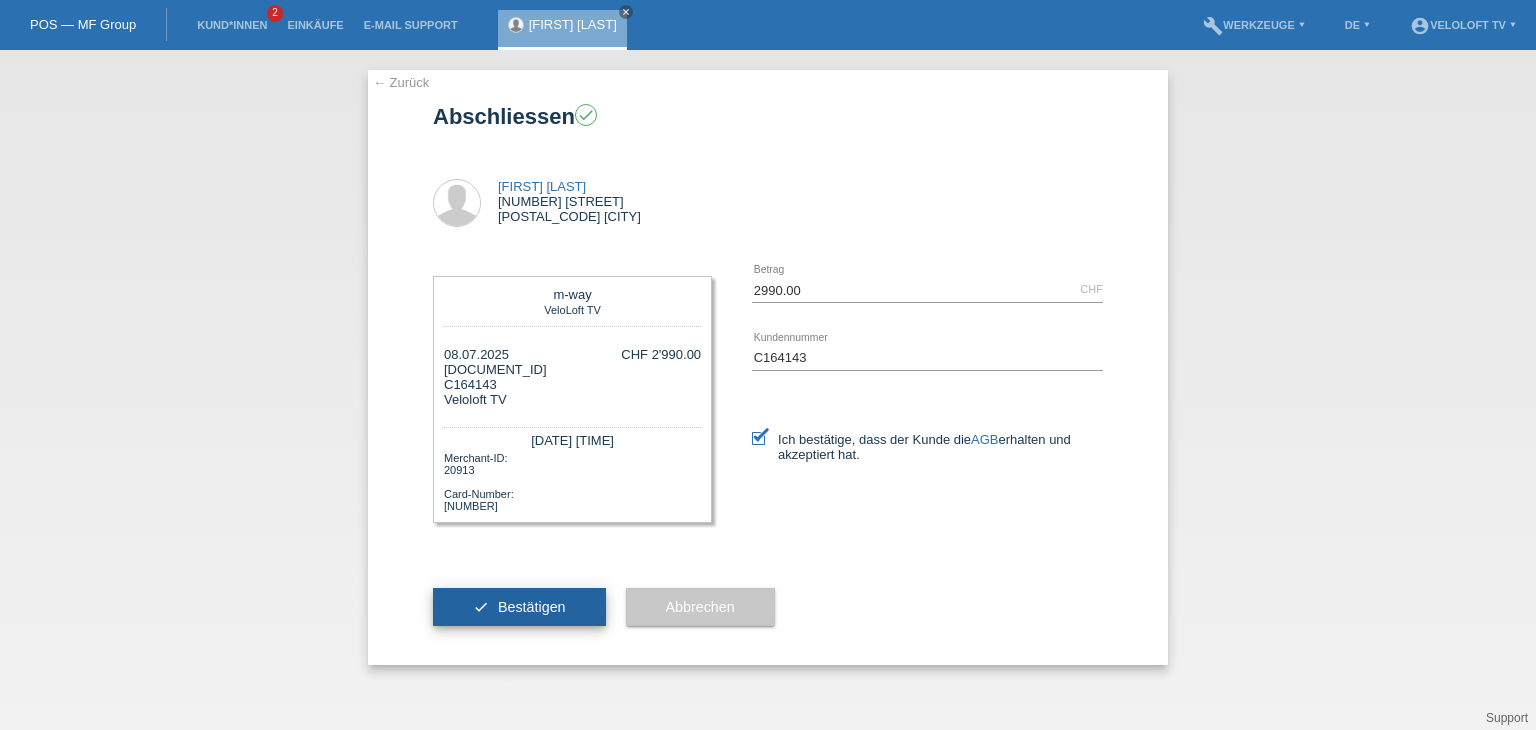 click on "Bestätigen" at bounding box center (532, 607) 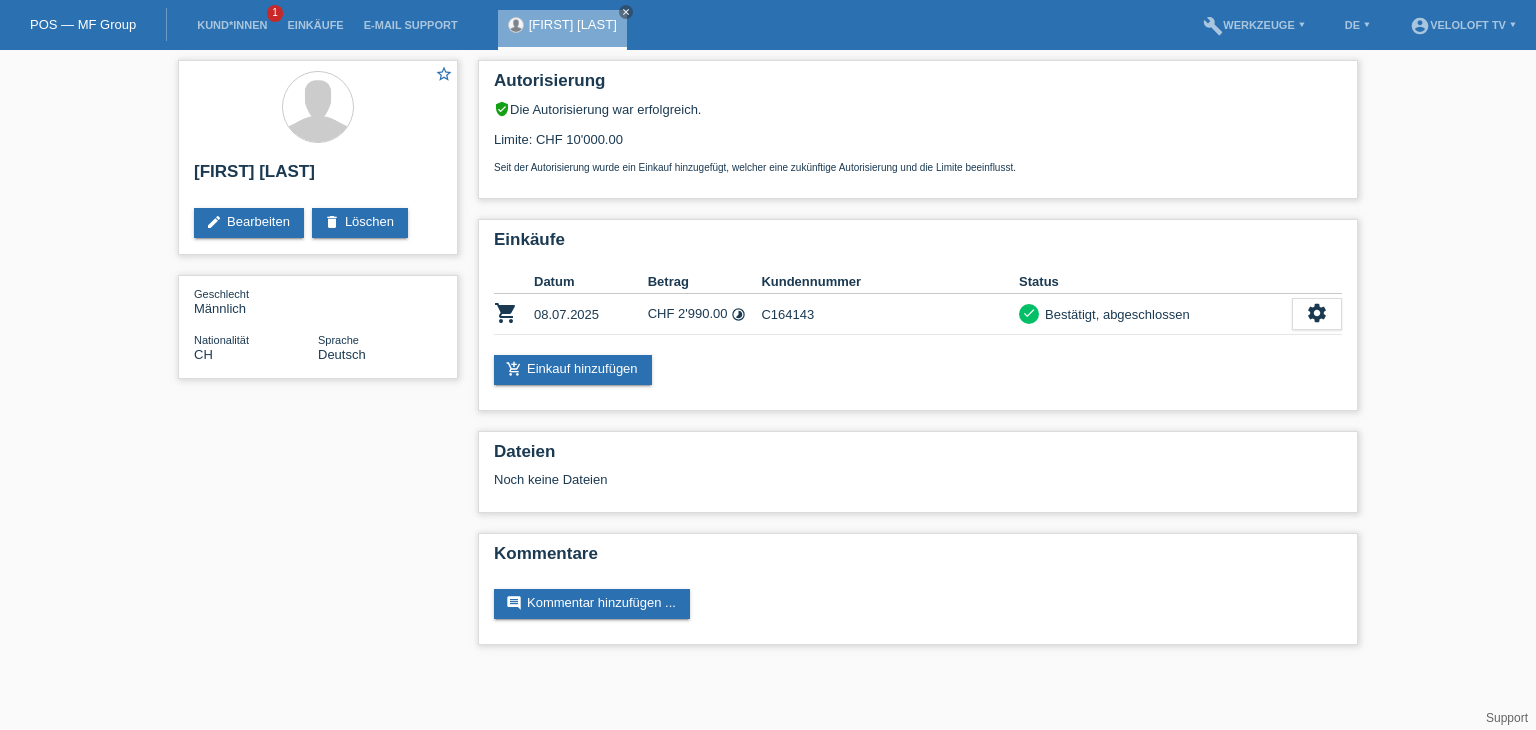 scroll, scrollTop: 0, scrollLeft: 0, axis: both 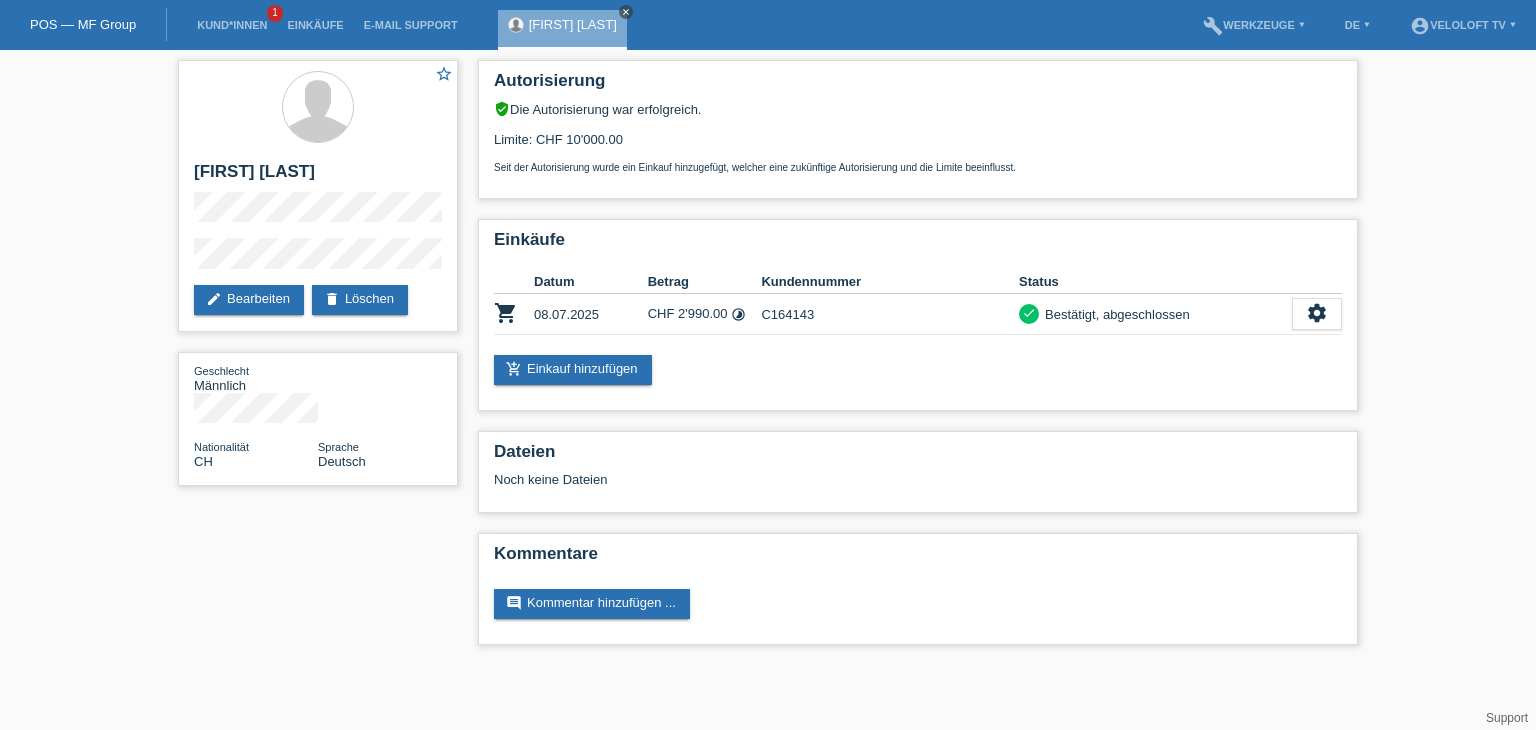 click on "close" at bounding box center [626, 12] 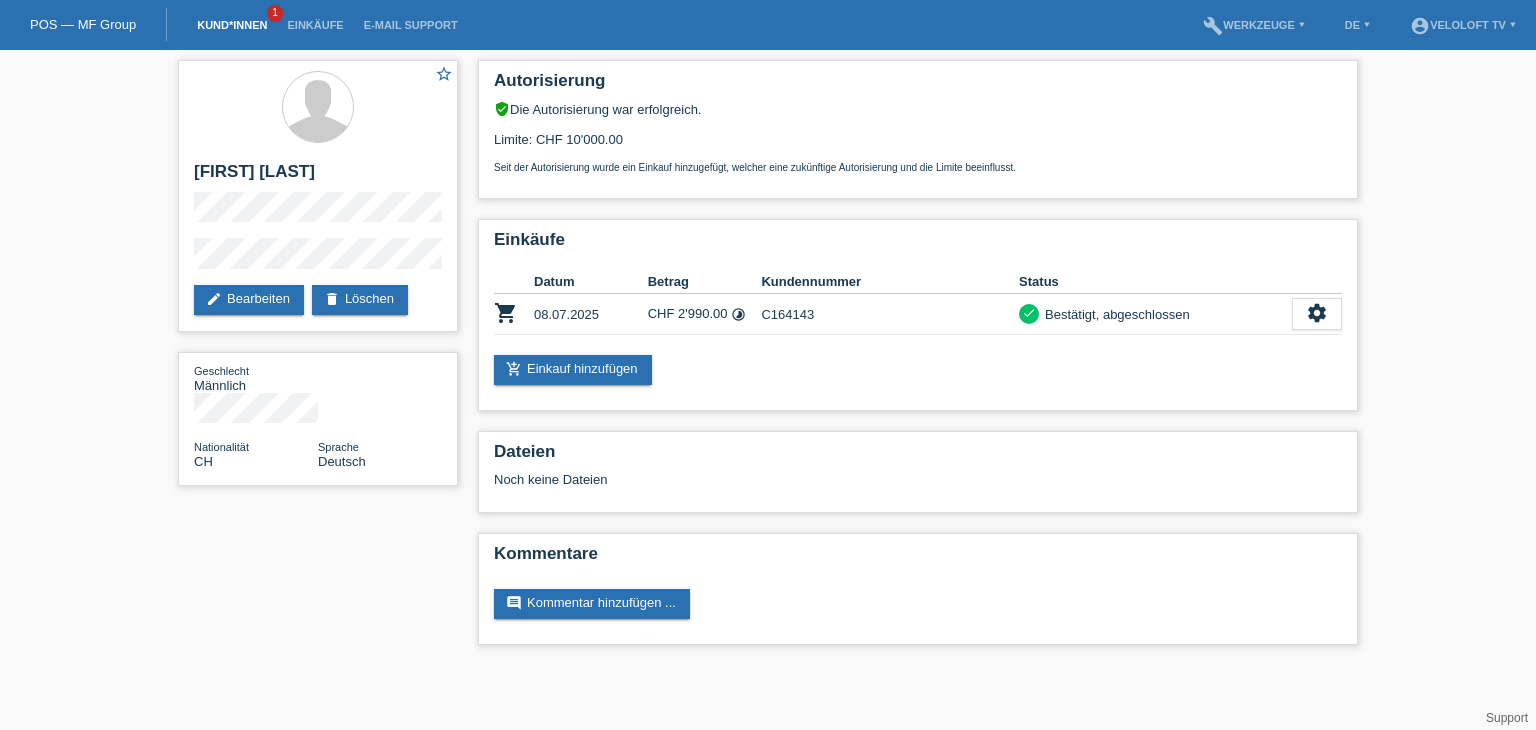 click on "Kund*innen" at bounding box center (232, 25) 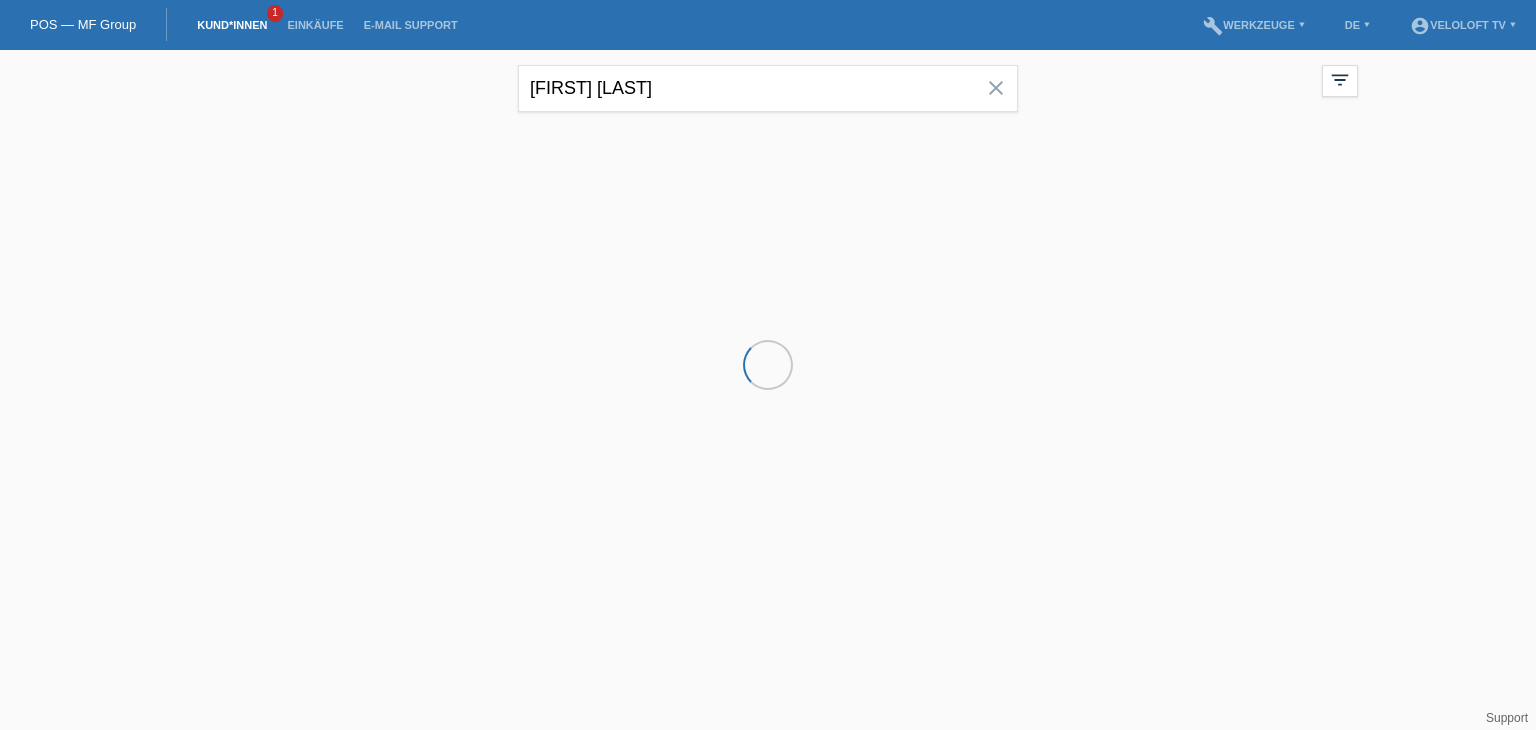 scroll, scrollTop: 0, scrollLeft: 0, axis: both 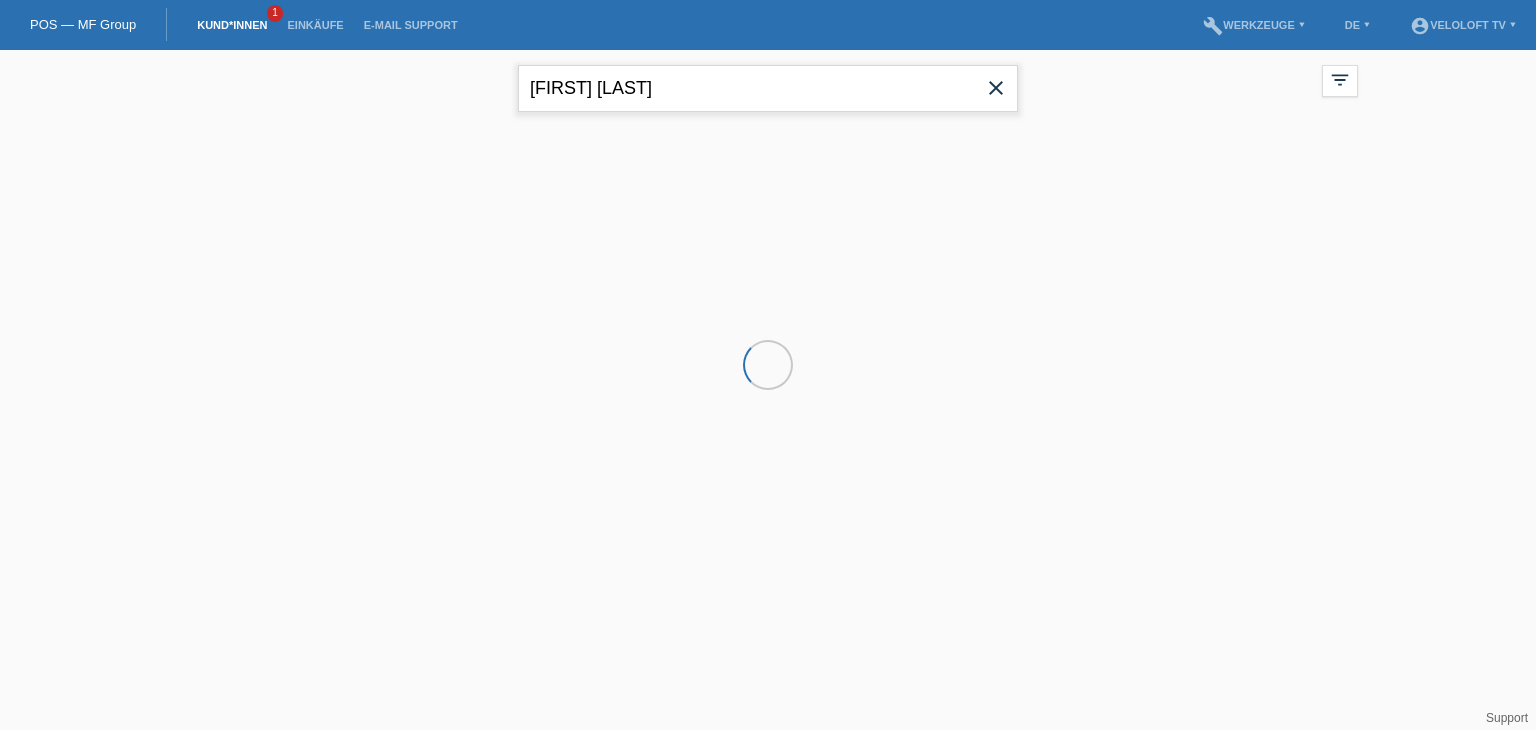 drag, startPoint x: 586, startPoint y: 87, endPoint x: 466, endPoint y: 77, distance: 120.41595 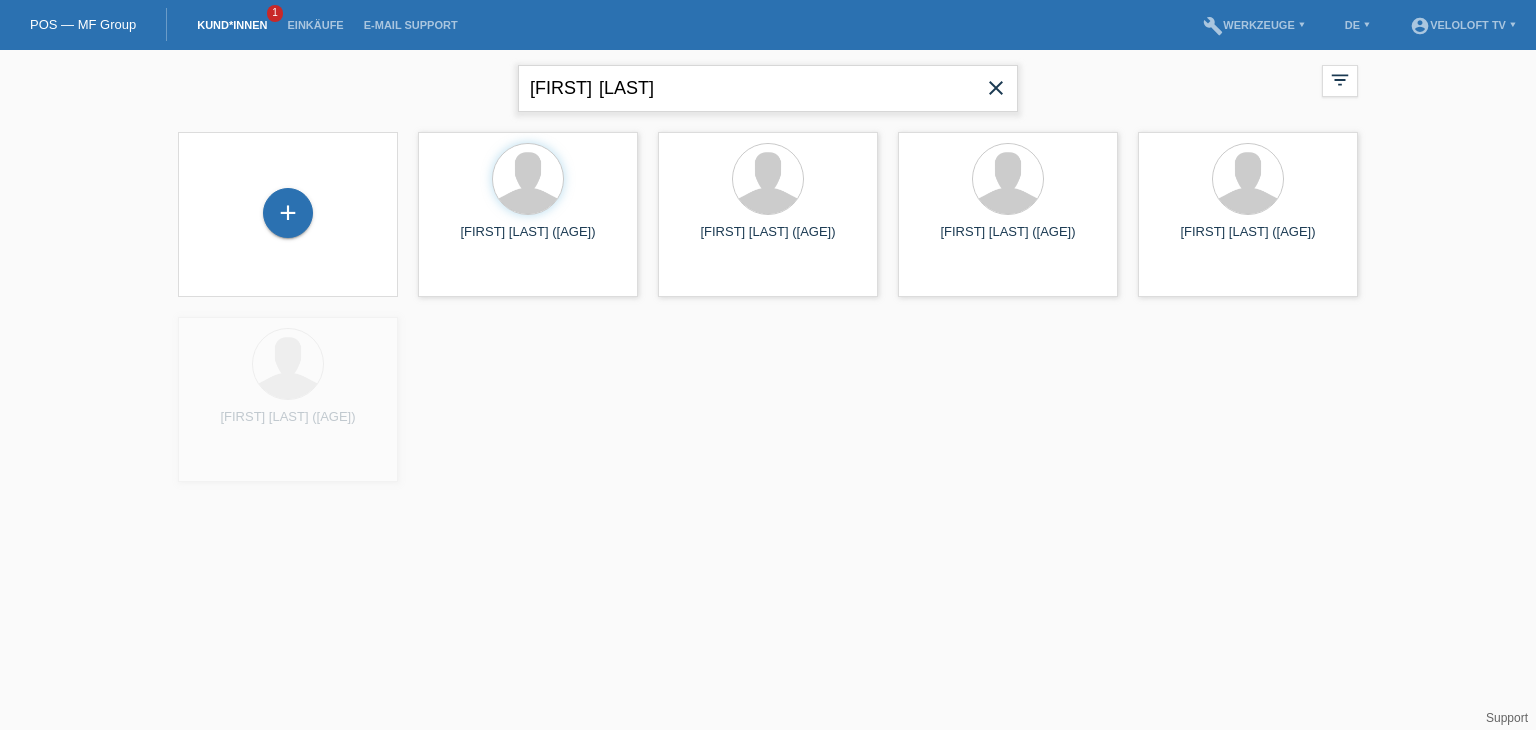 click on "[FIRST]	[LAST]" at bounding box center [768, 88] 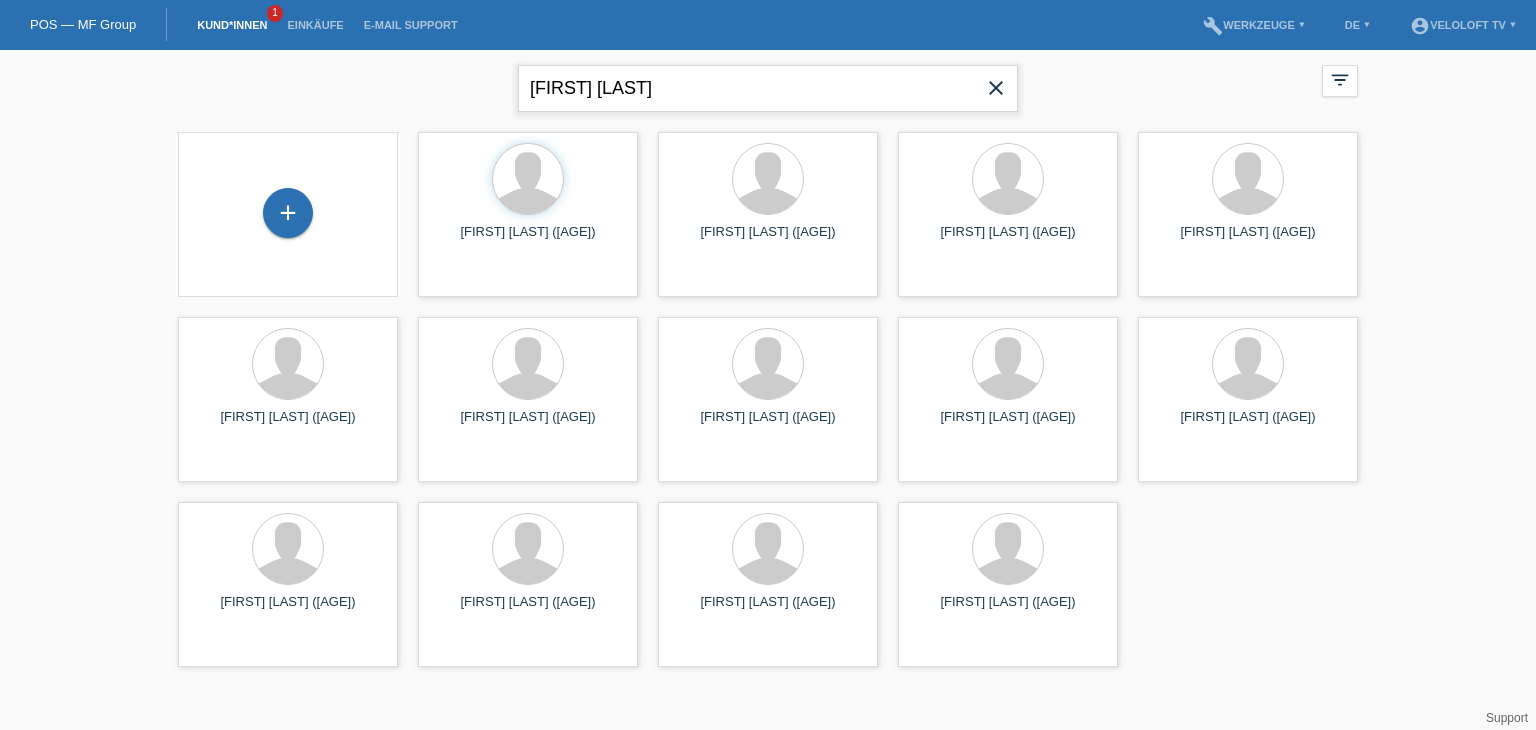 type on "[FIRST] [LAST]" 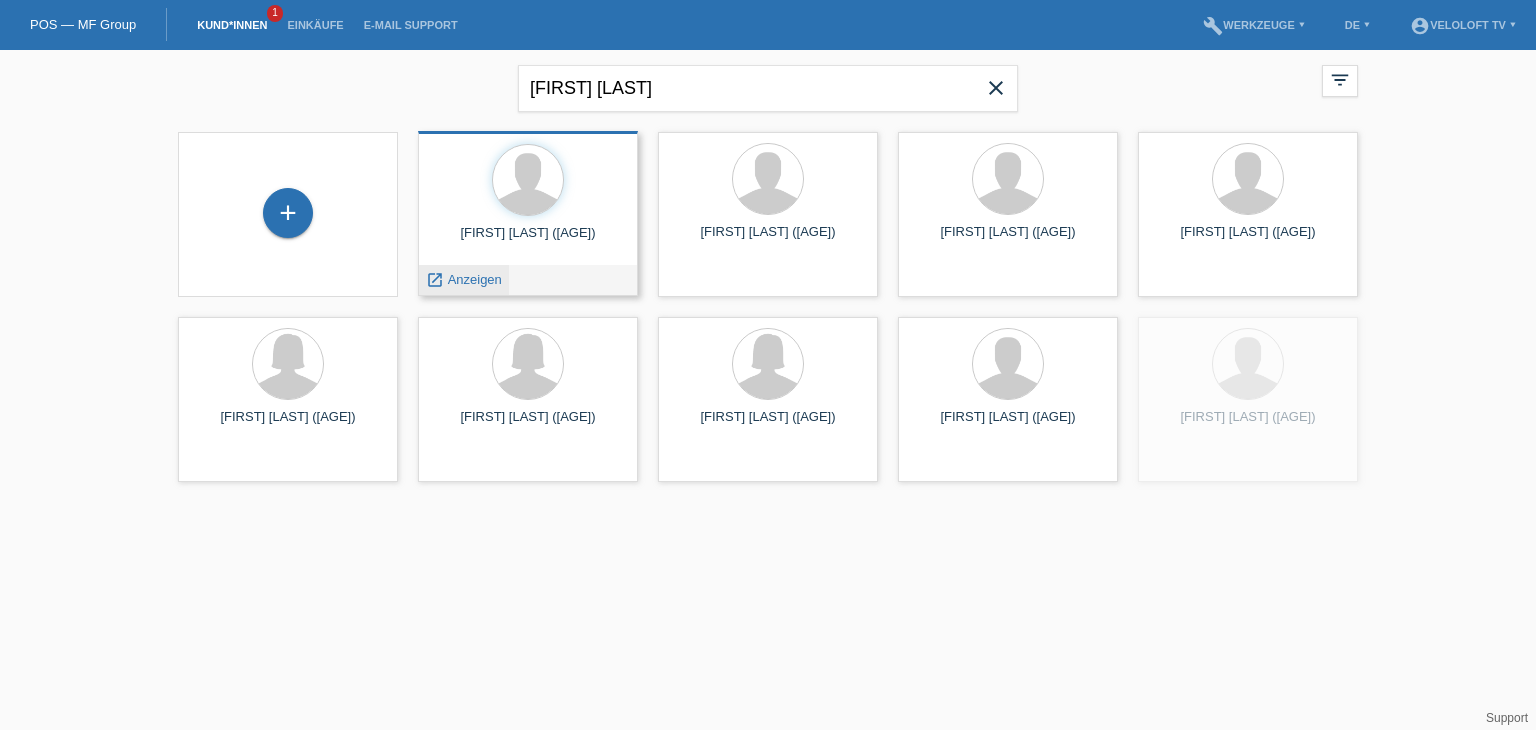 click on "Anzeigen" at bounding box center (475, 279) 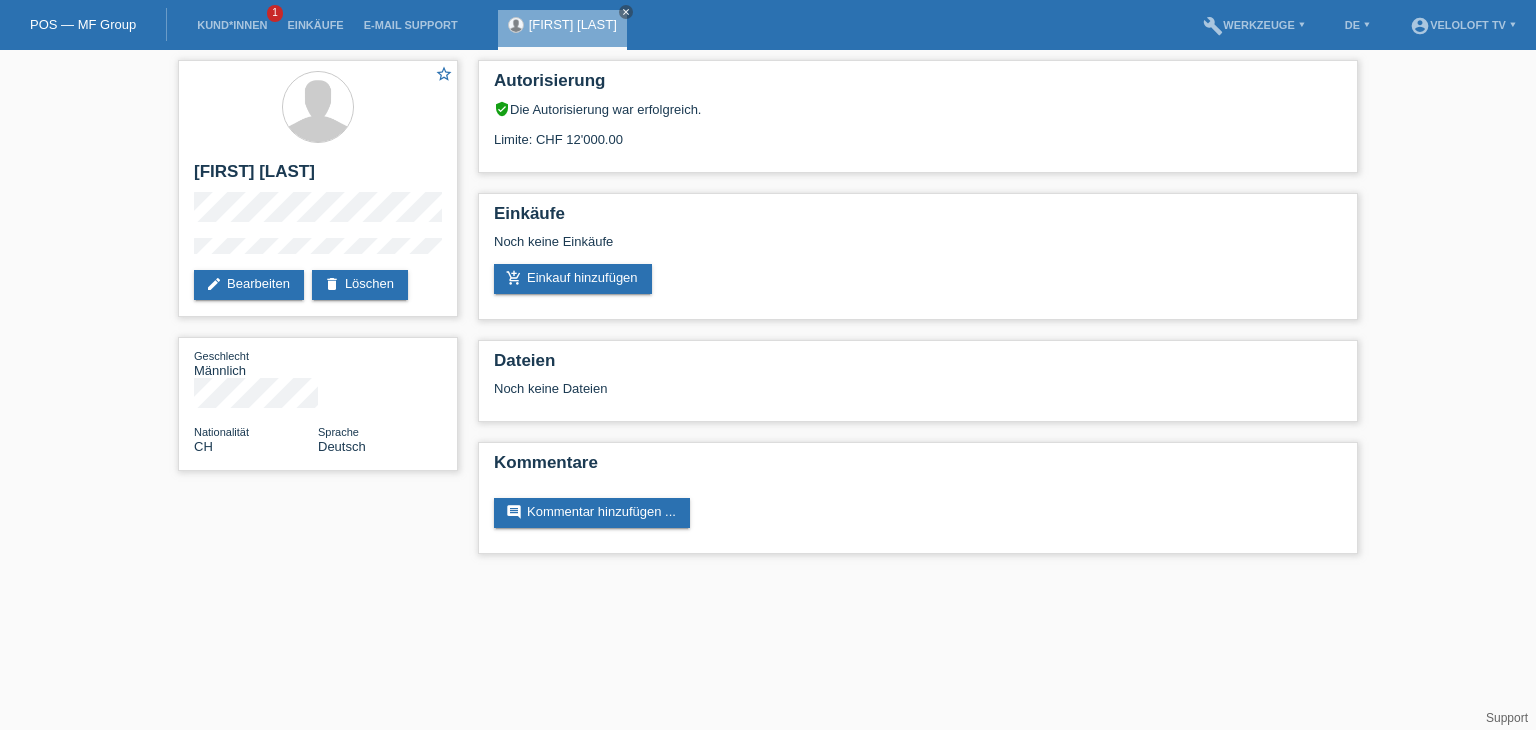 scroll, scrollTop: 0, scrollLeft: 0, axis: both 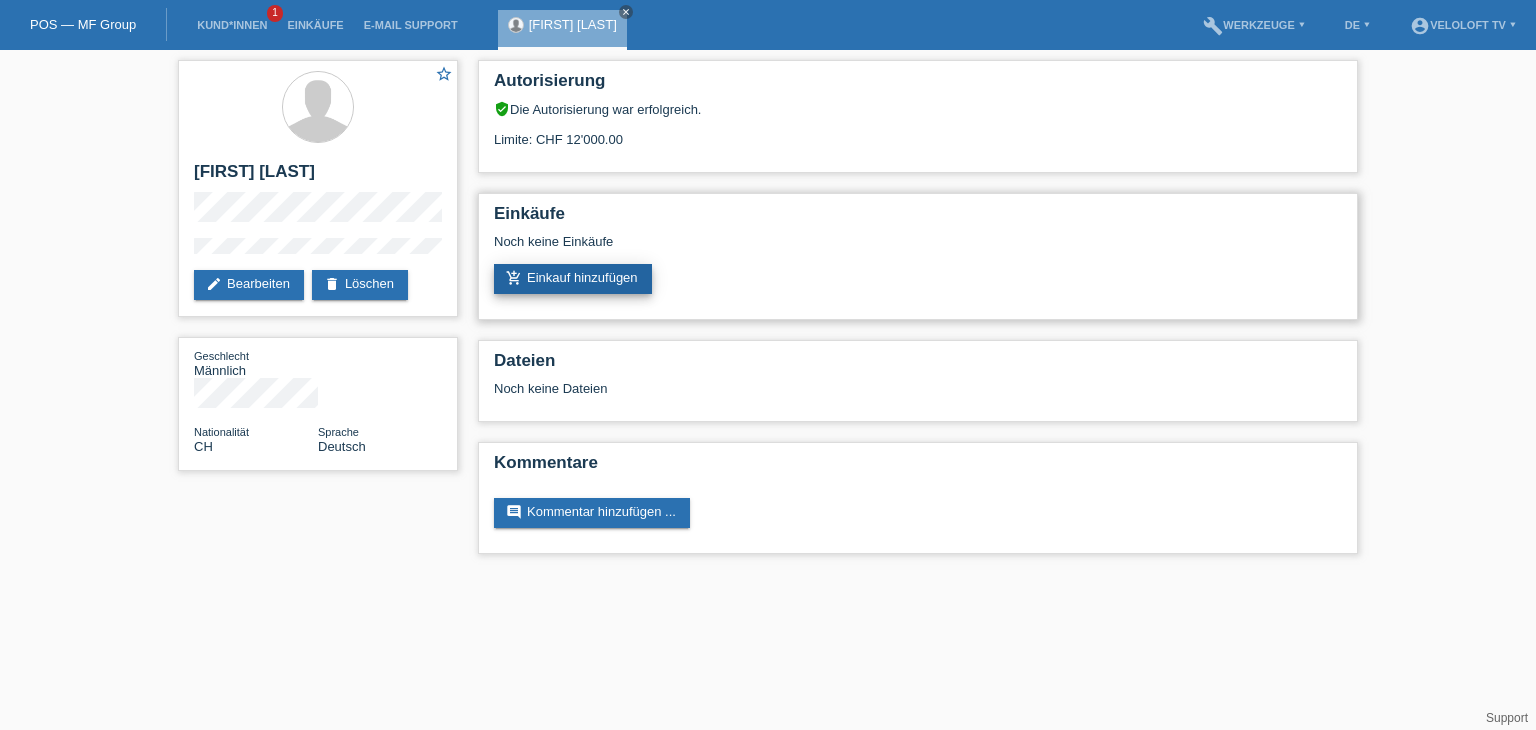 click on "add_shopping_cart  Einkauf hinzufügen" at bounding box center (573, 279) 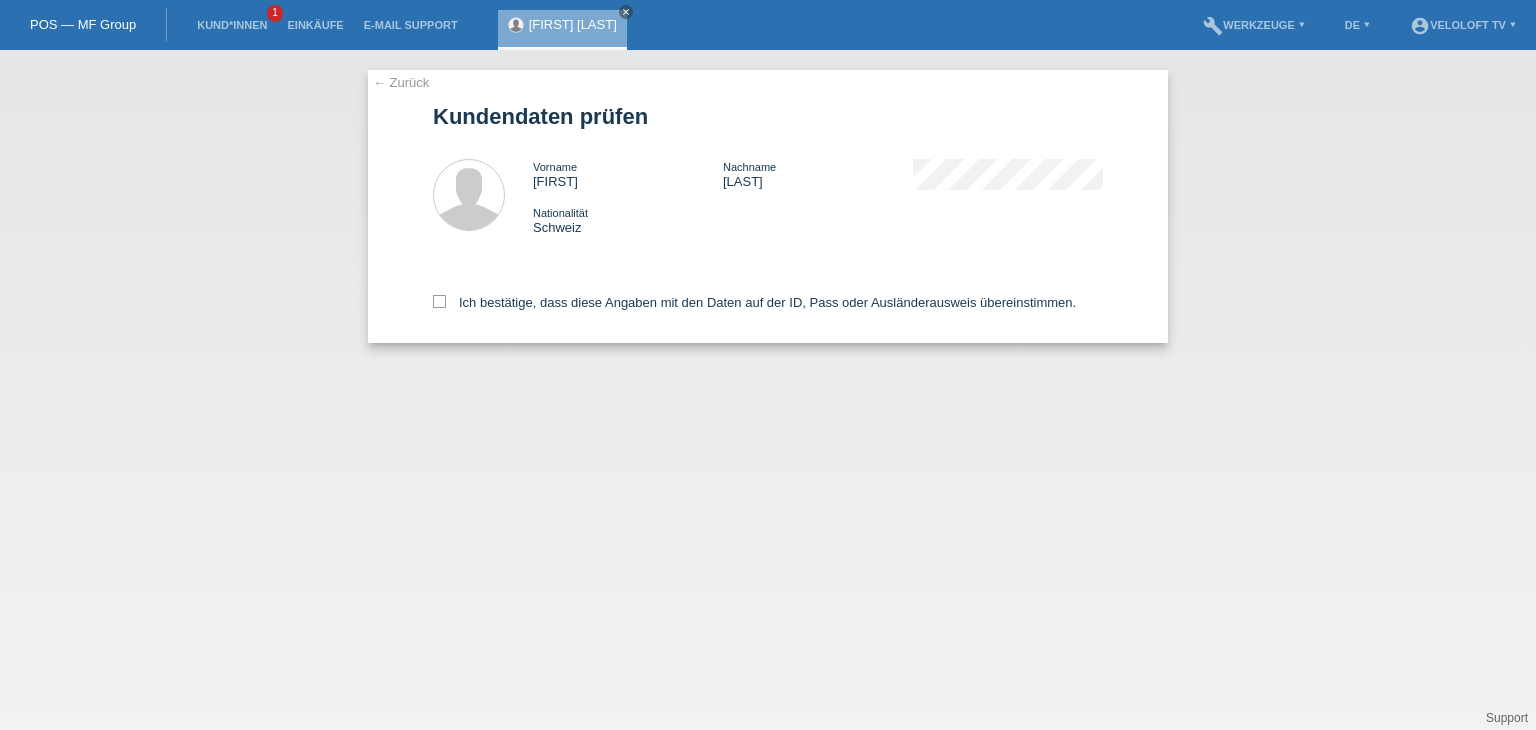 scroll, scrollTop: 0, scrollLeft: 0, axis: both 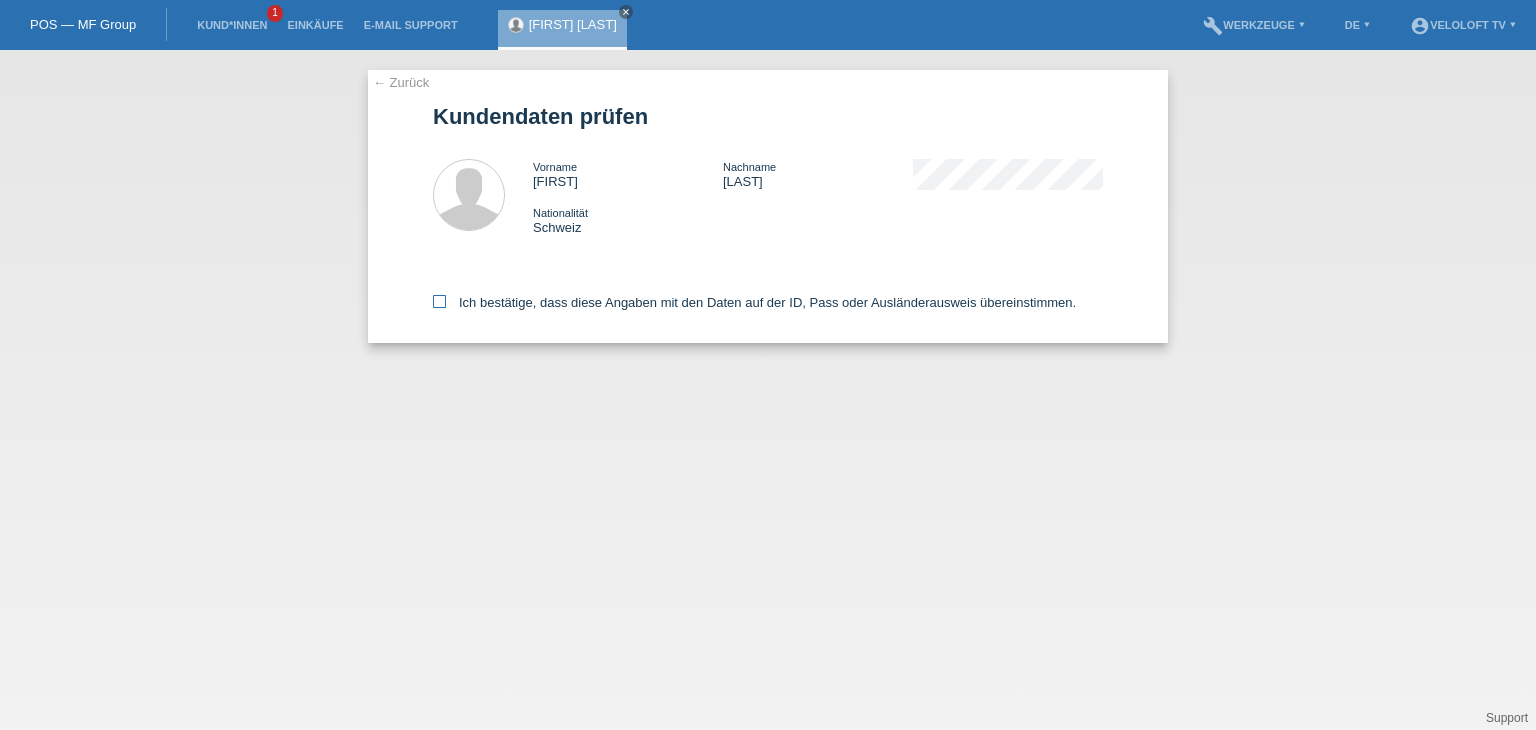 click on "Ich bestätige, dass diese Angaben mit den Daten auf der ID, Pass oder Ausländerausweis übereinstimmen." at bounding box center (754, 302) 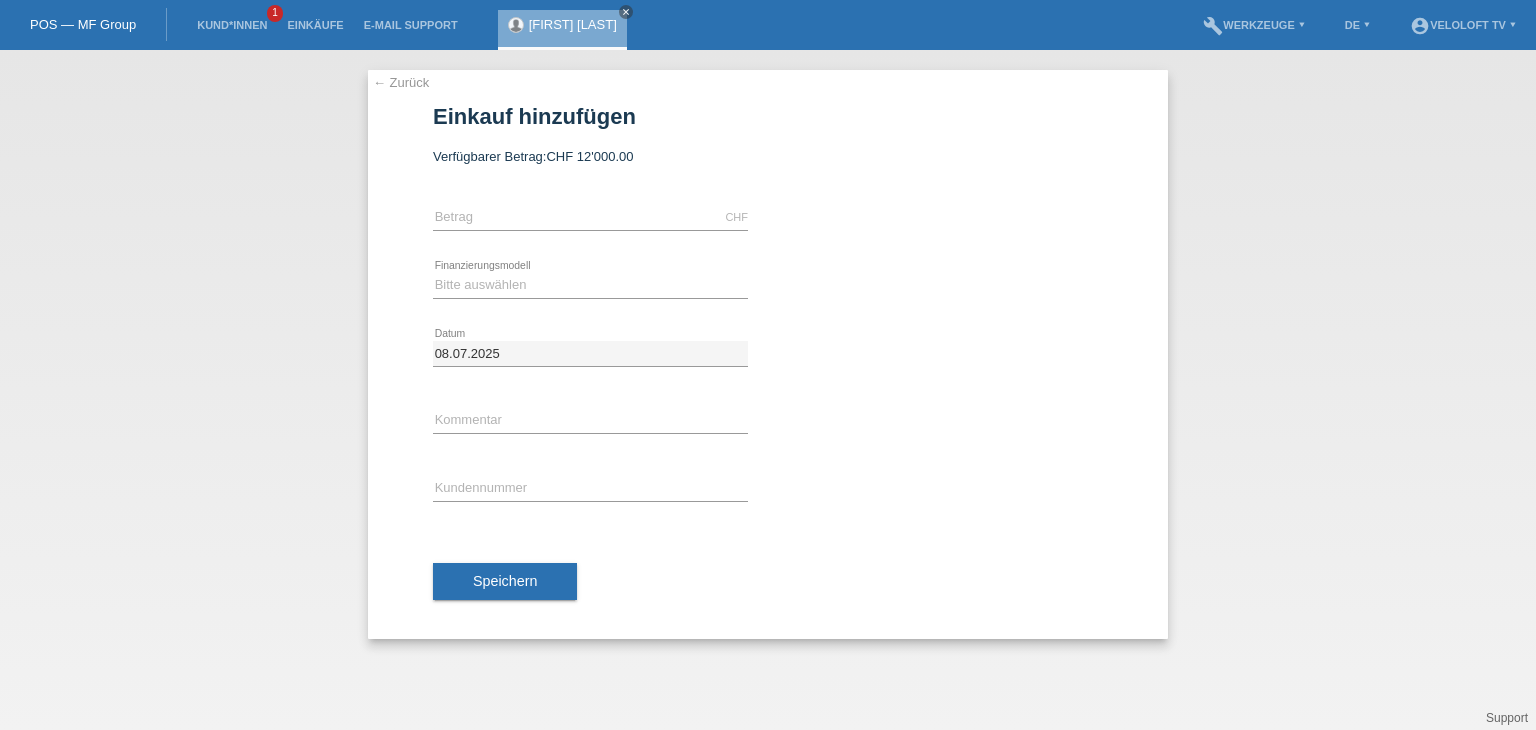scroll, scrollTop: 0, scrollLeft: 0, axis: both 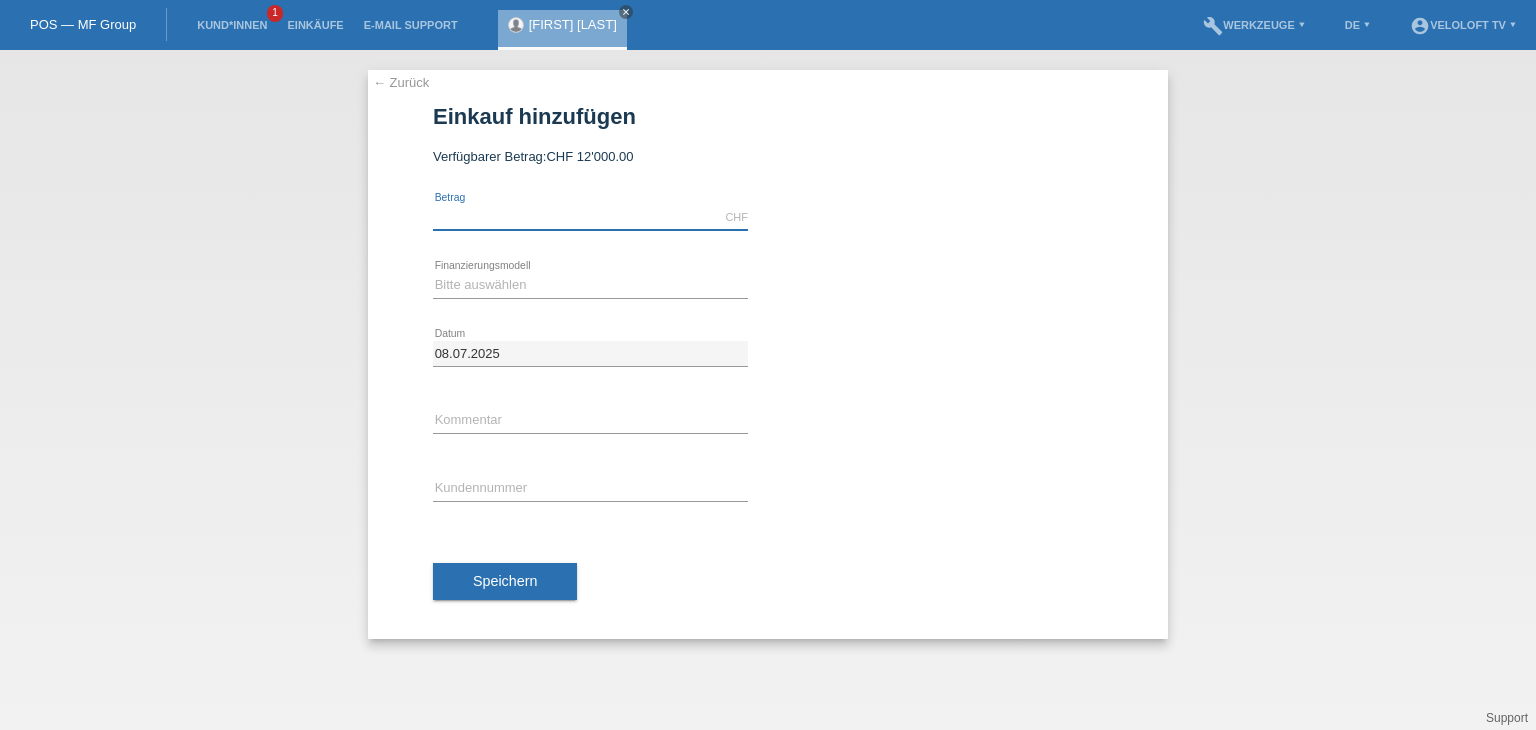 click at bounding box center [590, 217] 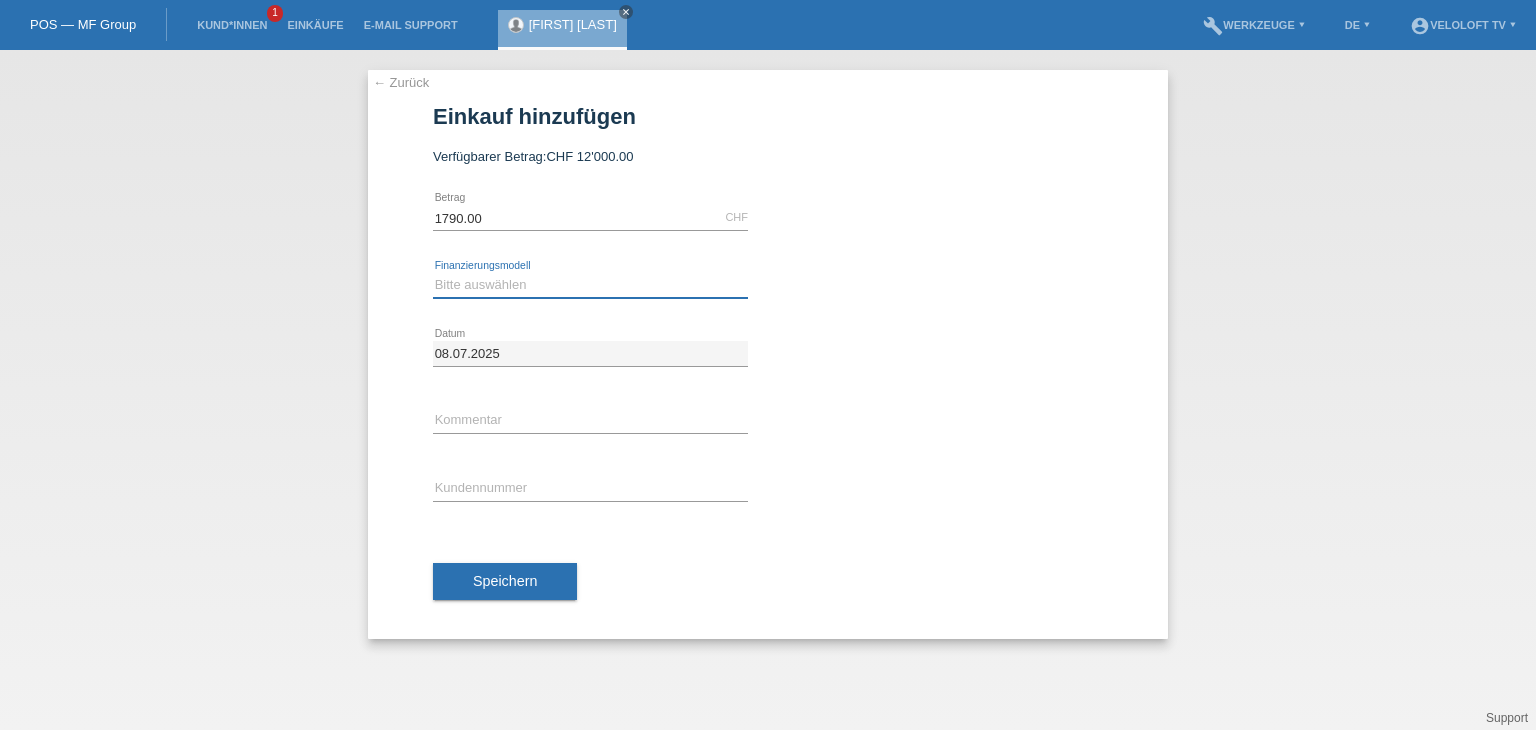 click on "Bitte auswählen
Fixe Raten
Kauf auf Rechnung mit Teilzahlungsoption" at bounding box center [590, 285] 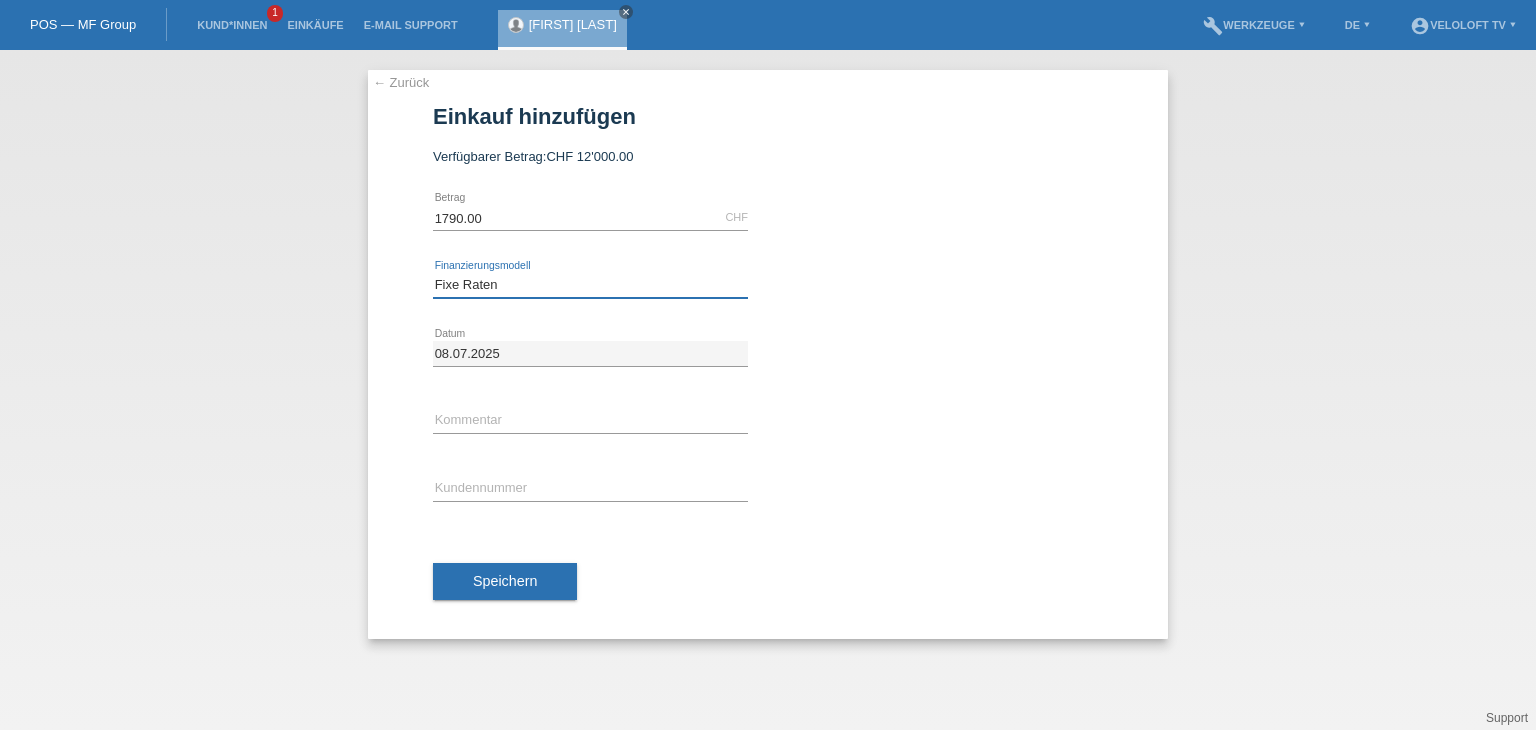 click on "Bitte auswählen
Fixe Raten
Kauf auf Rechnung mit Teilzahlungsoption" at bounding box center [590, 285] 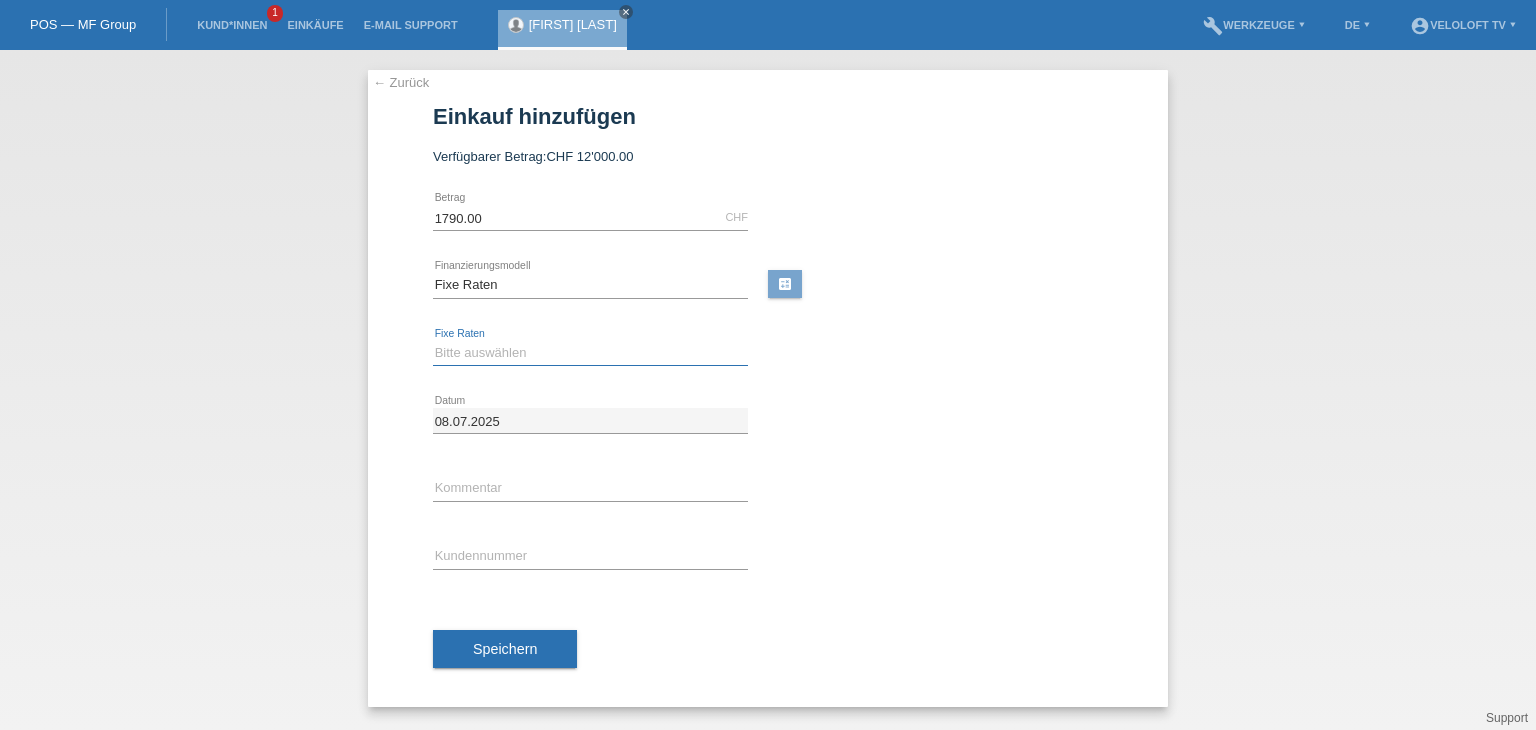 click on "Bitte auswählen
4 Raten
5 Raten
6 Raten
7 Raten
8 Raten
9 Raten
10 Raten
11 Raten" at bounding box center (590, 353) 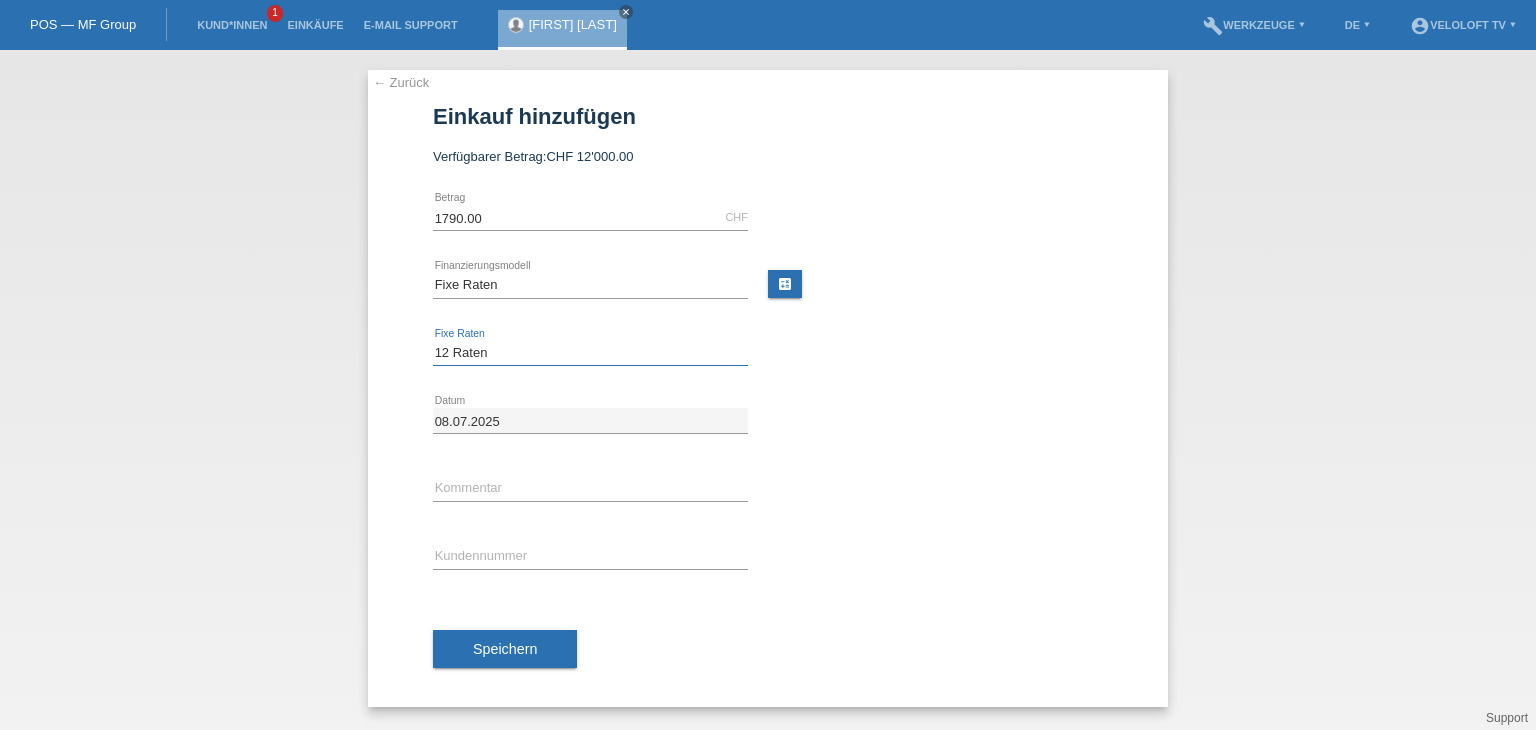 click on "Bitte auswählen
4 Raten
5 Raten
6 Raten
7 Raten
8 Raten
9 Raten
10 Raten
11 Raten" at bounding box center [590, 353] 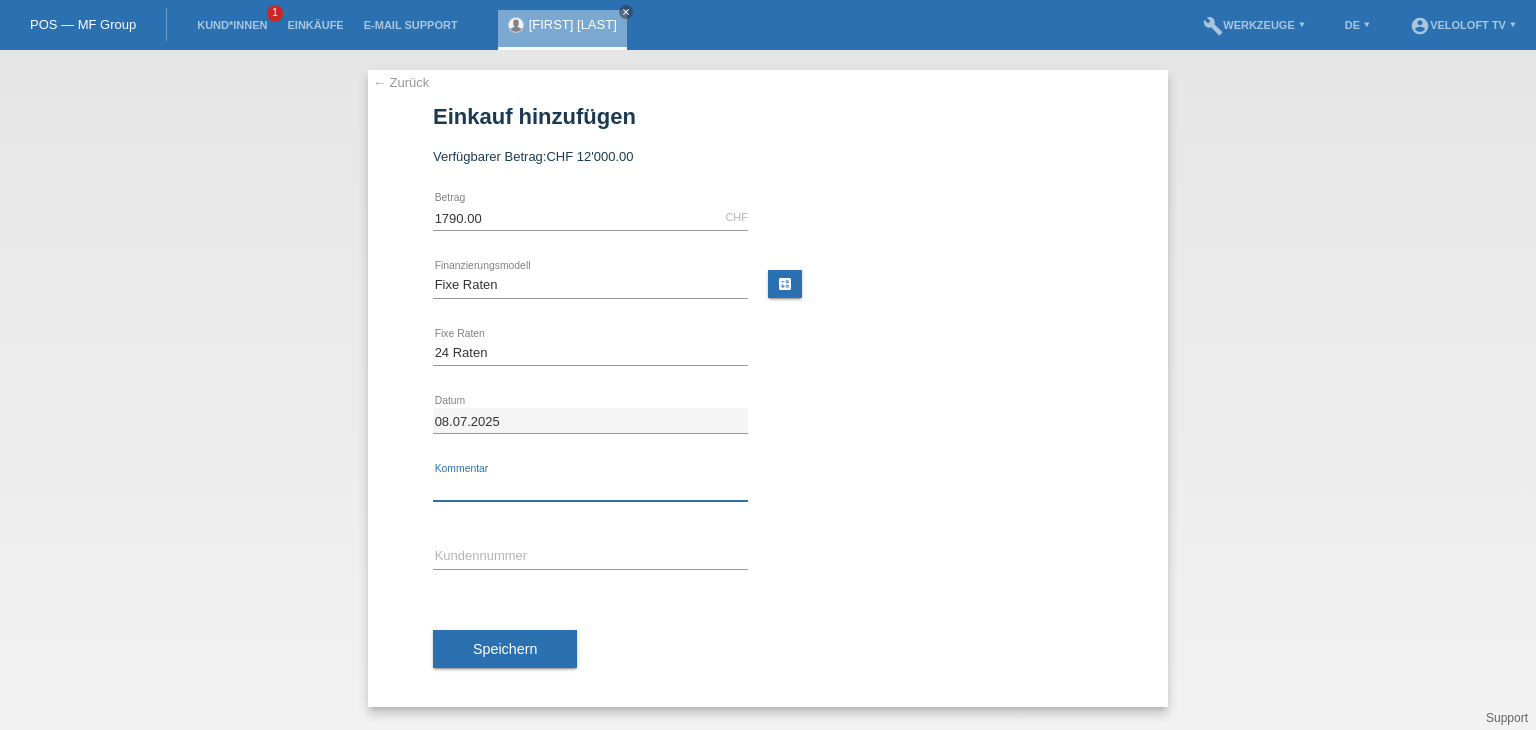 click at bounding box center [590, 488] 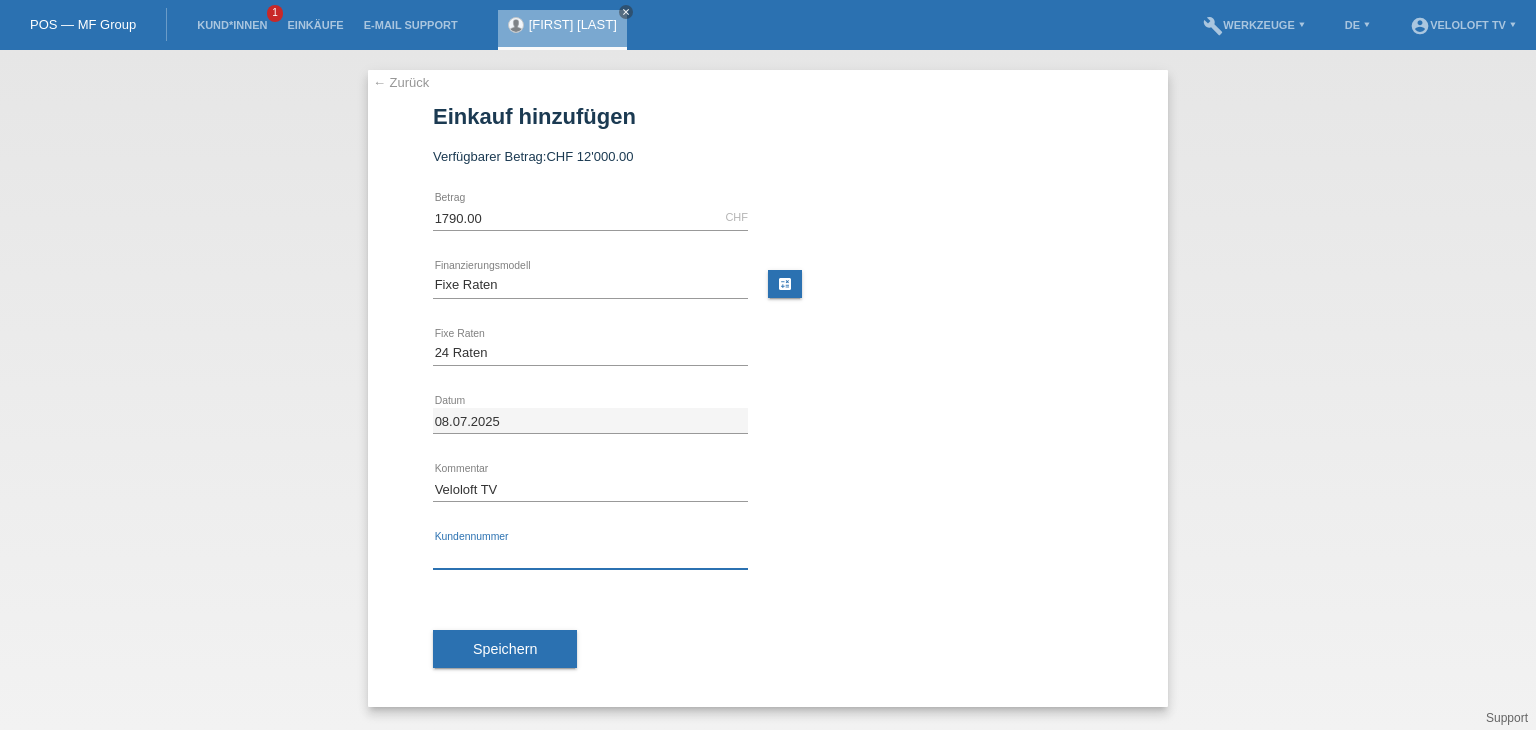 click at bounding box center (590, 556) 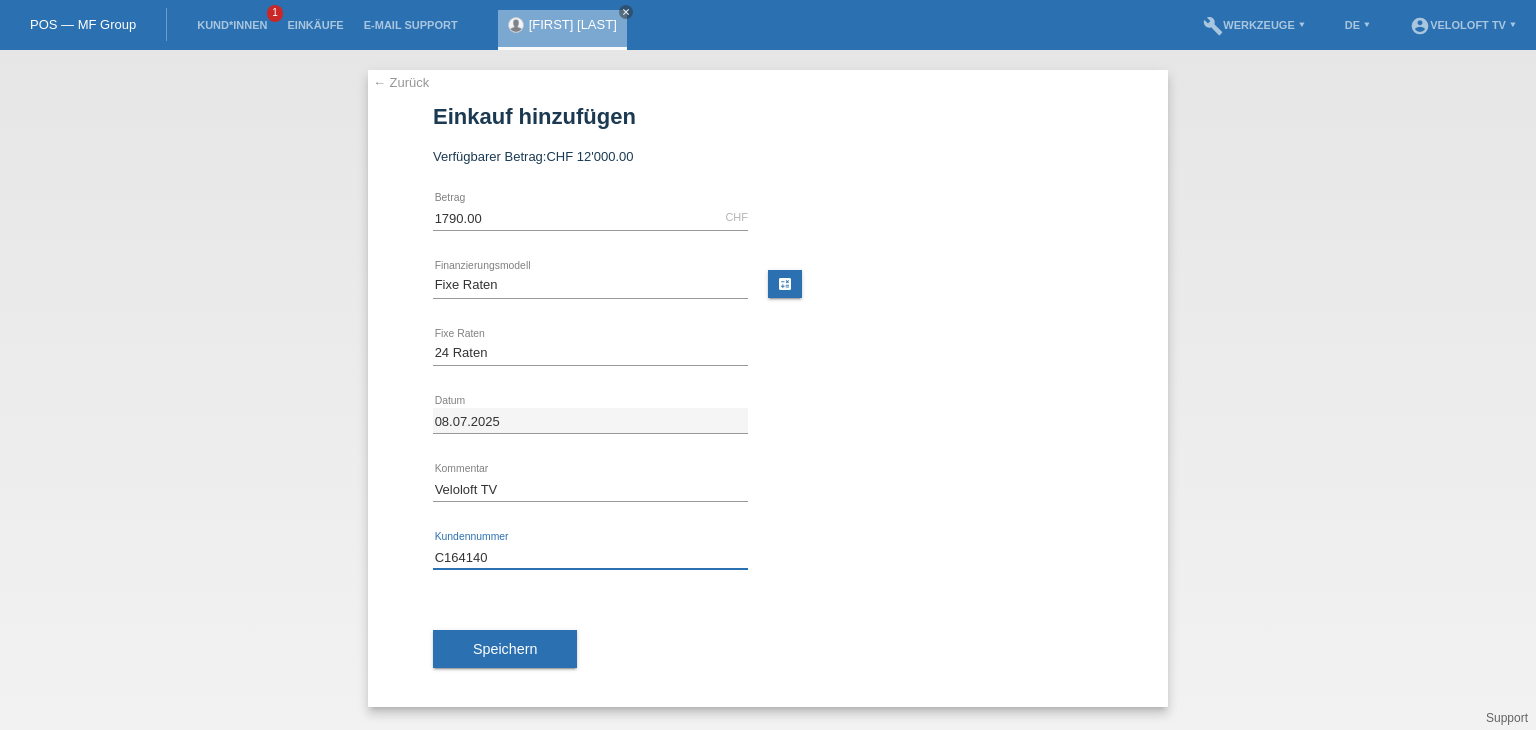 type on "C164140" 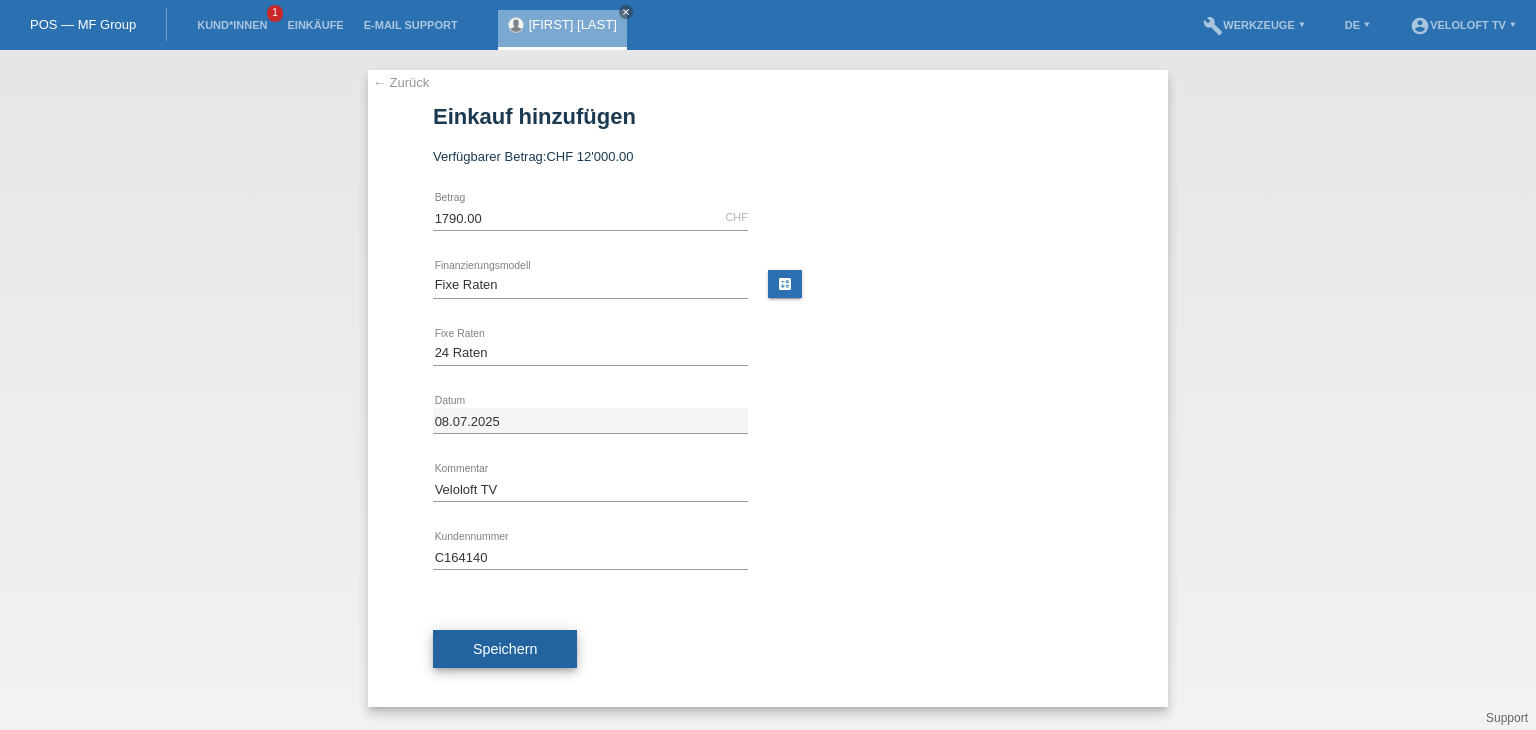 click on "Speichern" at bounding box center (505, 649) 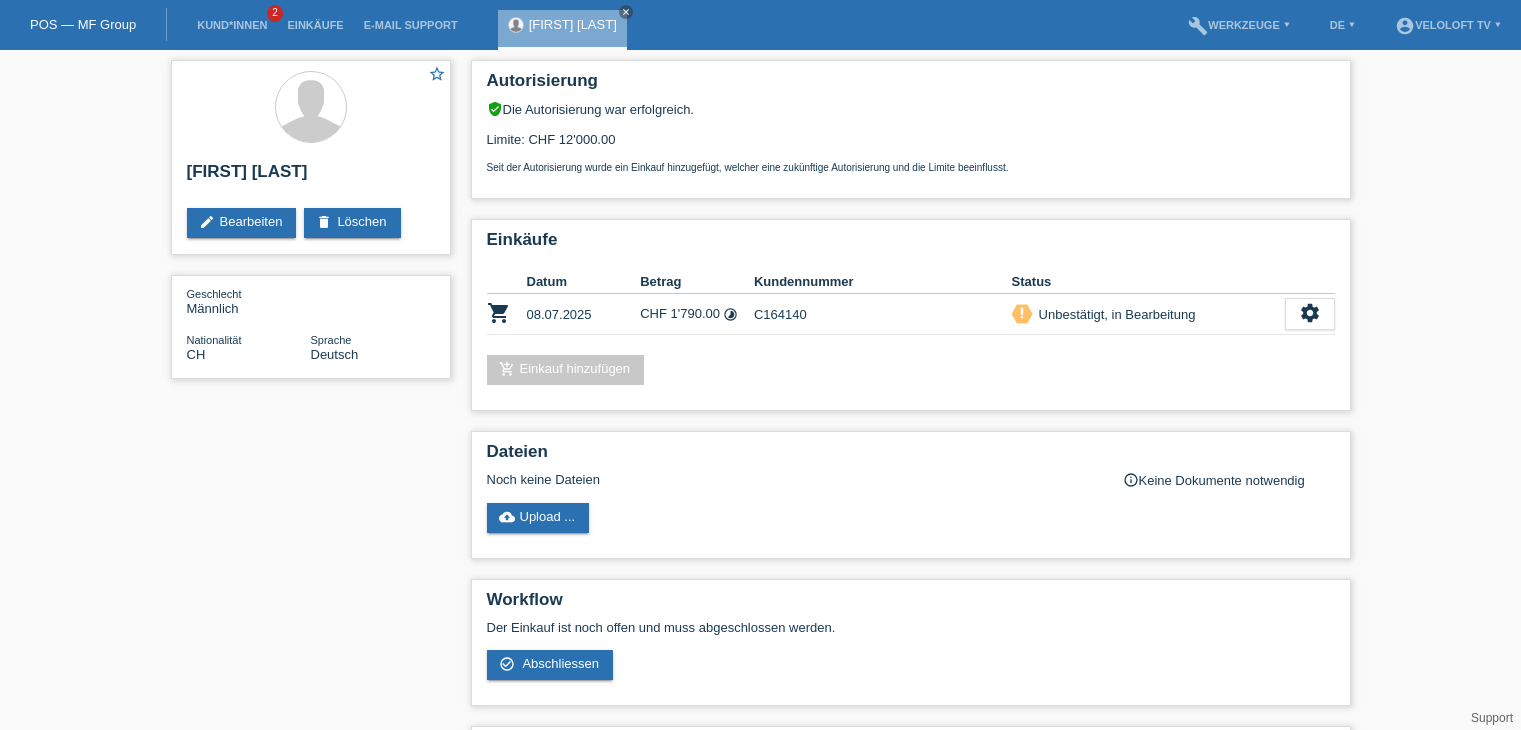 scroll, scrollTop: 0, scrollLeft: 0, axis: both 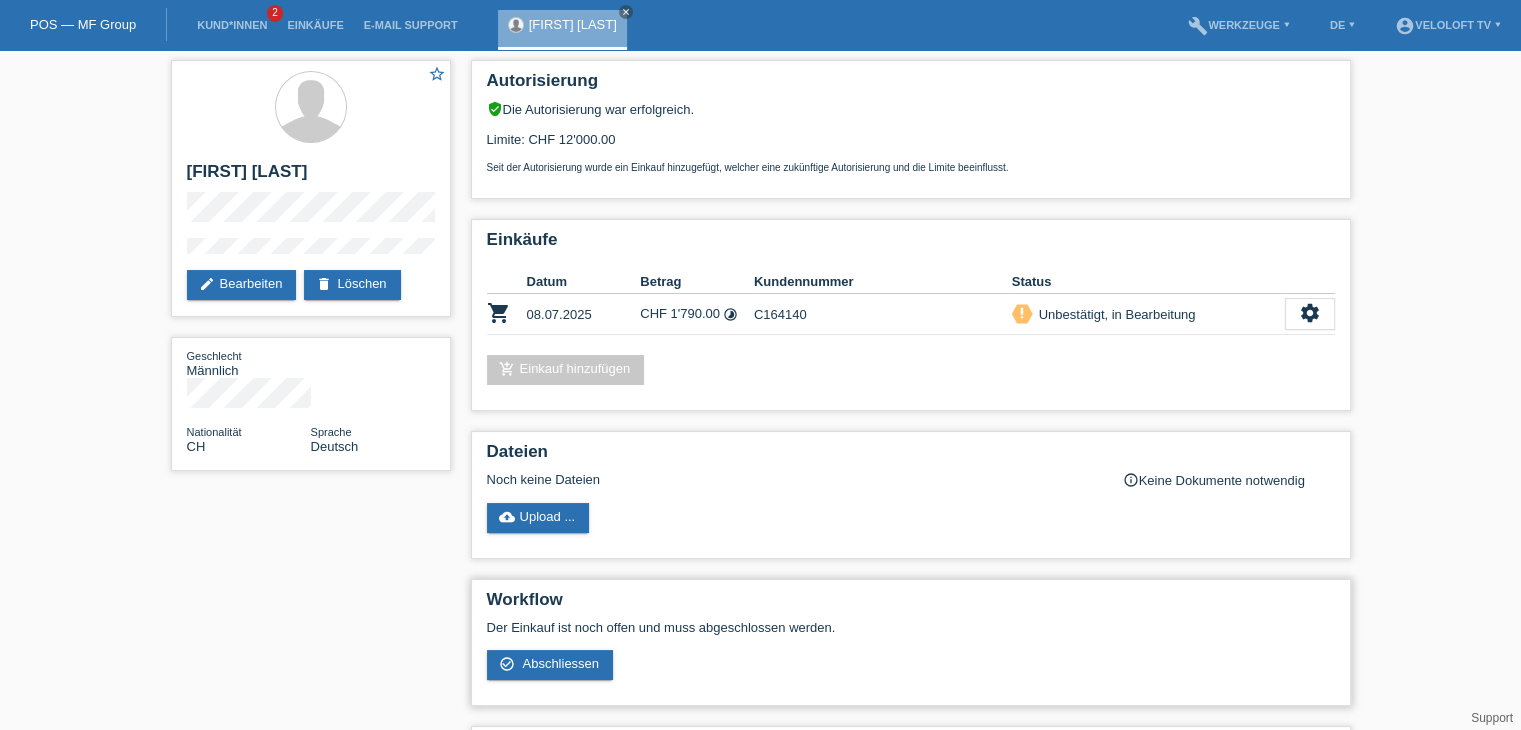 click on "Der Einkauf ist noch offen und muss abgeschlossen werden.
check_circle_outline   Abschliessen" at bounding box center (911, 137) 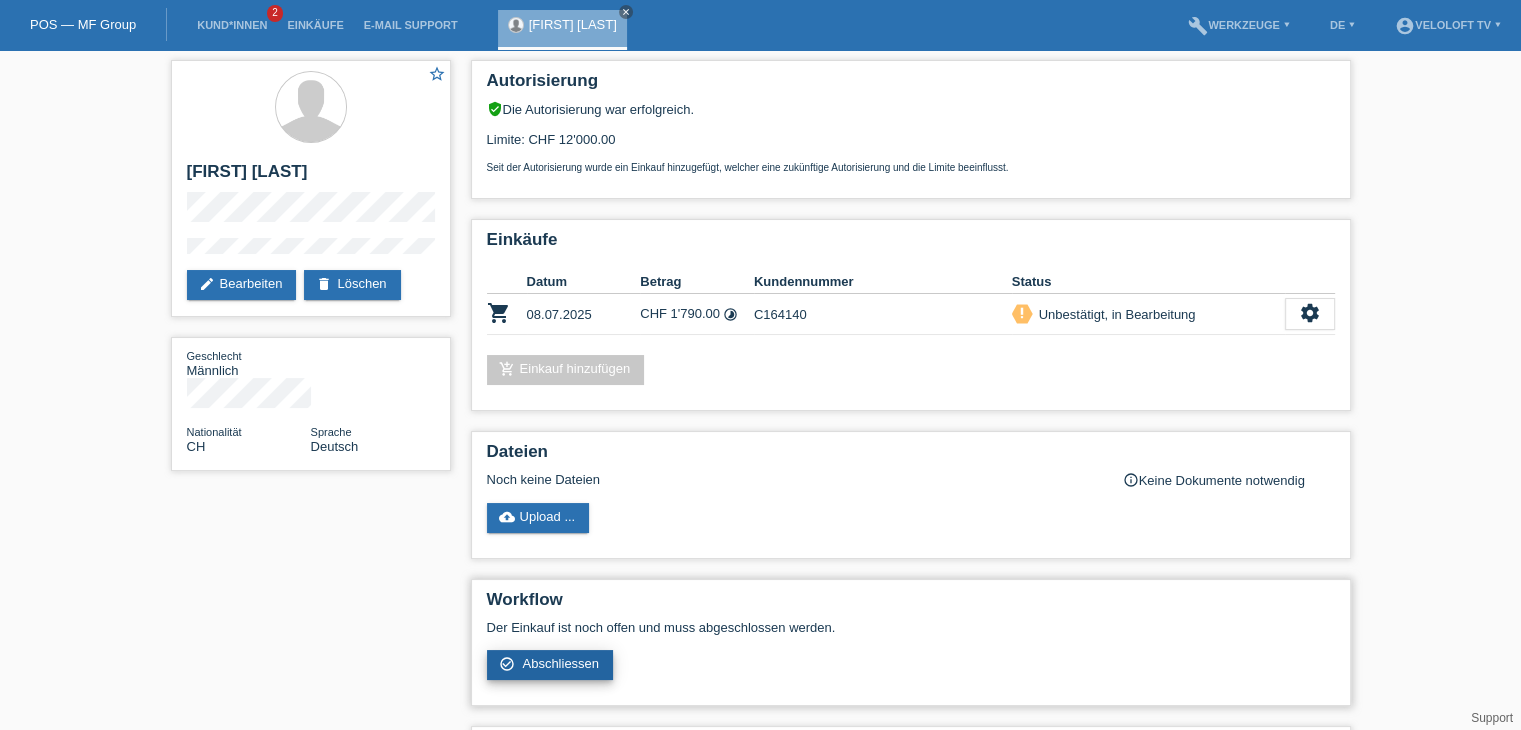 click on "check_circle_outline   Abschliessen" at bounding box center [550, 665] 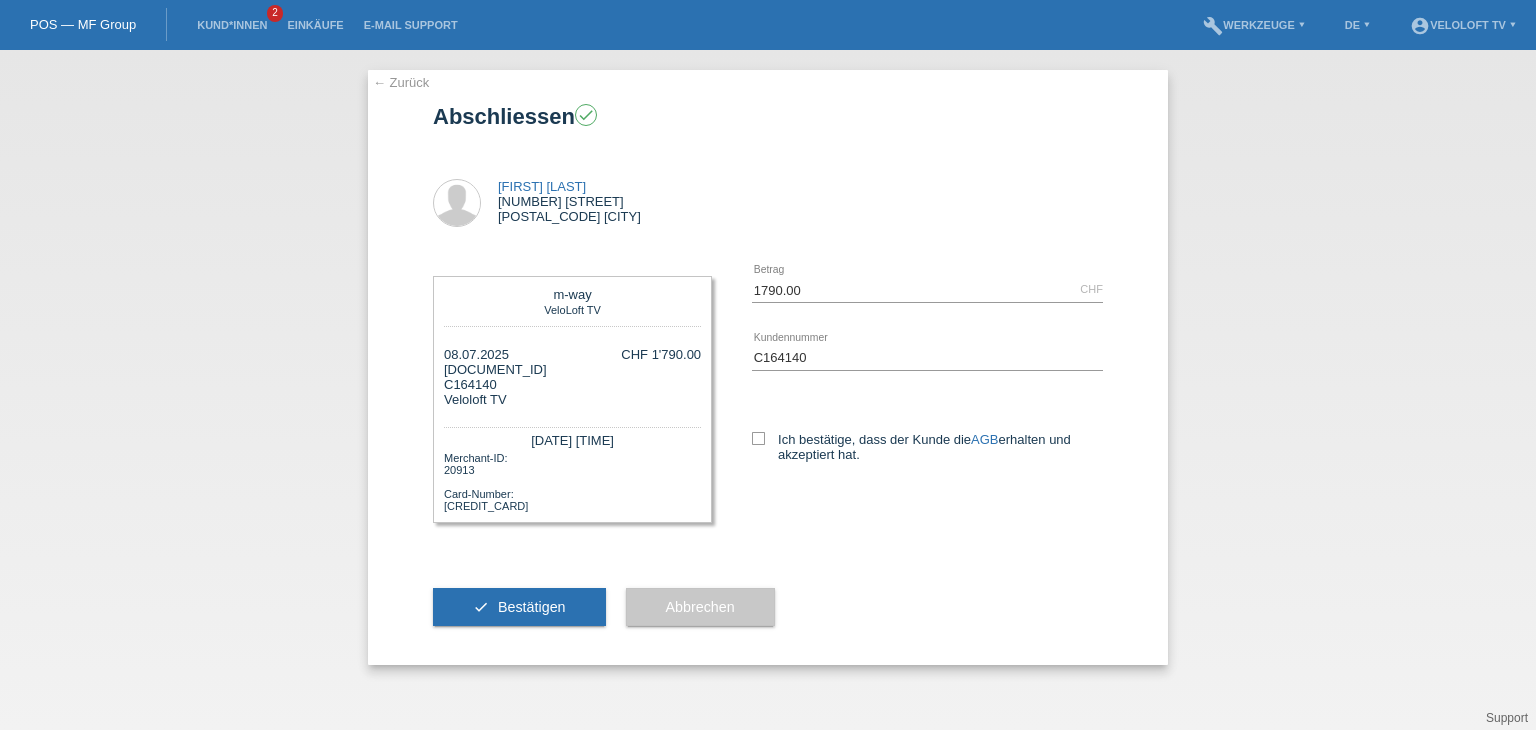 scroll, scrollTop: 0, scrollLeft: 0, axis: both 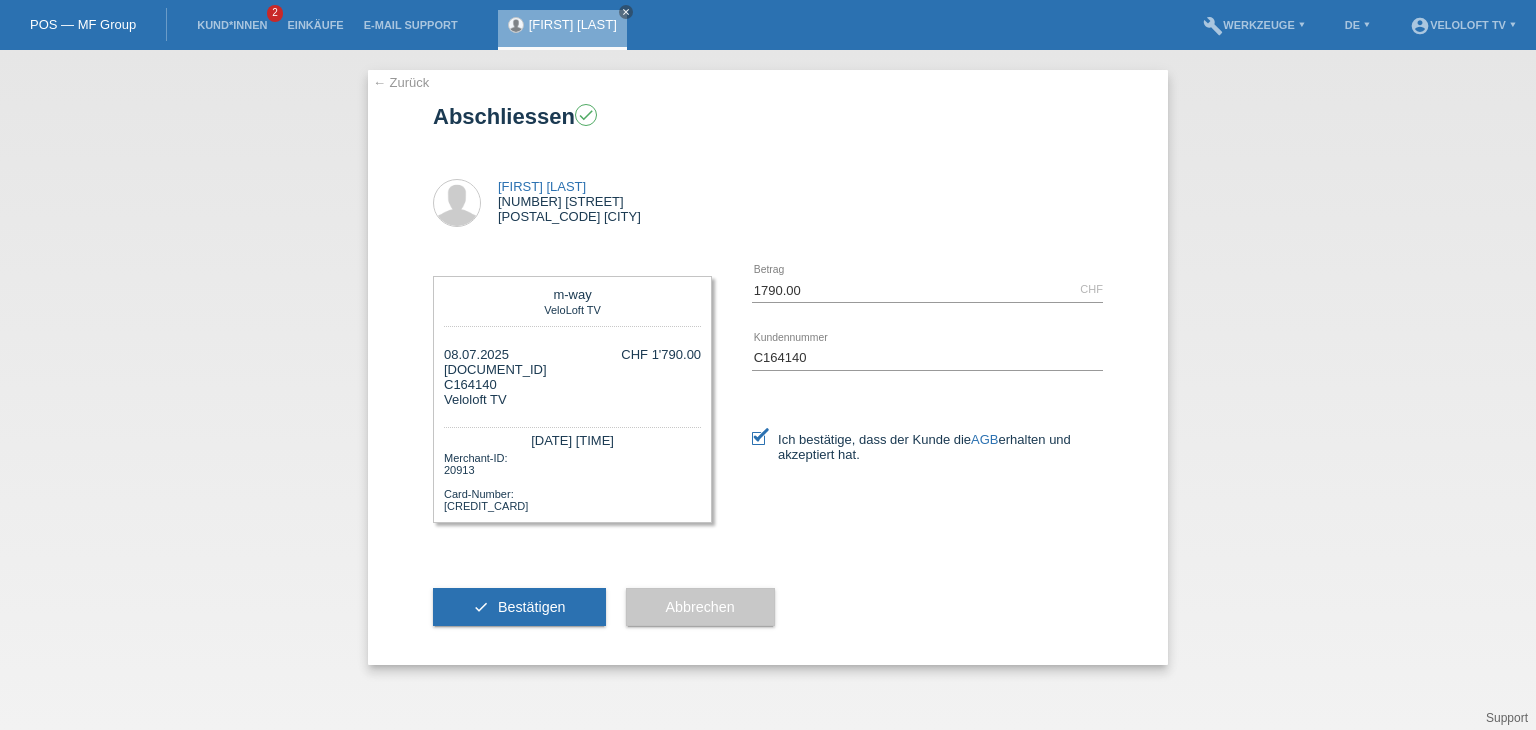 click on "check   Bestätigen" at bounding box center [519, 607] 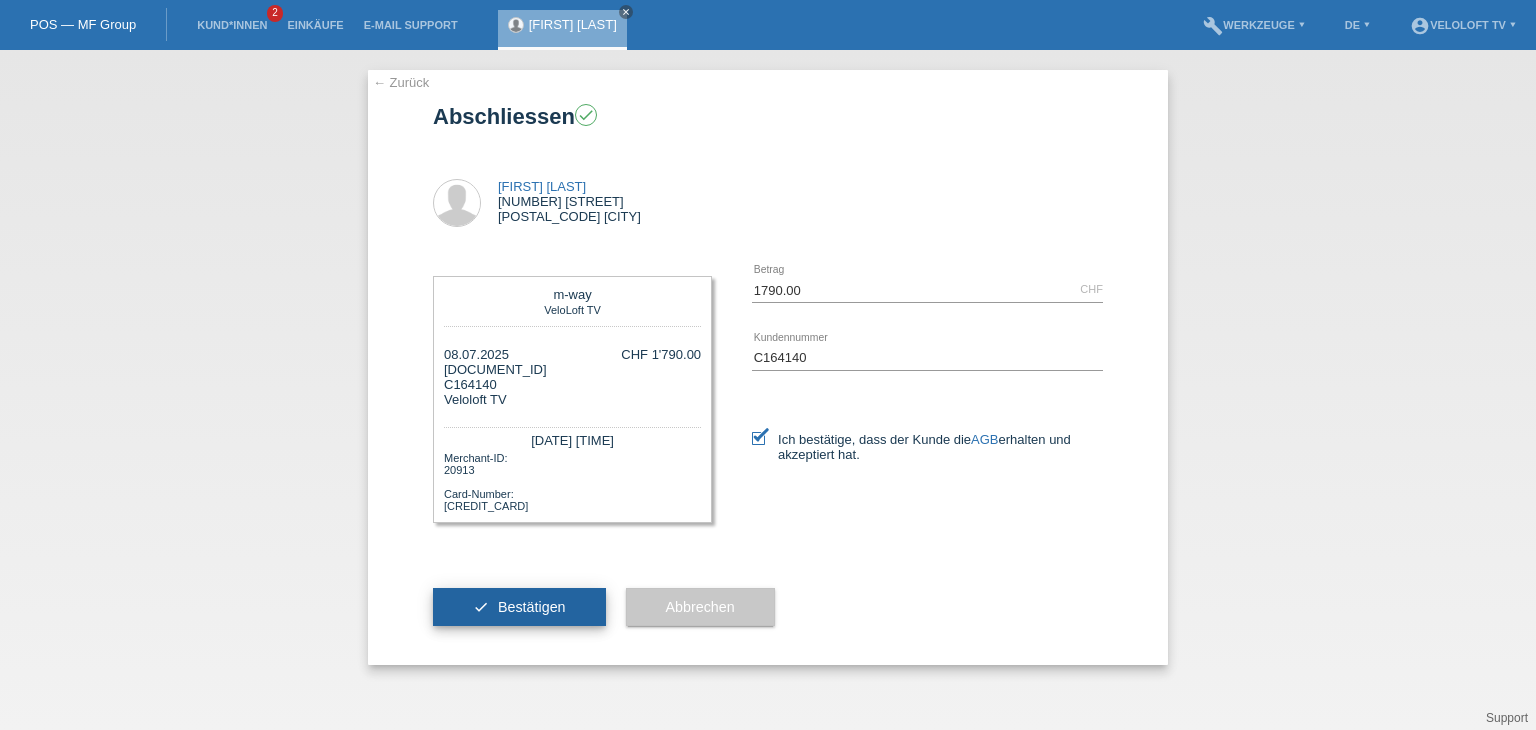 click on "Bestätigen" at bounding box center [532, 607] 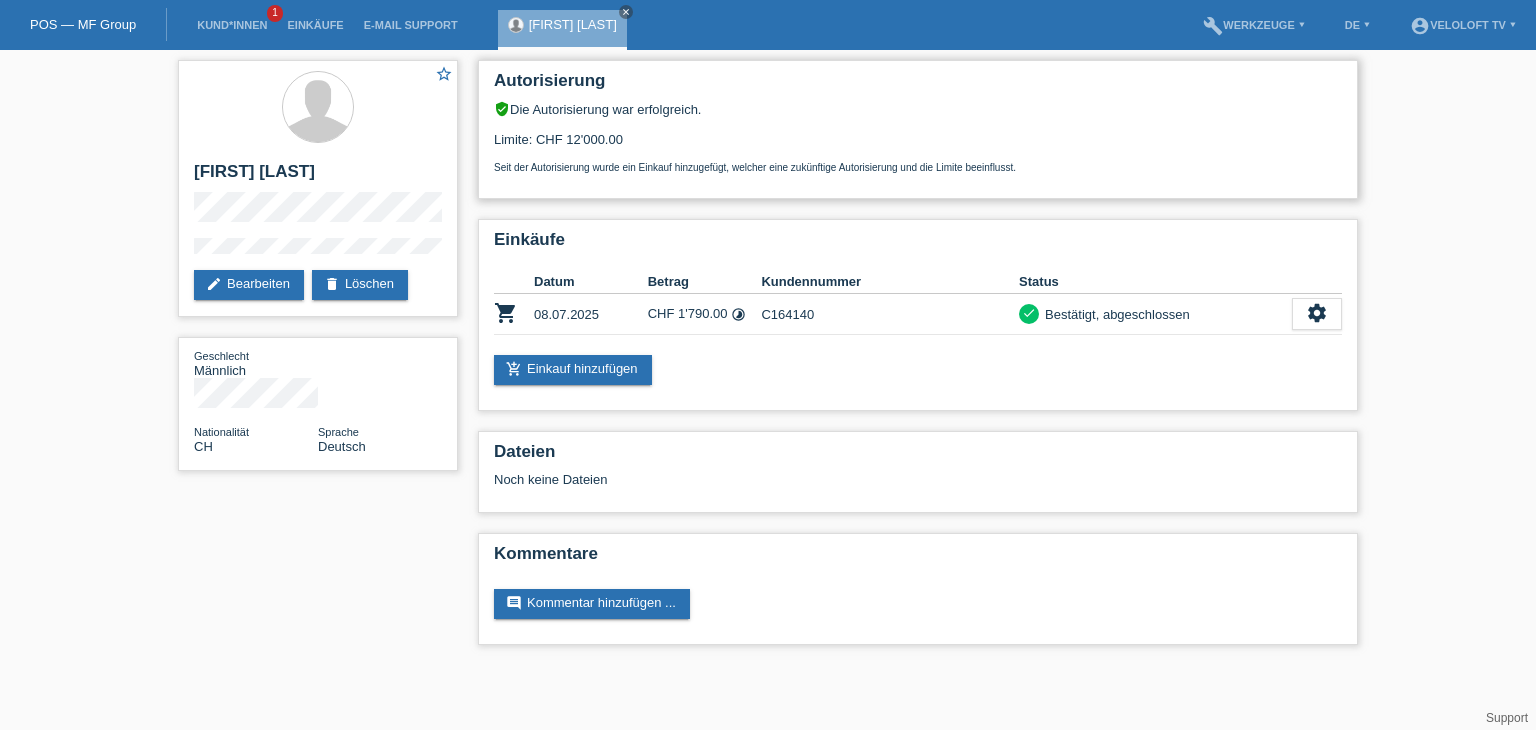 scroll, scrollTop: 0, scrollLeft: 0, axis: both 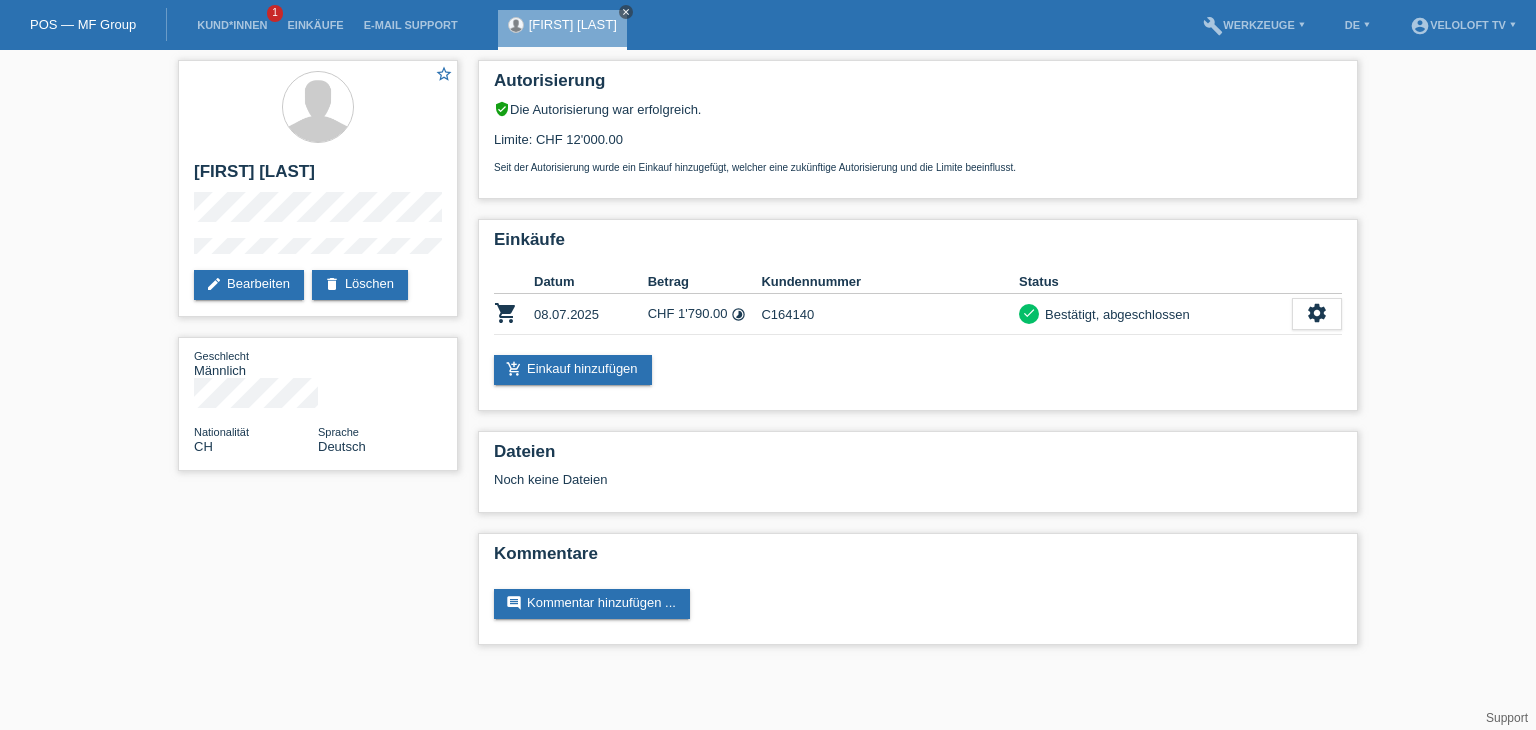 click on "close" at bounding box center (626, 12) 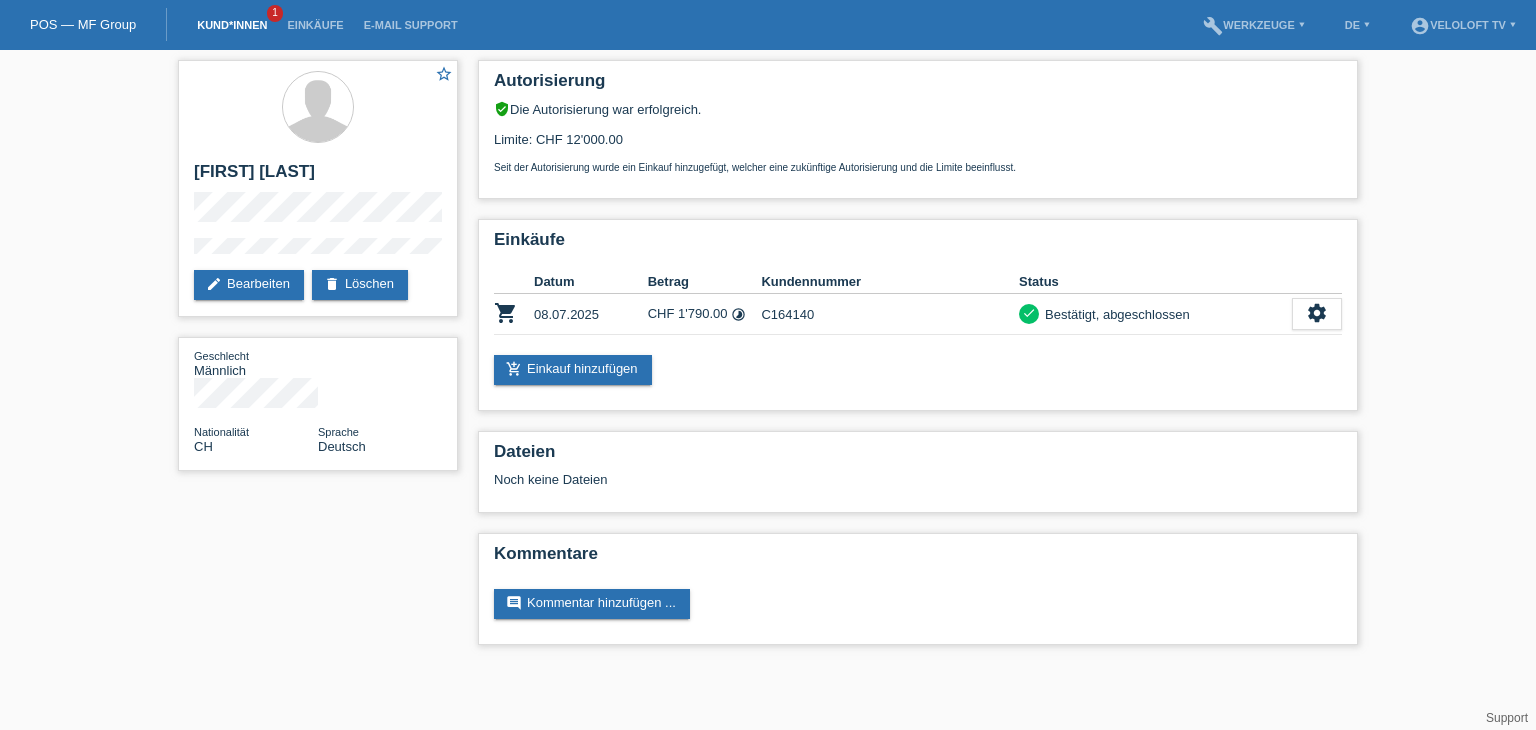 click on "Kund*innen" at bounding box center [232, 25] 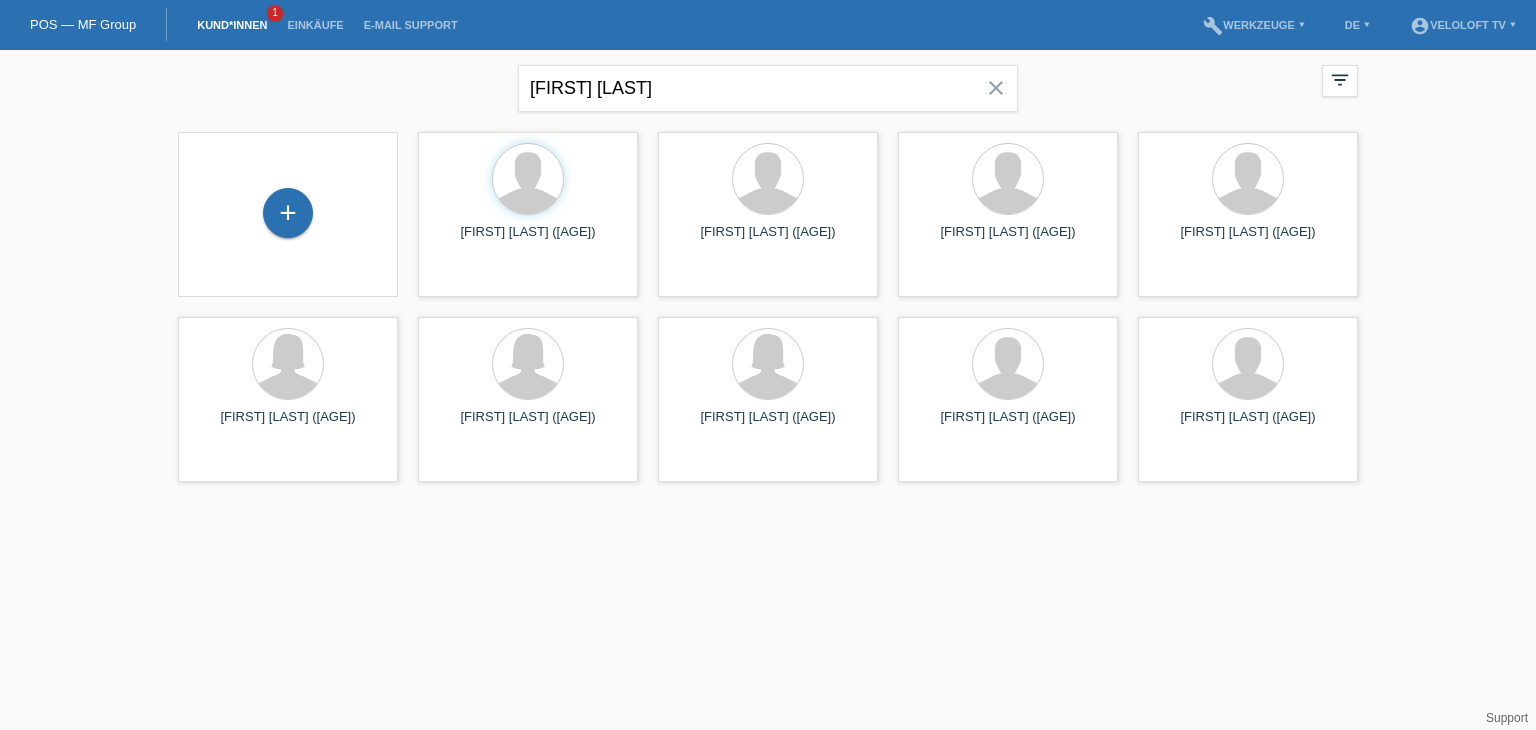 scroll, scrollTop: 0, scrollLeft: 0, axis: both 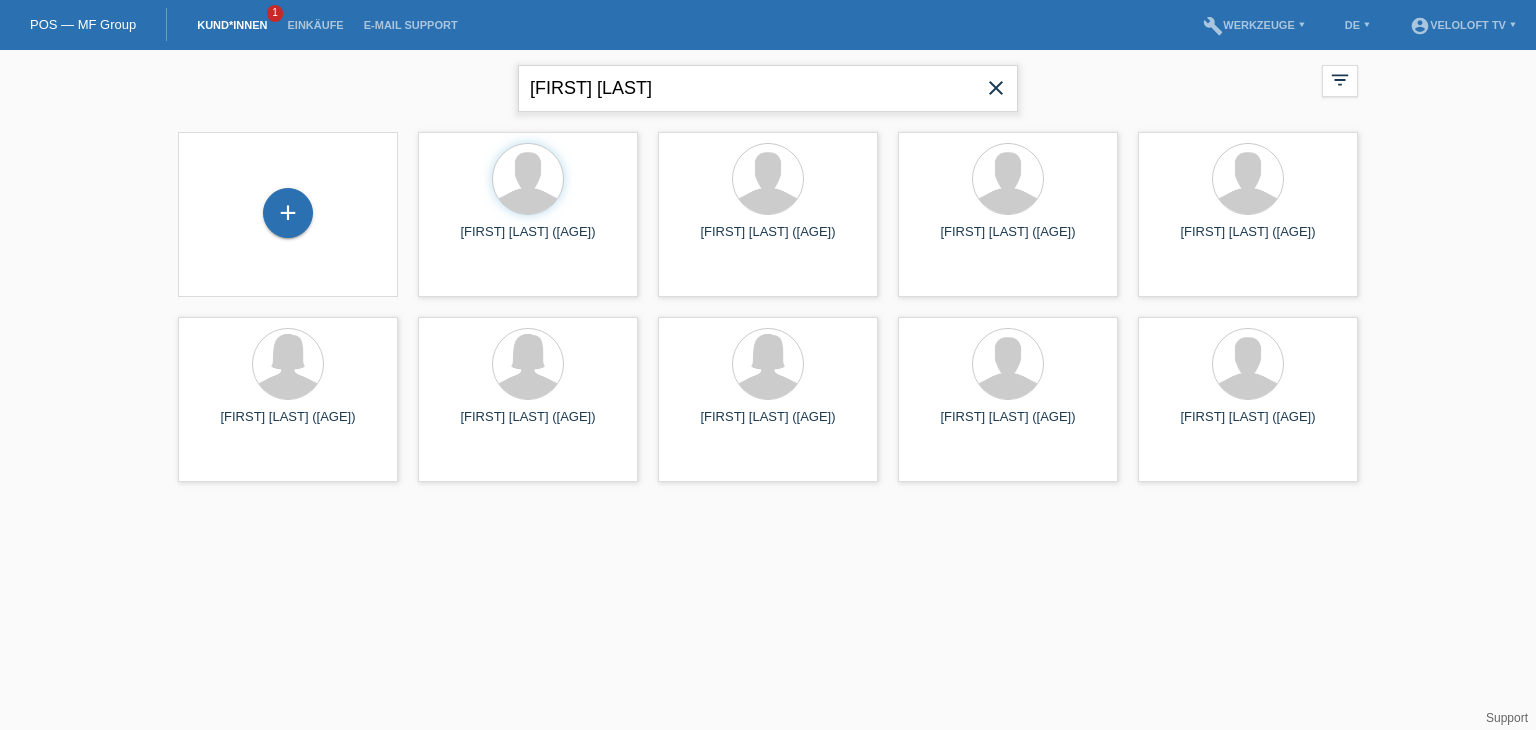 paste on "[FIRST] [LAST]" 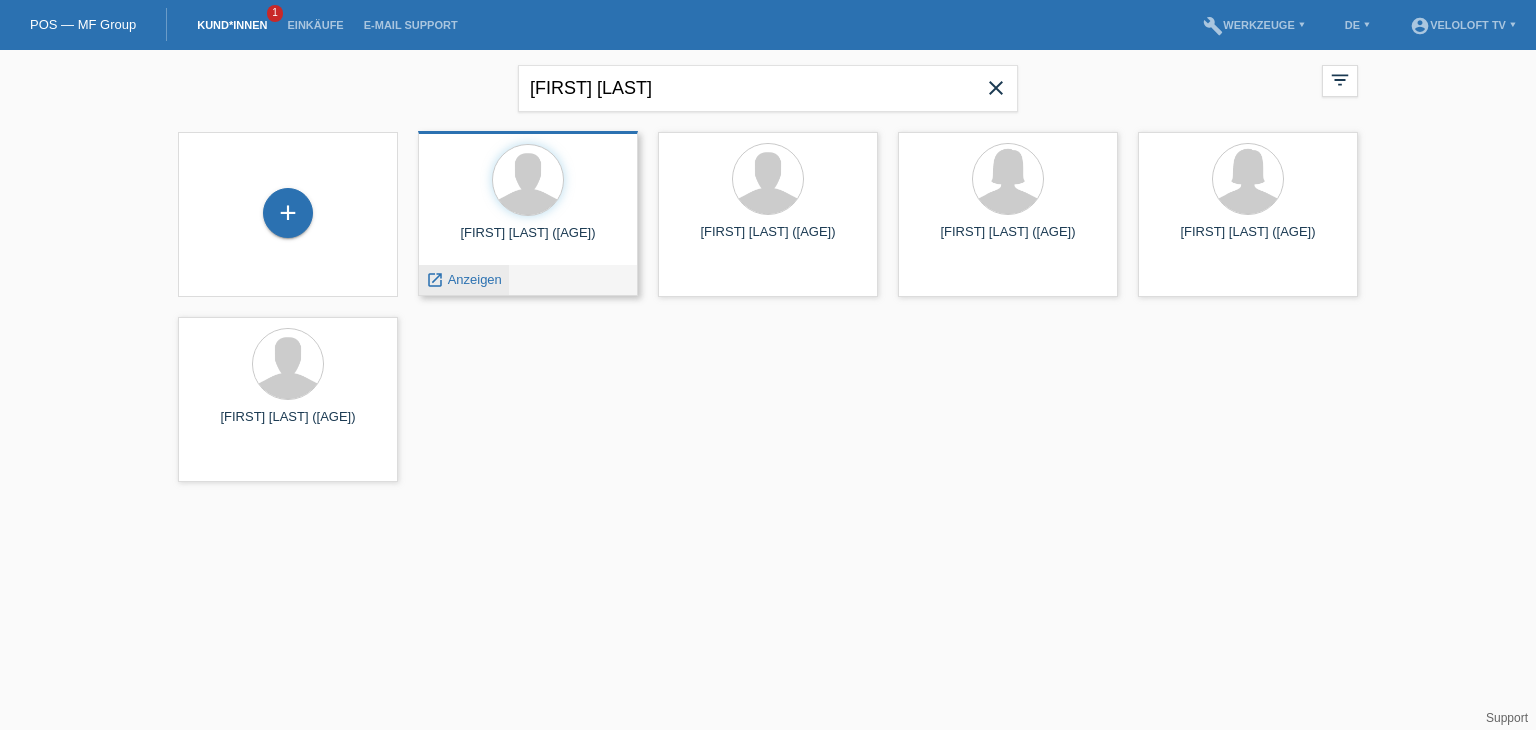 click on "launch   Anzeigen" at bounding box center (464, 280) 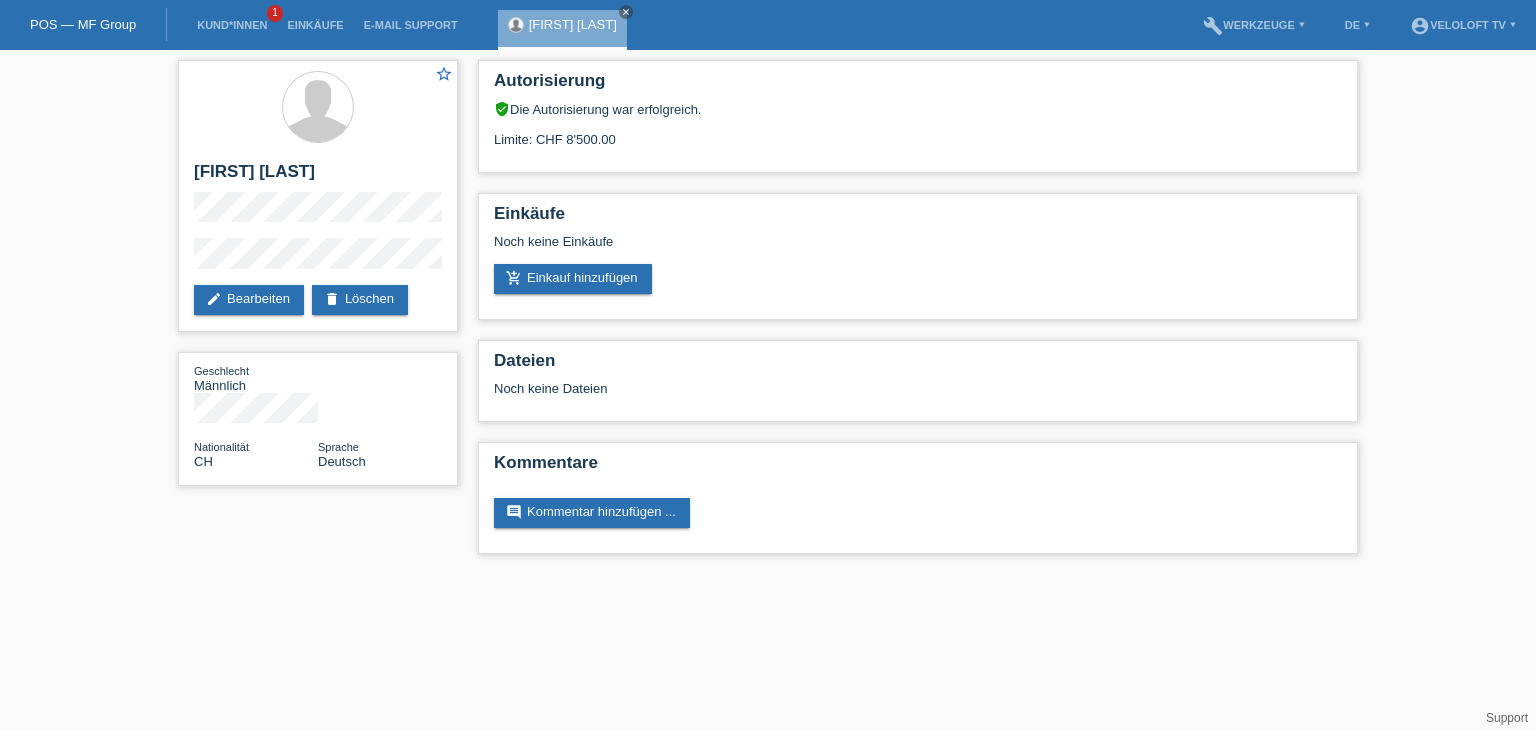 scroll, scrollTop: 0, scrollLeft: 0, axis: both 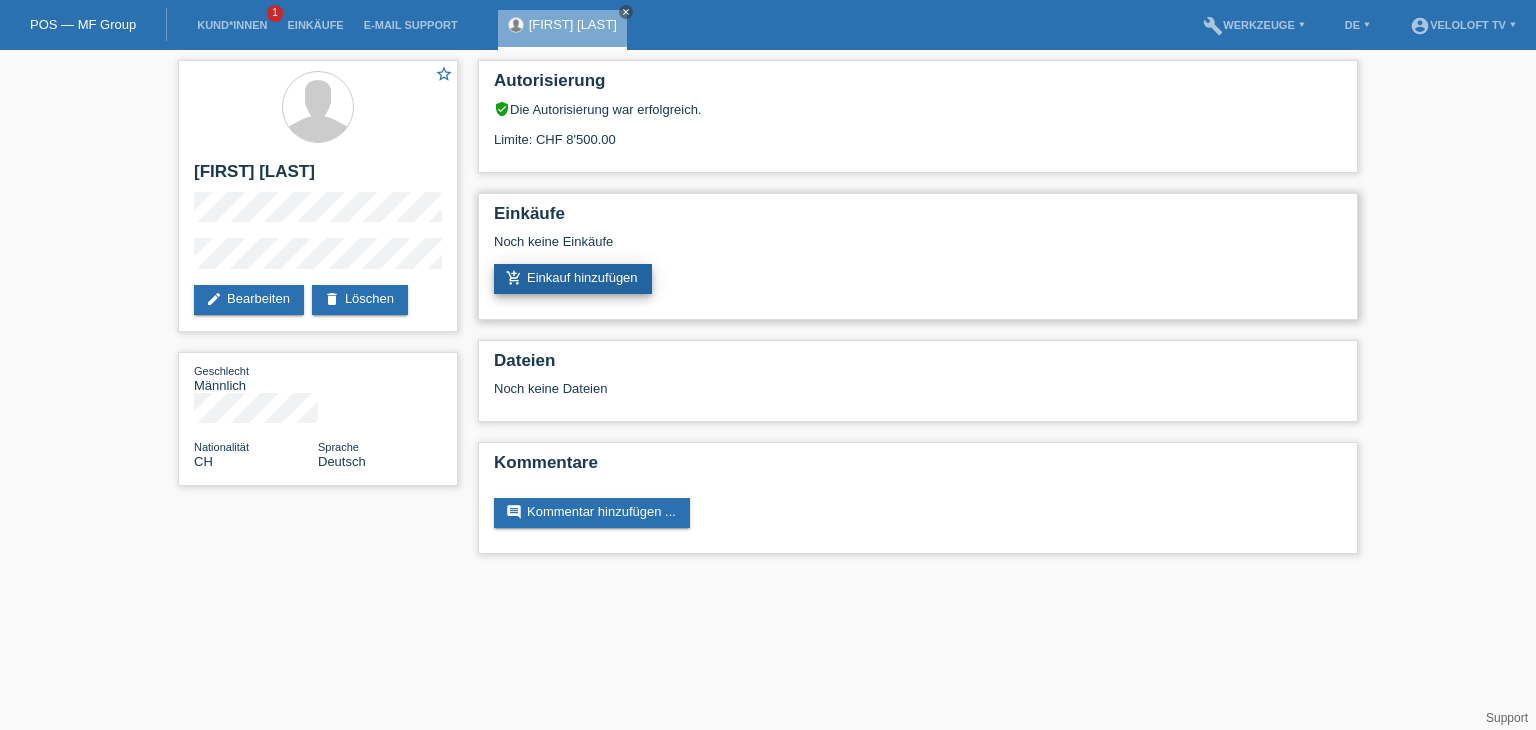 click on "add_shopping_cart  Einkauf hinzufügen" at bounding box center (573, 279) 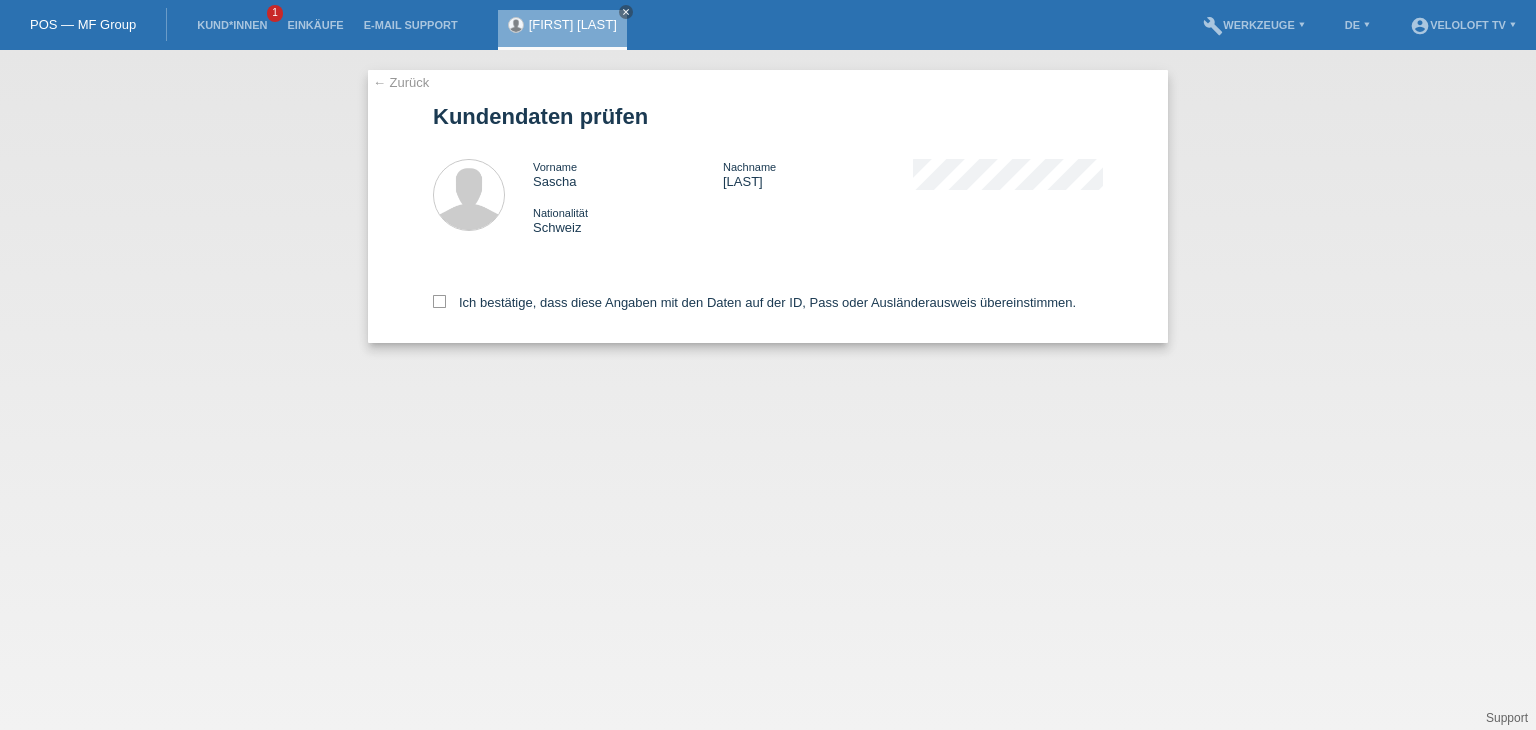 scroll, scrollTop: 0, scrollLeft: 0, axis: both 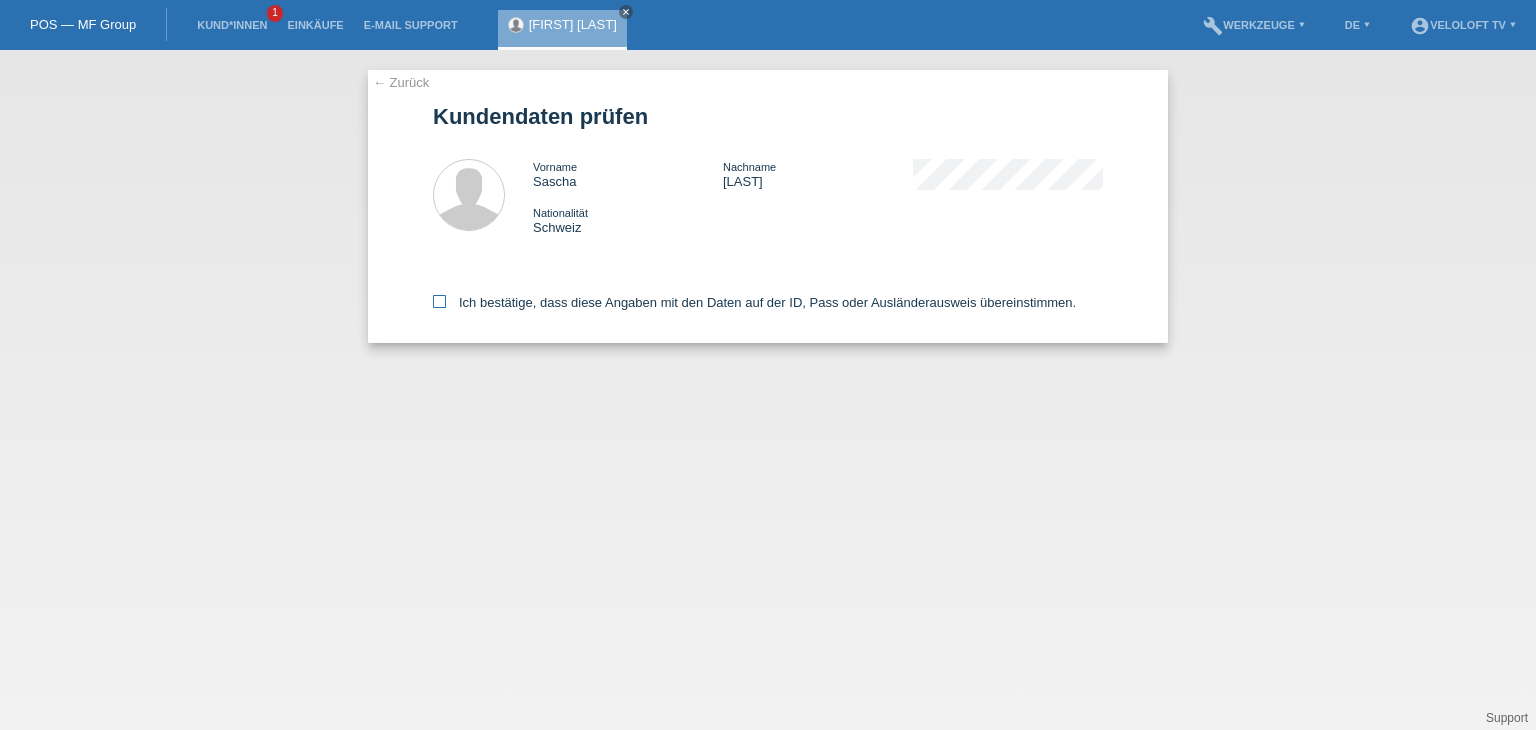 click on "Ich bestätige, dass diese Angaben mit den Daten auf der ID, Pass oder Ausländerausweis übereinstimmen." at bounding box center (754, 302) 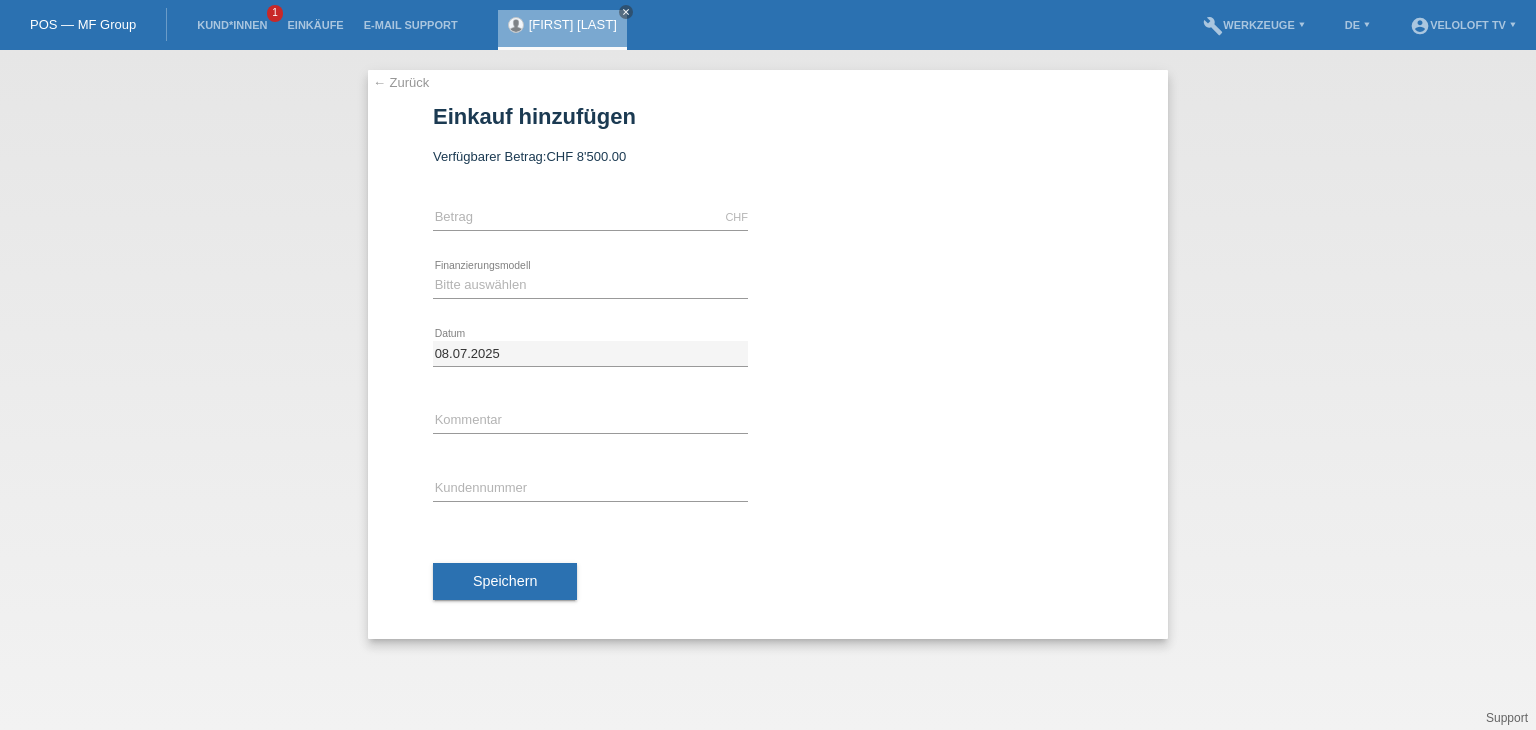 scroll, scrollTop: 0, scrollLeft: 0, axis: both 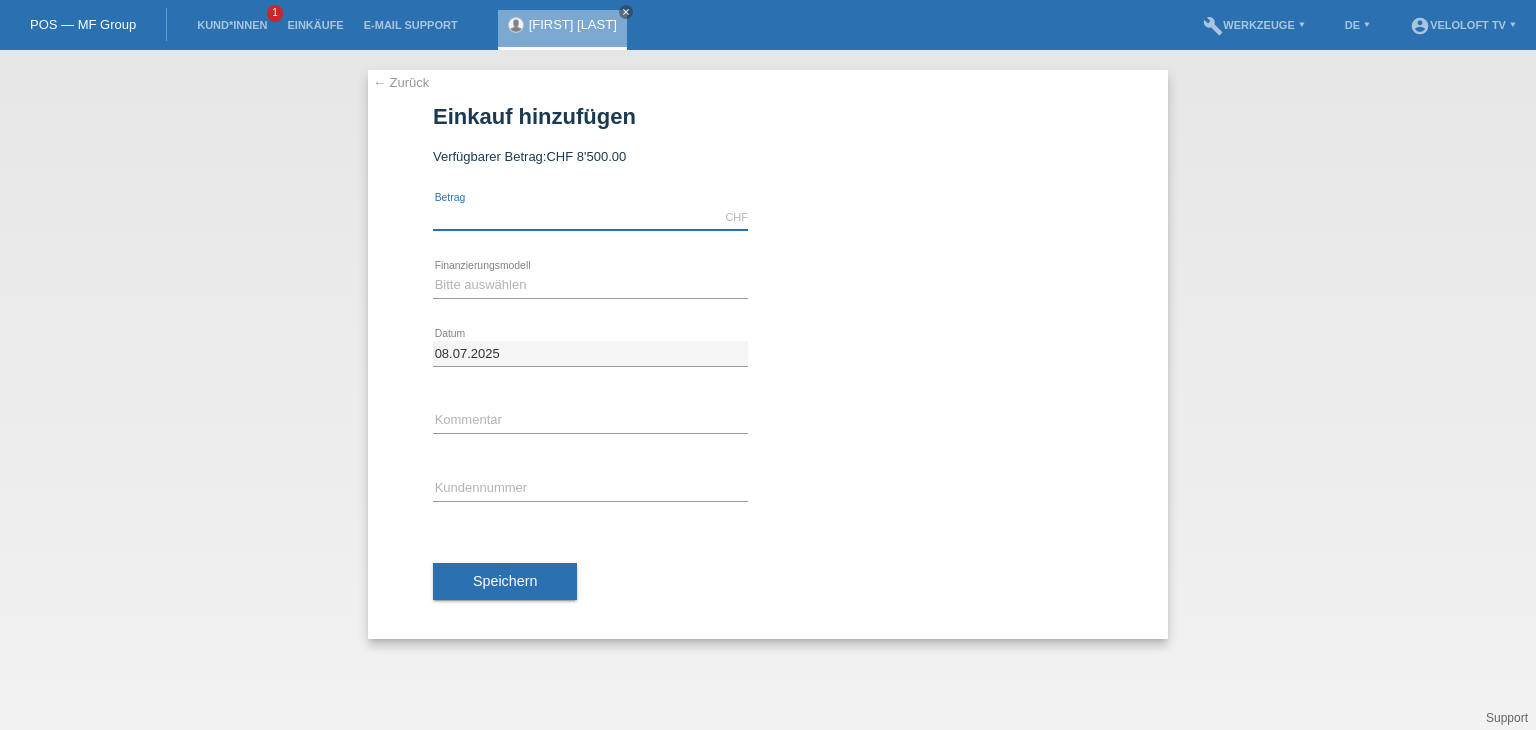 click at bounding box center [590, 217] 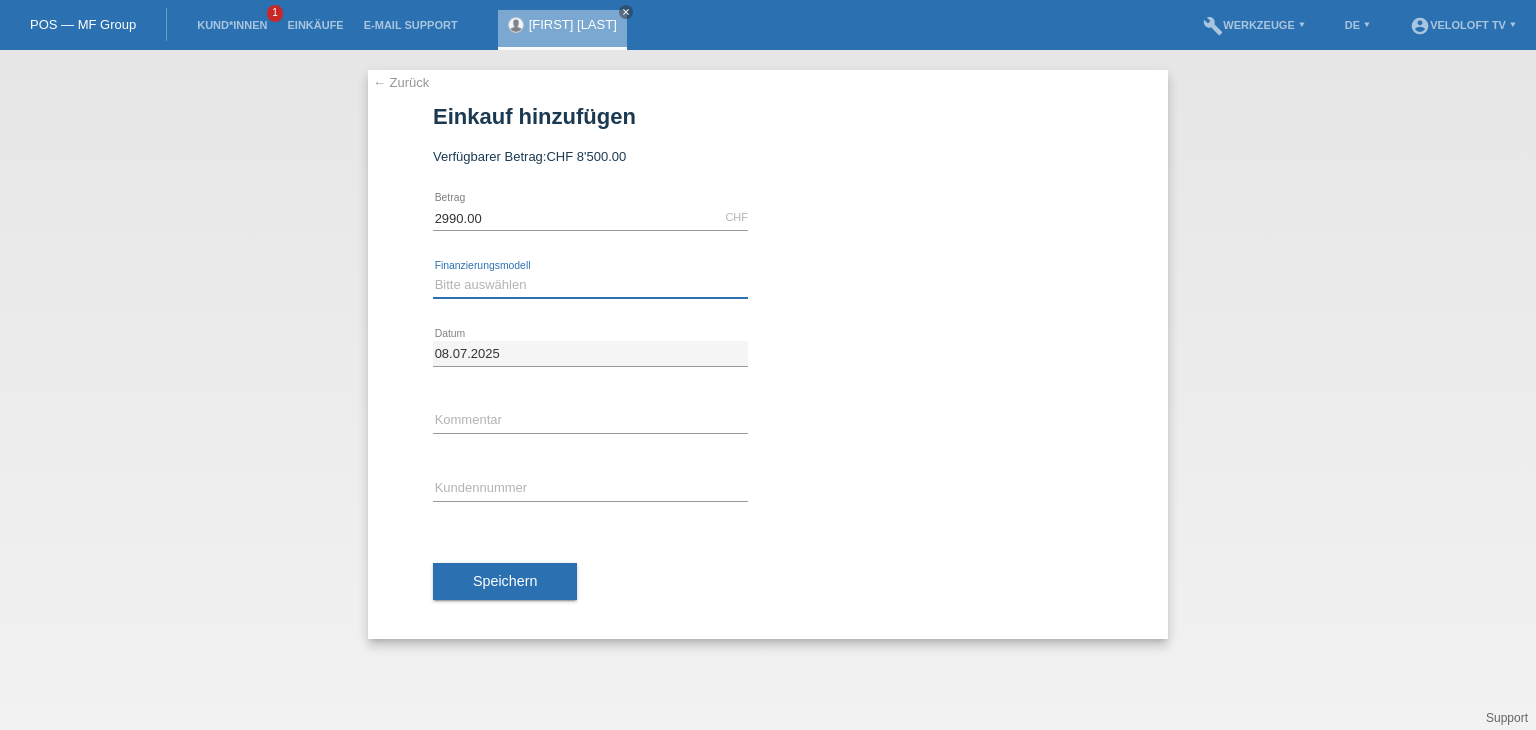 click on "Bitte auswählen
Fixe Raten
Kauf auf Rechnung mit Teilzahlungsoption" at bounding box center [590, 285] 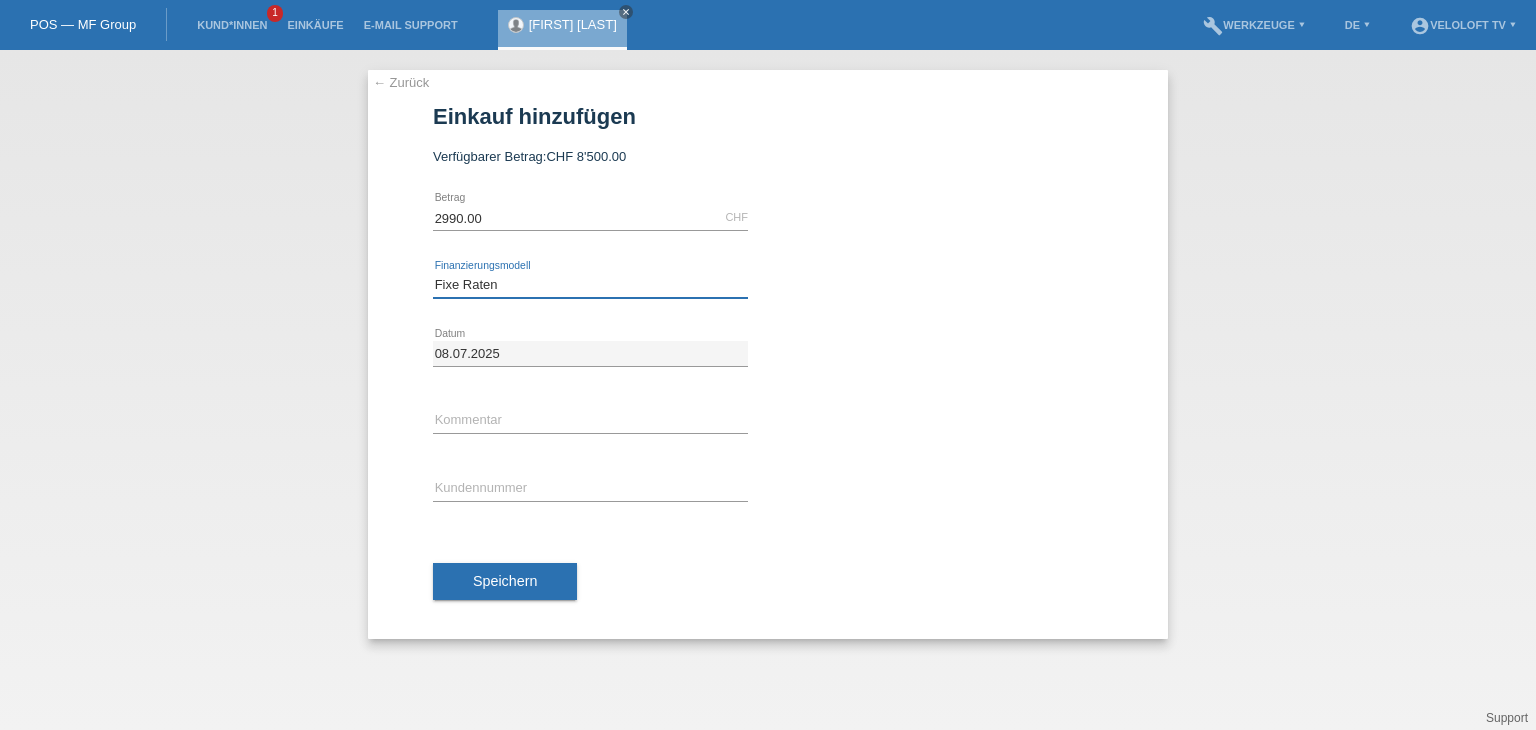 click on "Bitte auswählen
Fixe Raten
Kauf auf Rechnung mit Teilzahlungsoption" at bounding box center (590, 285) 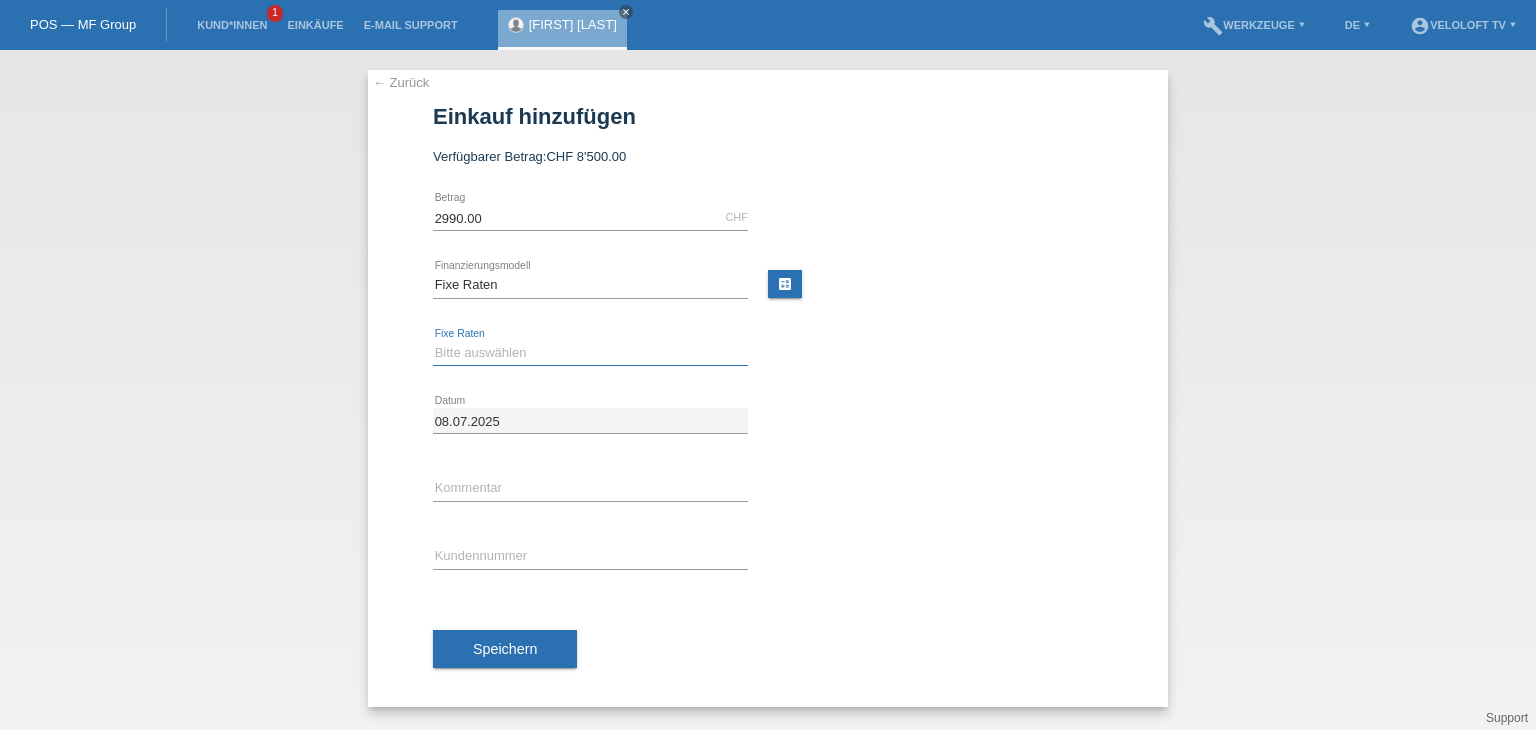 click on "Bitte auswählen
4 Raten
5 Raten
6 Raten
7 Raten
8 Raten
9 Raten
10 Raten
11 Raten" at bounding box center (590, 353) 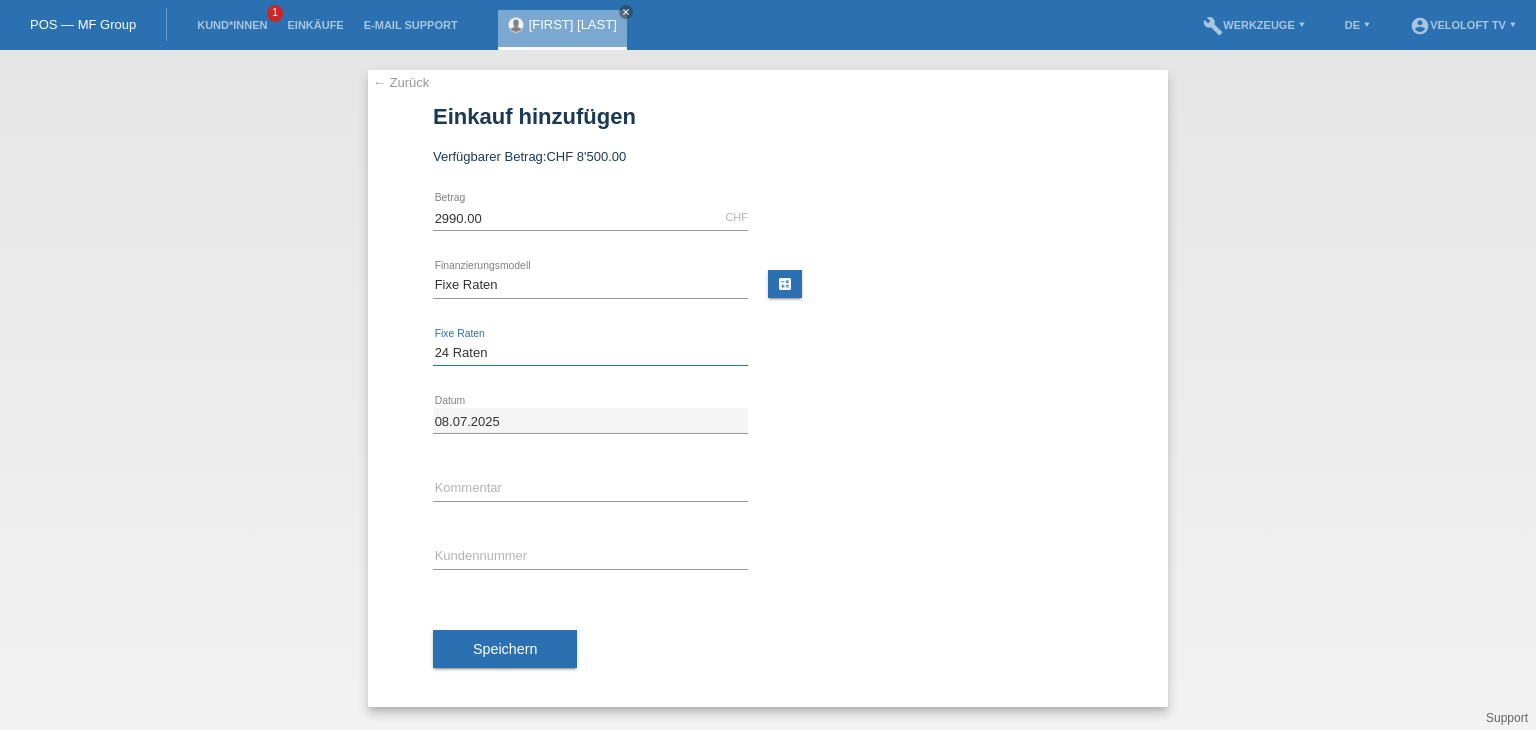 click on "Bitte auswählen
4 Raten
5 Raten
6 Raten
7 Raten
8 Raten
9 Raten
10 Raten
11 Raten" at bounding box center [590, 353] 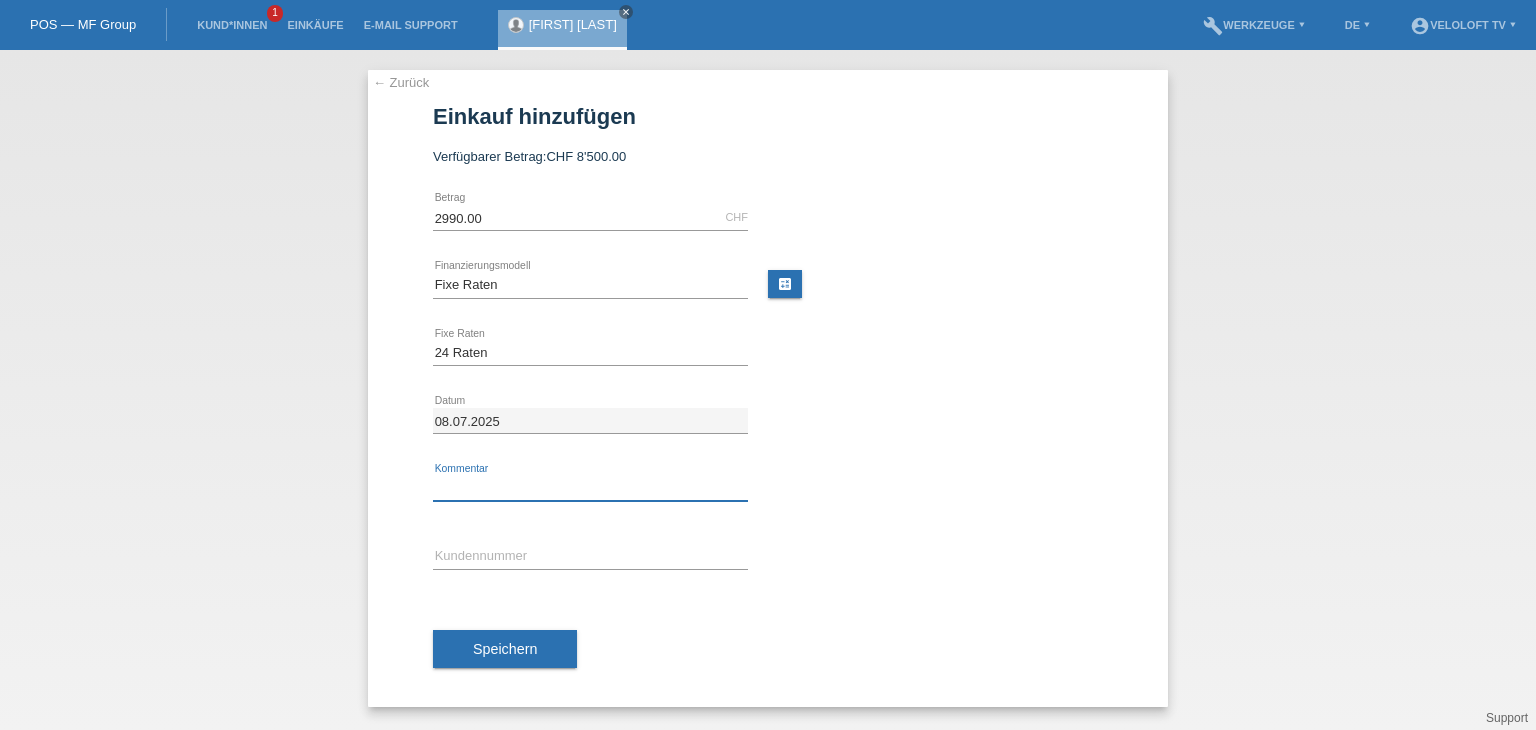 drag, startPoint x: 528, startPoint y: 487, endPoint x: 536, endPoint y: 495, distance: 11.313708 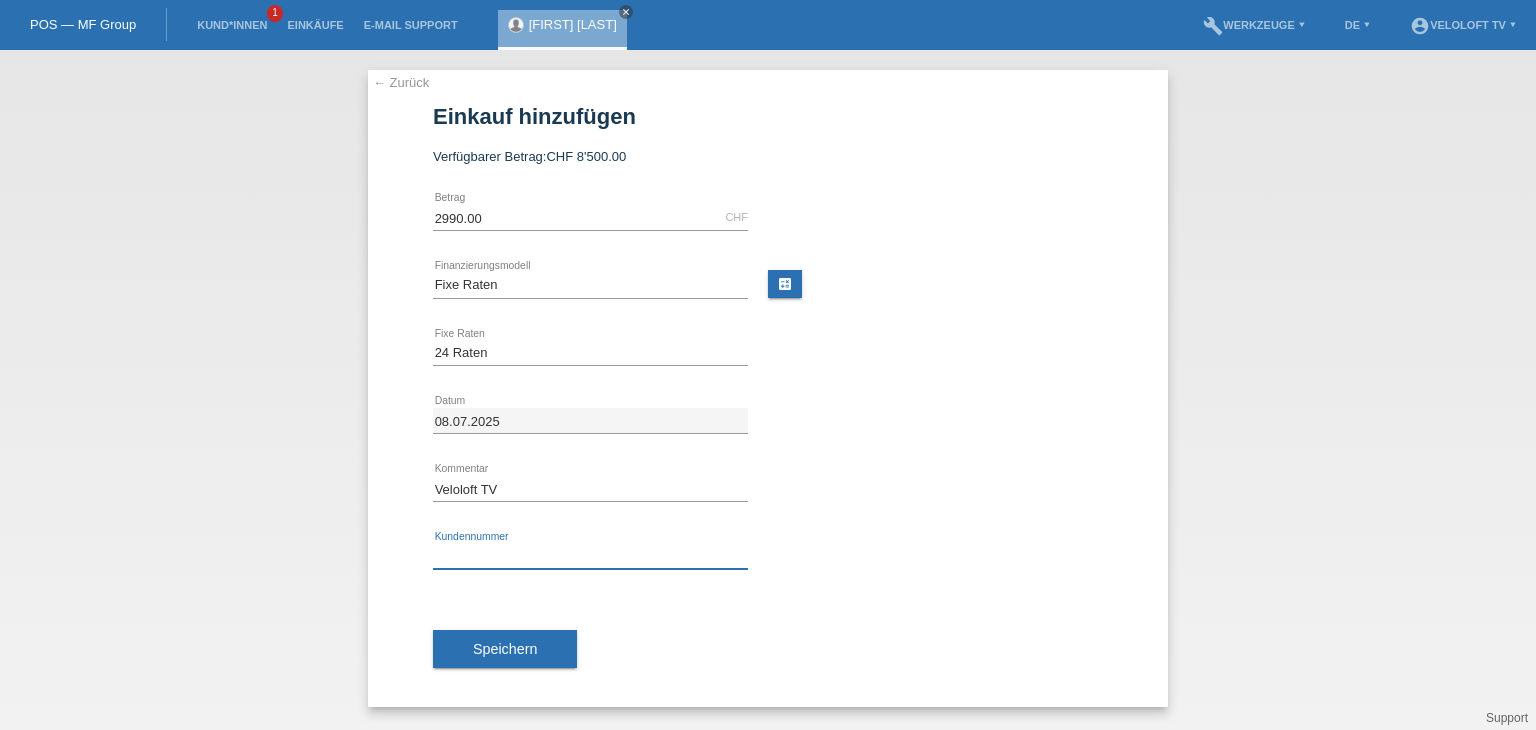 click at bounding box center [590, 556] 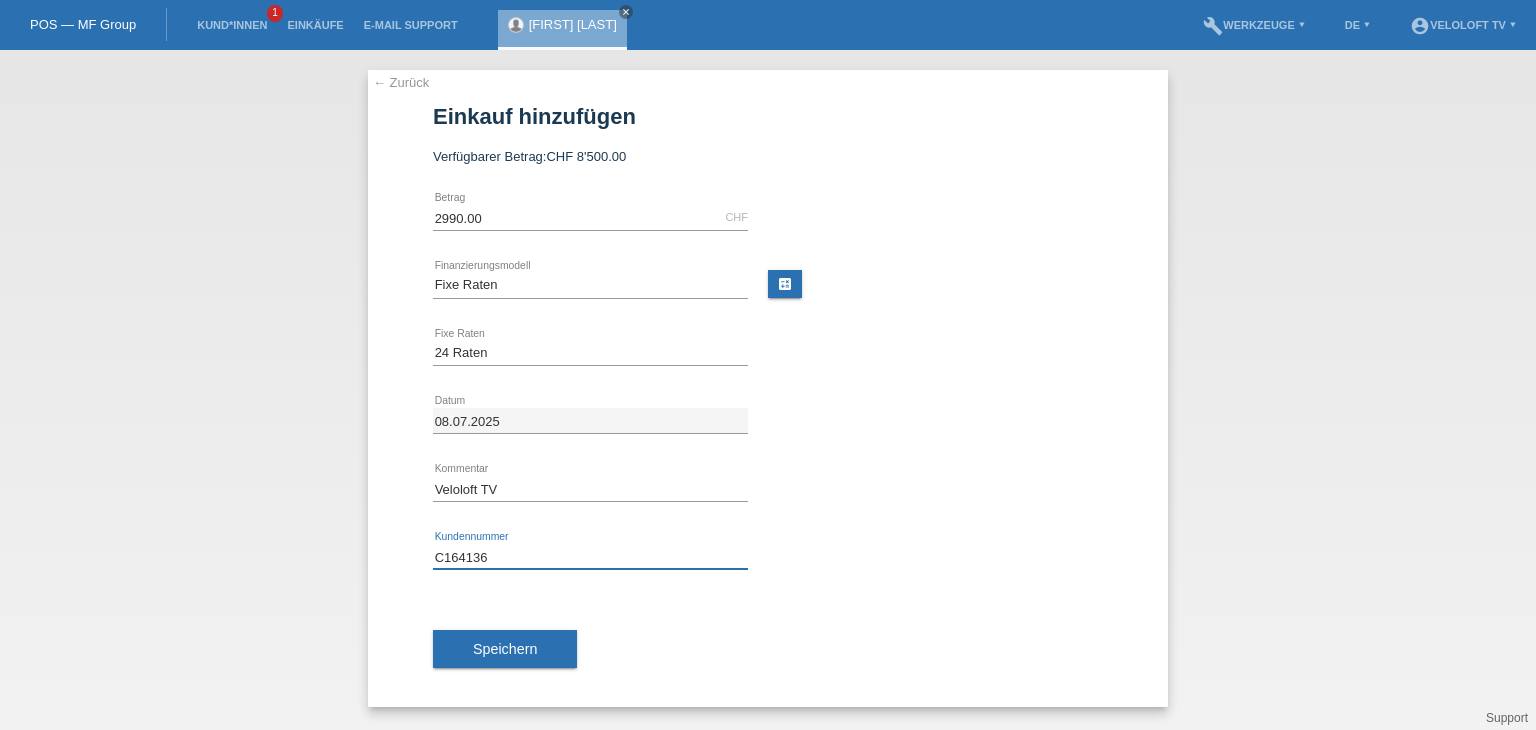type on "C164136" 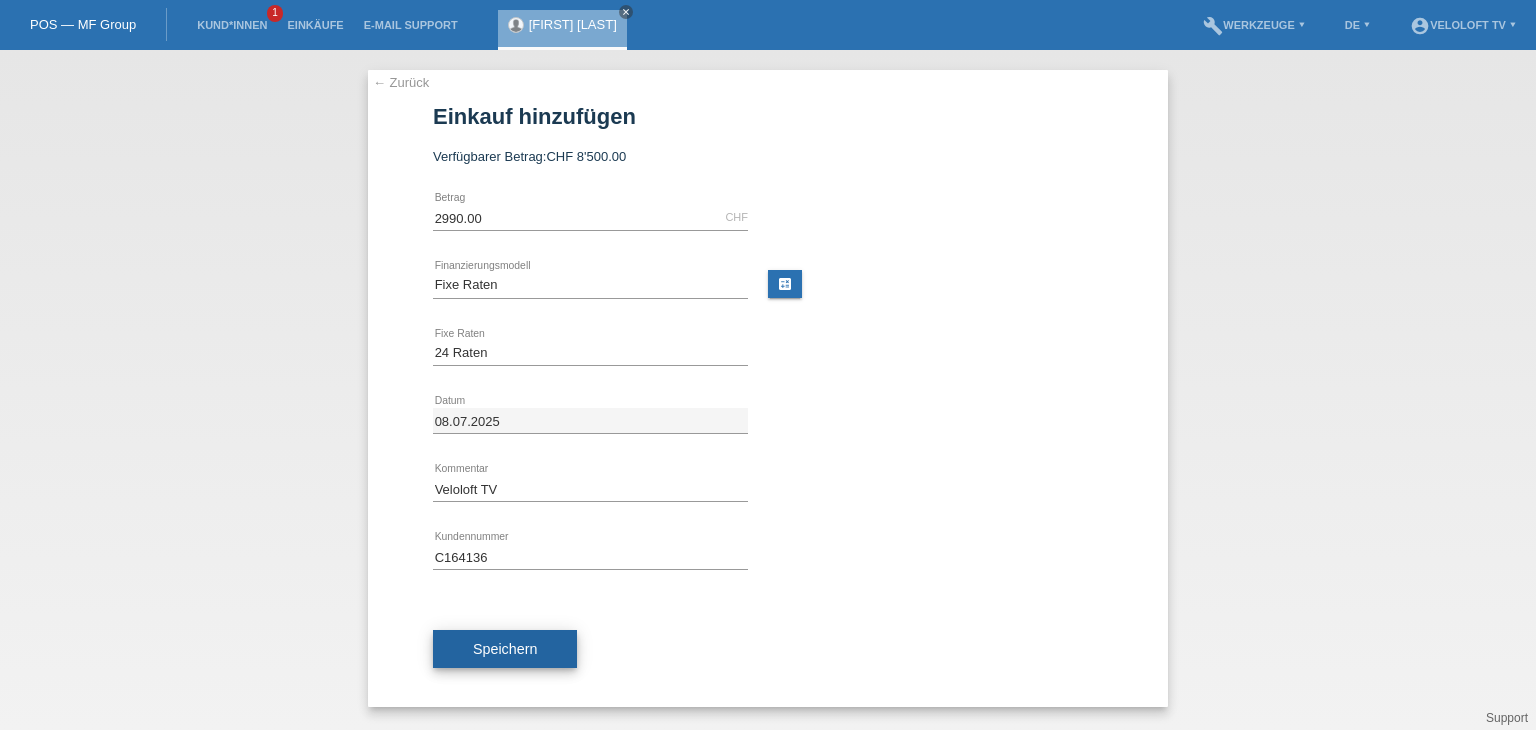 click on "Speichern" at bounding box center (505, 649) 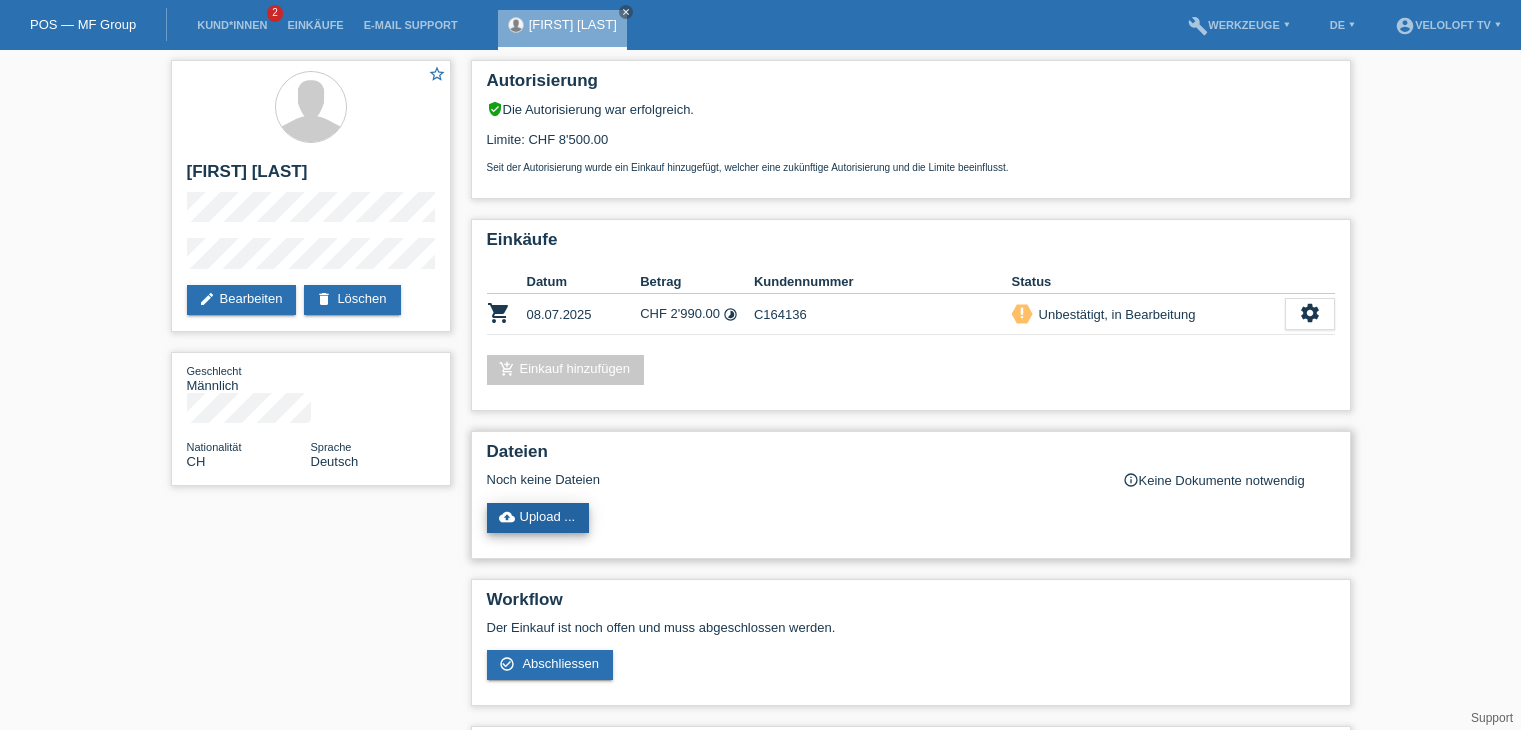 scroll, scrollTop: 0, scrollLeft: 0, axis: both 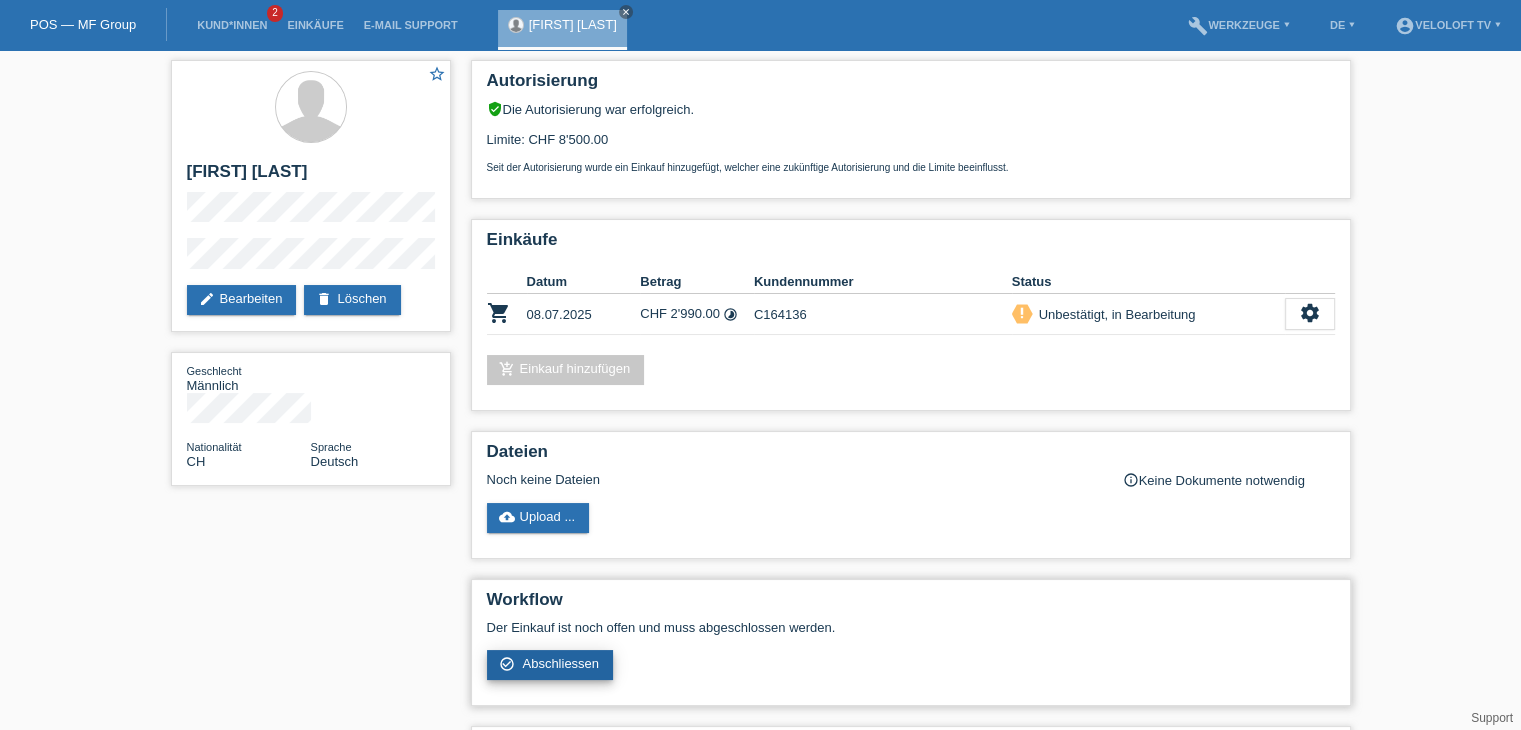 click on "check_circle_outline   Abschliessen" at bounding box center (550, 665) 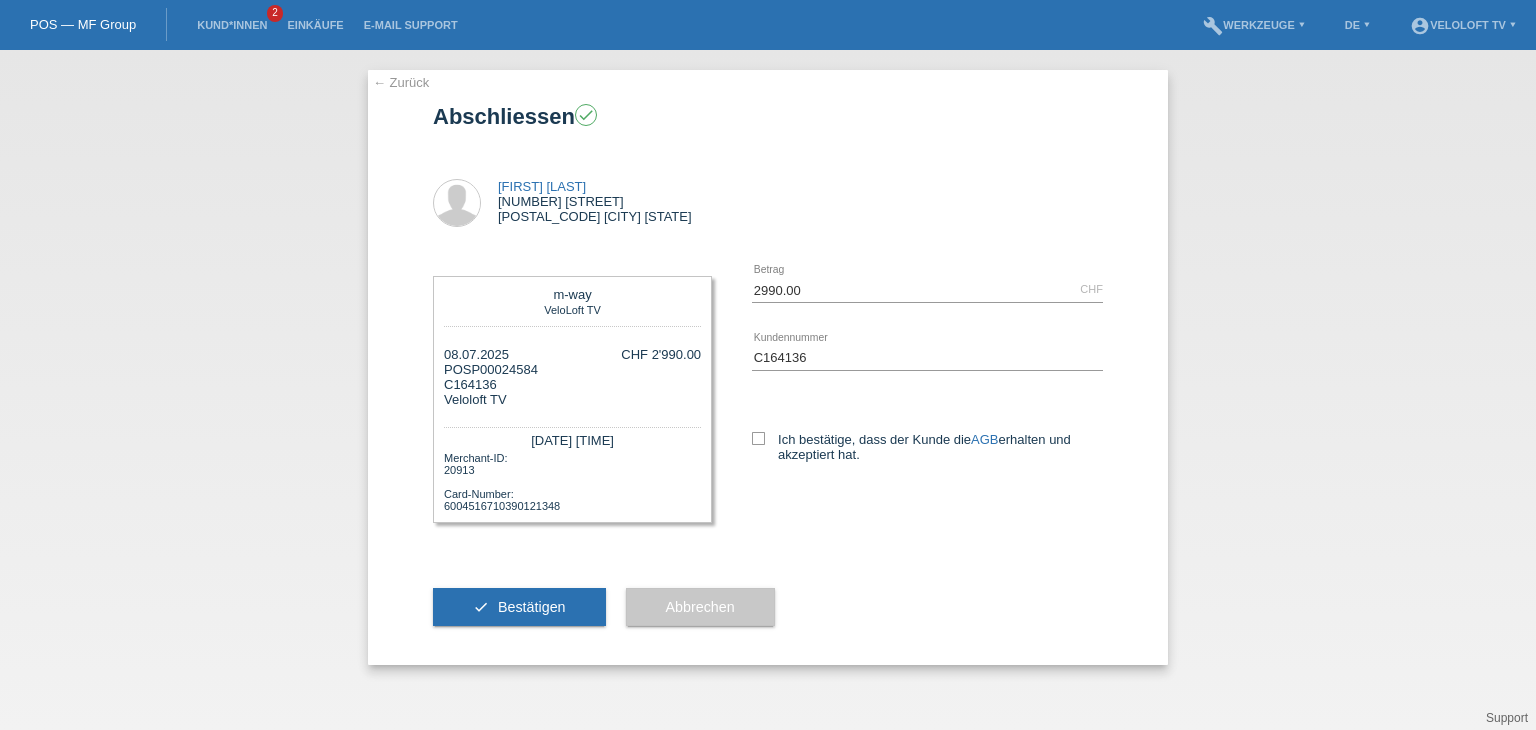 scroll, scrollTop: 0, scrollLeft: 0, axis: both 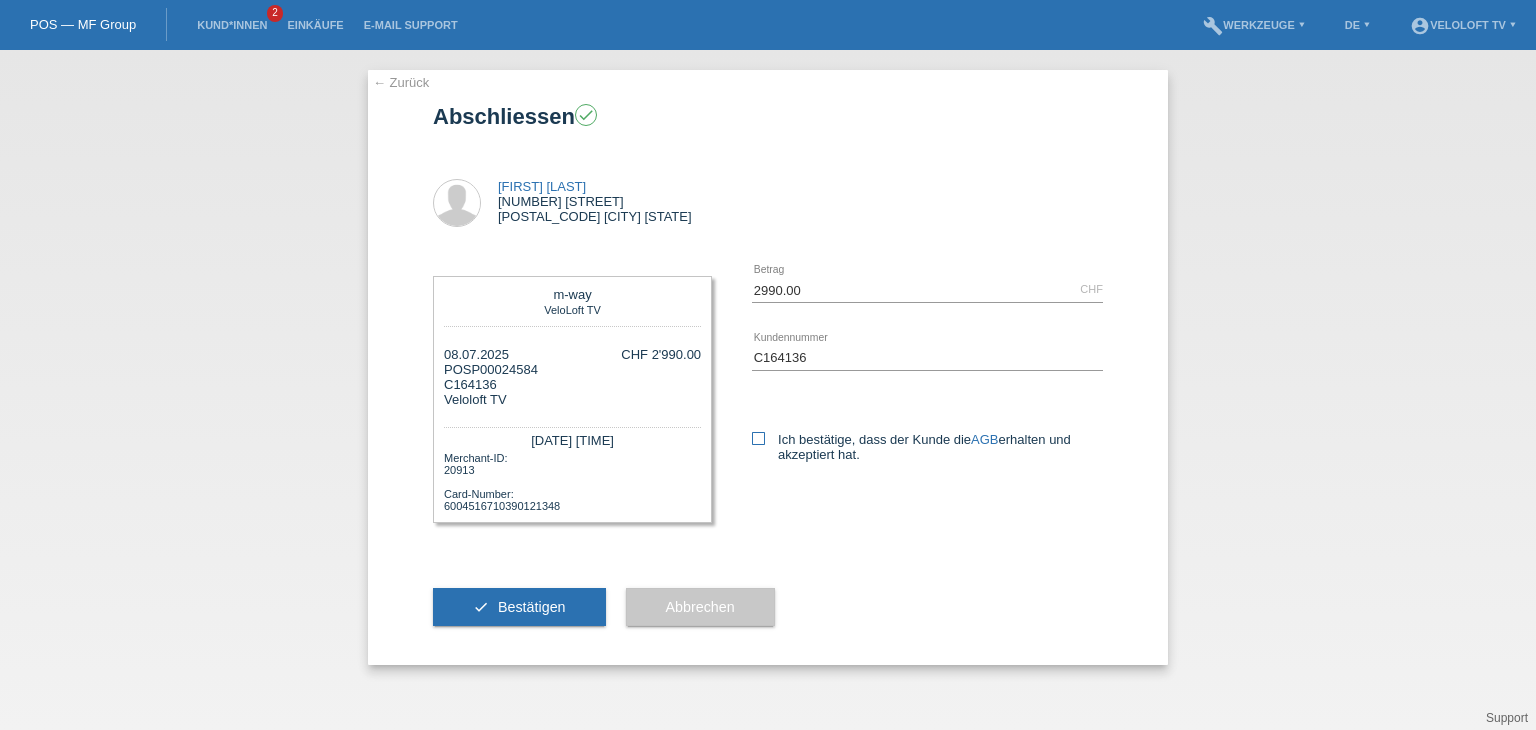 click on "Ich bestätige, dass der Kunde die  AGB  erhalten und akzeptiert hat." at bounding box center (927, 447) 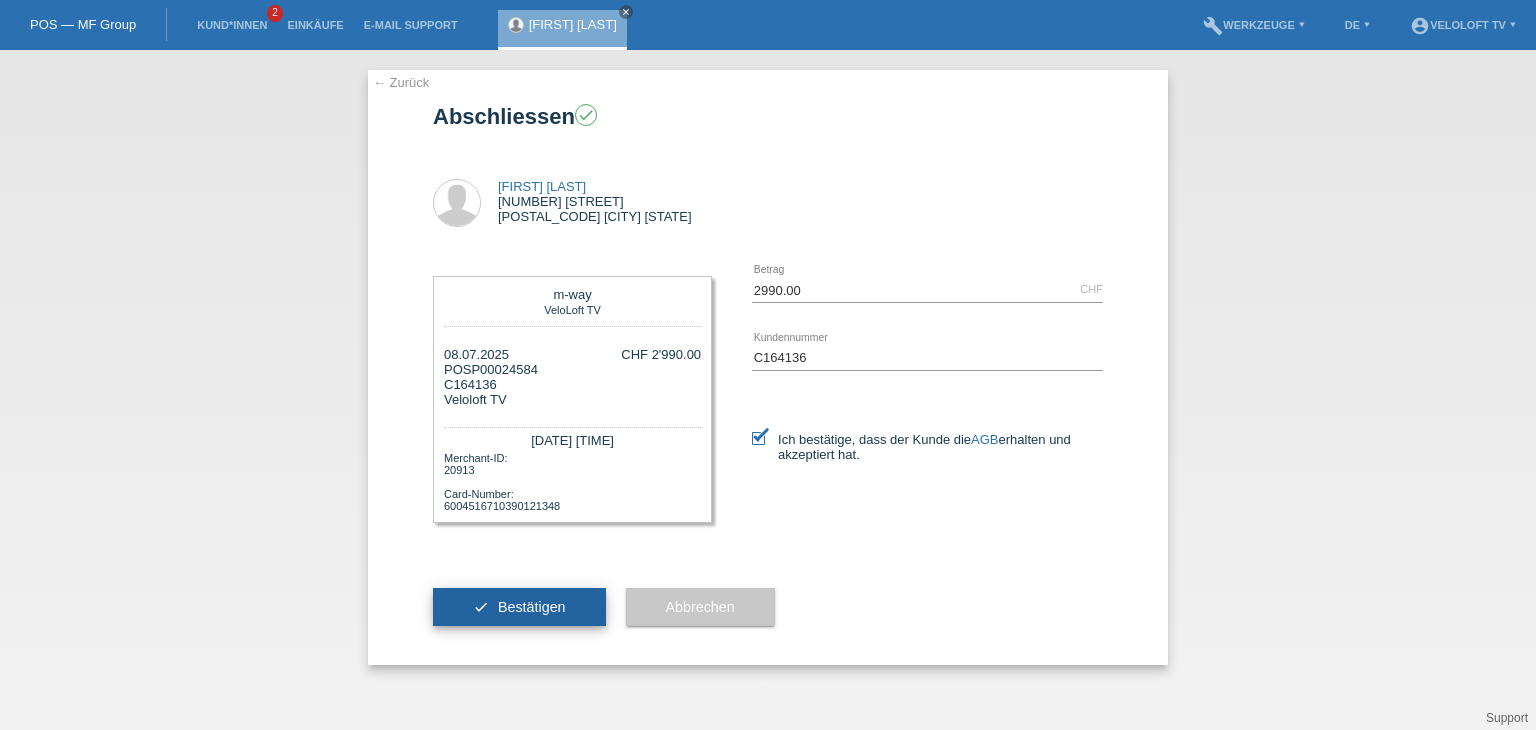 click on "check   Bestätigen" at bounding box center (519, 607) 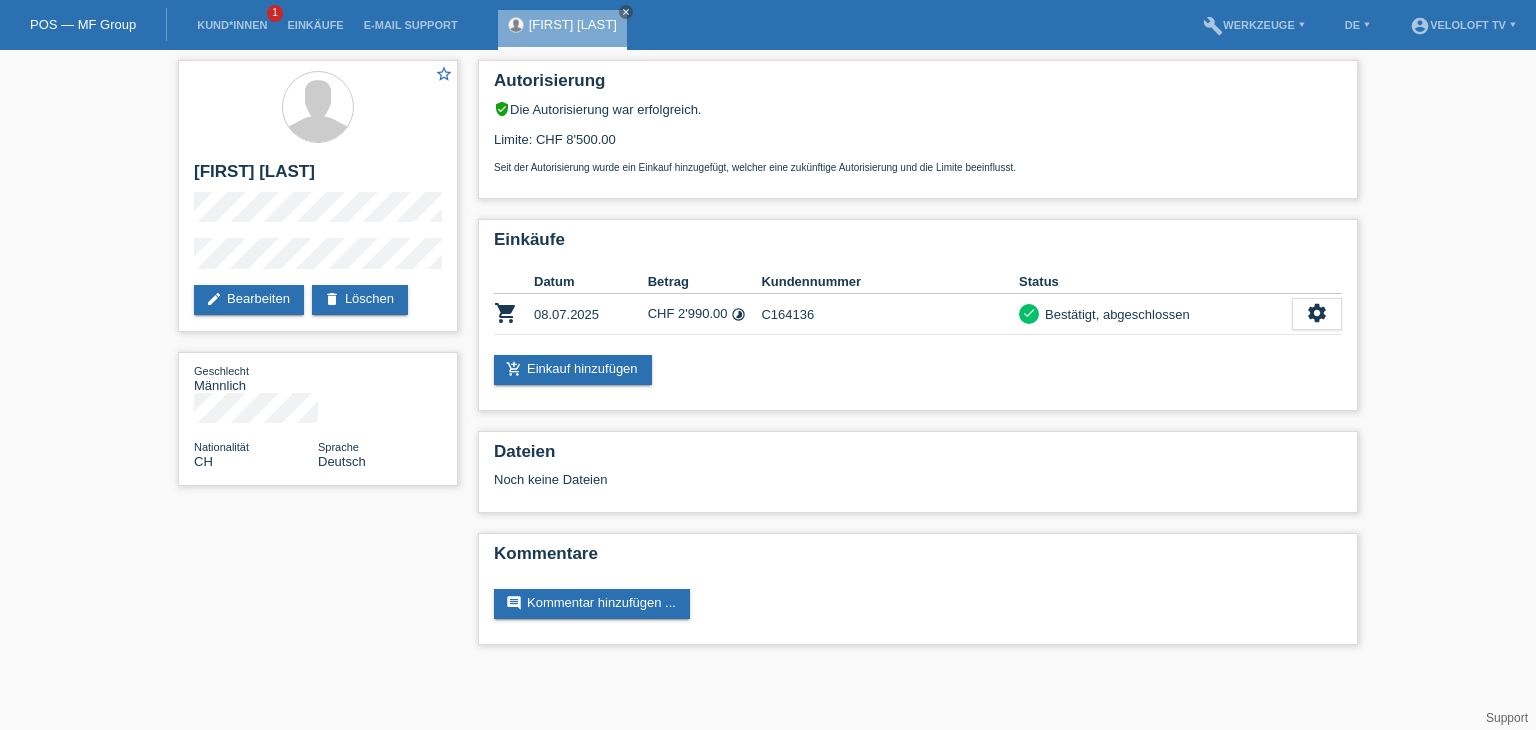 scroll, scrollTop: 0, scrollLeft: 0, axis: both 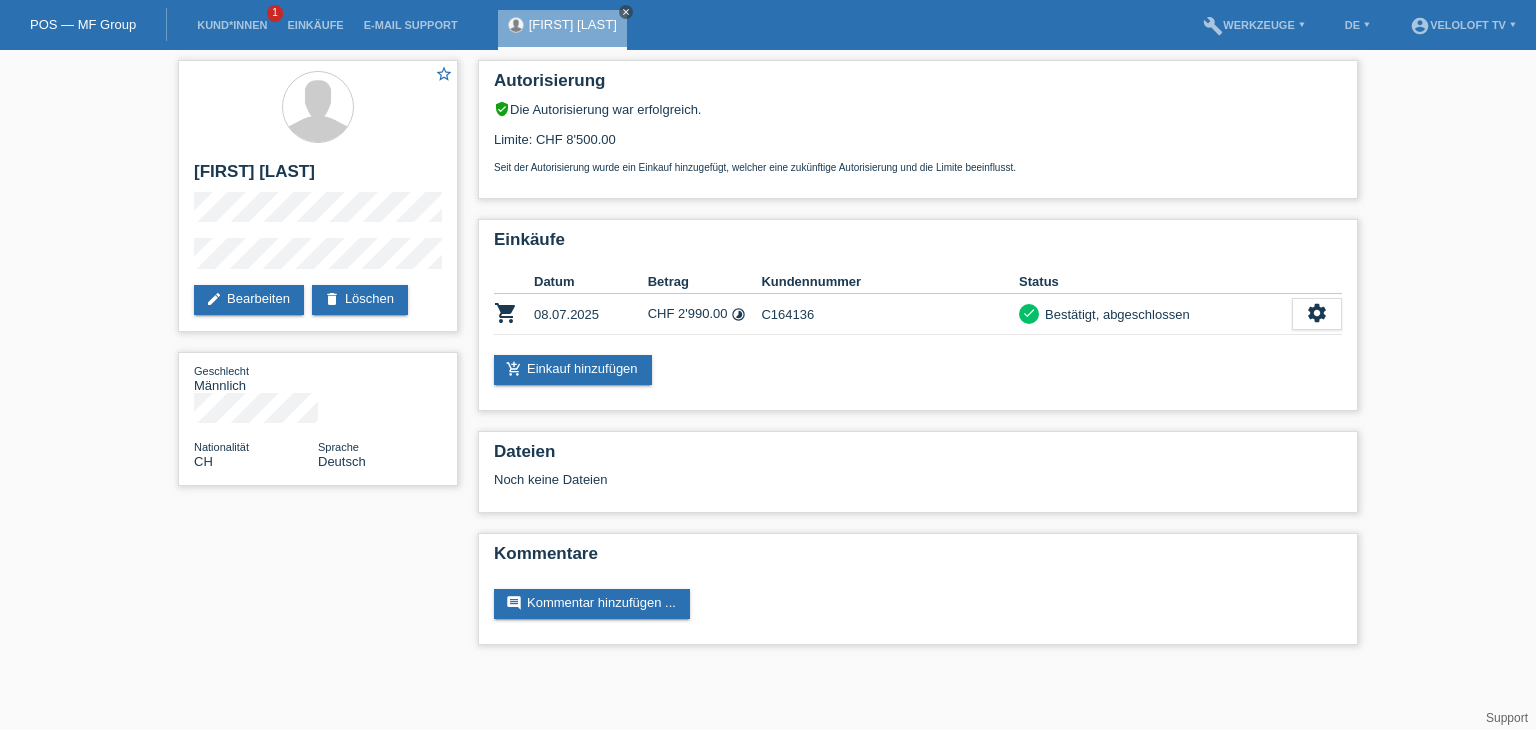 click on "close" at bounding box center [626, 12] 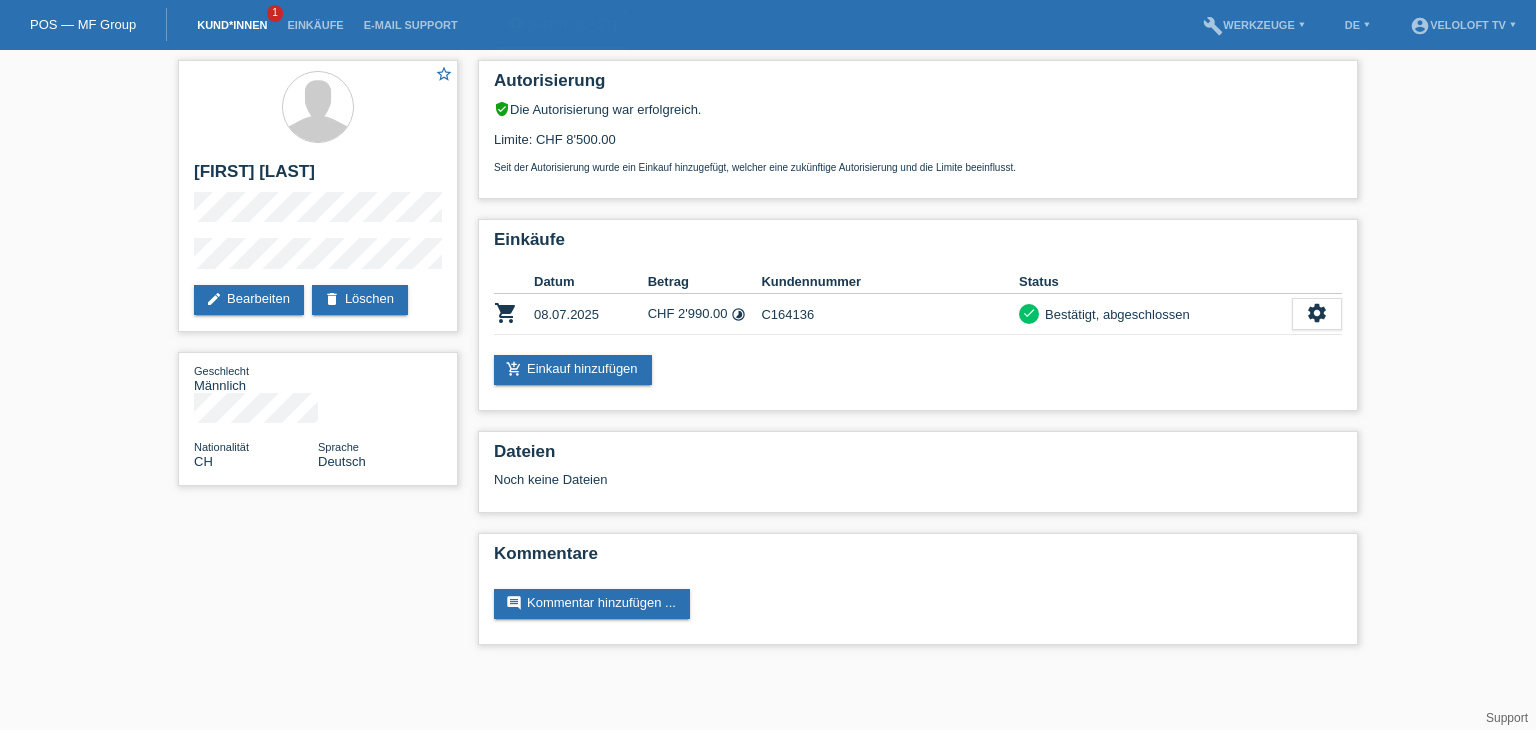 click on "Kund*innen" at bounding box center [232, 25] 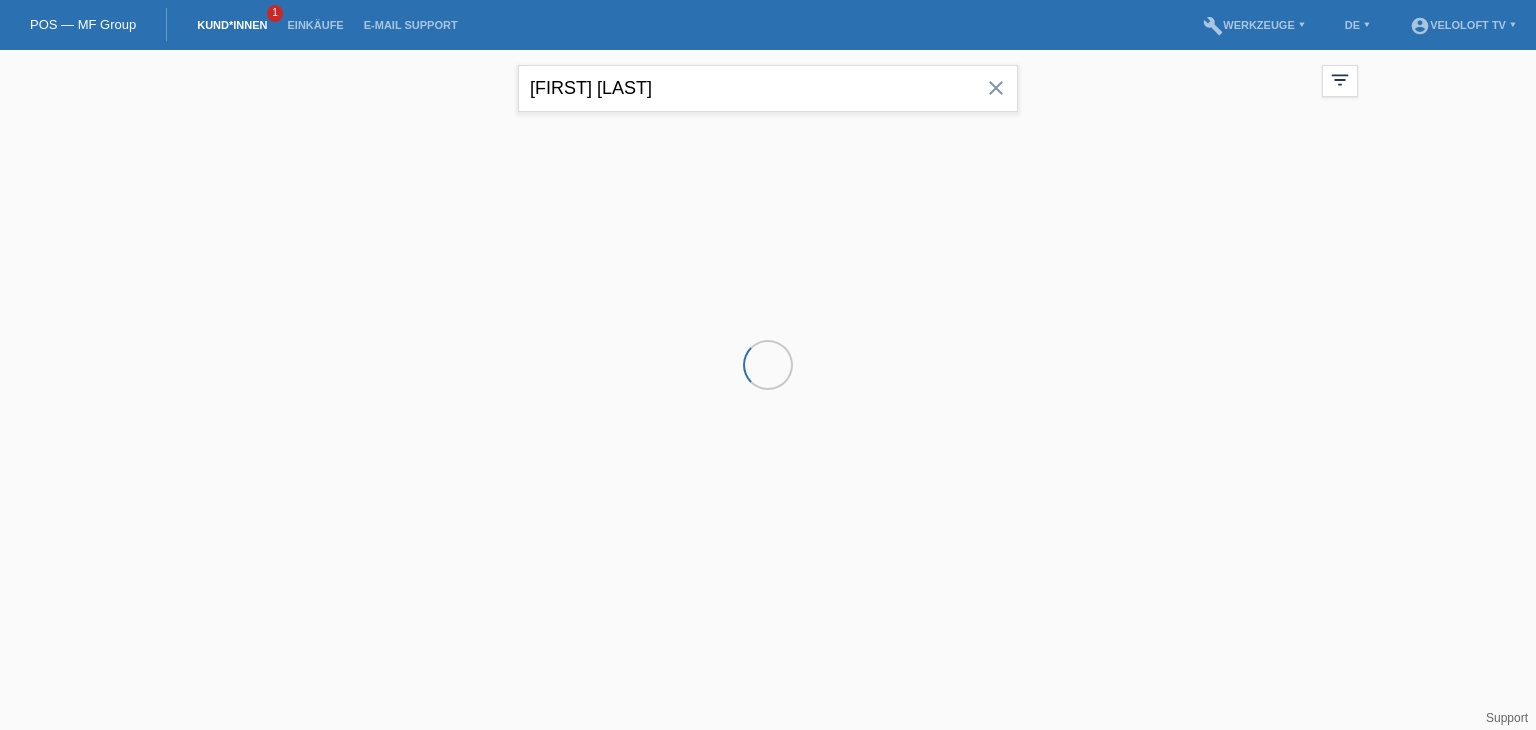 scroll, scrollTop: 0, scrollLeft: 0, axis: both 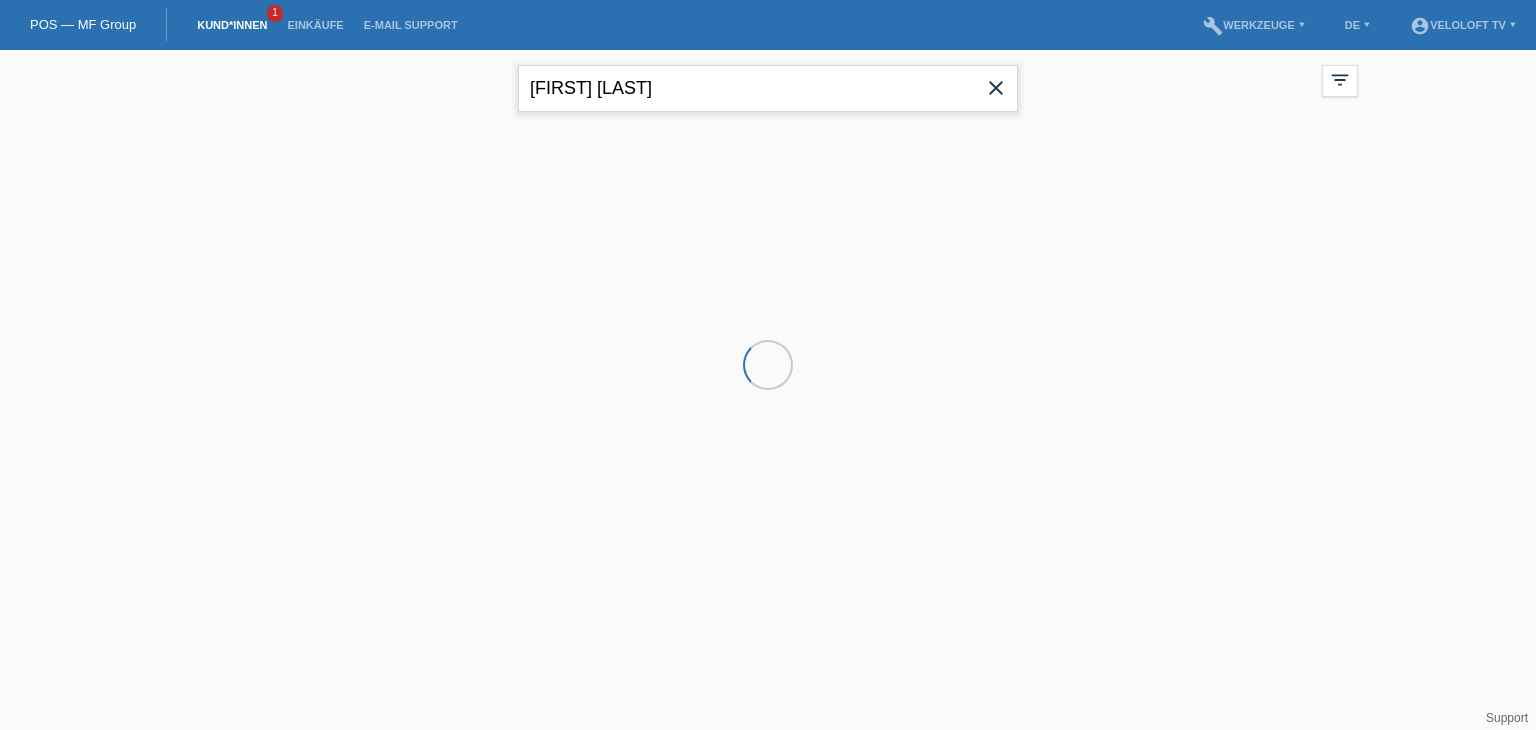 drag, startPoint x: 741, startPoint y: 102, endPoint x: 586, endPoint y: 85, distance: 155.92947 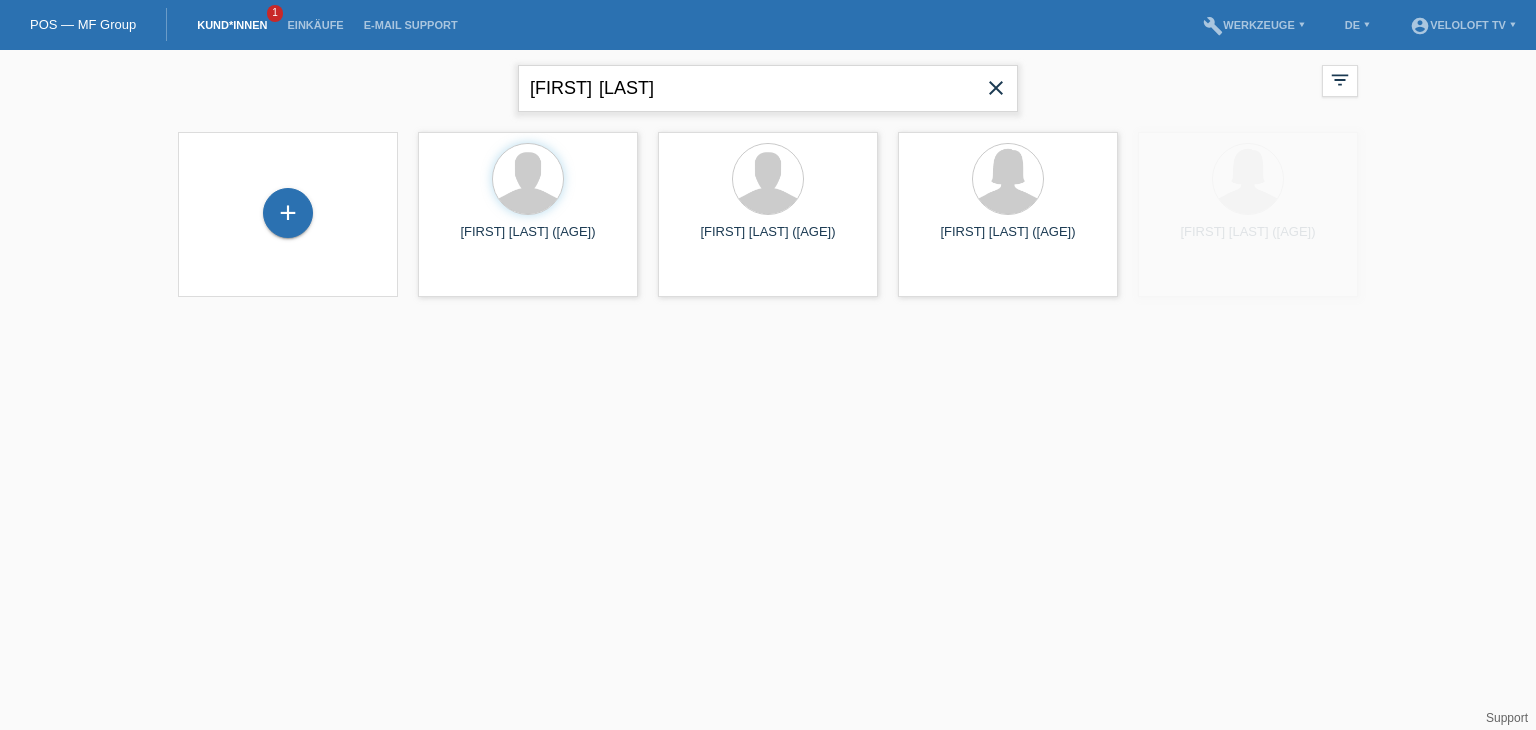 click on "Silvia	Schönbächler" at bounding box center [768, 88] 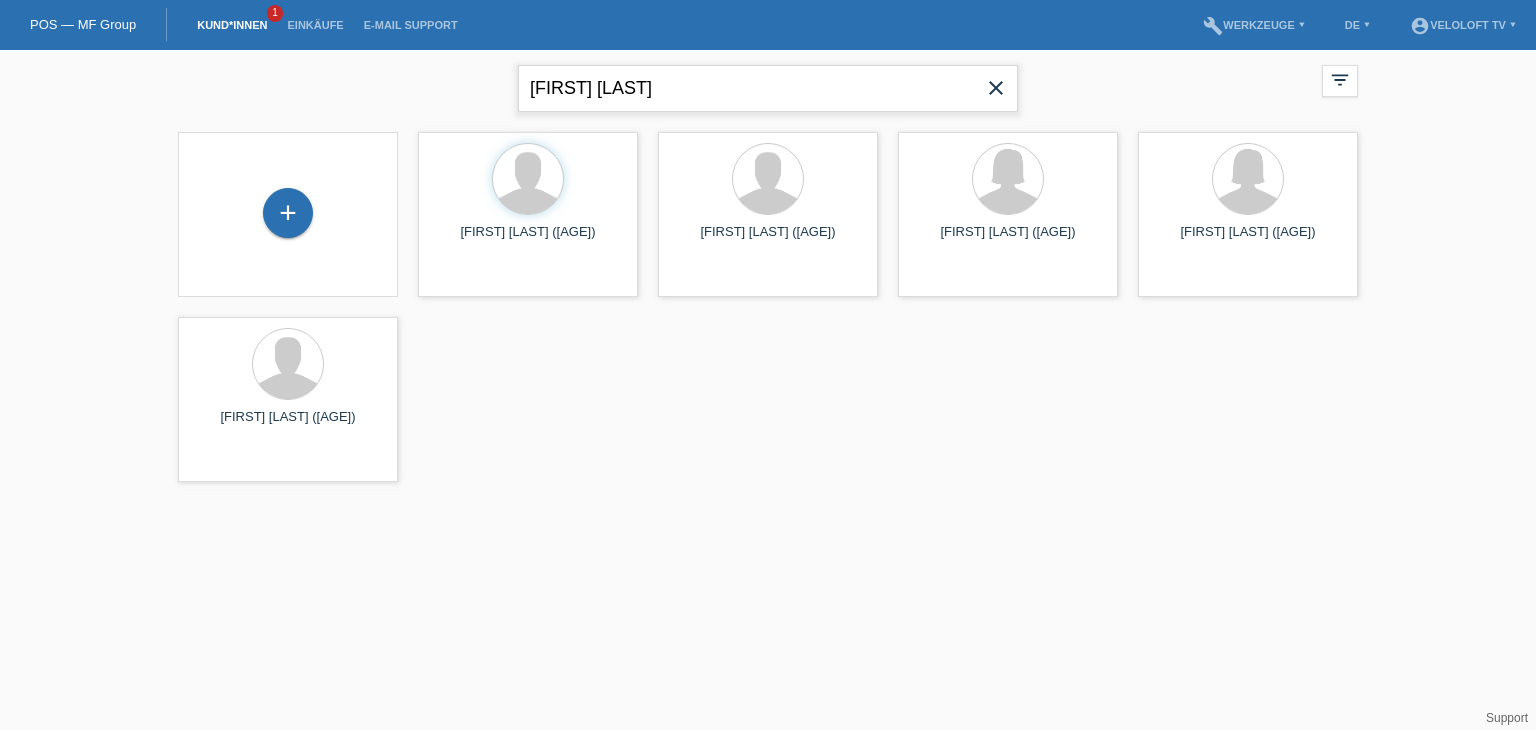 type on "Silvia chönbächler" 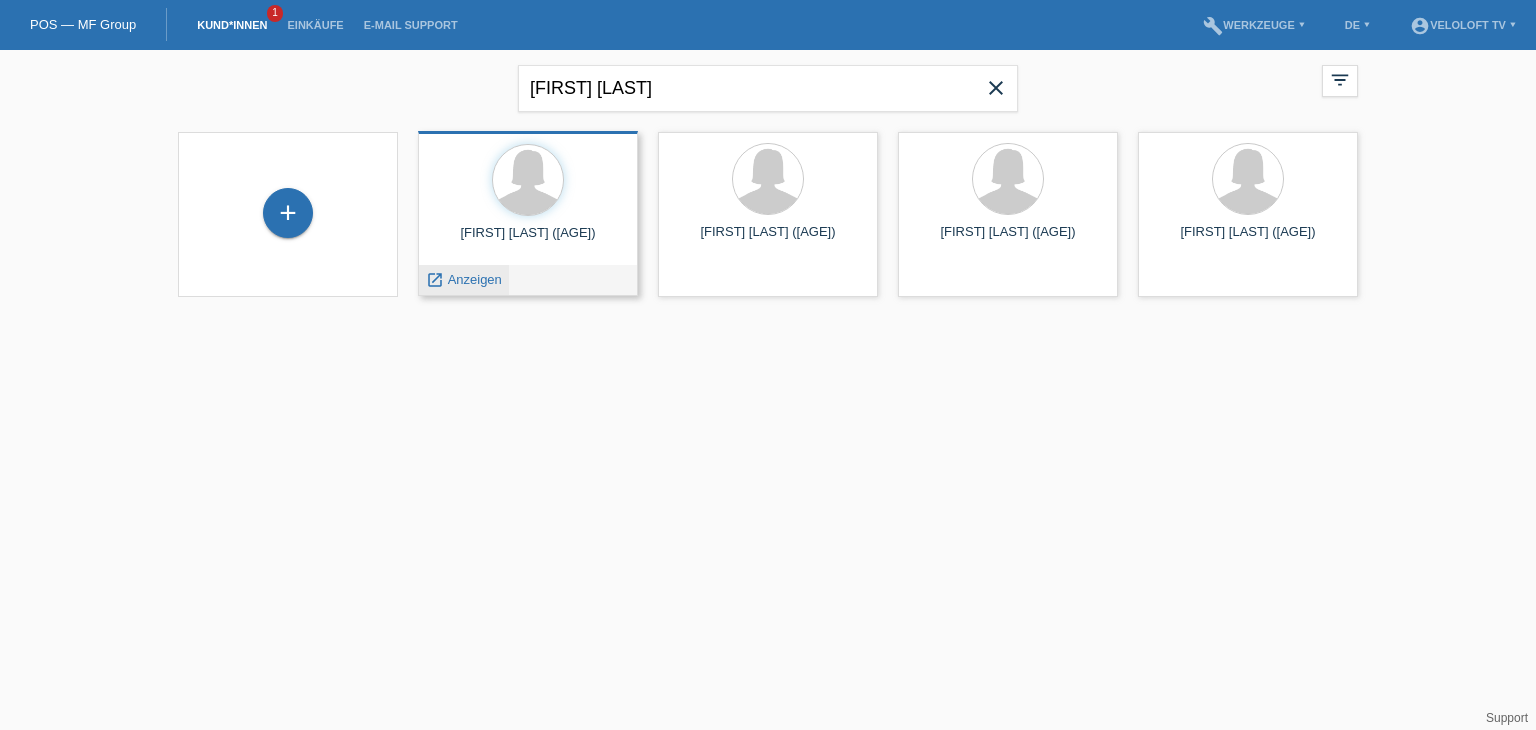 click on "Anzeigen" at bounding box center (475, 279) 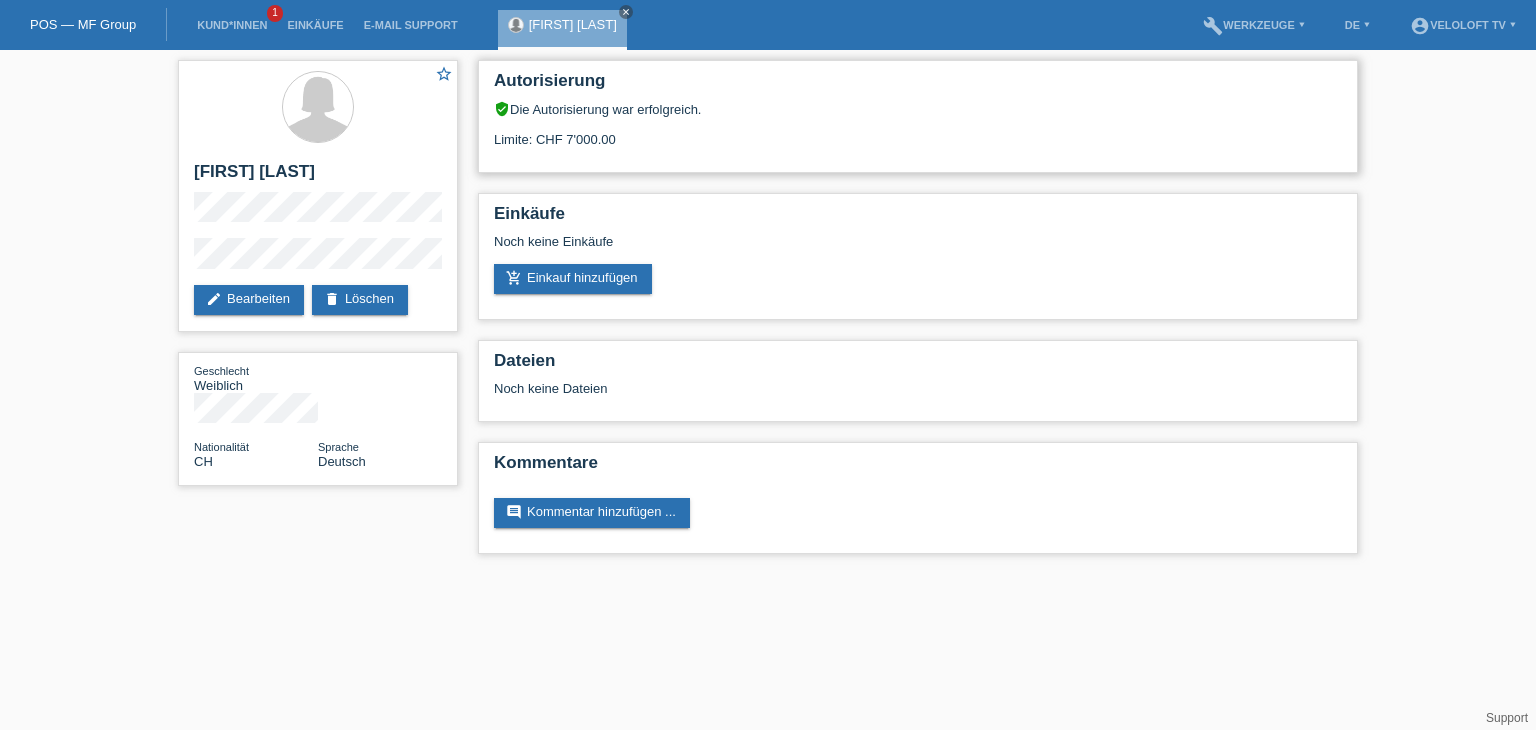 scroll, scrollTop: 0, scrollLeft: 0, axis: both 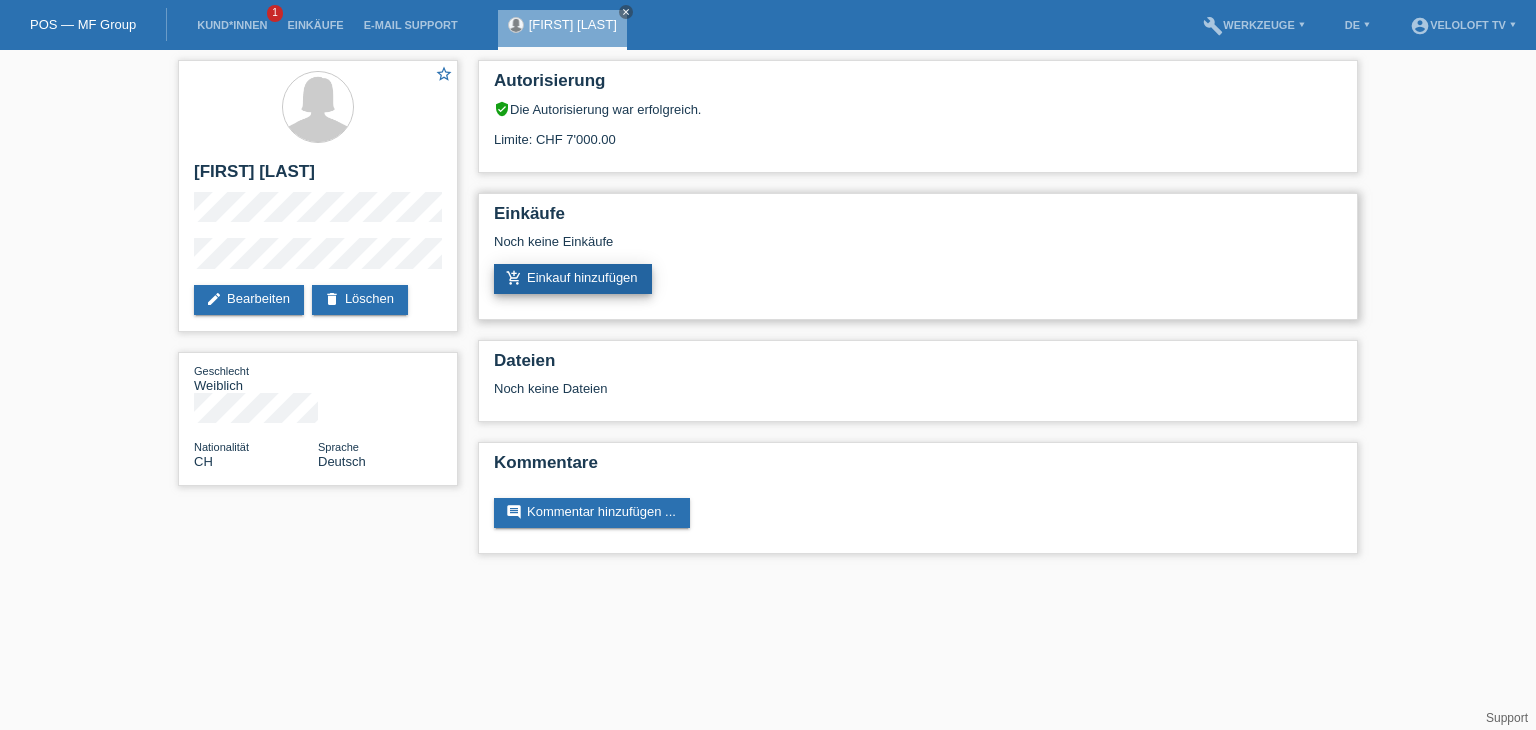 click on "add_shopping_cart  Einkauf hinzufügen" at bounding box center (573, 279) 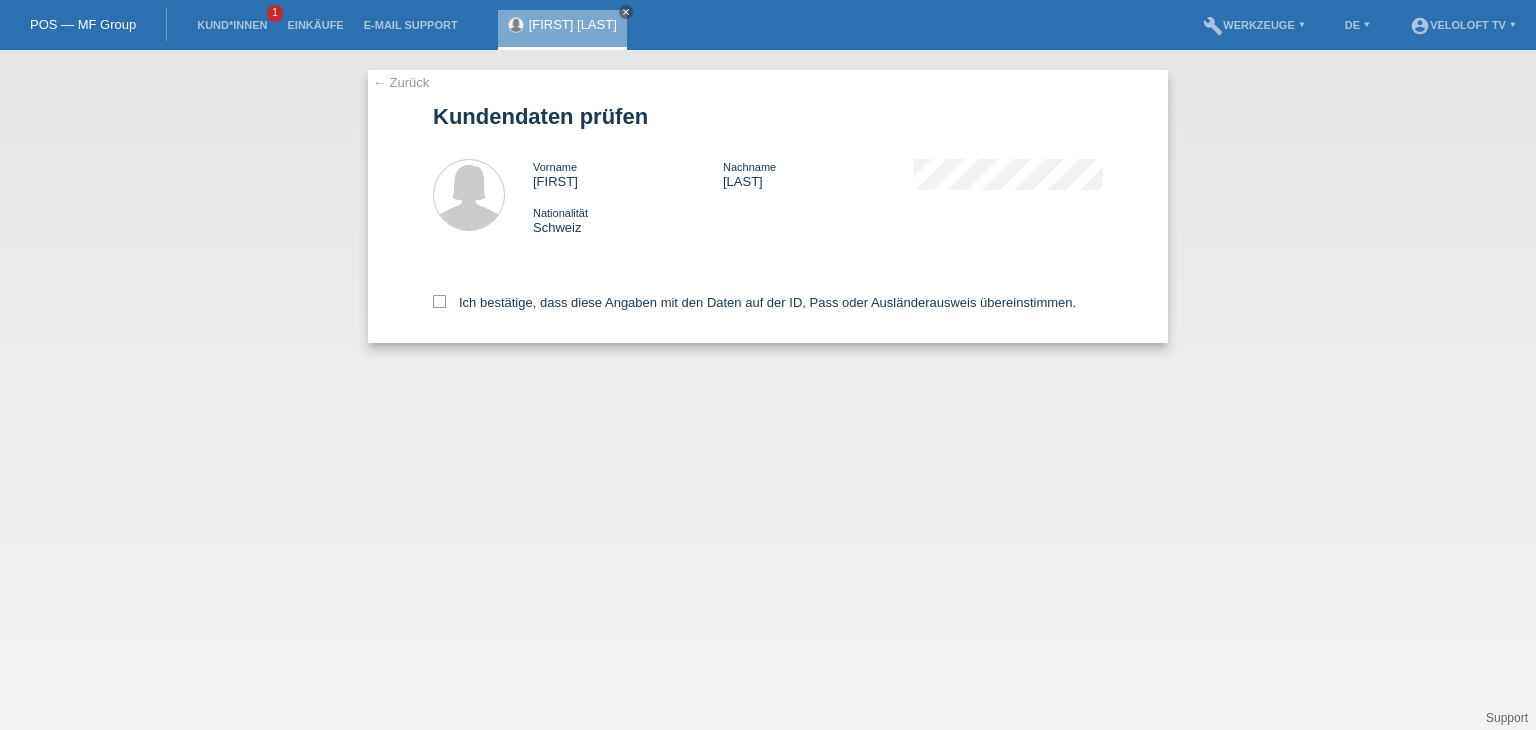 scroll, scrollTop: 0, scrollLeft: 0, axis: both 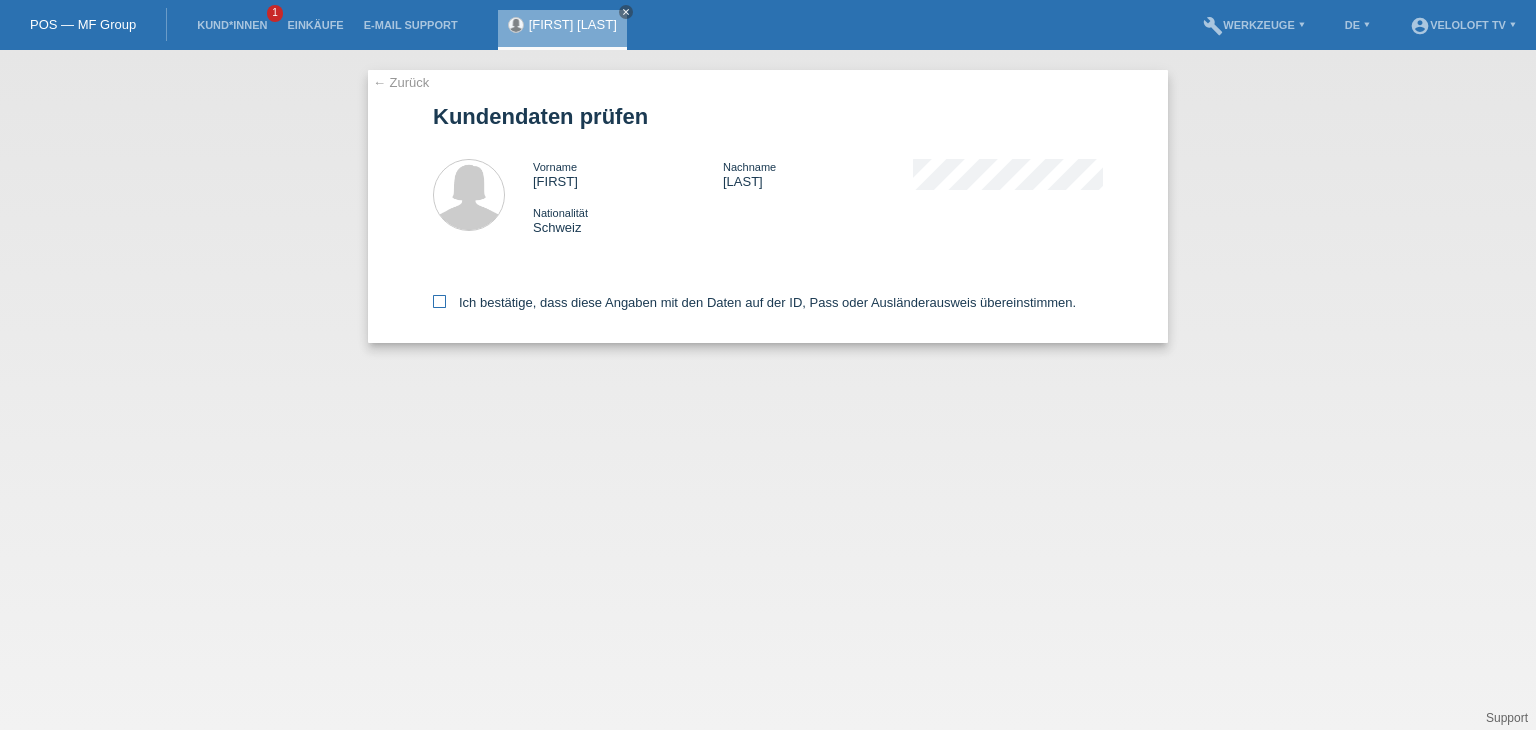 drag, startPoint x: 564, startPoint y: 297, endPoint x: 546, endPoint y: 307, distance: 20.59126 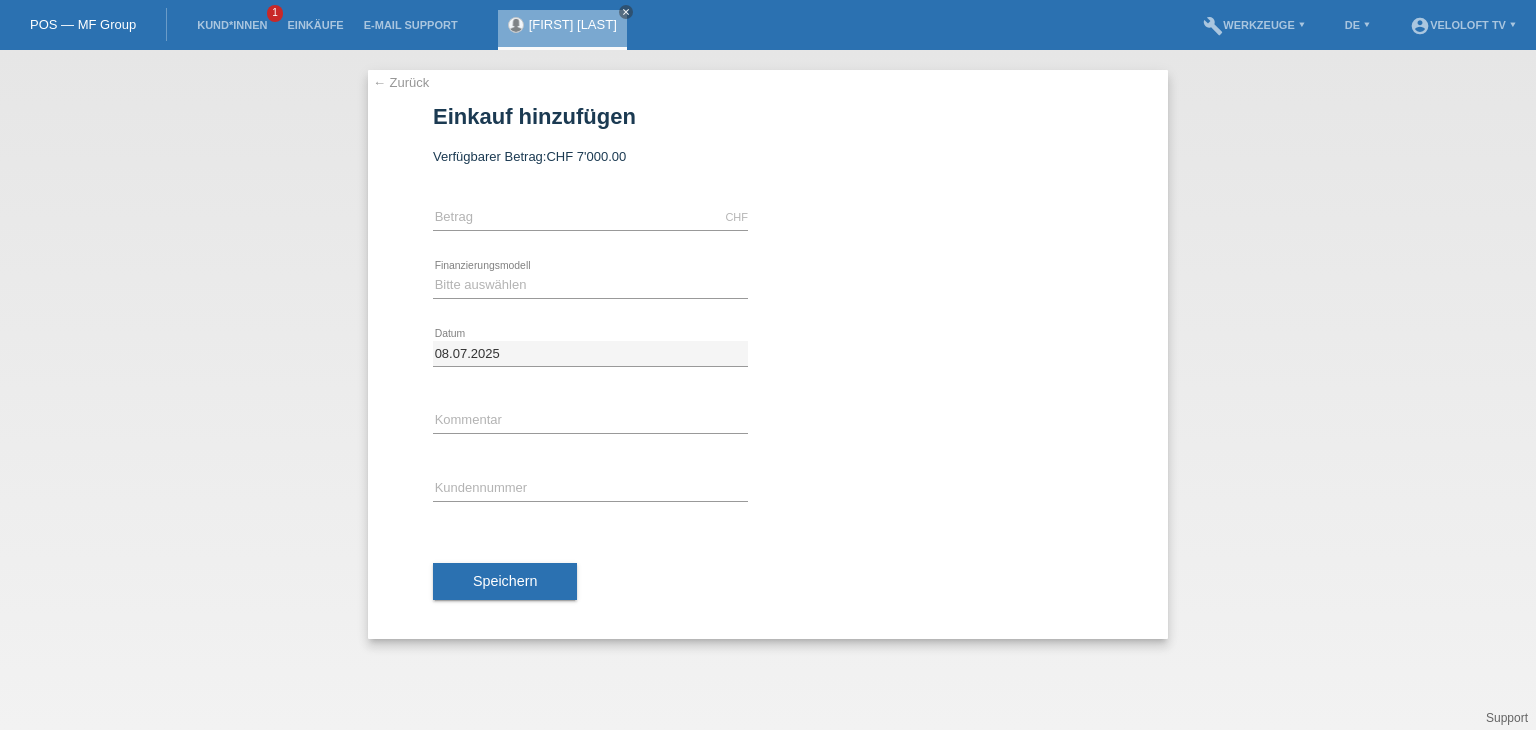 scroll, scrollTop: 0, scrollLeft: 0, axis: both 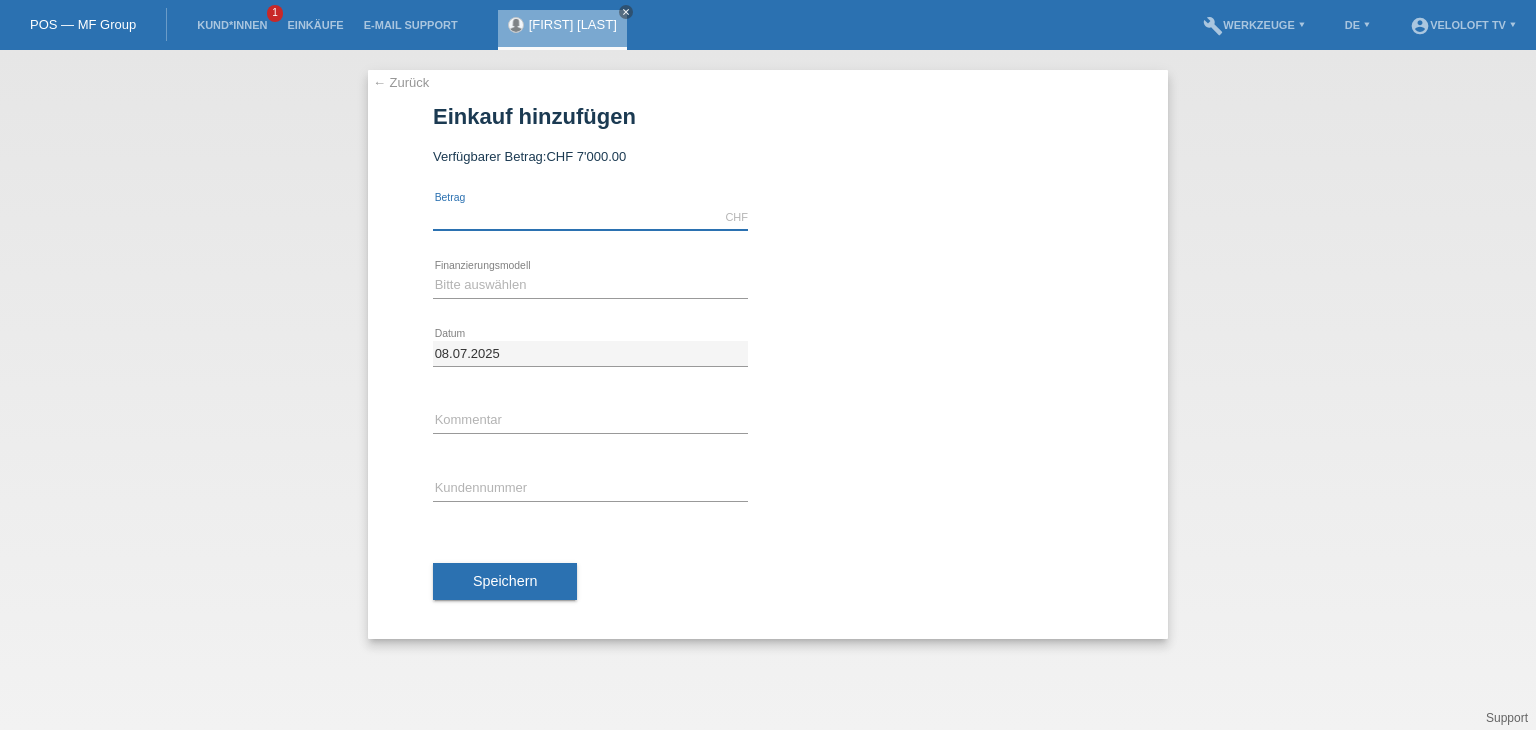click at bounding box center [590, 217] 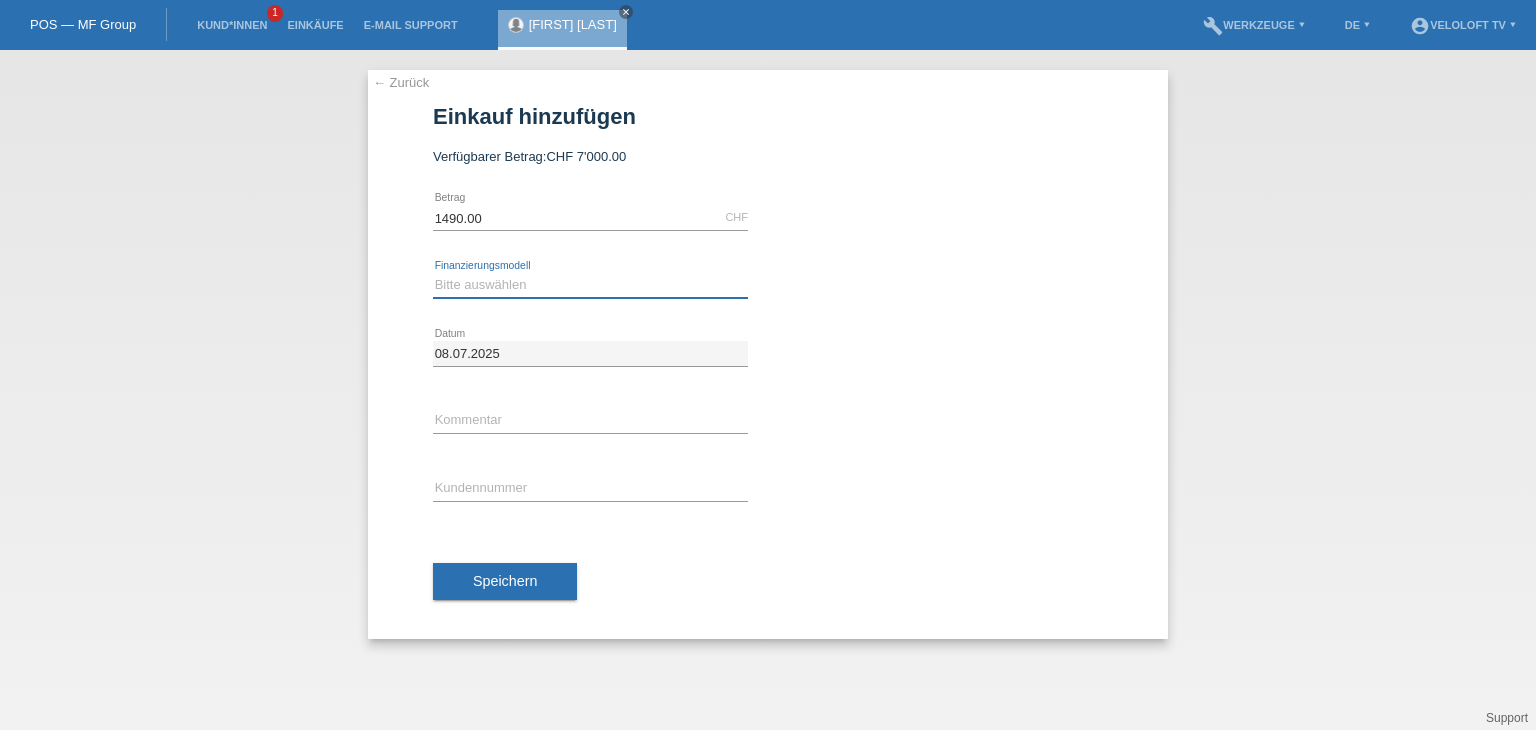 click on "Bitte auswählen
Fixe Raten
Kauf auf Rechnung mit Teilzahlungsoption" at bounding box center (590, 285) 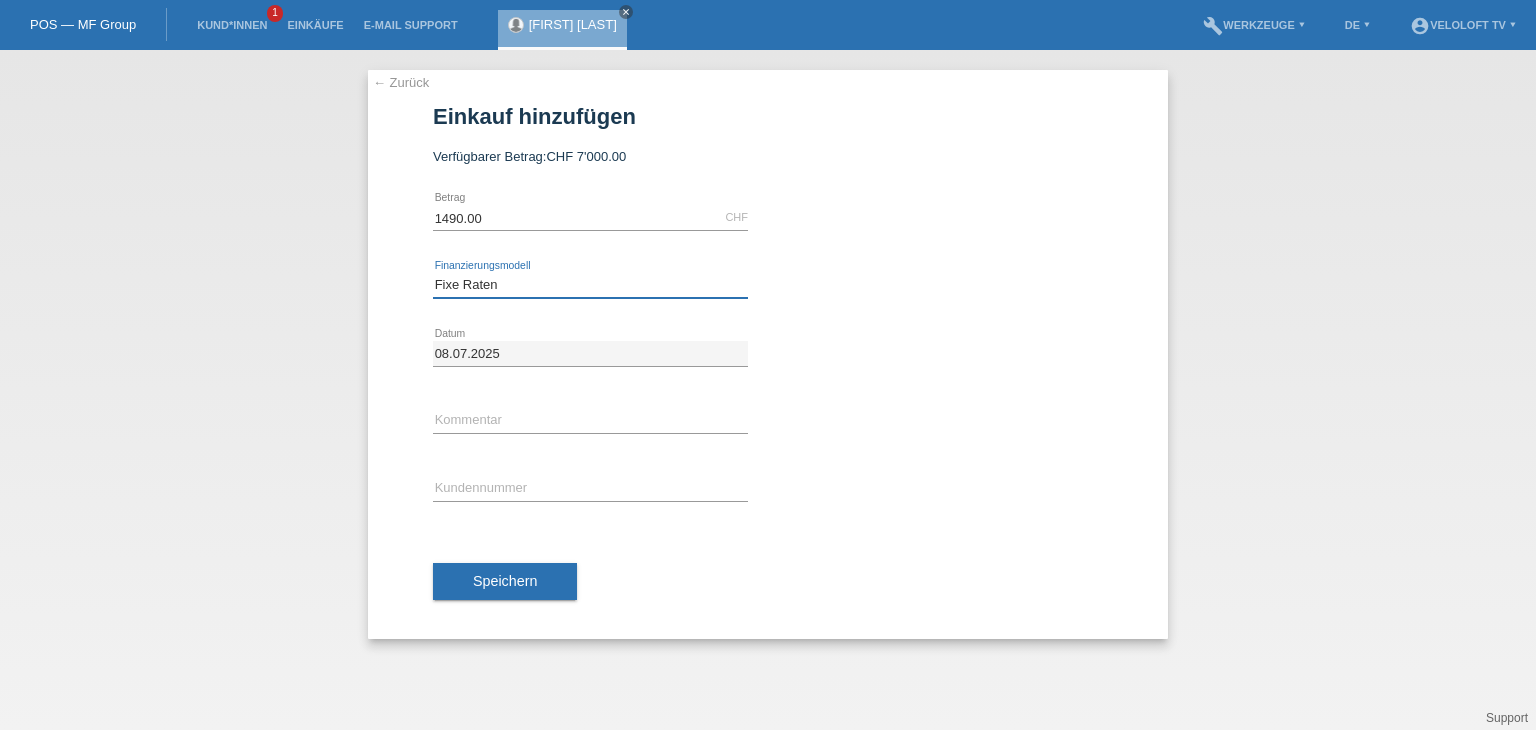 click on "Bitte auswählen
Fixe Raten
Kauf auf Rechnung mit Teilzahlungsoption" at bounding box center [590, 285] 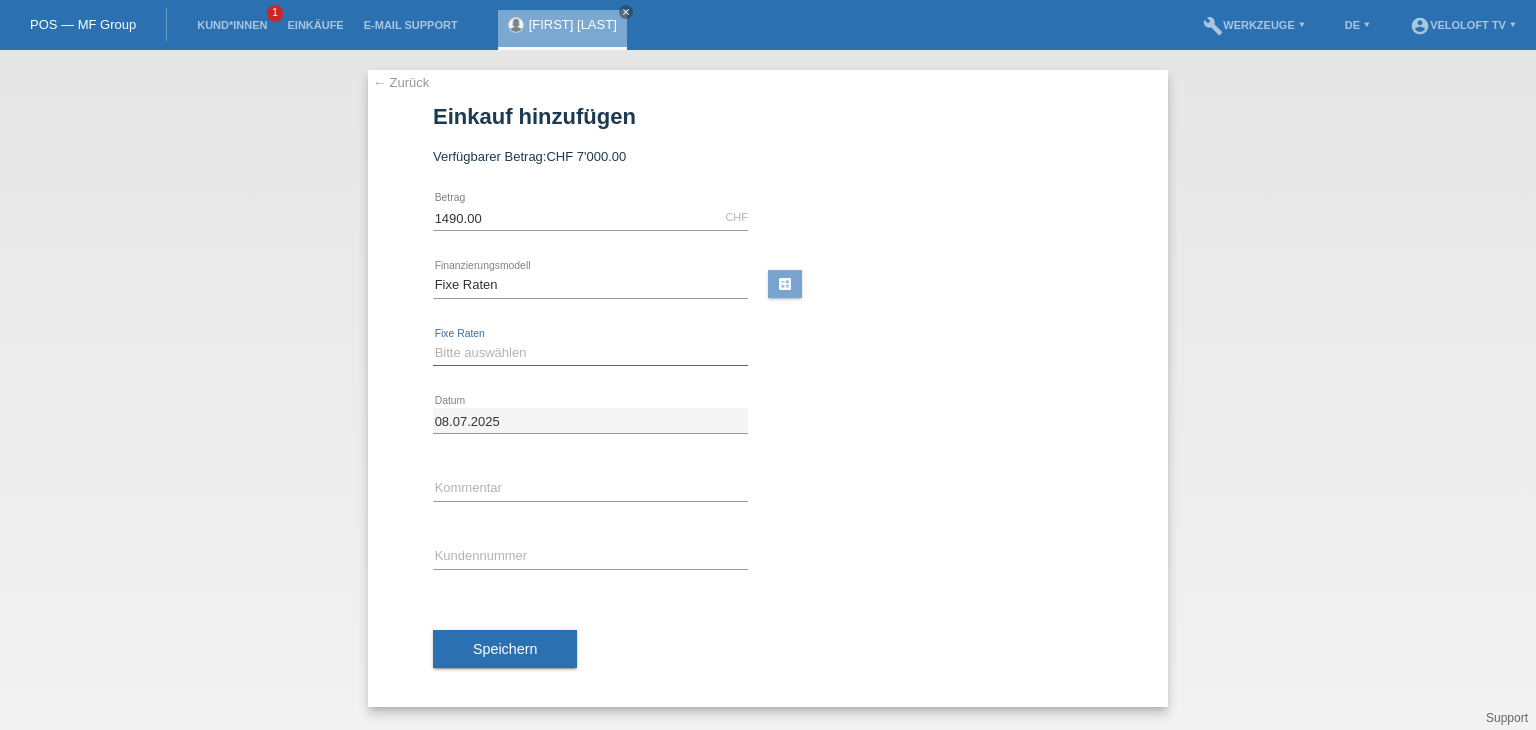click on "Bitte auswählen
4 Raten
5 Raten
6 Raten
7 Raten
8 Raten
9 Raten
10 Raten
11 Raten" at bounding box center (590, 353) 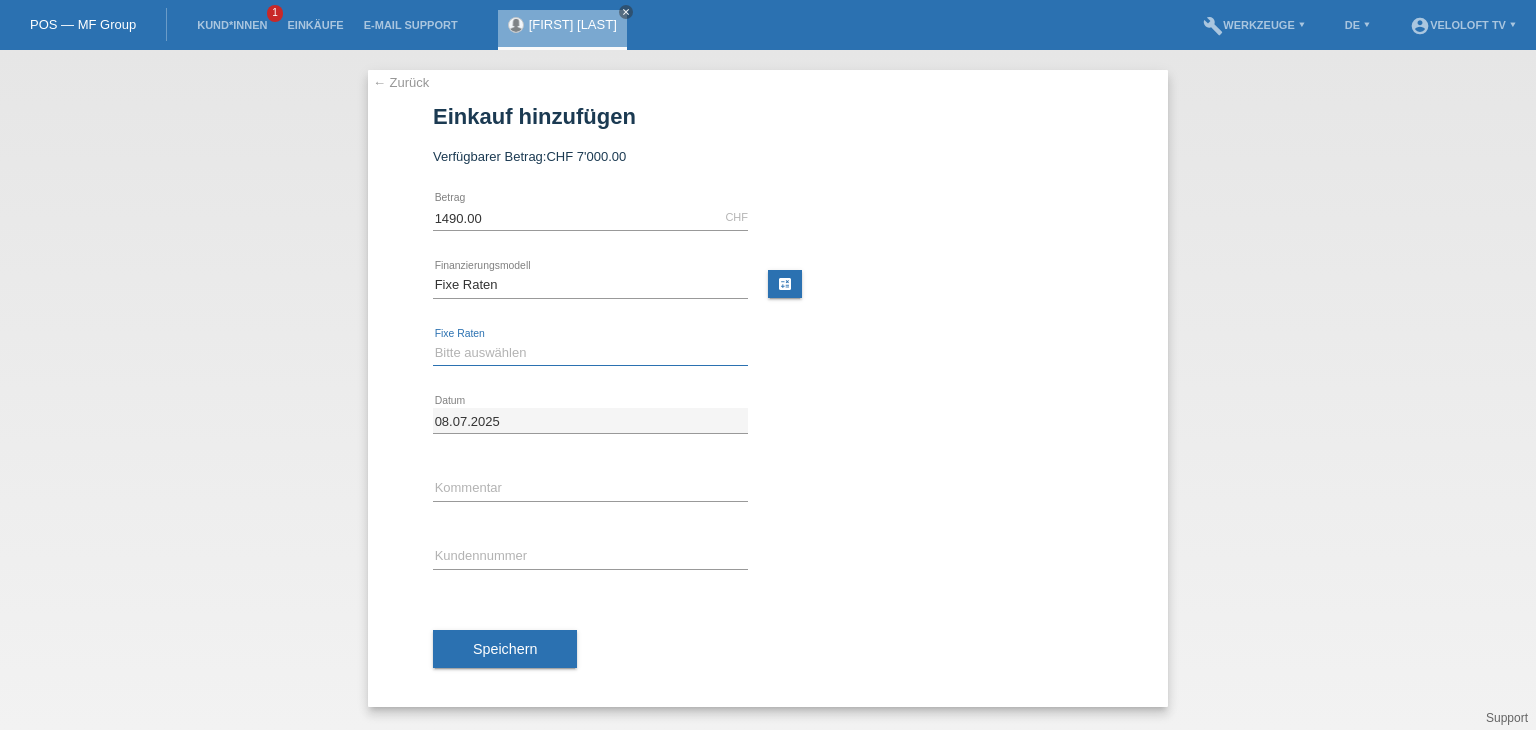 select on "202" 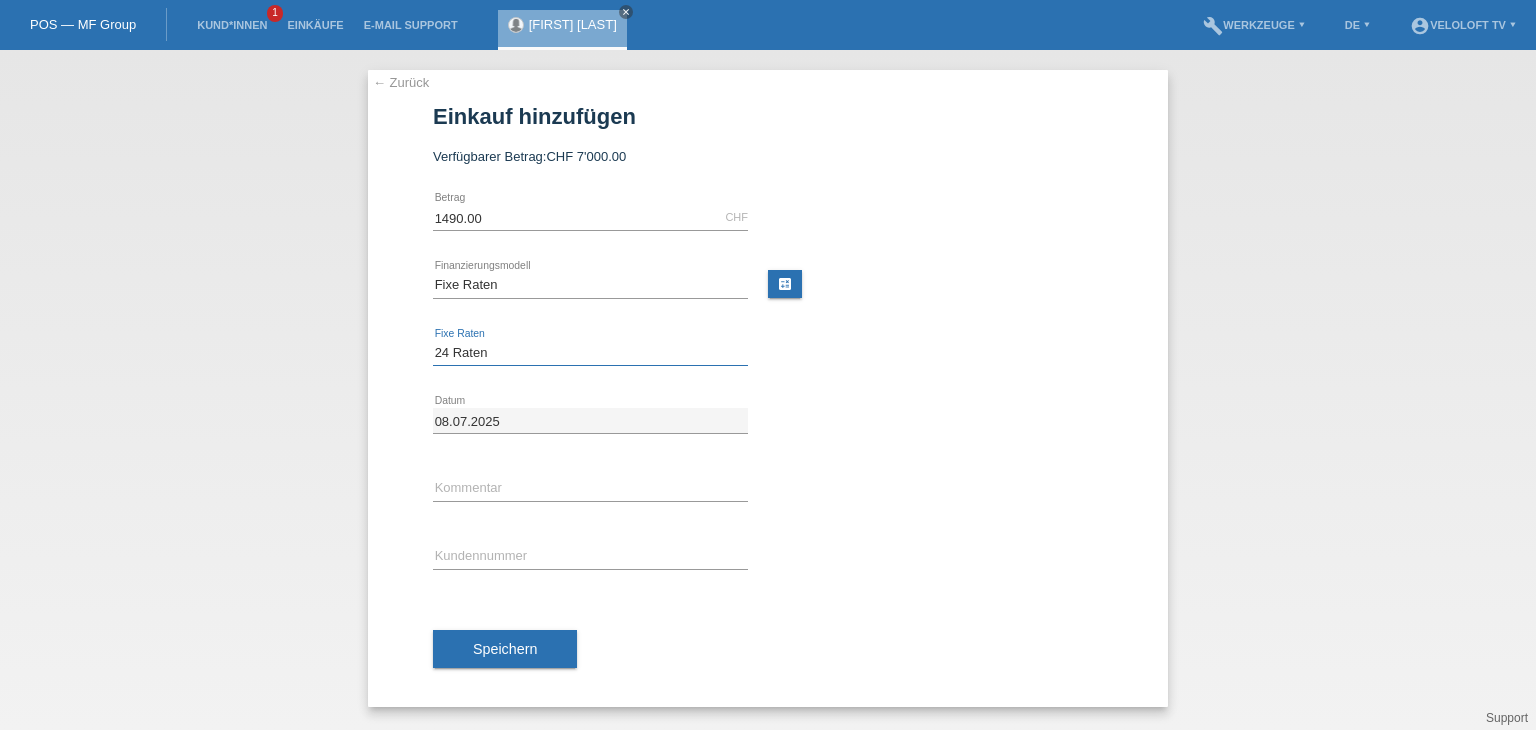click on "Bitte auswählen
4 Raten
5 Raten
6 Raten
7 Raten
8 Raten
9 Raten
10 Raten
11 Raten" at bounding box center [590, 353] 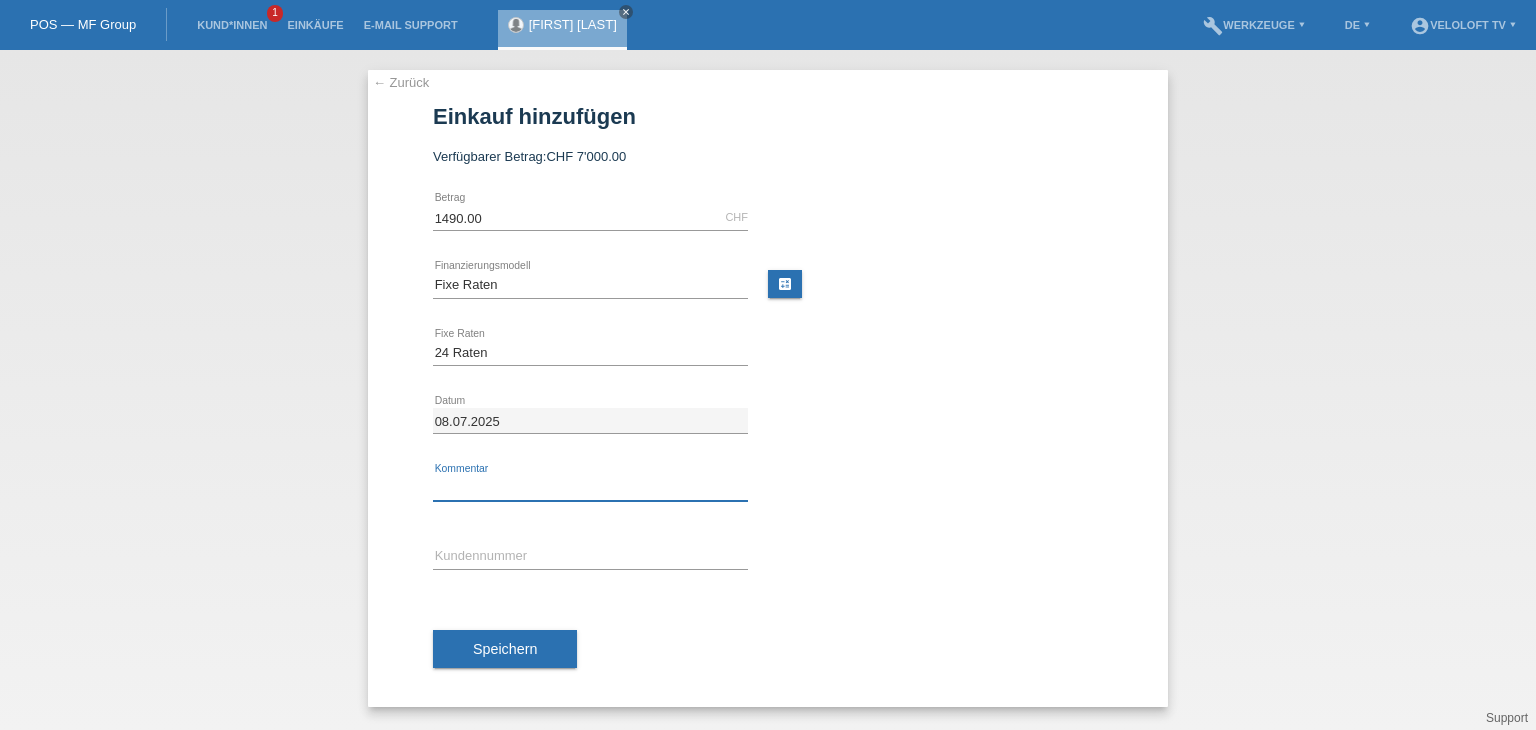 click at bounding box center (590, 488) 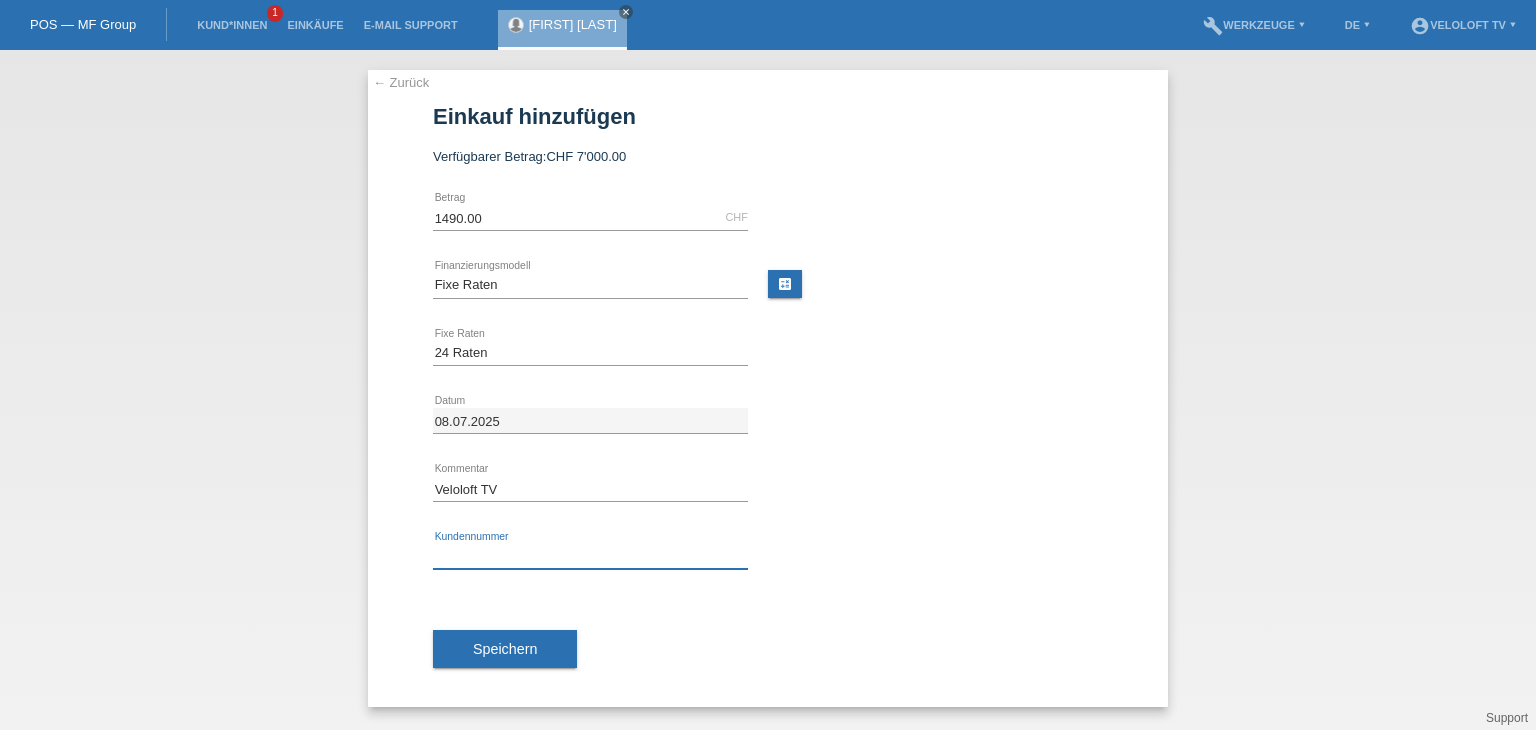 click at bounding box center [590, 556] 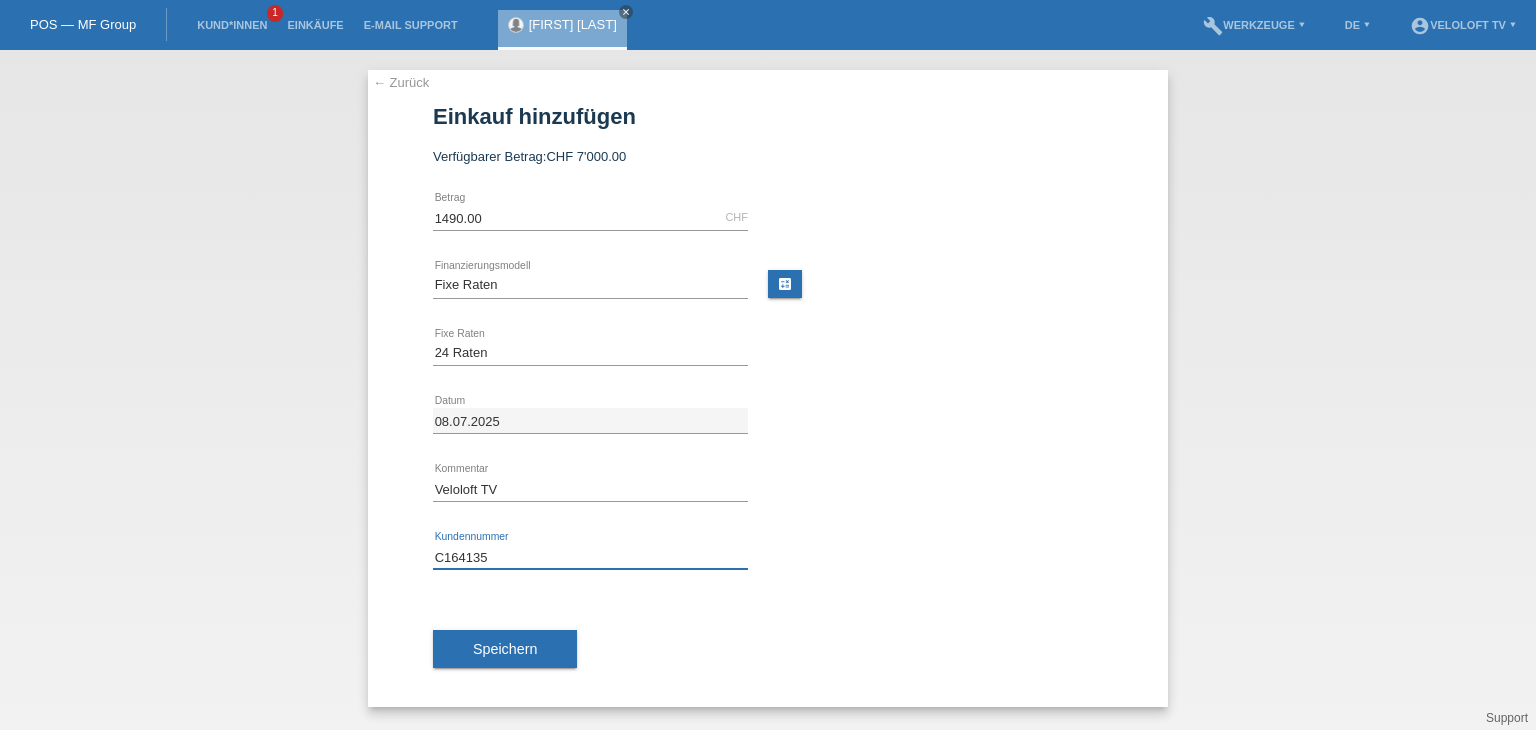 type on "C164135" 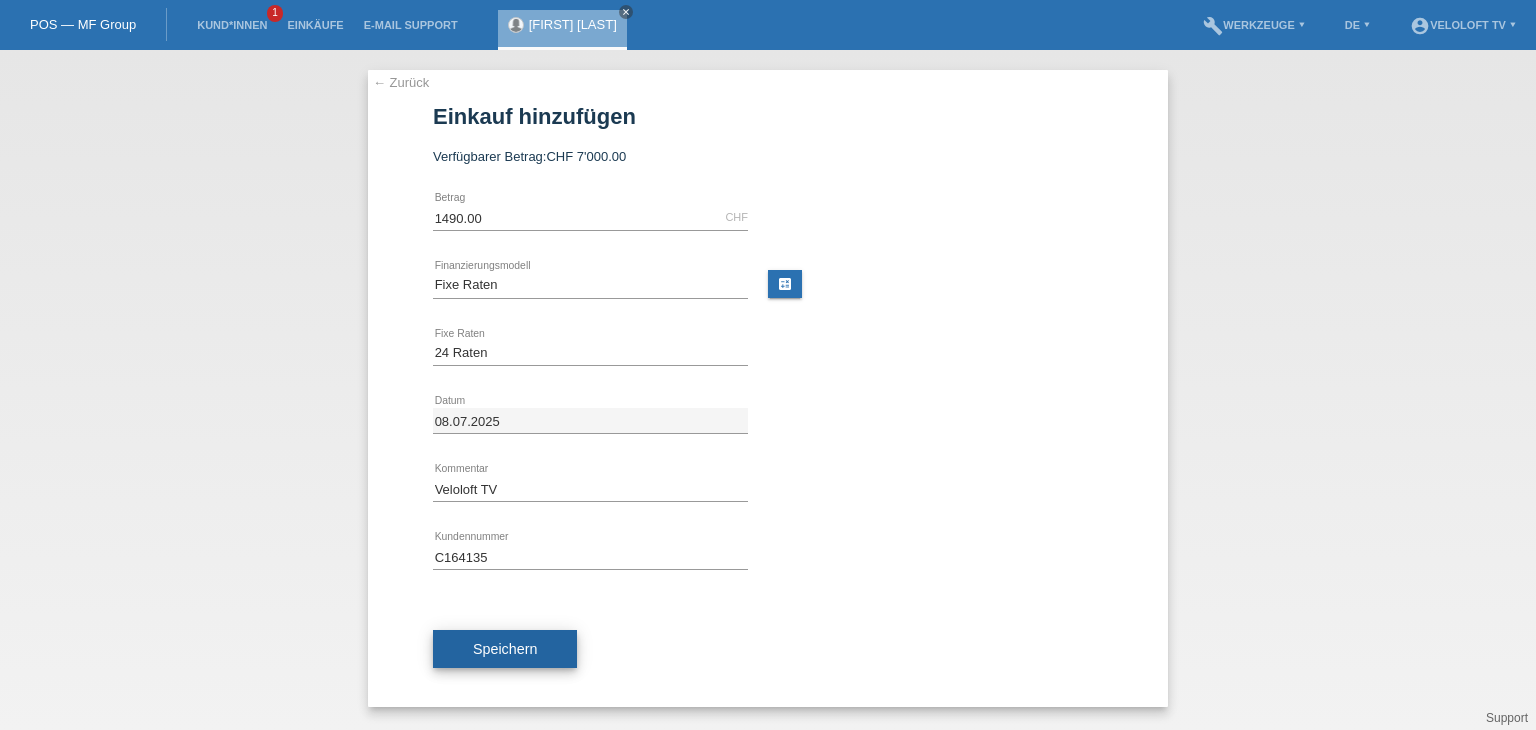 click on "Speichern" at bounding box center (505, 649) 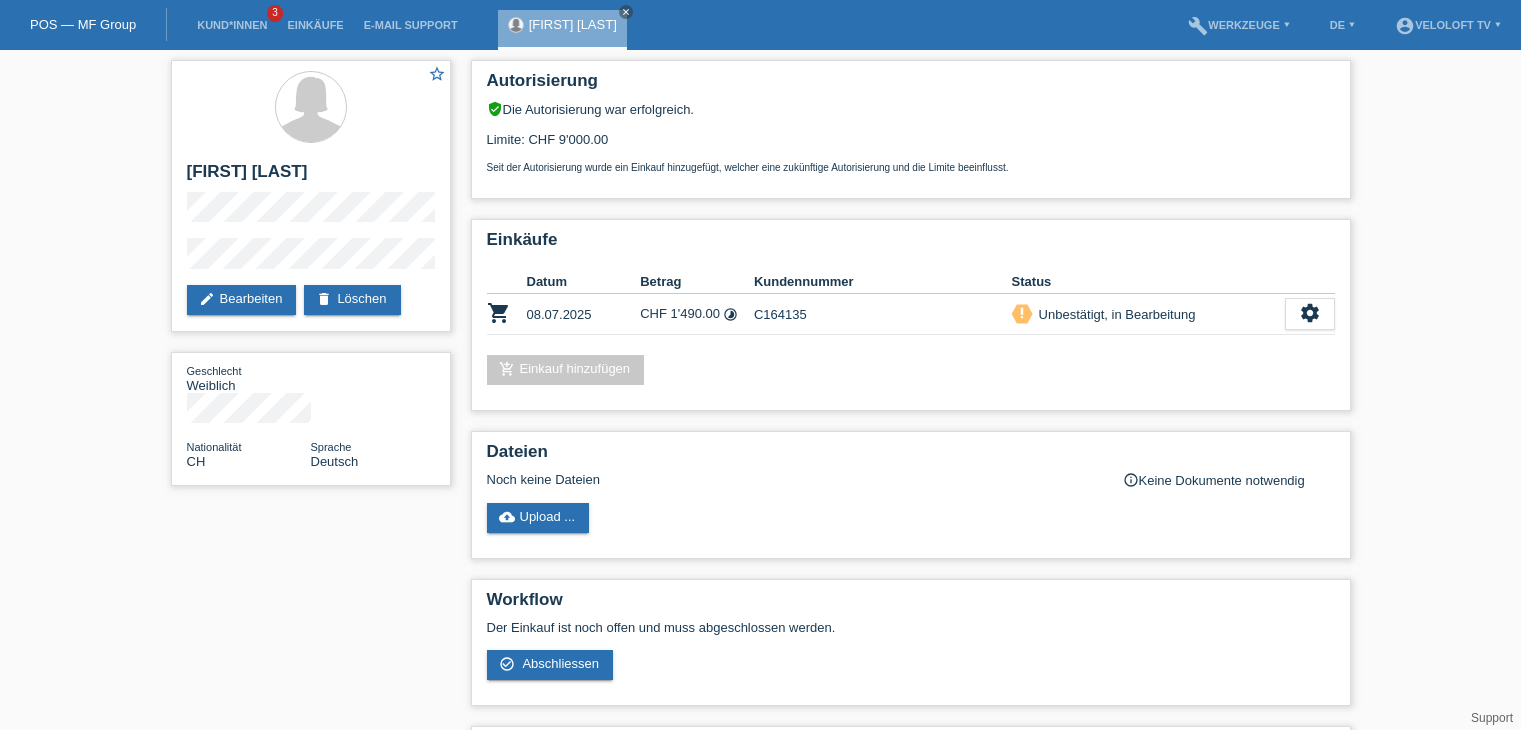 scroll, scrollTop: 0, scrollLeft: 0, axis: both 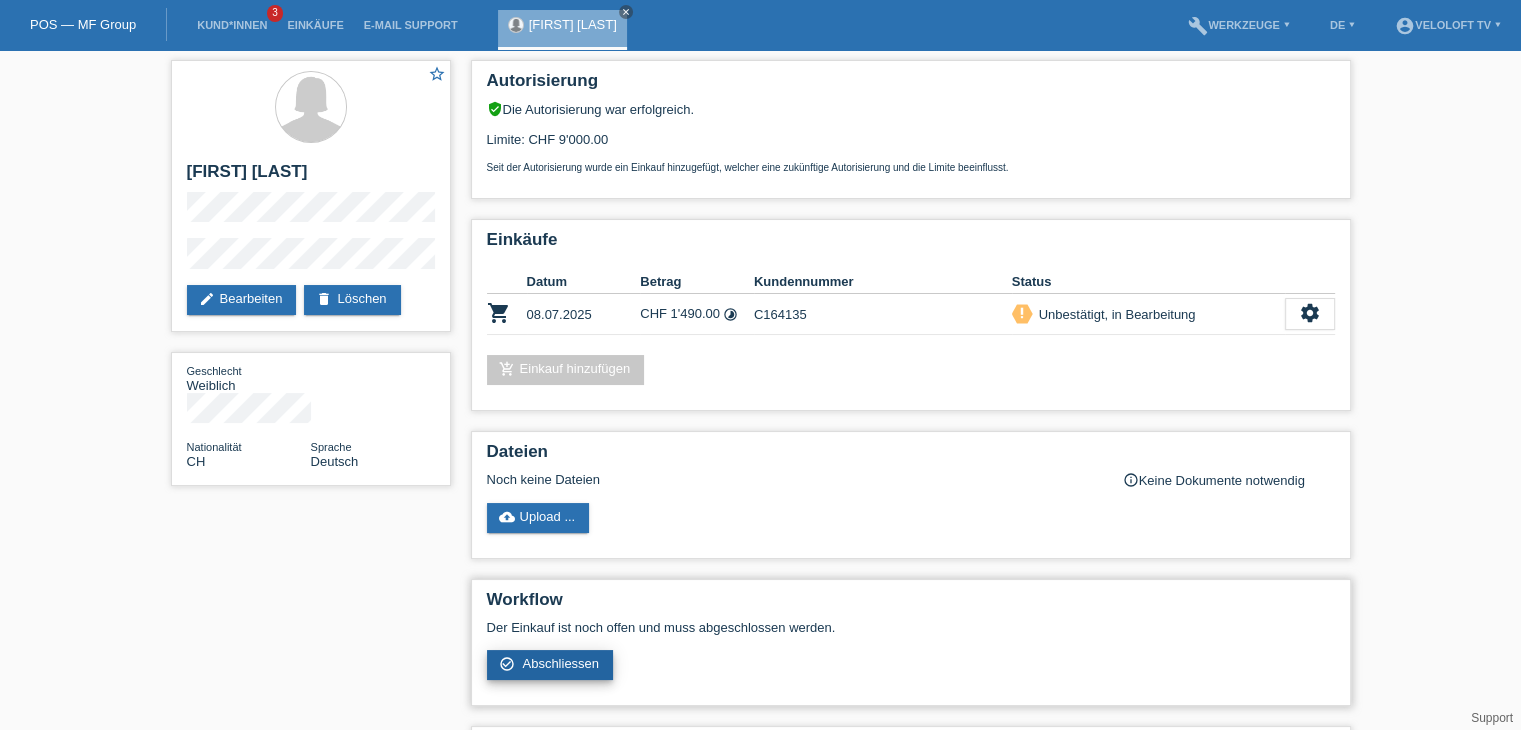 click on "check_circle_outline   Abschliessen" at bounding box center (550, 665) 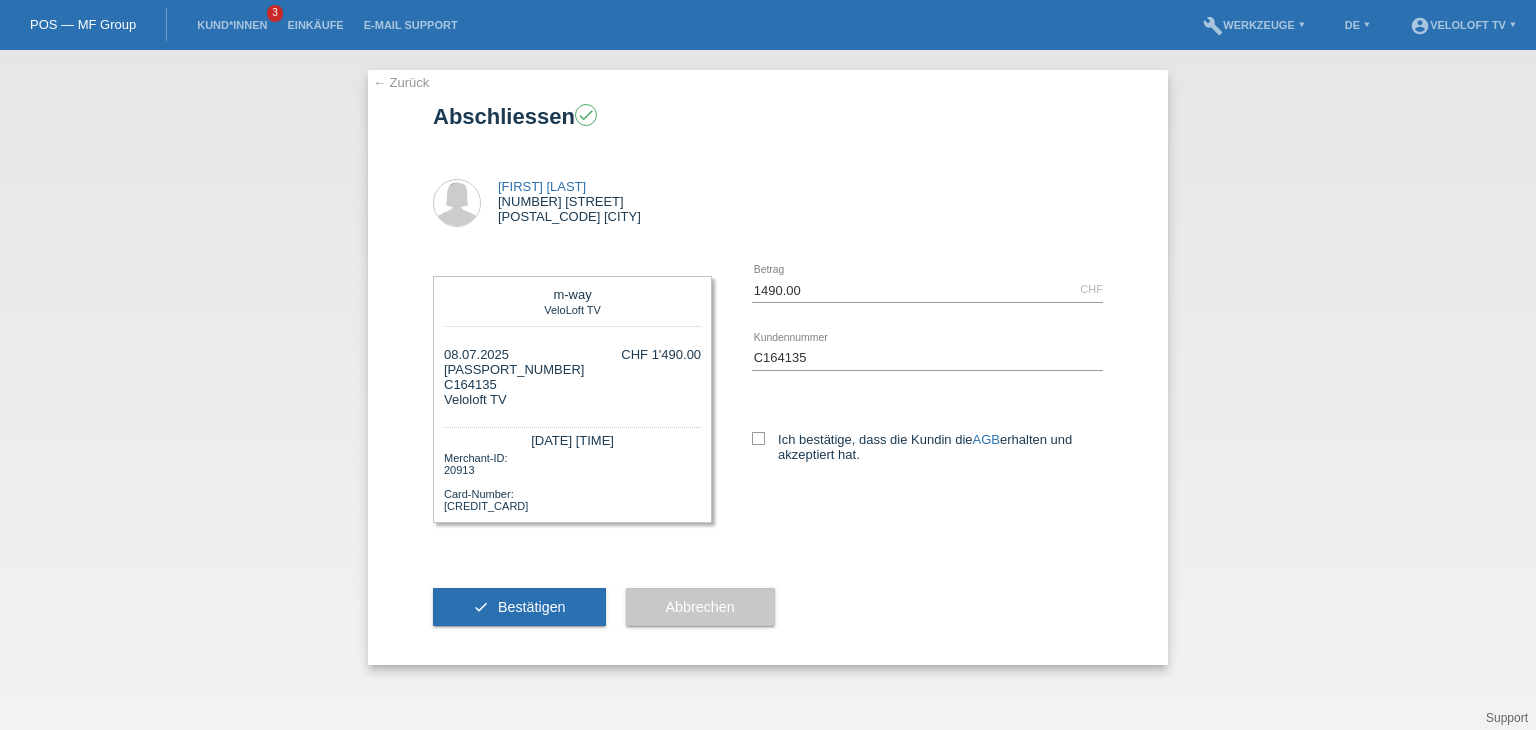 scroll, scrollTop: 0, scrollLeft: 0, axis: both 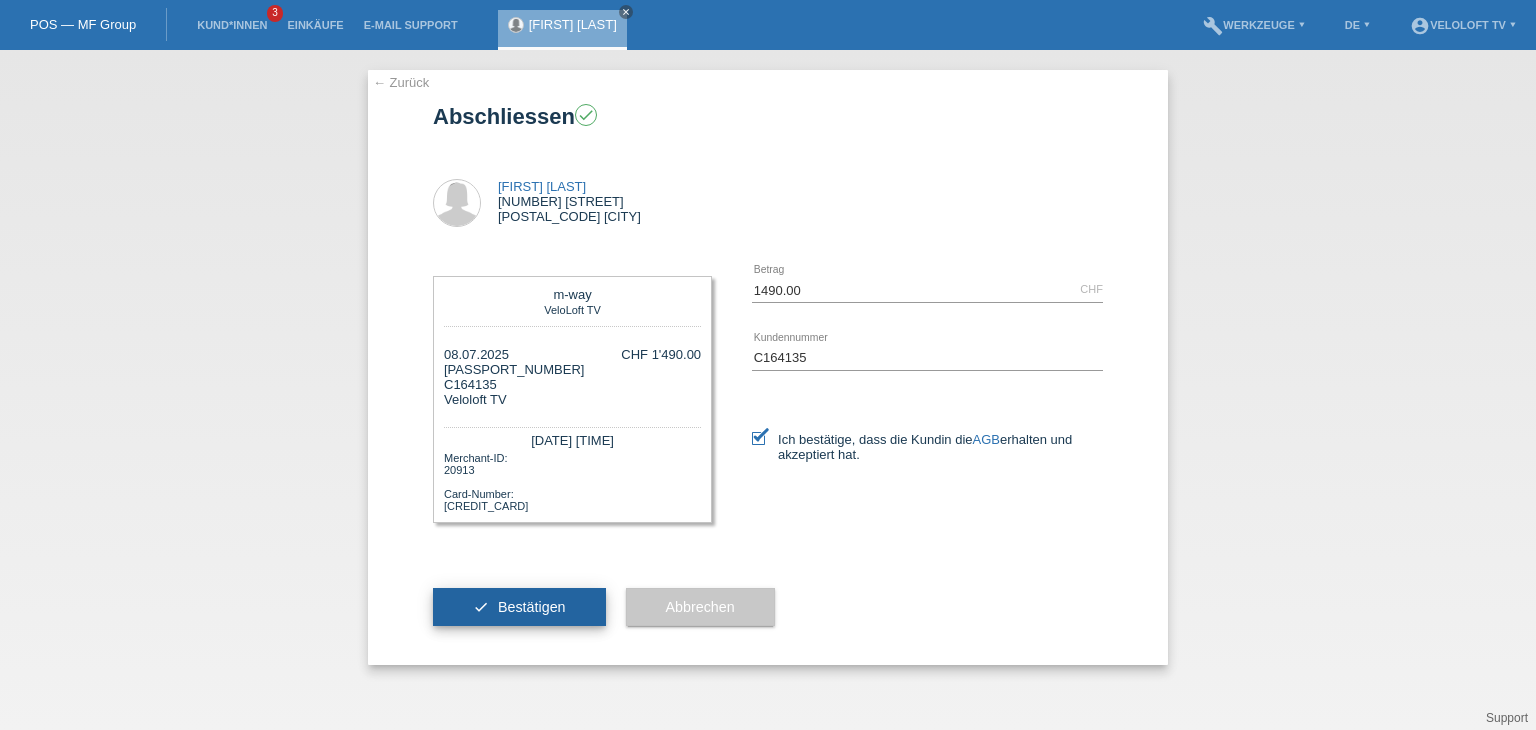 click on "check   Bestätigen" at bounding box center [519, 607] 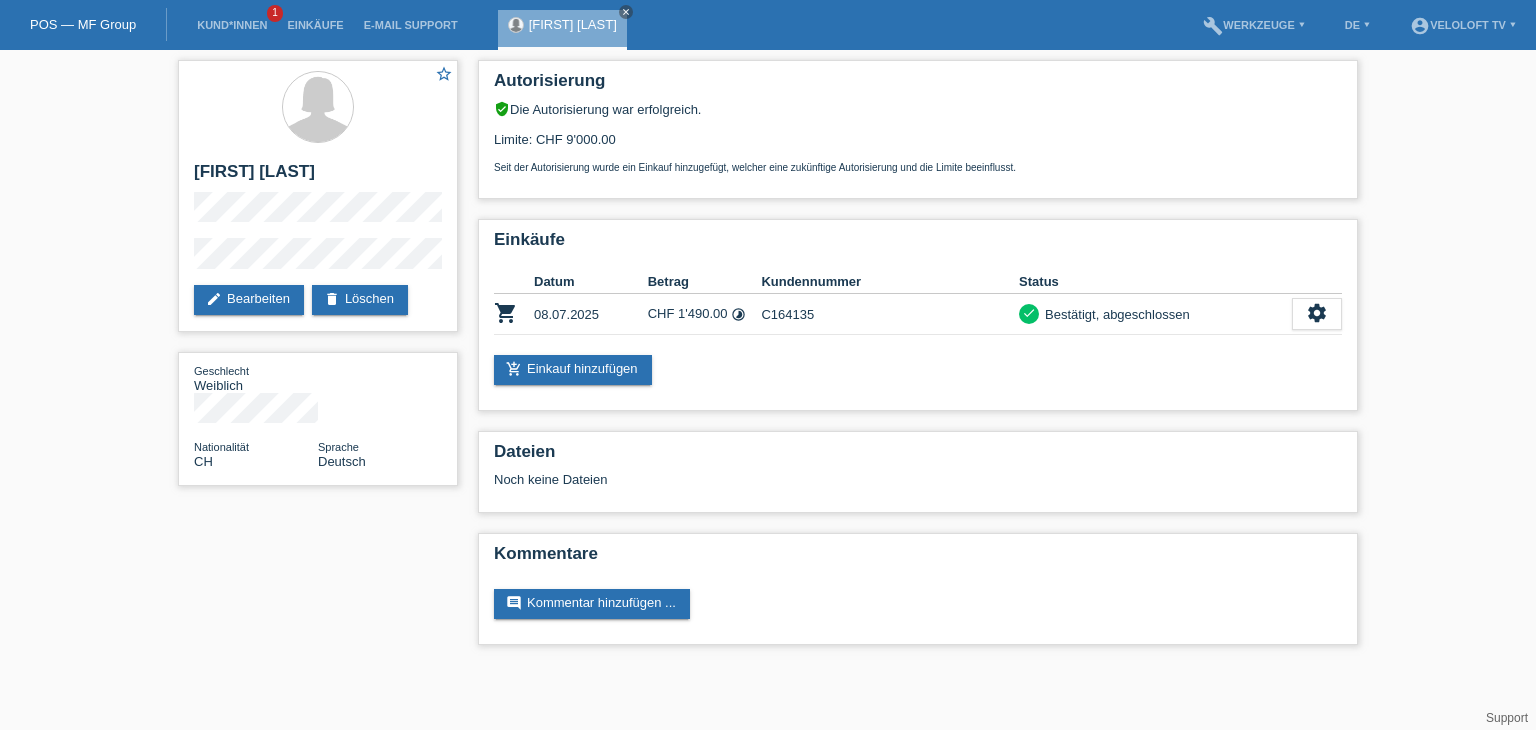 scroll, scrollTop: 0, scrollLeft: 0, axis: both 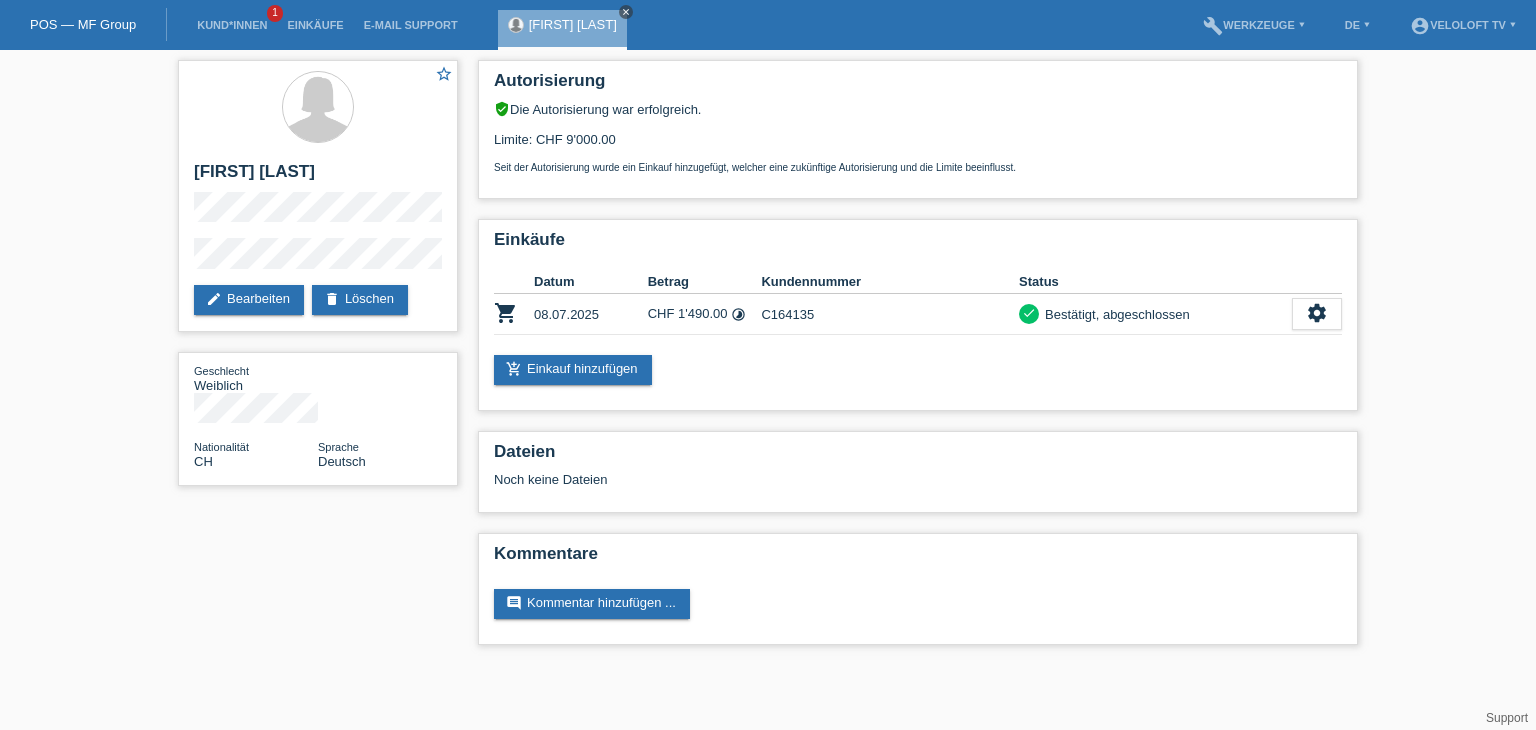 click on "close" at bounding box center [626, 12] 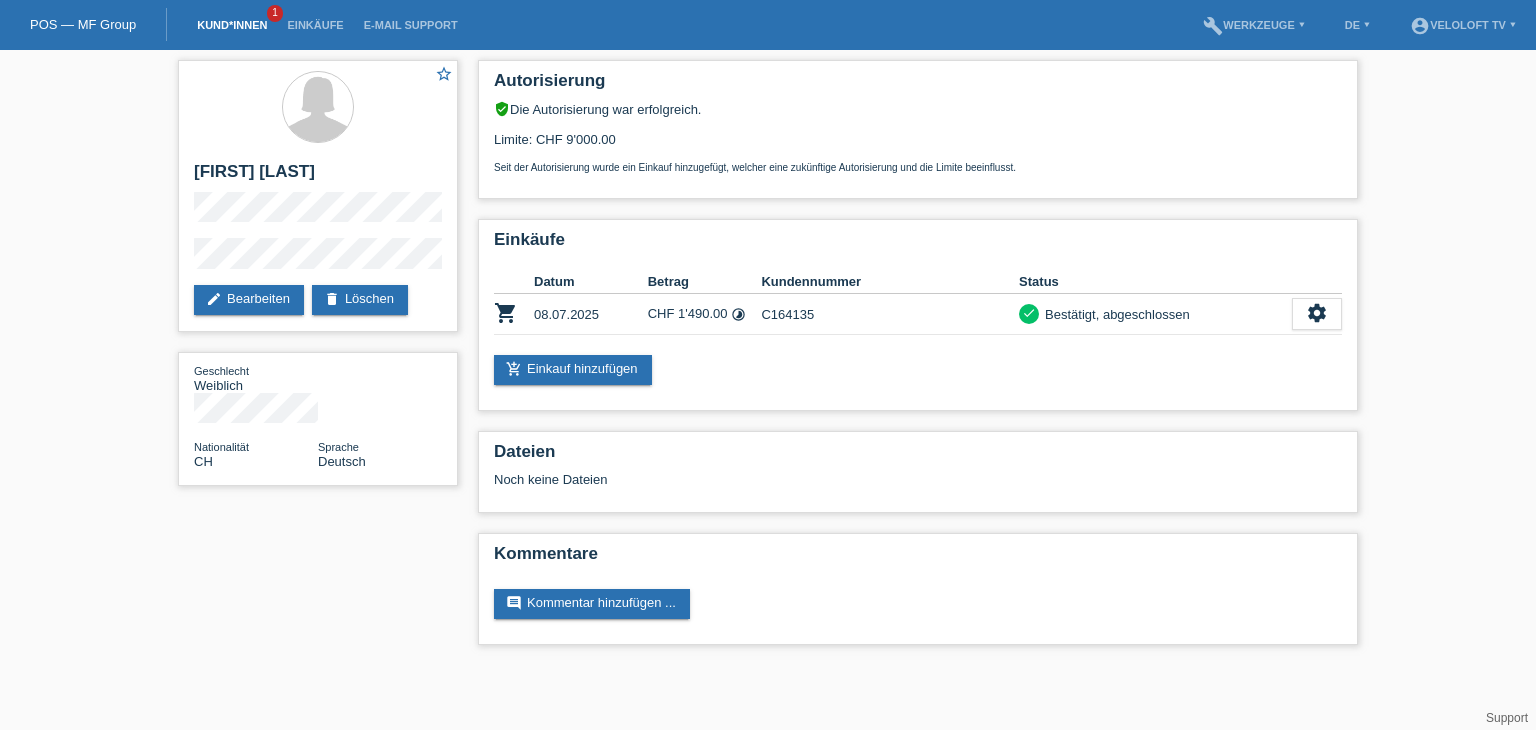 click on "Kund*innen" at bounding box center (232, 25) 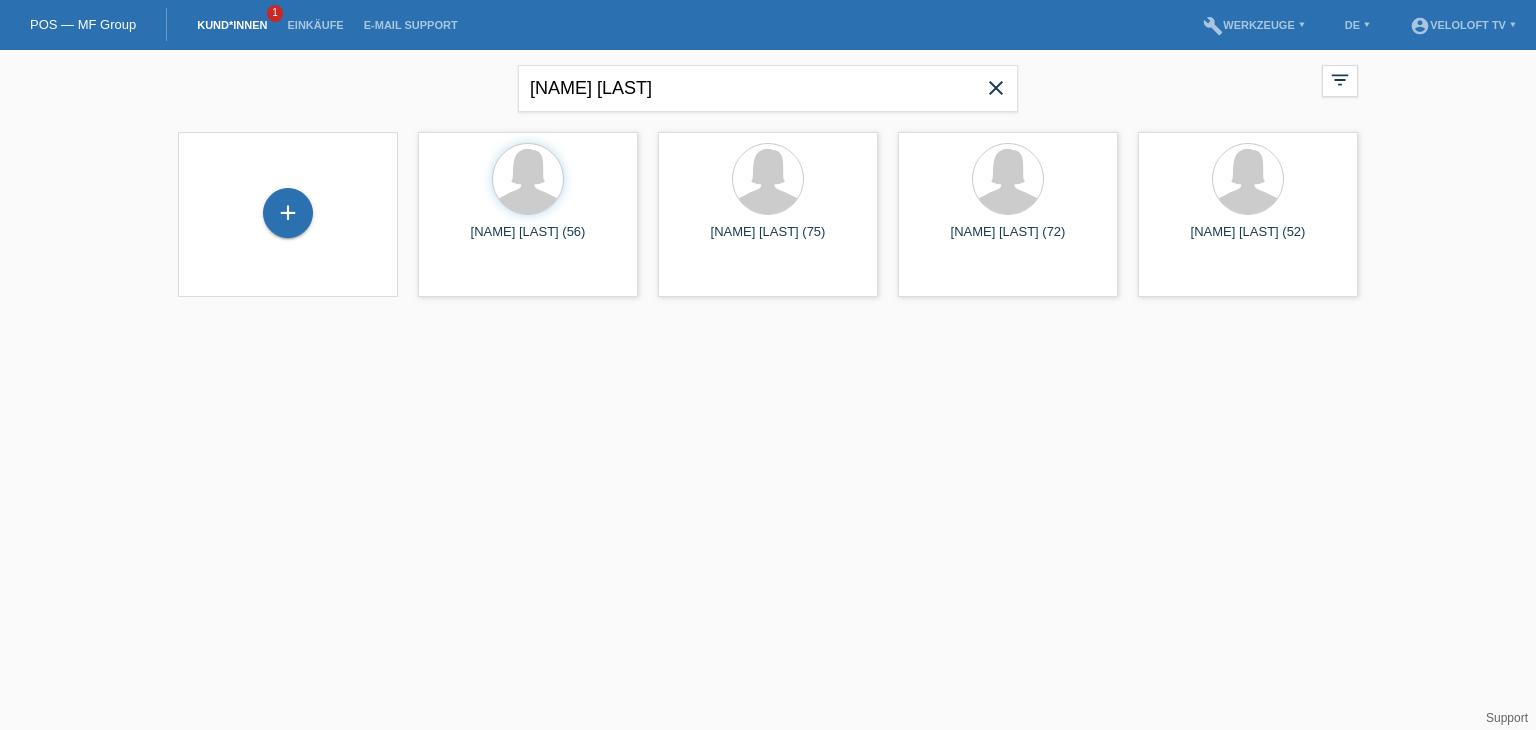 scroll, scrollTop: 0, scrollLeft: 0, axis: both 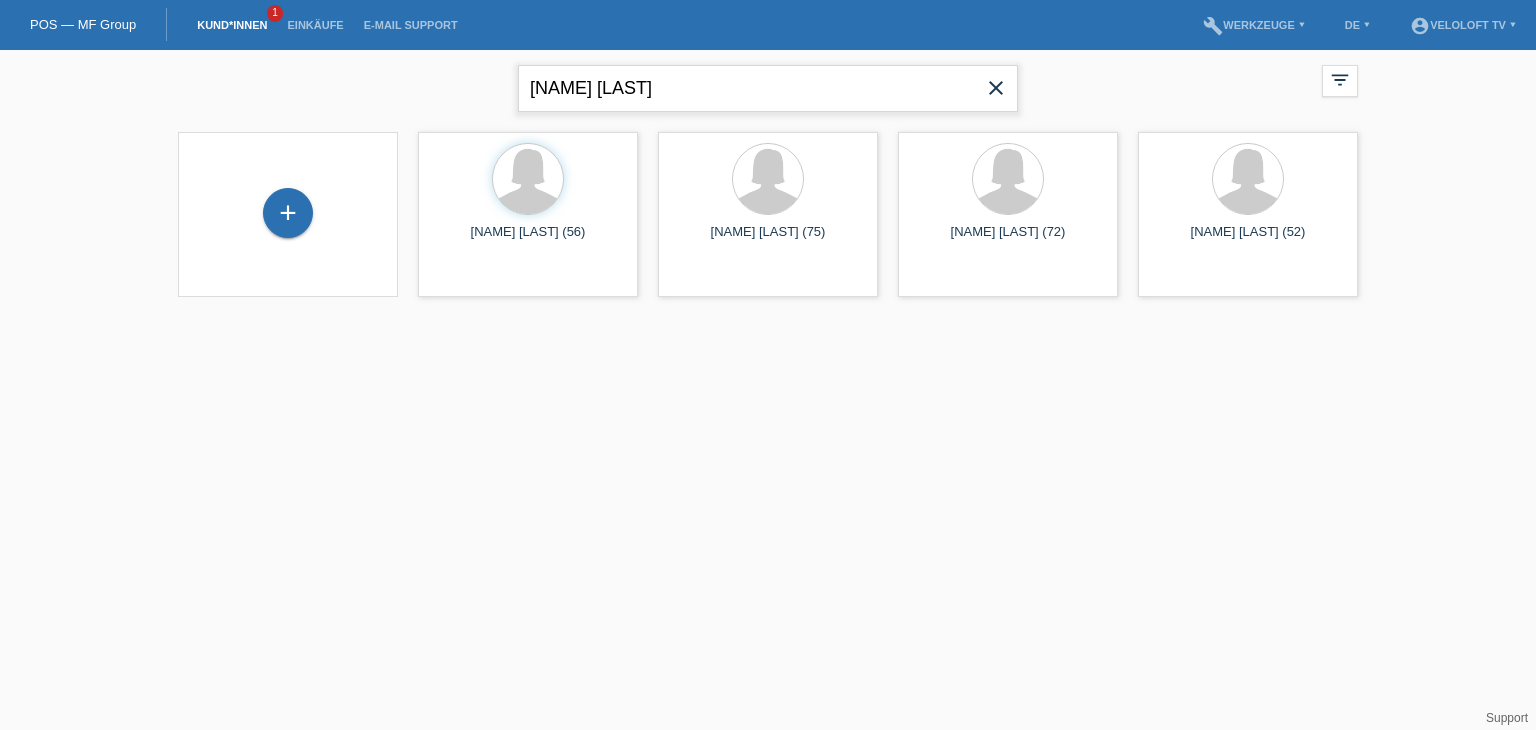 drag, startPoint x: 706, startPoint y: 97, endPoint x: 404, endPoint y: 77, distance: 302.66153 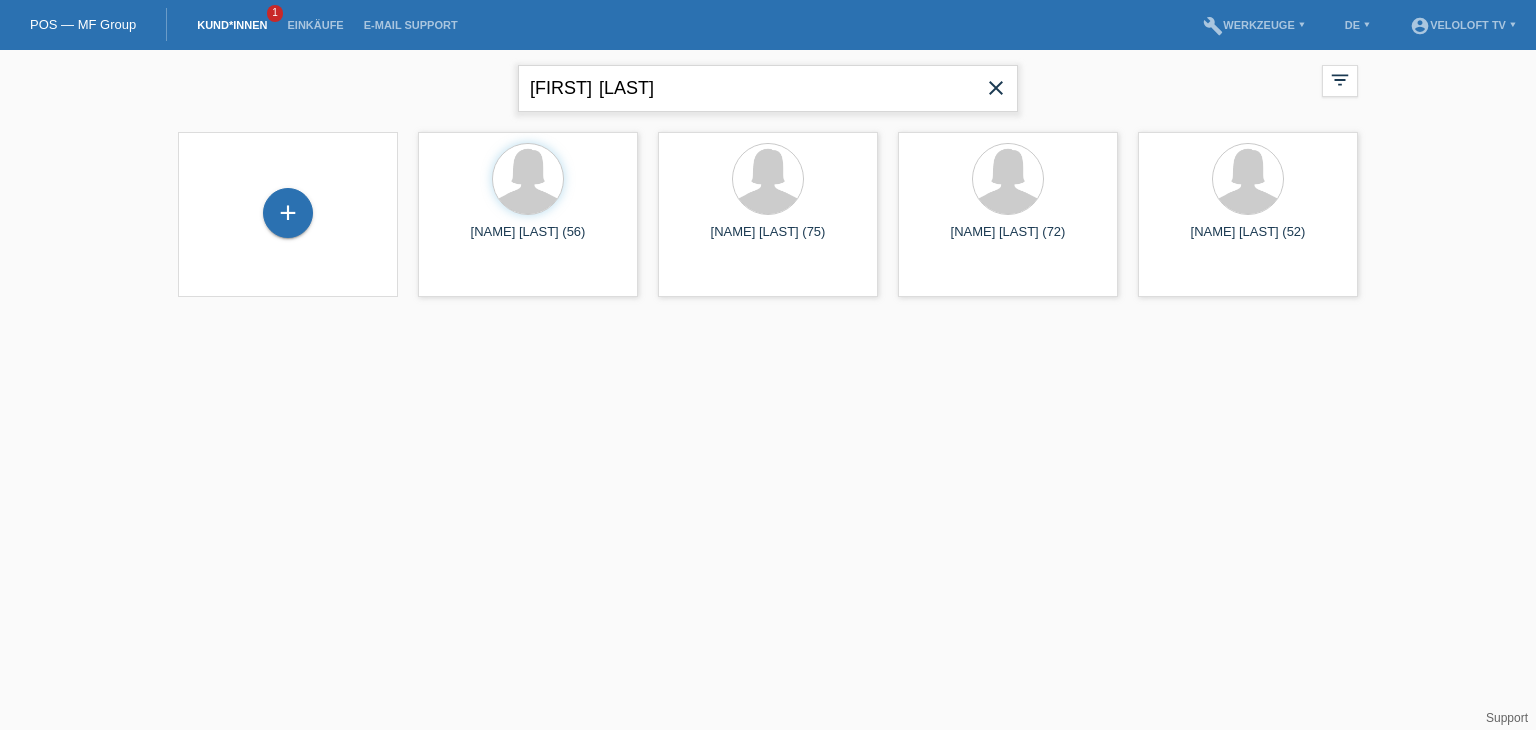 click on "Constantina	Efstathiou" at bounding box center [768, 88] 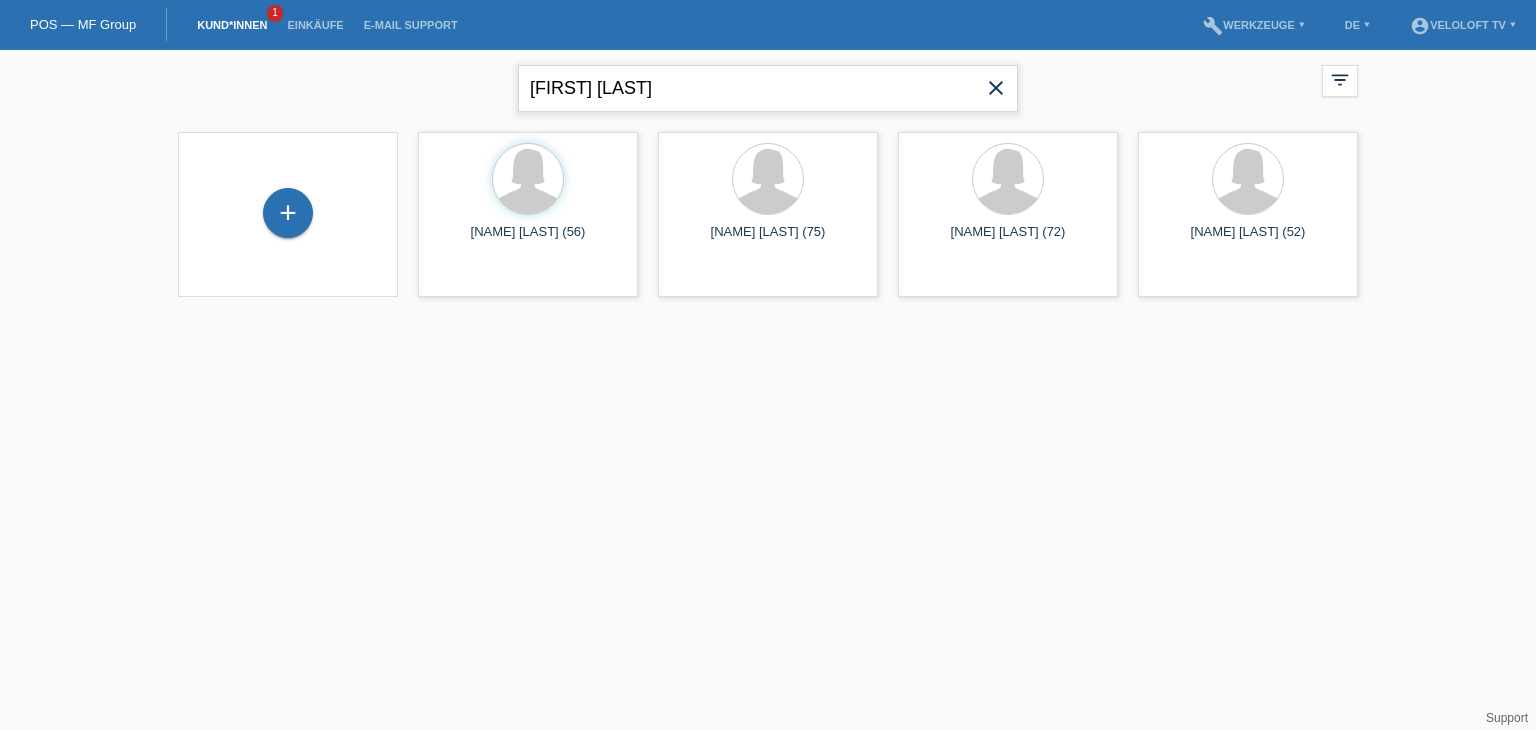 type on "[FIRST] [LAST]" 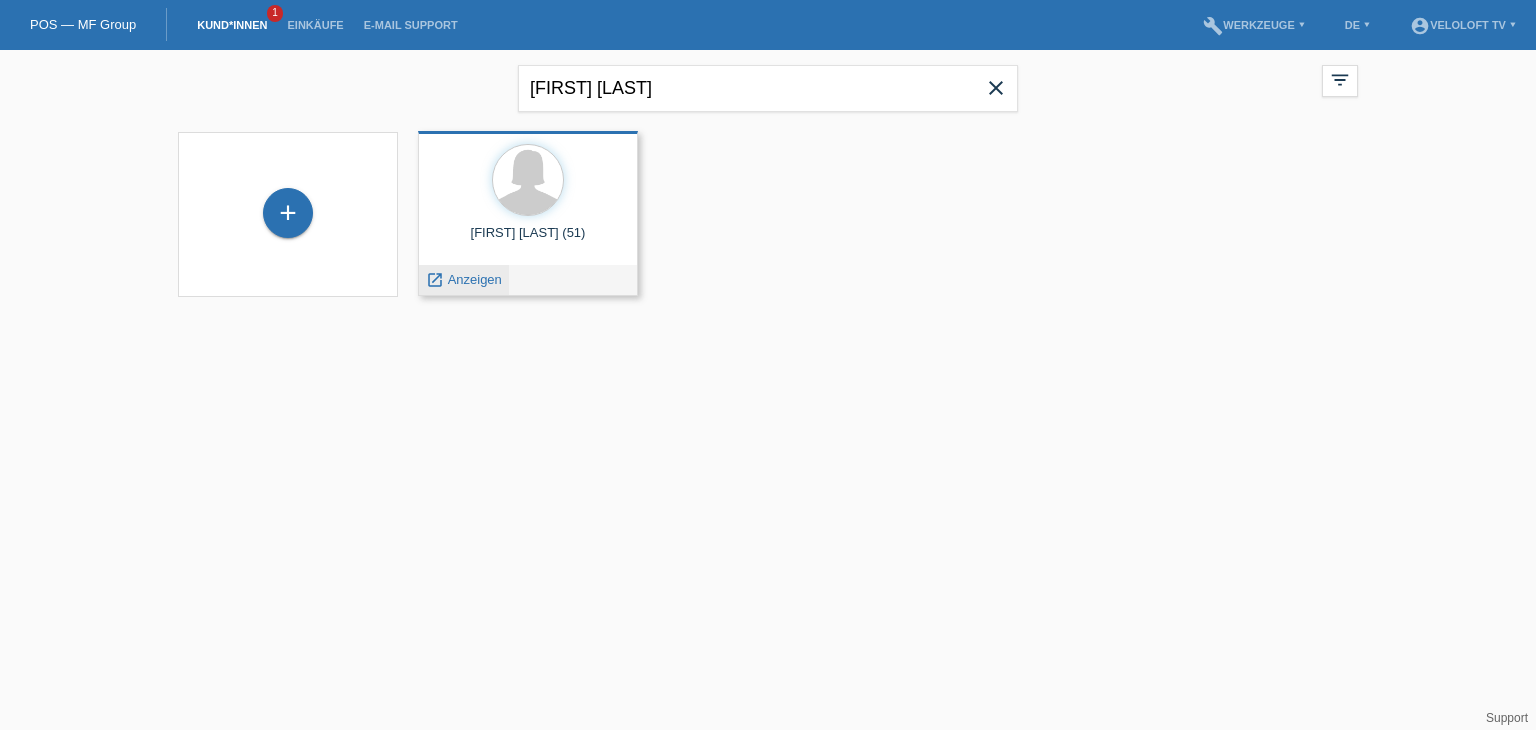 click on "Anzeigen" at bounding box center [475, 279] 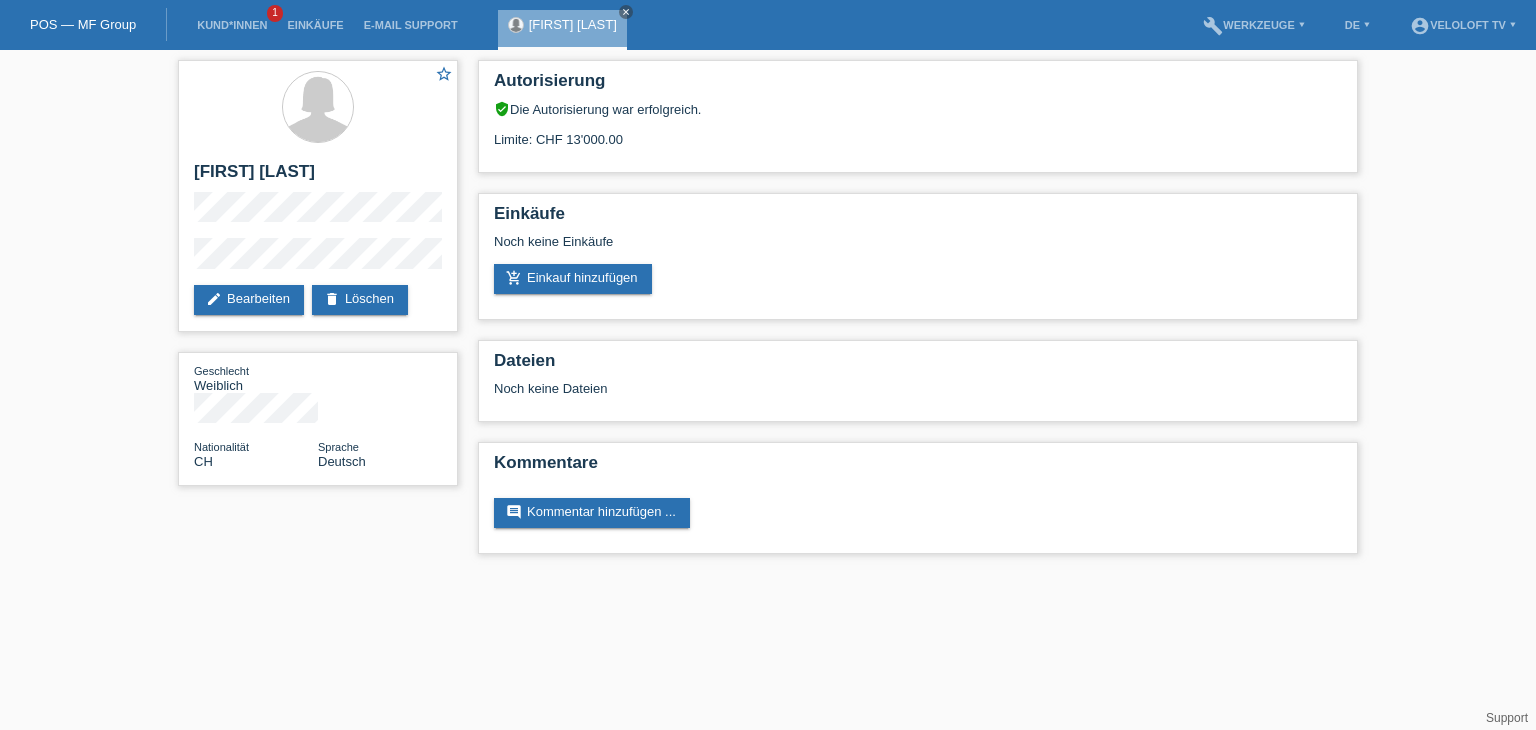 scroll, scrollTop: 0, scrollLeft: 0, axis: both 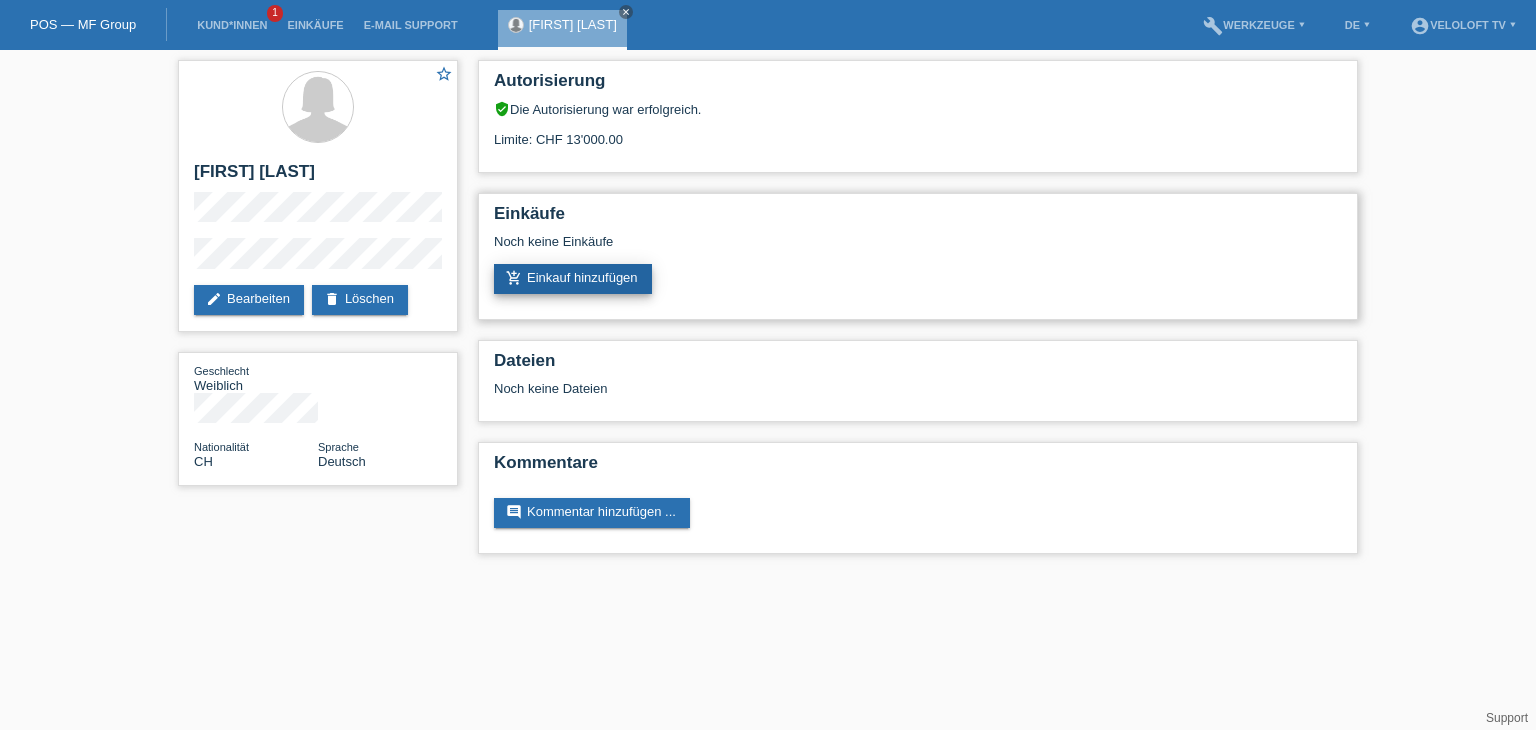 click on "add_shopping_cart  Einkauf hinzufügen" at bounding box center [573, 279] 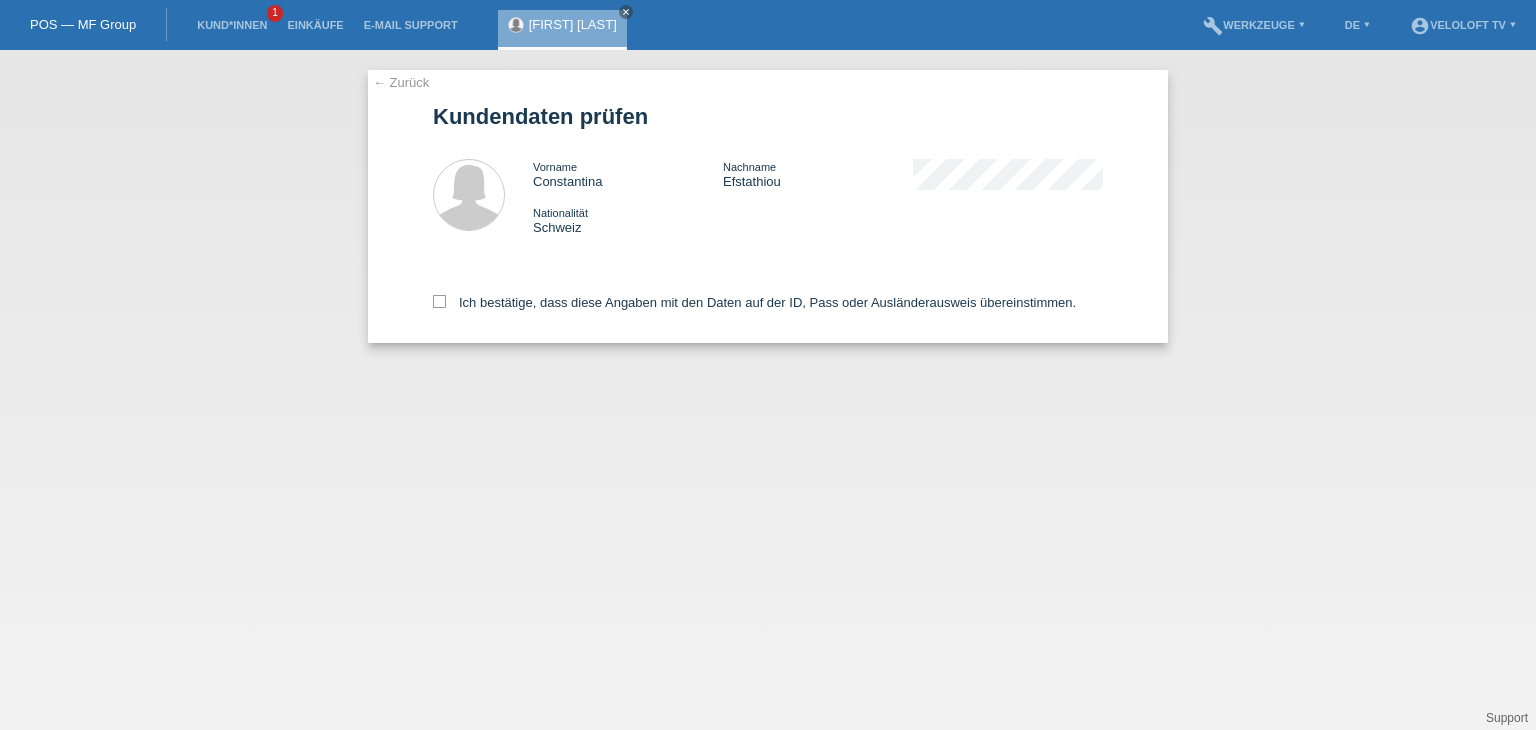 scroll, scrollTop: 0, scrollLeft: 0, axis: both 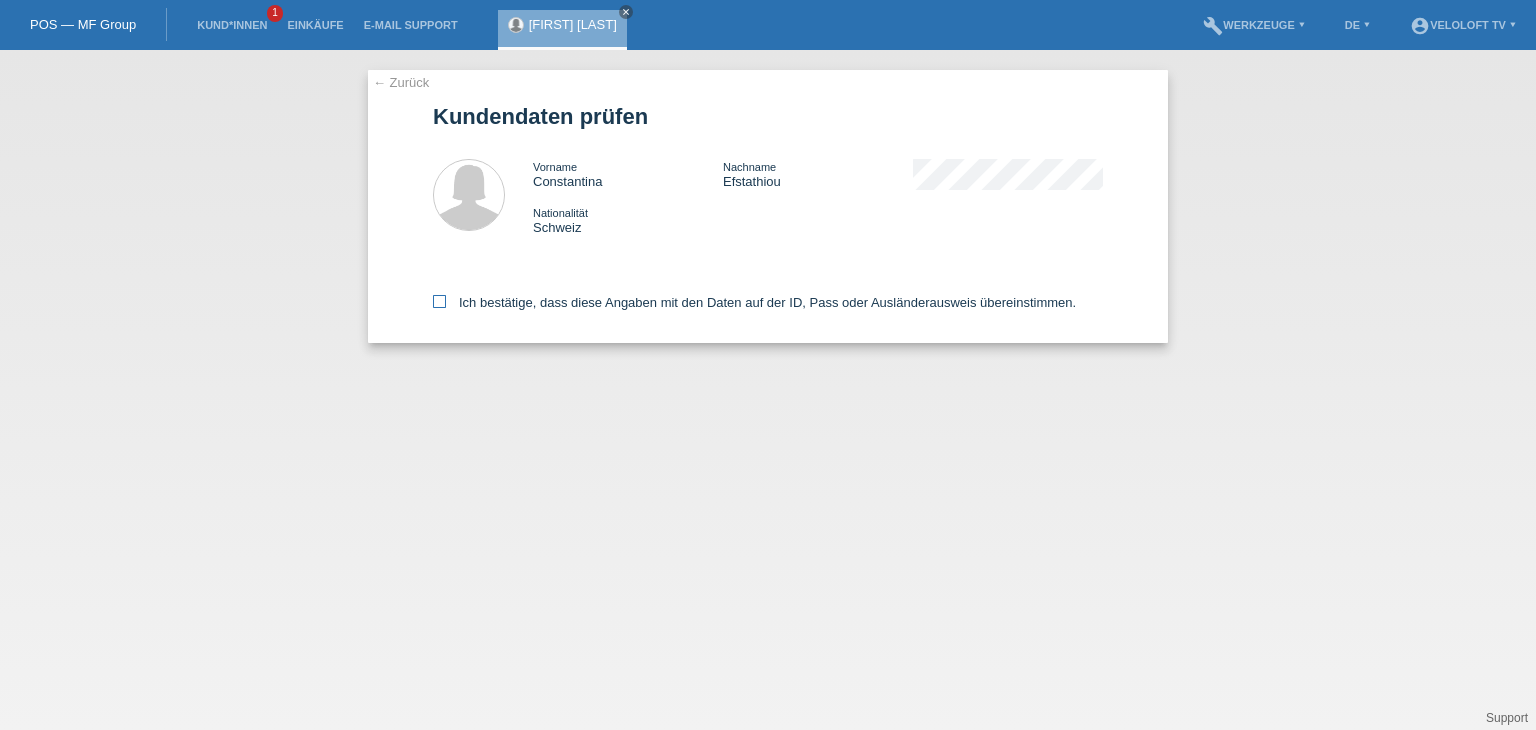 click on "Ich bestätige, dass diese Angaben mit den Daten auf der ID, Pass oder Ausländerausweis übereinstimmen." at bounding box center [754, 302] 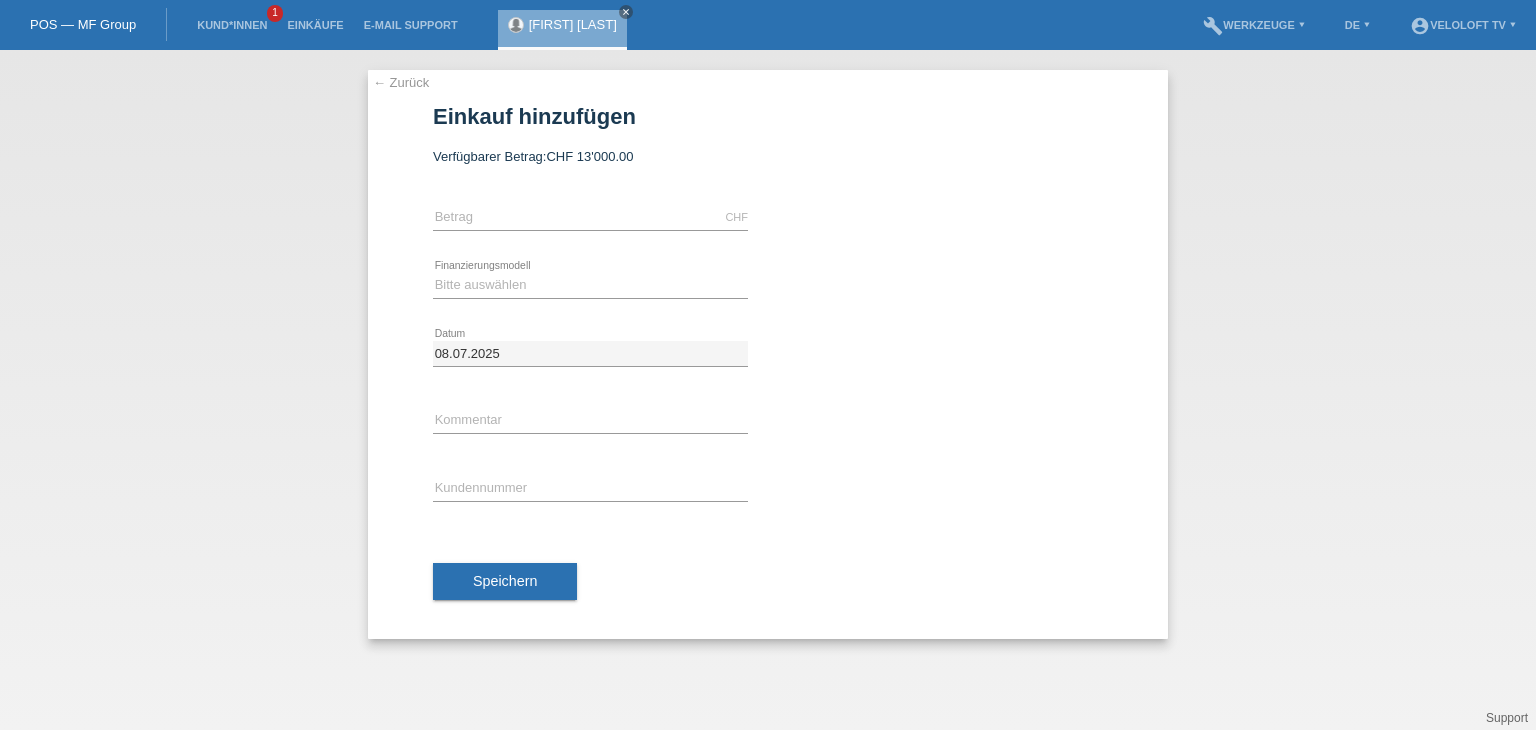 scroll, scrollTop: 0, scrollLeft: 0, axis: both 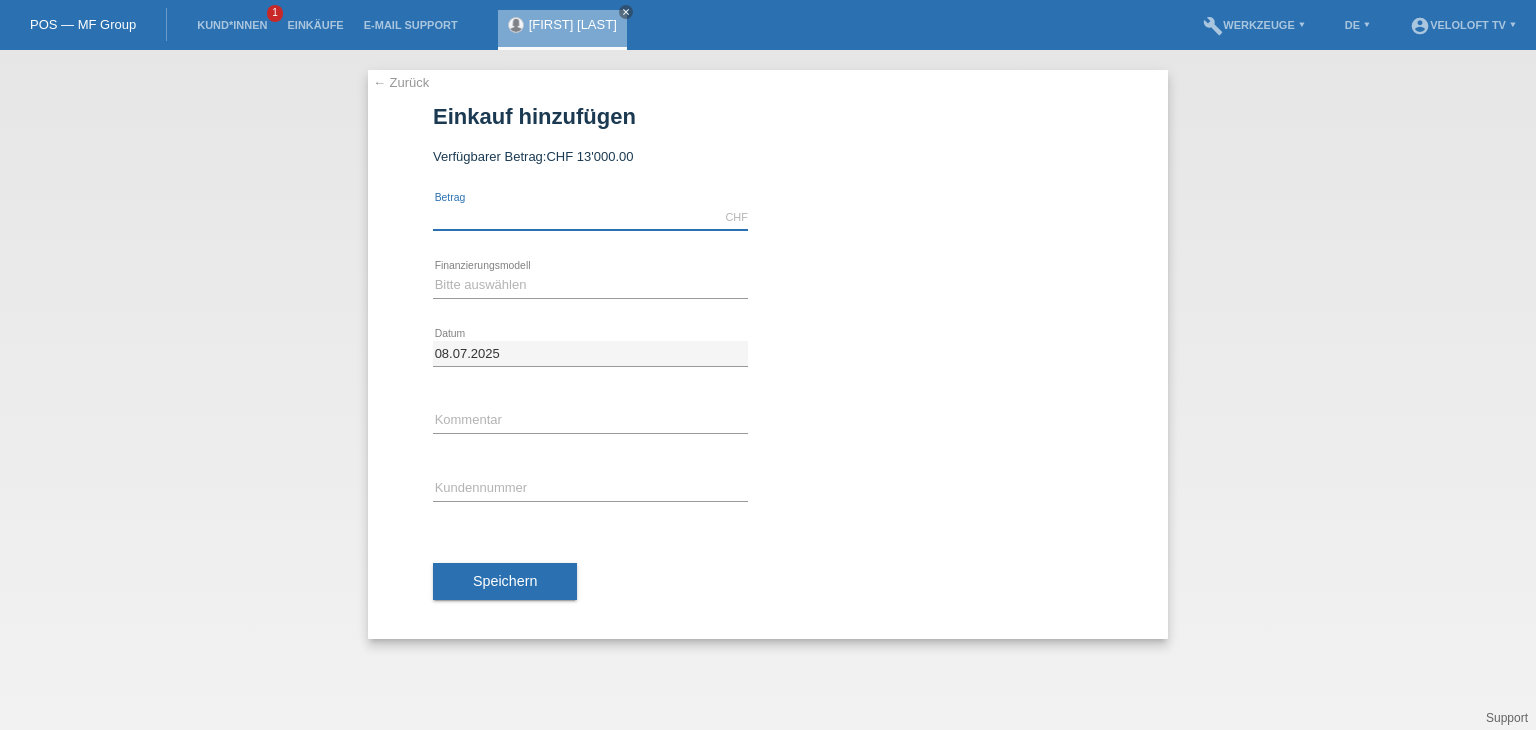 click at bounding box center (590, 217) 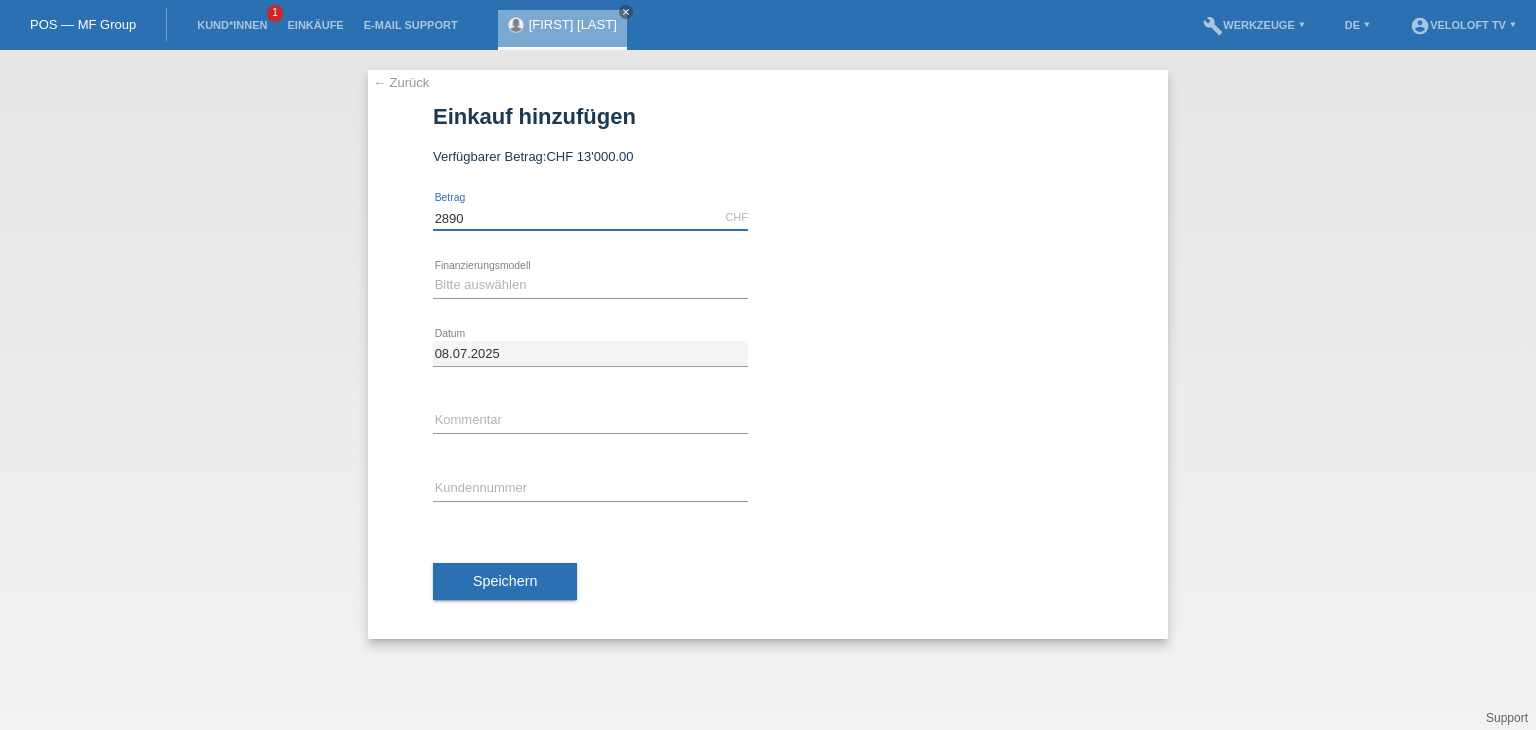 type on "2890.00" 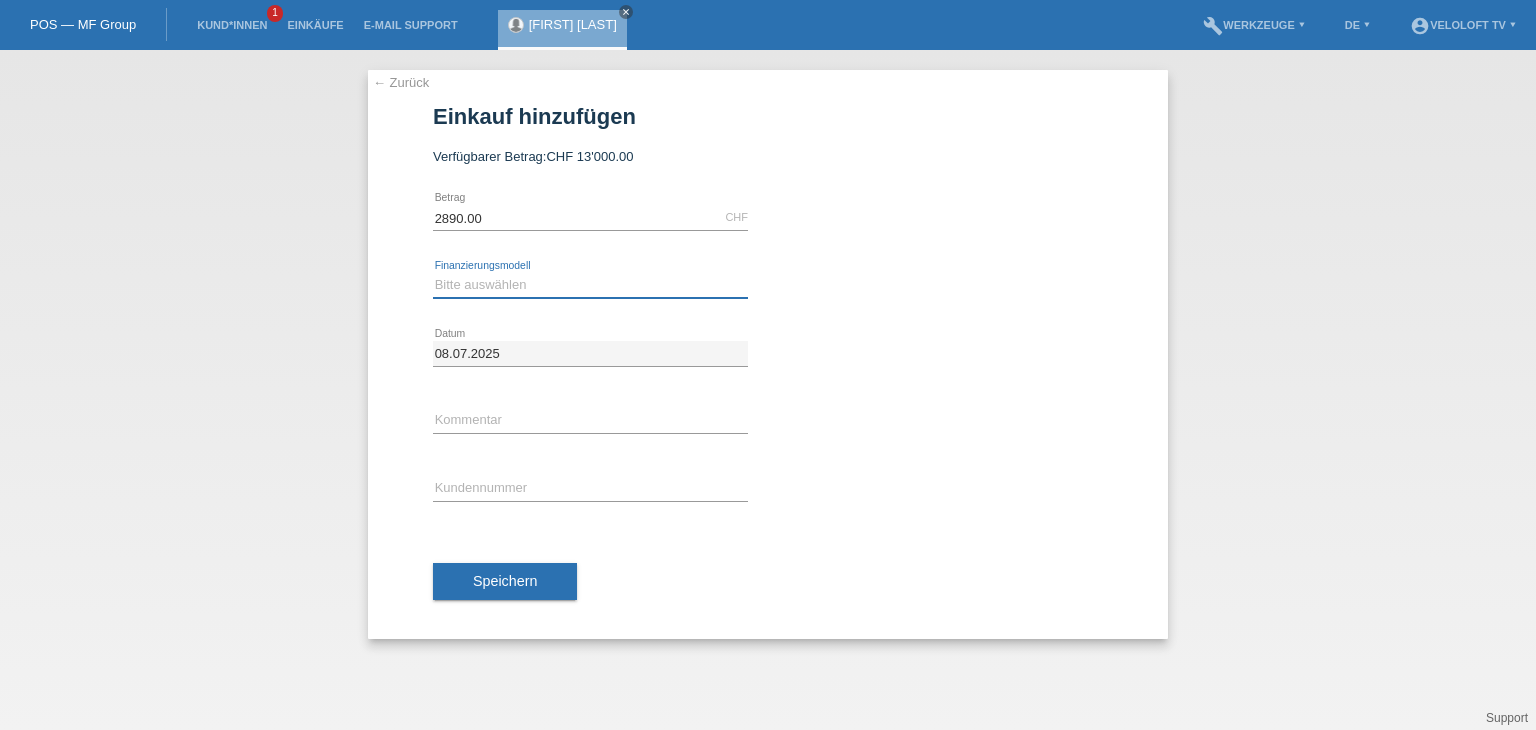 click on "Bitte auswählen
Fixe Raten
Kauf auf Rechnung mit Teilzahlungsoption" at bounding box center [590, 285] 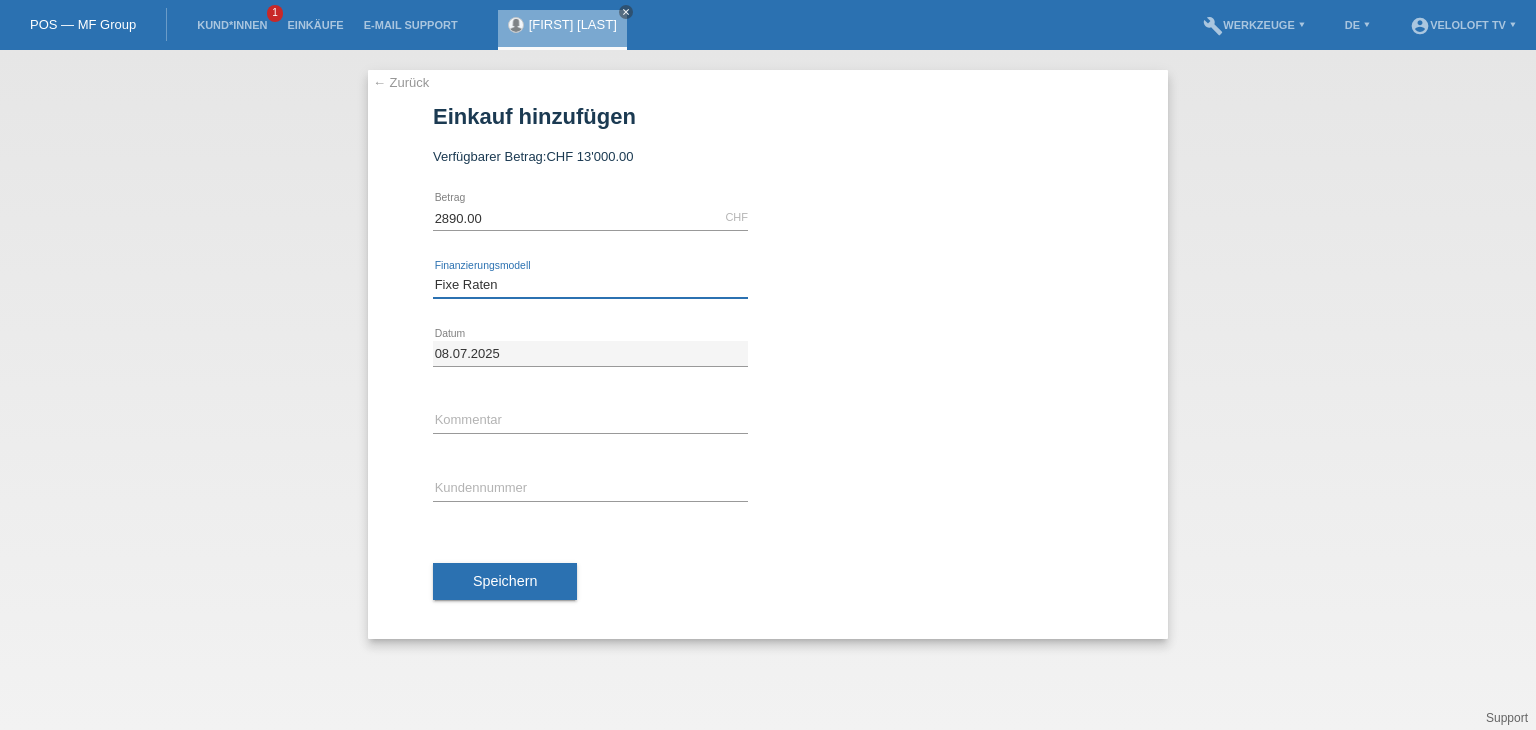 click on "Bitte auswählen
Fixe Raten
Kauf auf Rechnung mit Teilzahlungsoption" at bounding box center [590, 285] 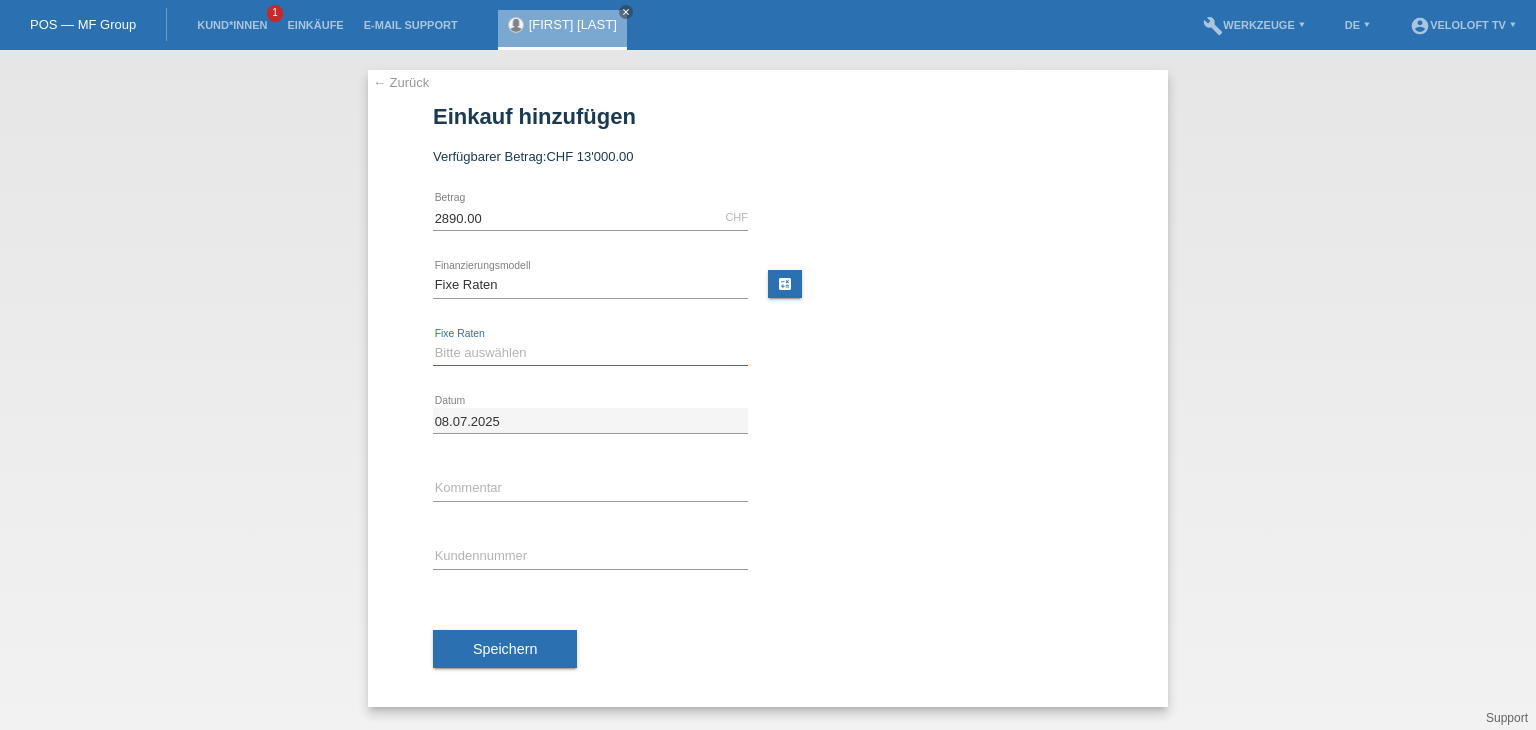 click on "Bitte auswählen
4 Raten
5 Raten
6 Raten
7 Raten
8 Raten
9 Raten
10 Raten
11 Raten" at bounding box center (590, 353) 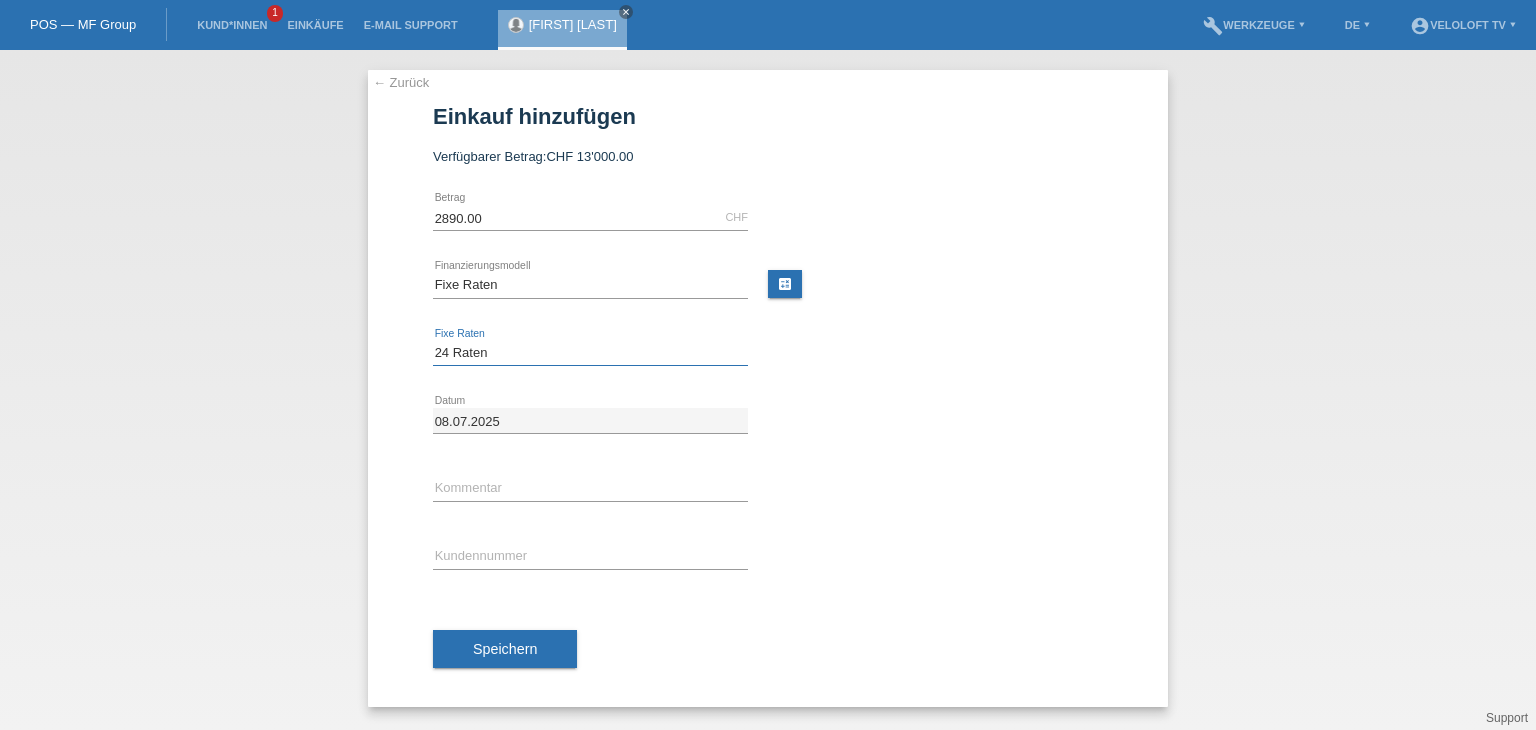 click on "Bitte auswählen
4 Raten
5 Raten
6 Raten
7 Raten
8 Raten
9 Raten
10 Raten
11 Raten" at bounding box center [590, 353] 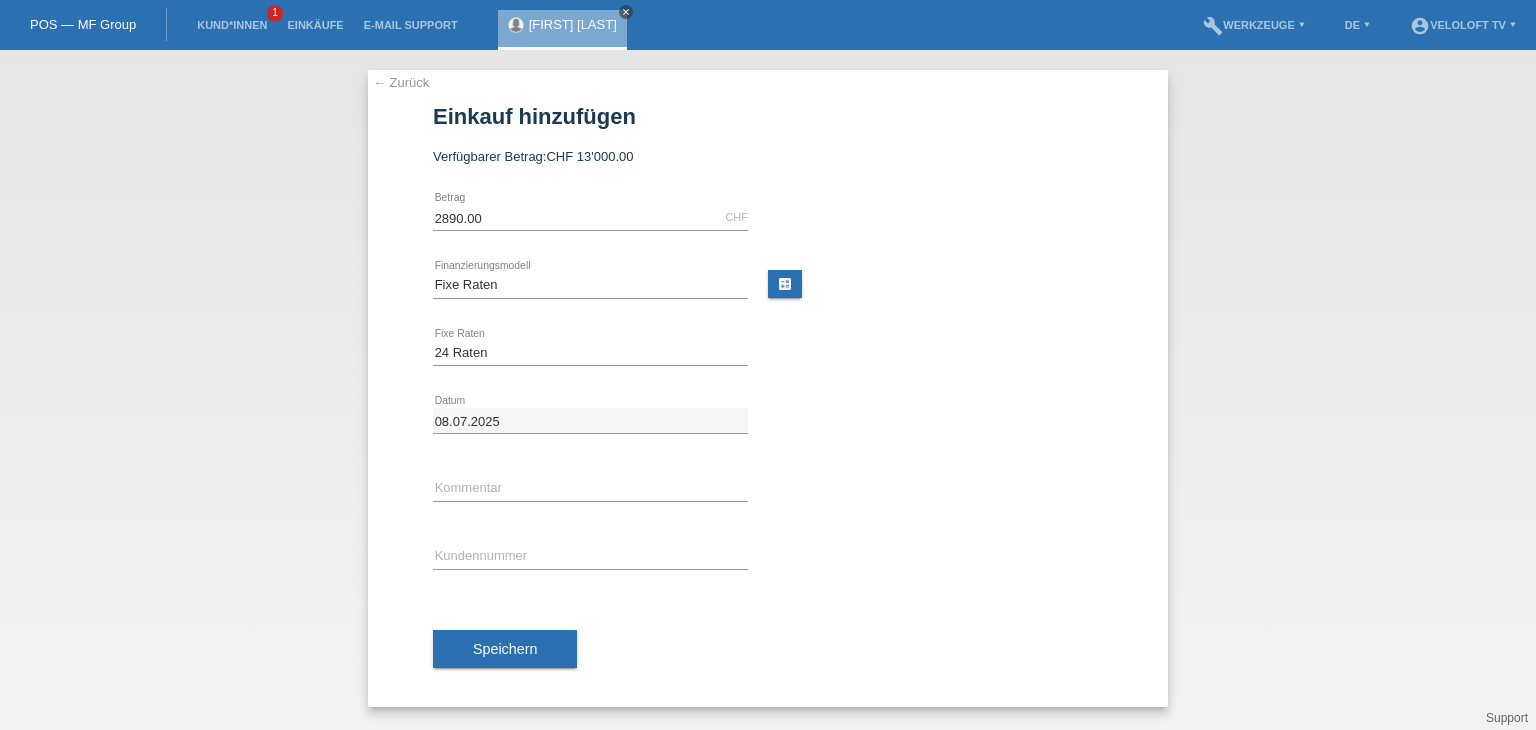 click on "close" at bounding box center [626, 12] 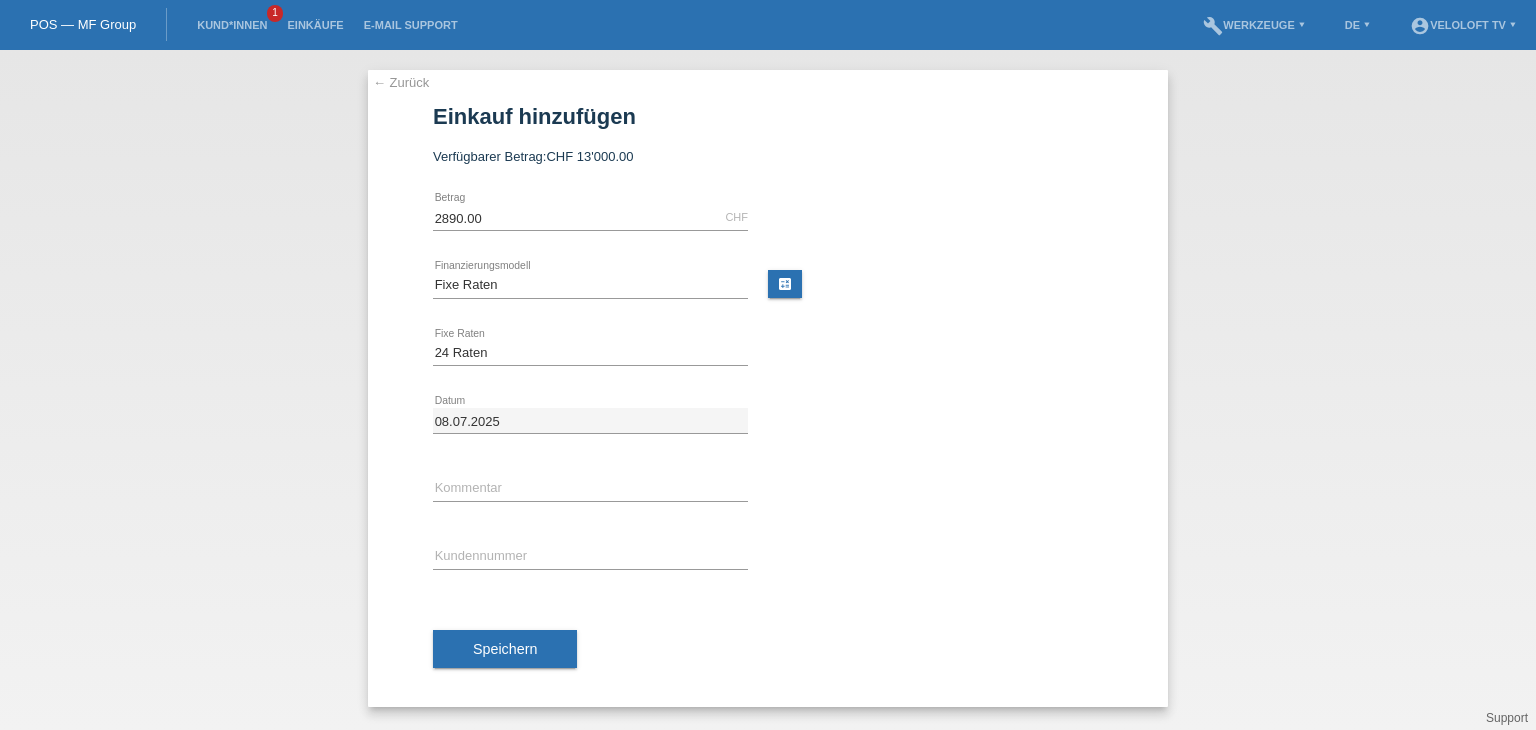 click on "Kund*innen
1" at bounding box center [232, 25] 